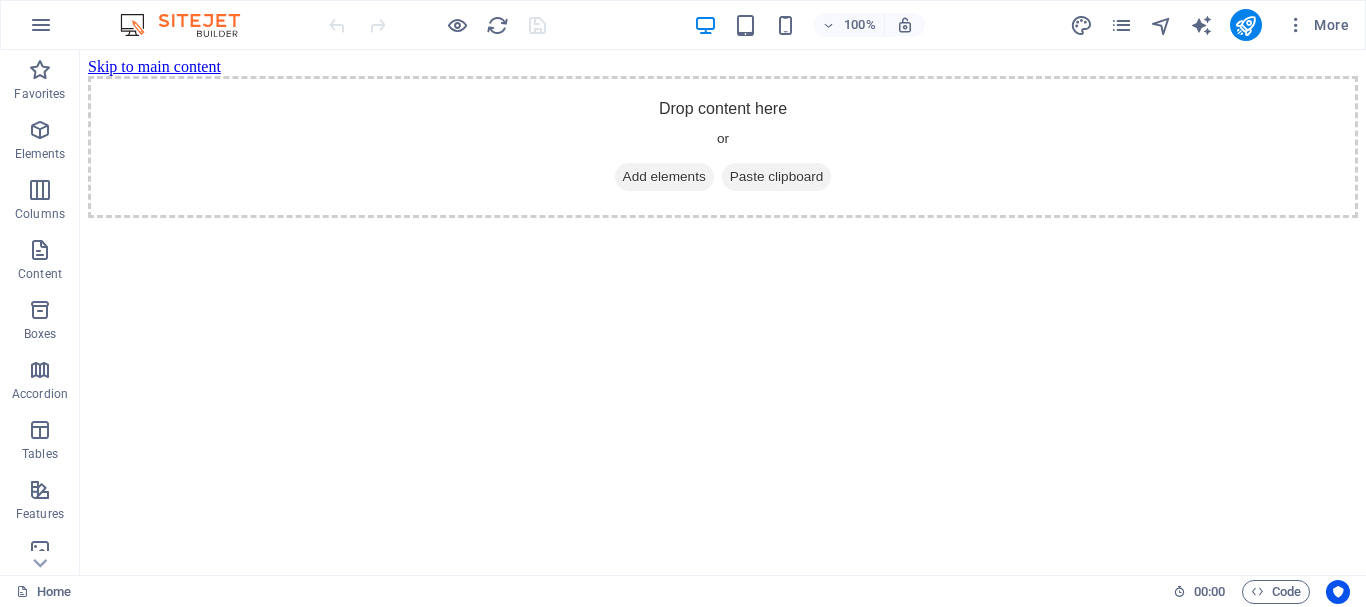 scroll, scrollTop: 0, scrollLeft: 0, axis: both 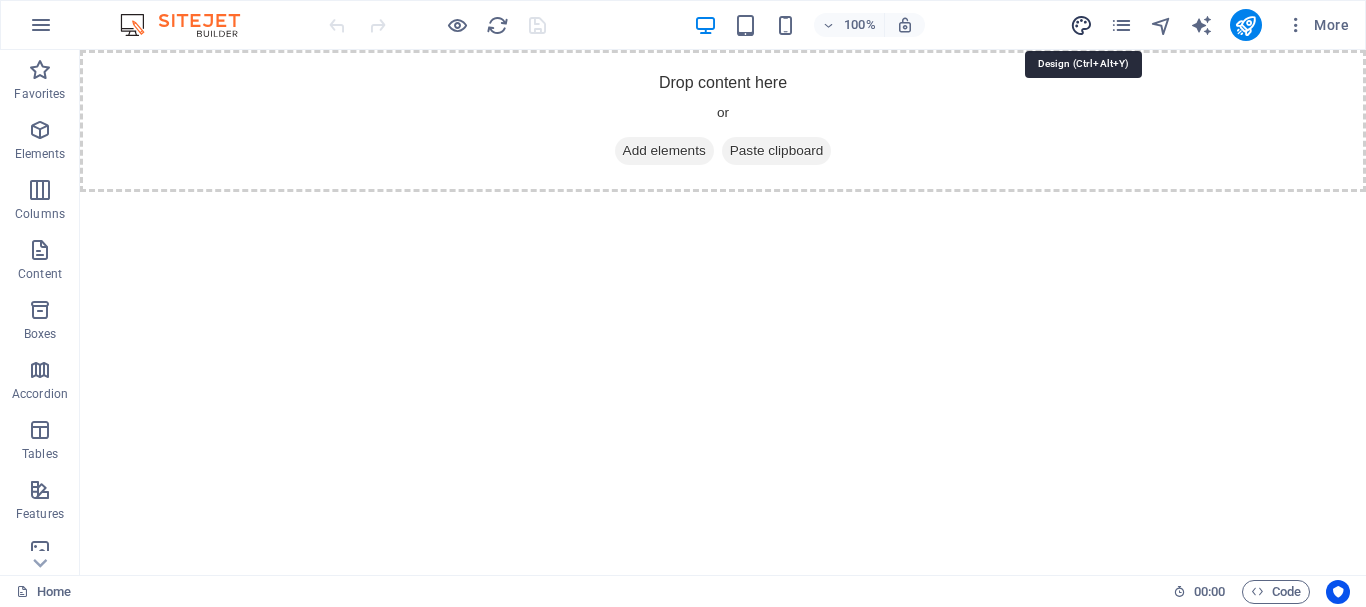 click at bounding box center [1081, 25] 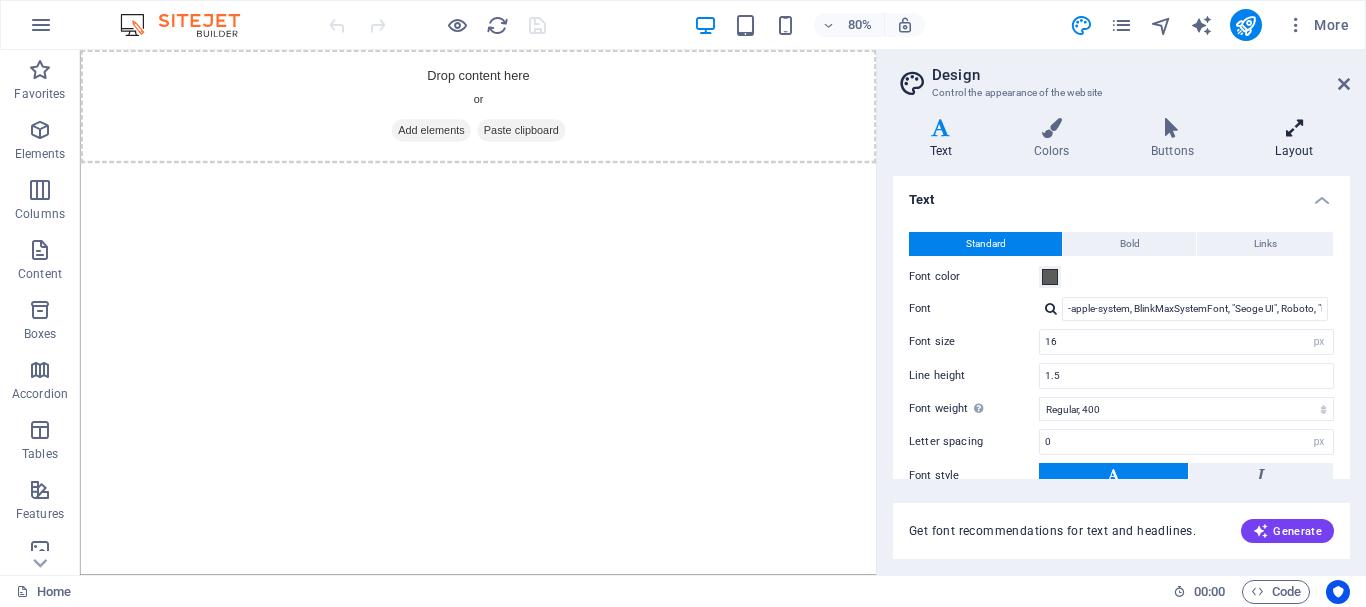 click at bounding box center (1294, 128) 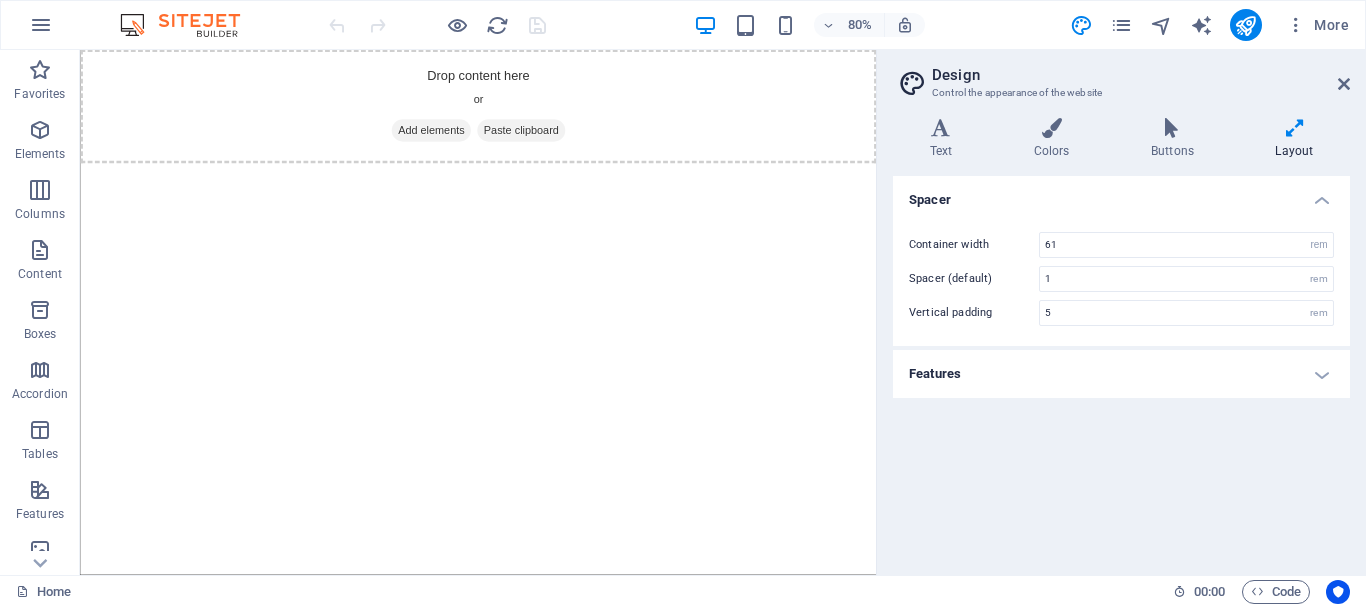 click on "Features" at bounding box center (1121, 374) 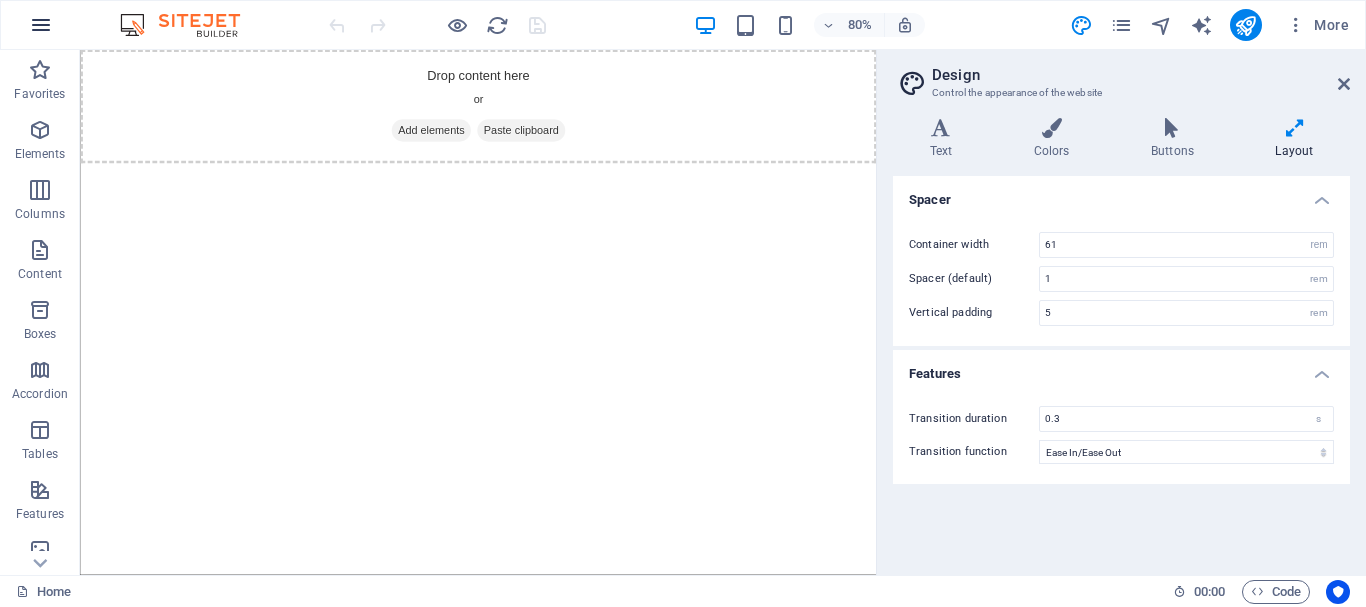 click at bounding box center (41, 25) 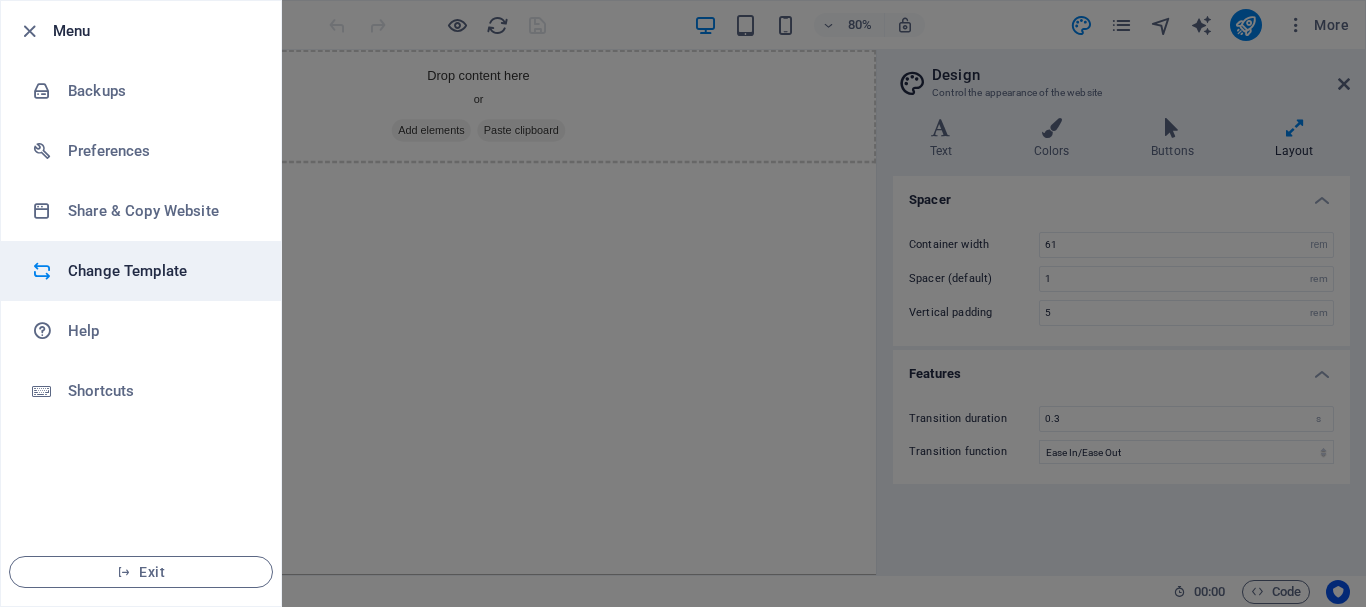 click on "Change Template" at bounding box center (160, 271) 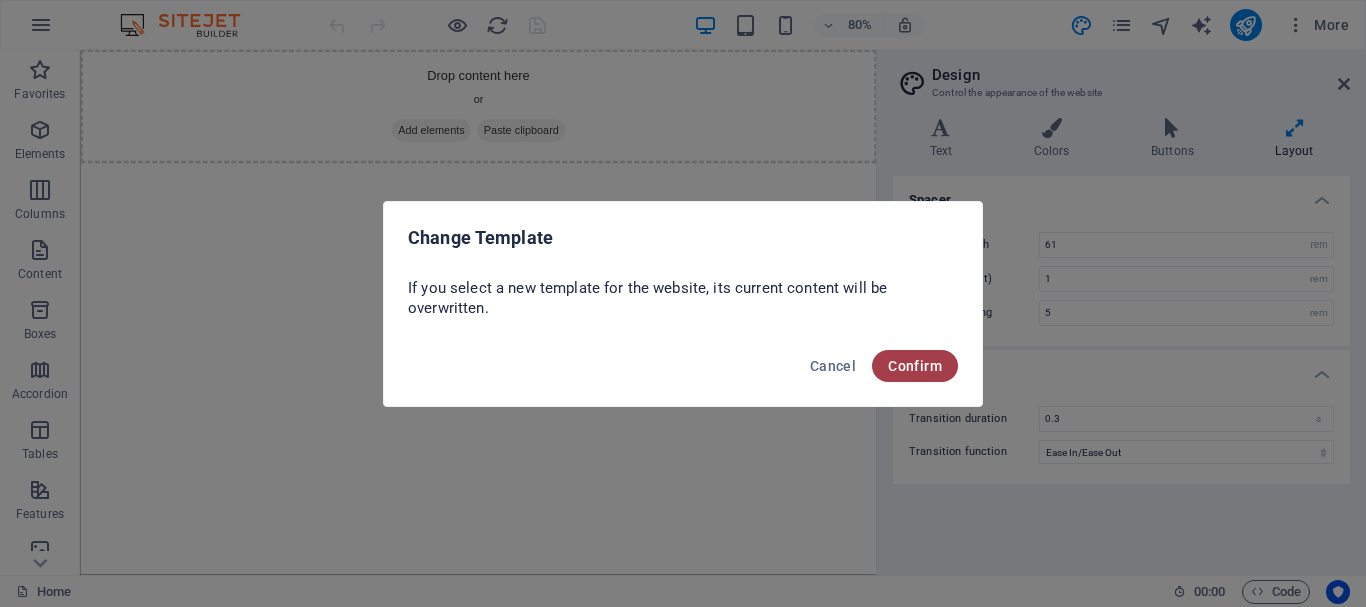 click on "Confirm" at bounding box center [915, 366] 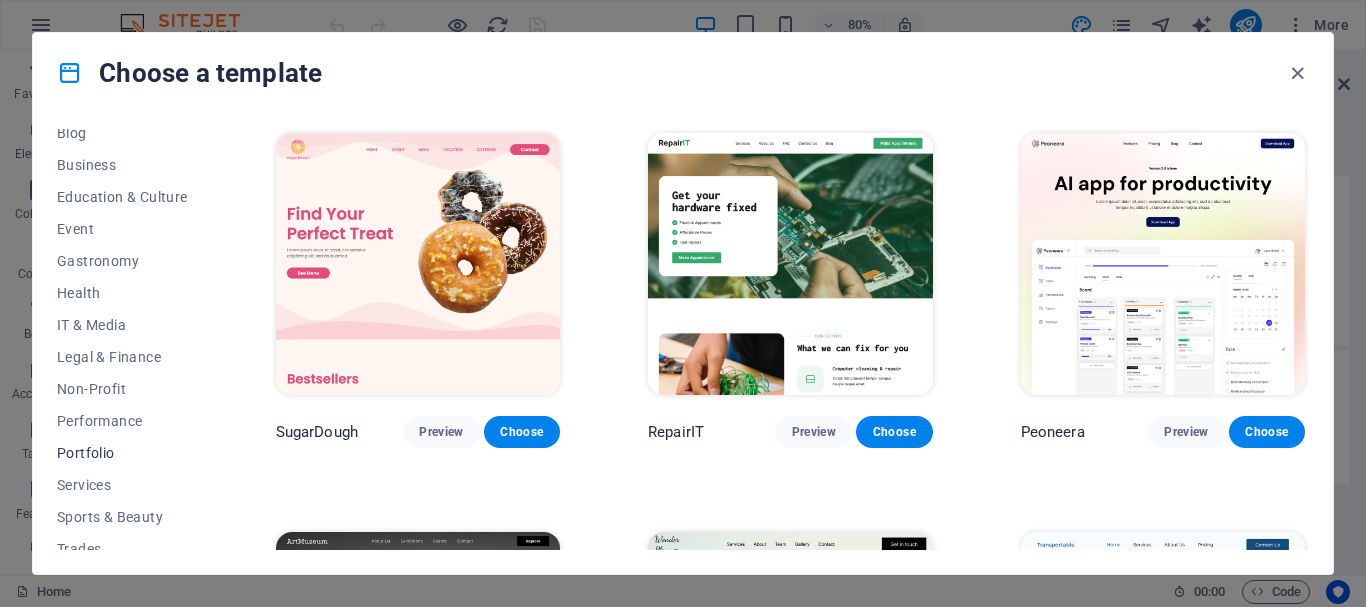 scroll, scrollTop: 379, scrollLeft: 0, axis: vertical 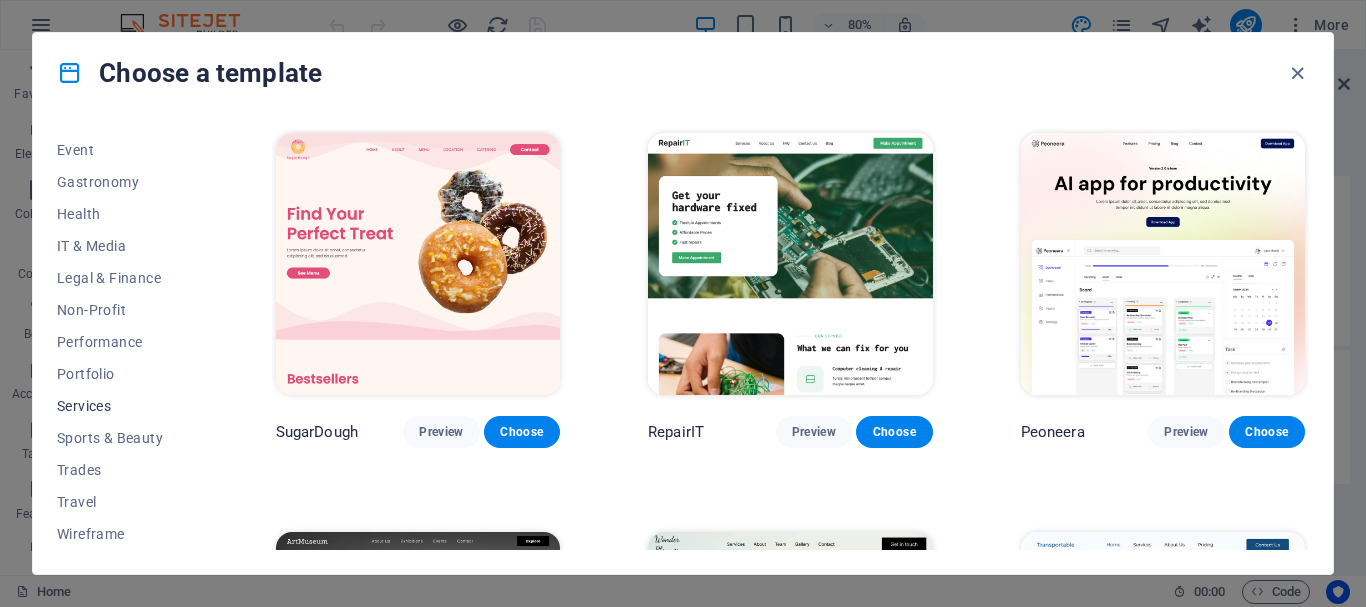 click on "Services" at bounding box center [122, 406] 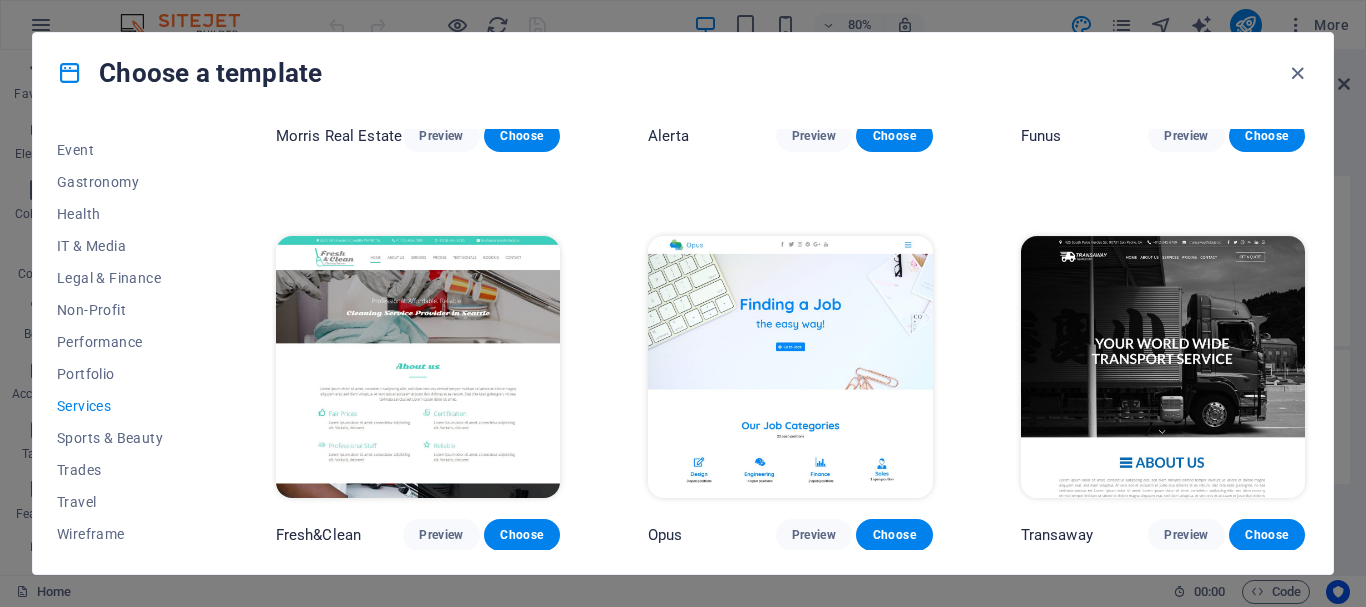 scroll, scrollTop: 1893, scrollLeft: 0, axis: vertical 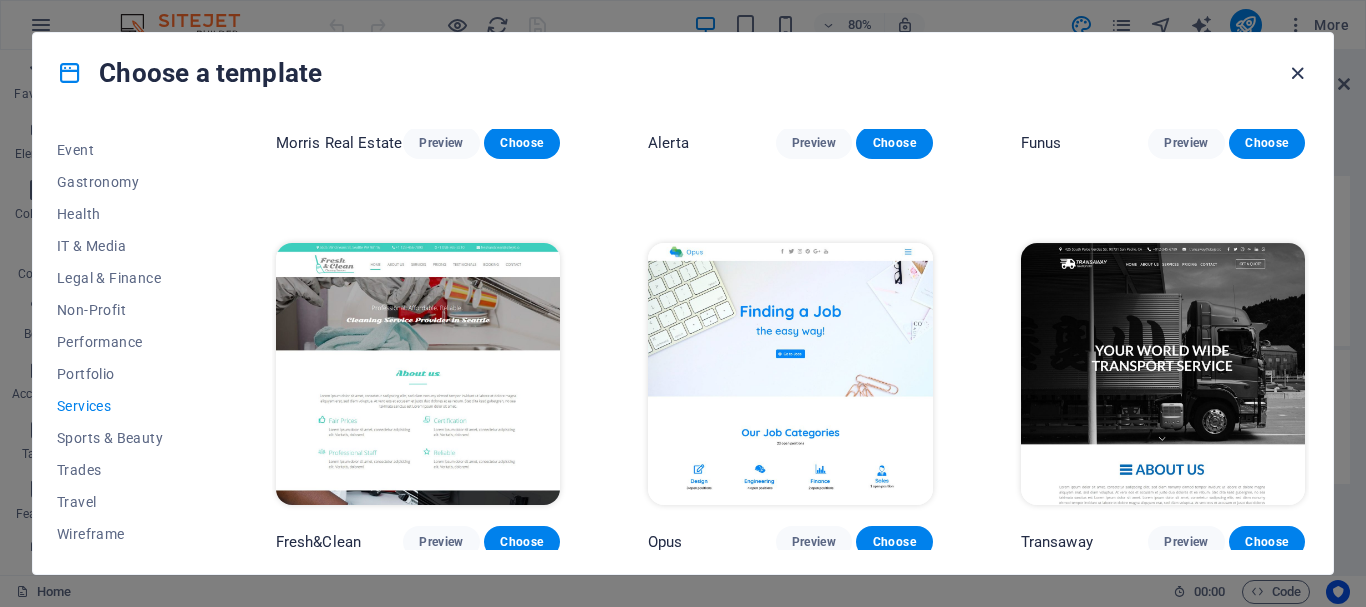 click at bounding box center [1297, 73] 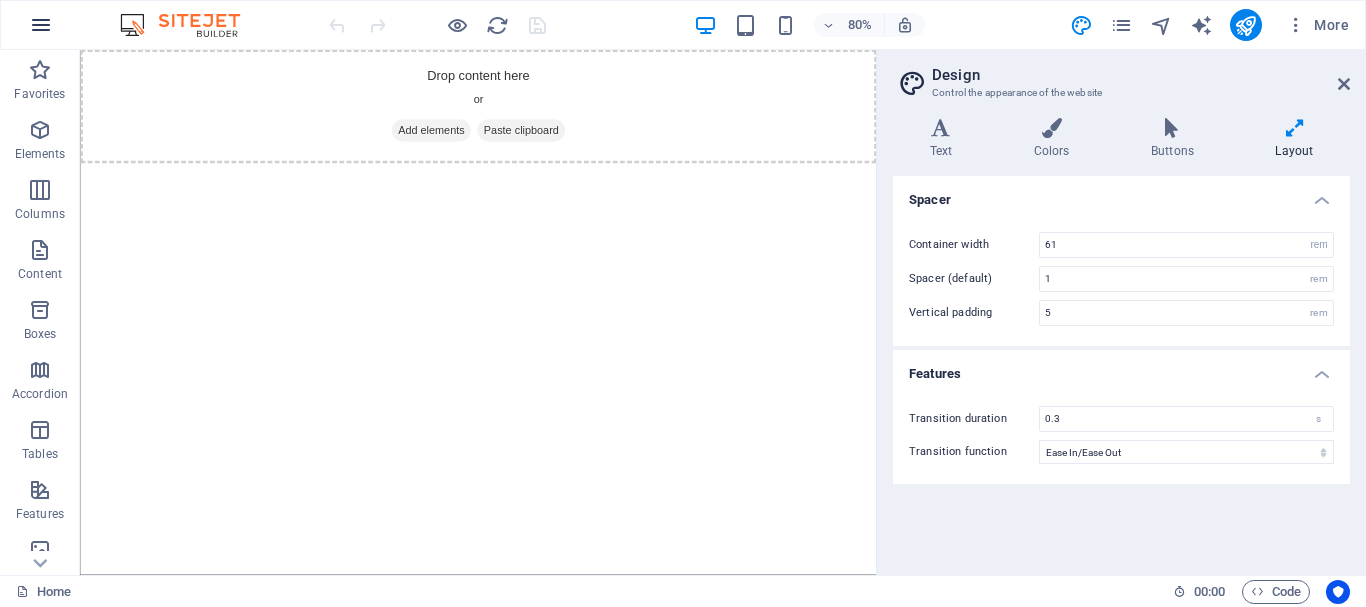 click at bounding box center (41, 25) 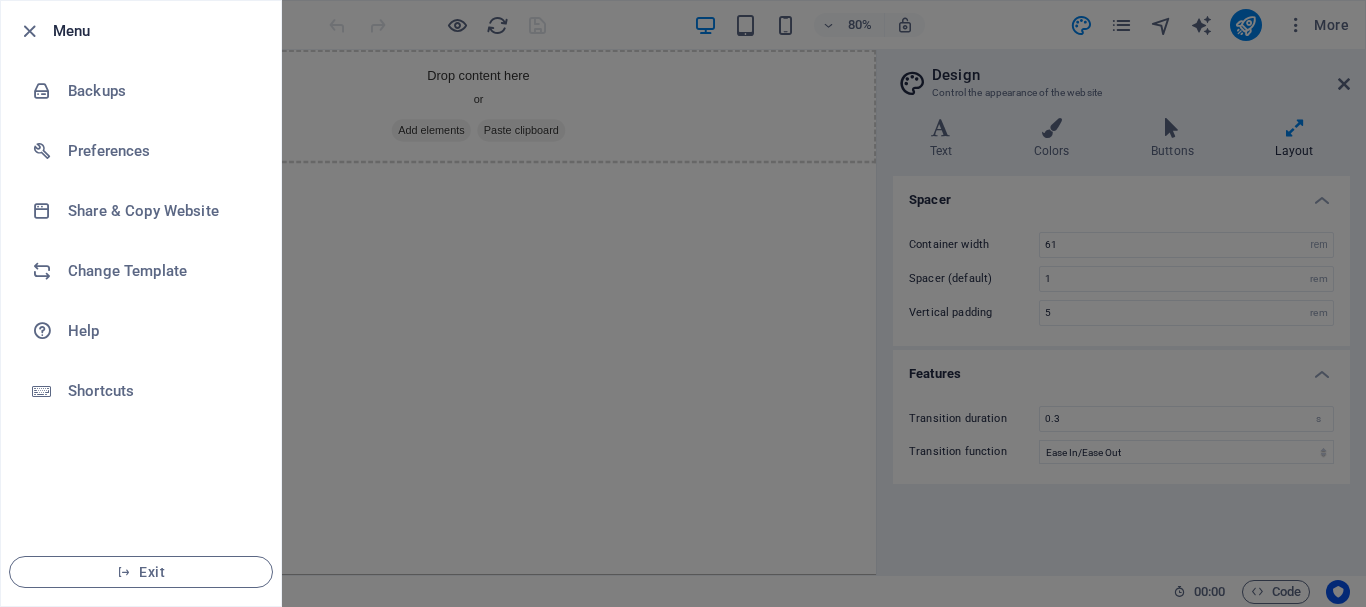 click at bounding box center (683, 303) 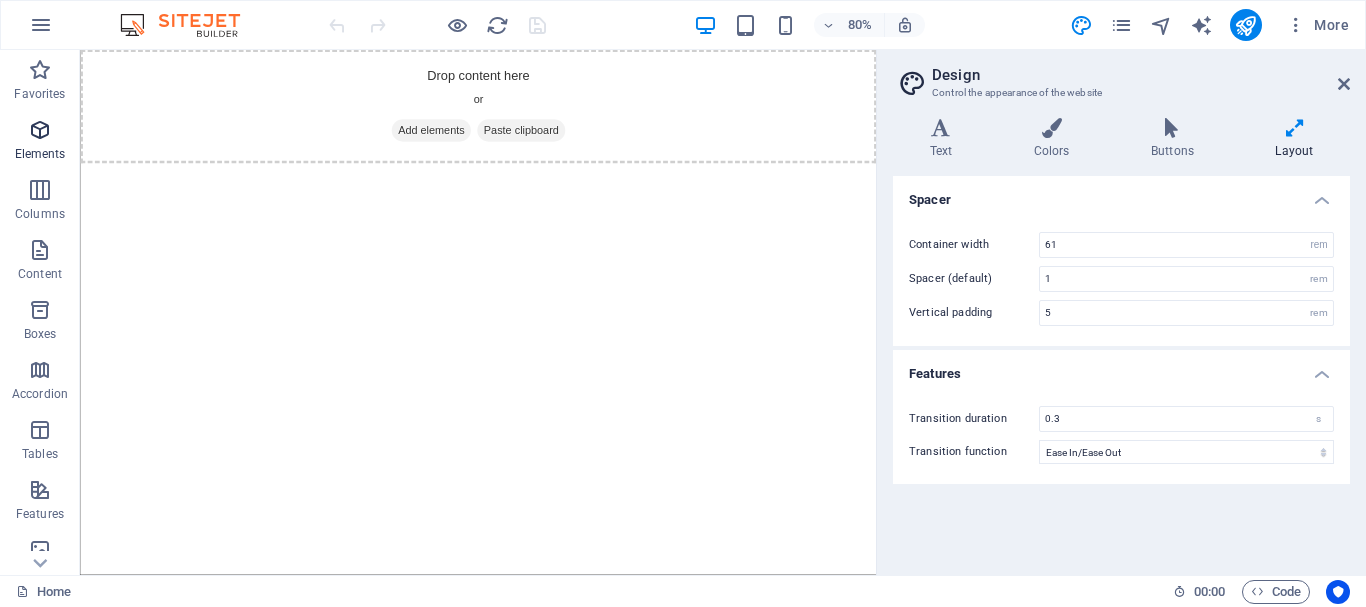 click at bounding box center [40, 130] 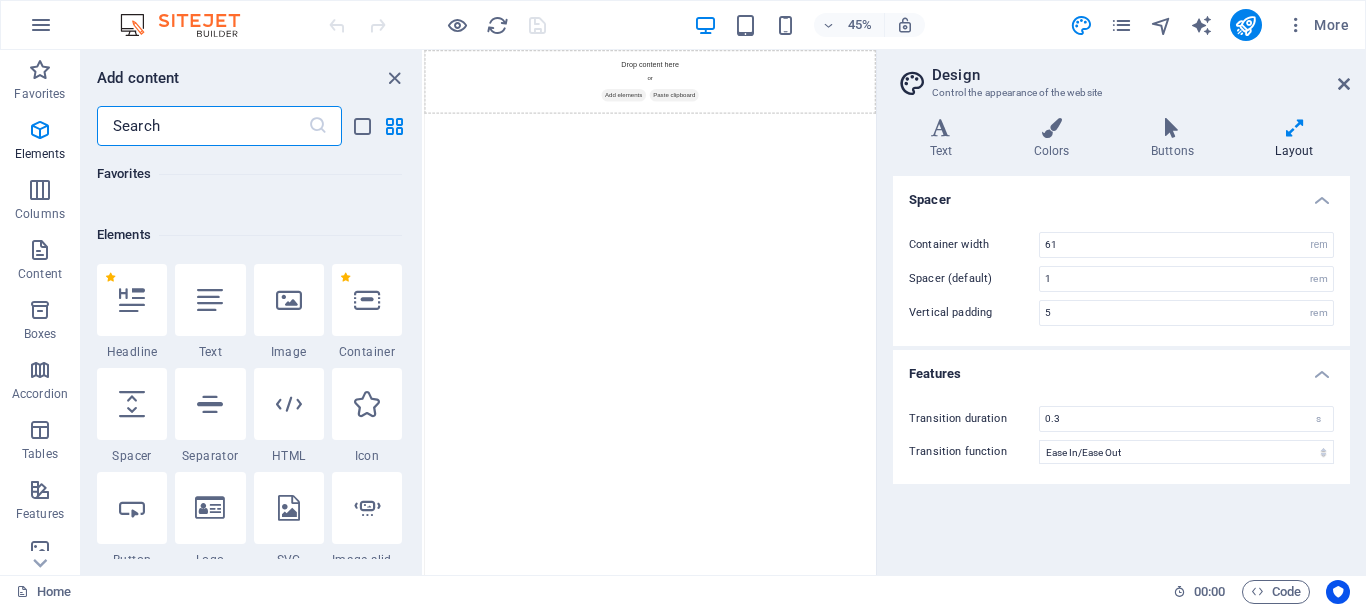 scroll, scrollTop: 0, scrollLeft: 0, axis: both 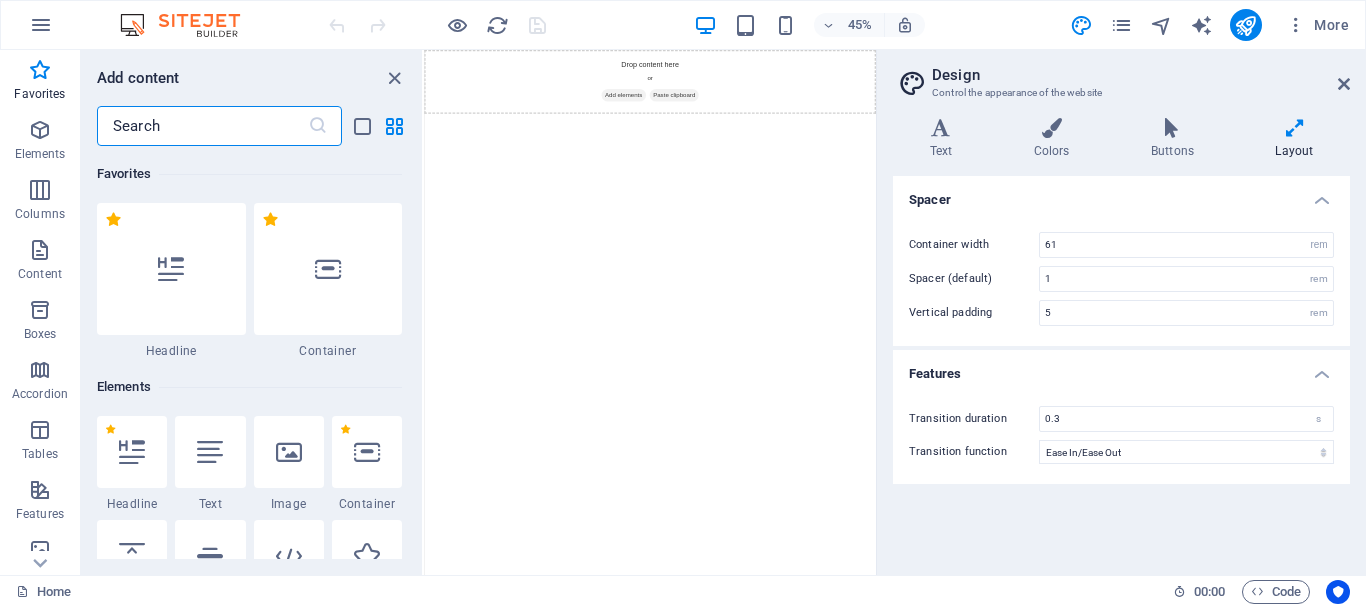 click at bounding box center [202, 126] 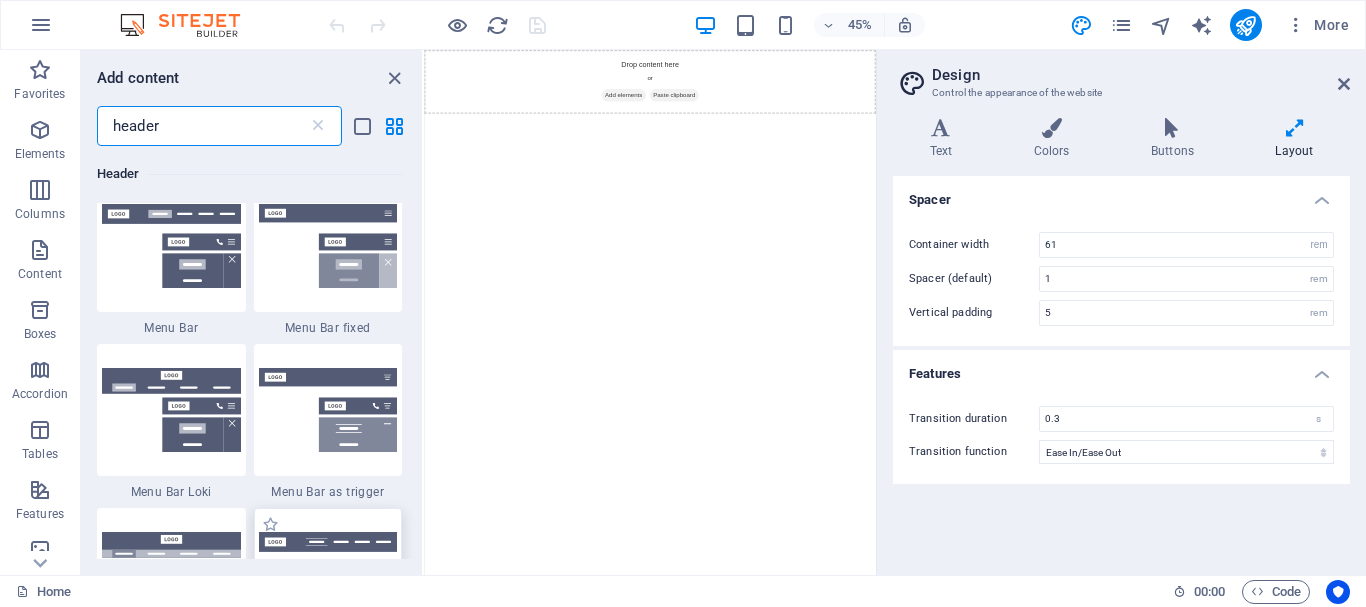 scroll, scrollTop: 300, scrollLeft: 0, axis: vertical 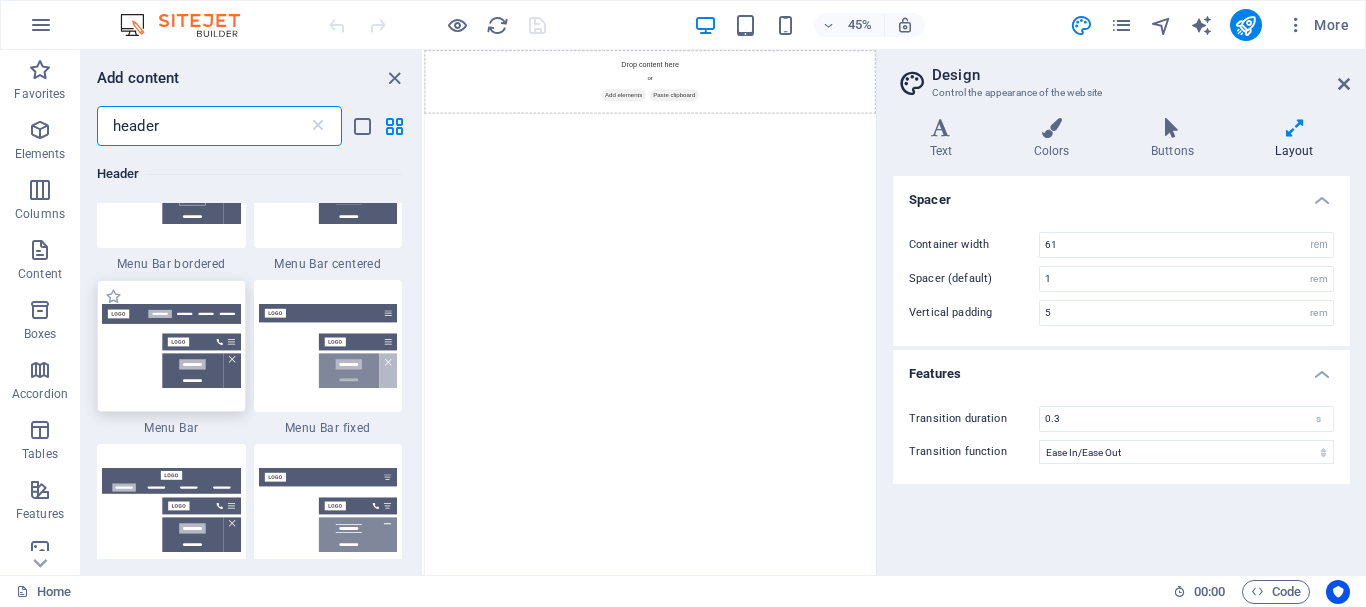 type on "header" 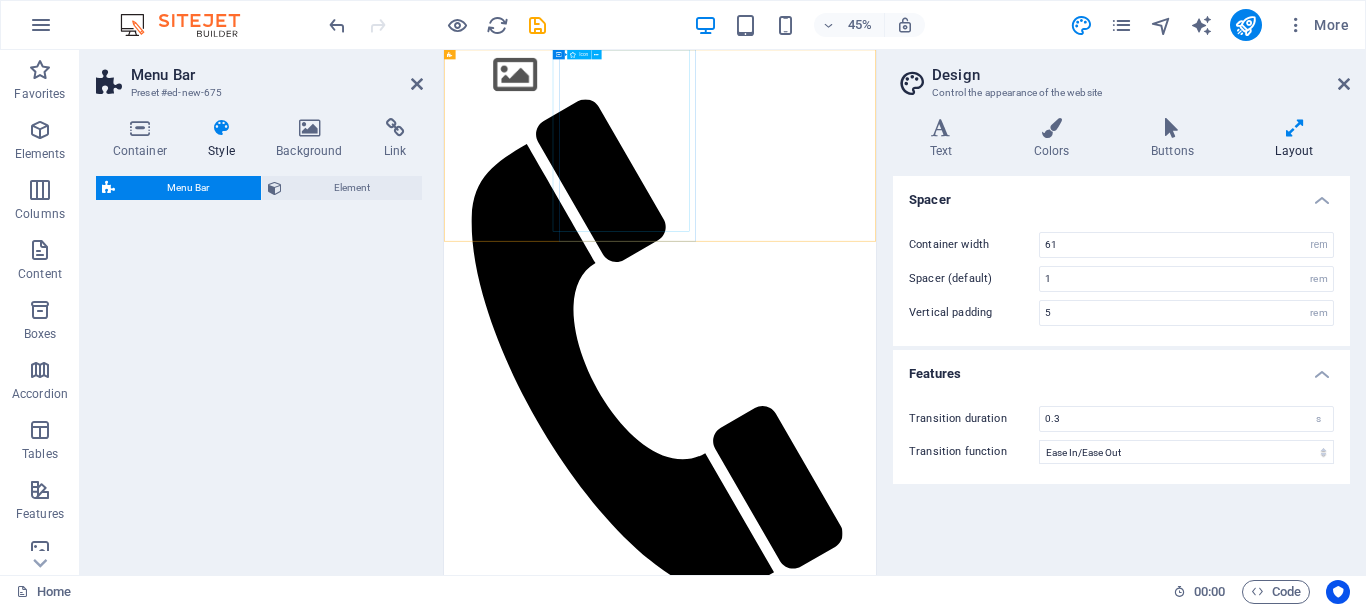 select on "rem" 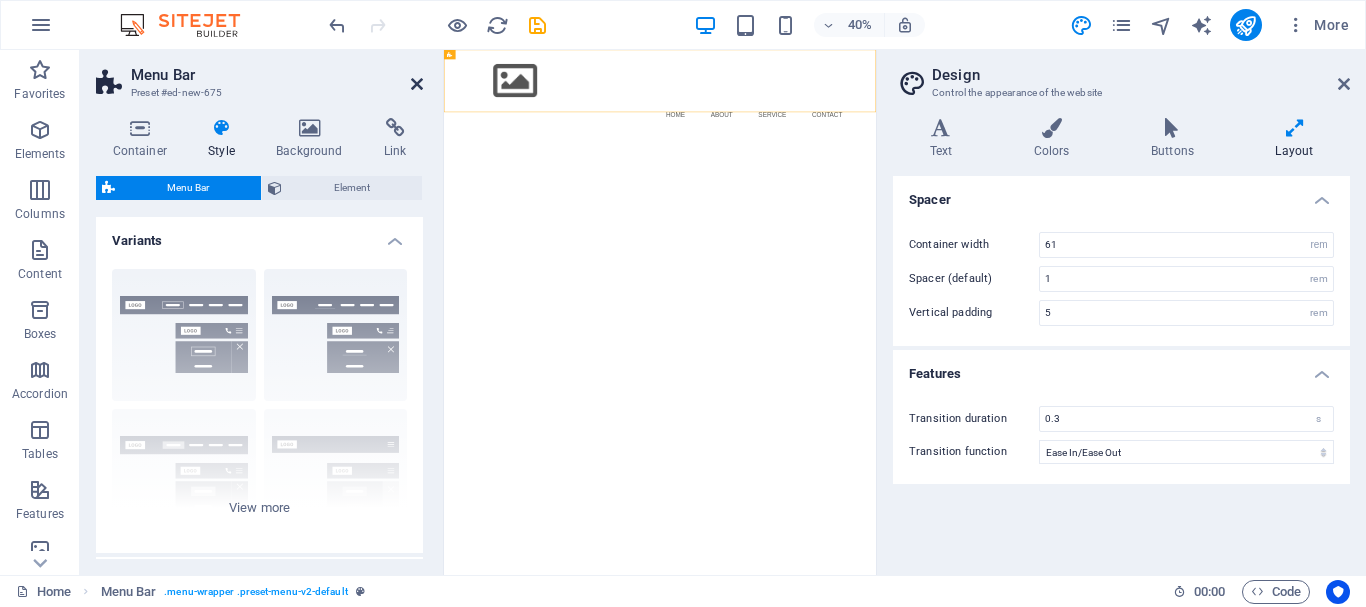 click at bounding box center (417, 84) 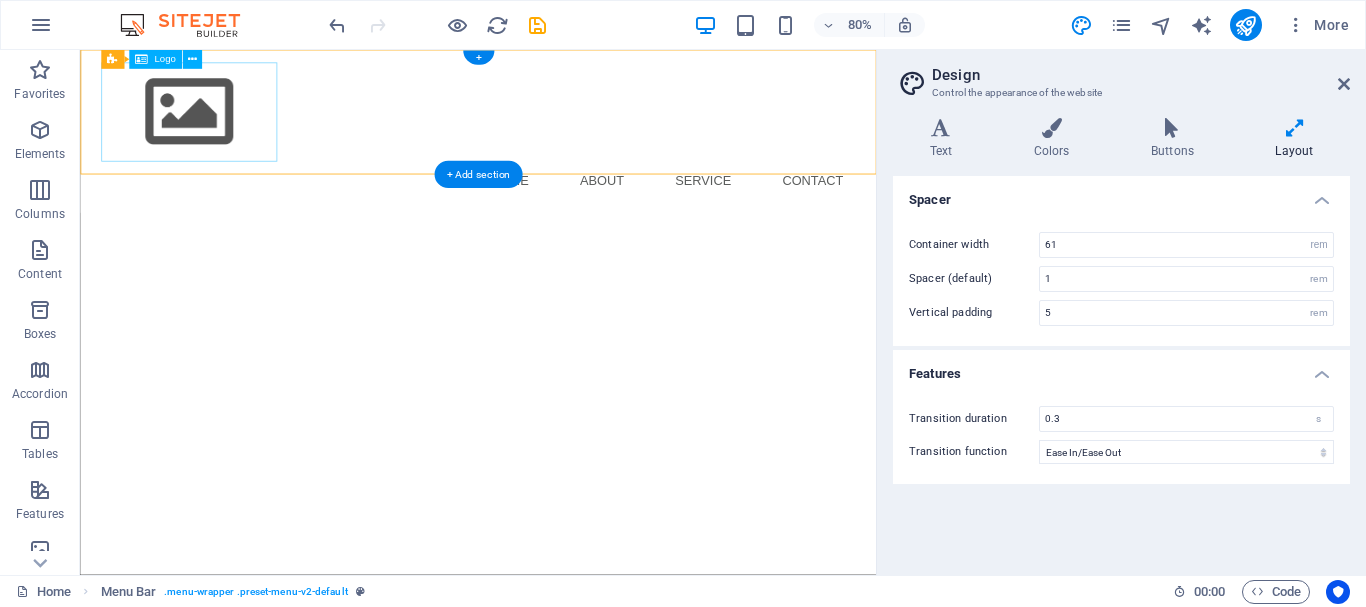 click at bounding box center [578, 128] 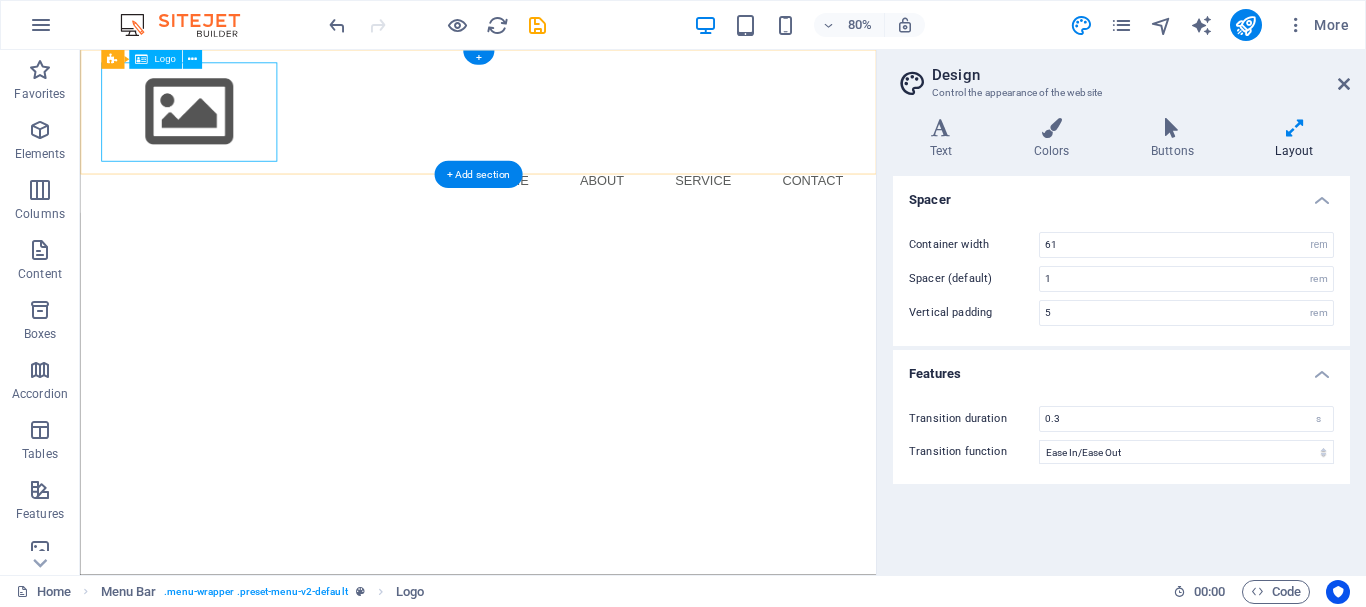 click at bounding box center (578, 128) 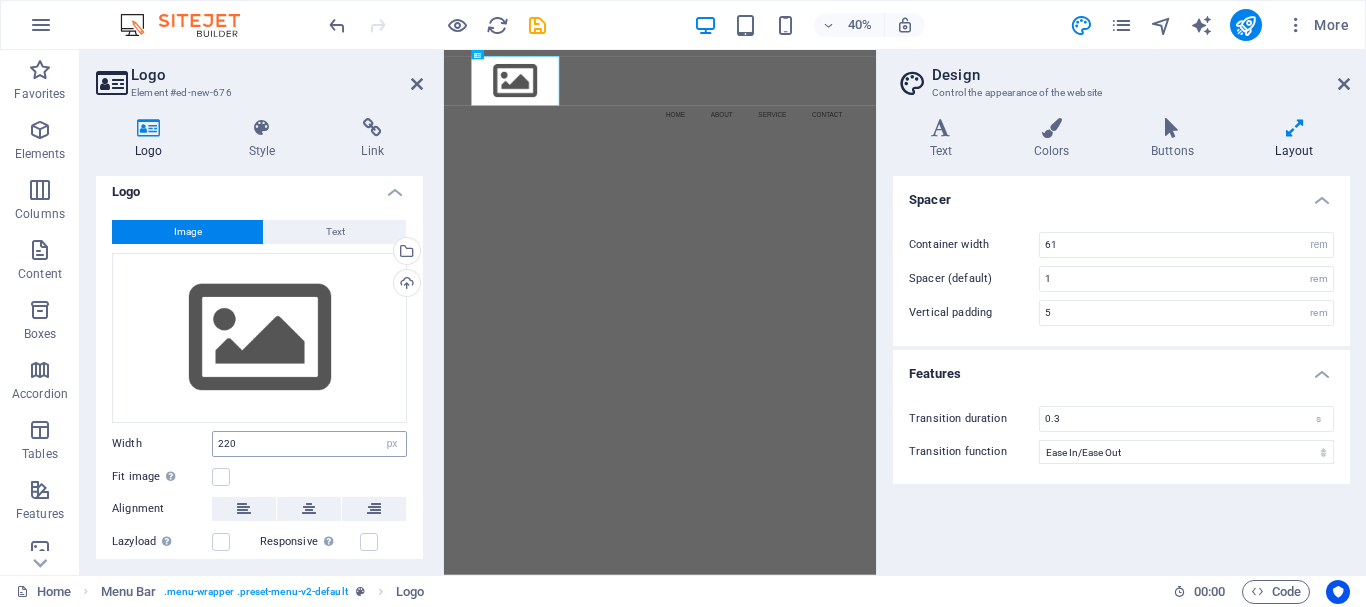 scroll, scrollTop: 0, scrollLeft: 0, axis: both 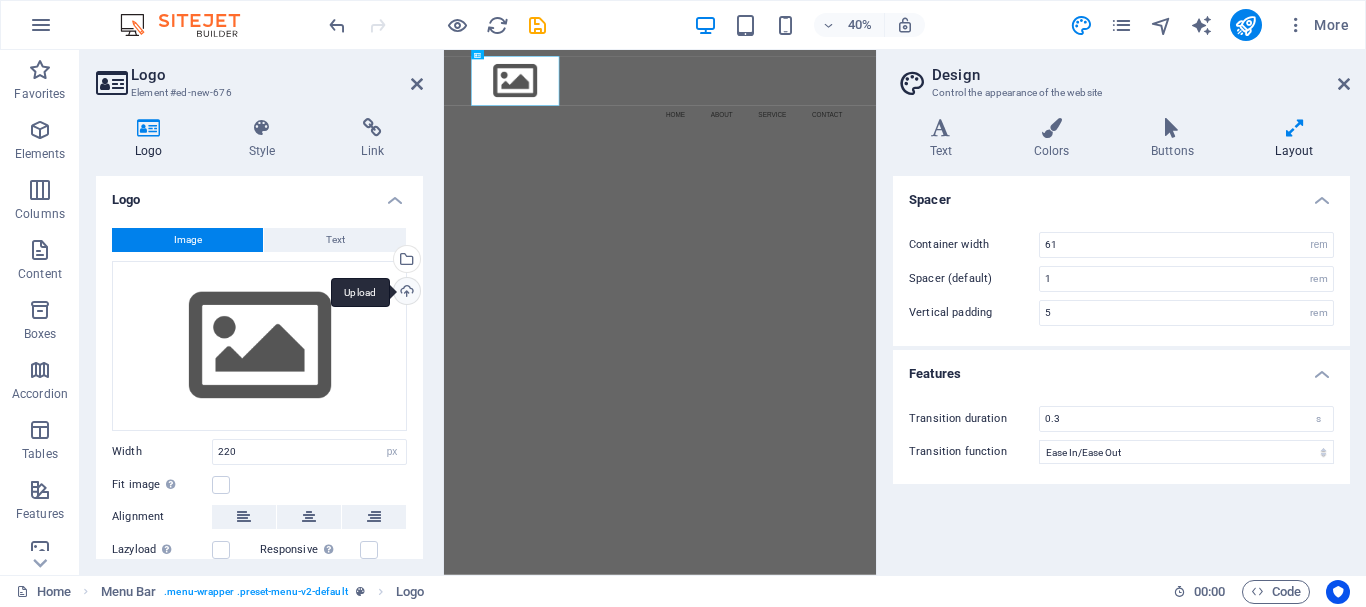 click on "Upload" at bounding box center (405, 293) 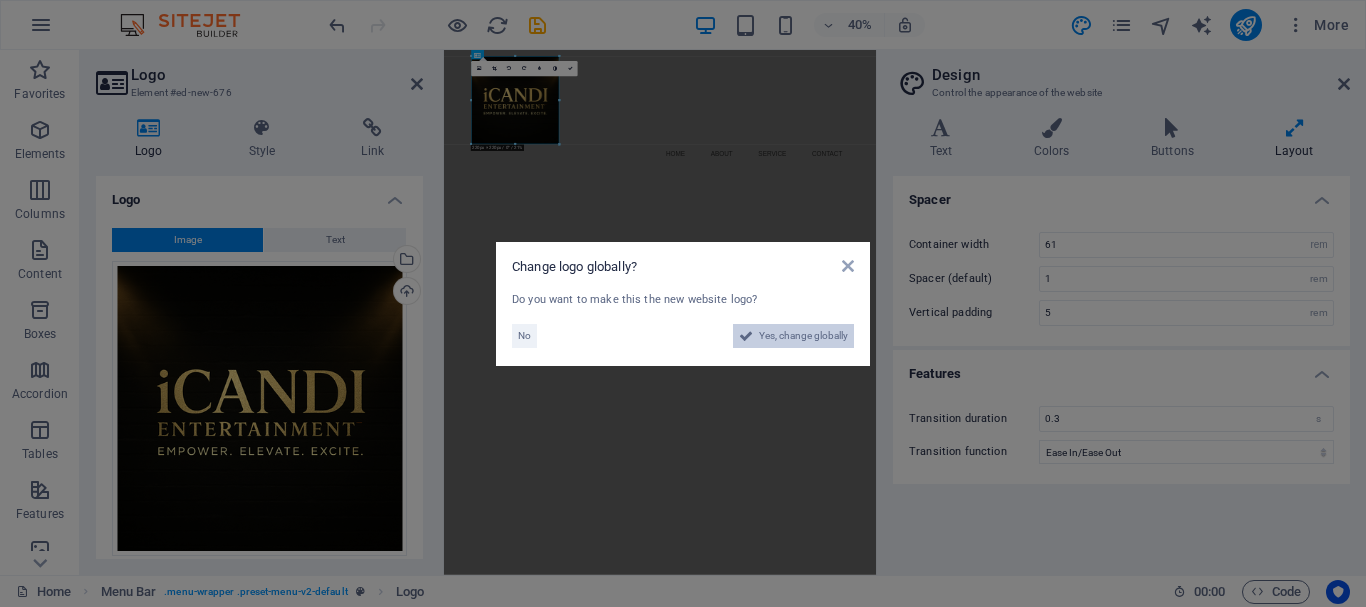 click on "Yes, change globally" at bounding box center (803, 336) 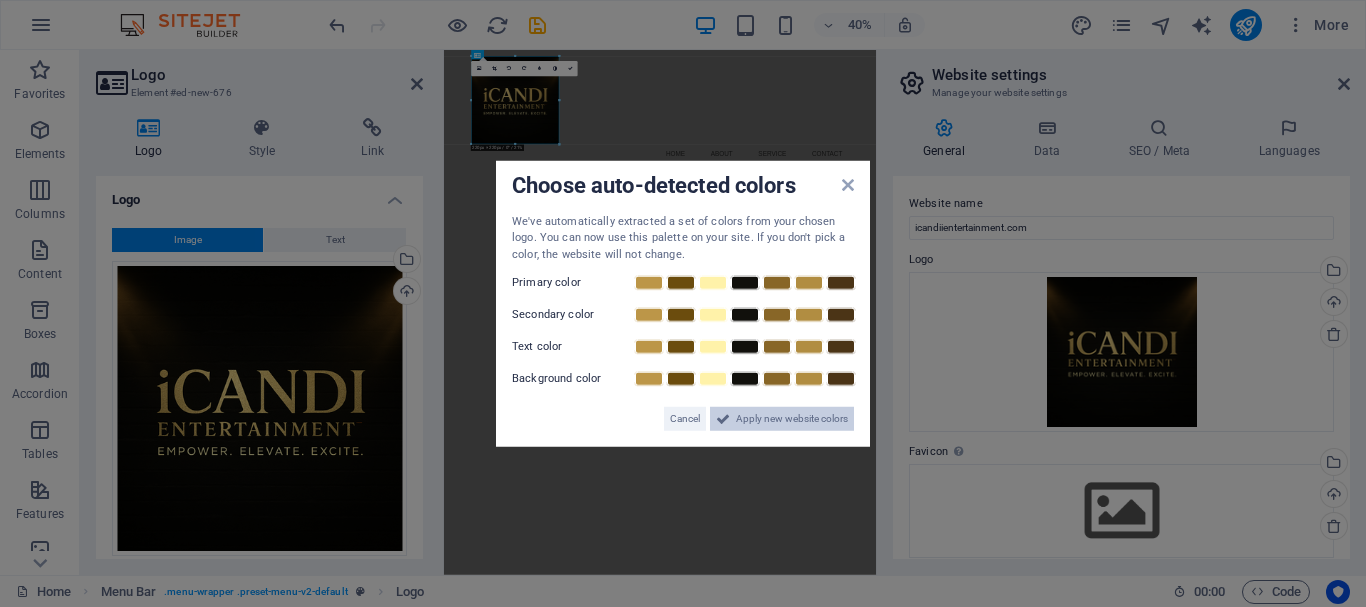 click on "Apply new website colors" at bounding box center [792, 419] 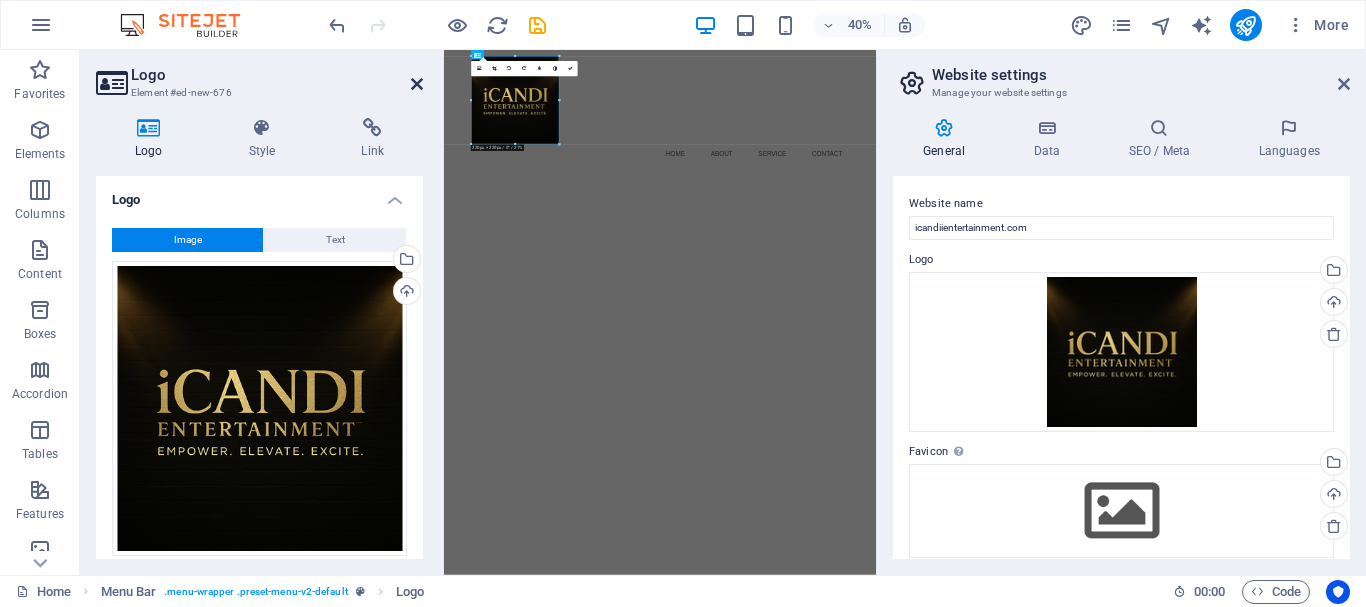 click at bounding box center (417, 84) 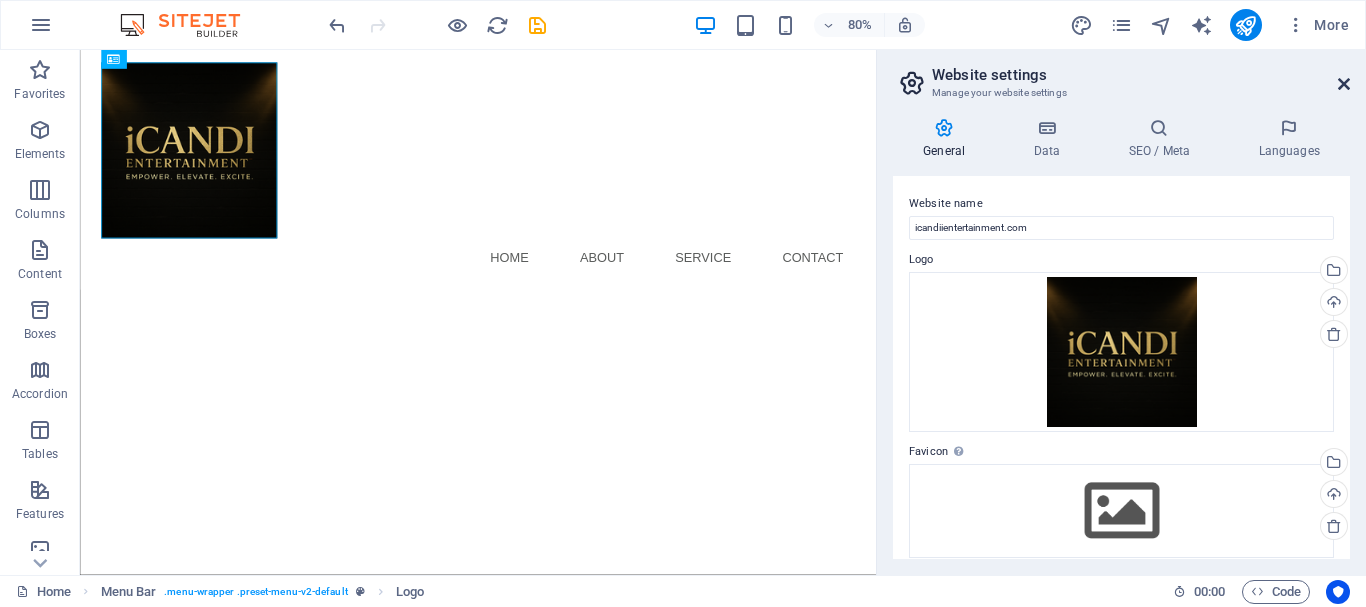 click at bounding box center (1344, 84) 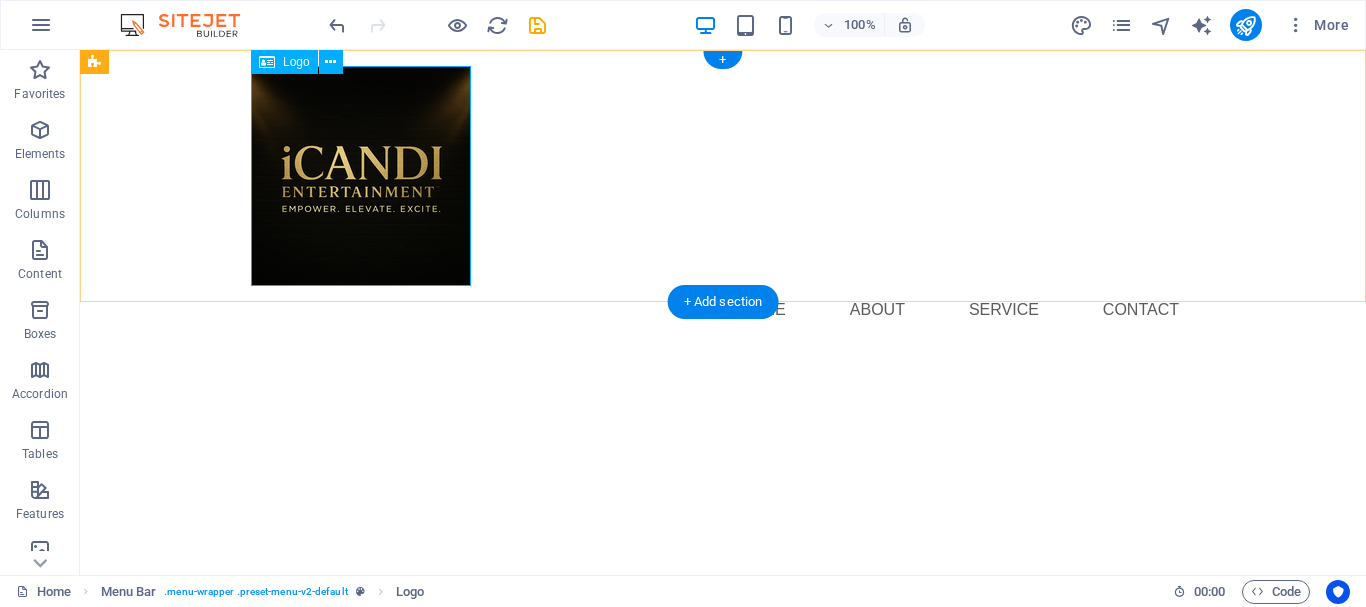 click at bounding box center (723, 176) 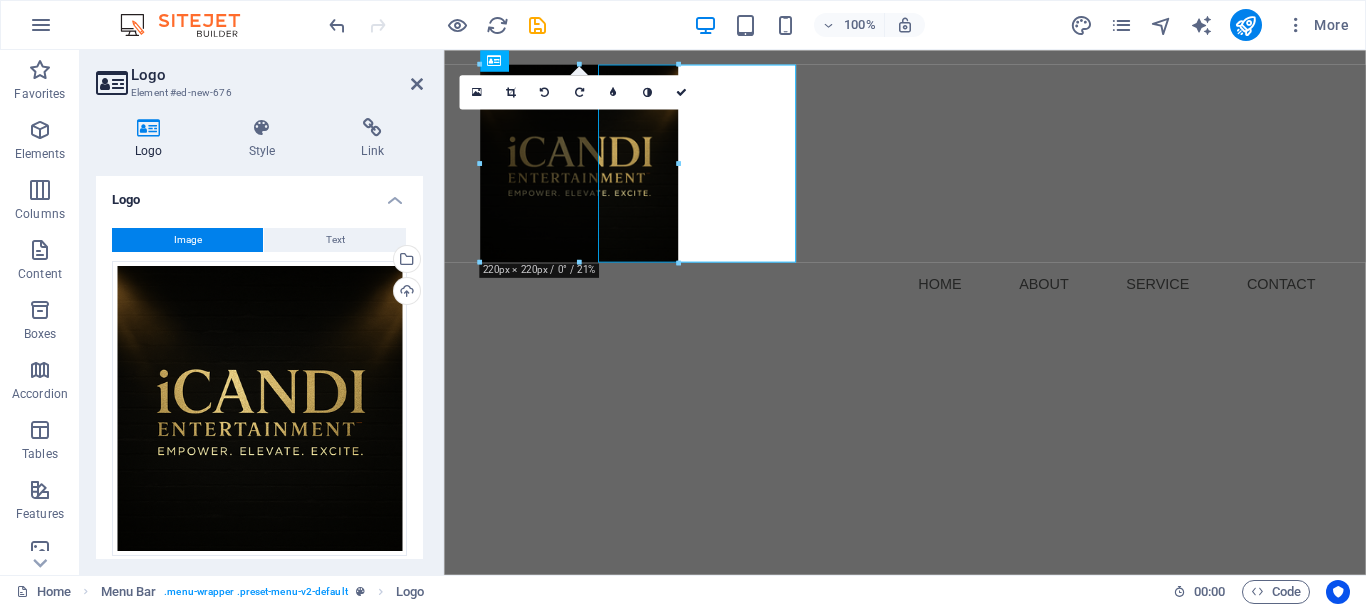 click on "Logo Style Link Logo Image Text Drag files here, click to choose files or select files from Files or our free stock photos & videos Select files from the file manager, stock photos, or upload file(s) Upload Width 220 Default auto px rem % em vh vw Fit image Automatically fit image to a fixed width and height Height Default auto px Alignment Lazyload Loading images after the page loads improves page speed. Responsive Automatically load retina image and smartphone optimized sizes. Lightbox Use as headline The image will be wrapped in an H1 headline tag. Useful for giving alternative text the weight of an H1 headline, e.g. for the logo. Leave unchecked if uncertain. Optimized Images are compressed to improve page speed. Position Direction Custom X offset 50 px rem % vh vw Y offset 50 px rem % vh vw Edit design Text Float No float Image left Image right Determine how text should behave around the image. Text Alternative text Image caption Paragraph Format Normal Heading 1 Heading 2 Heading 3 Heading 4 Heading 5 8" at bounding box center (259, 338) 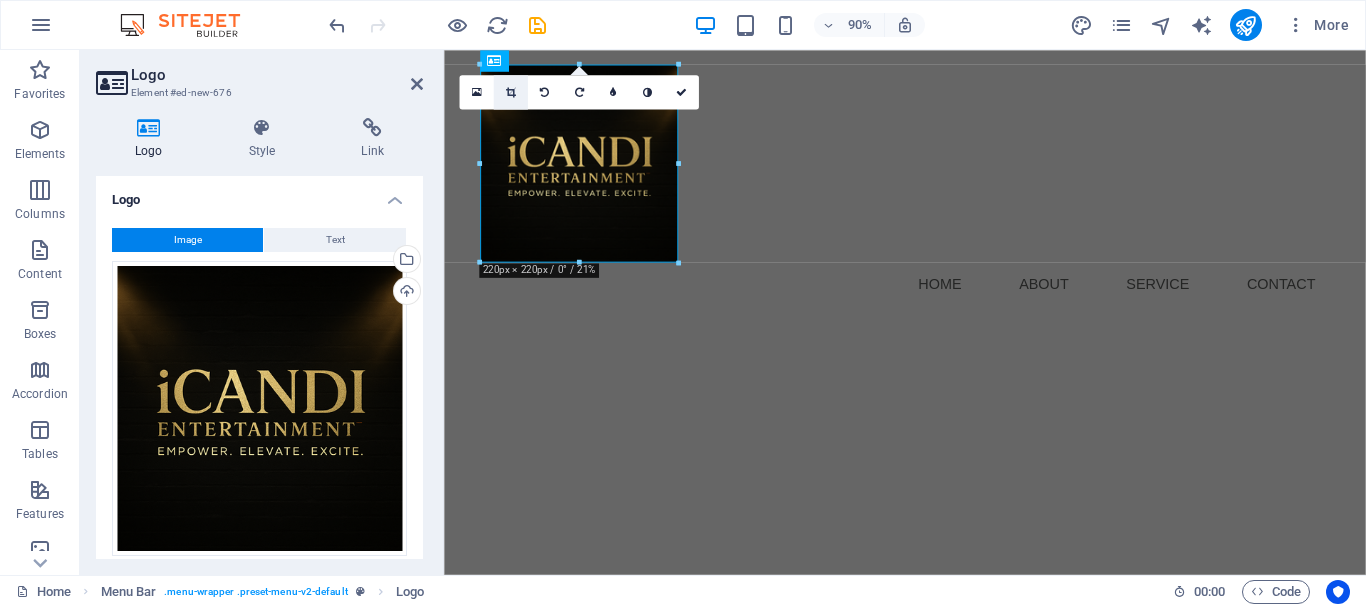 click at bounding box center (511, 92) 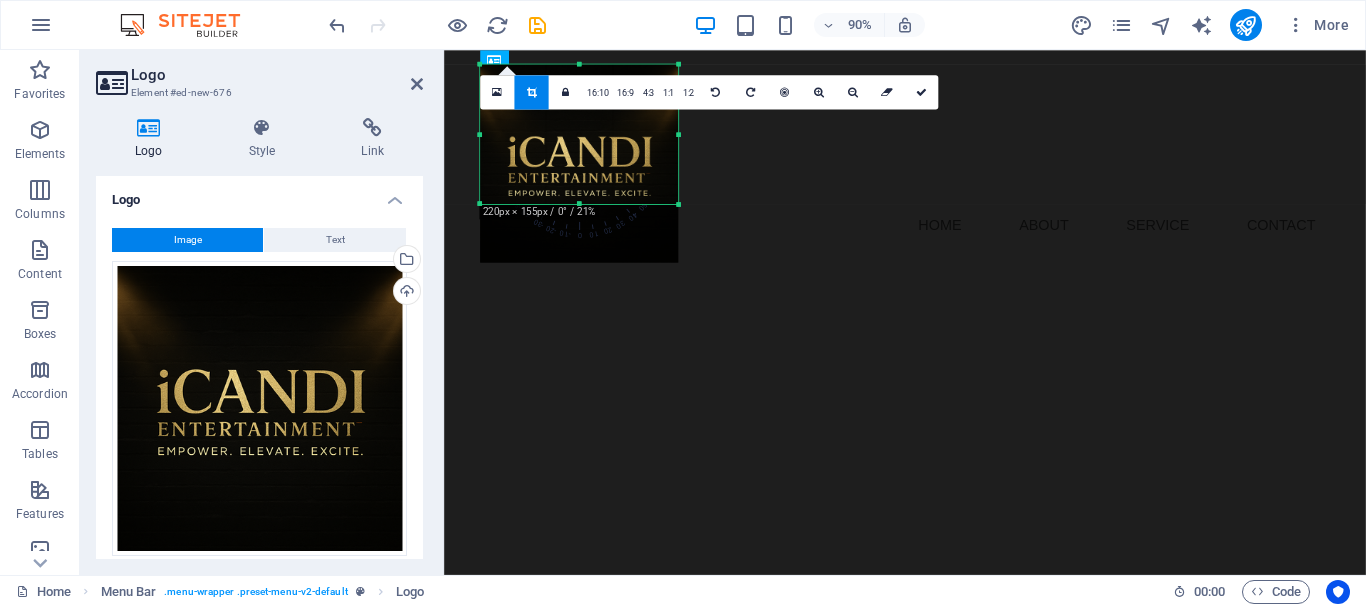 drag, startPoint x: 581, startPoint y: 266, endPoint x: 579, endPoint y: 201, distance: 65.03076 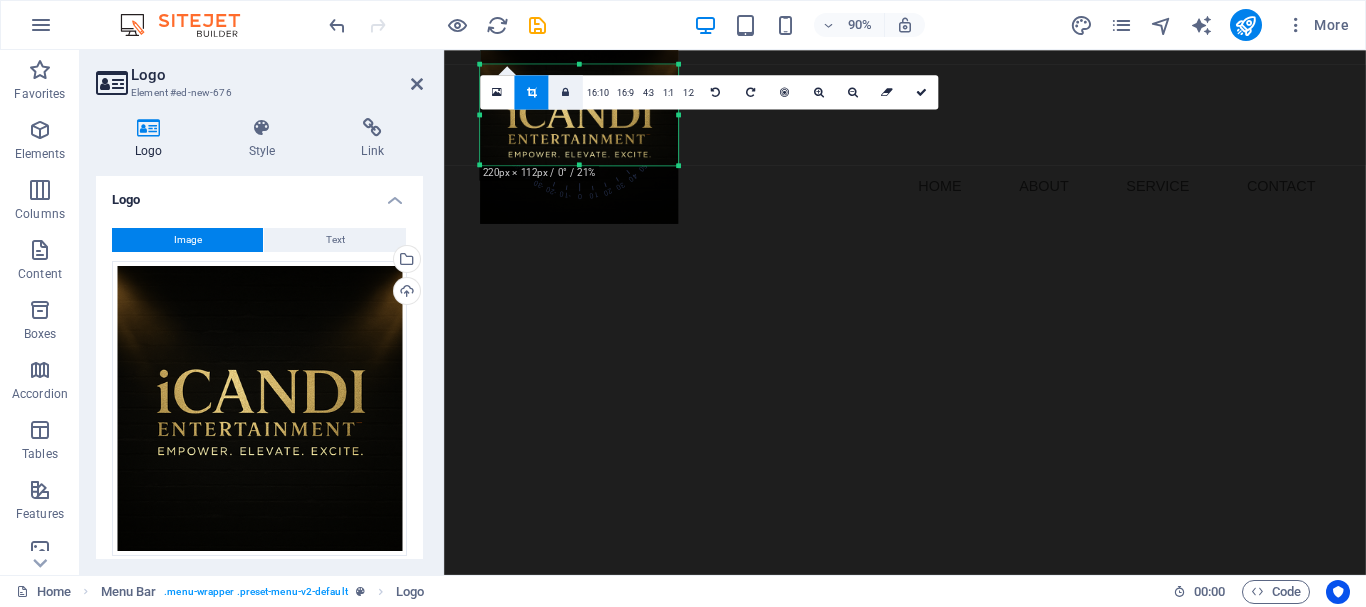 drag, startPoint x: 574, startPoint y: 64, endPoint x: 576, endPoint y: 107, distance: 43.046486 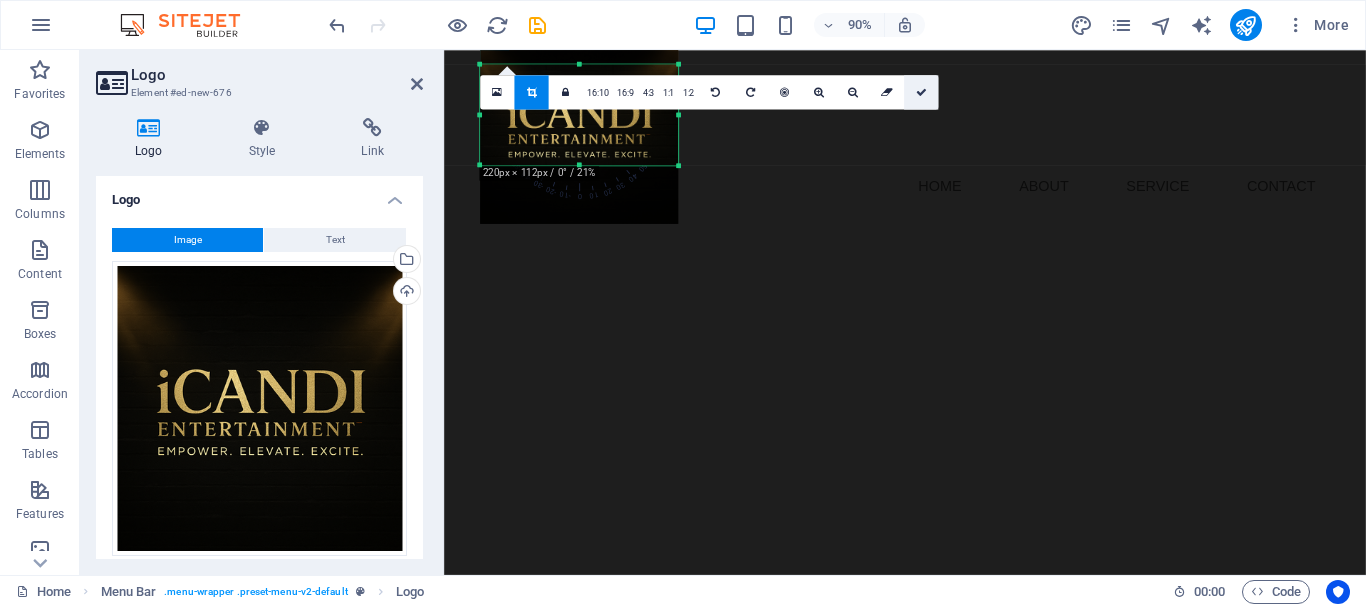 click at bounding box center (921, 92) 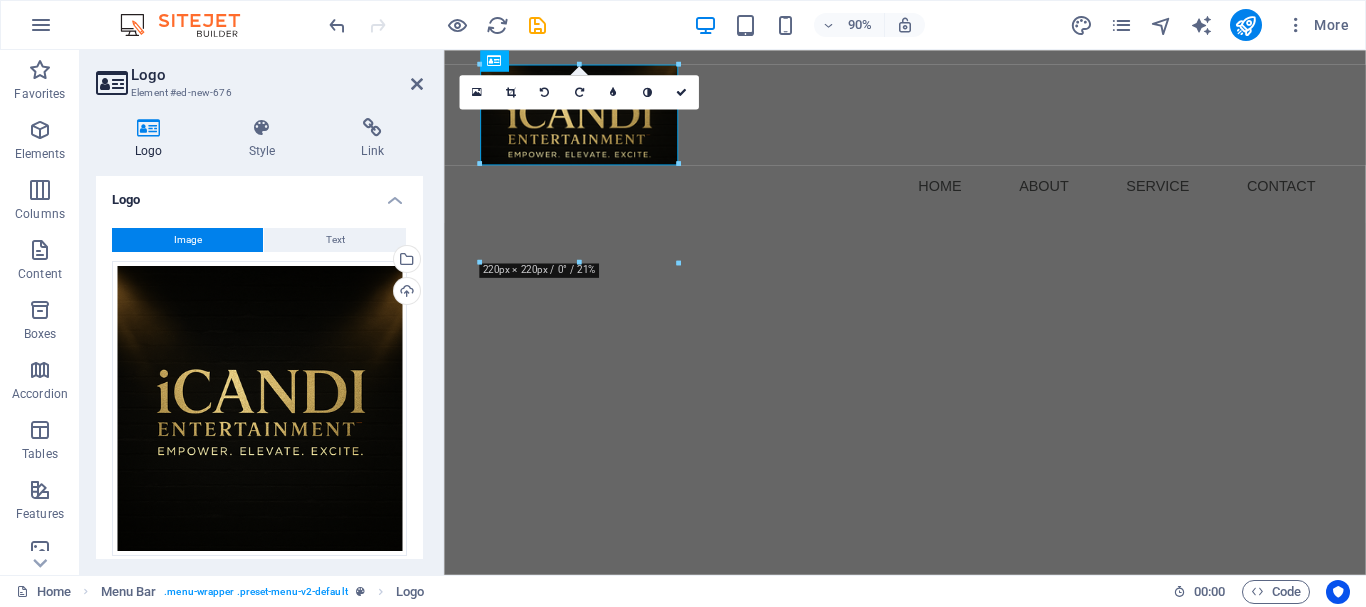 click on "Skip to main content
Menu Home About Service Contact" at bounding box center (956, 146) 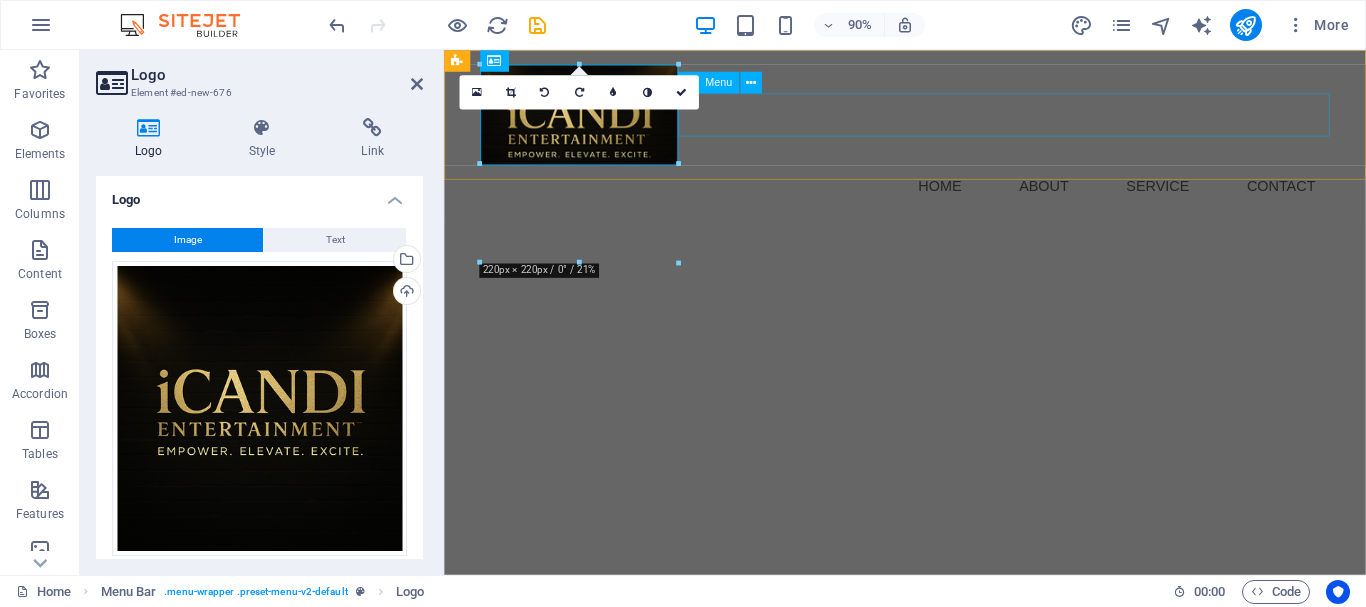 click on "Home About Service Contact" at bounding box center [956, 202] 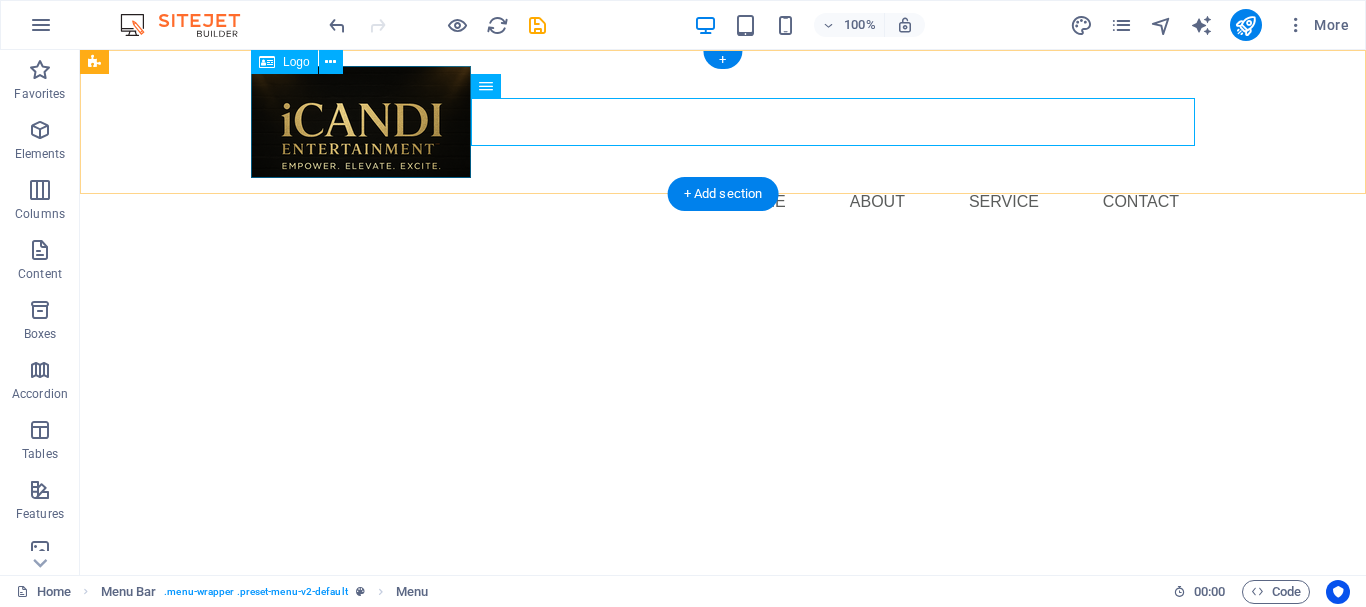 click at bounding box center (723, 122) 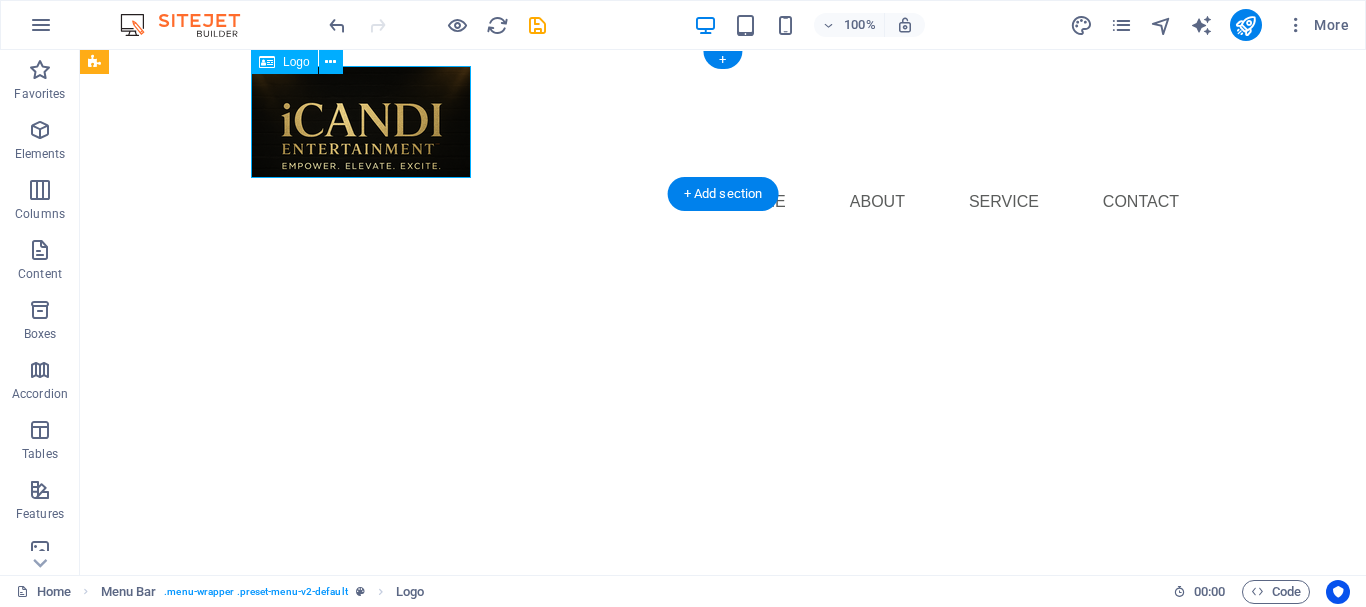click at bounding box center [723, 122] 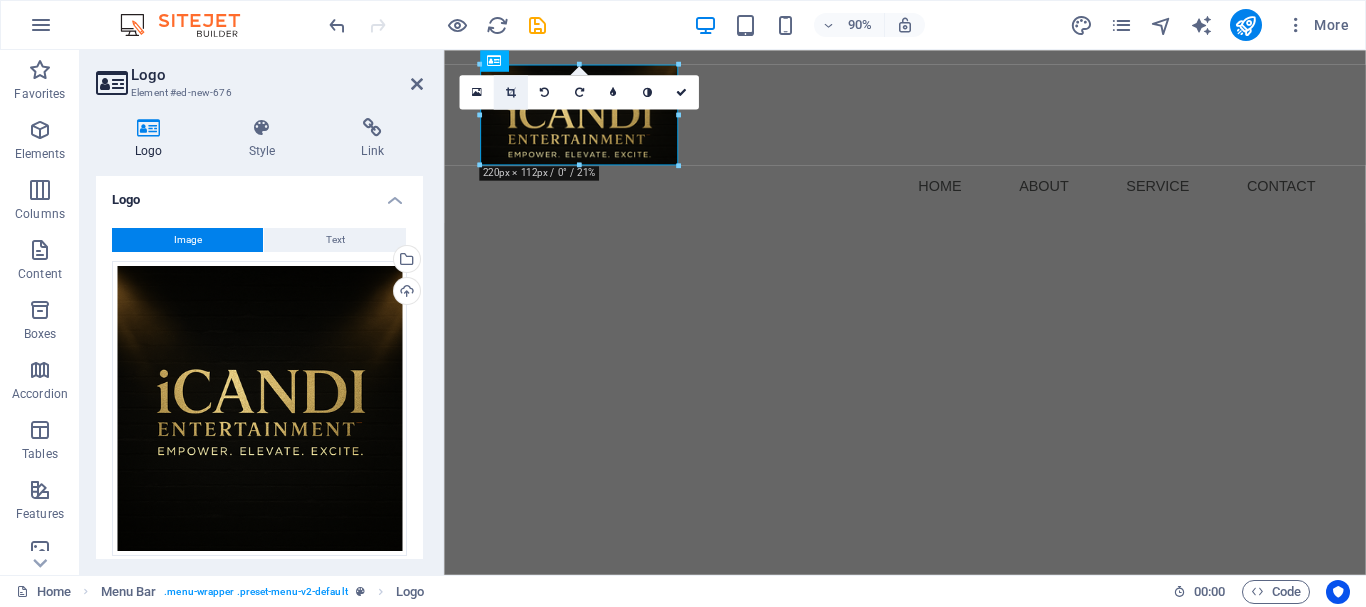 click at bounding box center (511, 92) 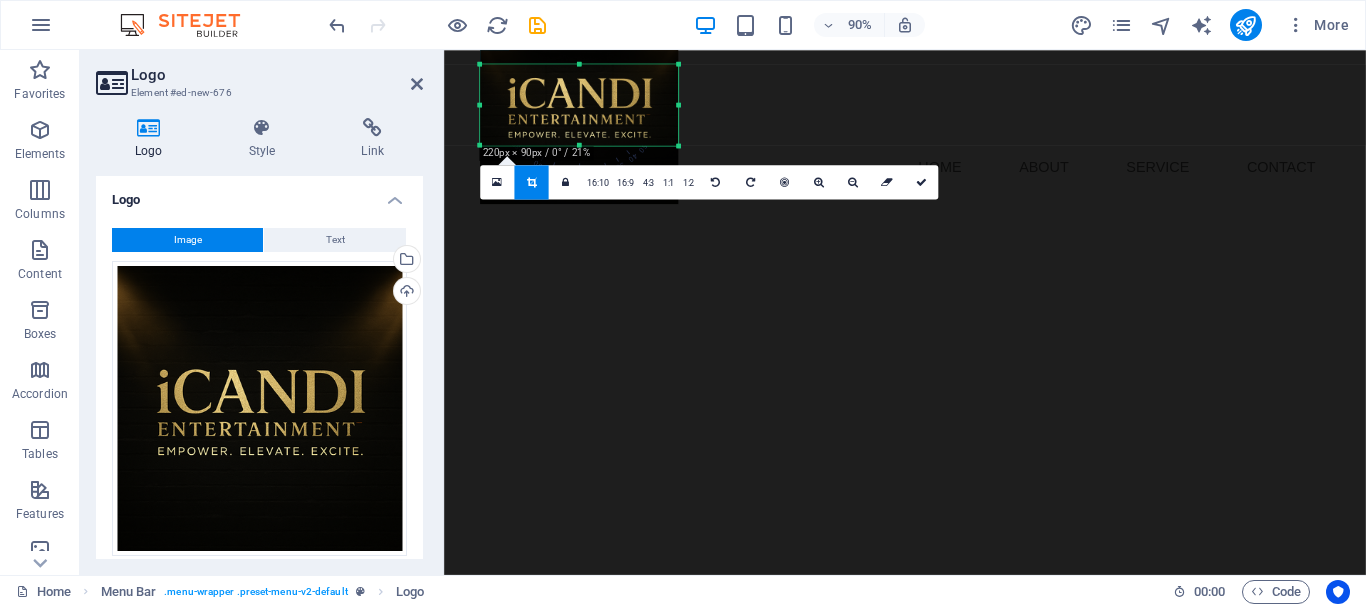 drag, startPoint x: 582, startPoint y: 66, endPoint x: 582, endPoint y: 88, distance: 22 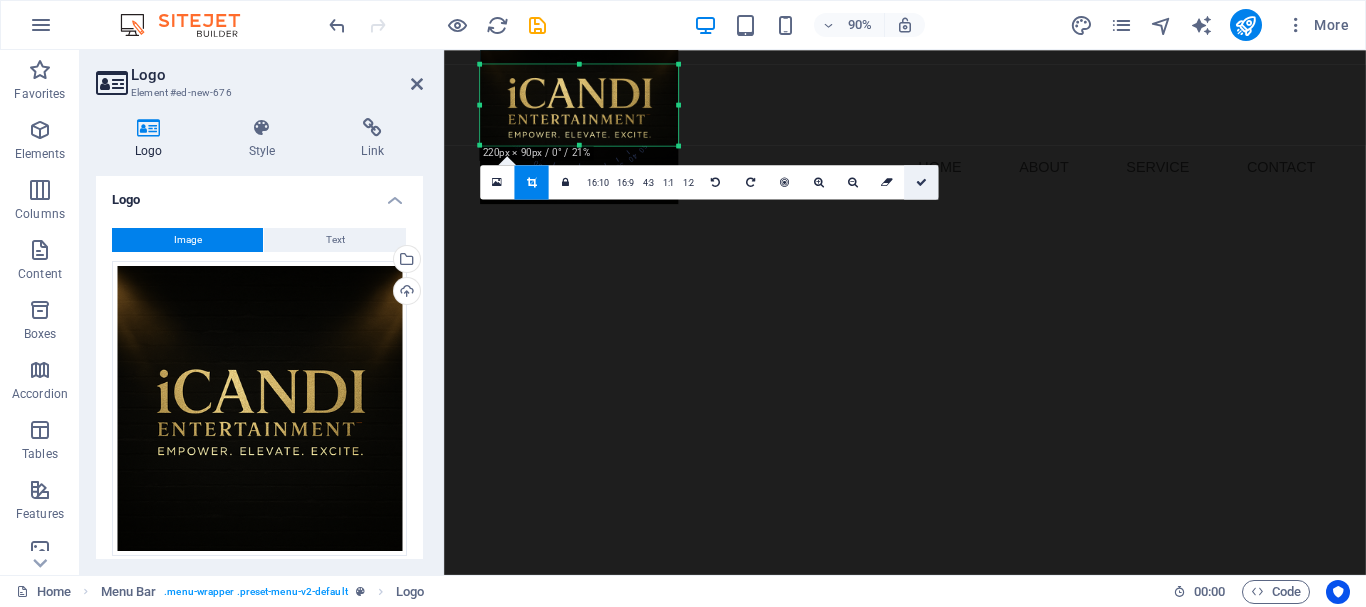 click at bounding box center [921, 182] 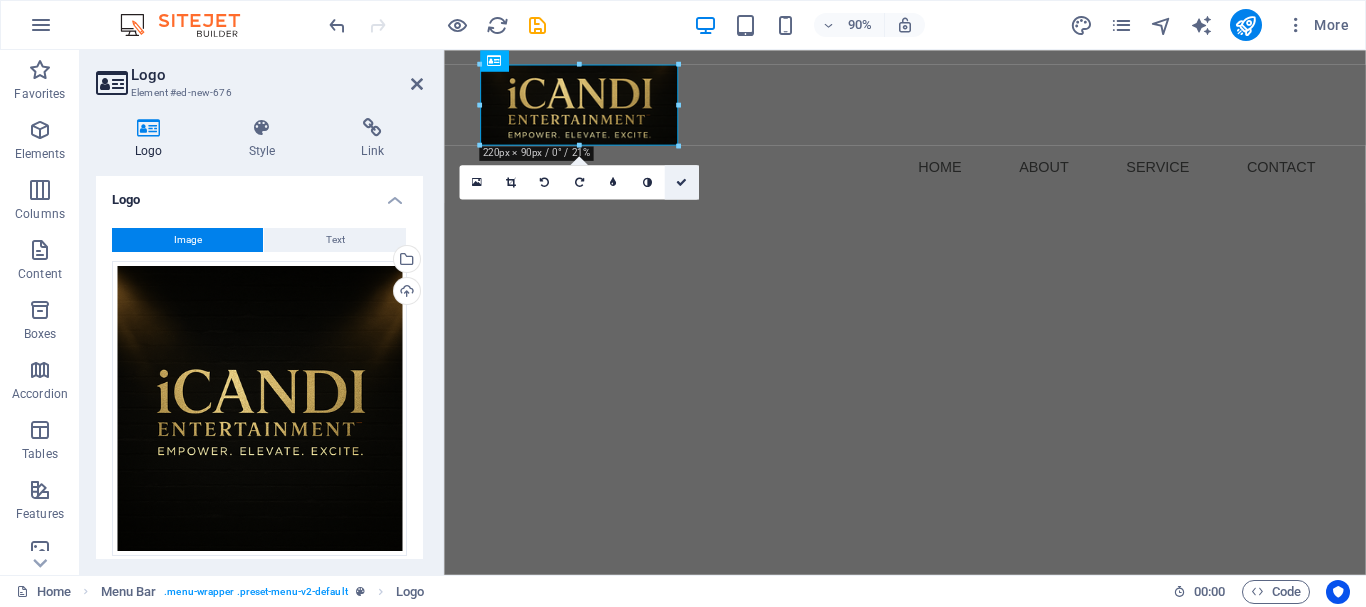 click at bounding box center [681, 182] 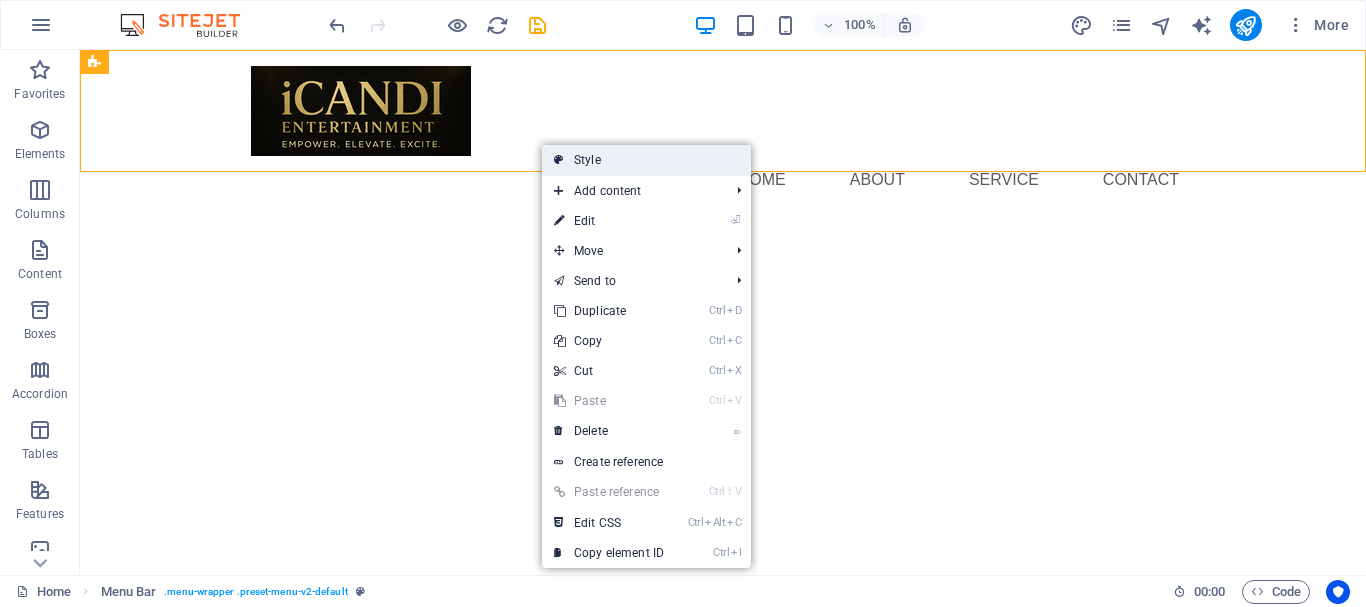 click on "Style" at bounding box center (646, 160) 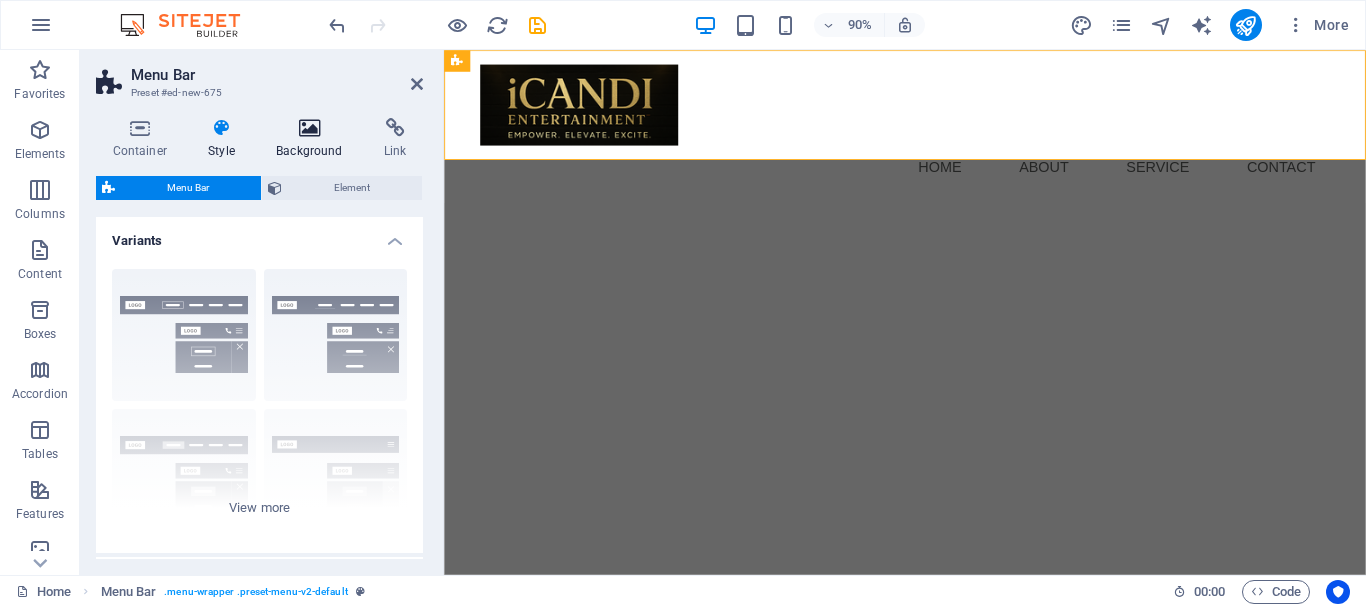 click on "Background" at bounding box center (314, 139) 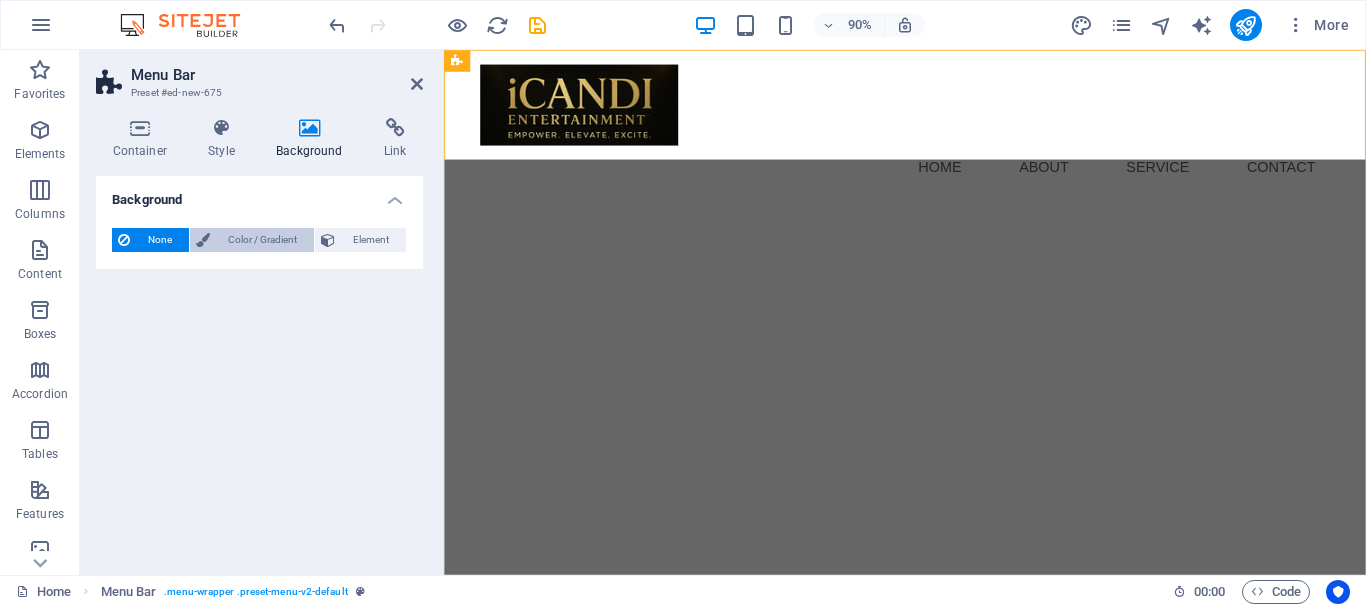click on "Color / Gradient" at bounding box center (262, 240) 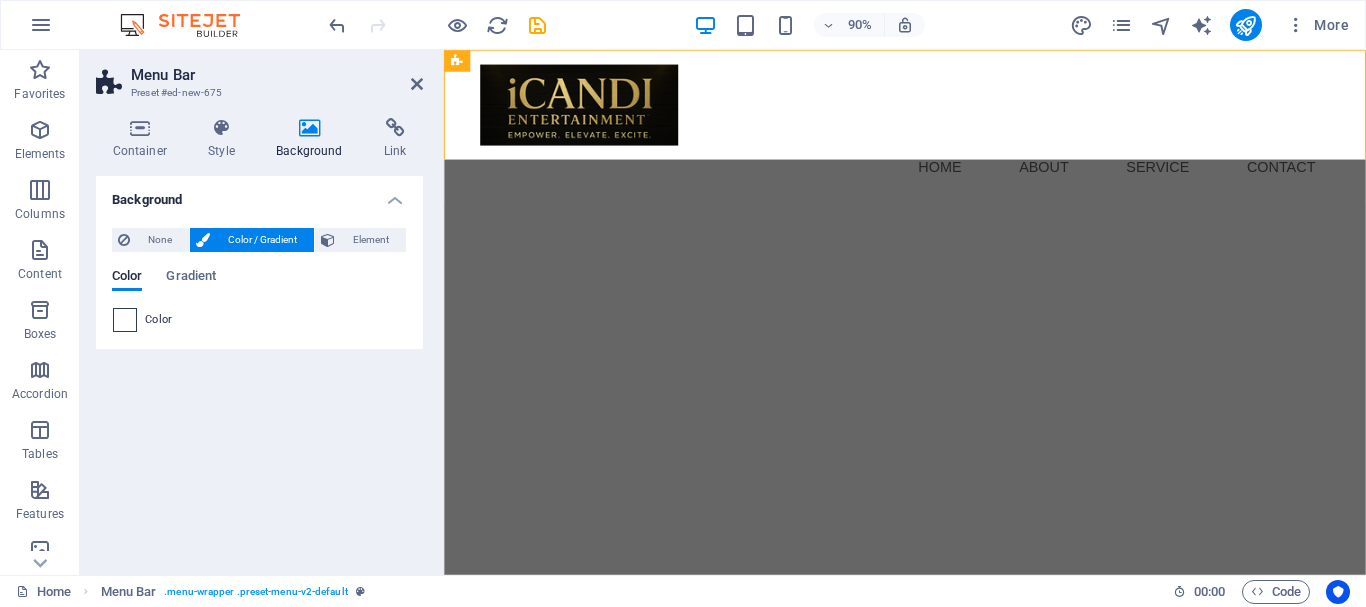 click at bounding box center (125, 320) 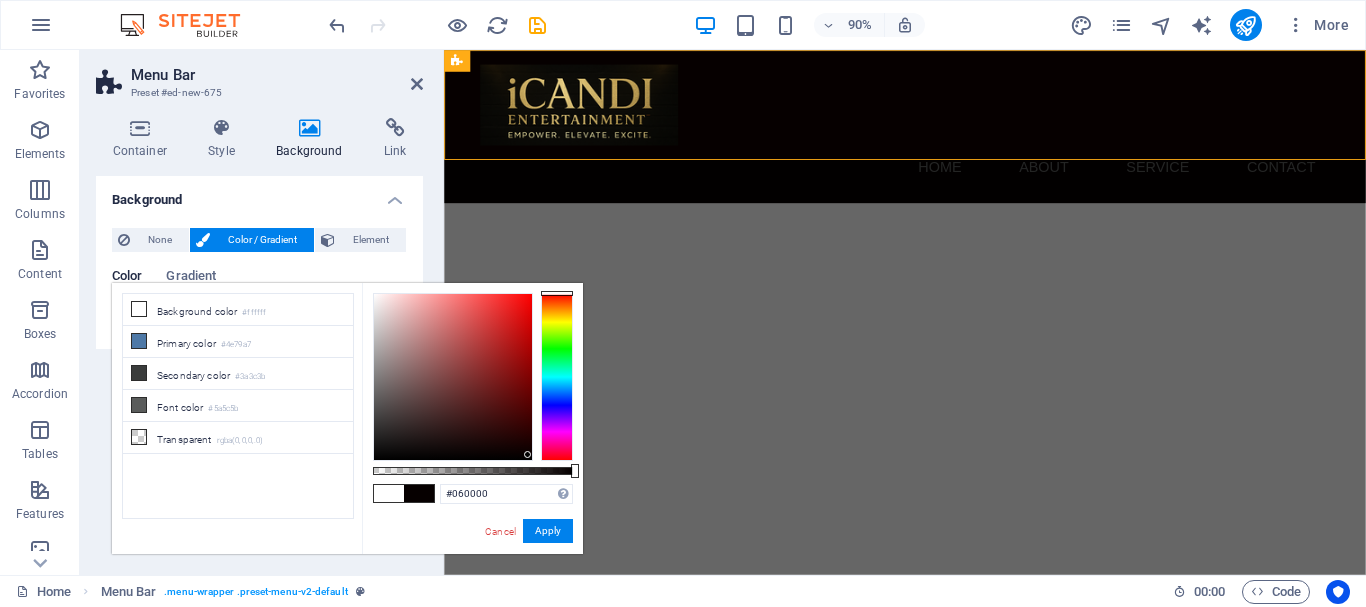click at bounding box center (453, 377) 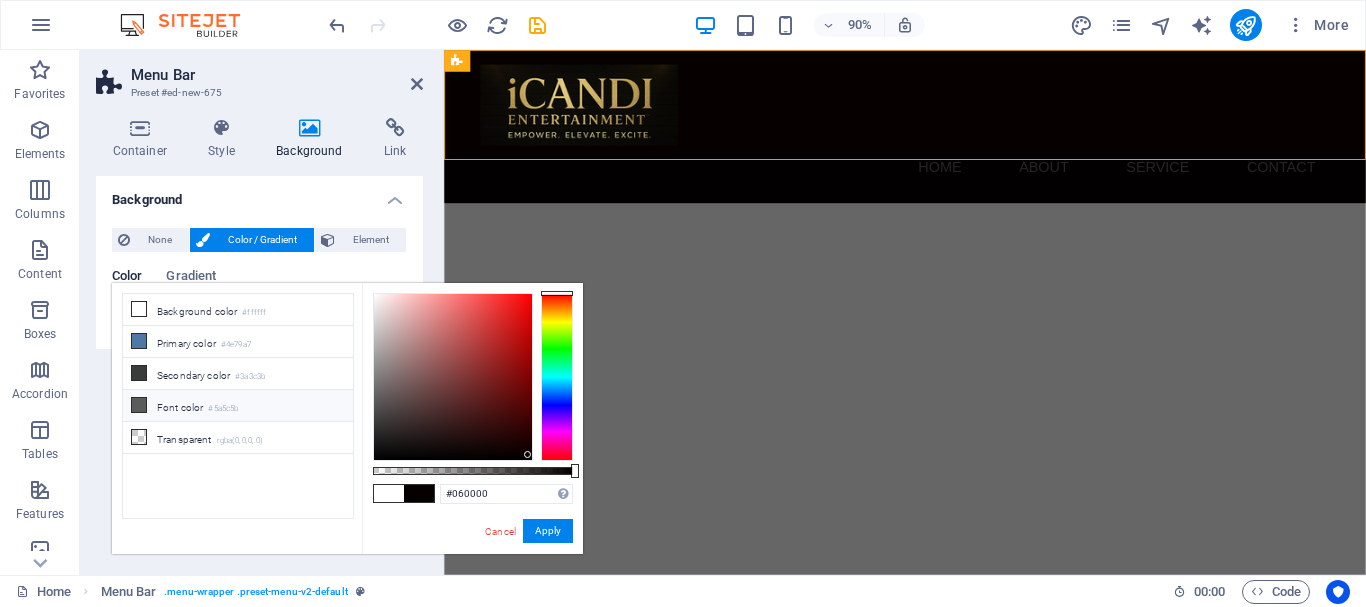 click on "Font color
#5a5c5b" at bounding box center (238, 406) 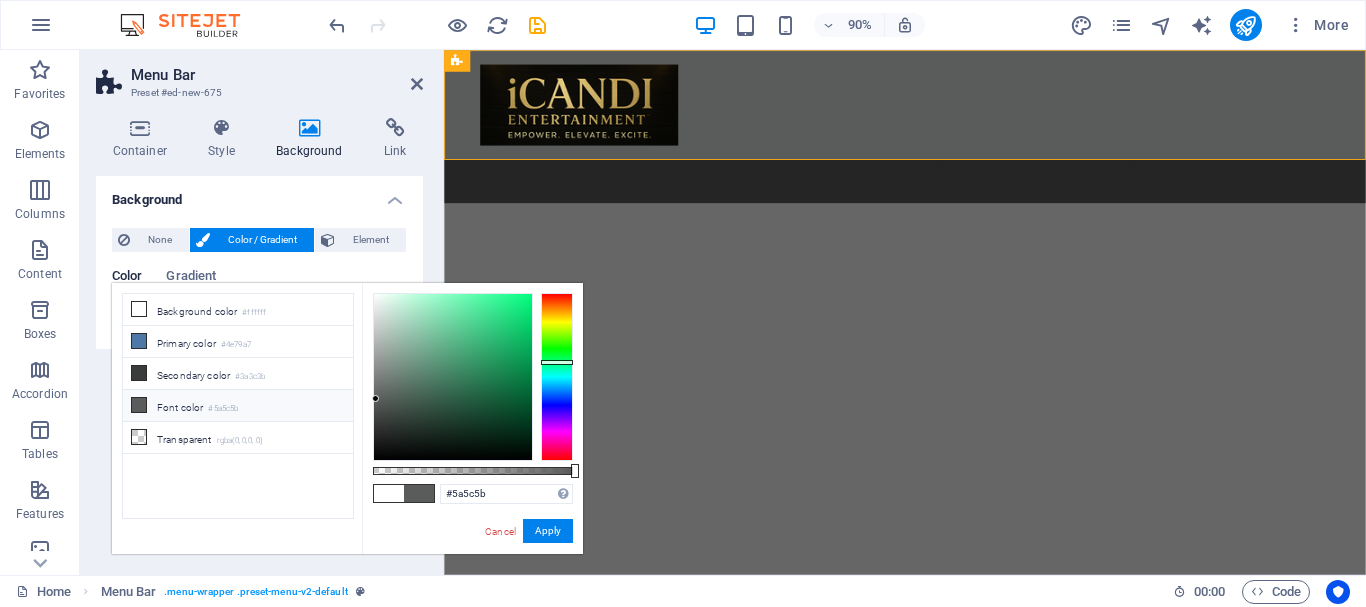 click at bounding box center (389, 493) 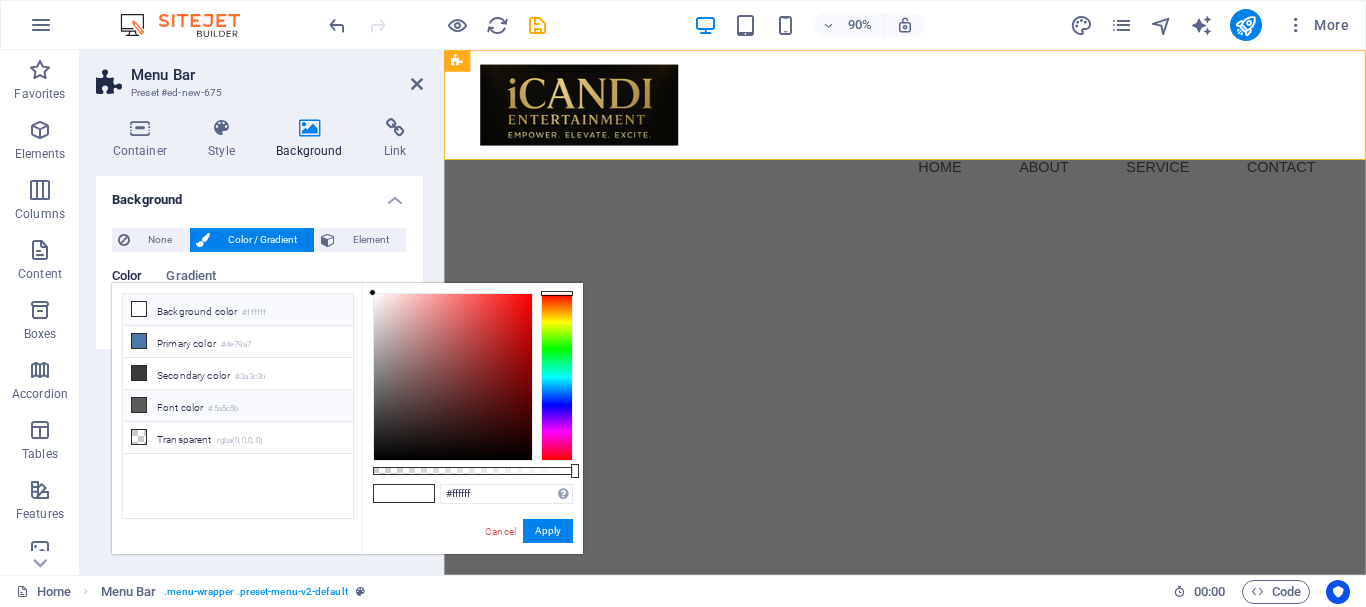 click on "Font color
#5a5c5b" at bounding box center (238, 406) 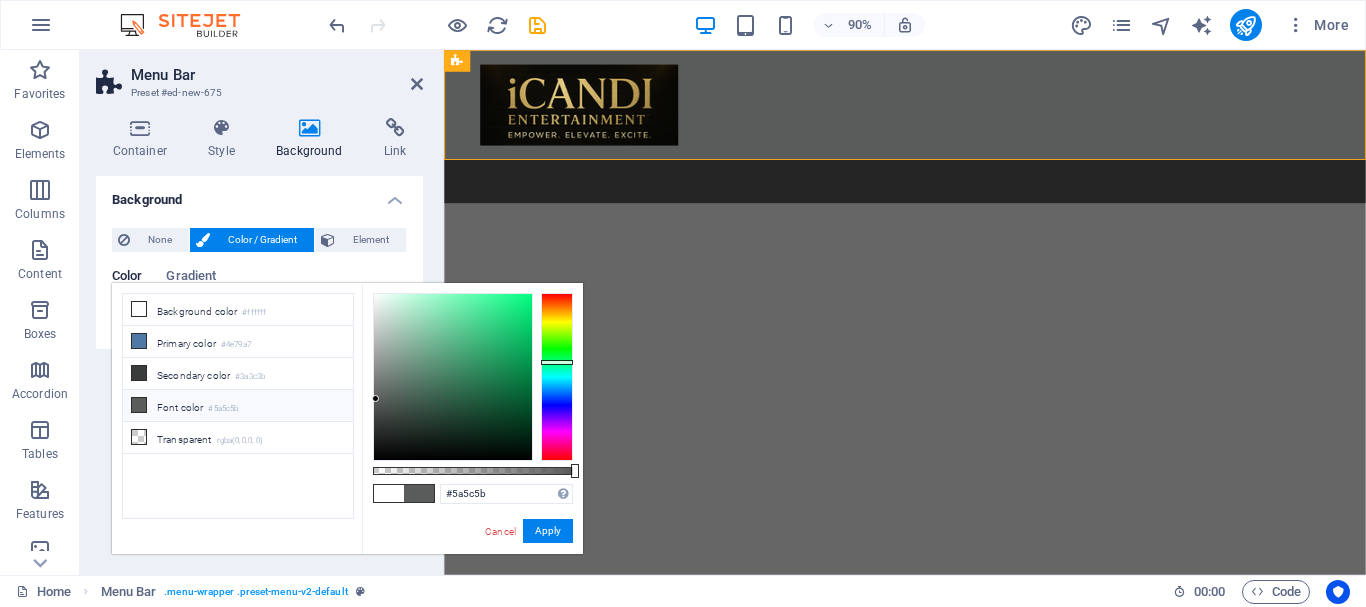 click at bounding box center [389, 493] 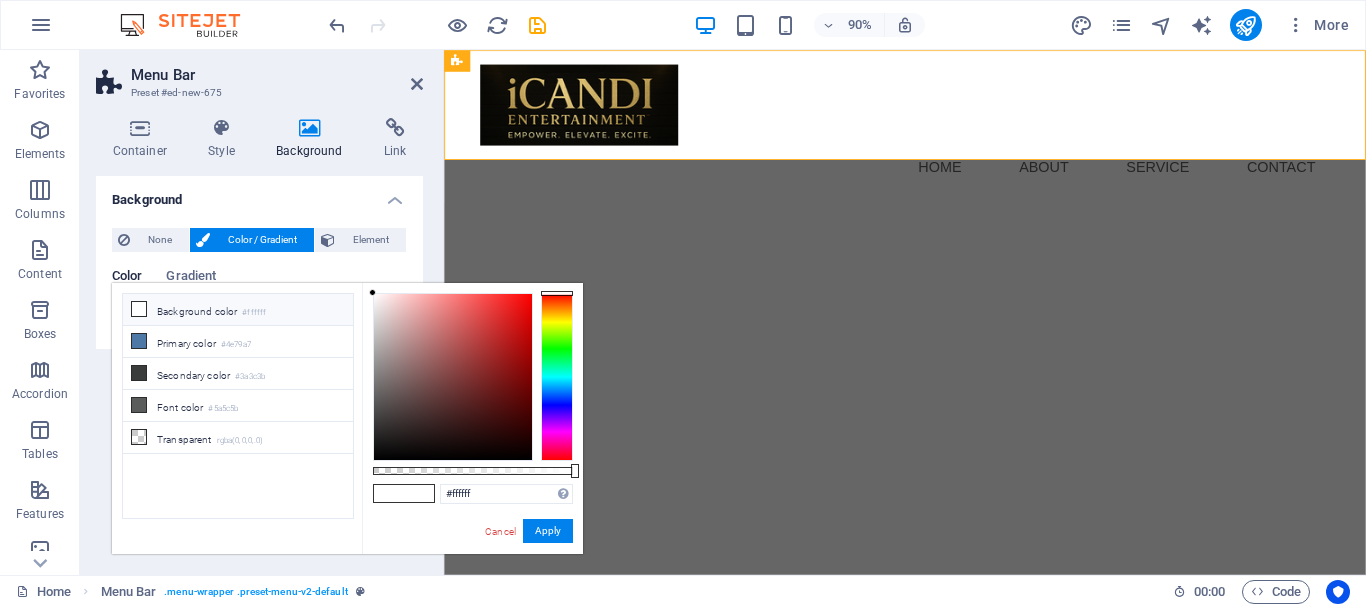 click on "Background color
#ffffff" at bounding box center [238, 310] 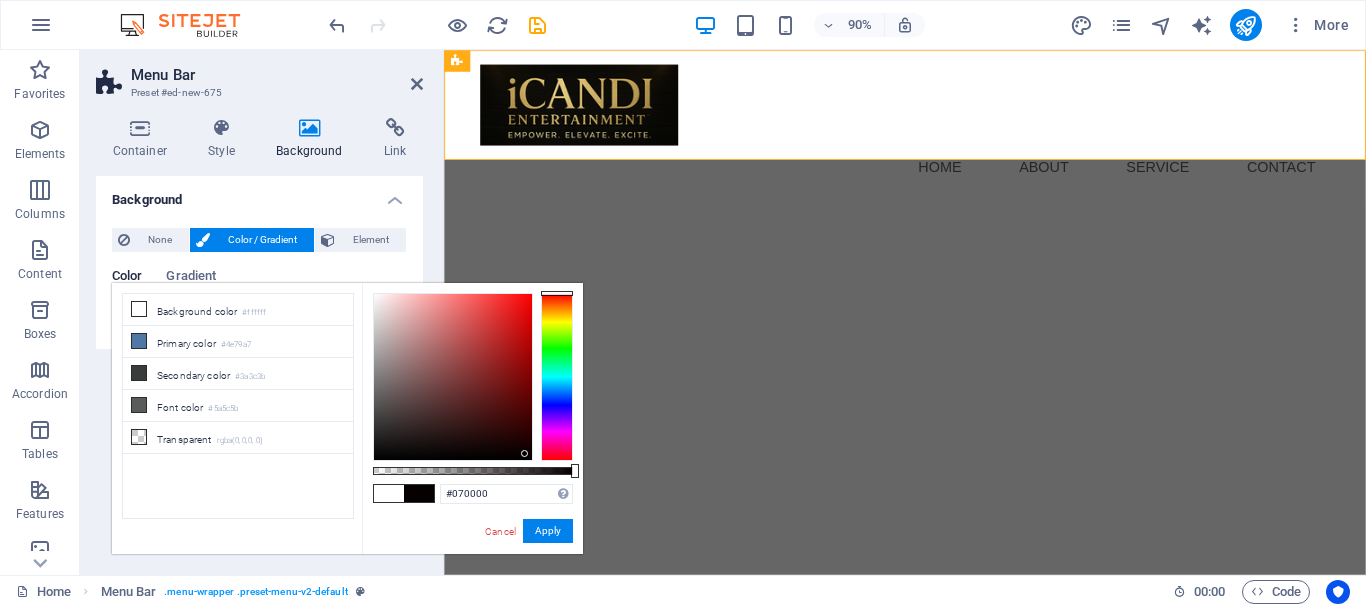click at bounding box center [453, 377] 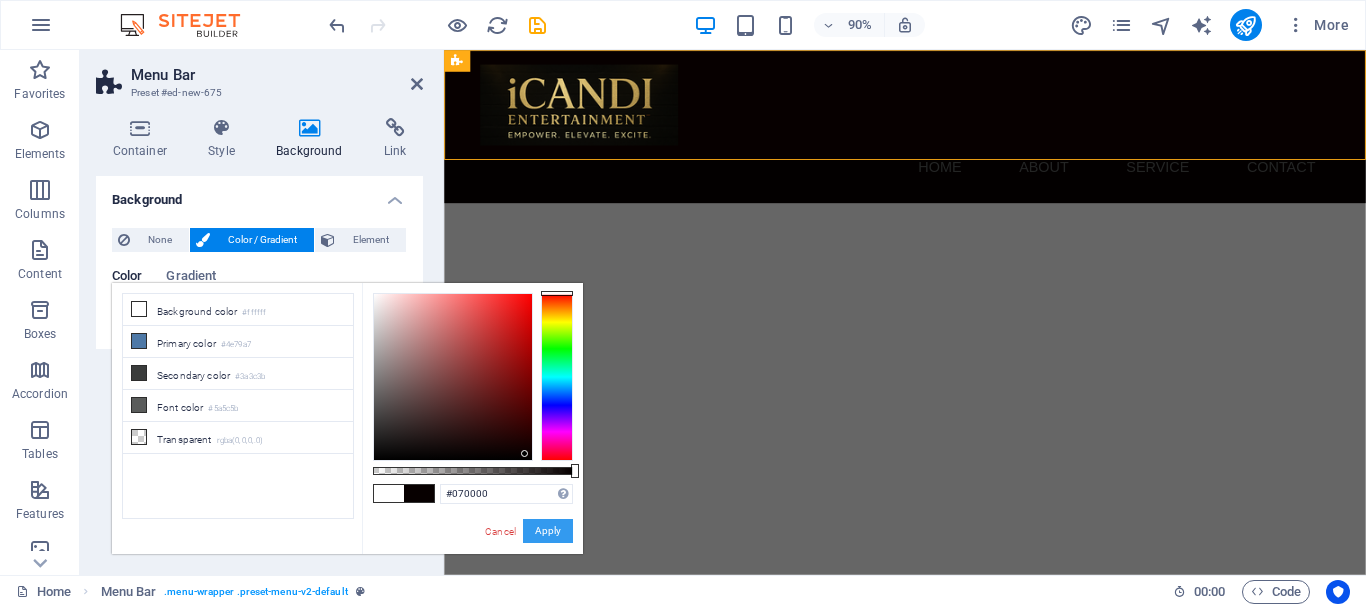 click on "Apply" at bounding box center [548, 531] 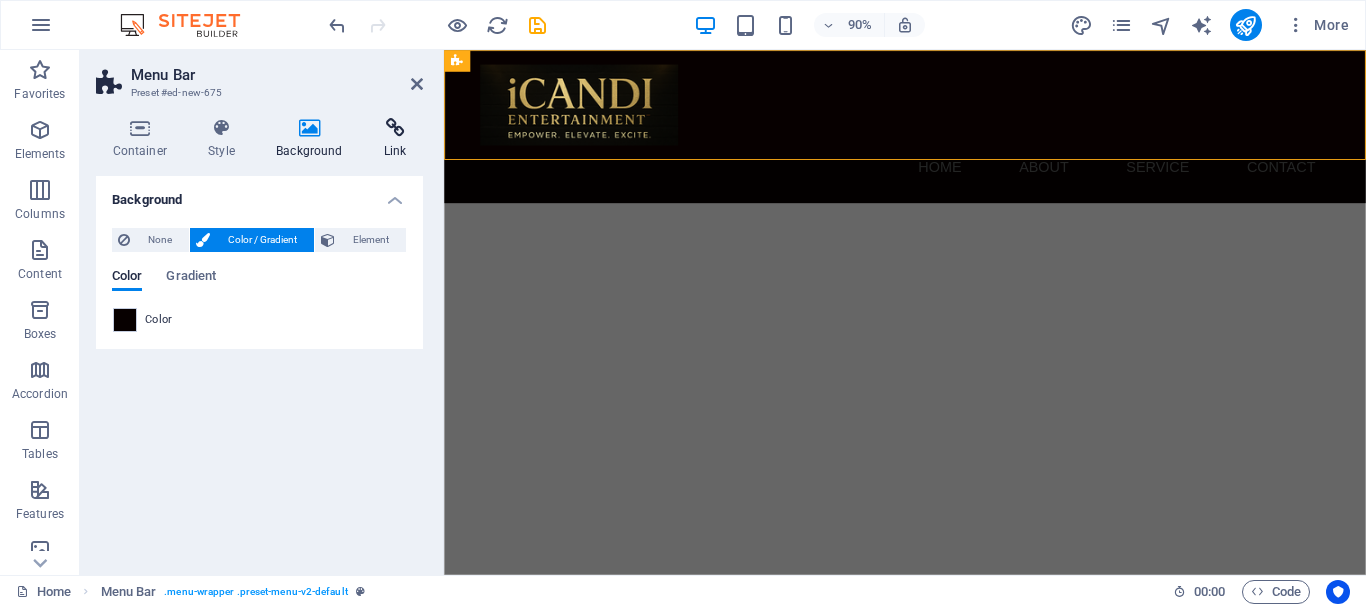 click at bounding box center [395, 128] 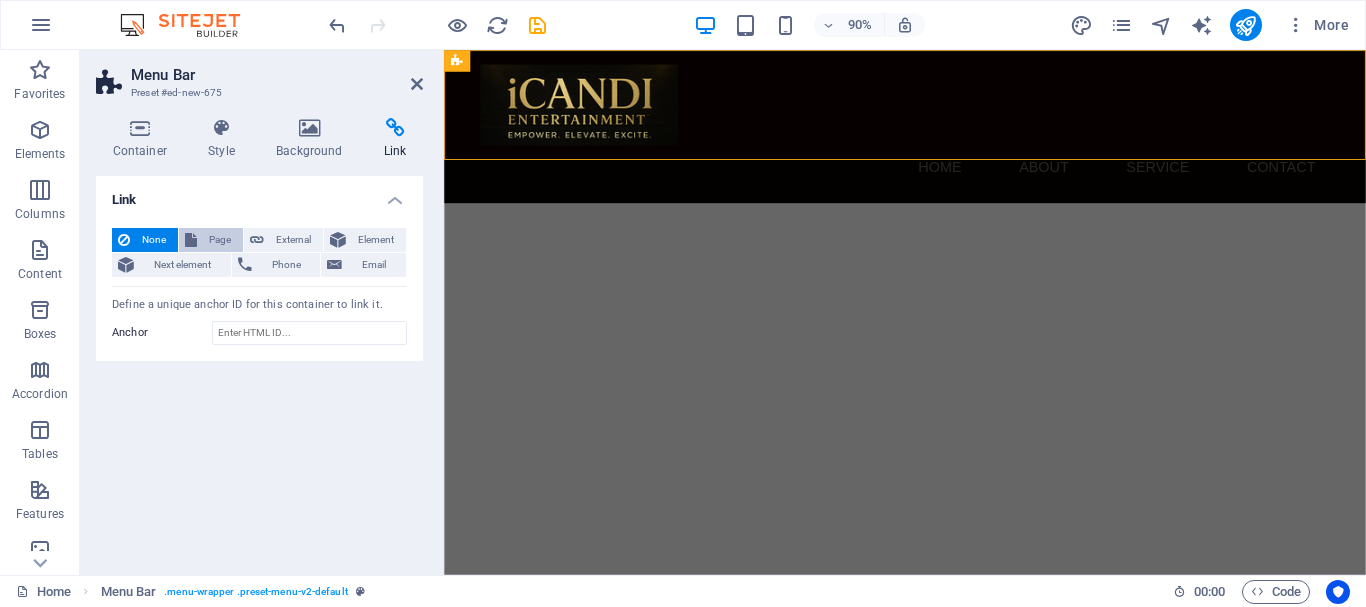 click on "Page" at bounding box center (220, 240) 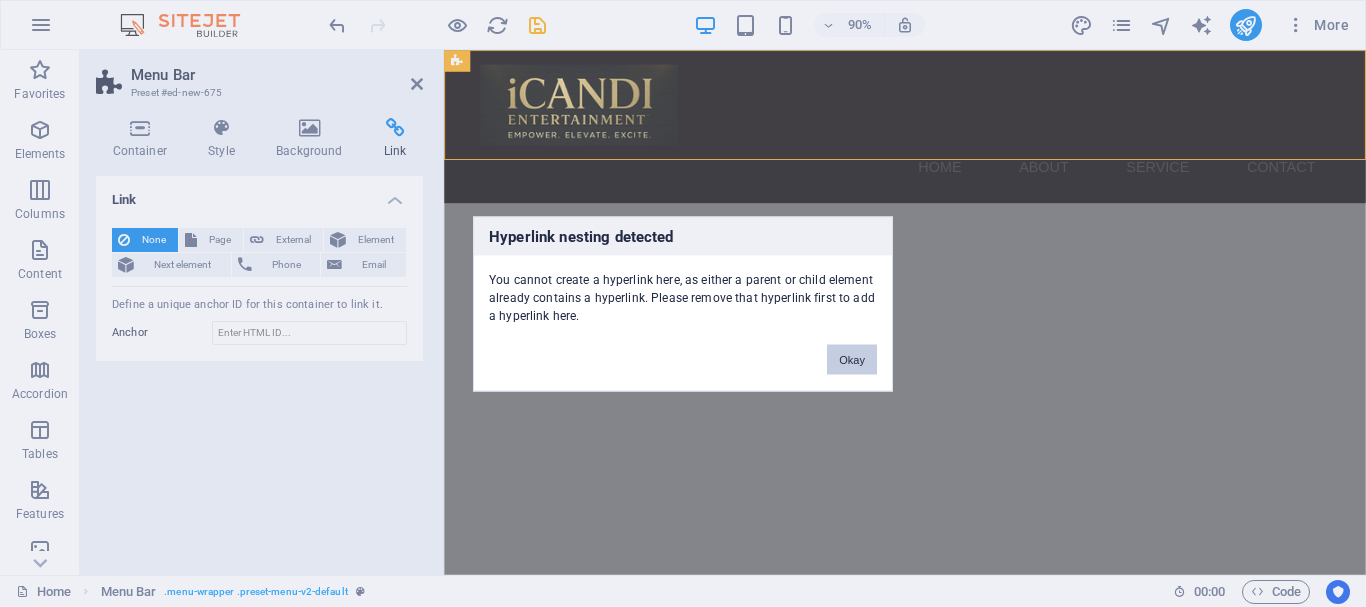 click on "Okay" at bounding box center (852, 359) 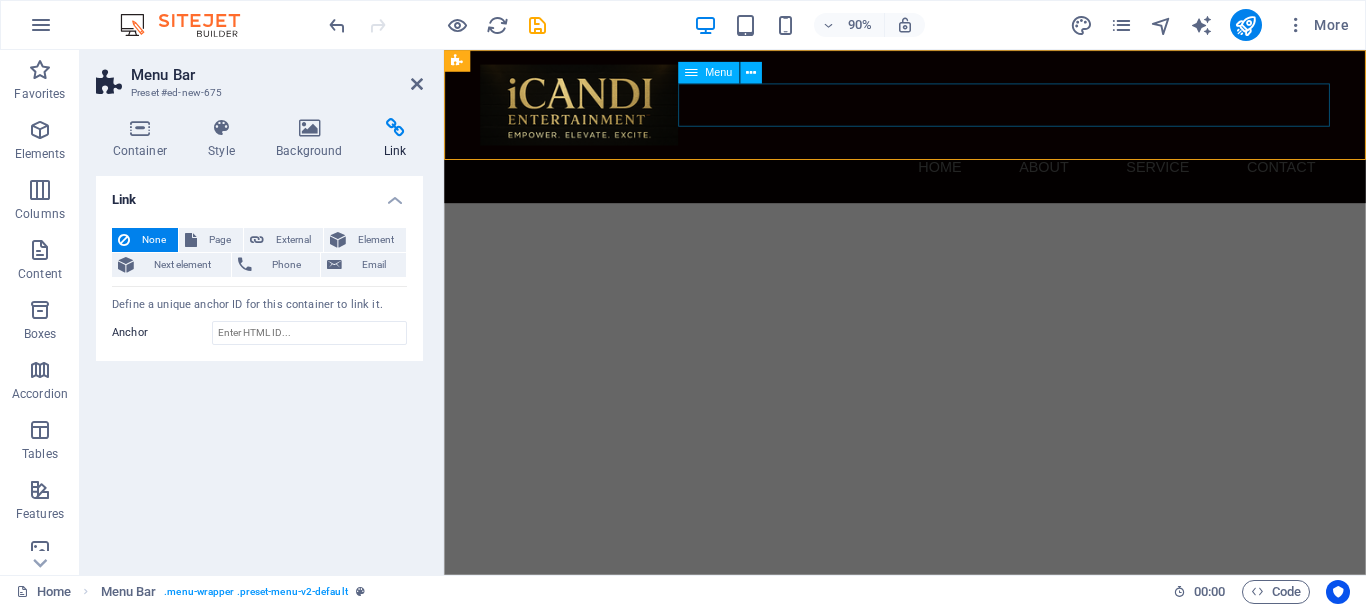 click on "Home About Service Contact" at bounding box center (956, 180) 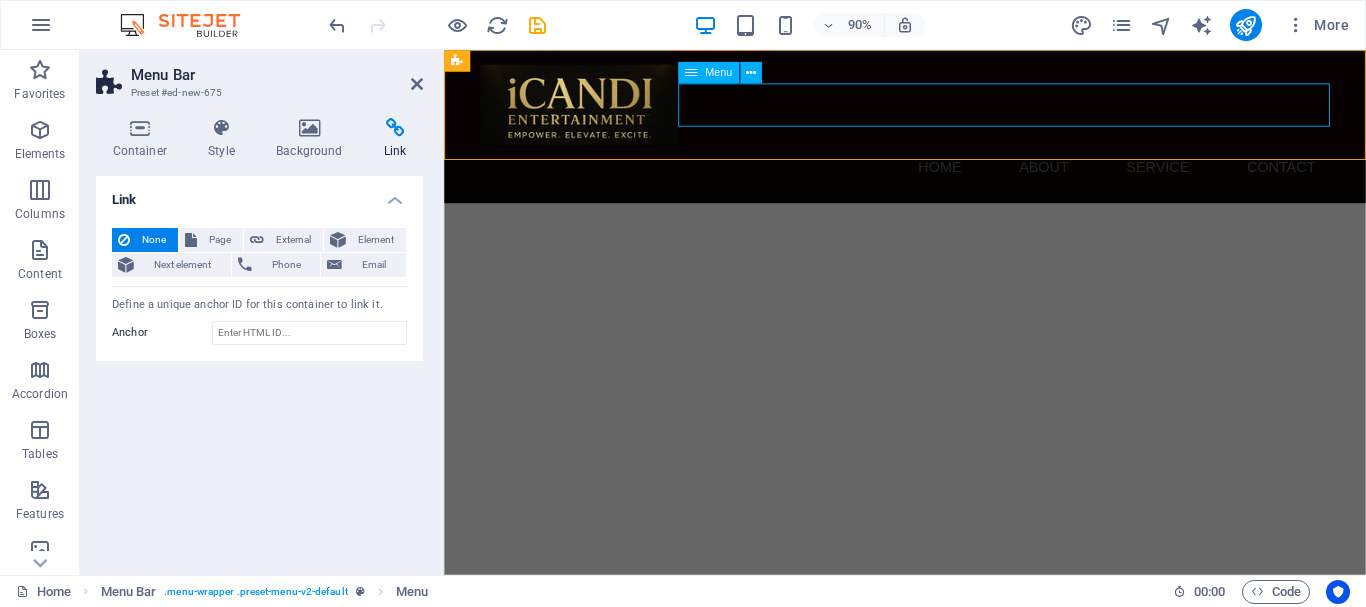 click on "Home About Service Contact" at bounding box center (956, 180) 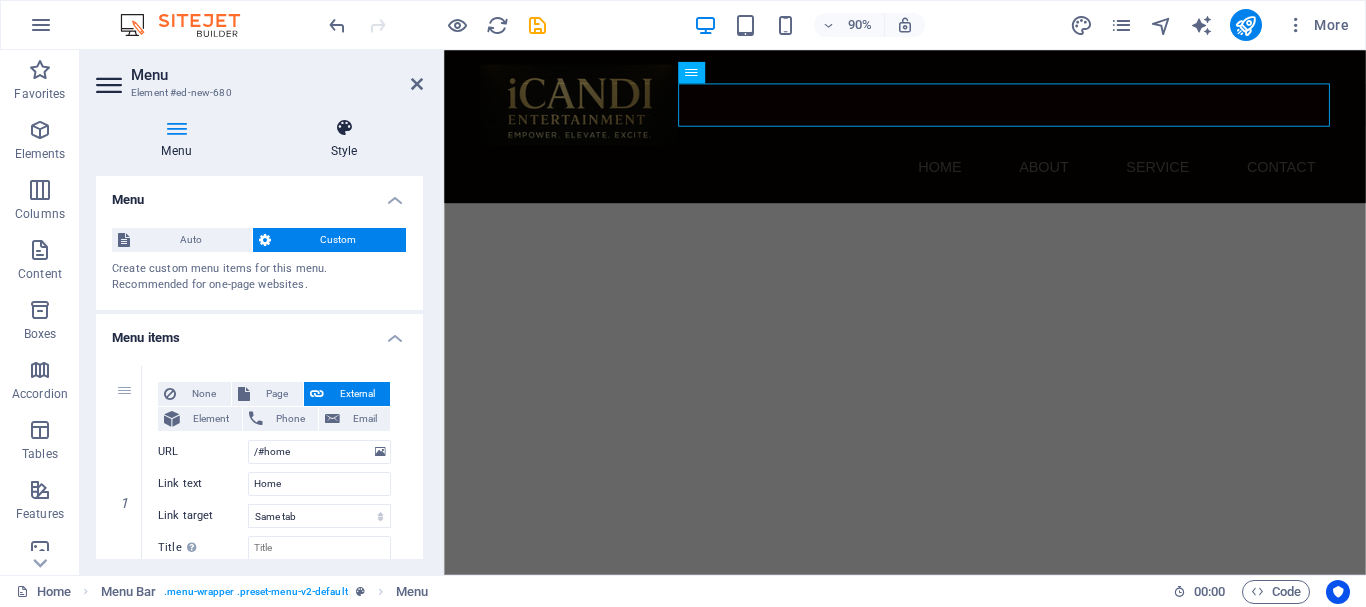 click at bounding box center [344, 128] 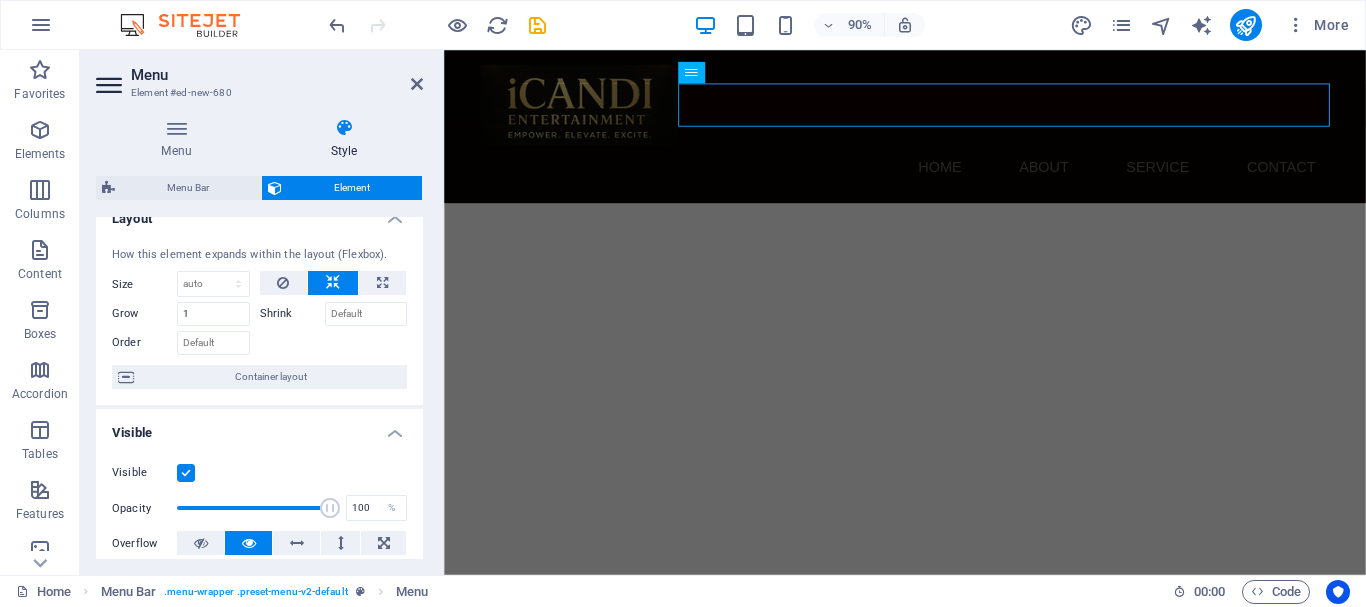 scroll, scrollTop: 0, scrollLeft: 0, axis: both 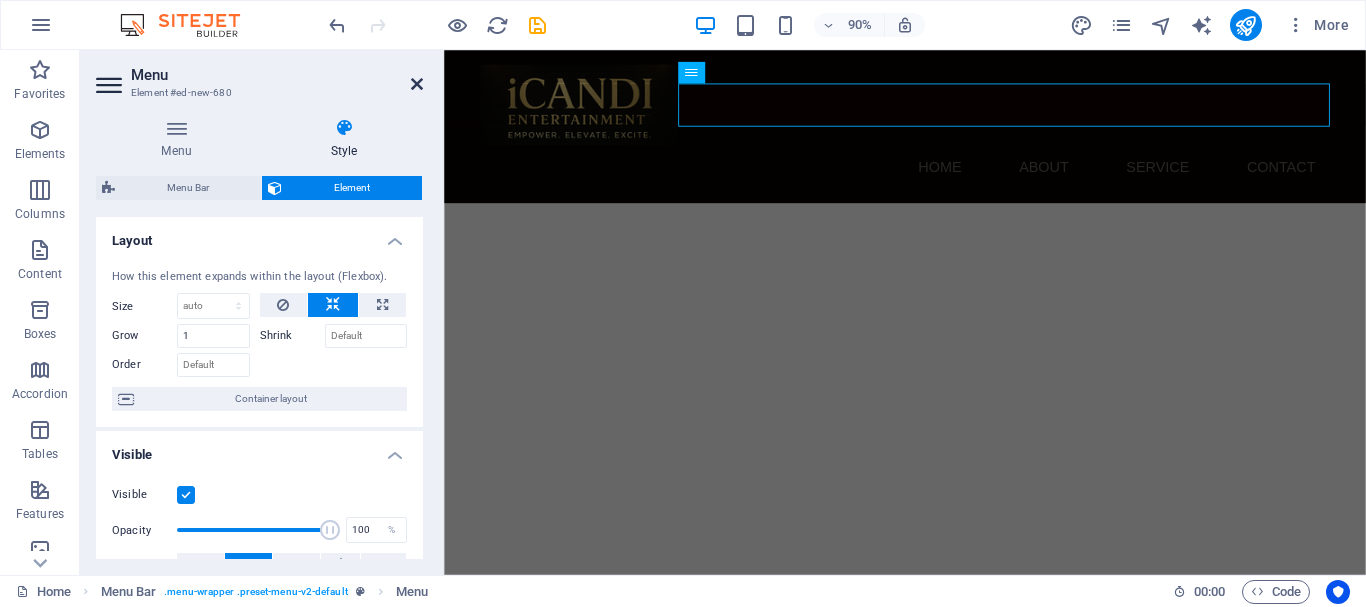 click at bounding box center (417, 84) 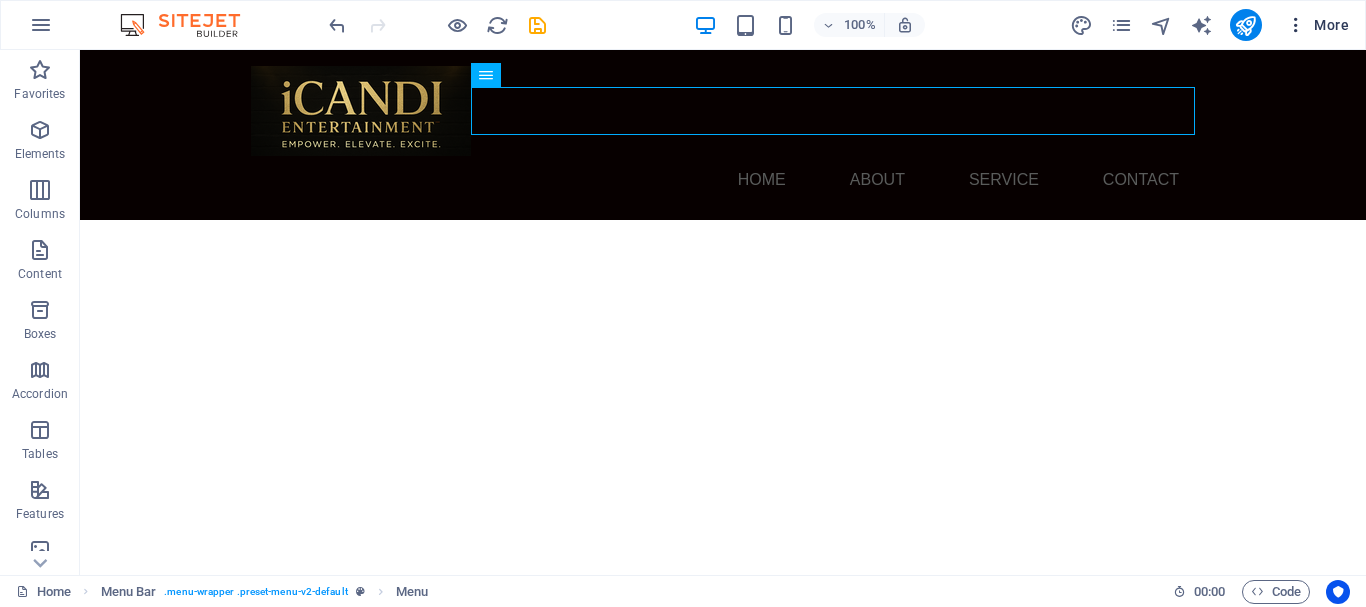click on "More" at bounding box center (1317, 25) 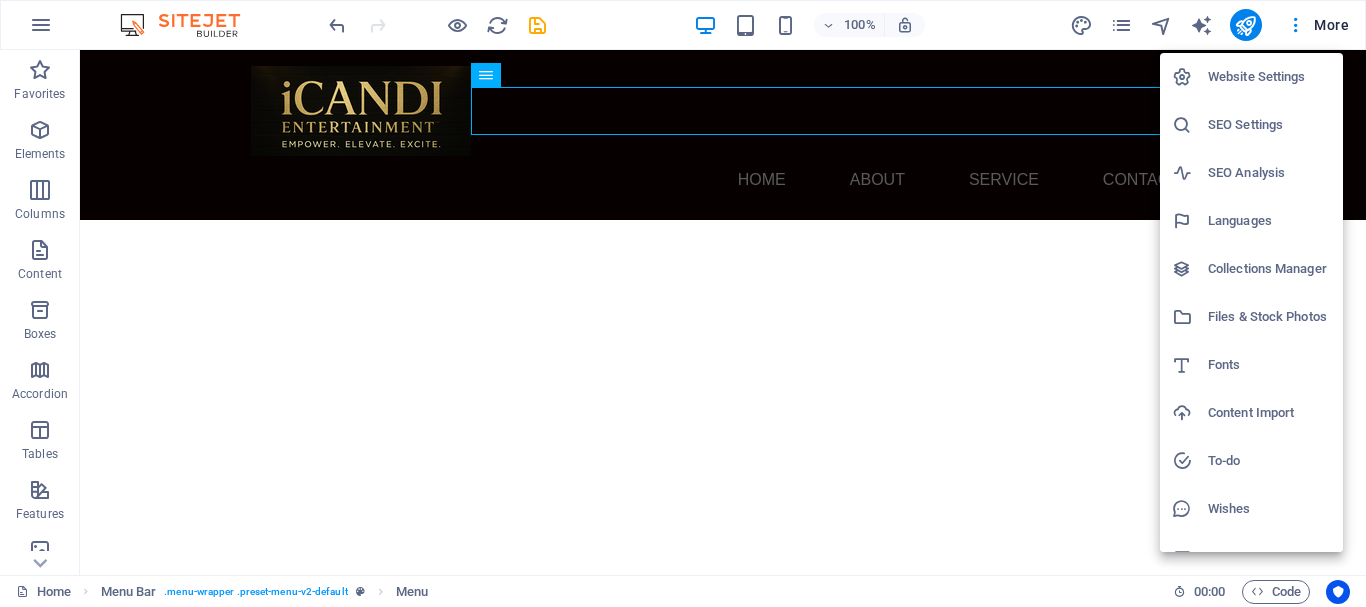 click on "Website Settings" at bounding box center (1269, 77) 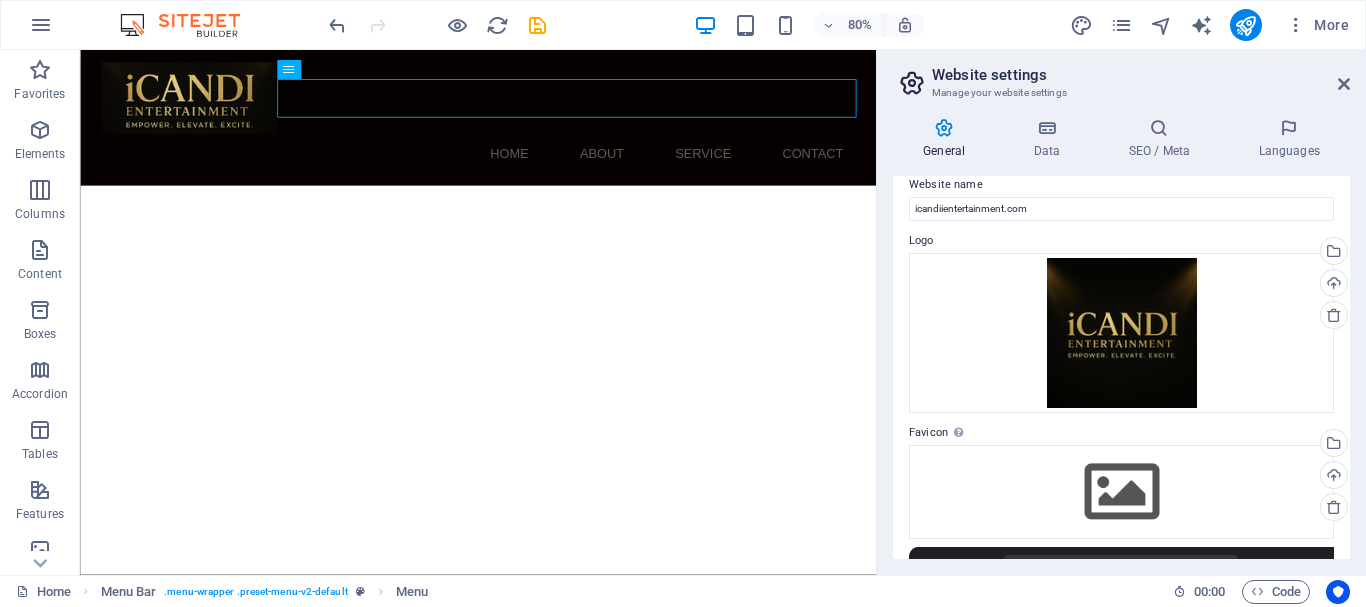 scroll, scrollTop: 0, scrollLeft: 0, axis: both 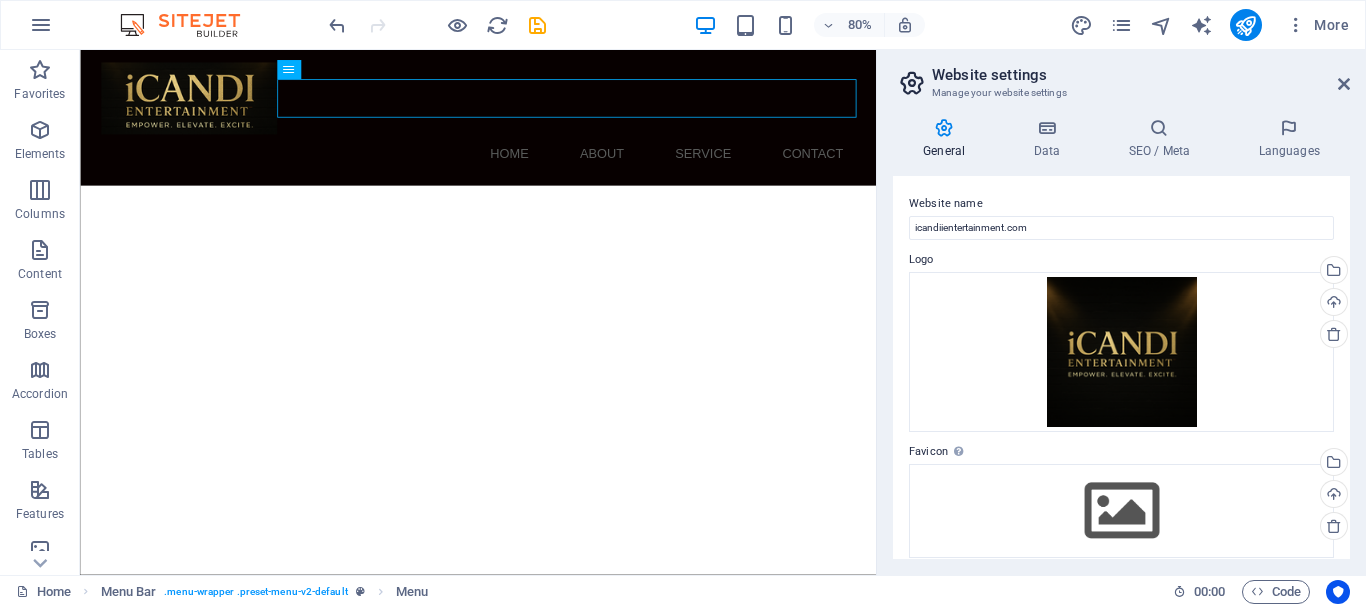 click on "General" at bounding box center [948, 139] 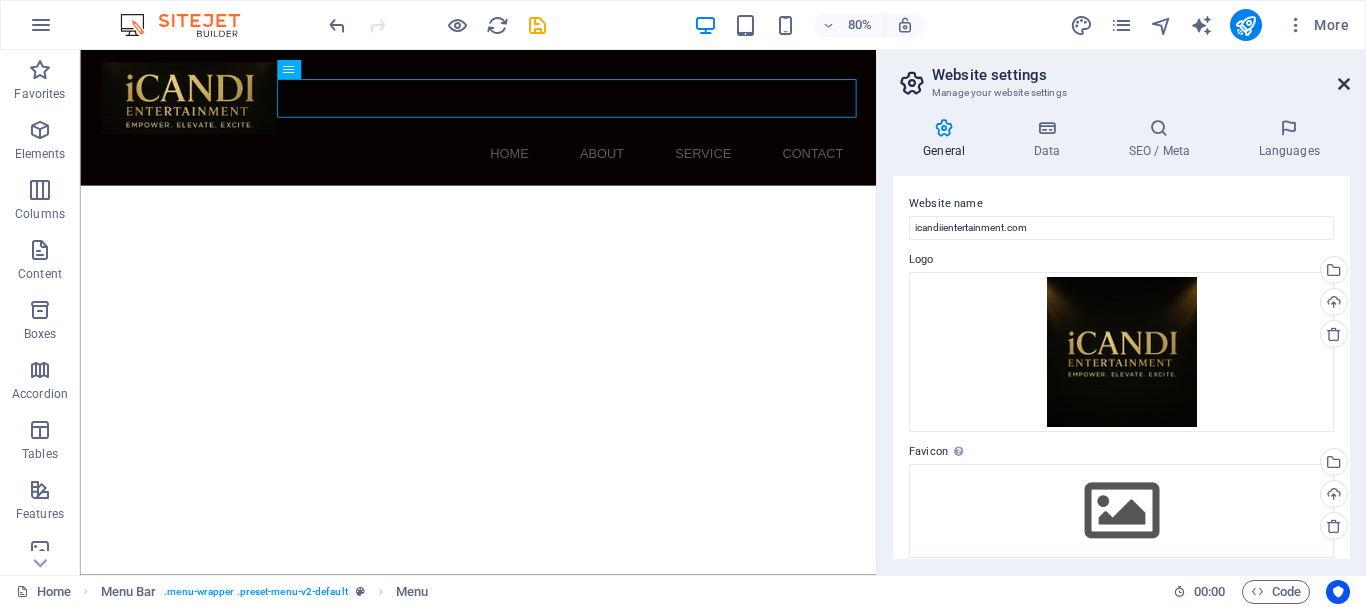 click at bounding box center (1344, 84) 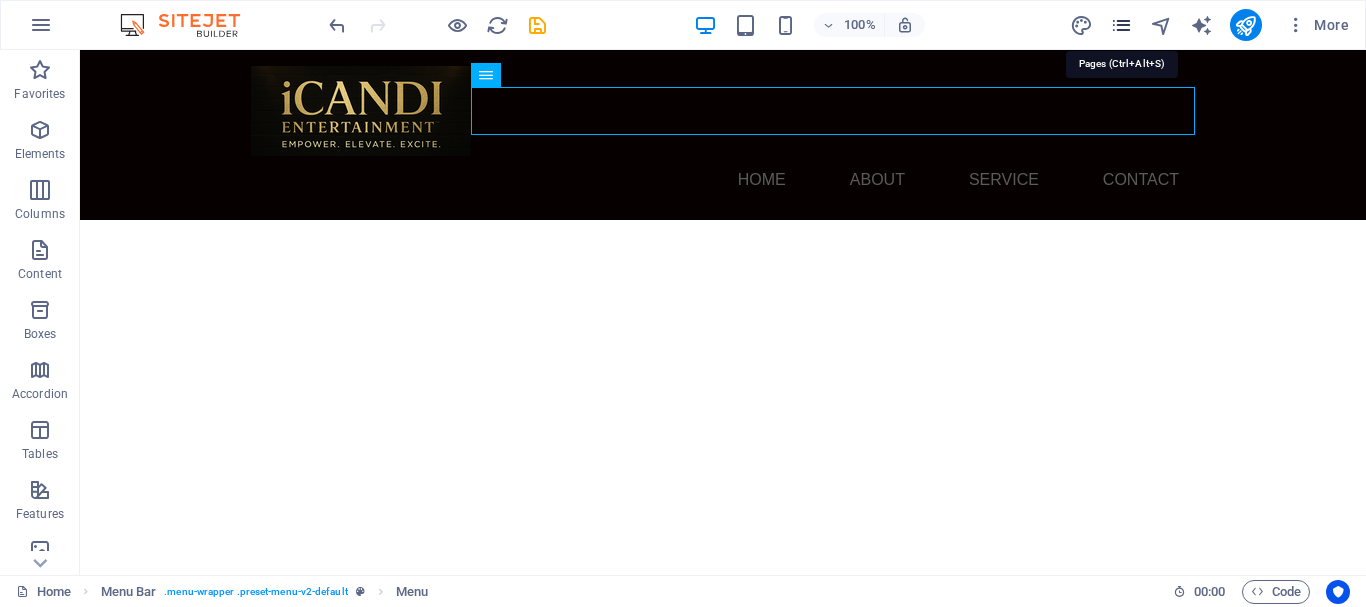 click at bounding box center (1121, 25) 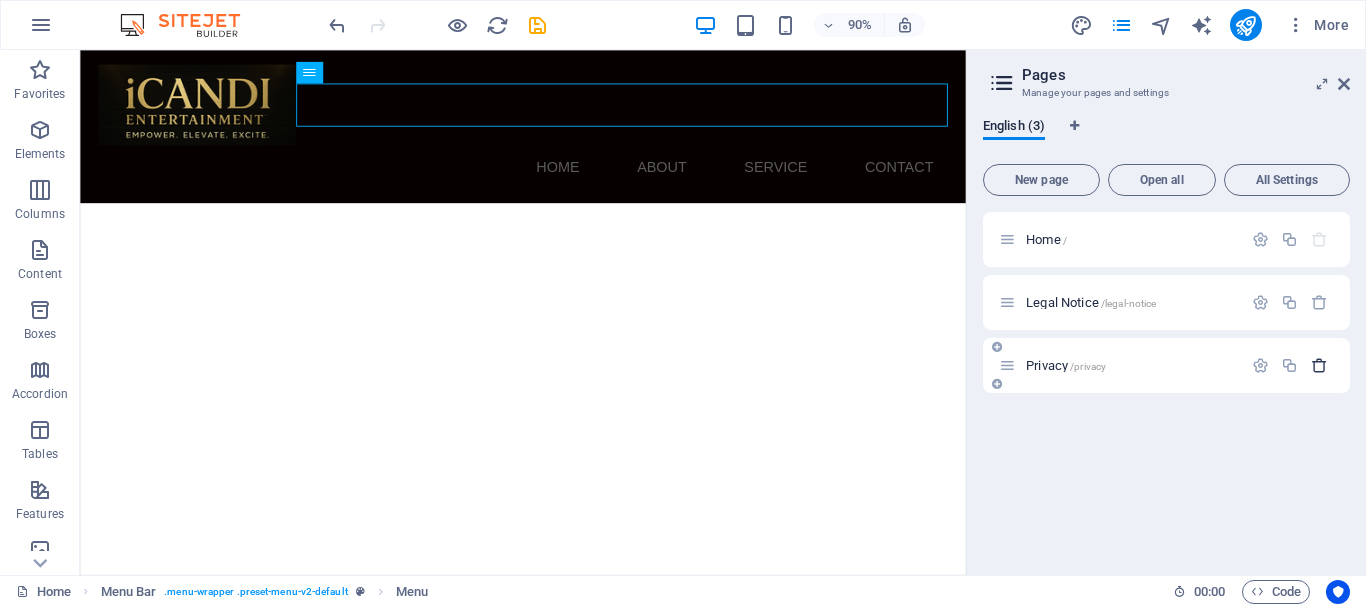 click at bounding box center [1319, 365] 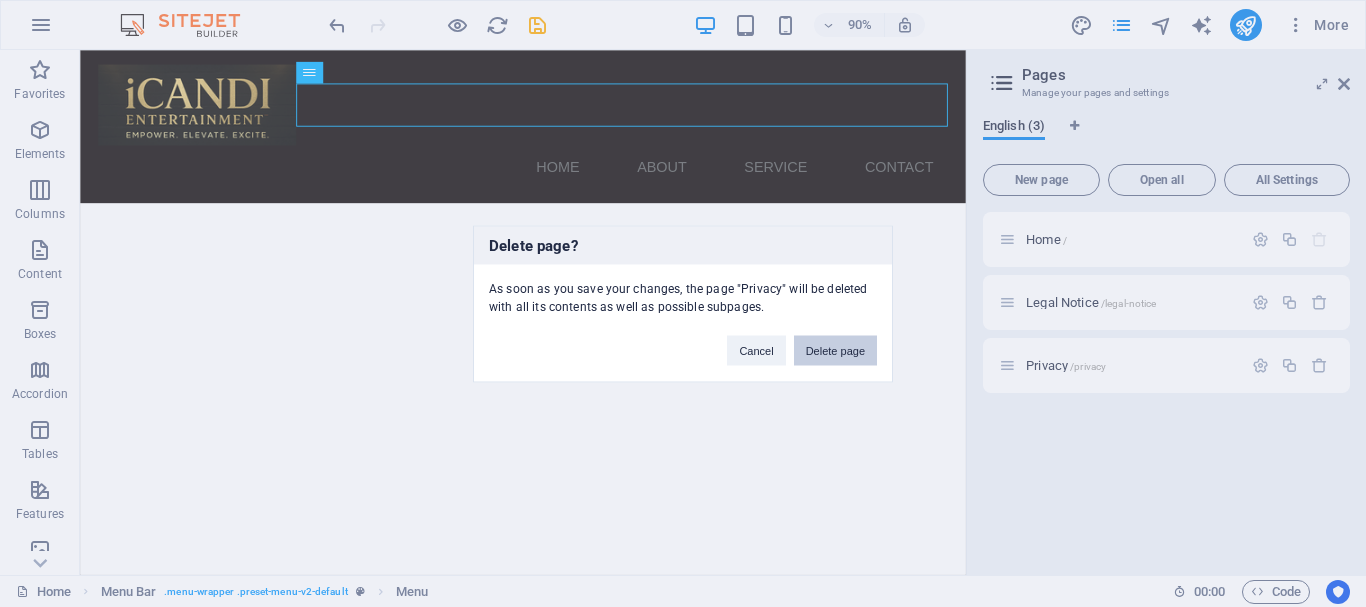 click on "Delete page" at bounding box center (835, 350) 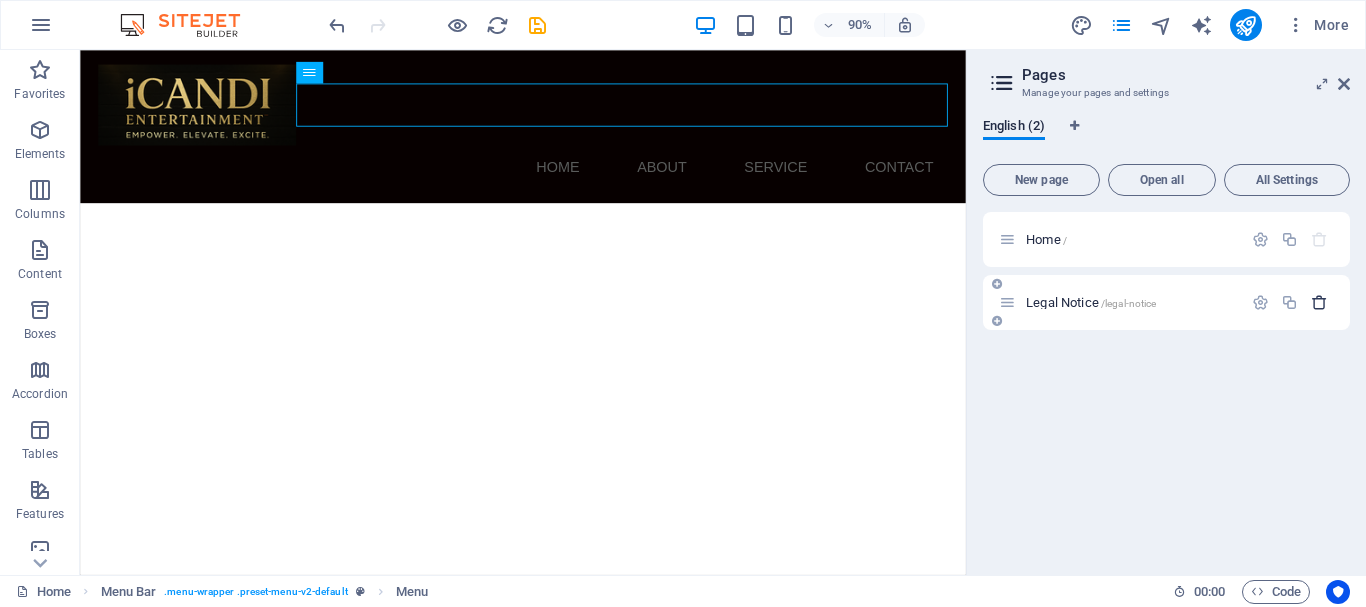 click at bounding box center (1319, 302) 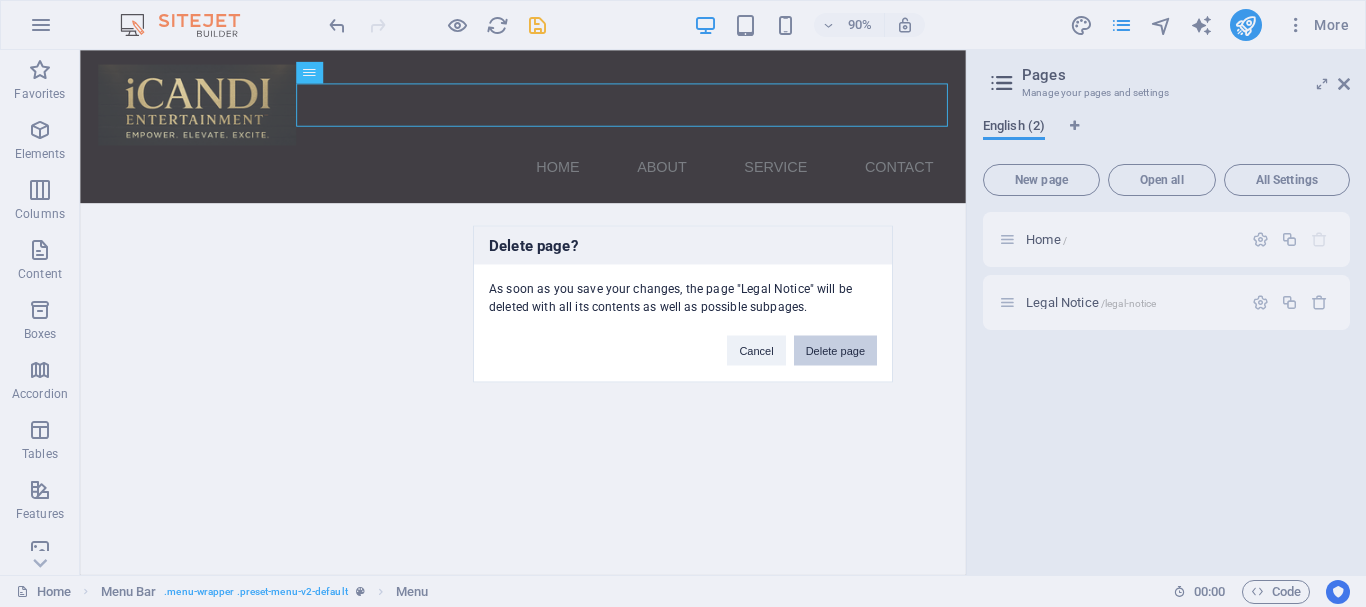 click on "Delete page" at bounding box center (835, 350) 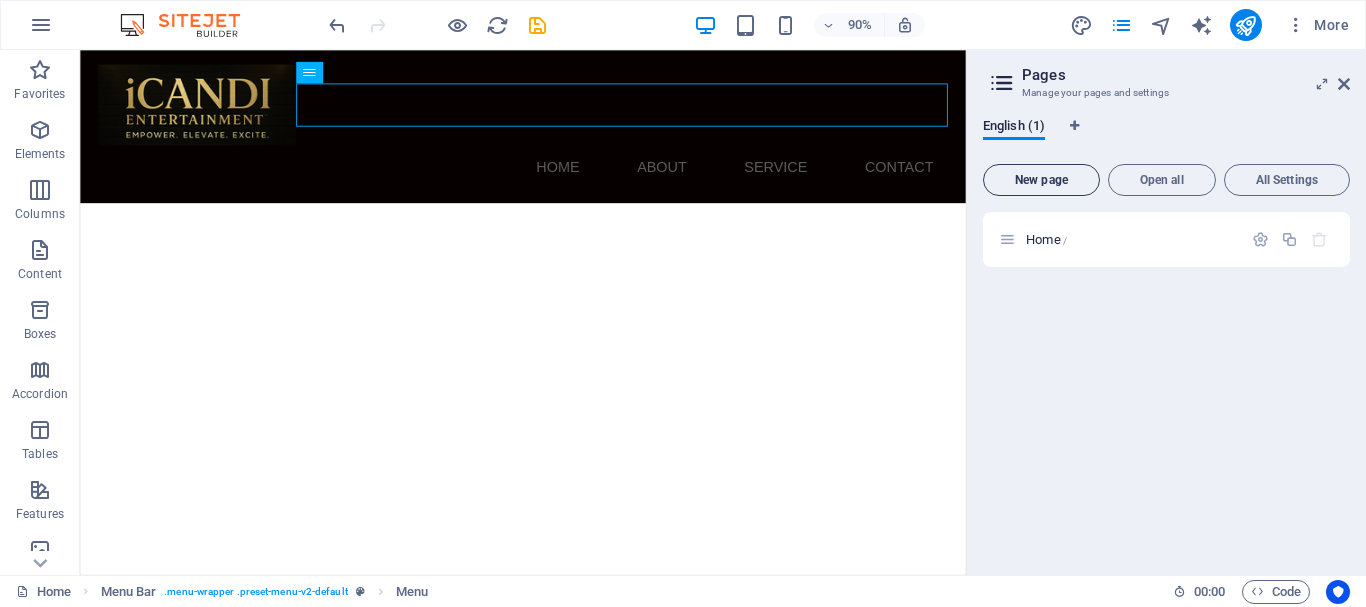 click on "New page" at bounding box center (1041, 180) 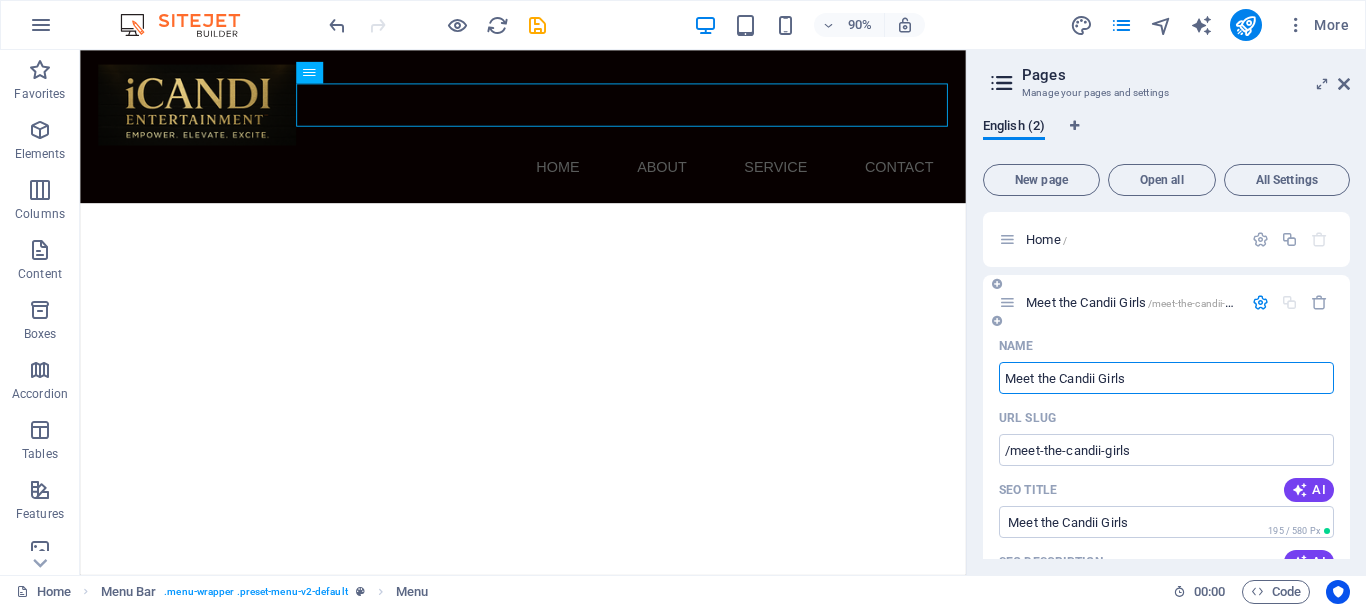 type on "Meet the Candii Girls" 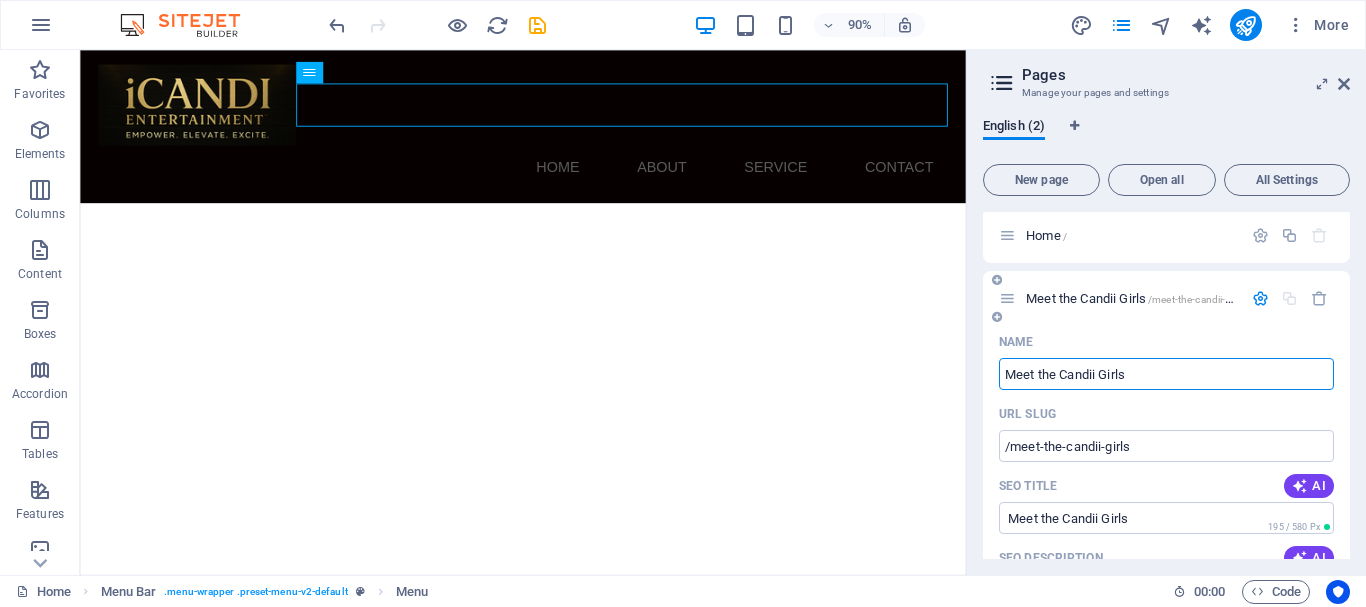 scroll, scrollTop: 0, scrollLeft: 0, axis: both 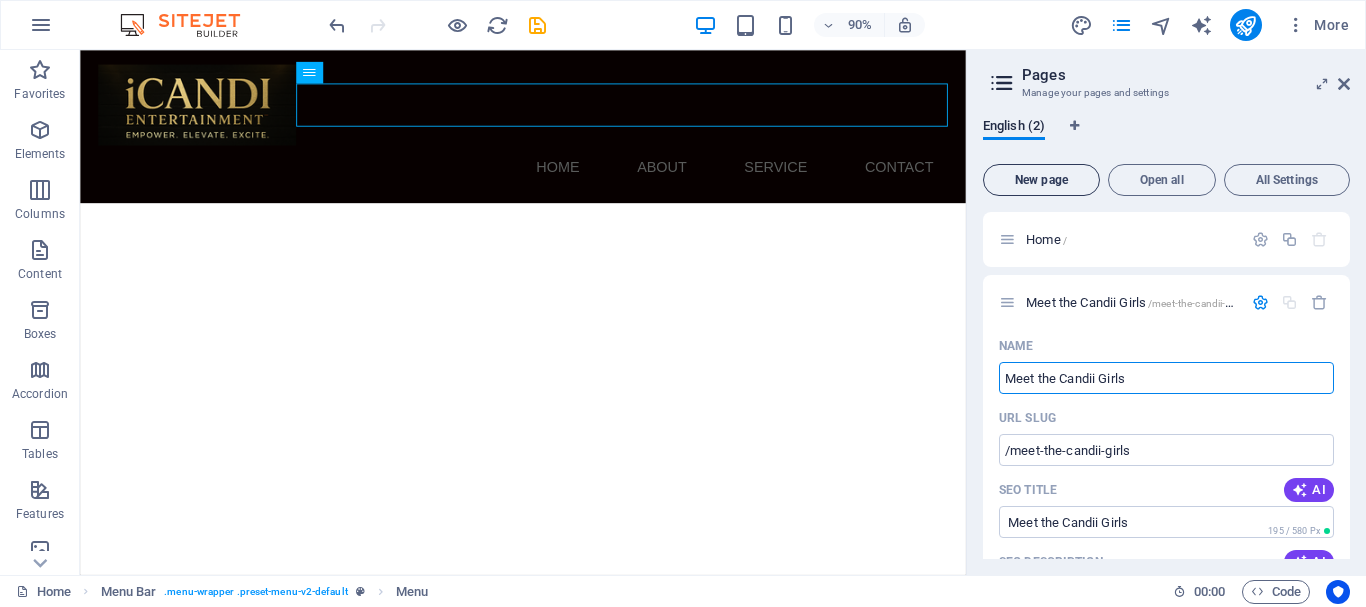 type on "Meet the Candii Girls" 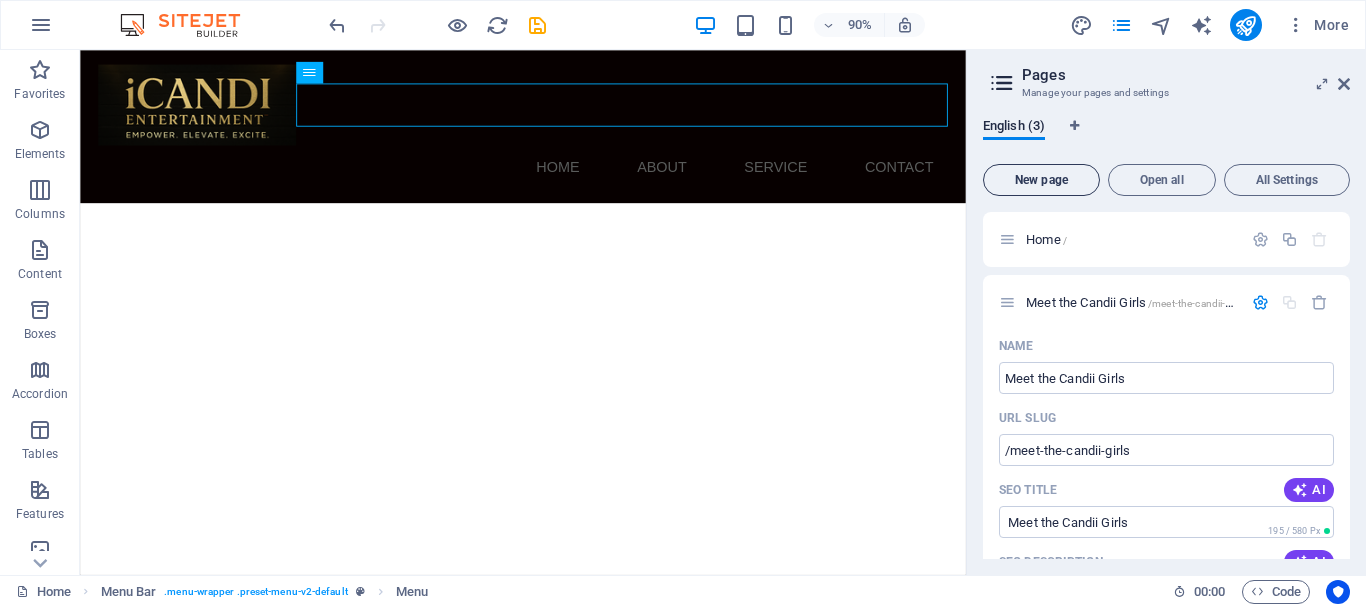 scroll, scrollTop: 753, scrollLeft: 0, axis: vertical 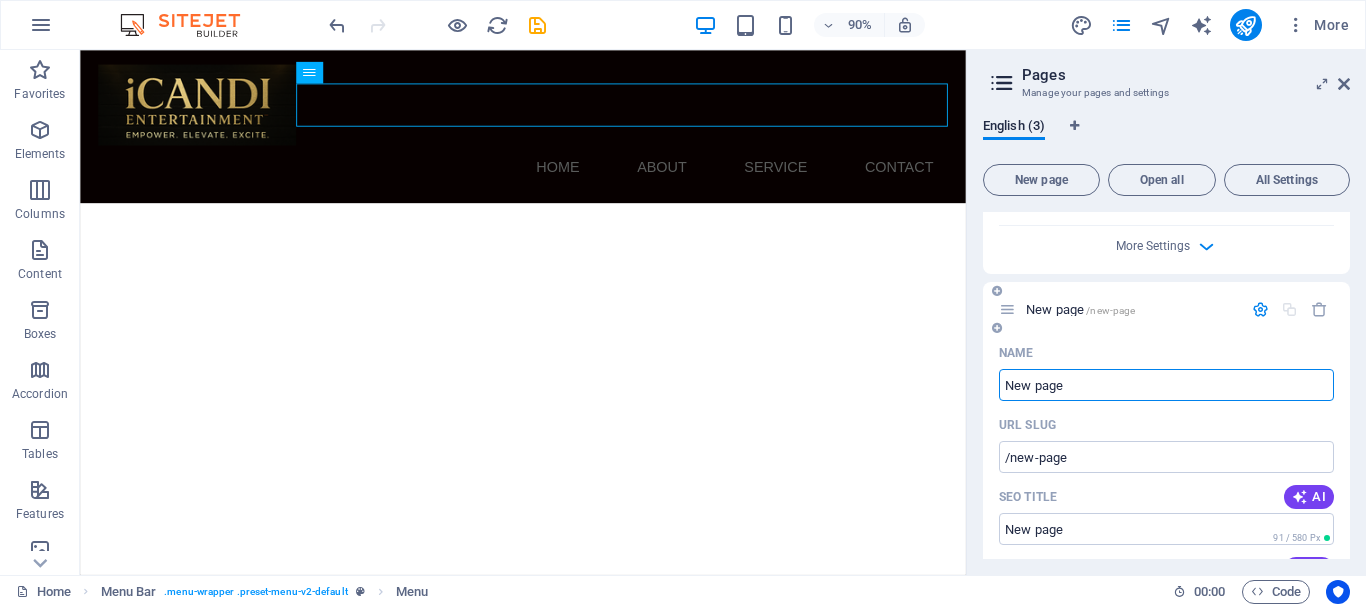 paste on "The Vision" 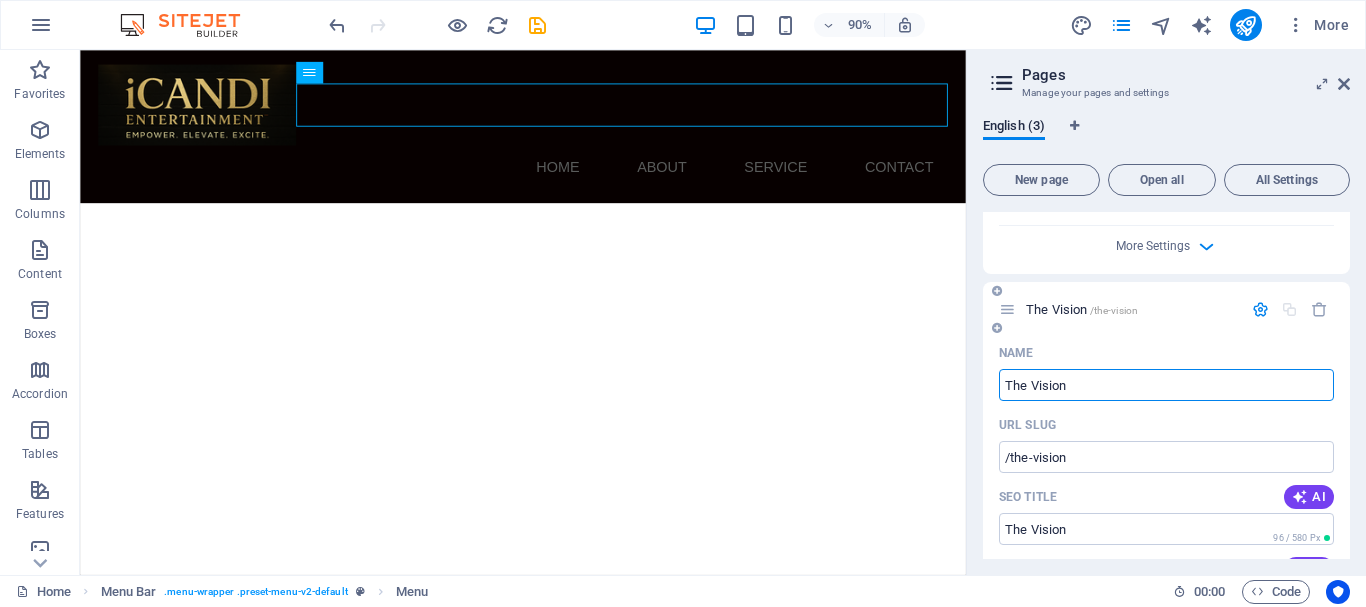 type on "The Vision" 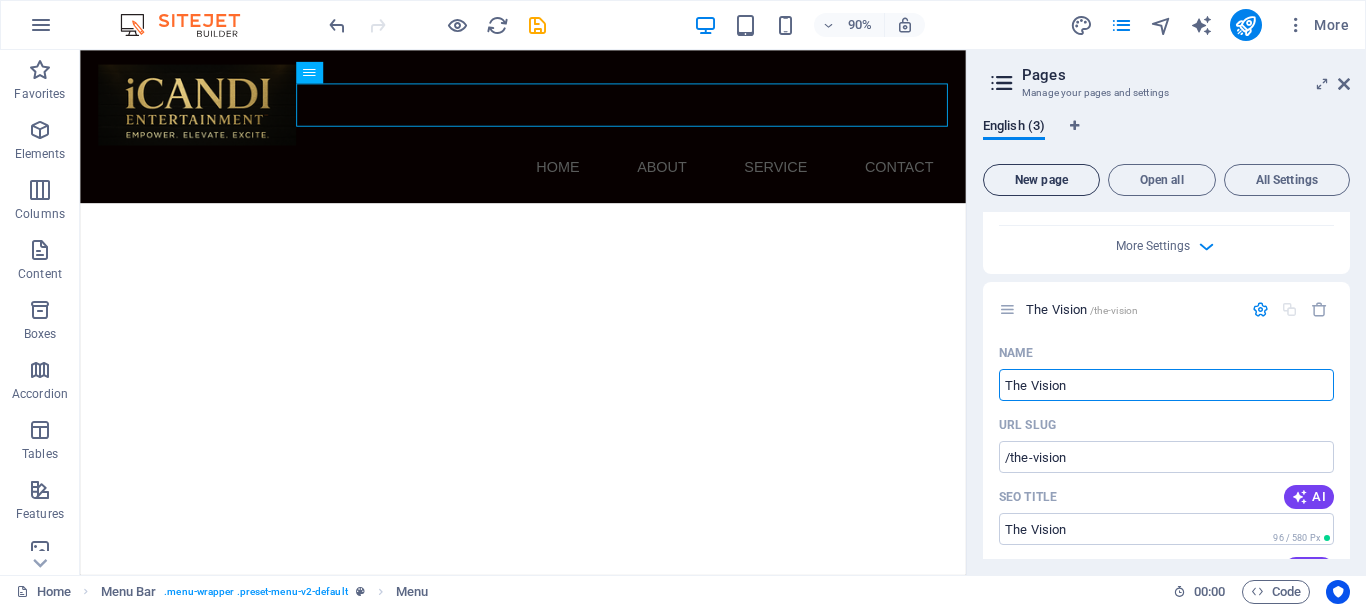 type on "The Vision" 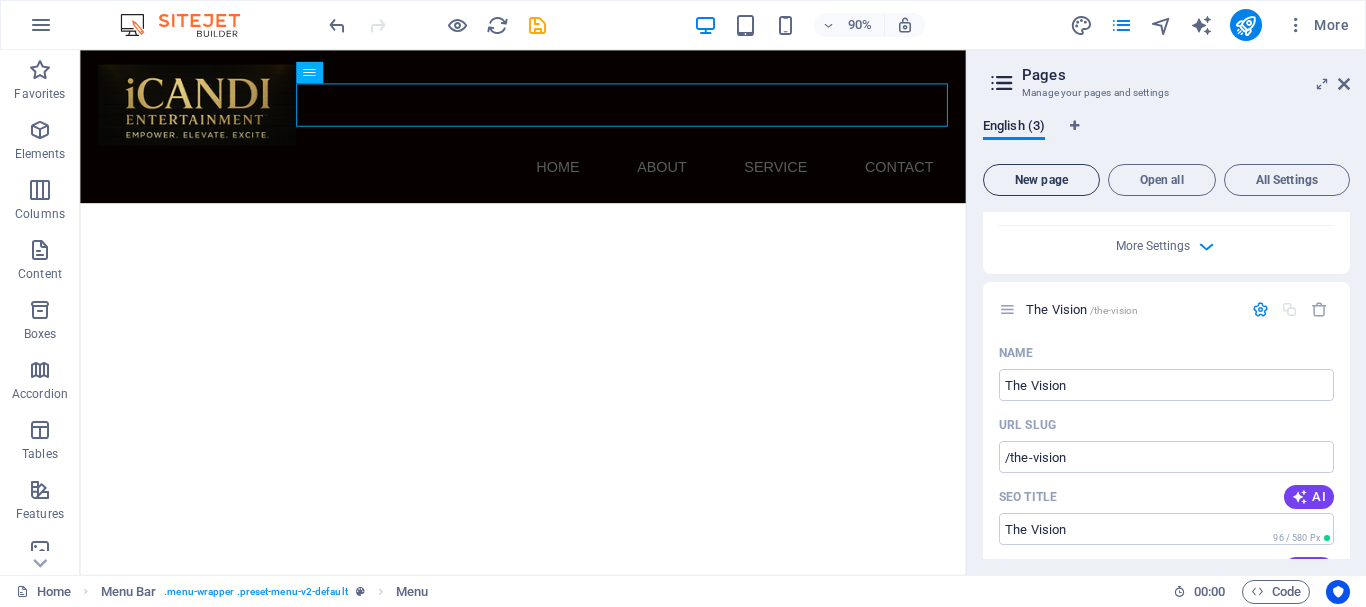 click on "New page" at bounding box center [1041, 180] 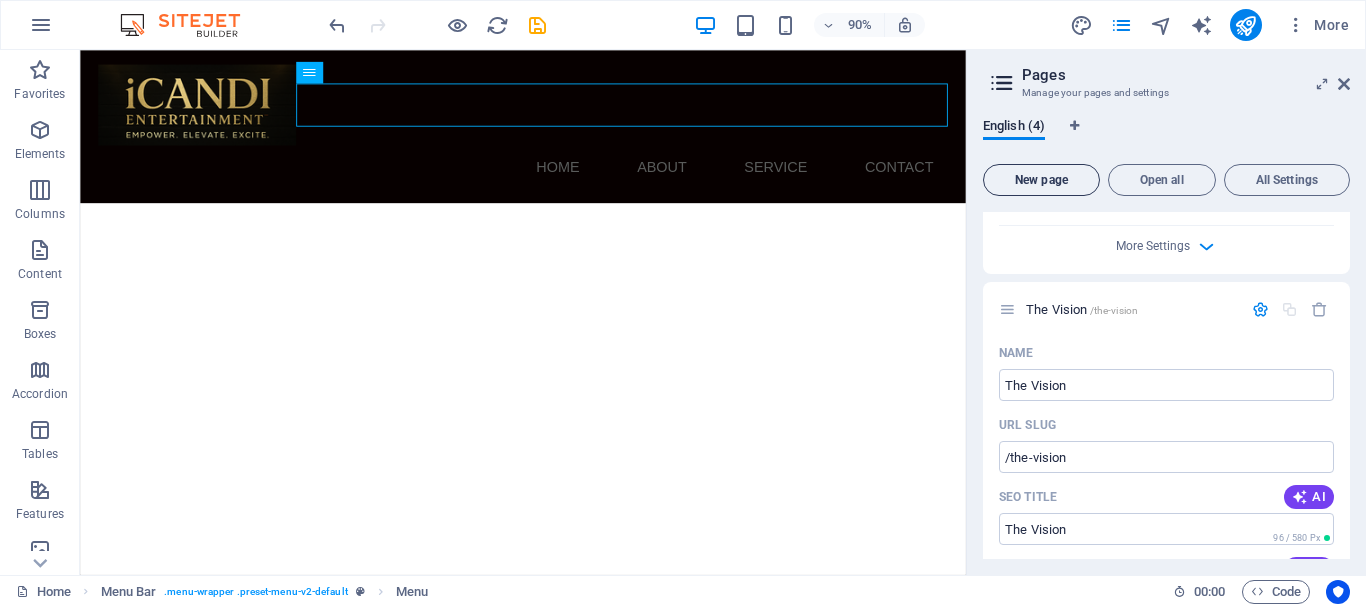 scroll, scrollTop: 1513, scrollLeft: 0, axis: vertical 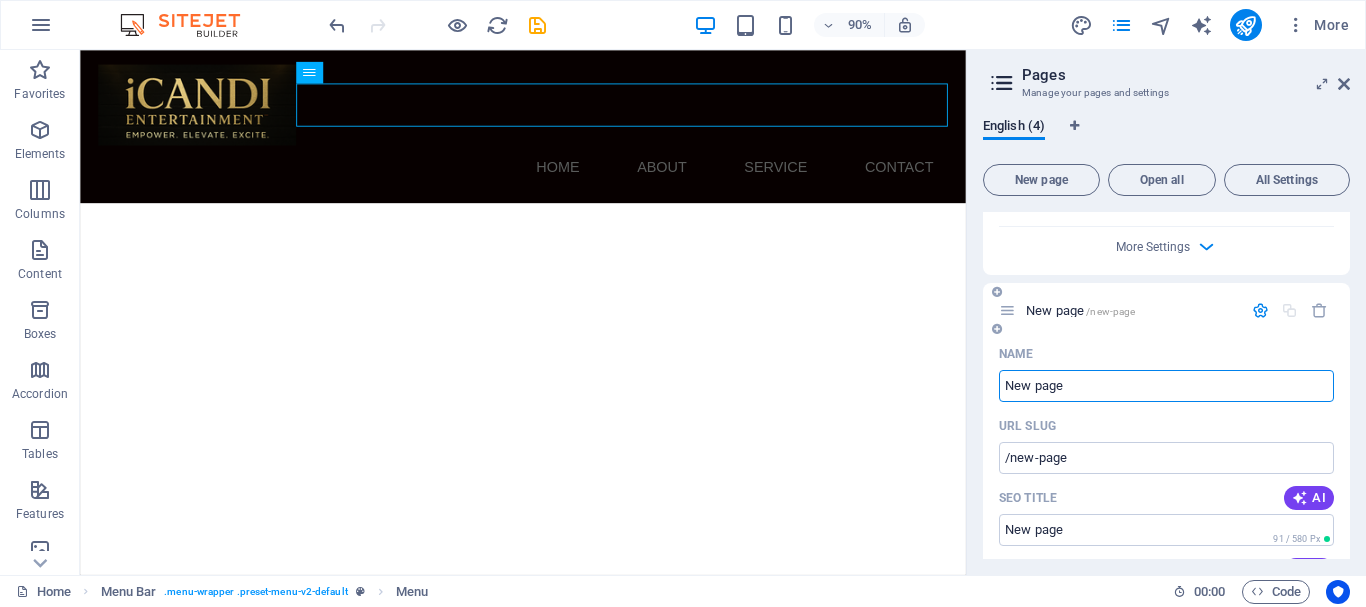 paste on "Watch / Stripclub TV" 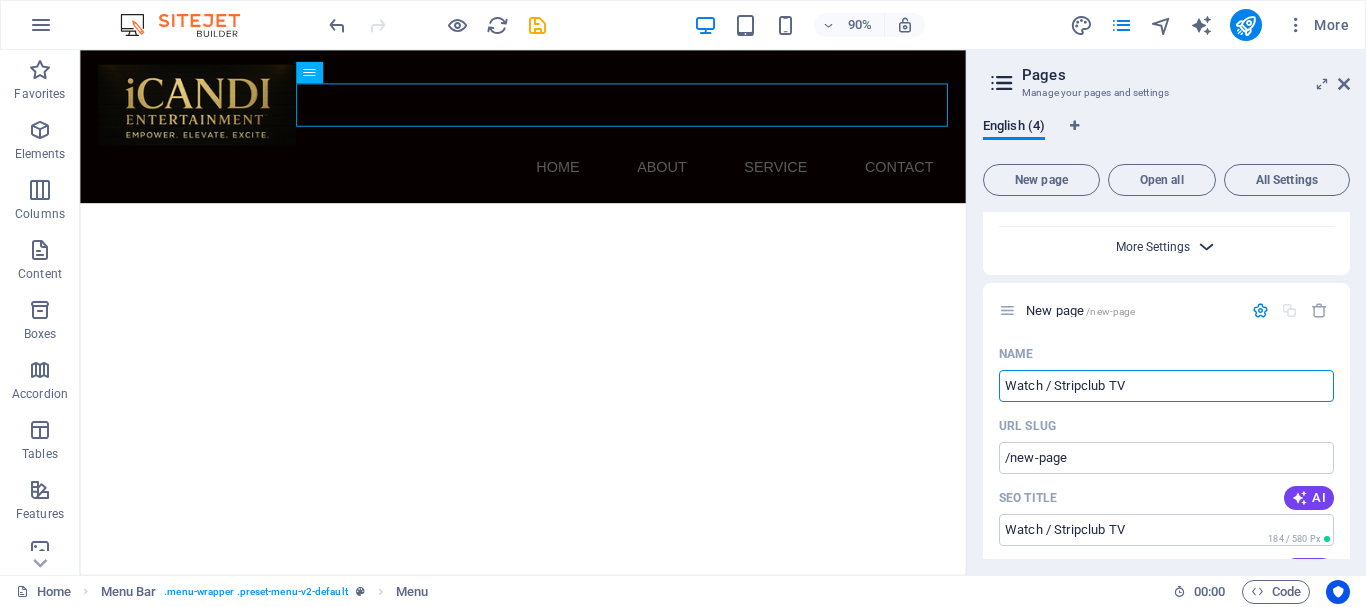 type on "Watch / Stripclub TV" 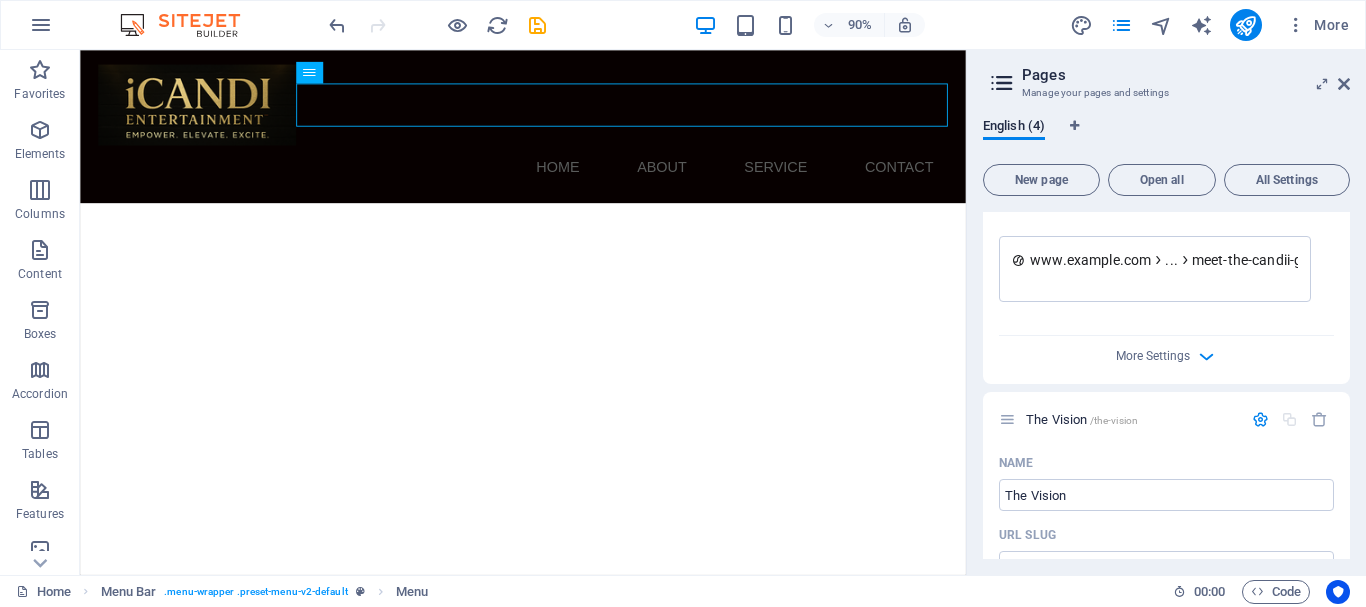 scroll, scrollTop: 613, scrollLeft: 0, axis: vertical 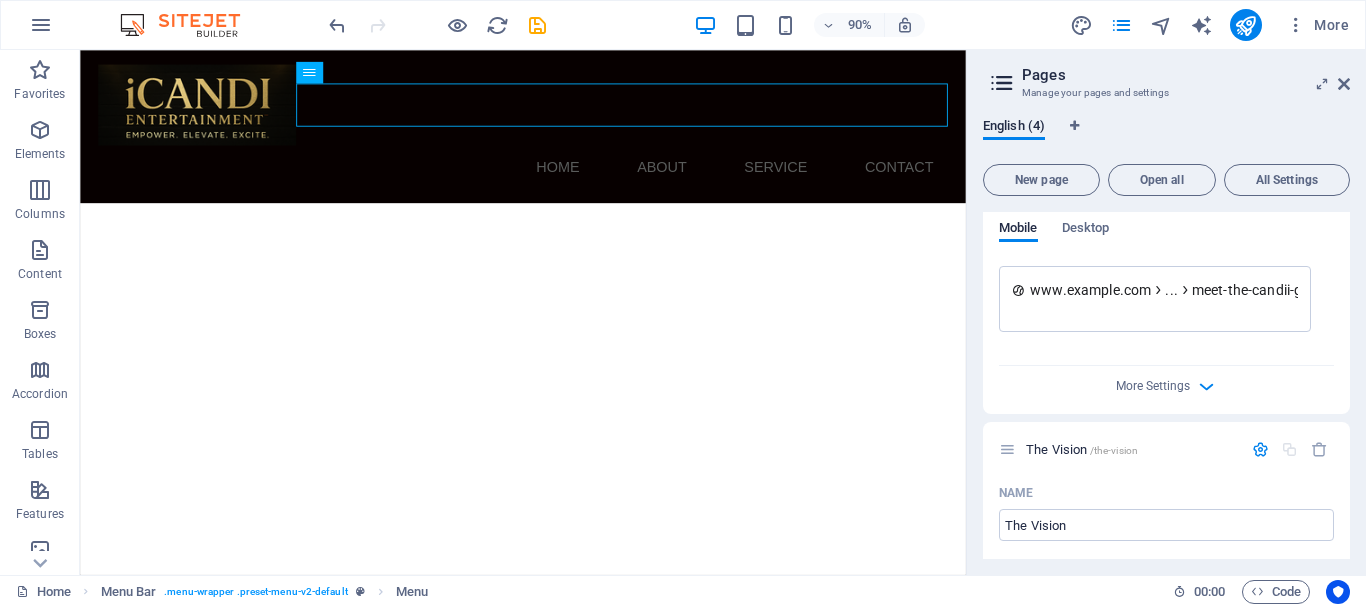 type on "Watch / Stripclub TV" 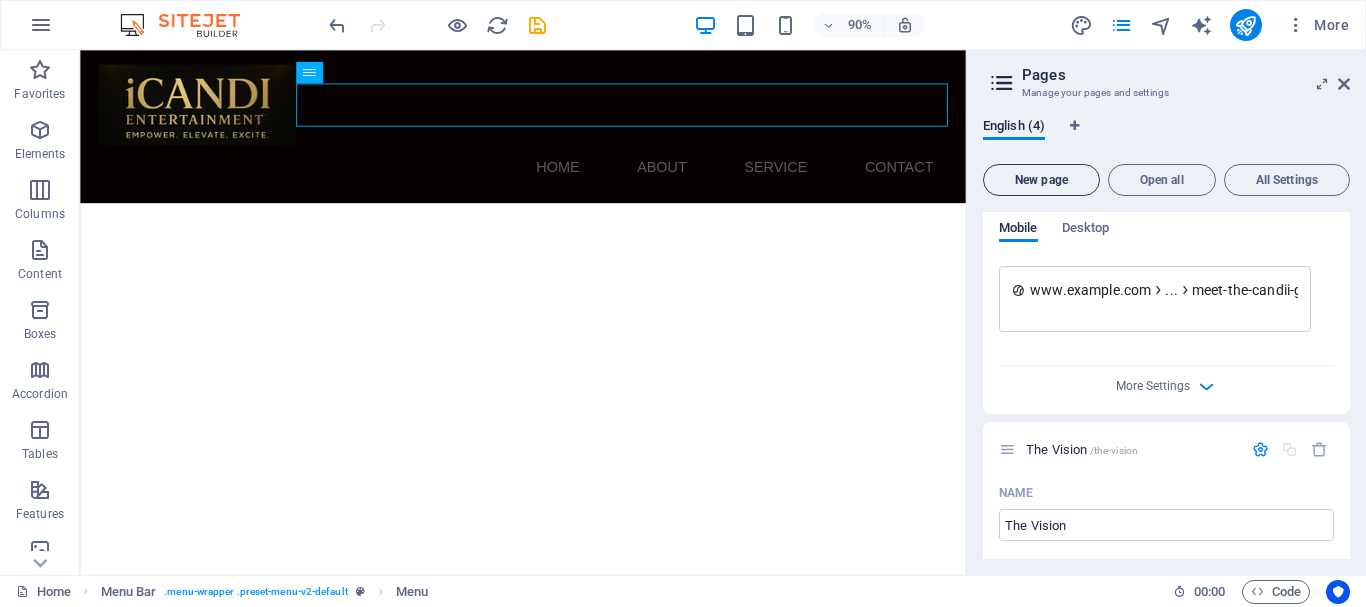 click on "New page" at bounding box center (1041, 180) 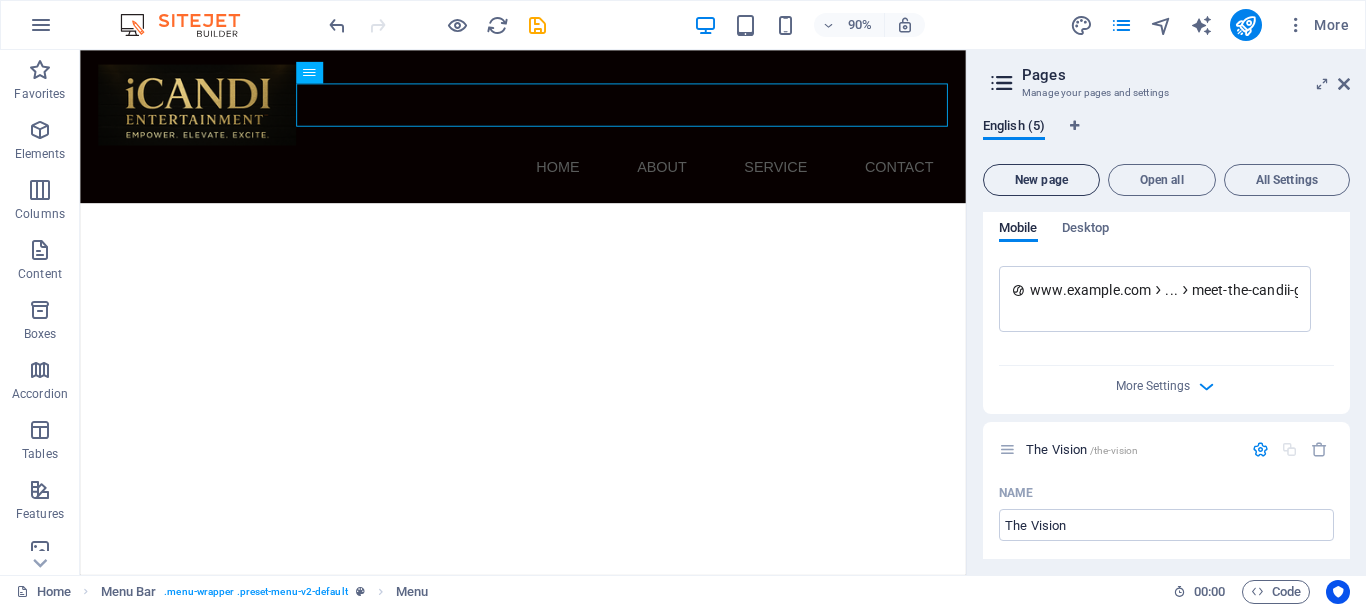 scroll, scrollTop: 2274, scrollLeft: 0, axis: vertical 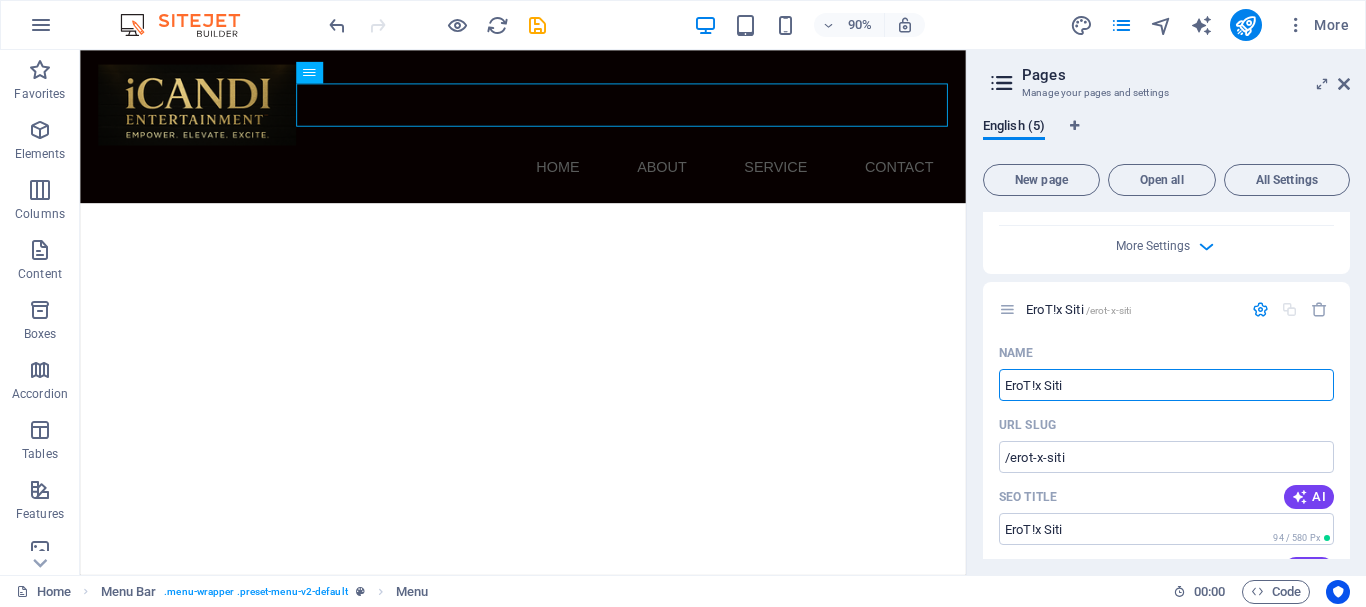 type on "EroT!x Siti" 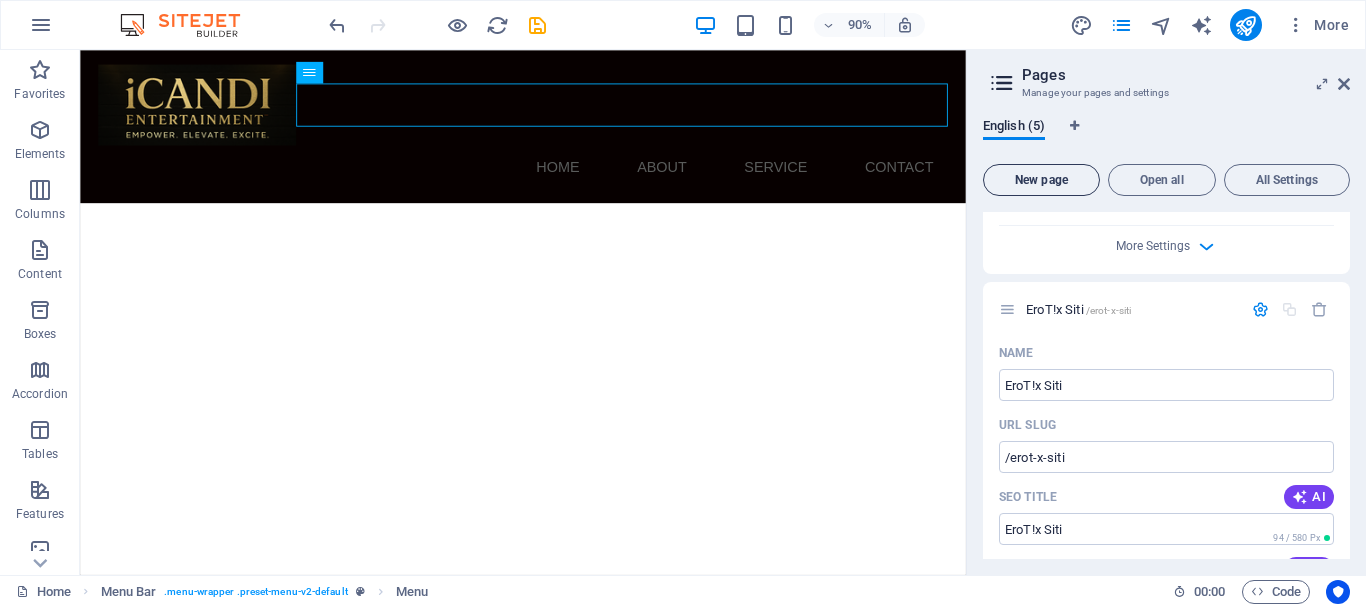 click on "New page" at bounding box center (1041, 180) 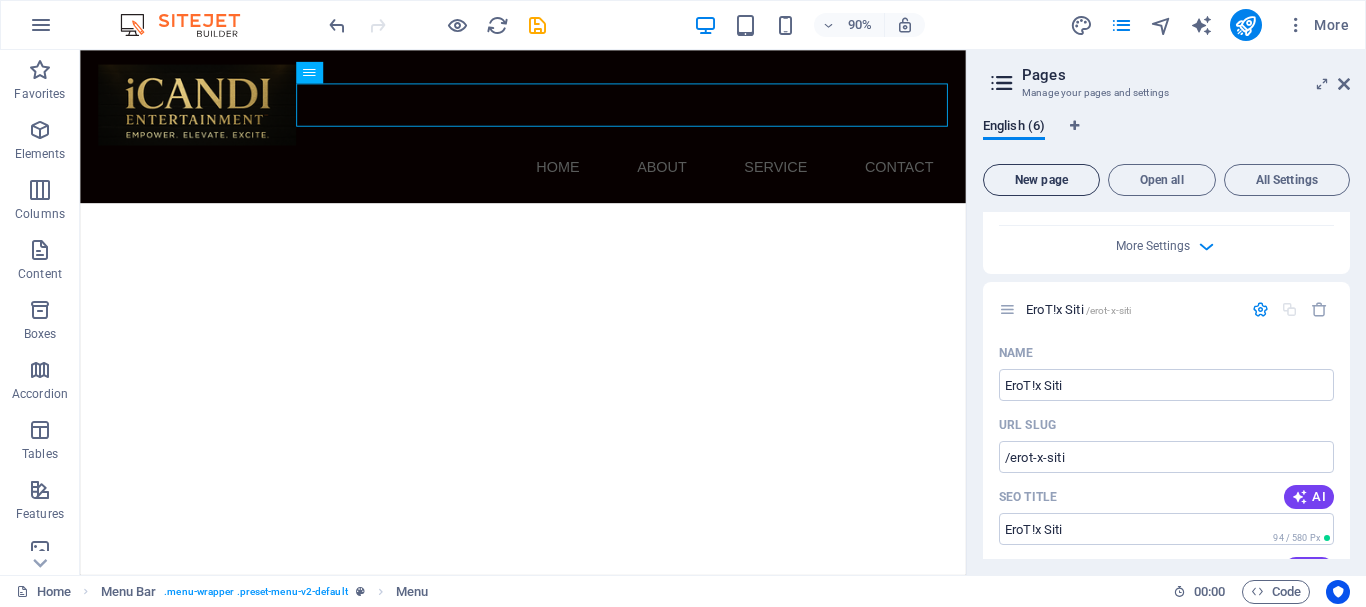 scroll, scrollTop: 3034, scrollLeft: 0, axis: vertical 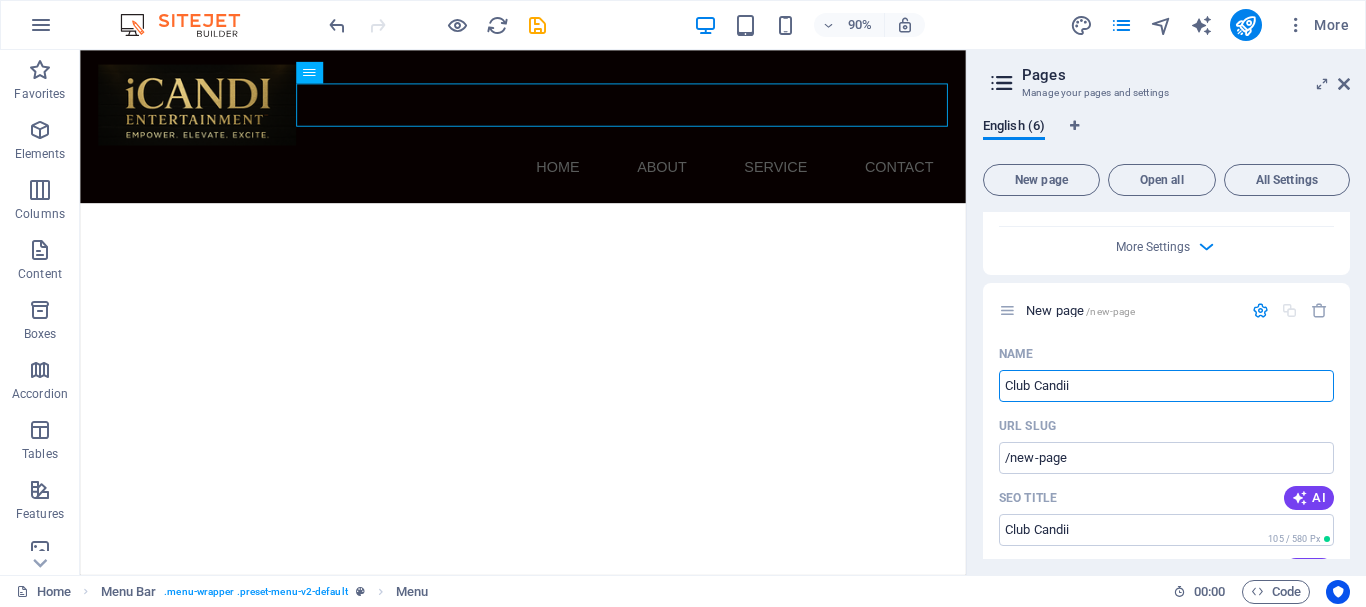 type on "Club Candii" 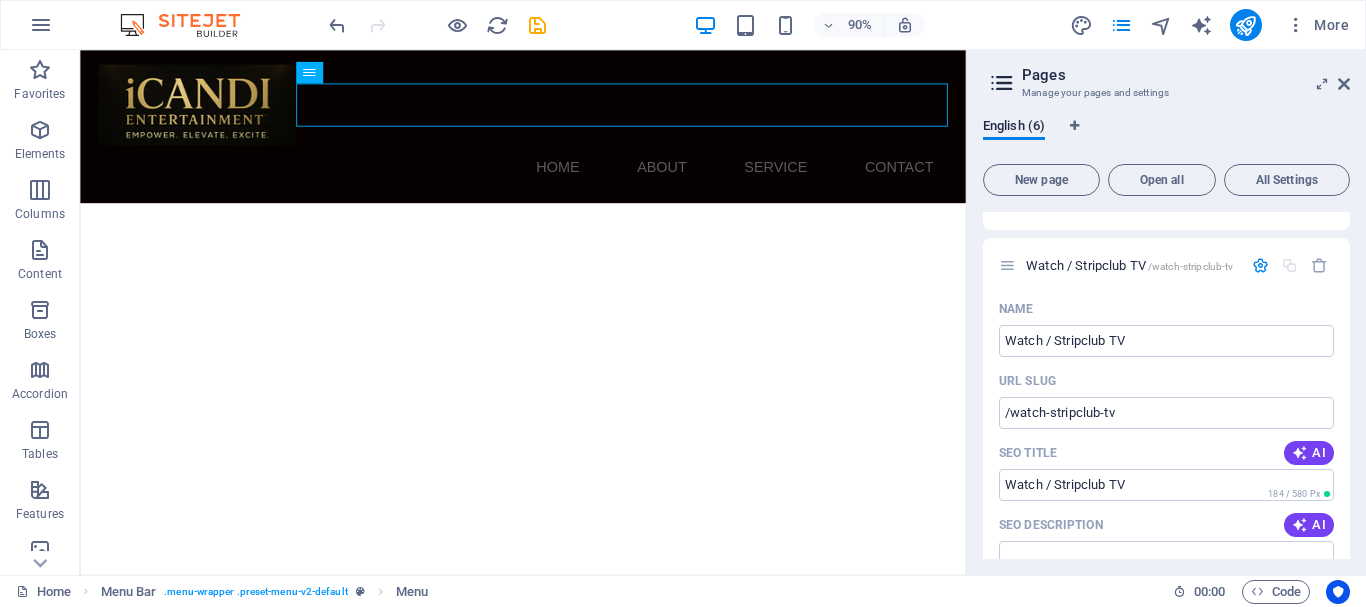 scroll, scrollTop: 1234, scrollLeft: 0, axis: vertical 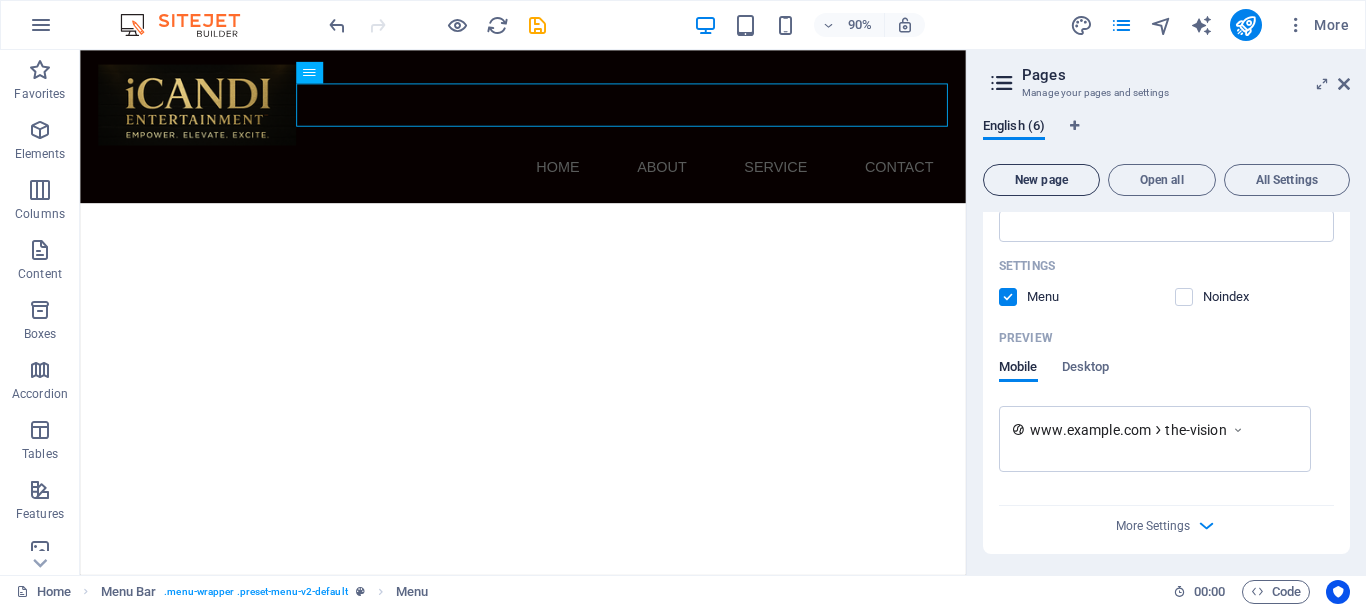type on "Club Candii" 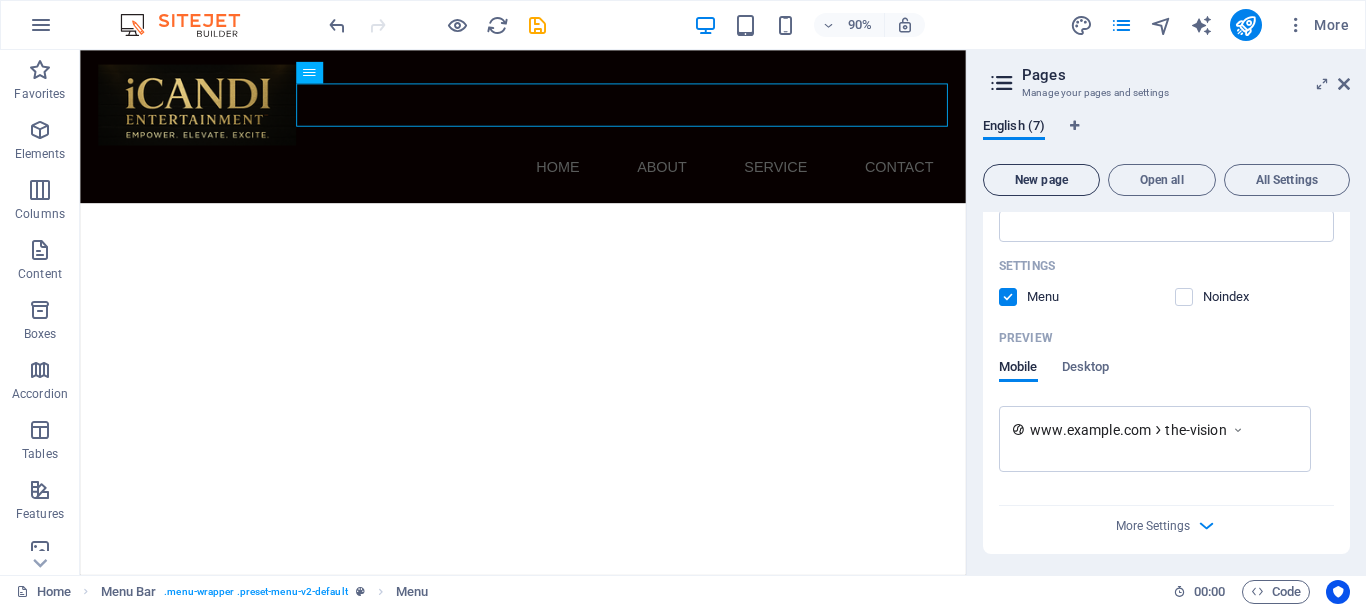 scroll, scrollTop: 3795, scrollLeft: 0, axis: vertical 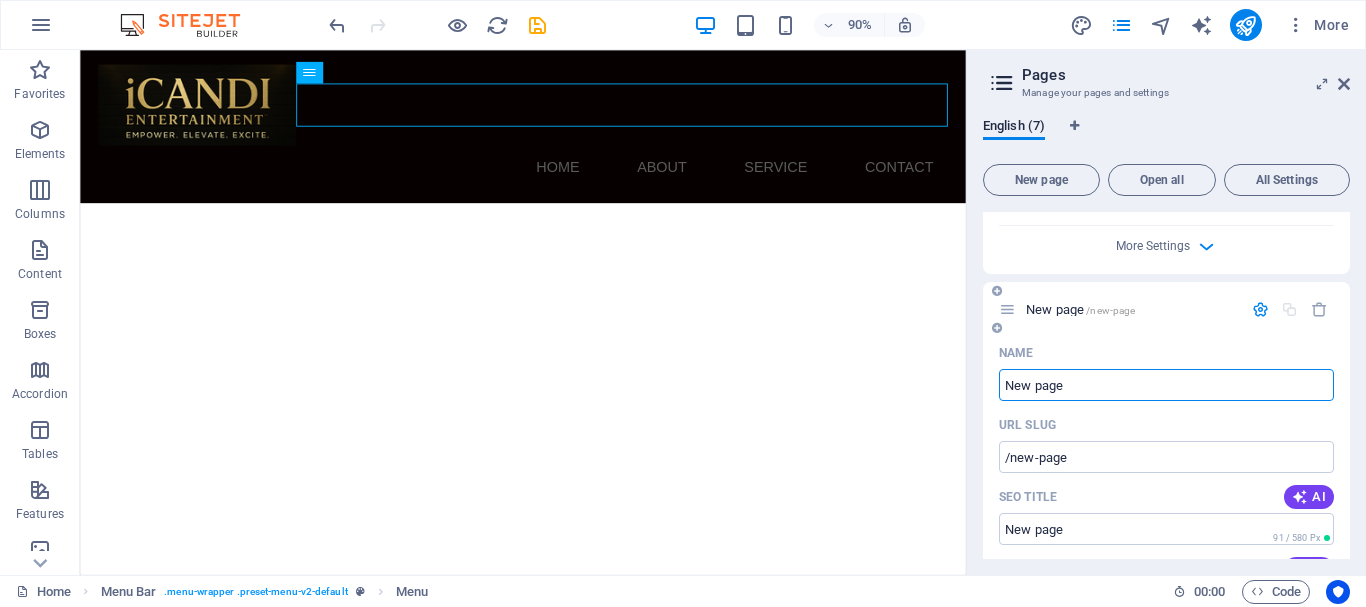 paste on "Join Us" 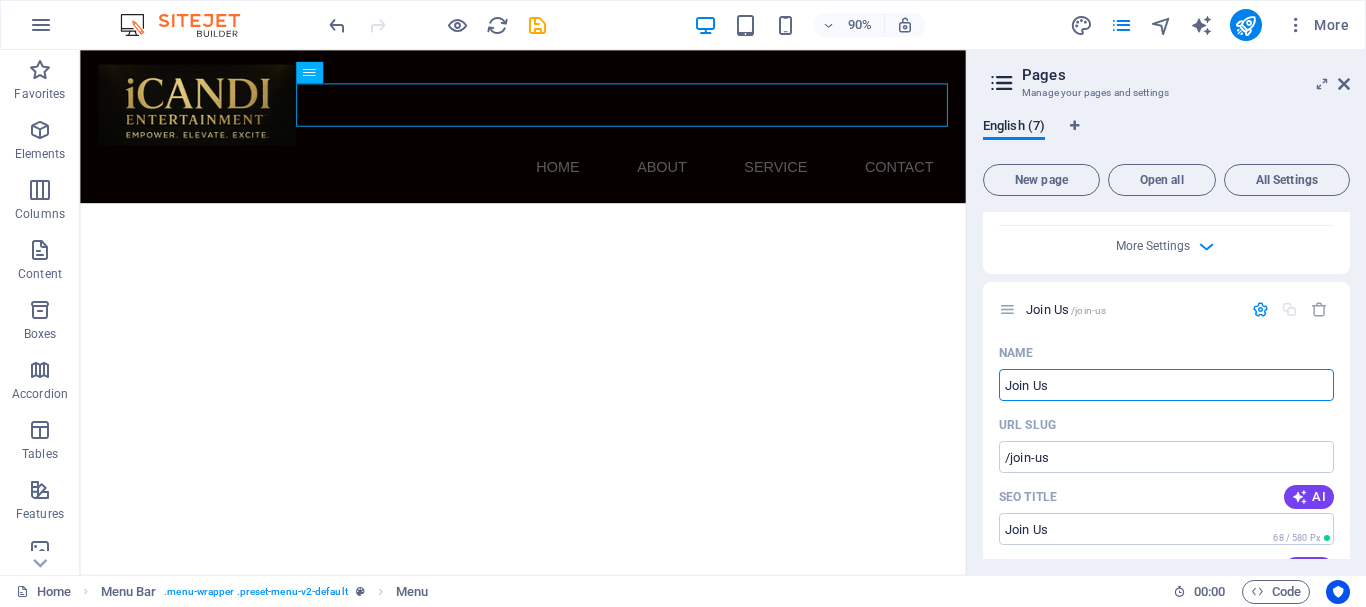 type on "Join Us" 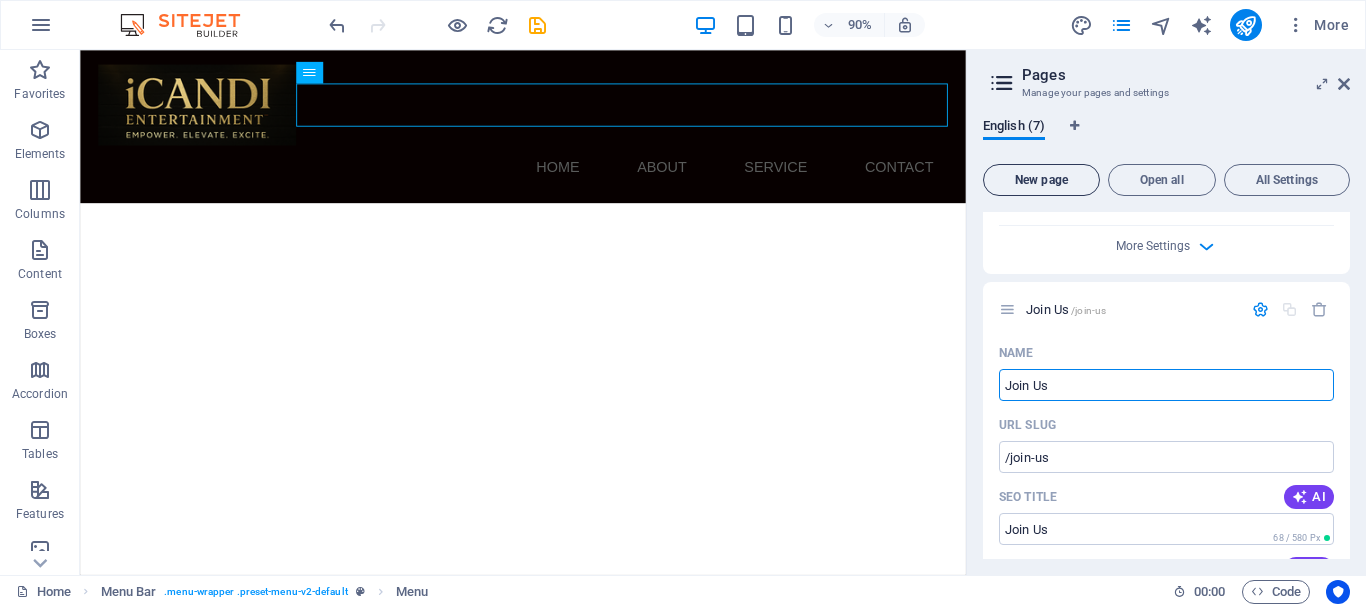 click on "New page" at bounding box center [1041, 180] 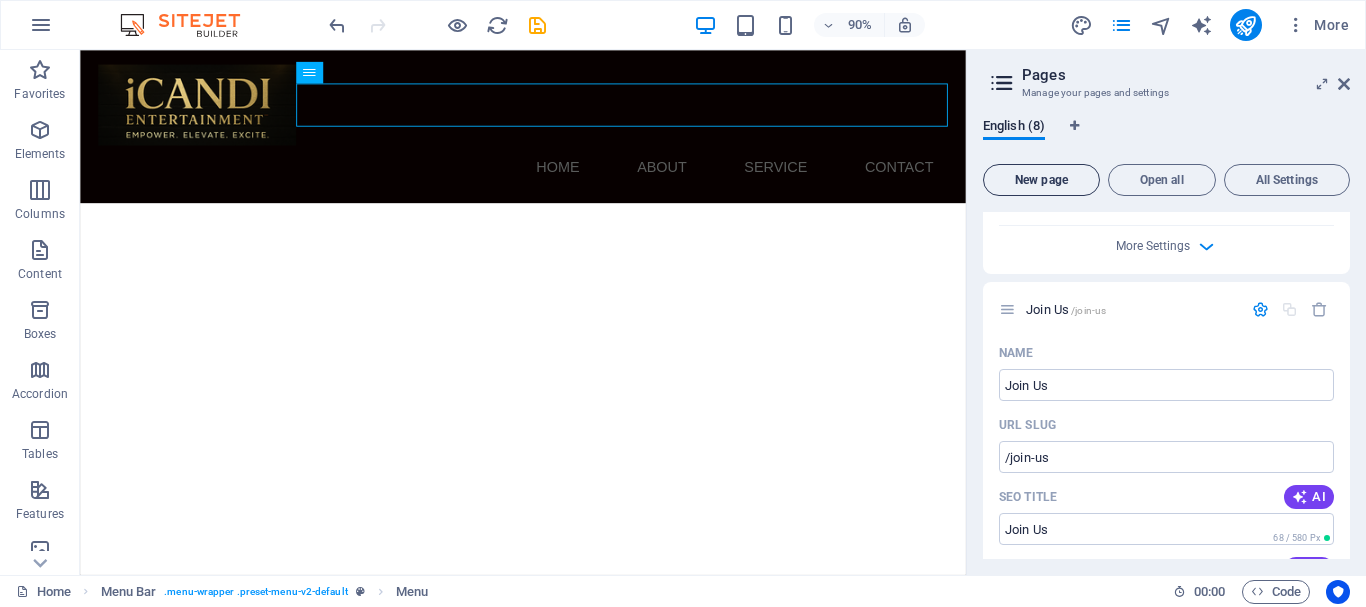 scroll, scrollTop: 4555, scrollLeft: 0, axis: vertical 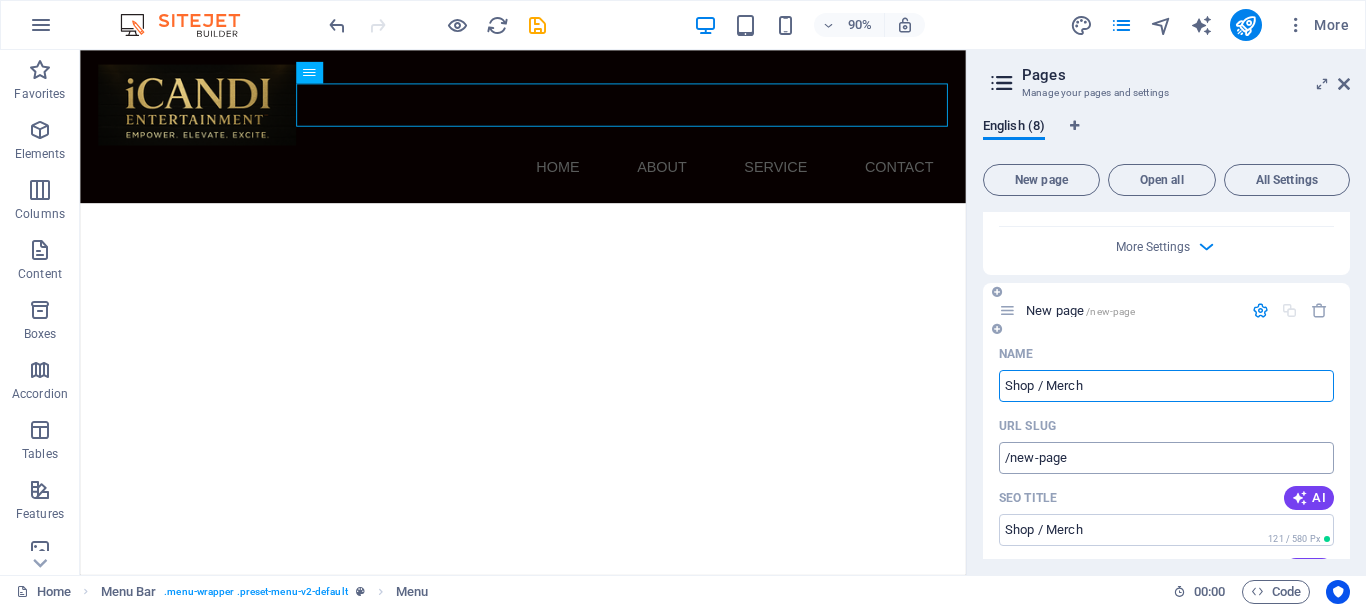 type on "Shop / Merch" 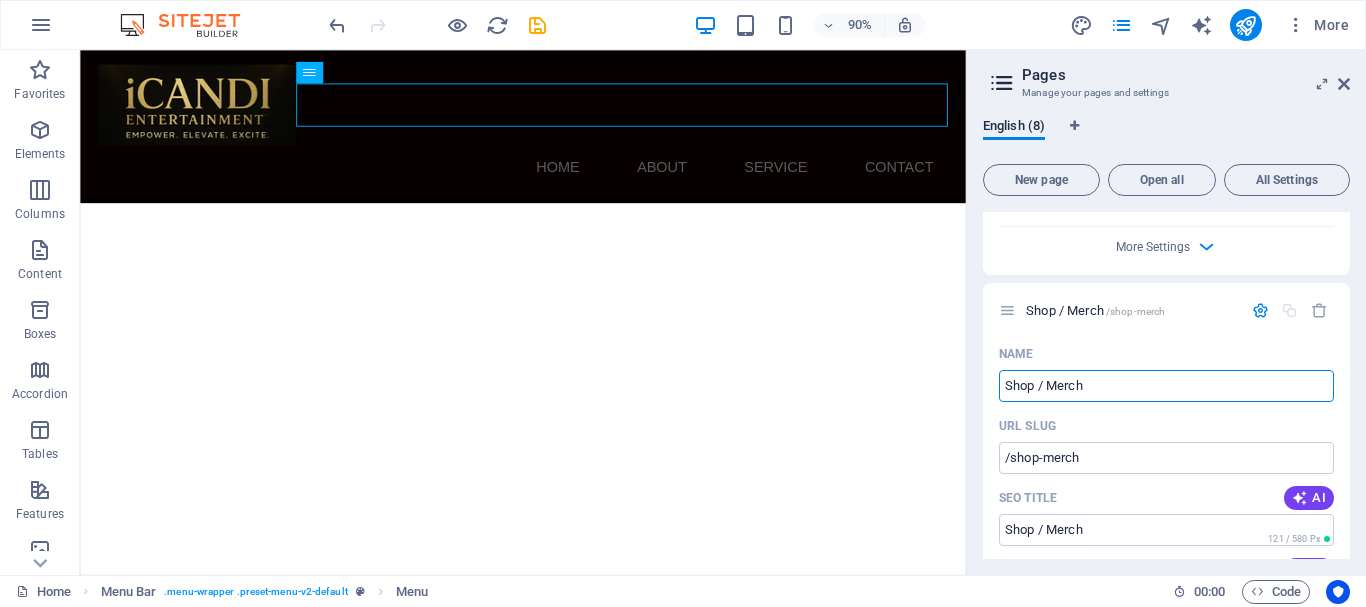 type on "Shop / Merch" 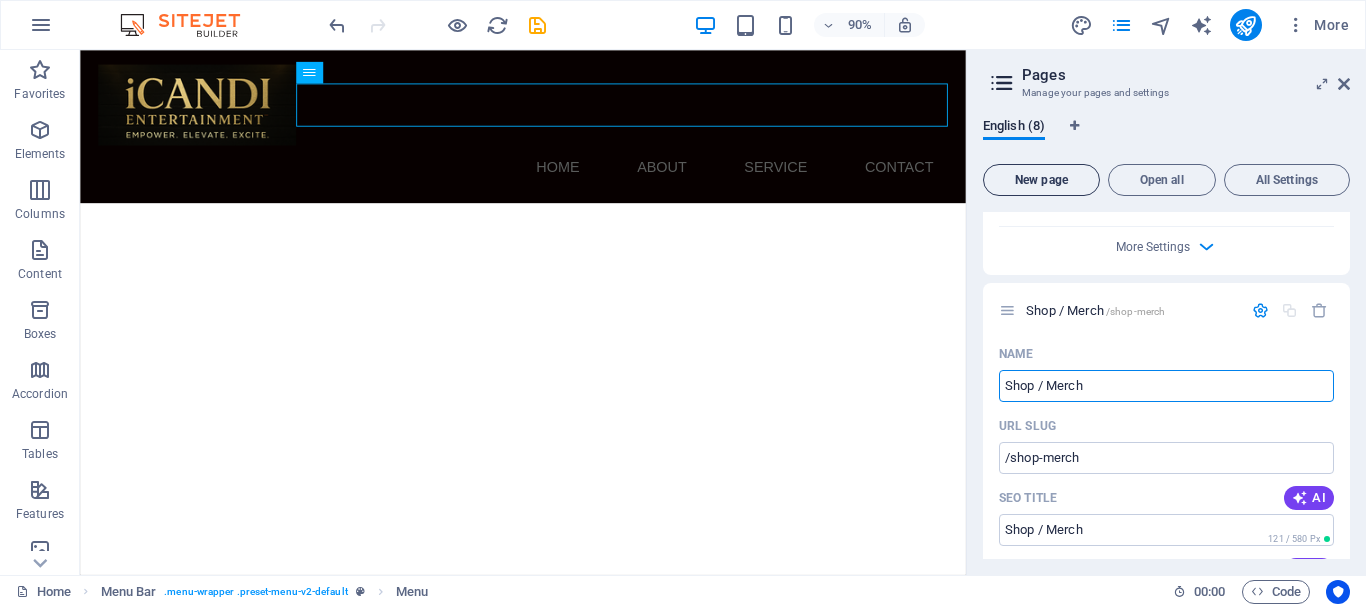 click on "New page" at bounding box center [1041, 180] 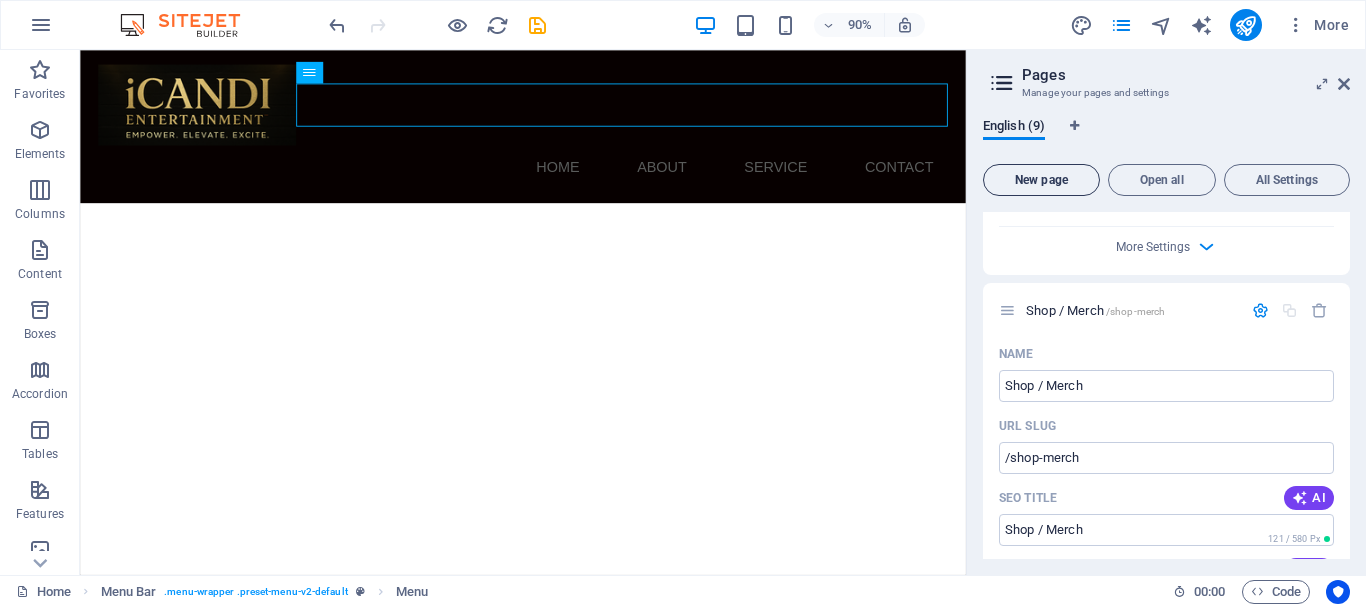 scroll, scrollTop: 5316, scrollLeft: 0, axis: vertical 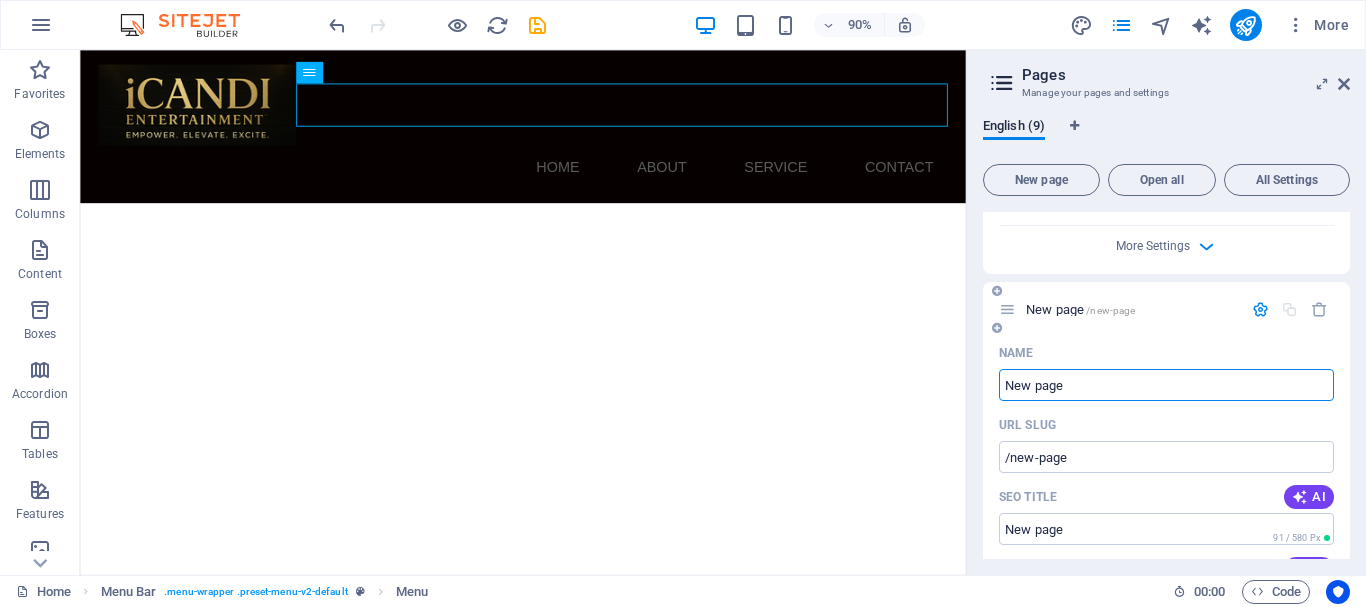 click on "New page" at bounding box center (1166, 385) 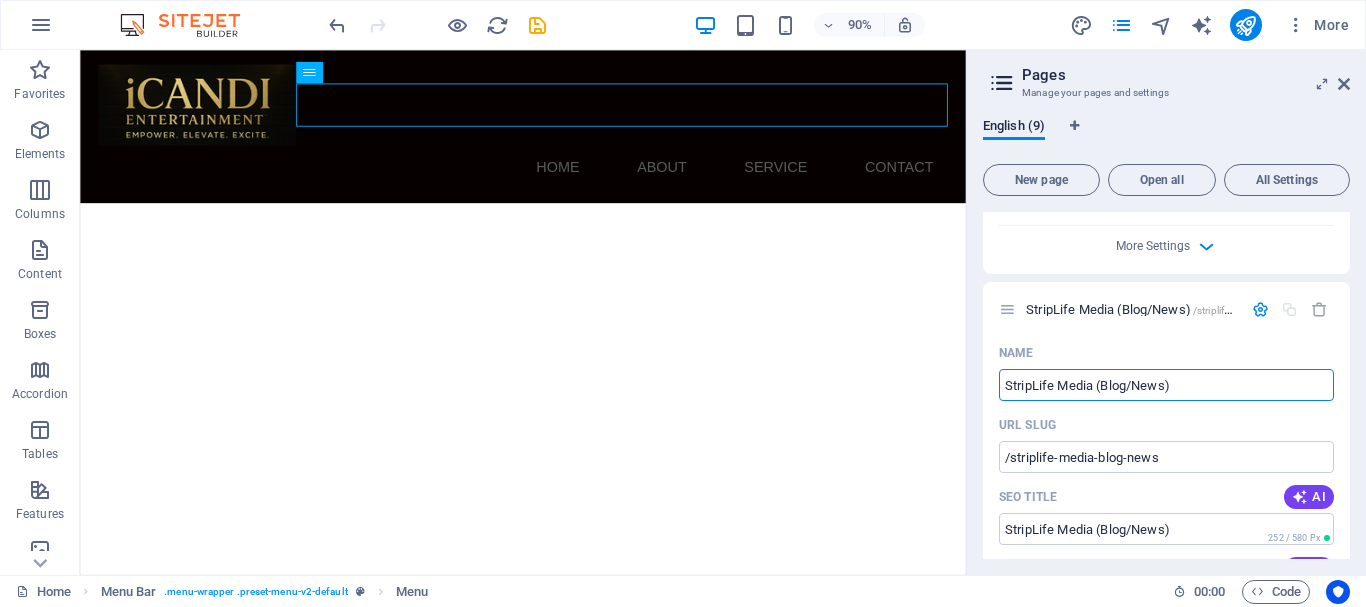 type on "StripLife Media (Blog/News)" 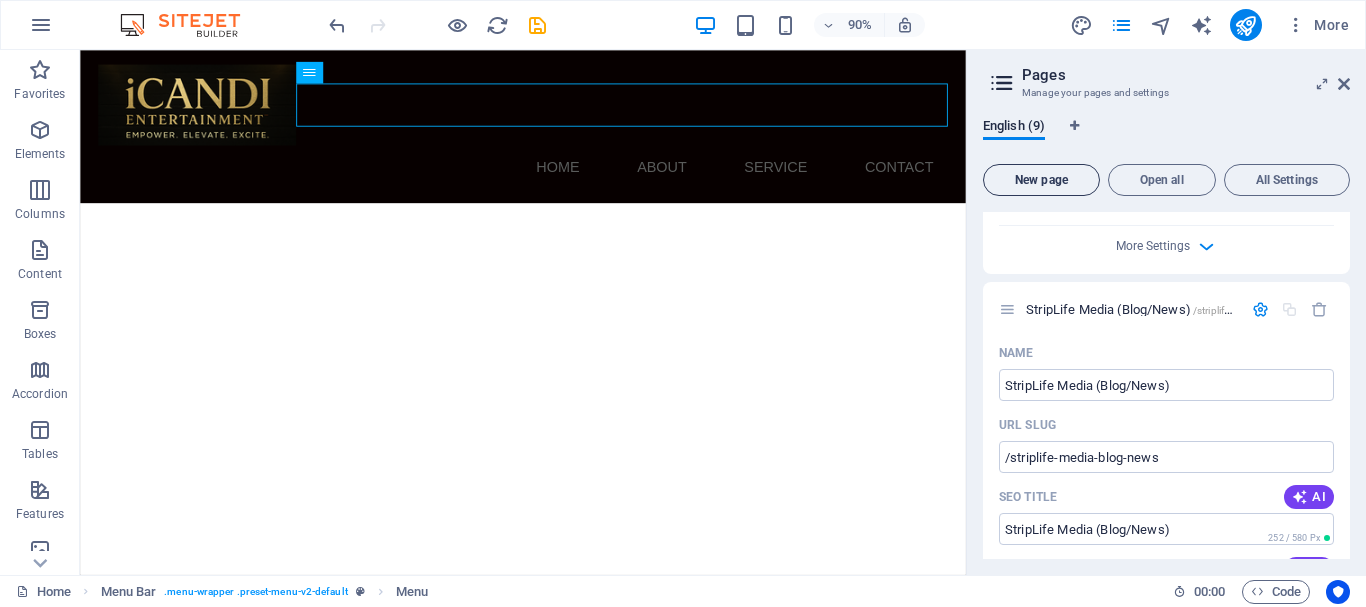click on "New page" at bounding box center (1041, 180) 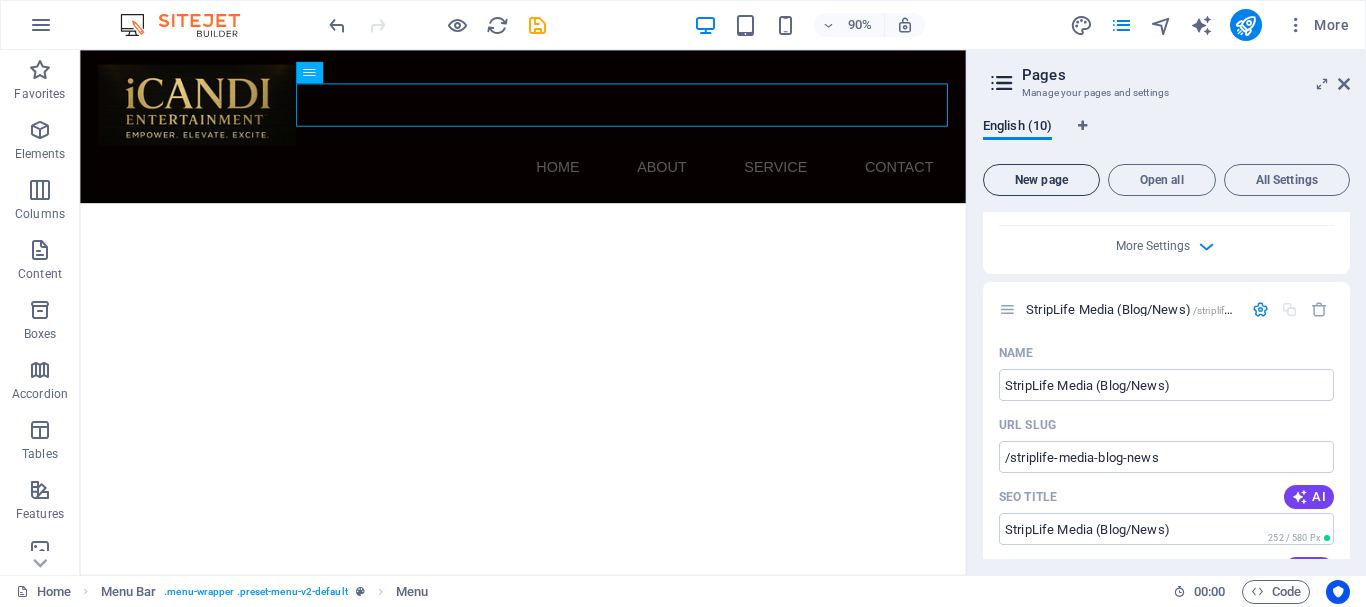 scroll, scrollTop: 6076, scrollLeft: 0, axis: vertical 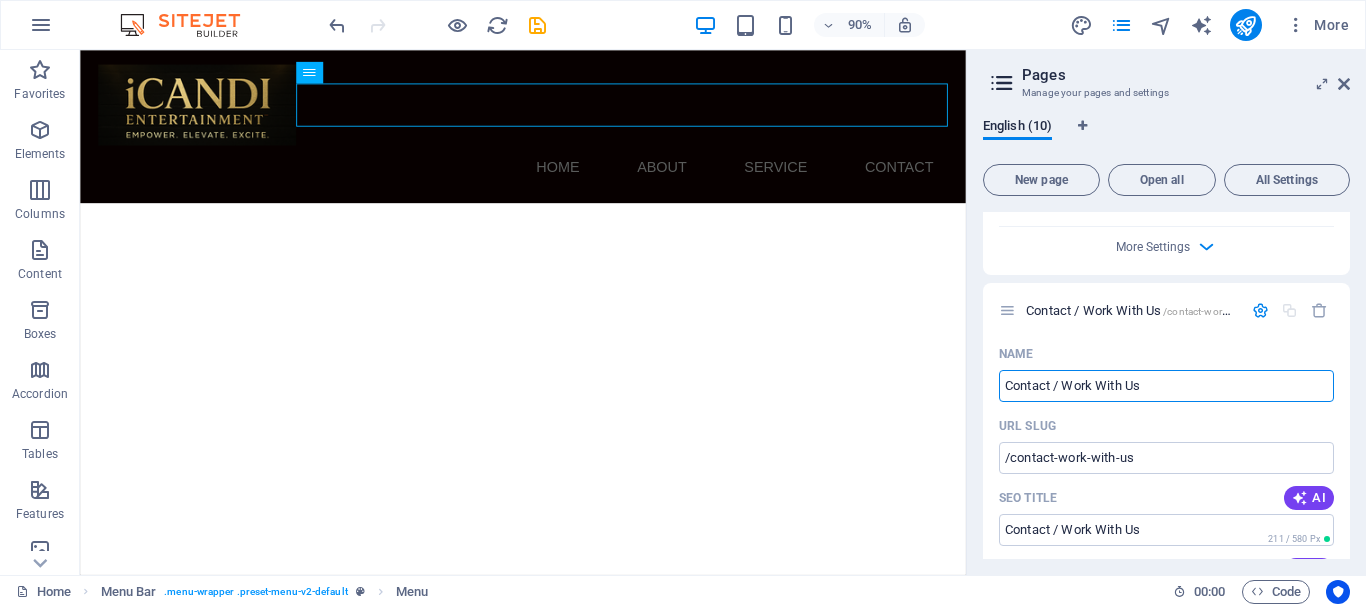 type on "Contact / Work With Us" 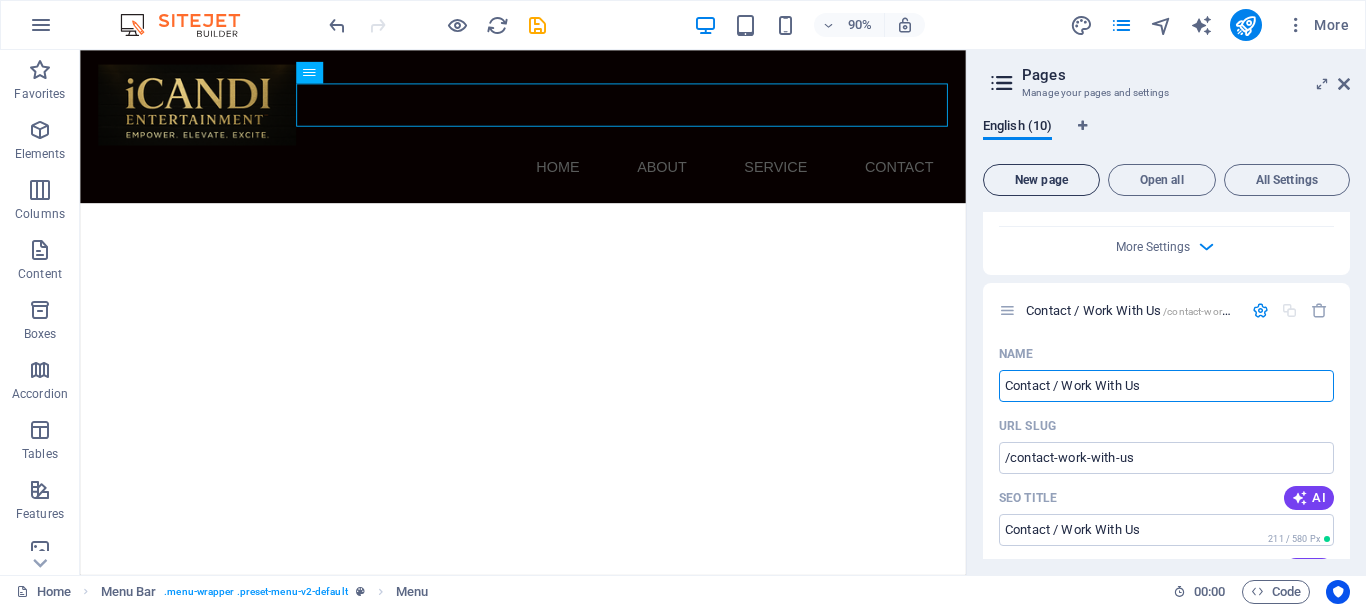 click on "New page" at bounding box center [1041, 180] 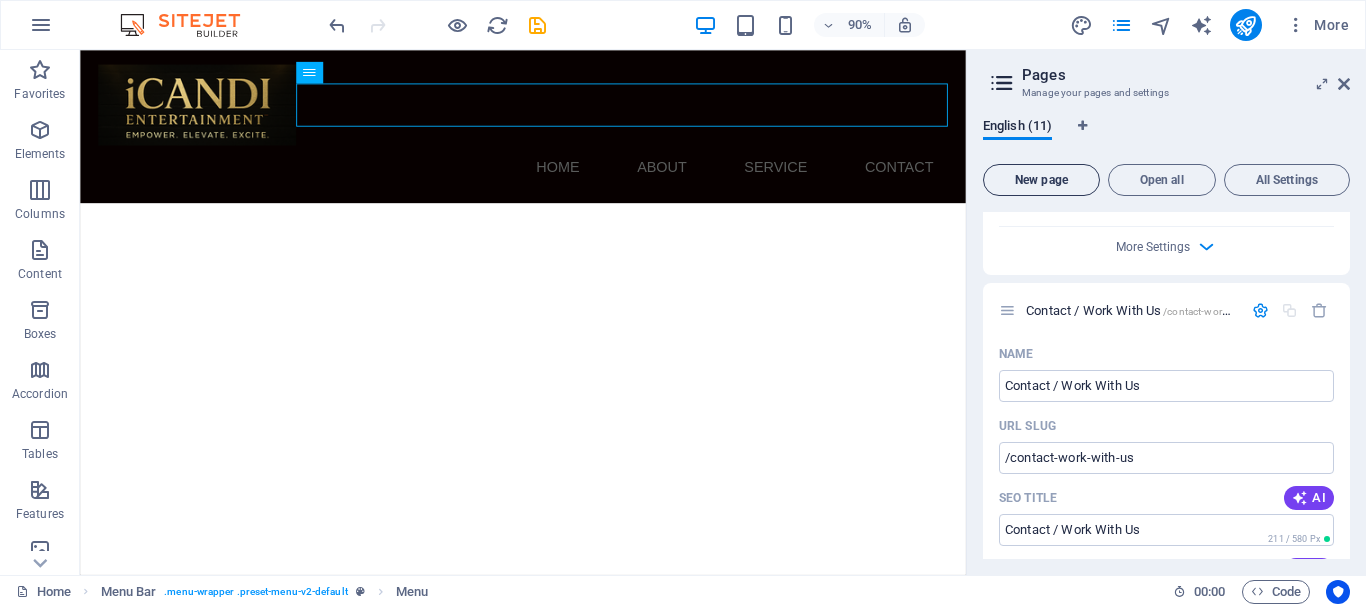 scroll, scrollTop: 6836, scrollLeft: 0, axis: vertical 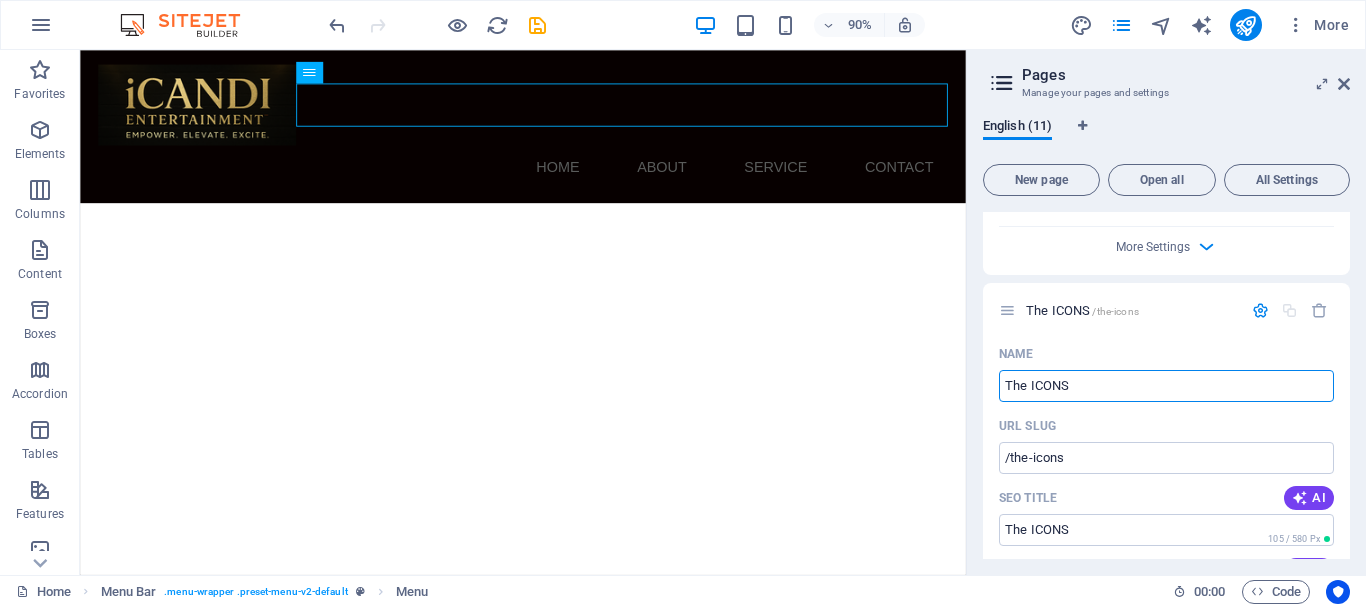 type on "The ICONS" 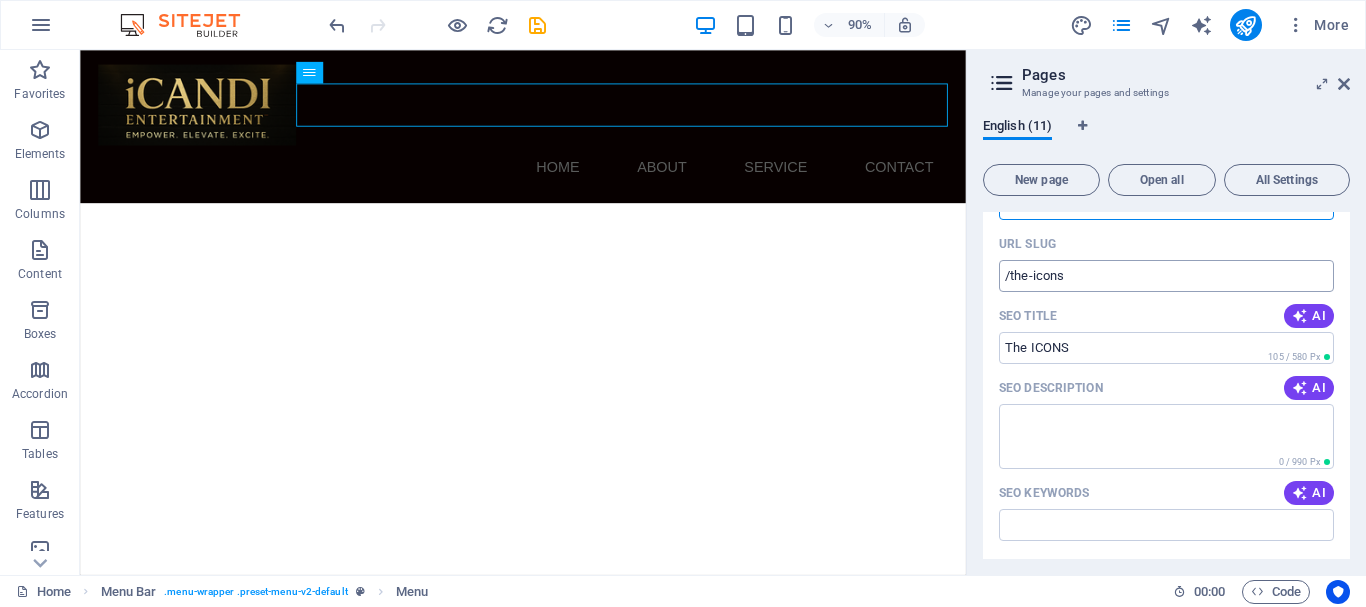 scroll, scrollTop: 7036, scrollLeft: 0, axis: vertical 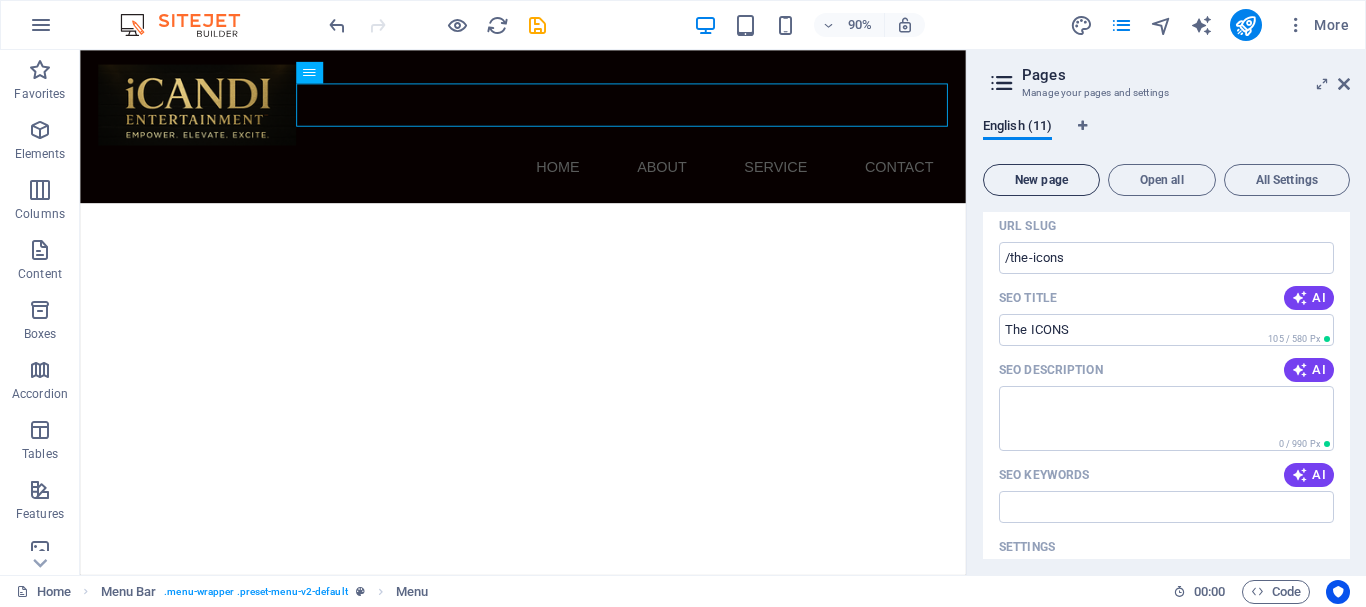 click on "New page" at bounding box center (1041, 180) 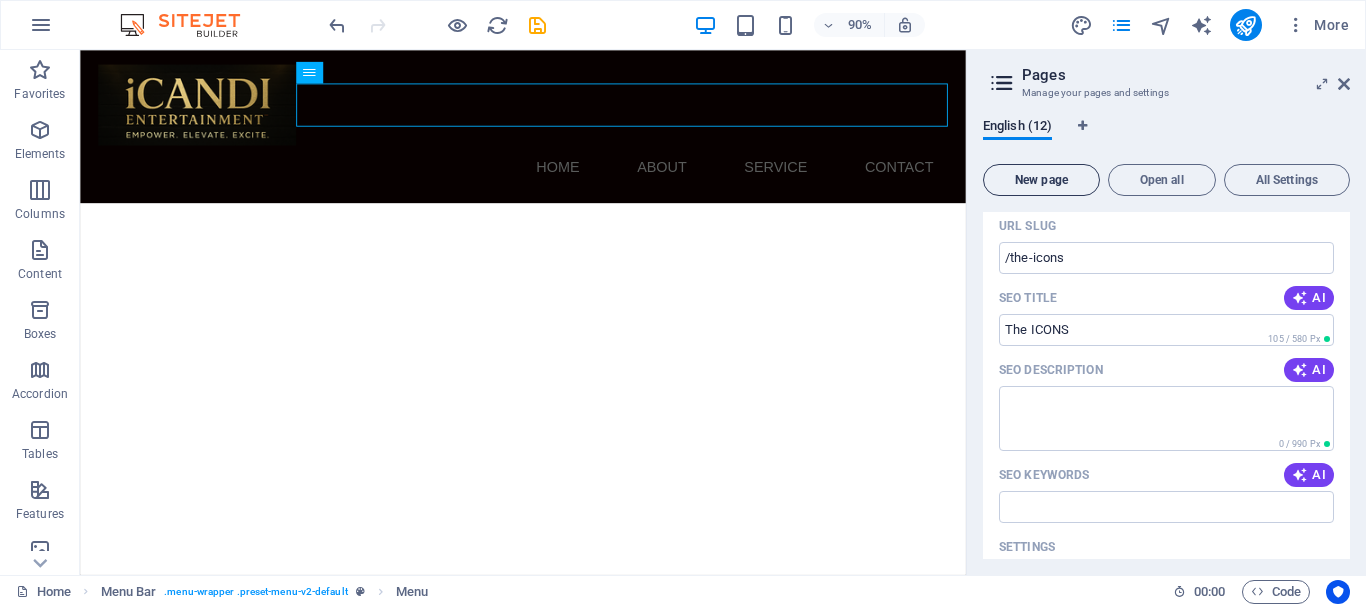 scroll, scrollTop: 7597, scrollLeft: 0, axis: vertical 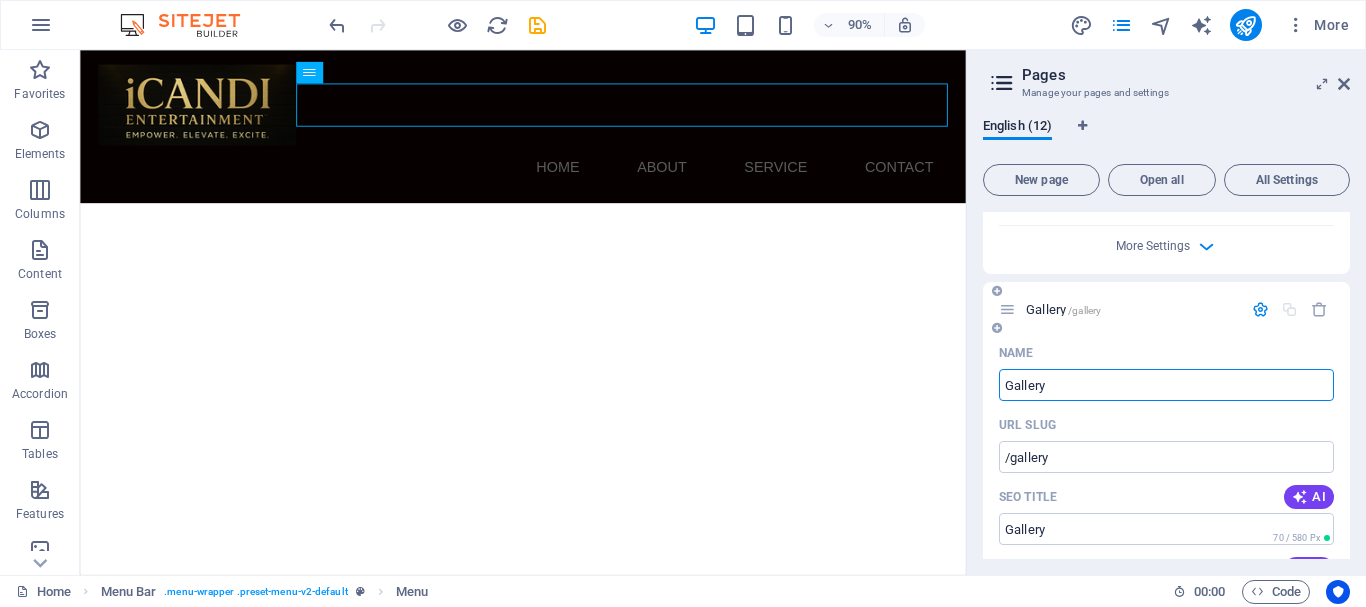 type on "Gallery" 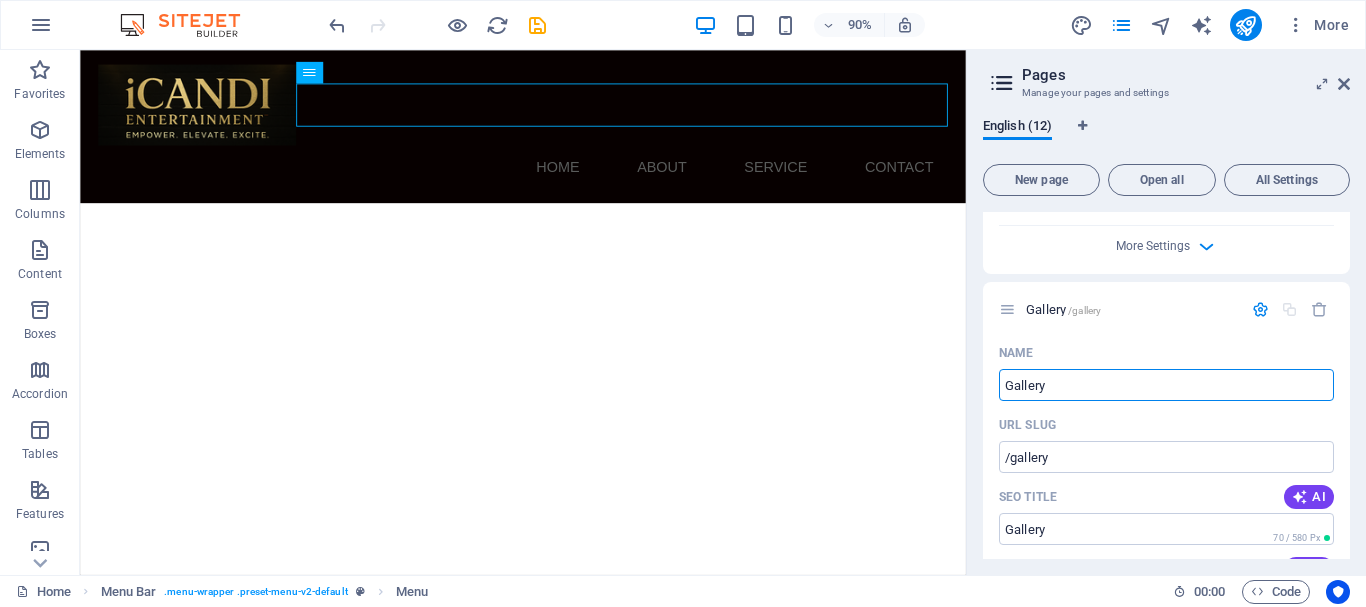 type on "Gallery" 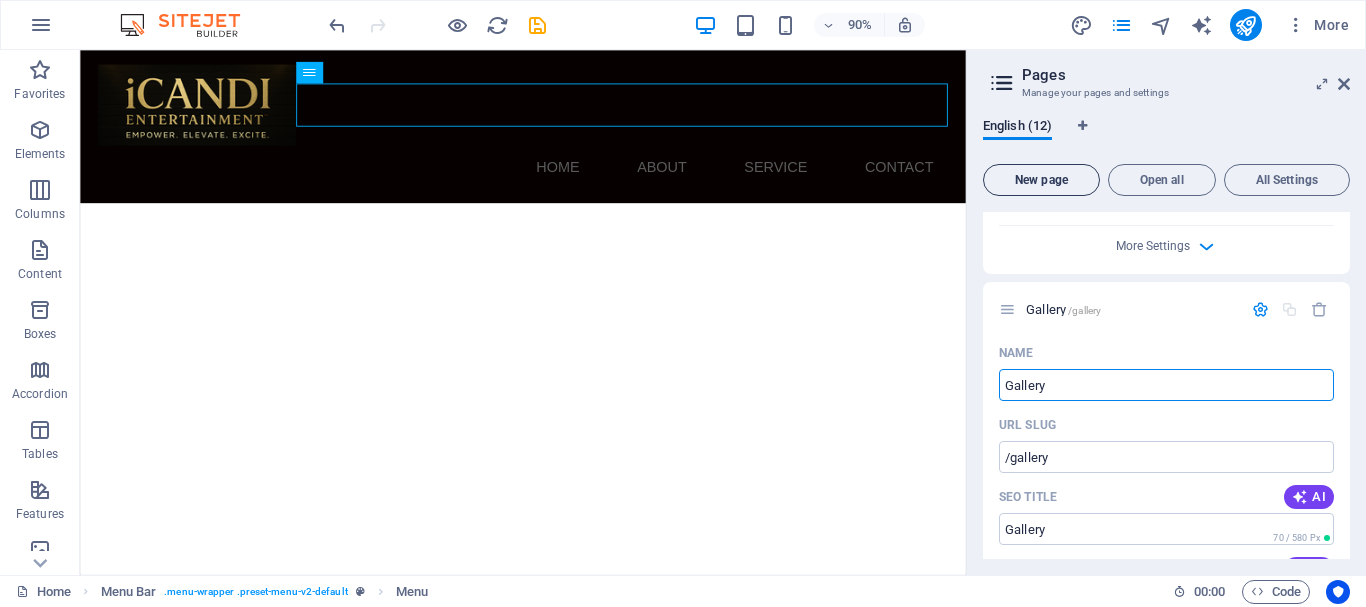 click on "New page" at bounding box center (1041, 180) 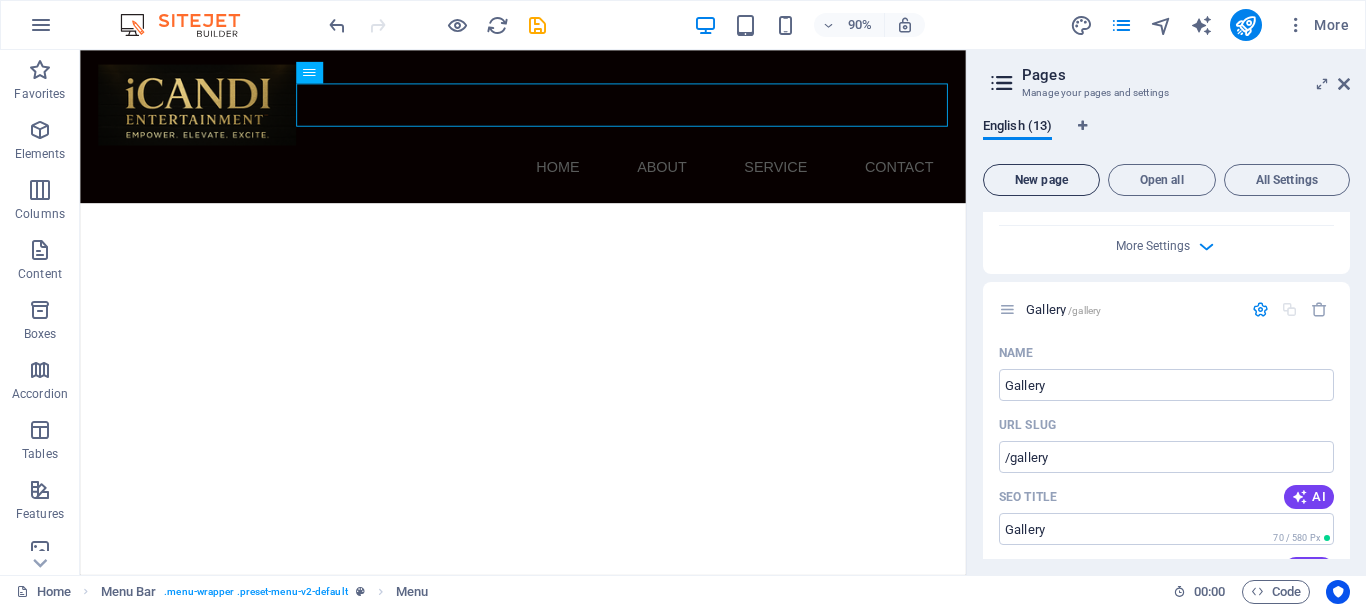 scroll, scrollTop: 8357, scrollLeft: 0, axis: vertical 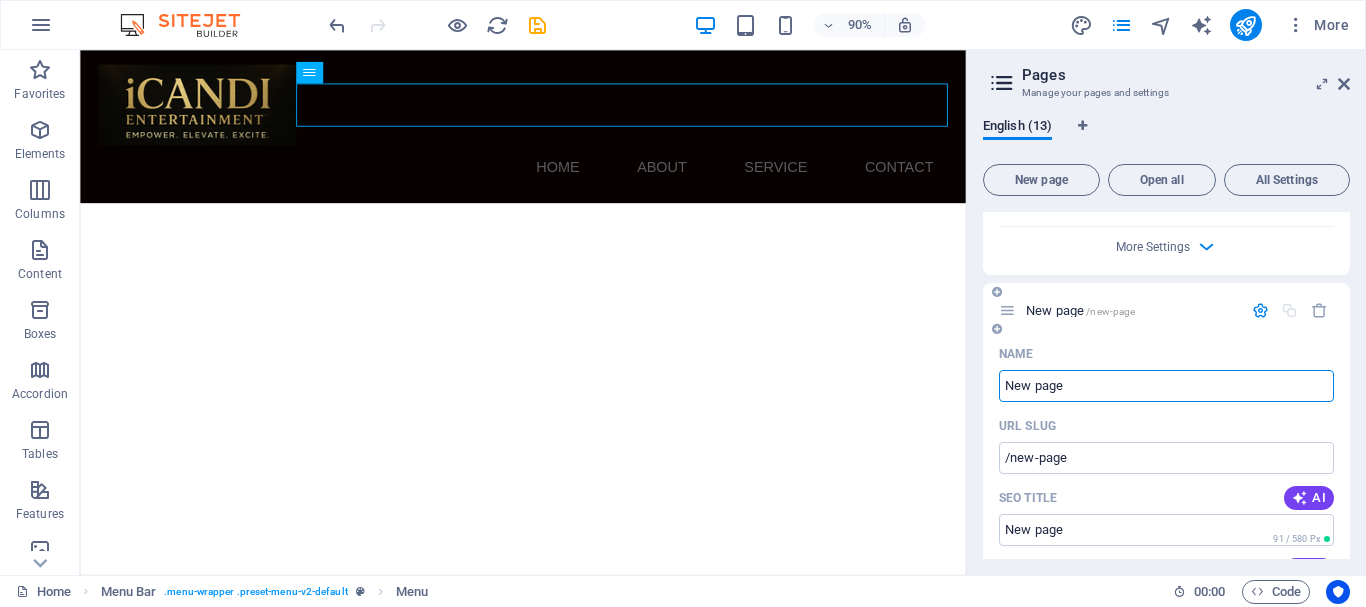paste on "Private Parties" 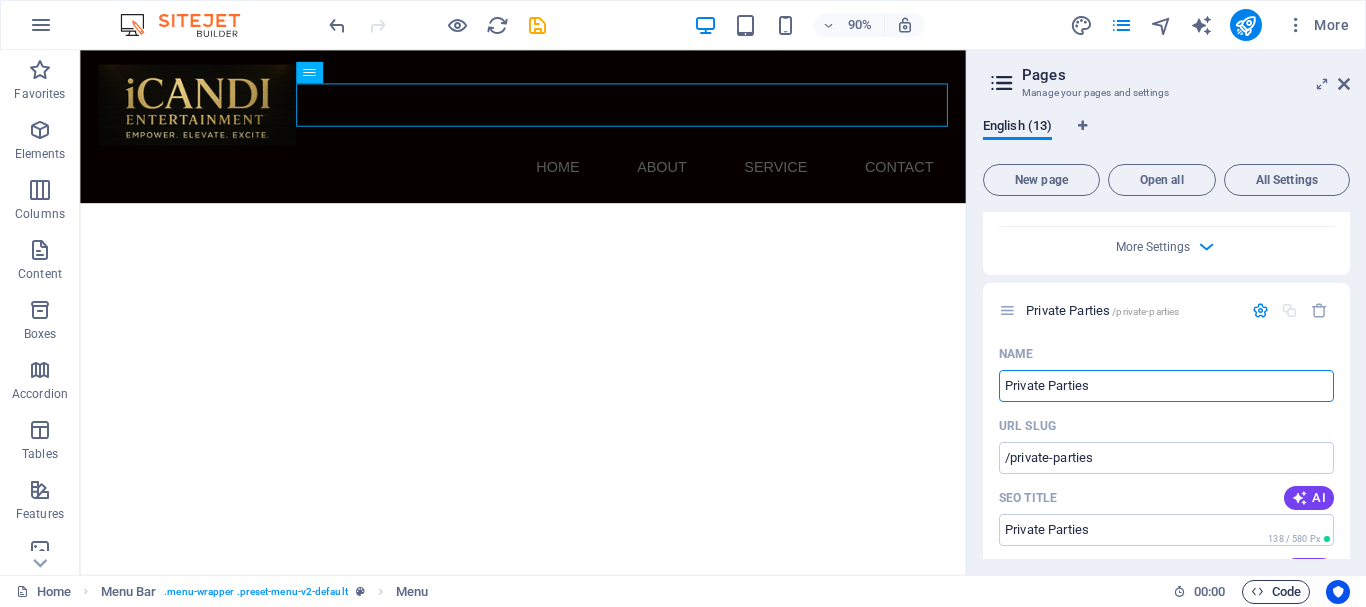 type on "Private Parties" 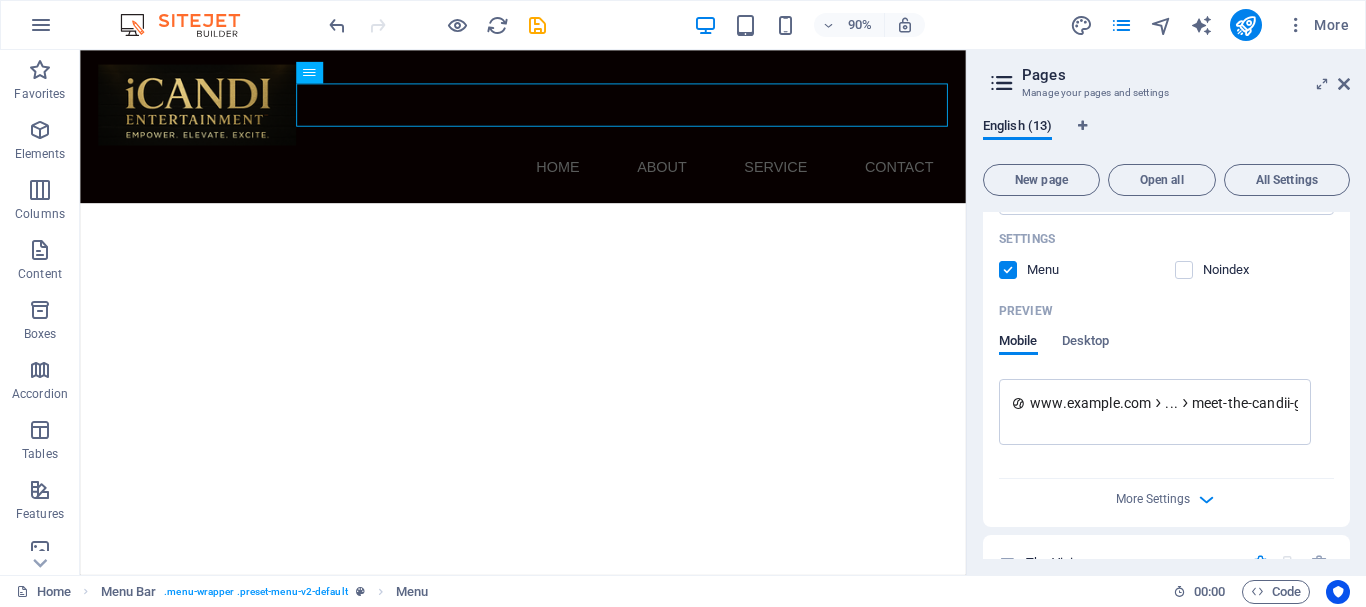 scroll, scrollTop: 600, scrollLeft: 0, axis: vertical 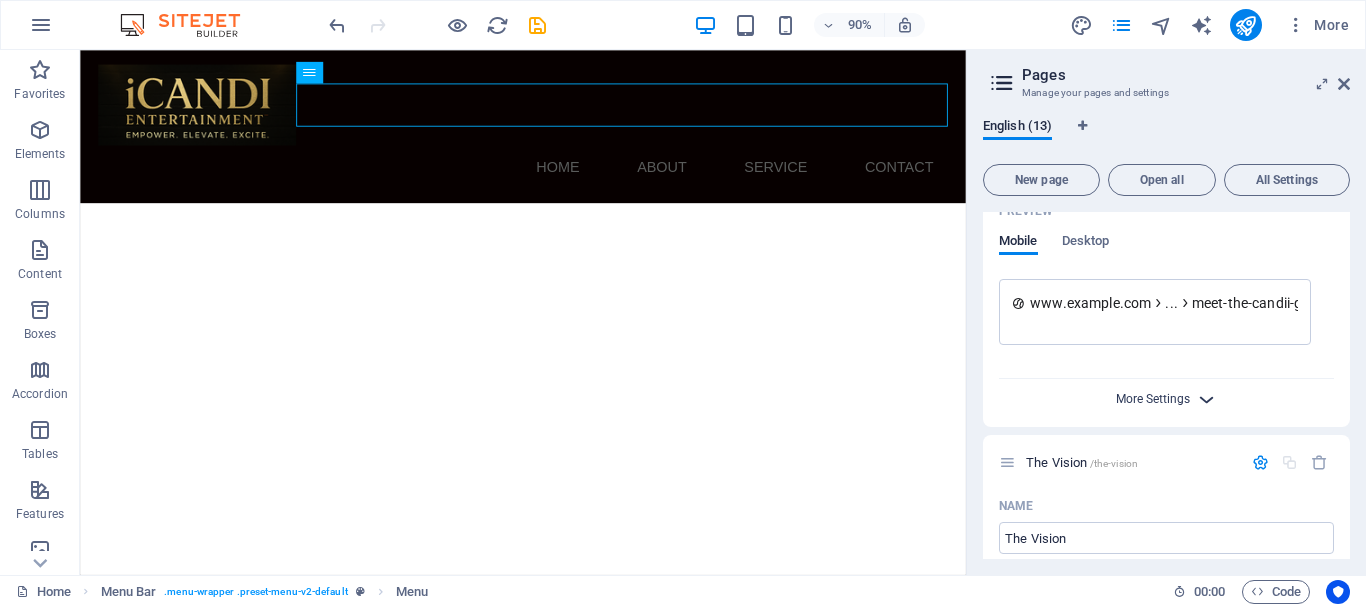 type on "Private Parties" 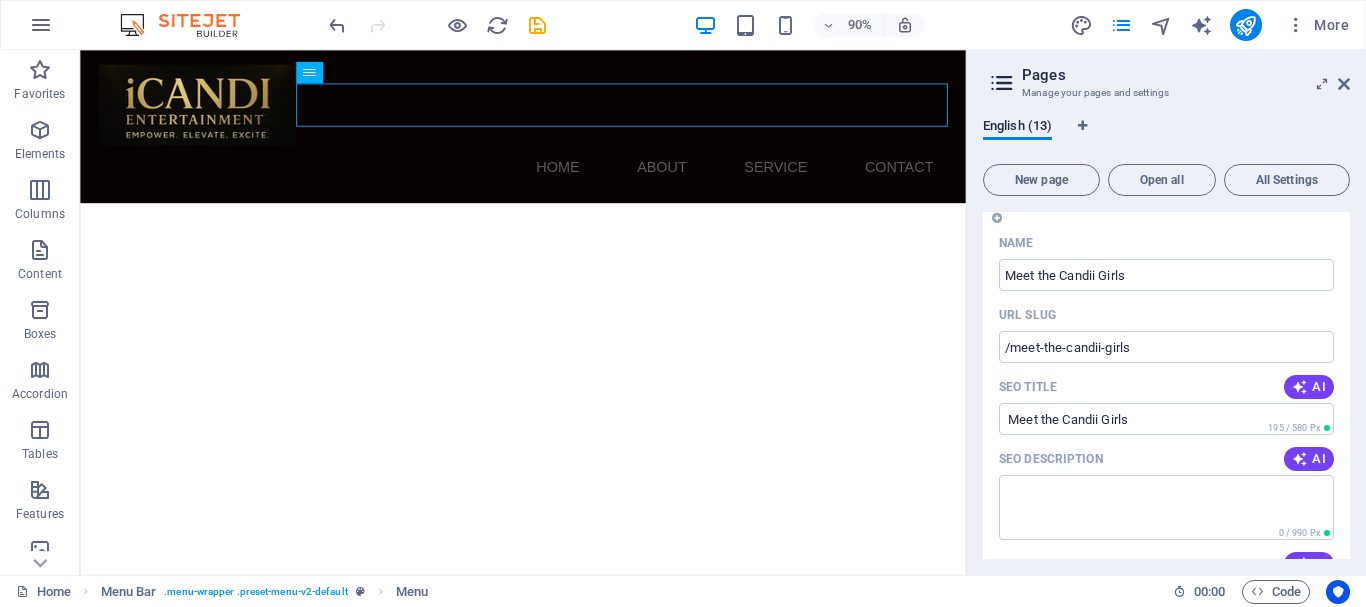 scroll, scrollTop: 100, scrollLeft: 0, axis: vertical 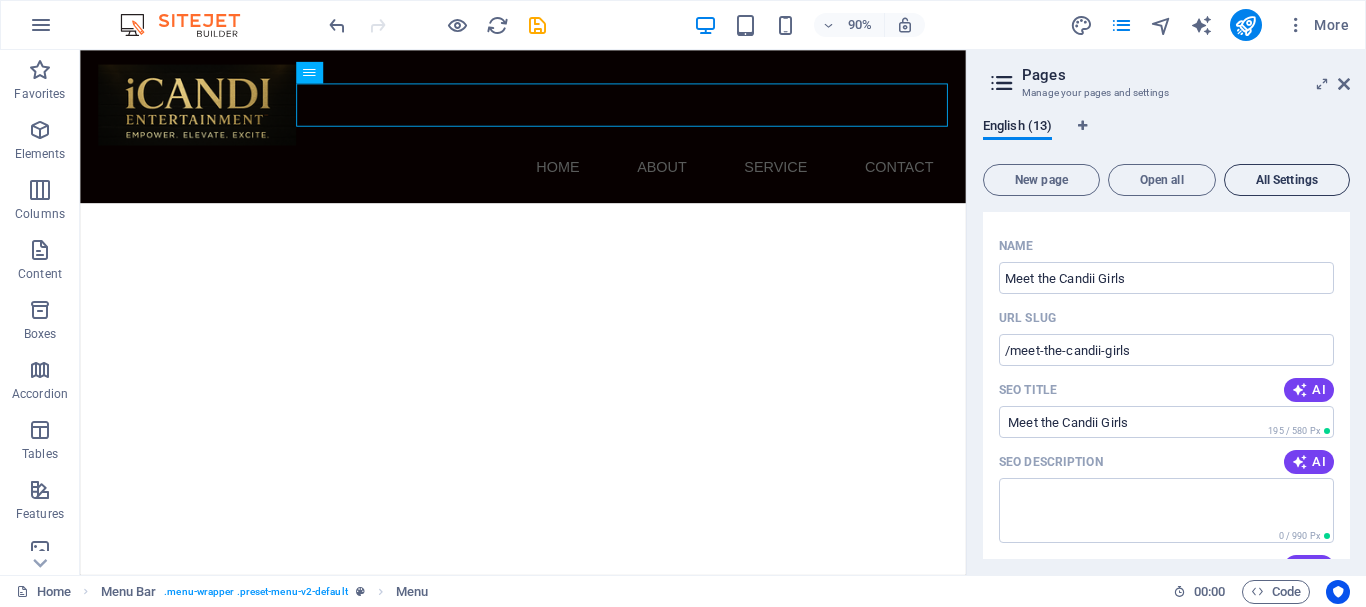click on "All Settings" at bounding box center (1287, 180) 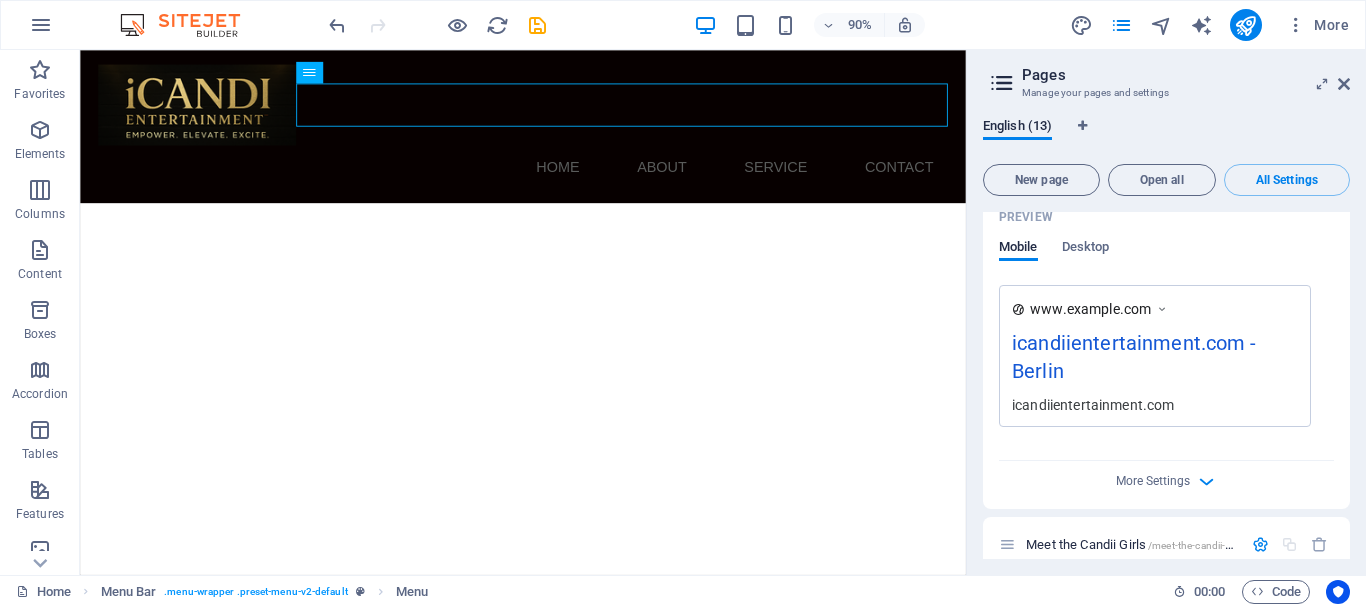 scroll, scrollTop: 500, scrollLeft: 0, axis: vertical 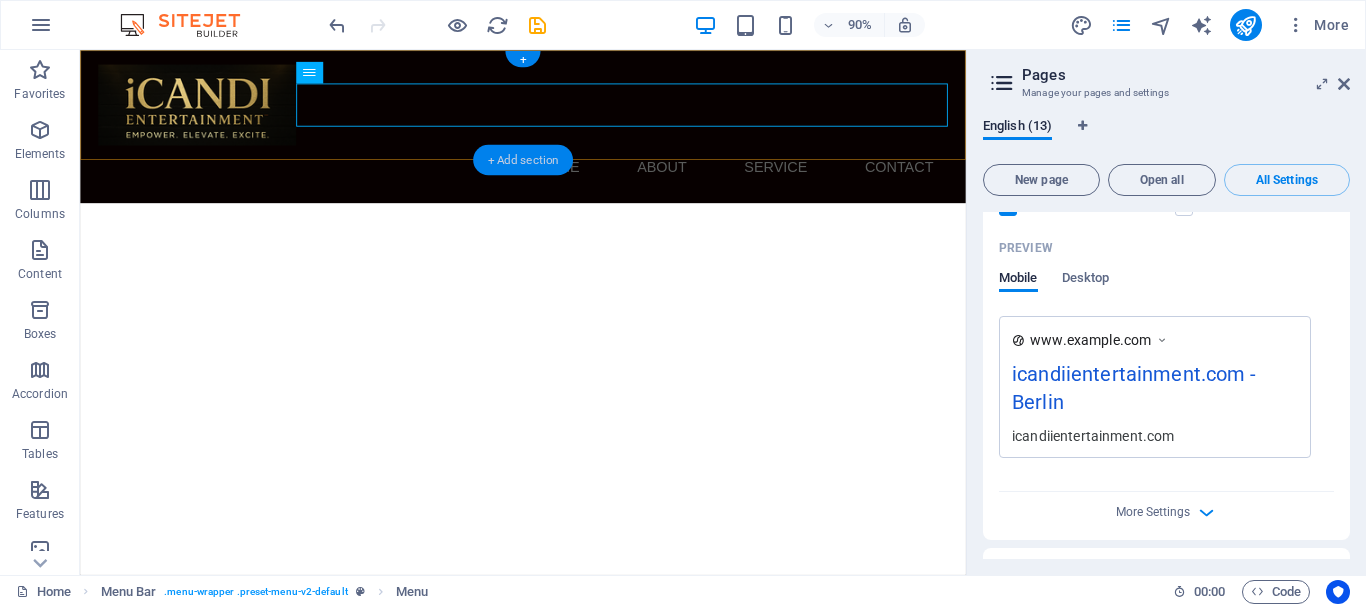 drag, startPoint x: 508, startPoint y: 163, endPoint x: 421, endPoint y: 610, distance: 455.38776 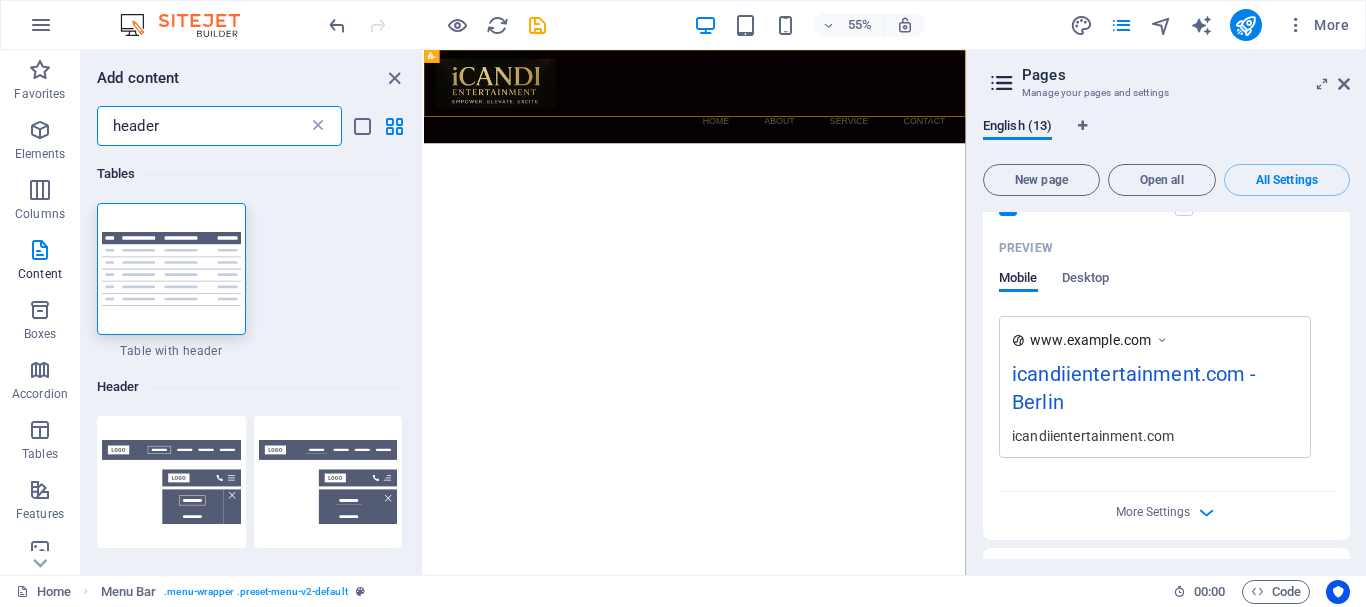 click at bounding box center [318, 126] 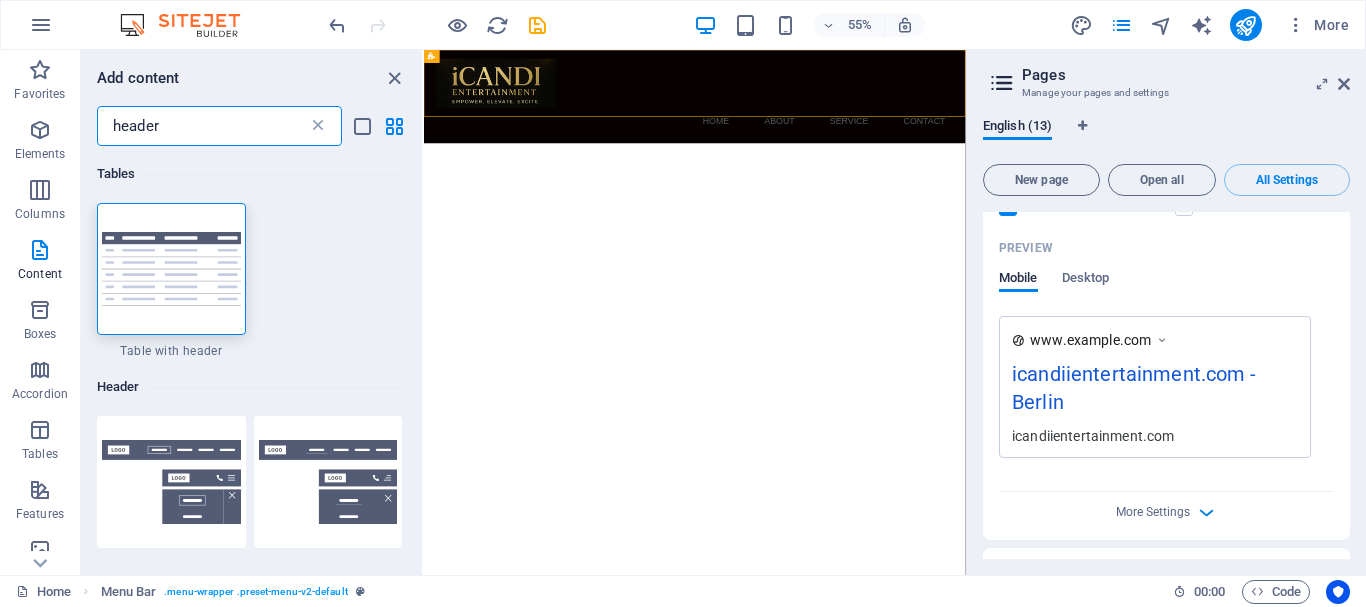 type 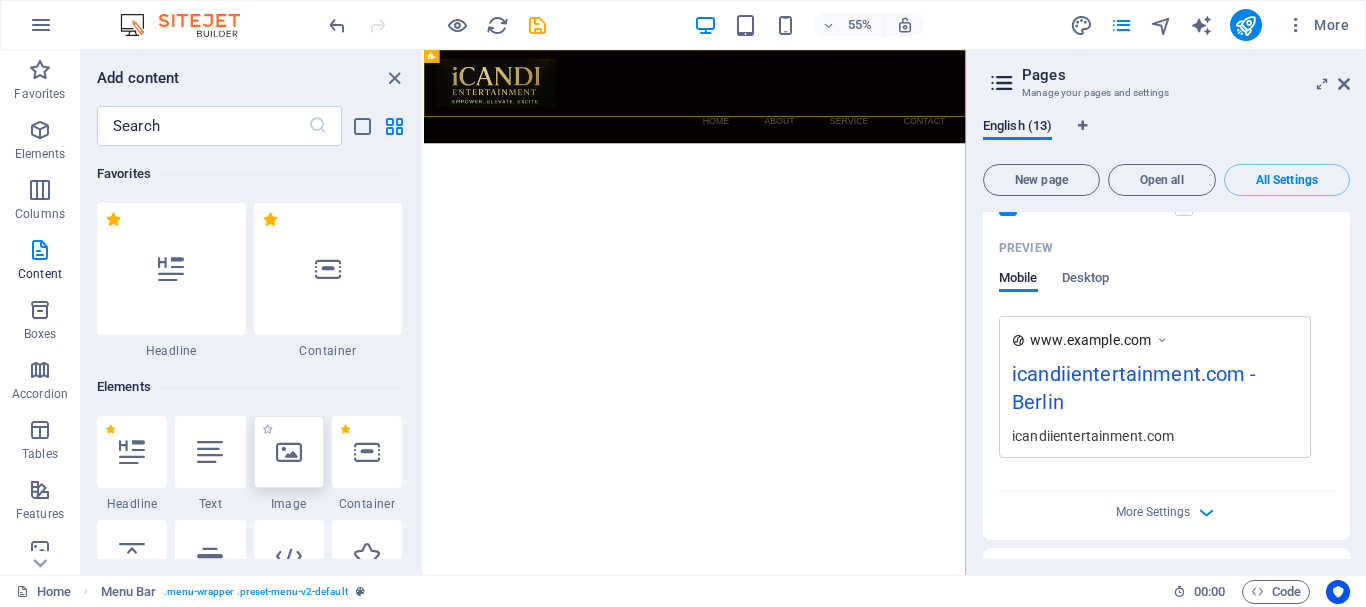 click at bounding box center (289, 452) 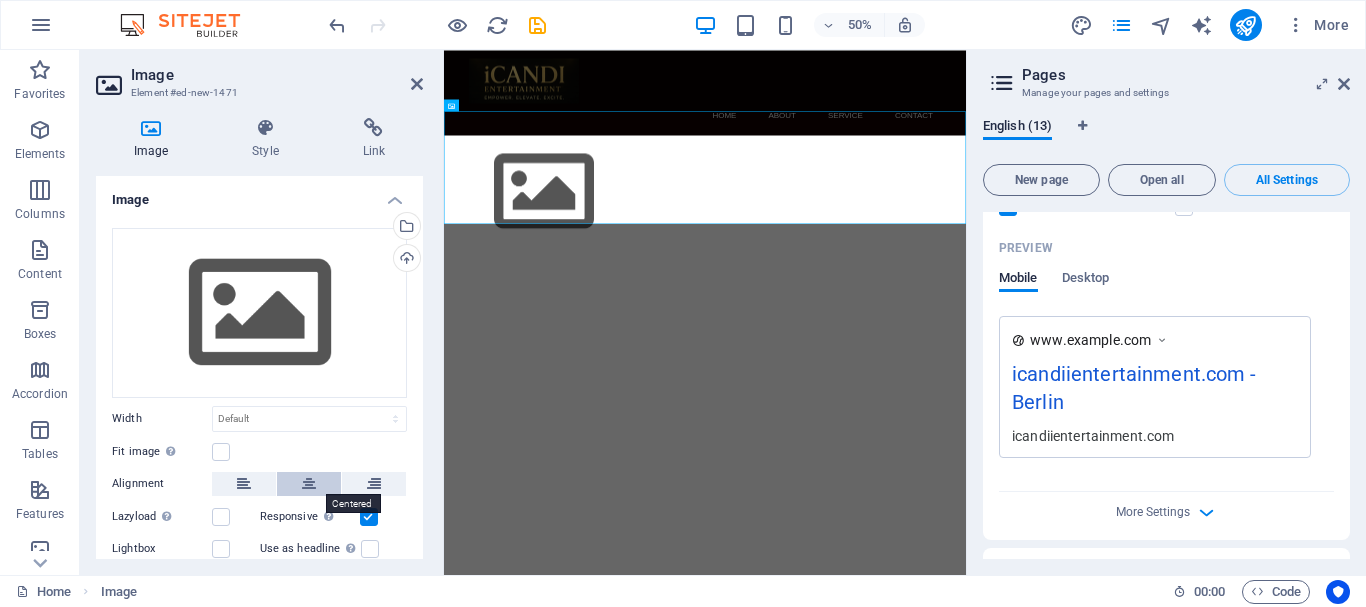 click at bounding box center [309, 484] 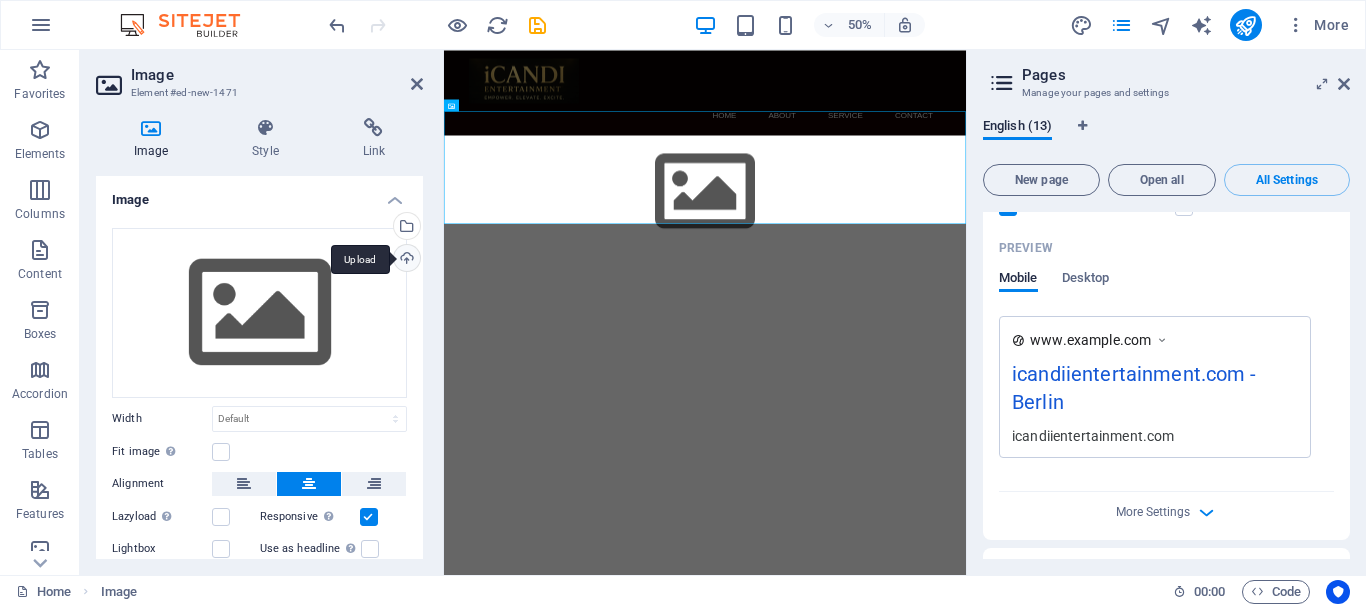 click on "Upload" at bounding box center (405, 260) 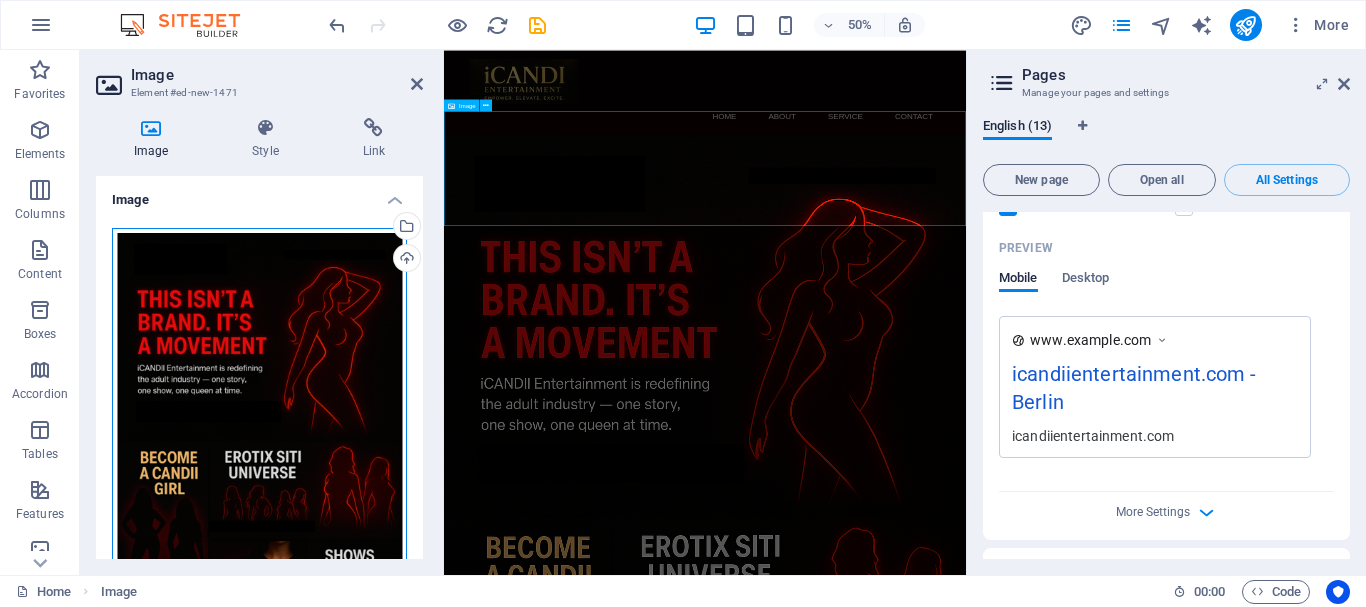 drag, startPoint x: 773, startPoint y: 480, endPoint x: 988, endPoint y: 312, distance: 272.85345 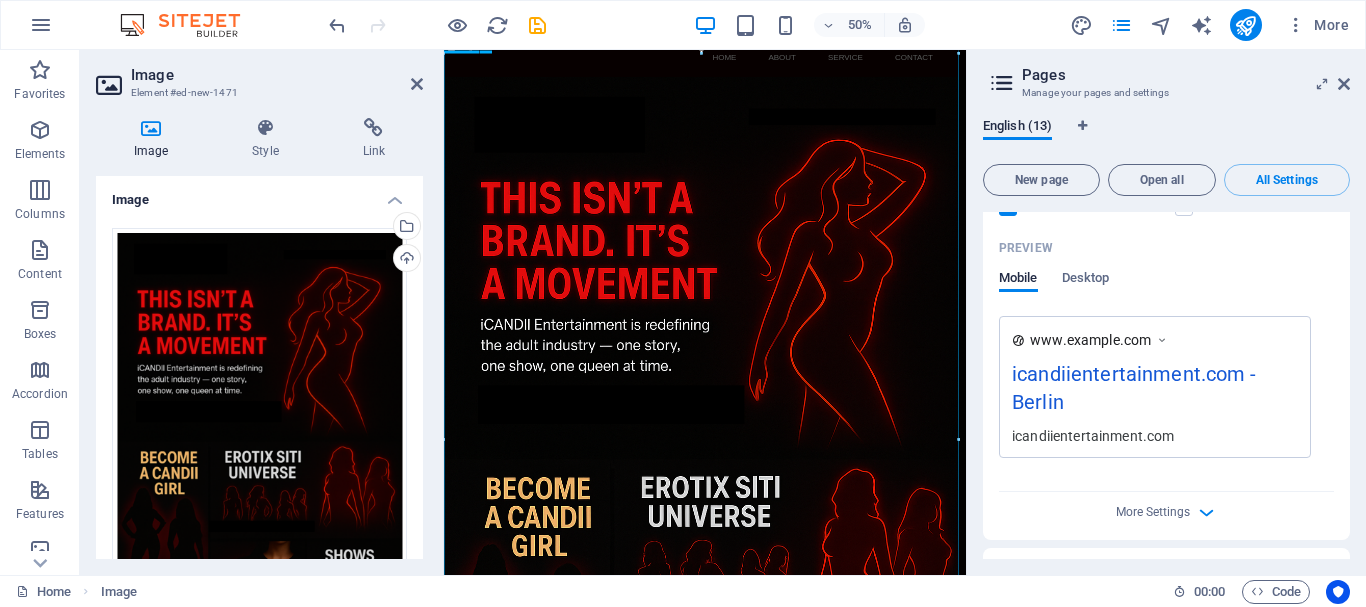 scroll, scrollTop: 0, scrollLeft: 0, axis: both 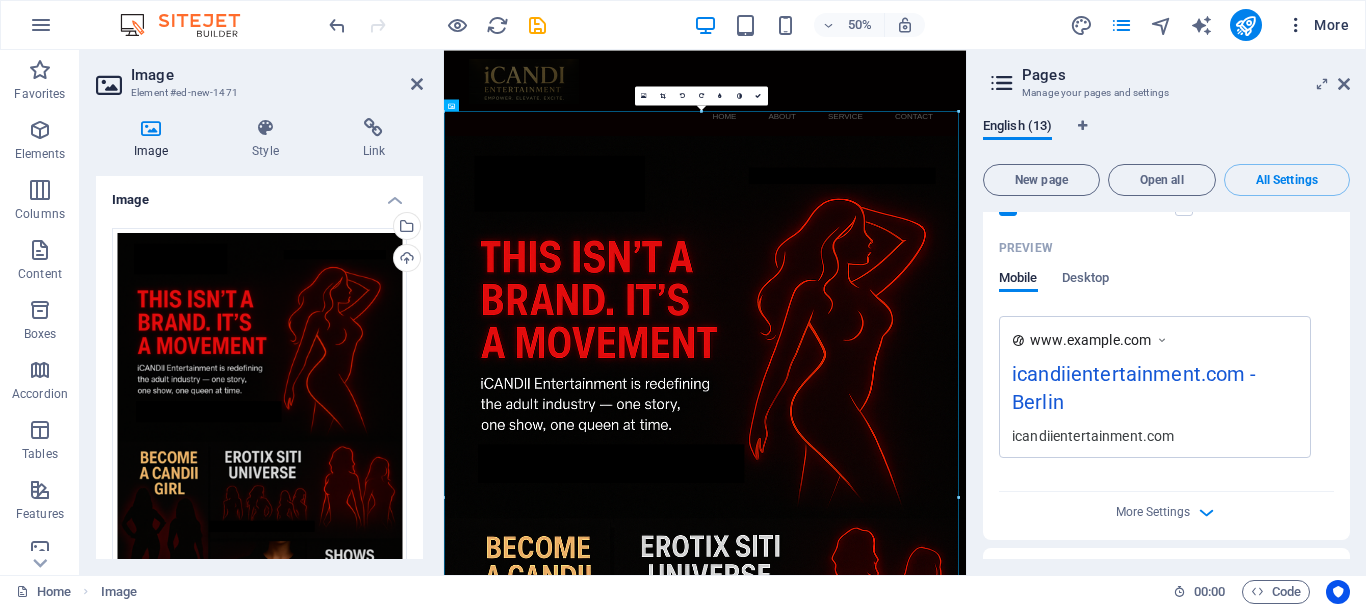 click at bounding box center [1296, 25] 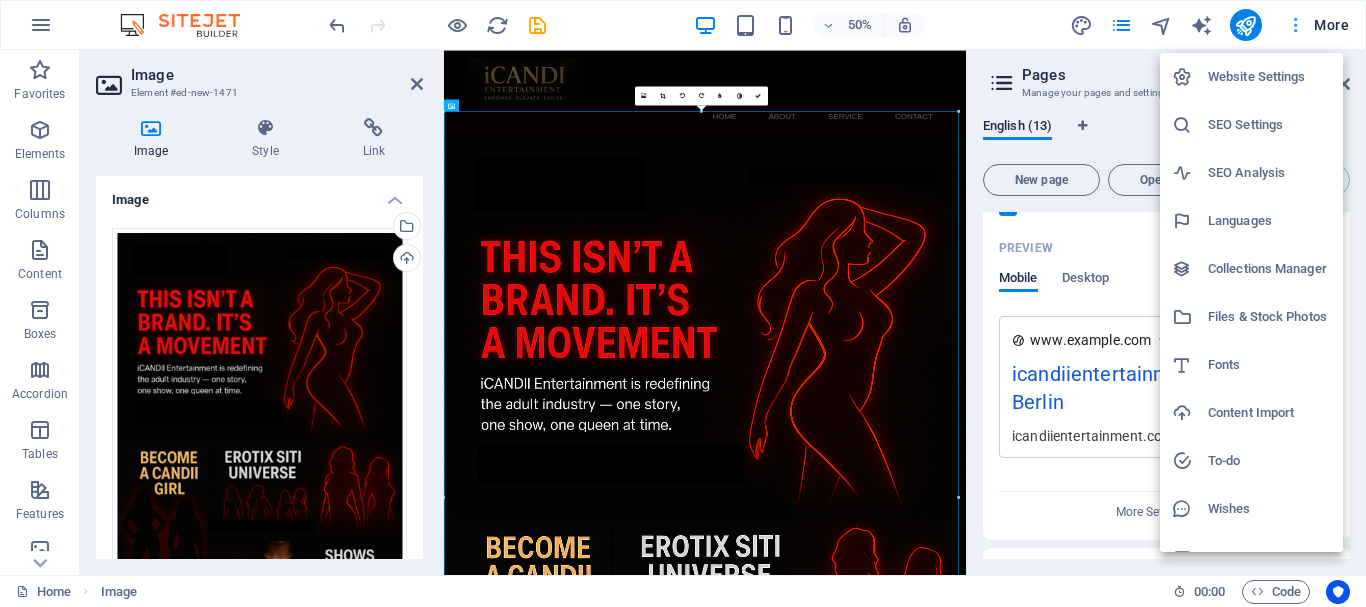 click at bounding box center (683, 303) 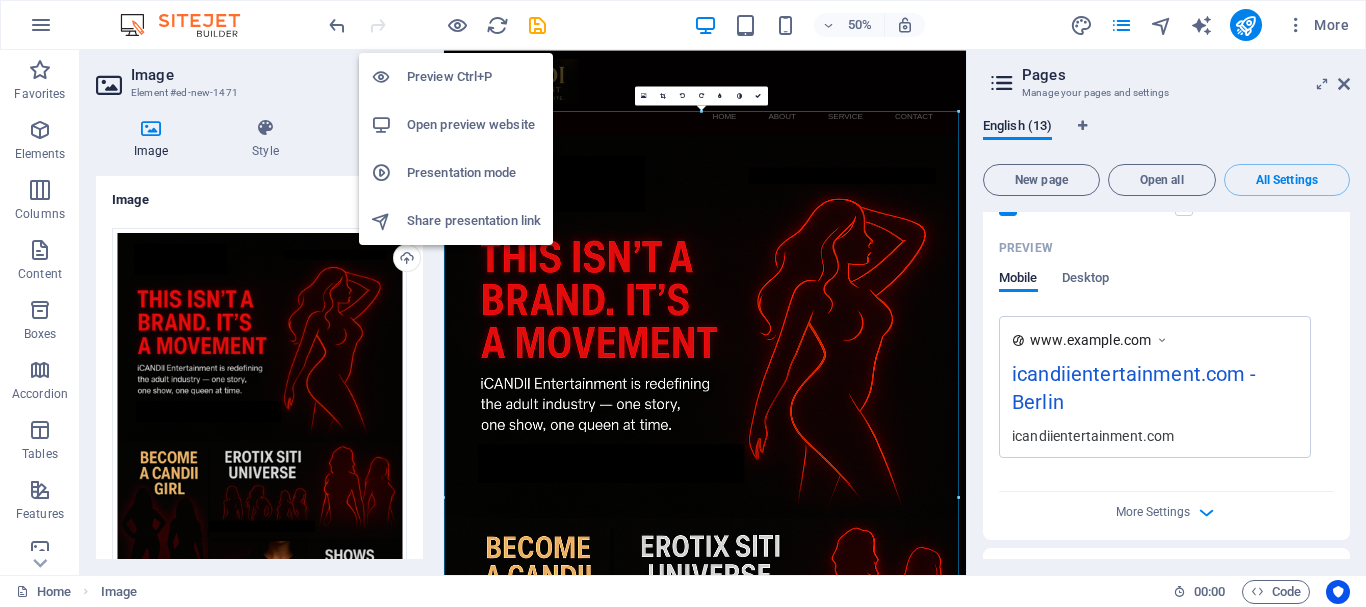 click on "Open preview website" at bounding box center (474, 125) 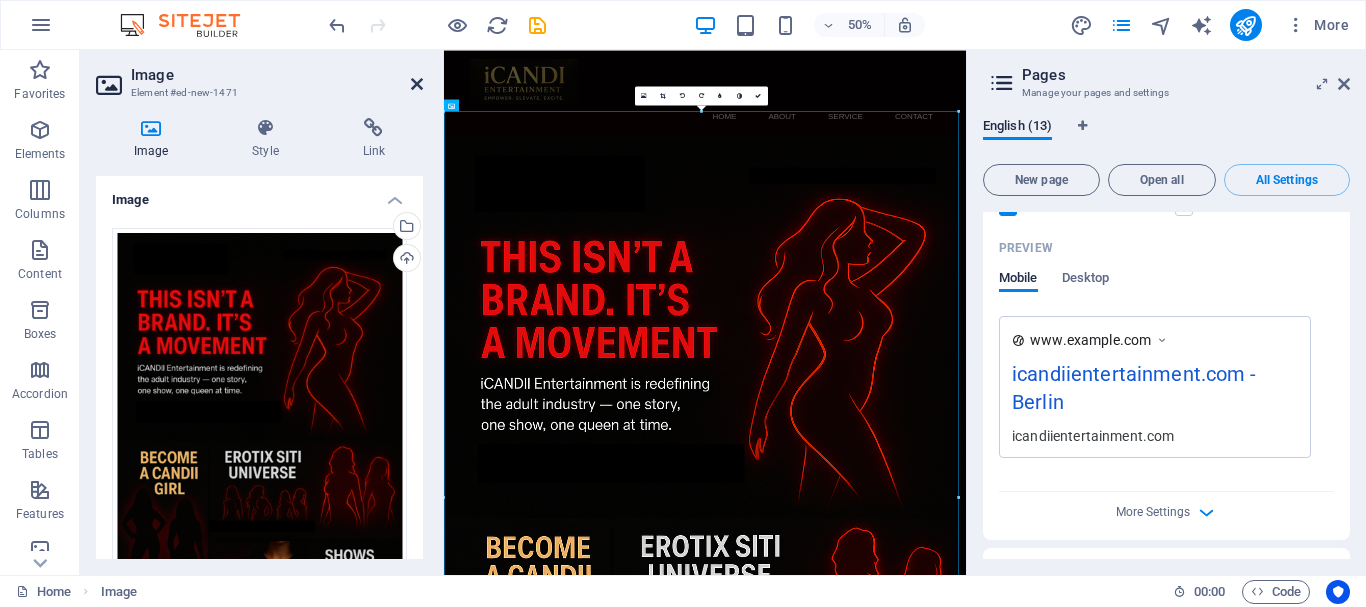 click at bounding box center [417, 84] 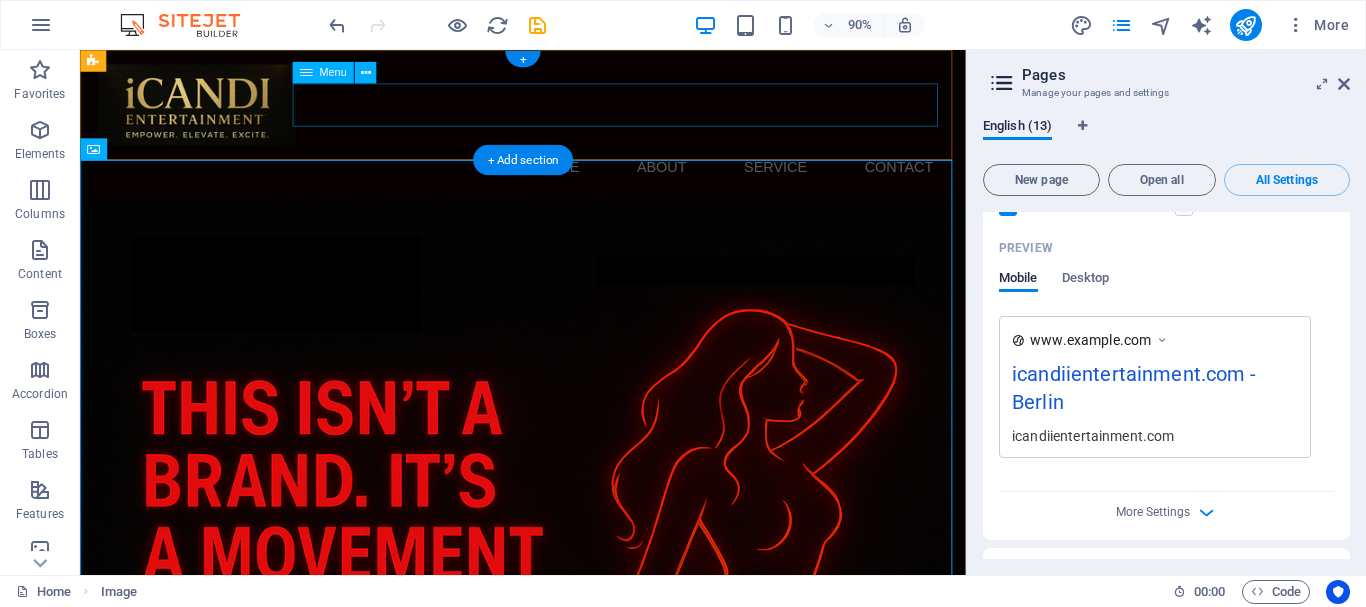 click on "Home About Service Contact" at bounding box center [572, 180] 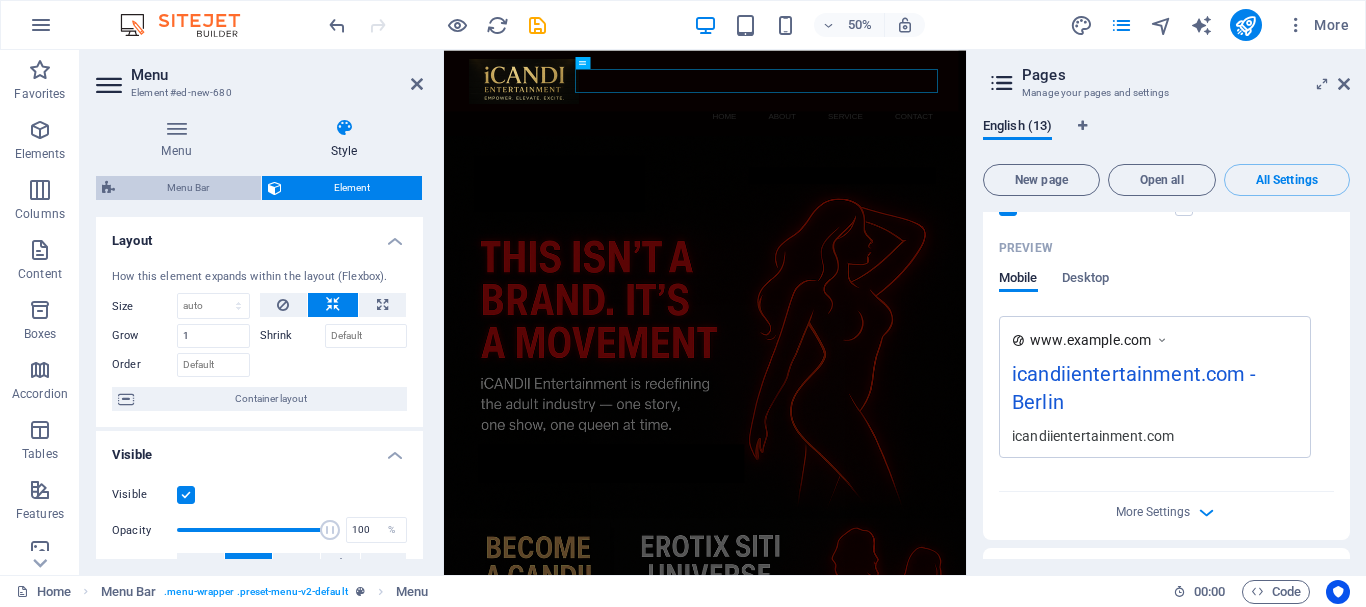 click on "Menu Bar" at bounding box center [188, 188] 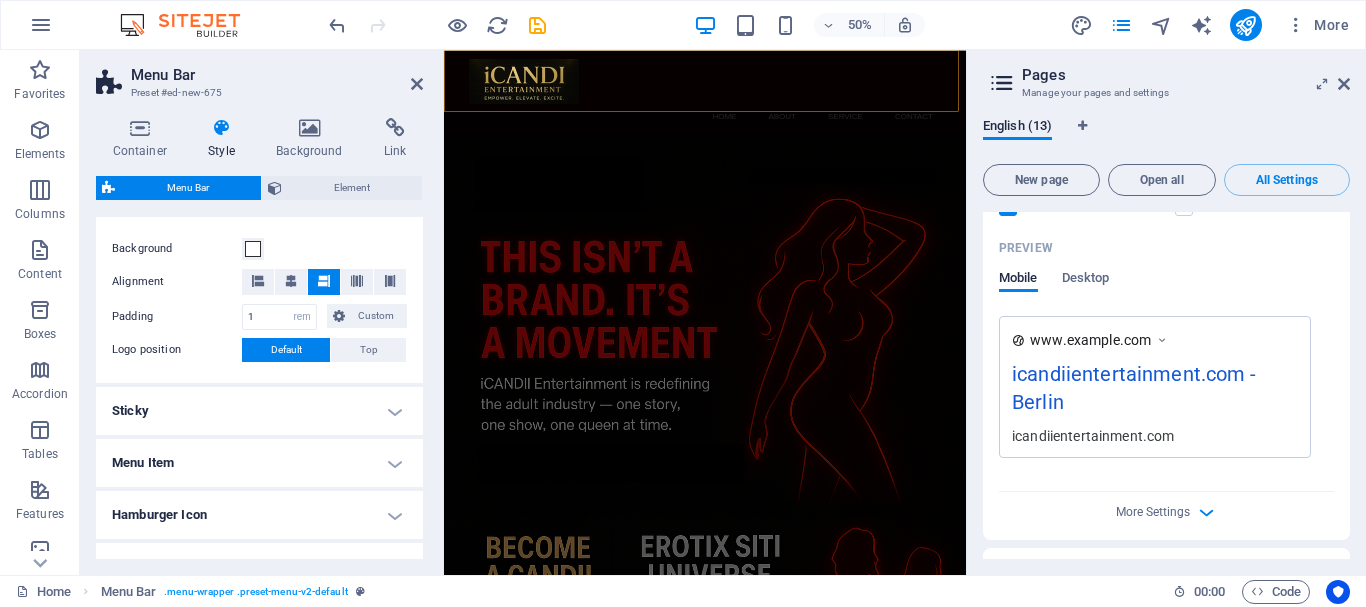 scroll, scrollTop: 400, scrollLeft: 0, axis: vertical 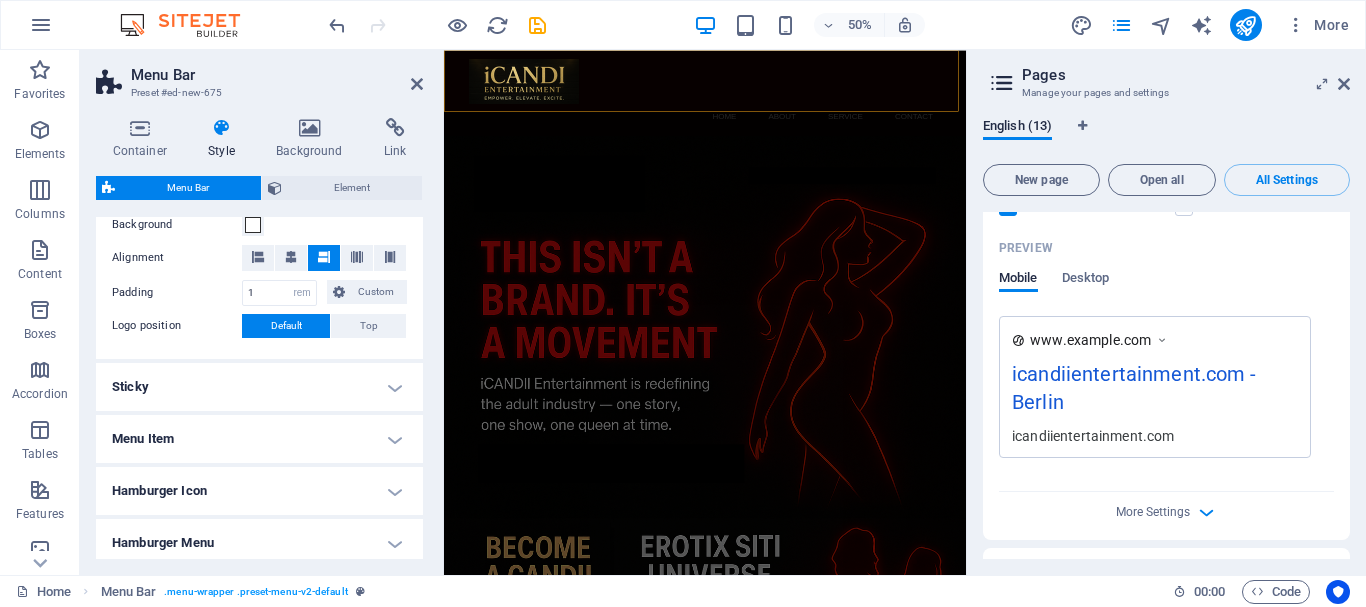 click on "Menu Item" at bounding box center [259, 439] 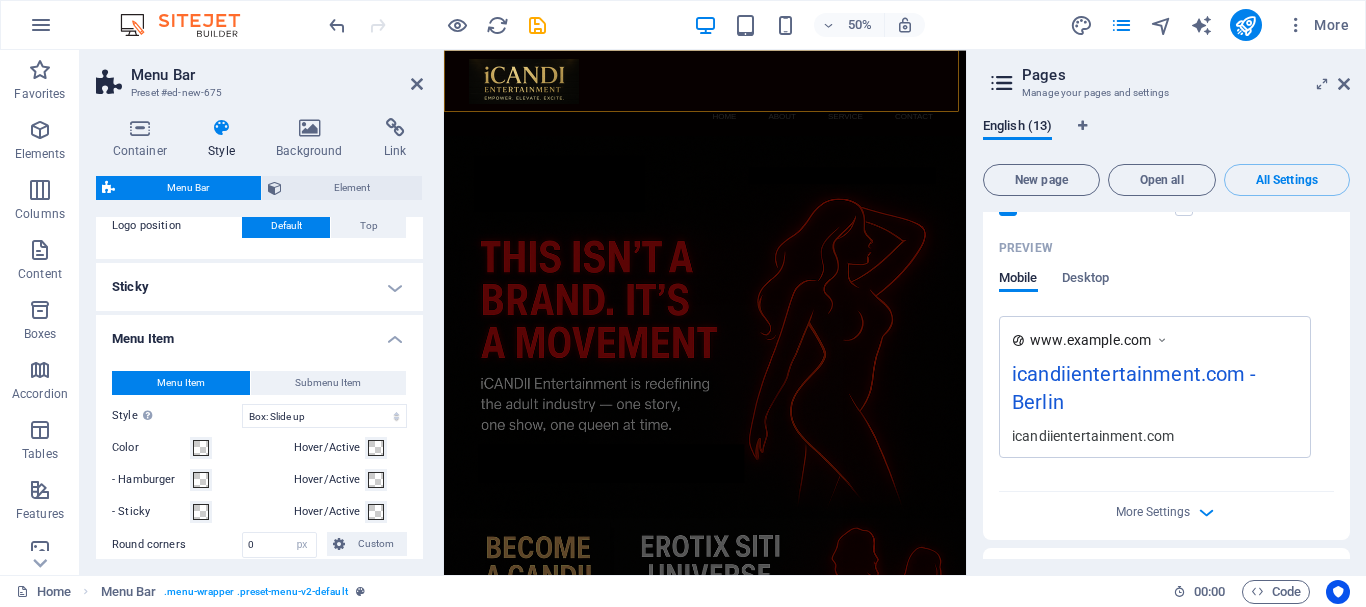 scroll, scrollTop: 600, scrollLeft: 0, axis: vertical 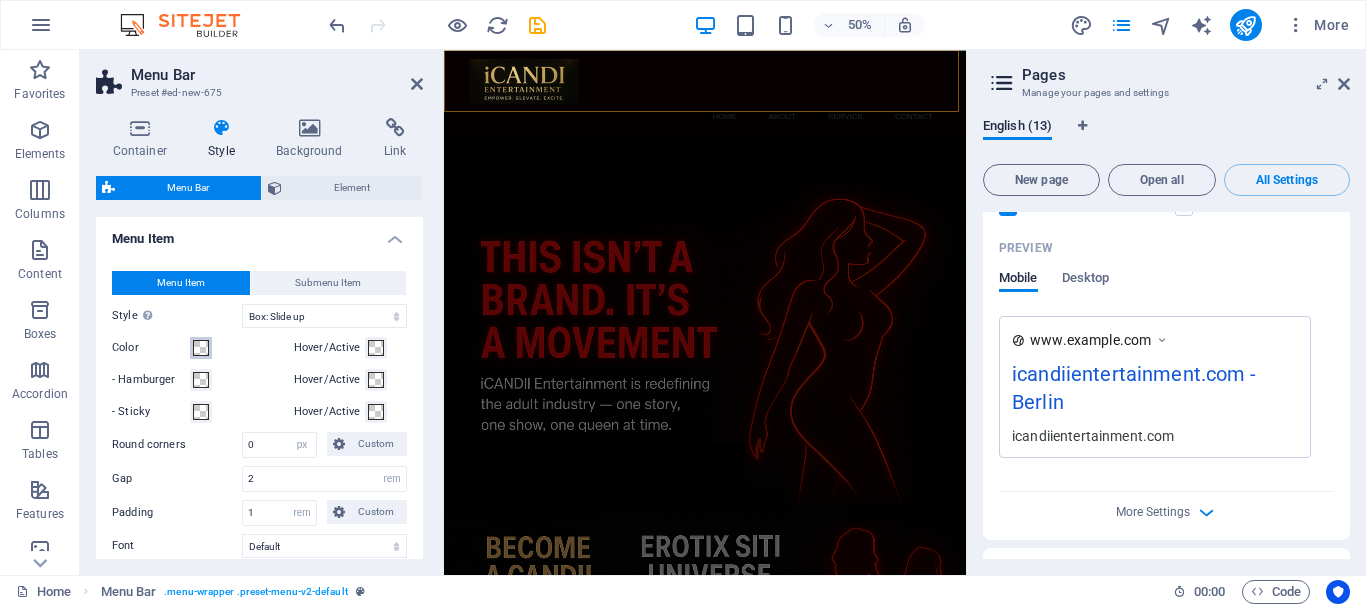 click at bounding box center (201, 348) 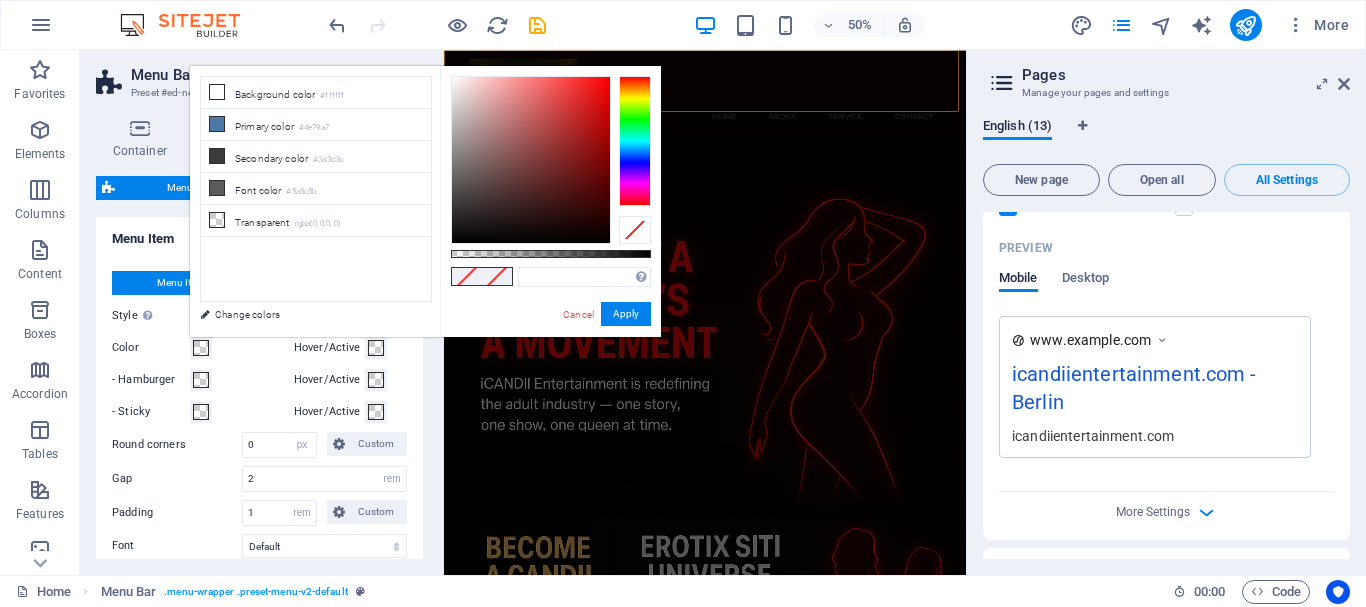type on "#fa0909" 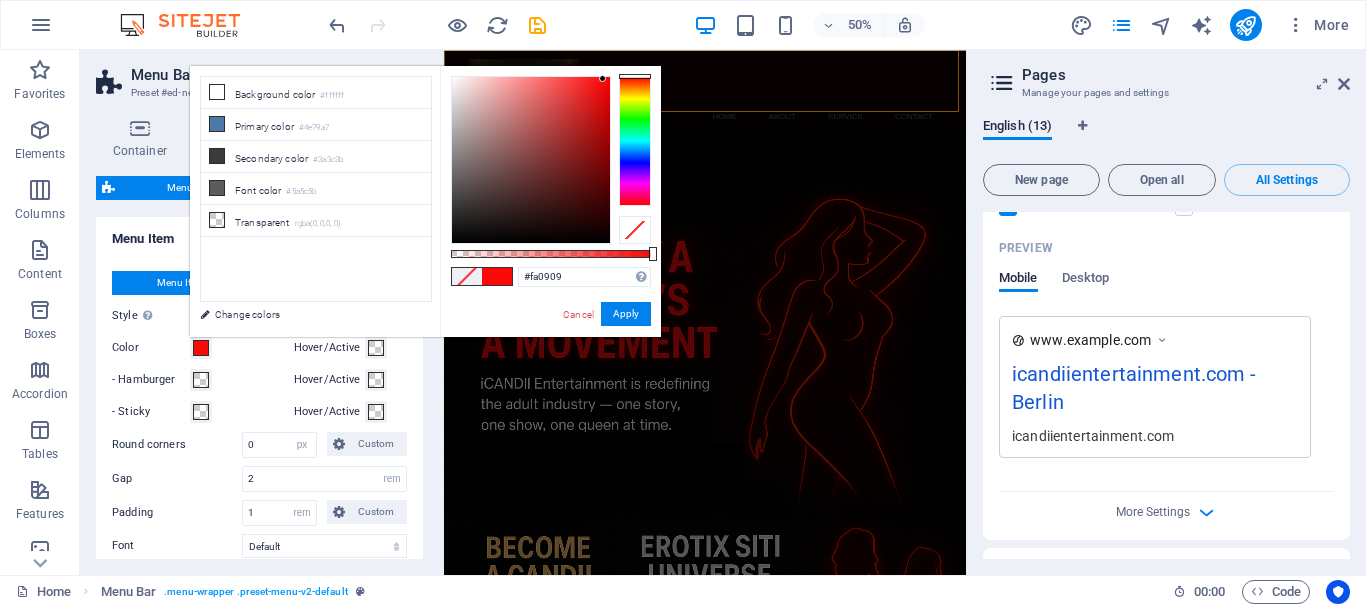click at bounding box center (531, 160) 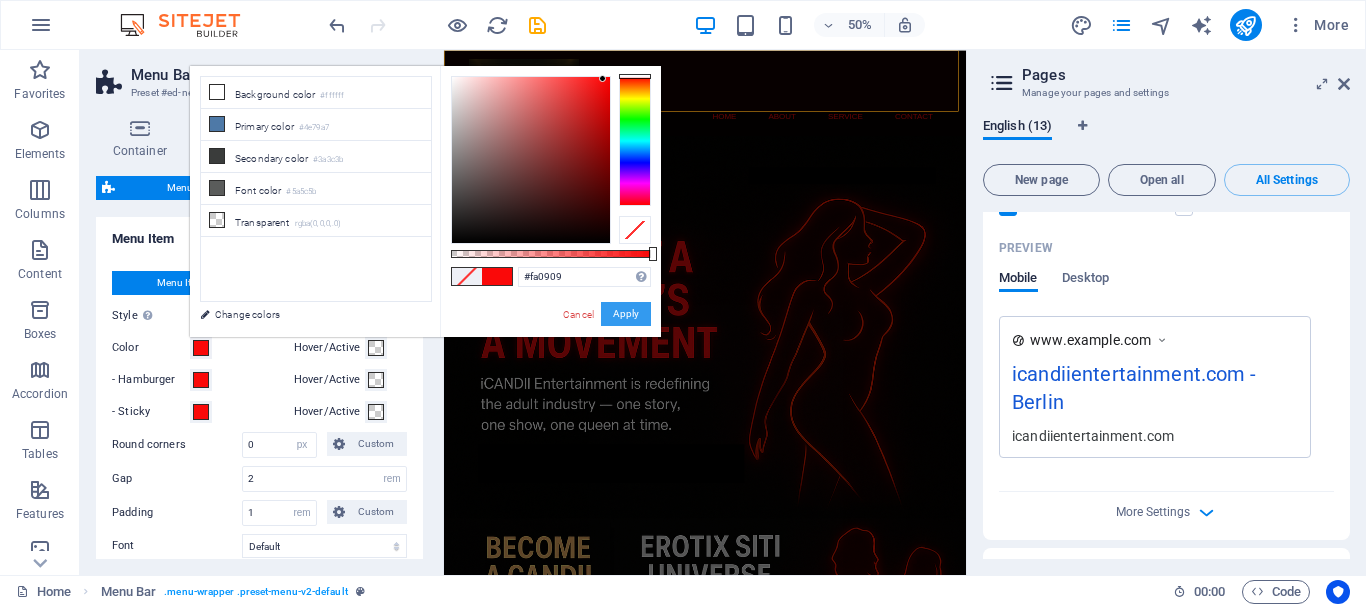 drag, startPoint x: 619, startPoint y: 310, endPoint x: 102, endPoint y: 538, distance: 565.0425 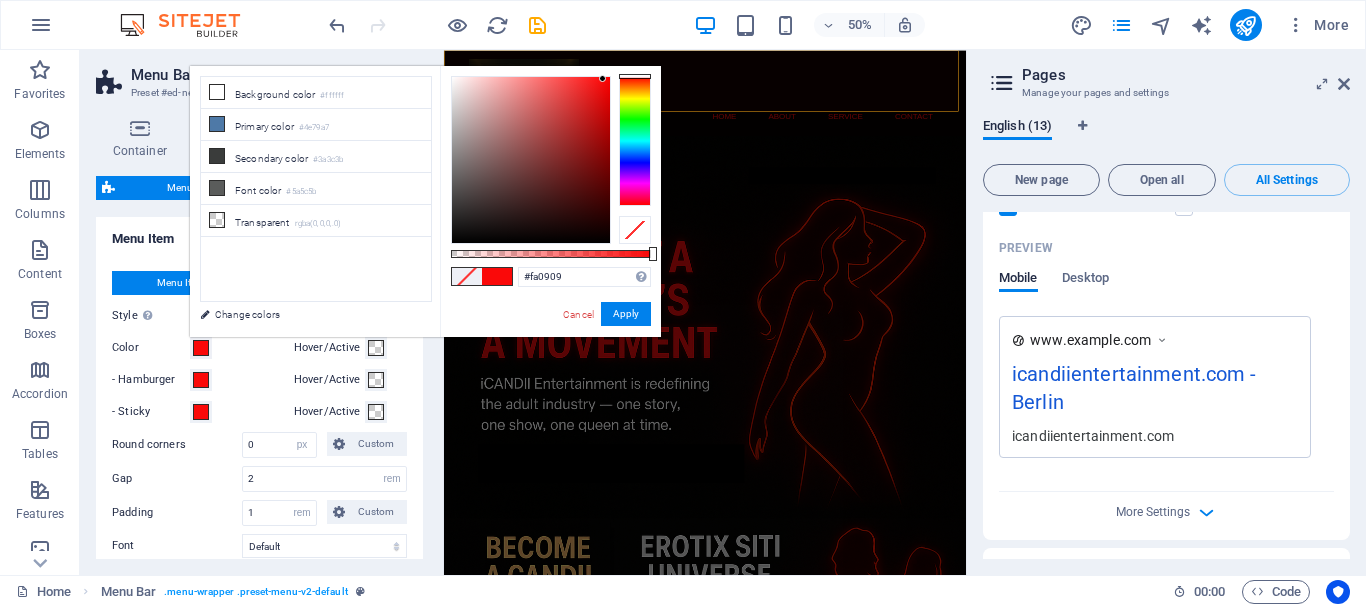 type 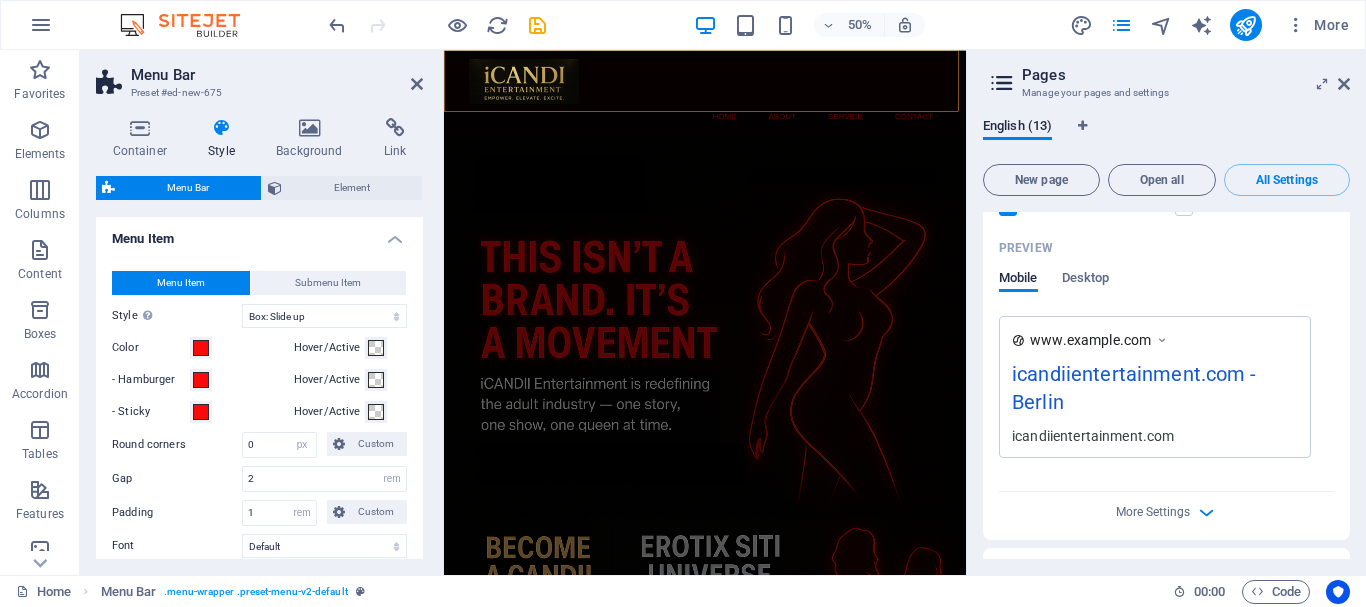 type 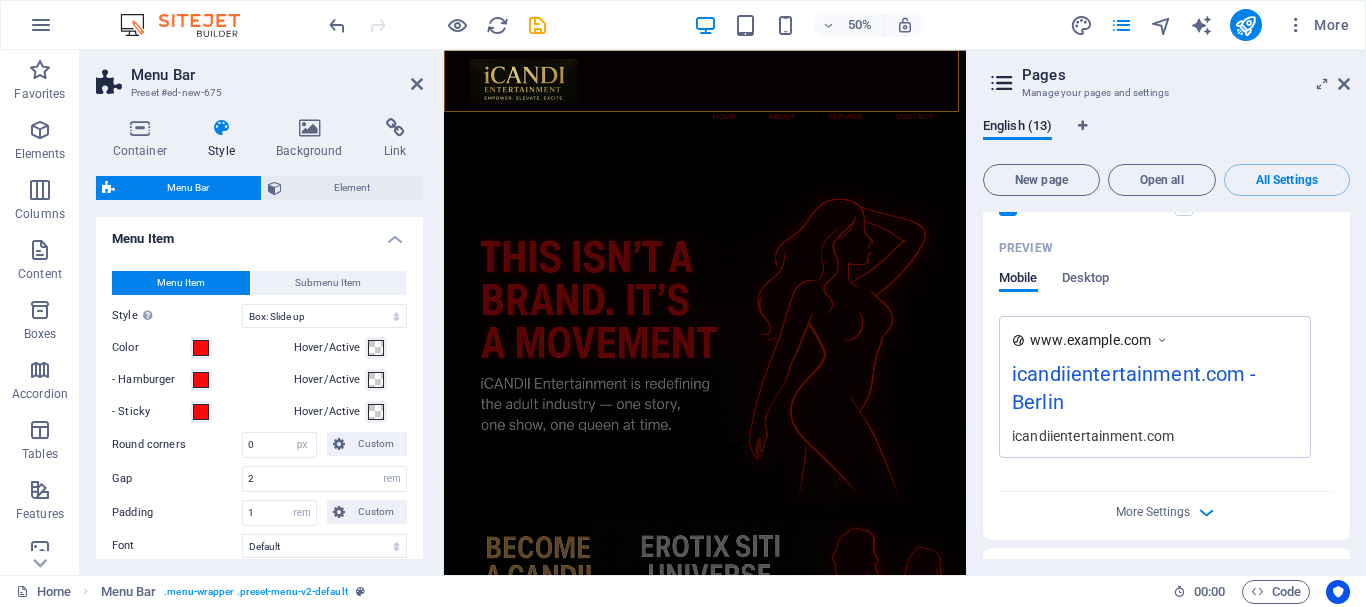 select 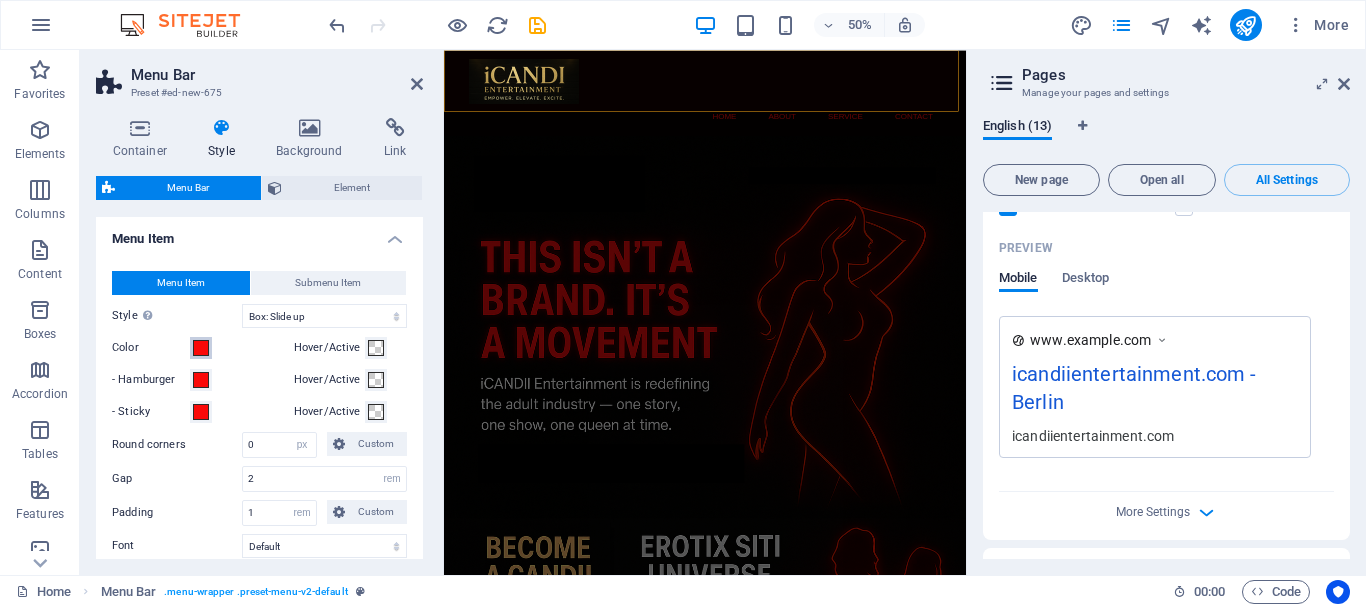 click at bounding box center (201, 348) 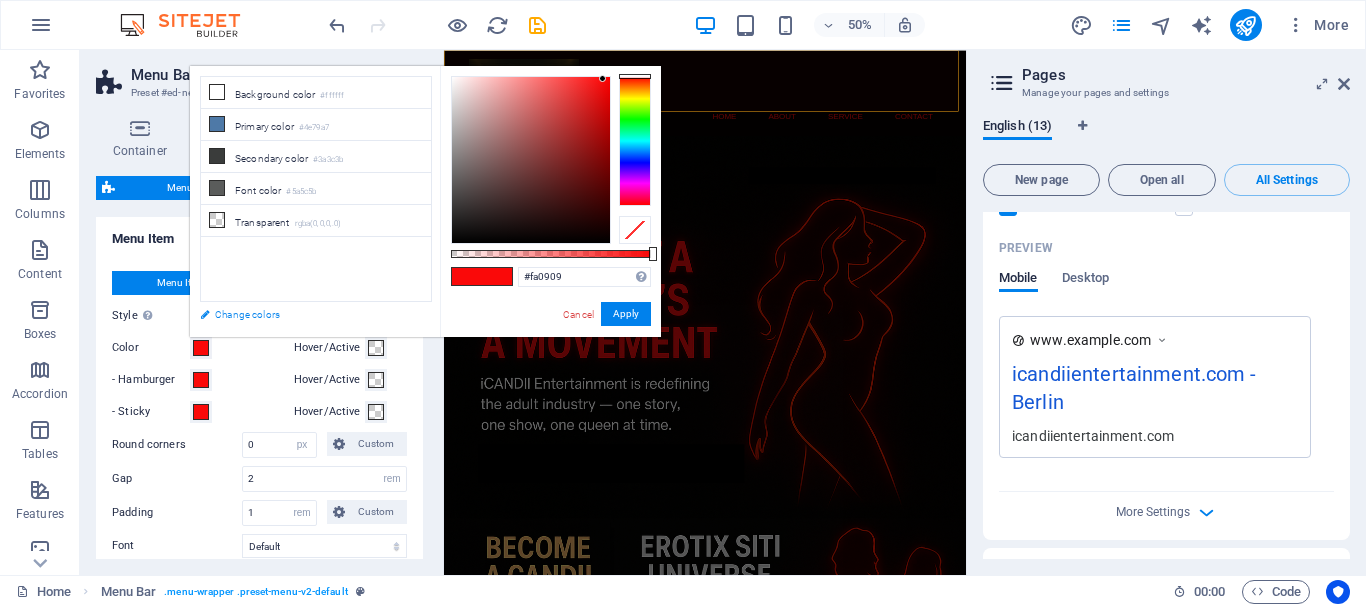click on "Change colors" at bounding box center (306, 314) 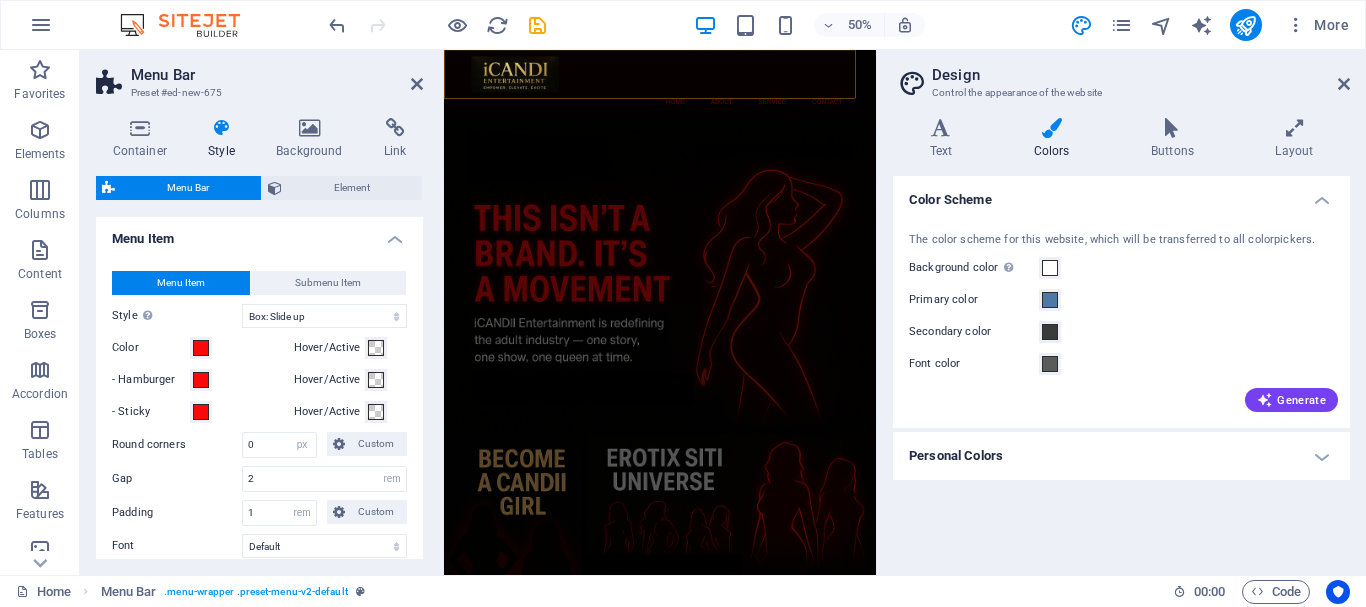 type 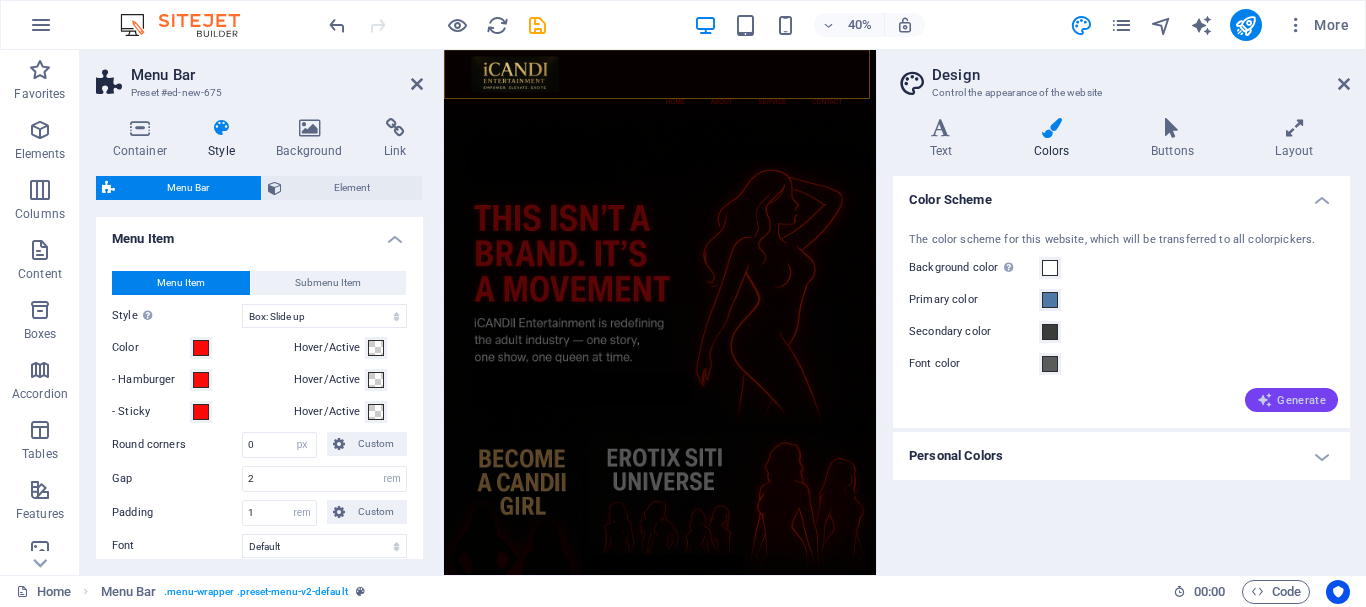 click on "Generate" at bounding box center (1291, 400) 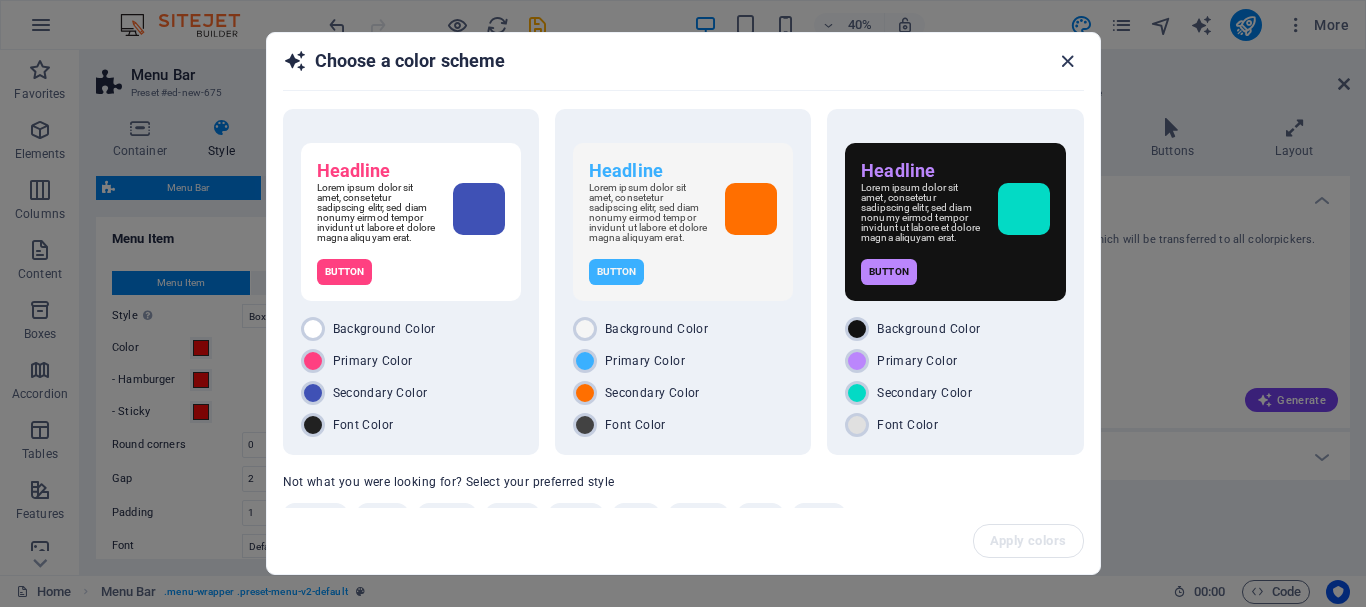 click at bounding box center [1067, 61] 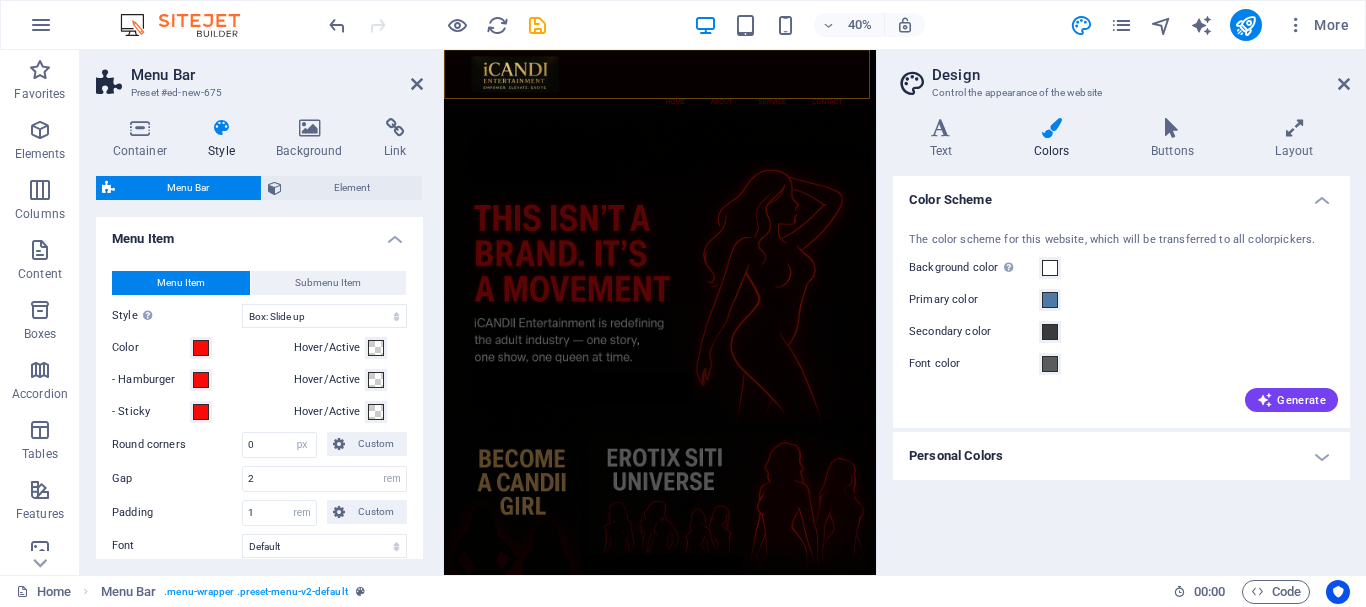 click on "Personal Colors" at bounding box center (1121, 456) 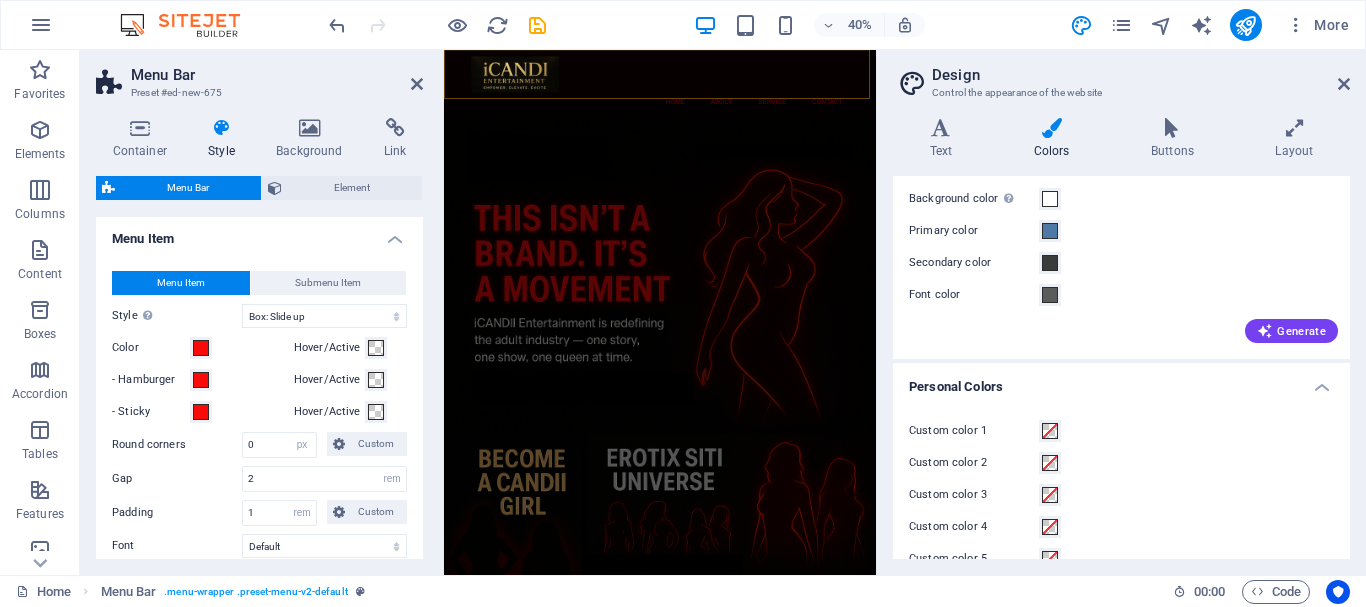 scroll, scrollTop: 101, scrollLeft: 0, axis: vertical 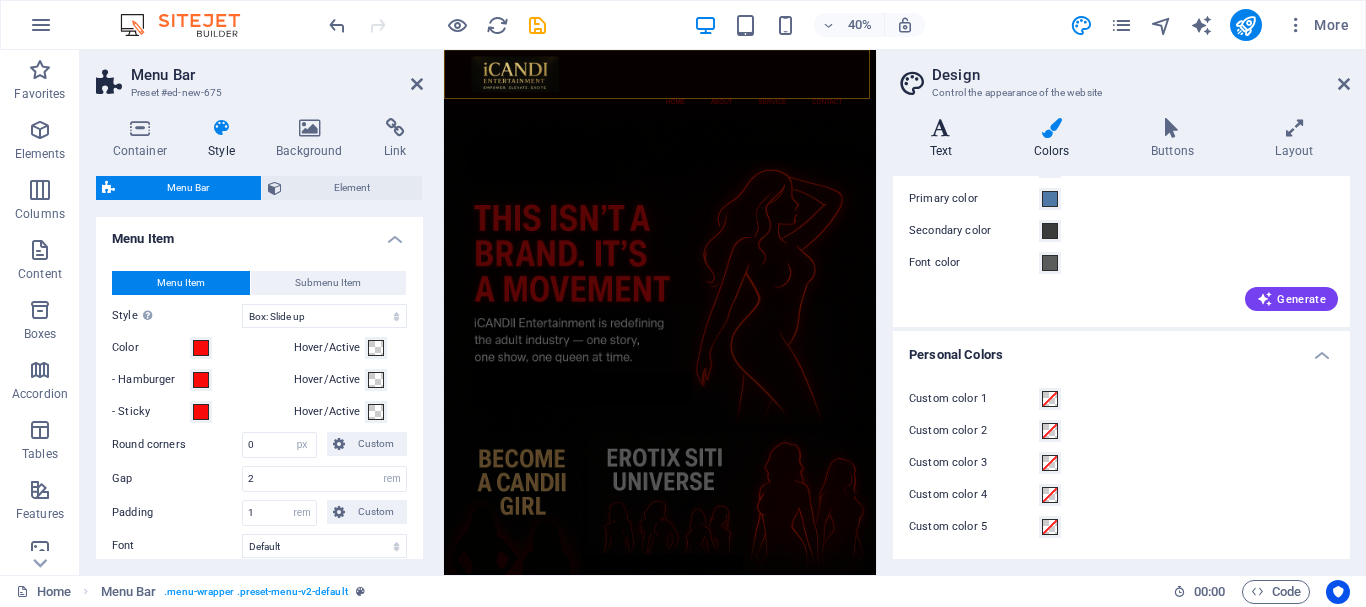 click on "Text" at bounding box center [945, 139] 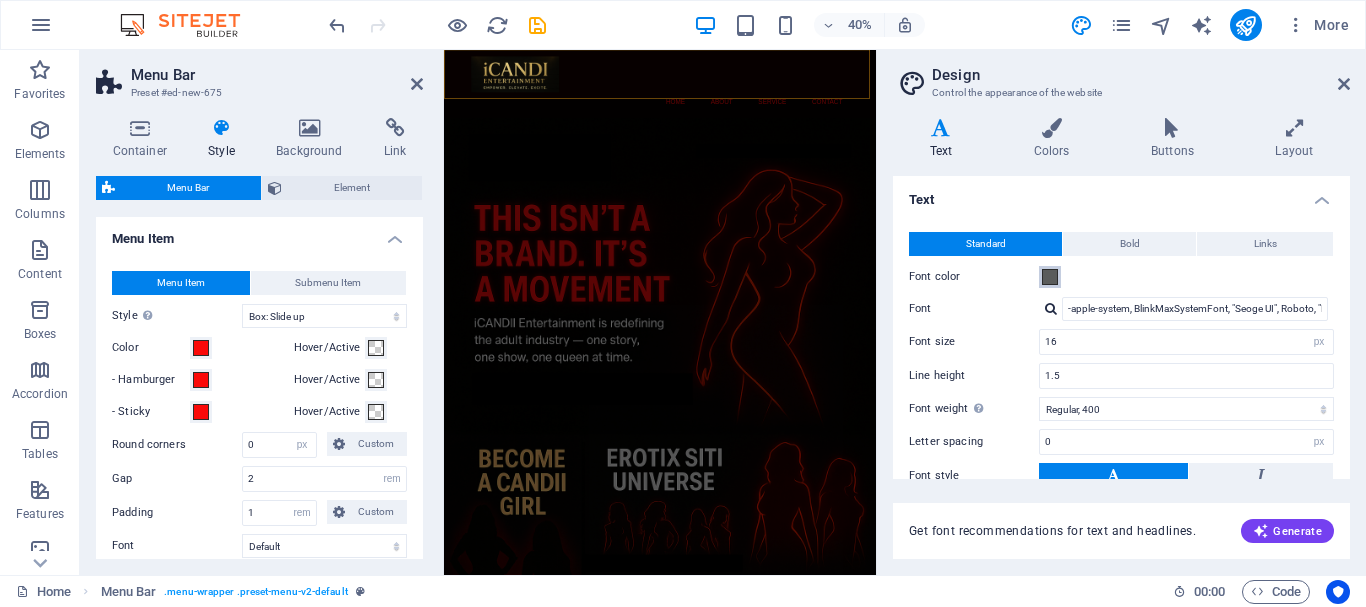 click at bounding box center (1050, 277) 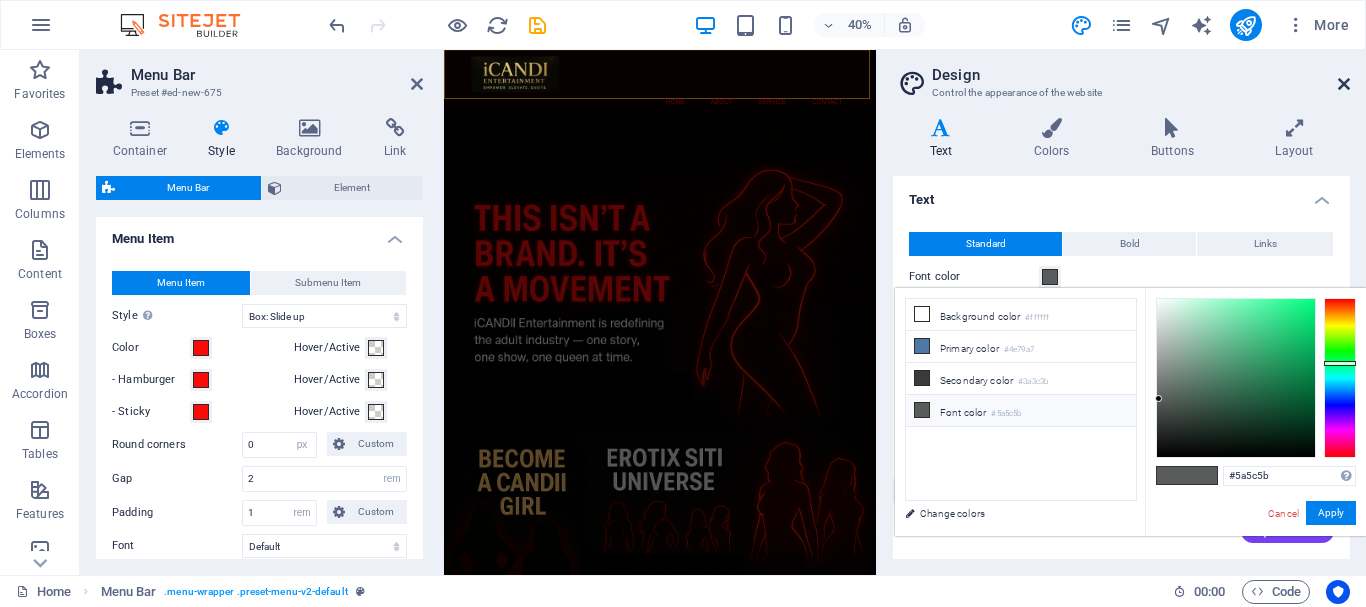 click at bounding box center [1344, 84] 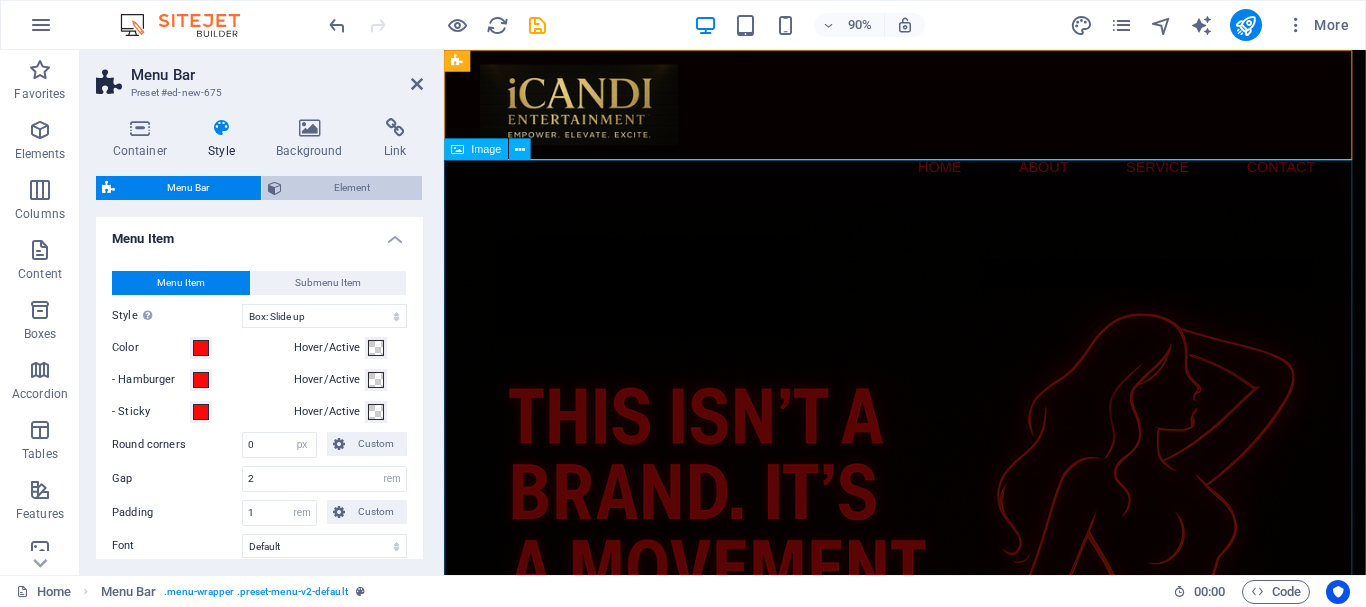 type 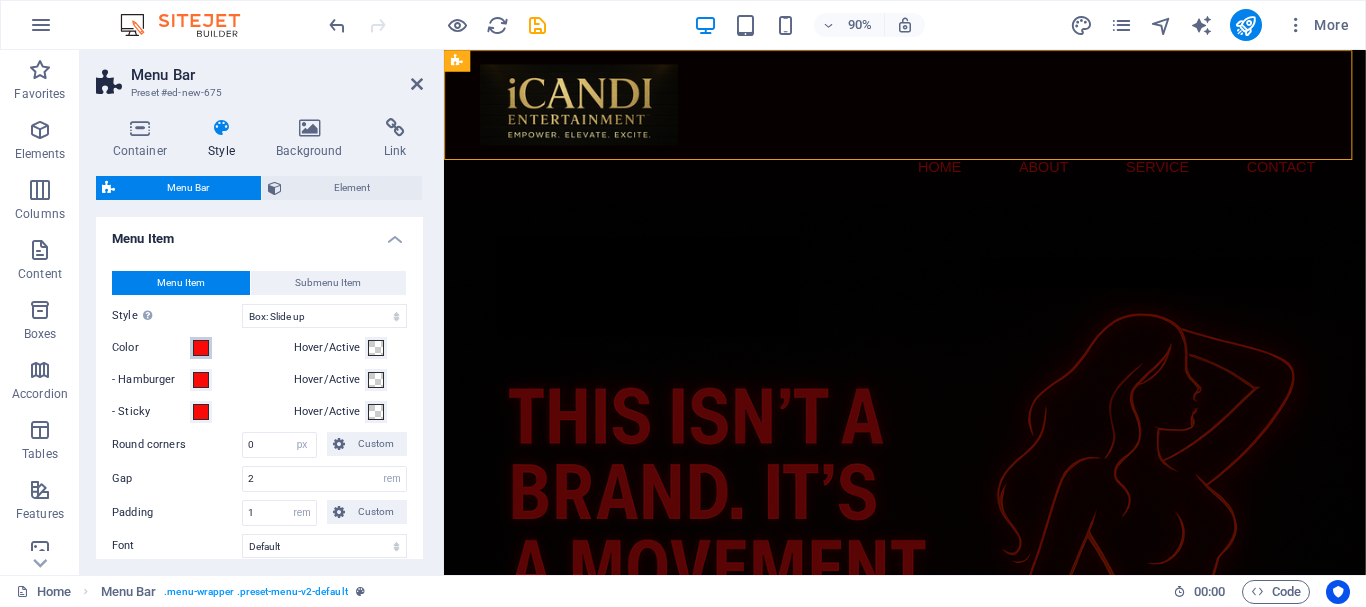 click at bounding box center [201, 348] 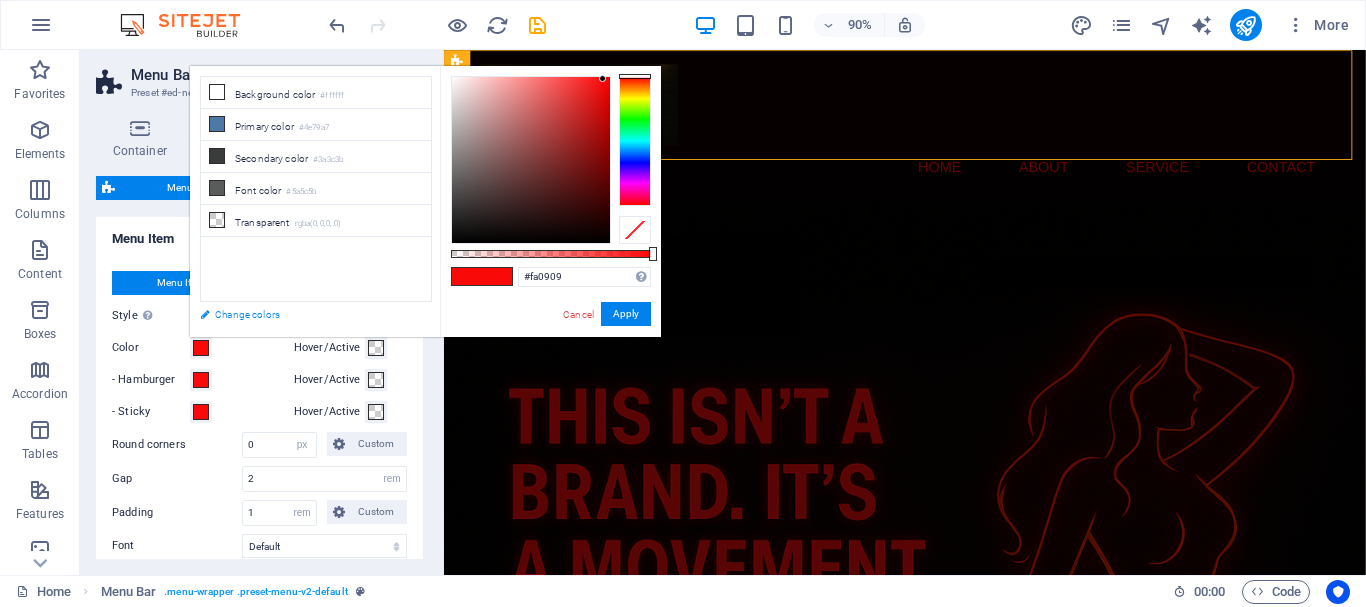 click on "Change colors" at bounding box center [306, 314] 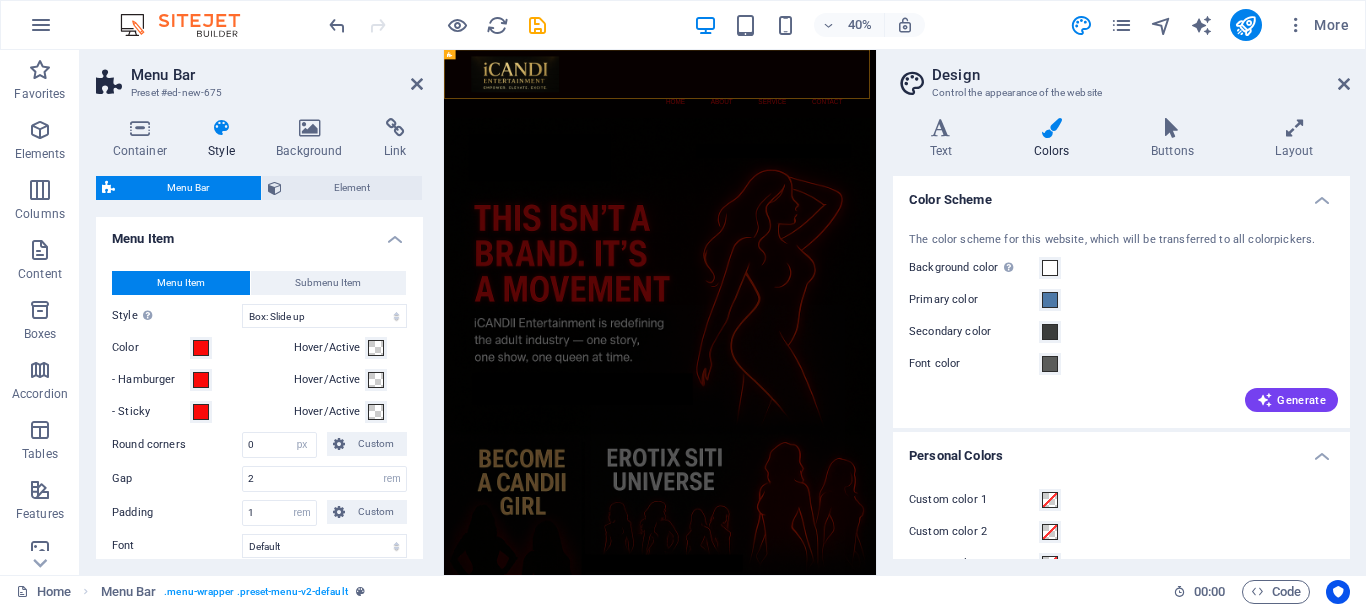 type 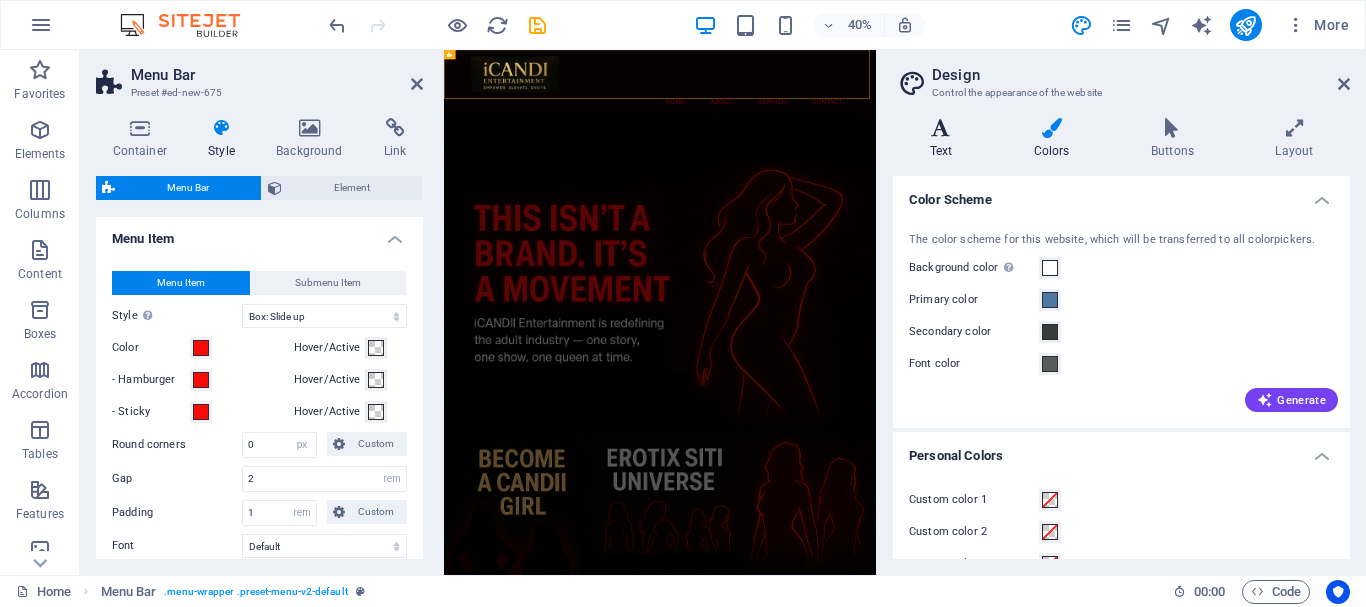 click at bounding box center (941, 128) 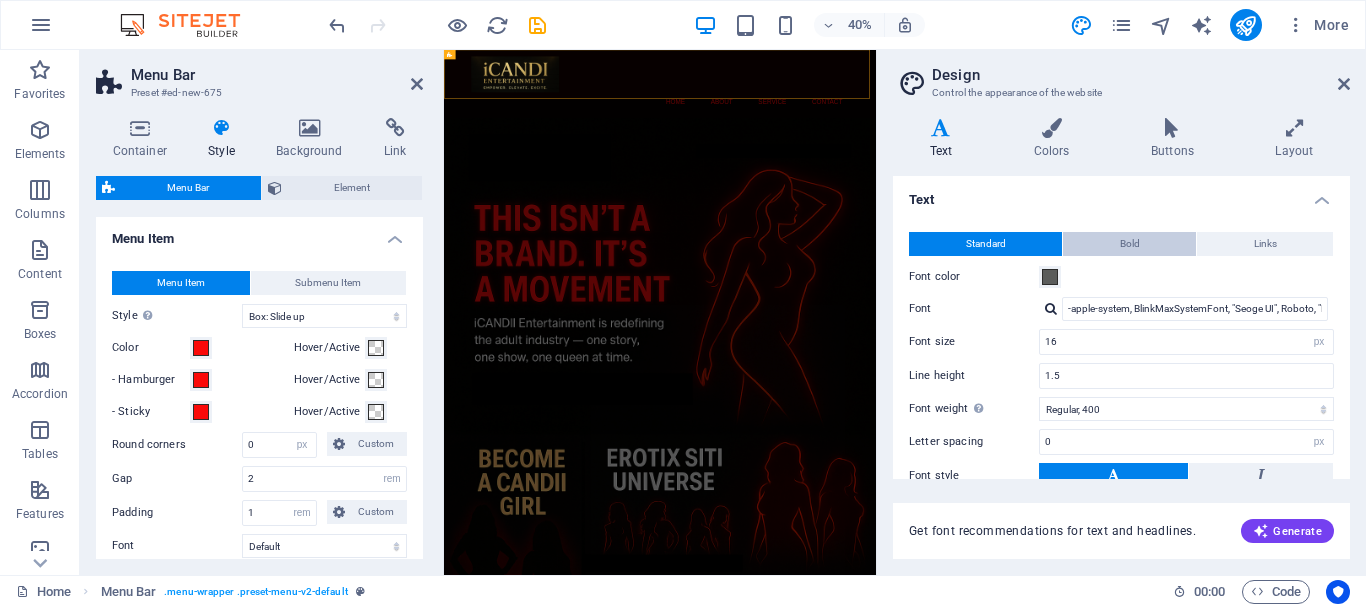 click on "Bold" at bounding box center [1130, 244] 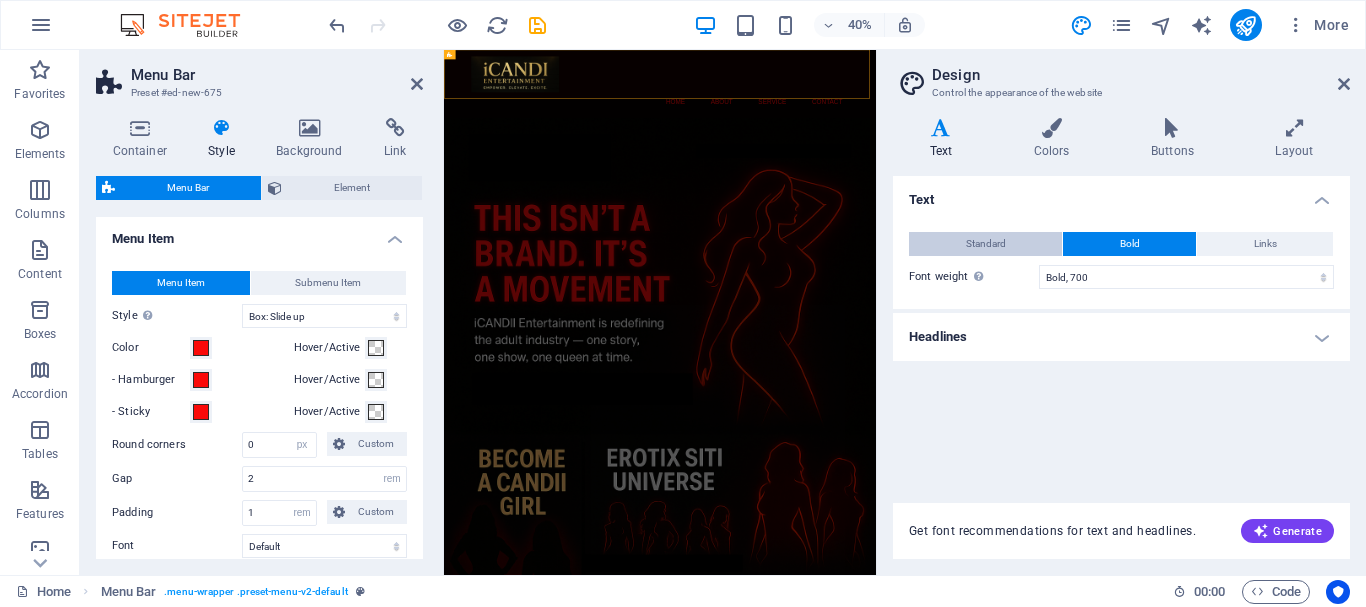 type 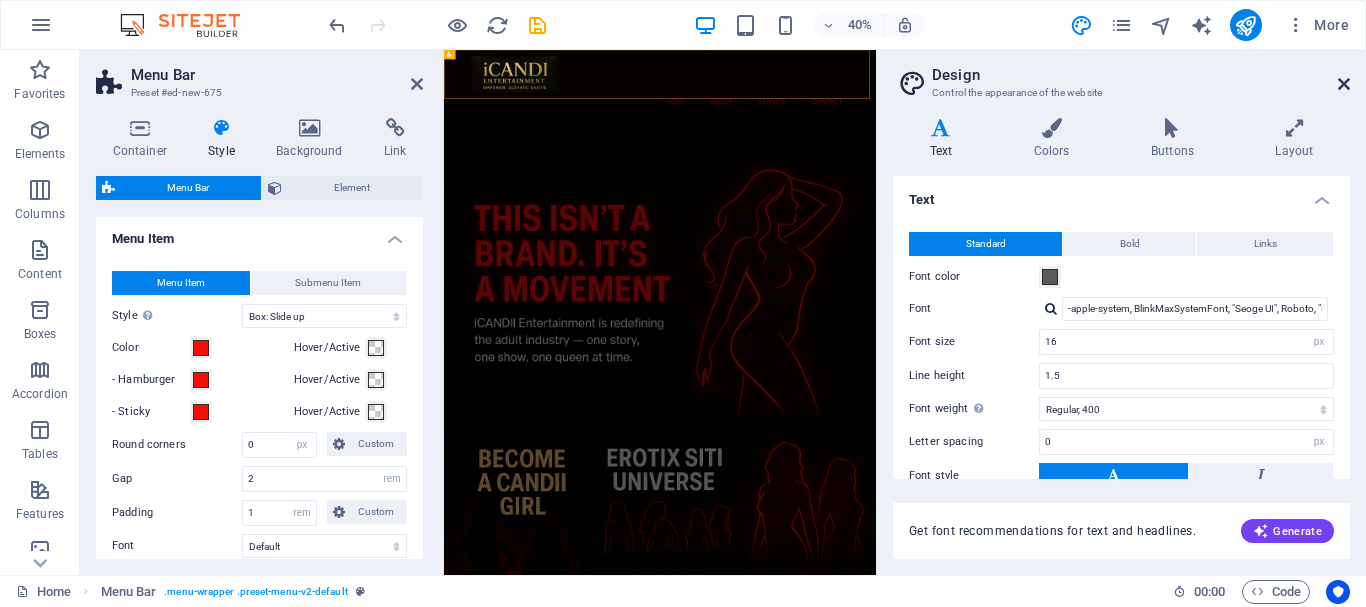 type 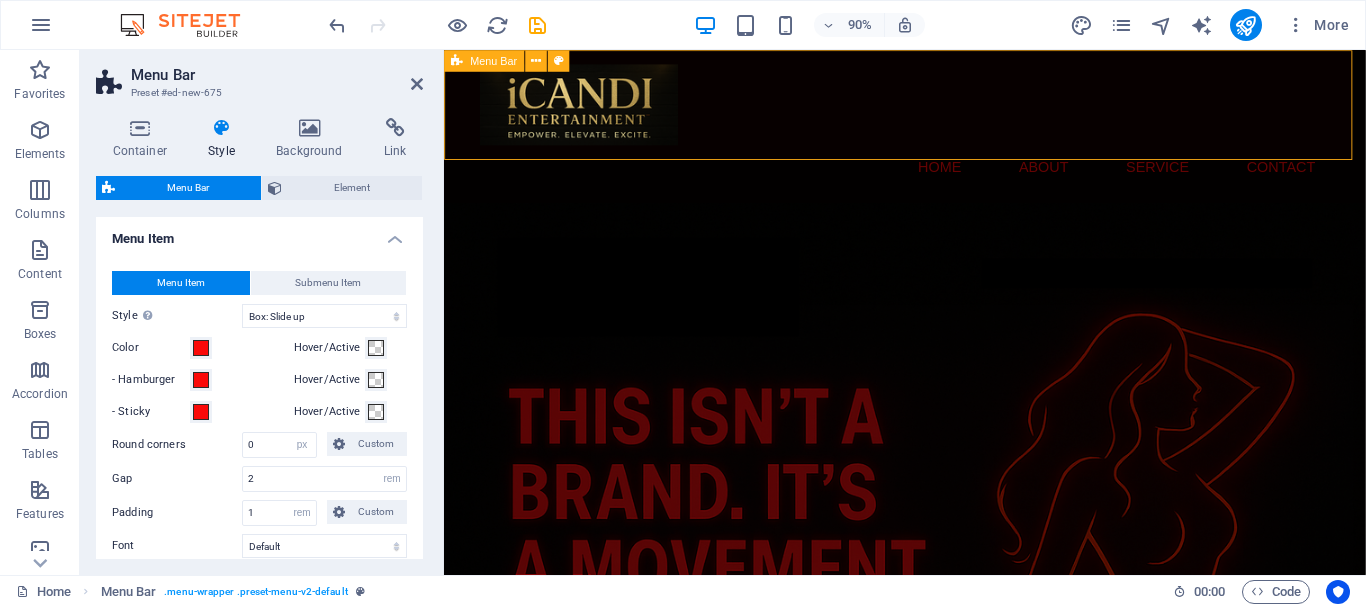 type 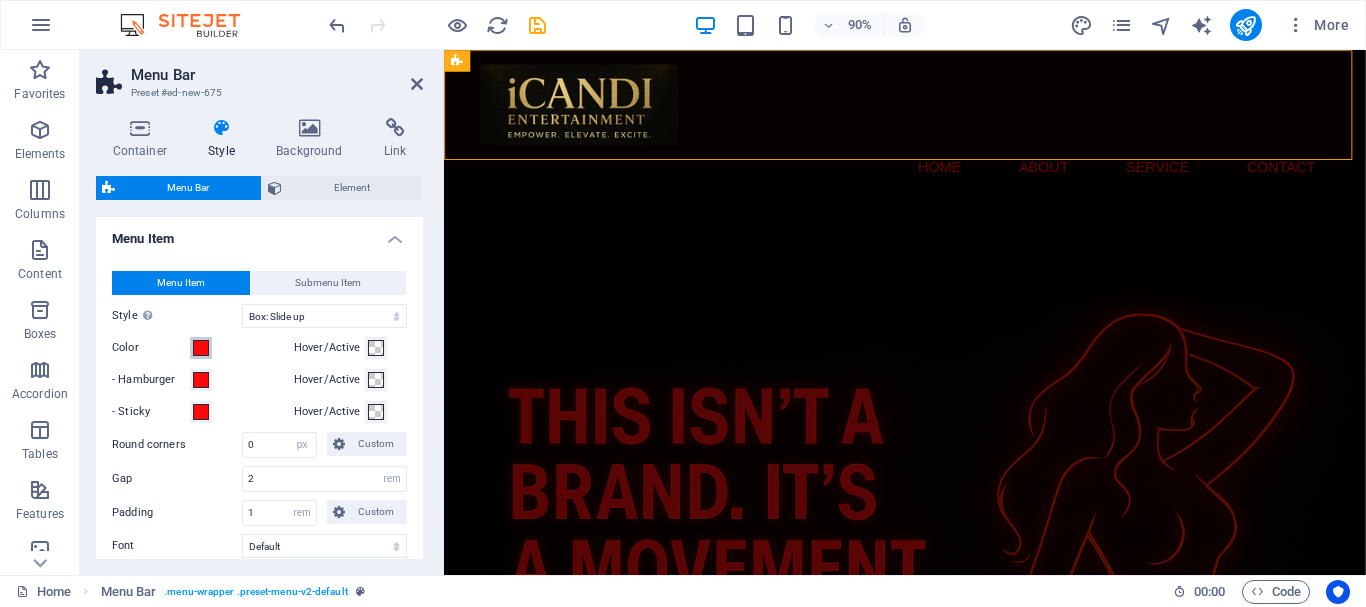 click at bounding box center [201, 348] 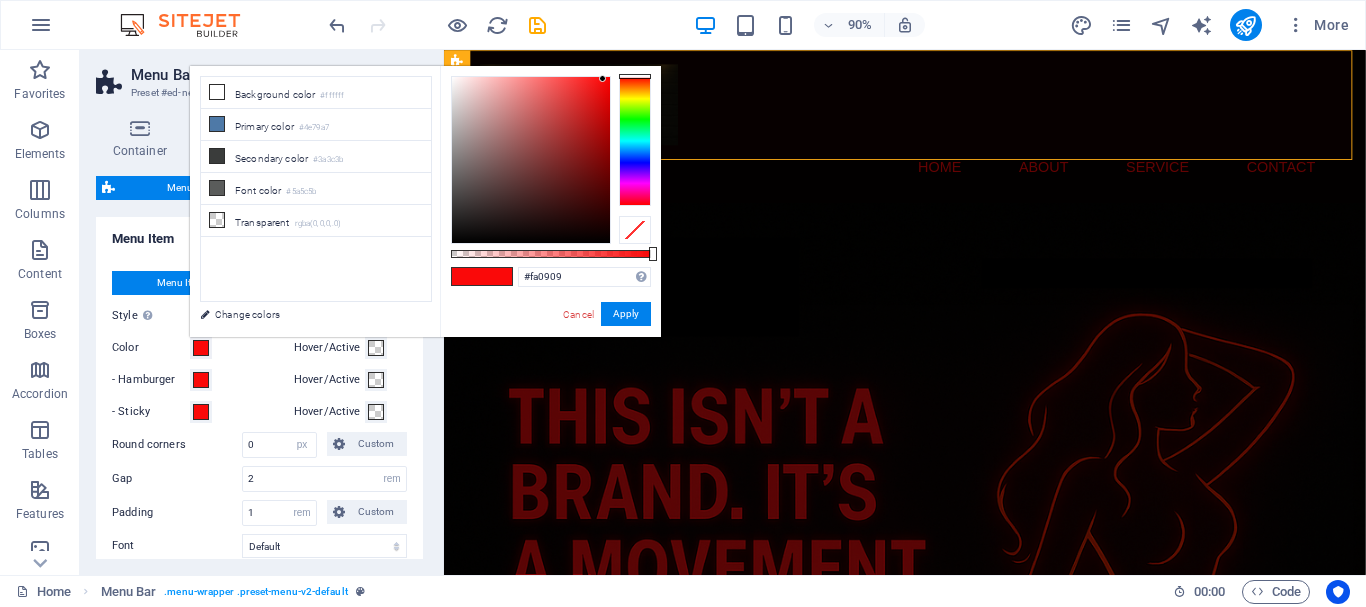 type on "#c1fa09" 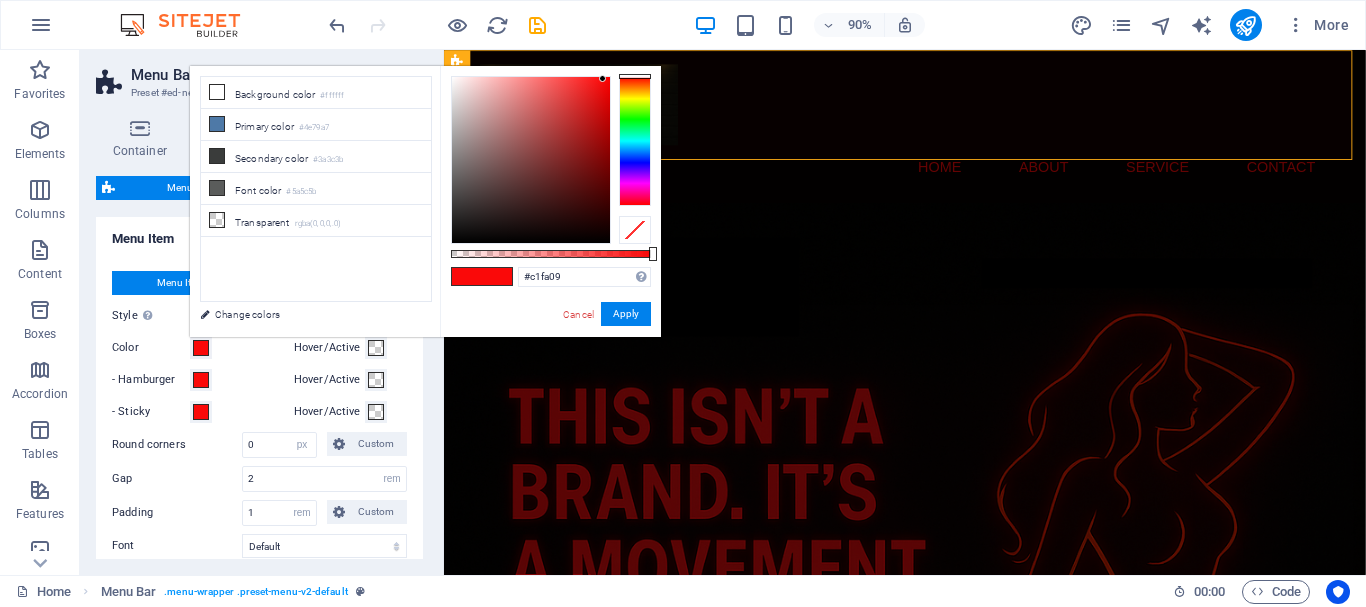 click at bounding box center (635, 141) 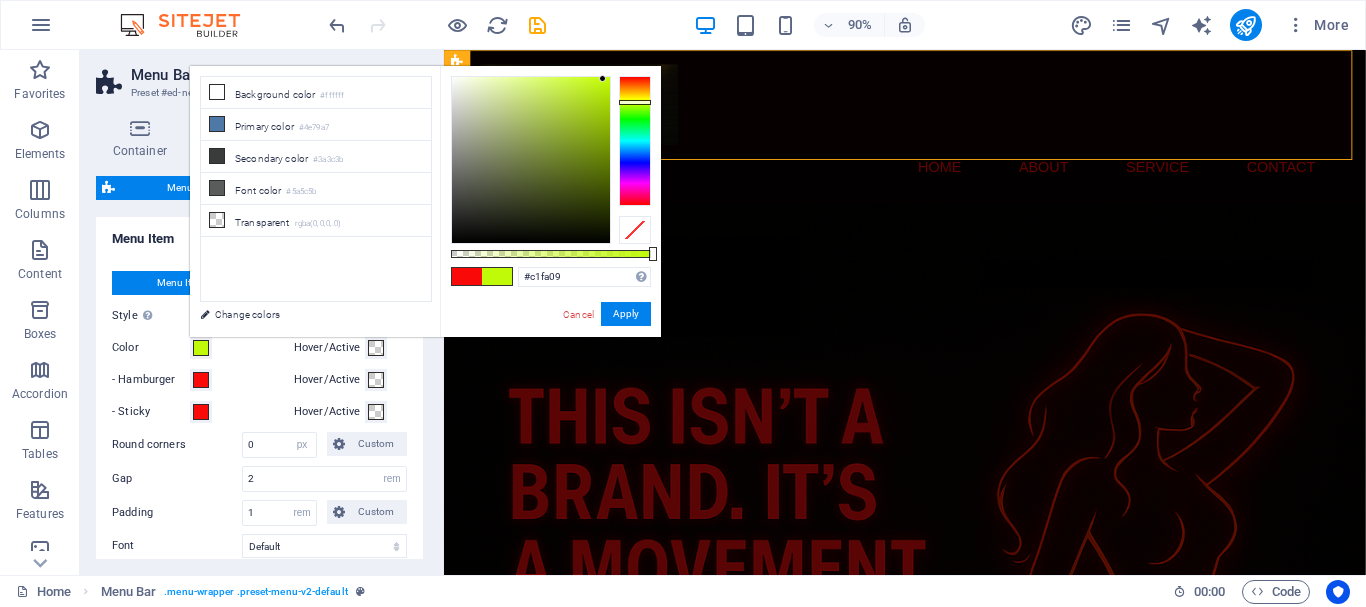 type 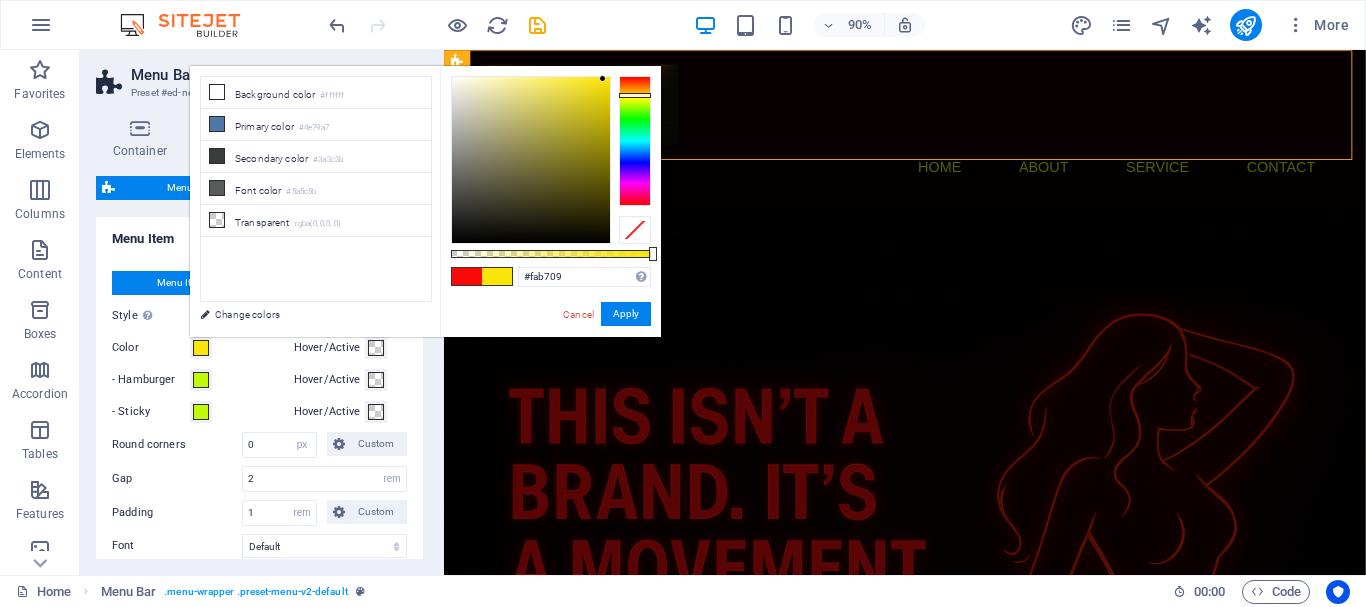 type on "#d8fa09" 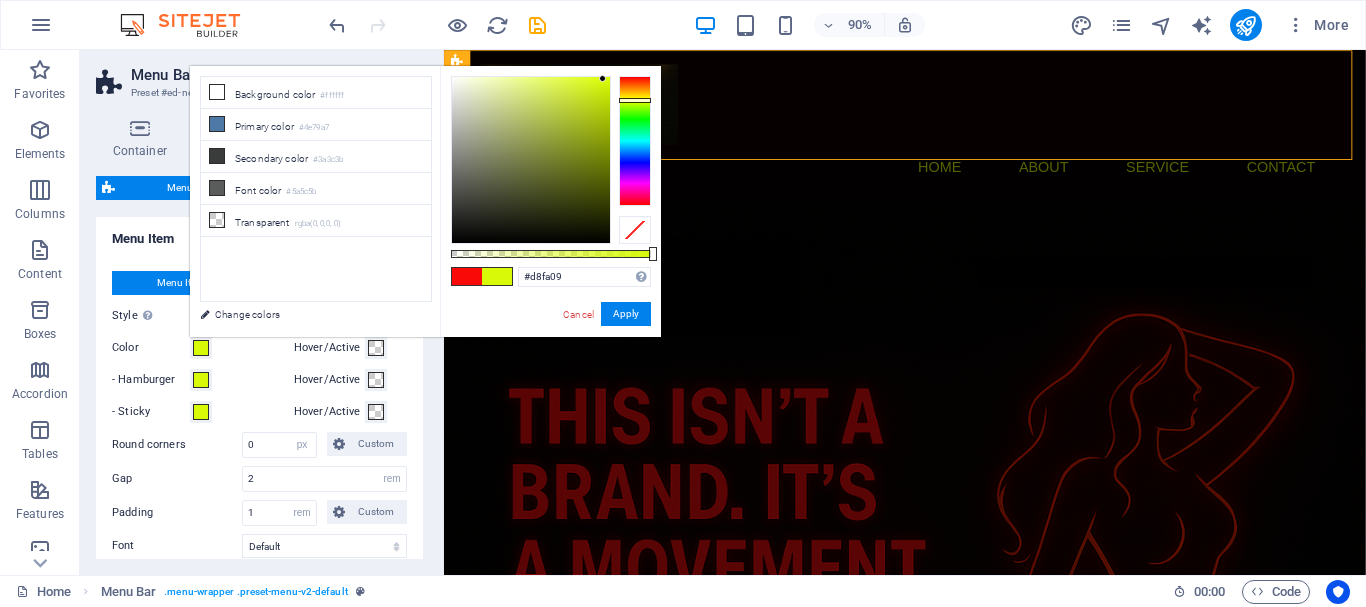 type on "#fab709" 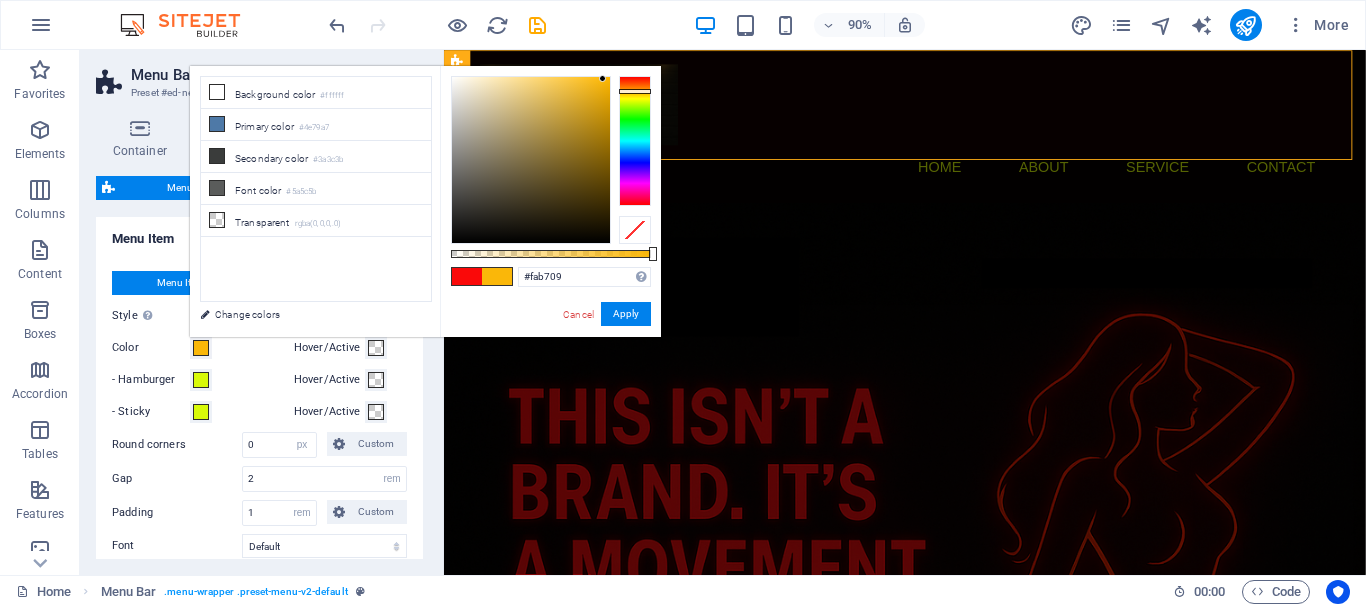 type 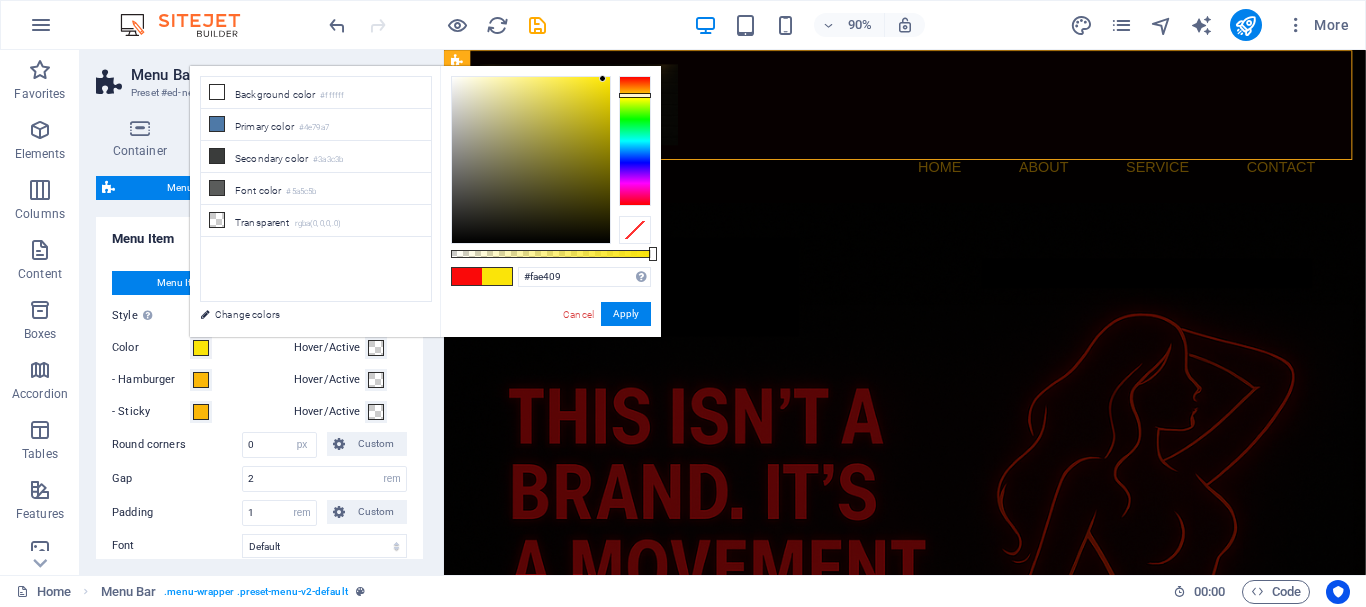type on "#faef09" 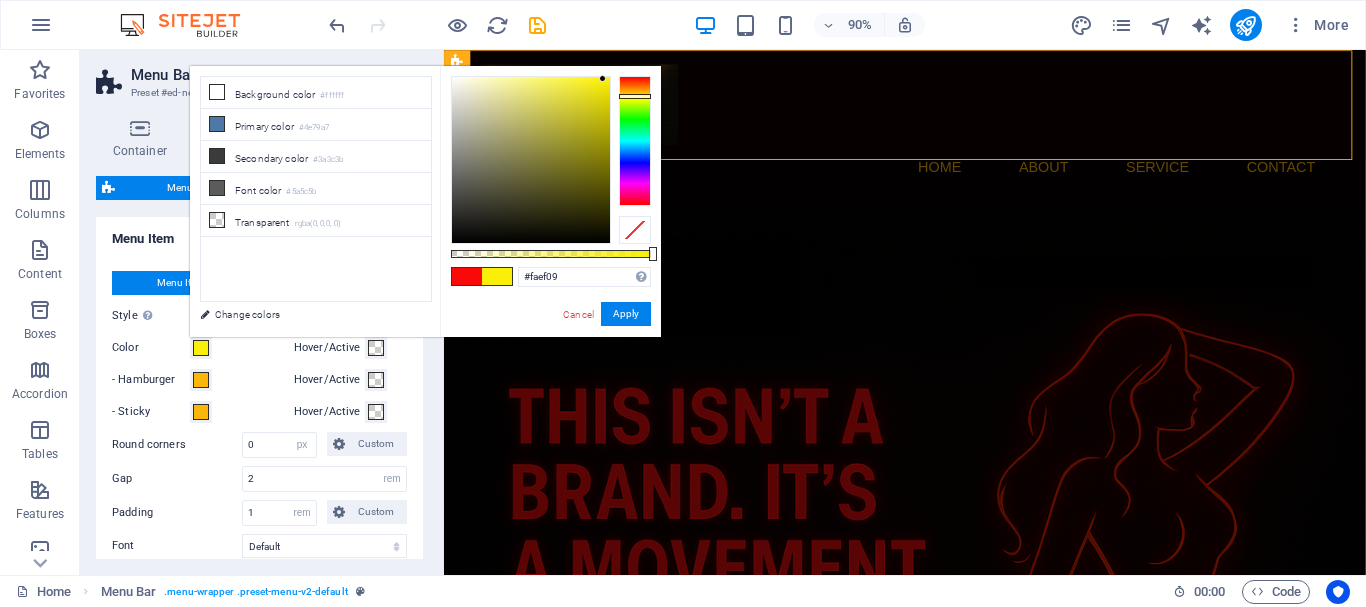 click at bounding box center [635, 96] 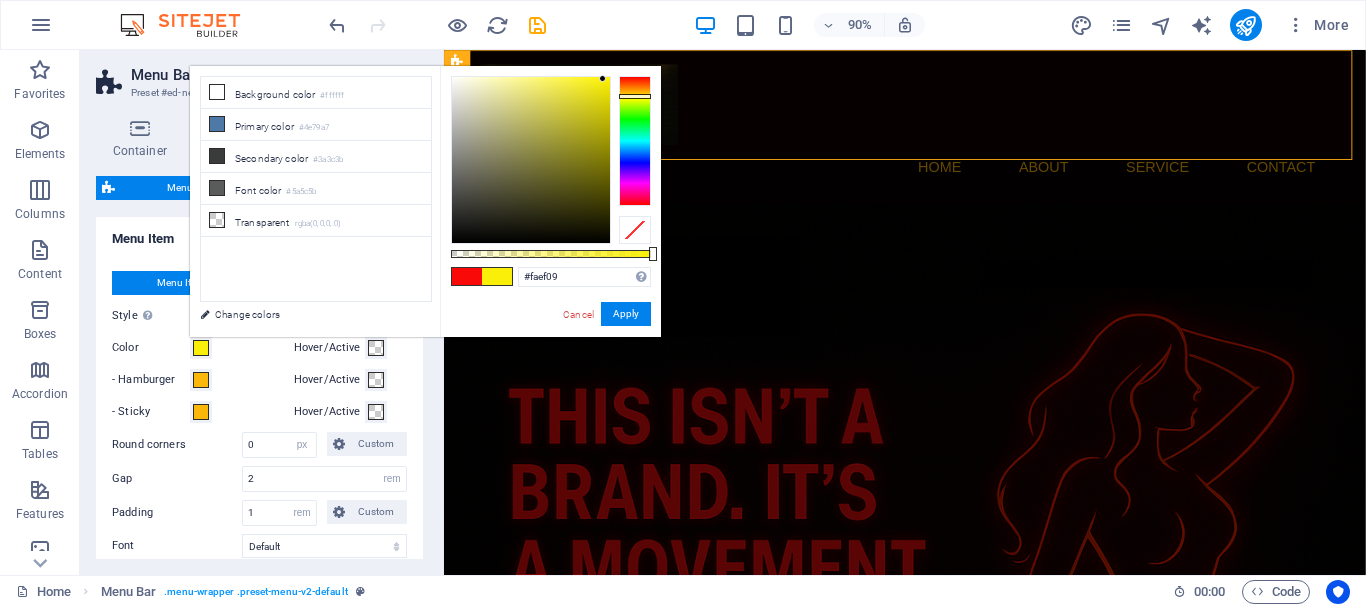 type 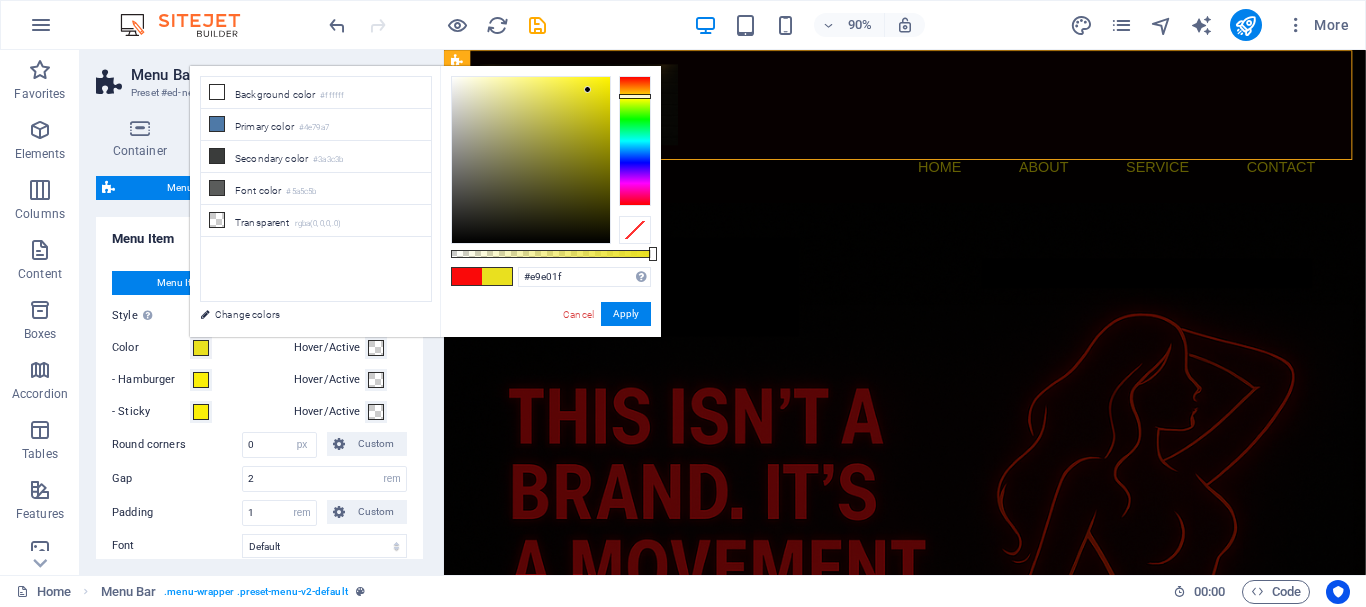 click at bounding box center (531, 160) 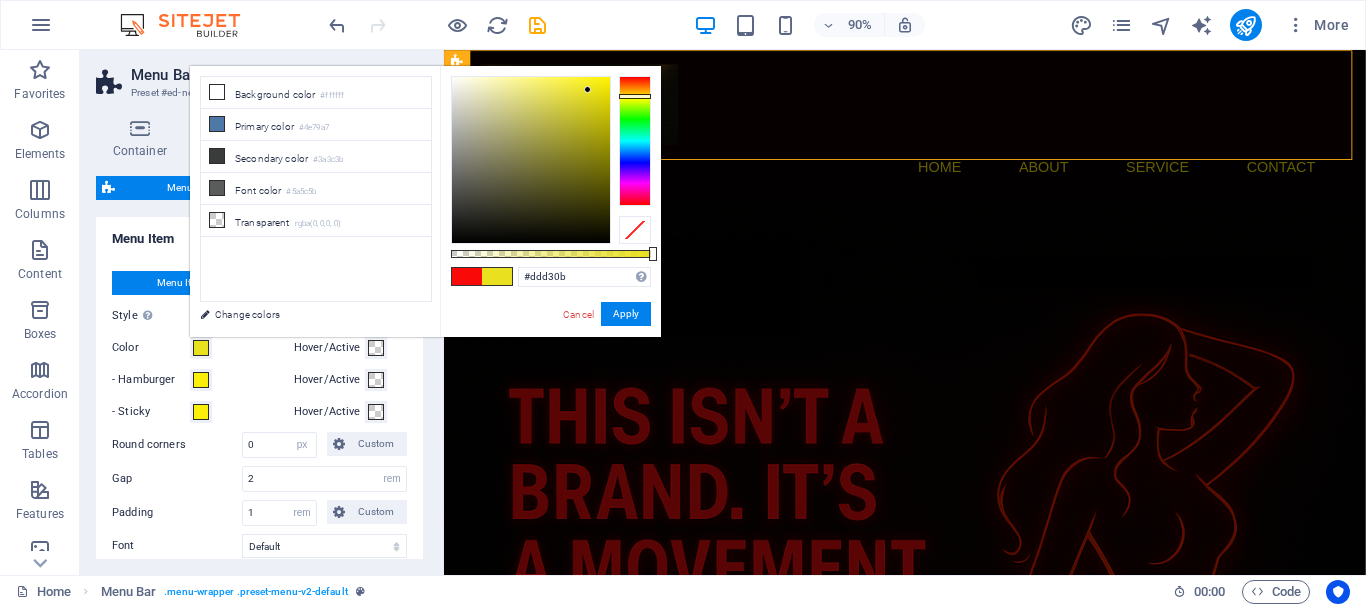 click at bounding box center (531, 160) 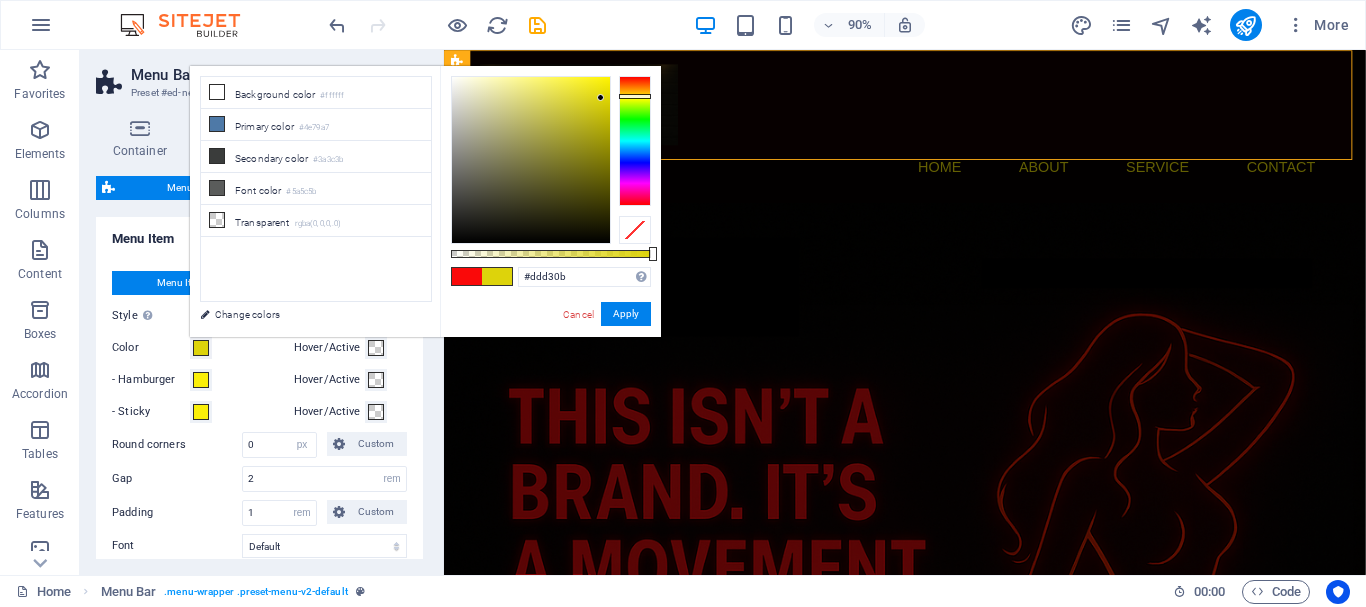 type on "#e9e01f" 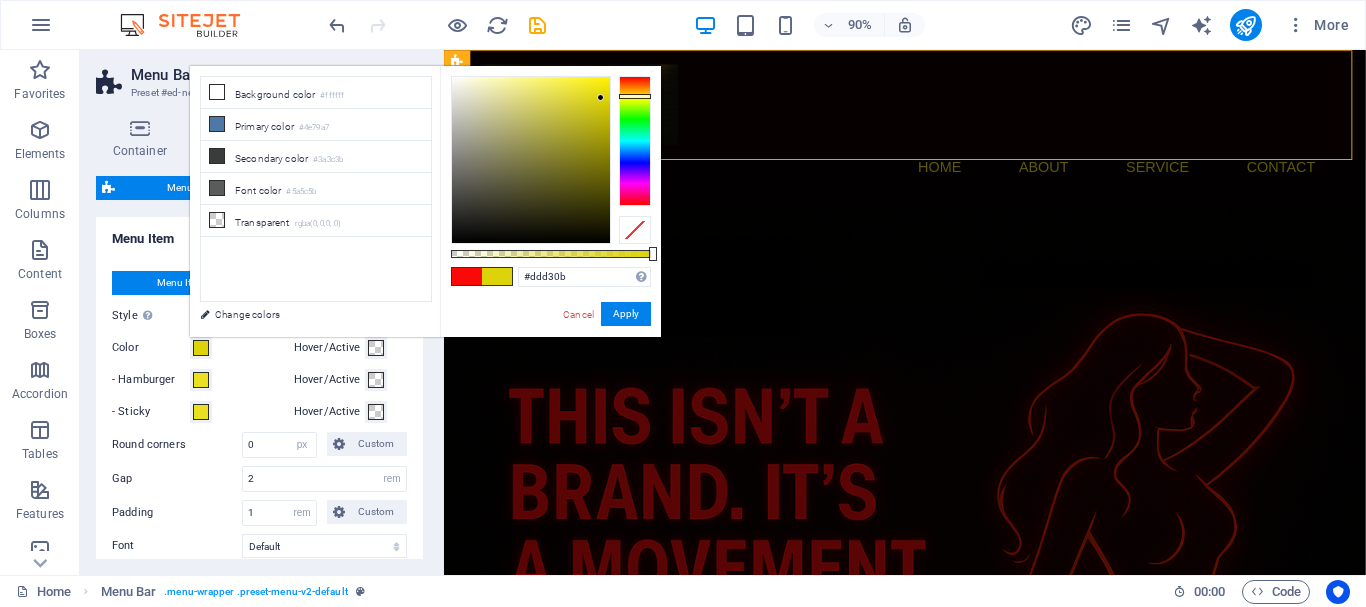 type on "#aba418" 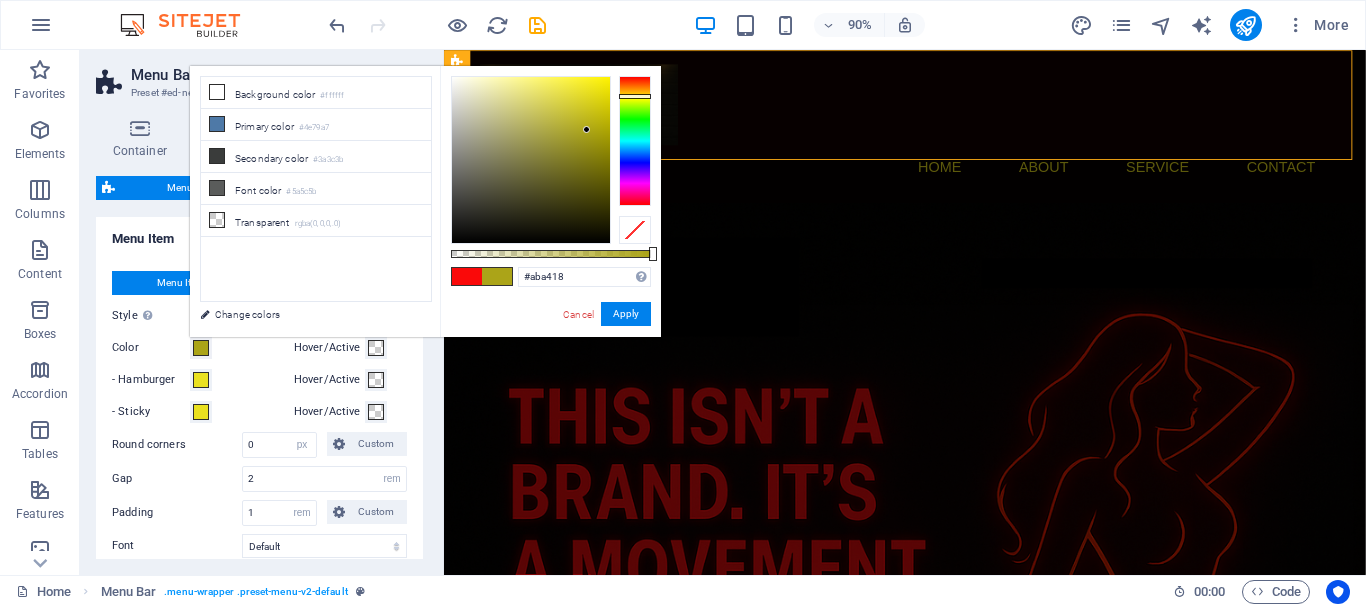 click at bounding box center (531, 160) 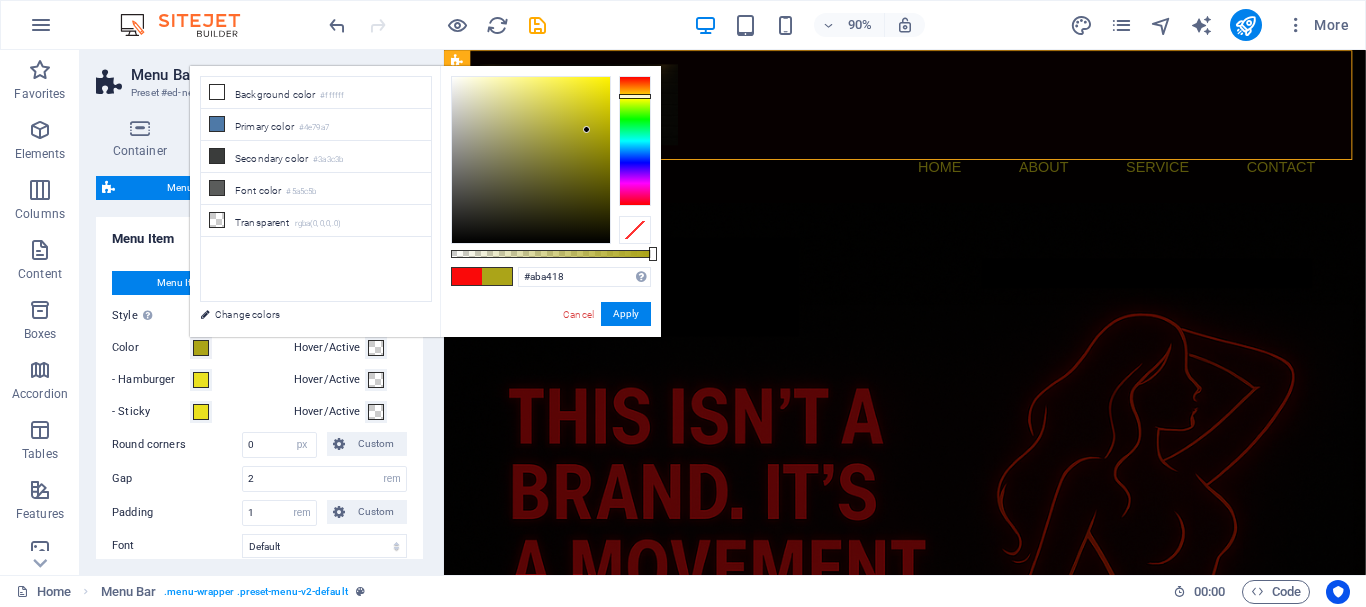 type 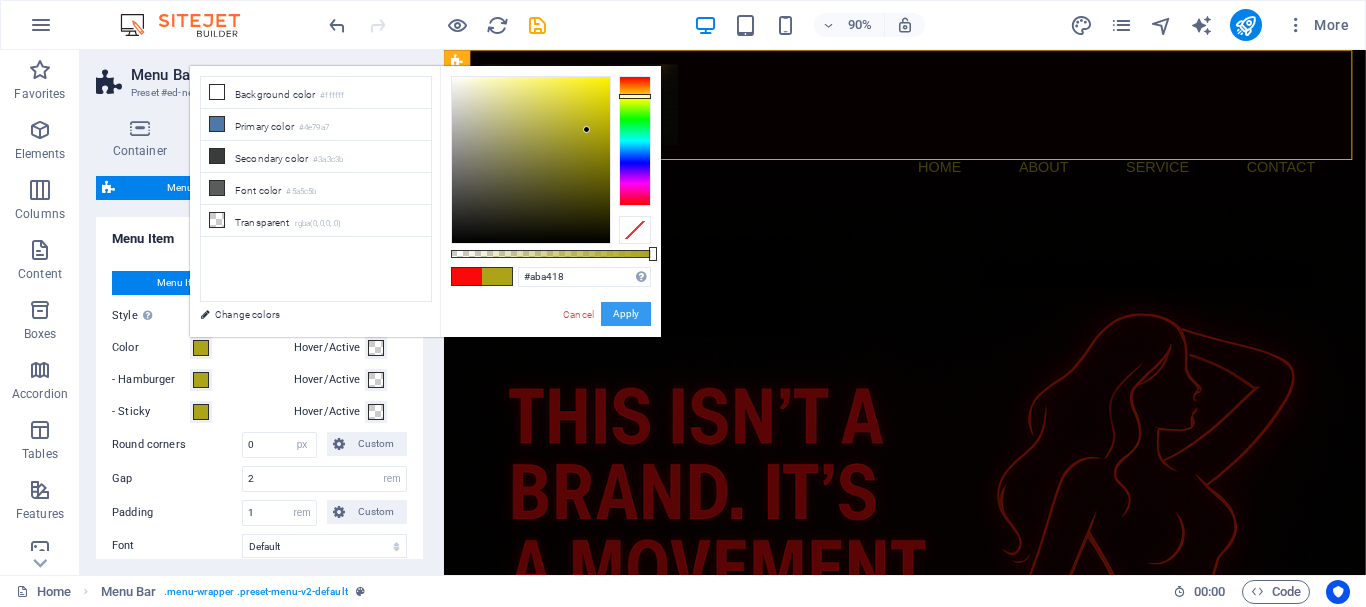click on "Apply" at bounding box center (626, 314) 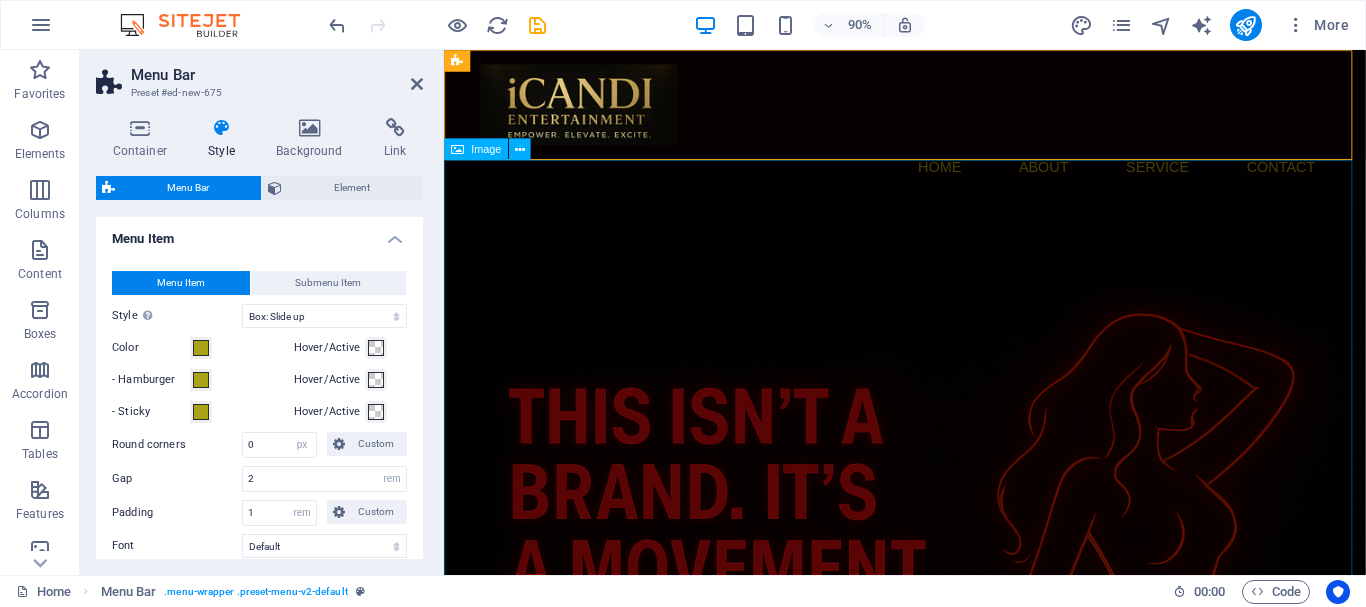 type 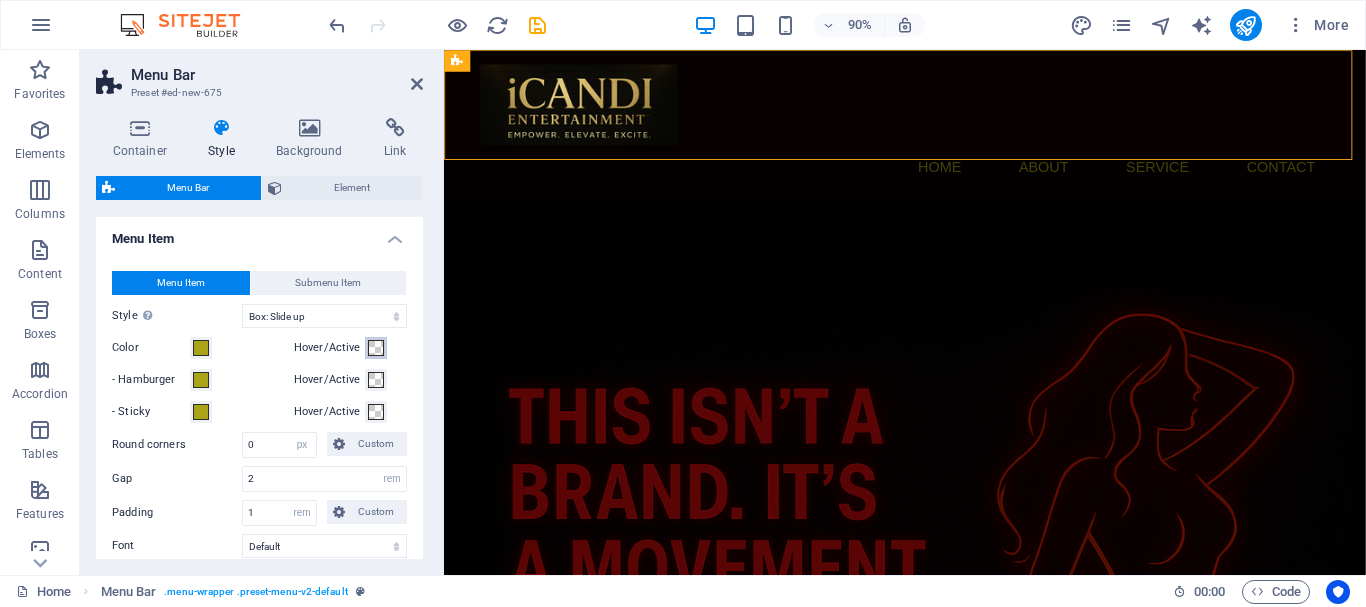 click at bounding box center (376, 348) 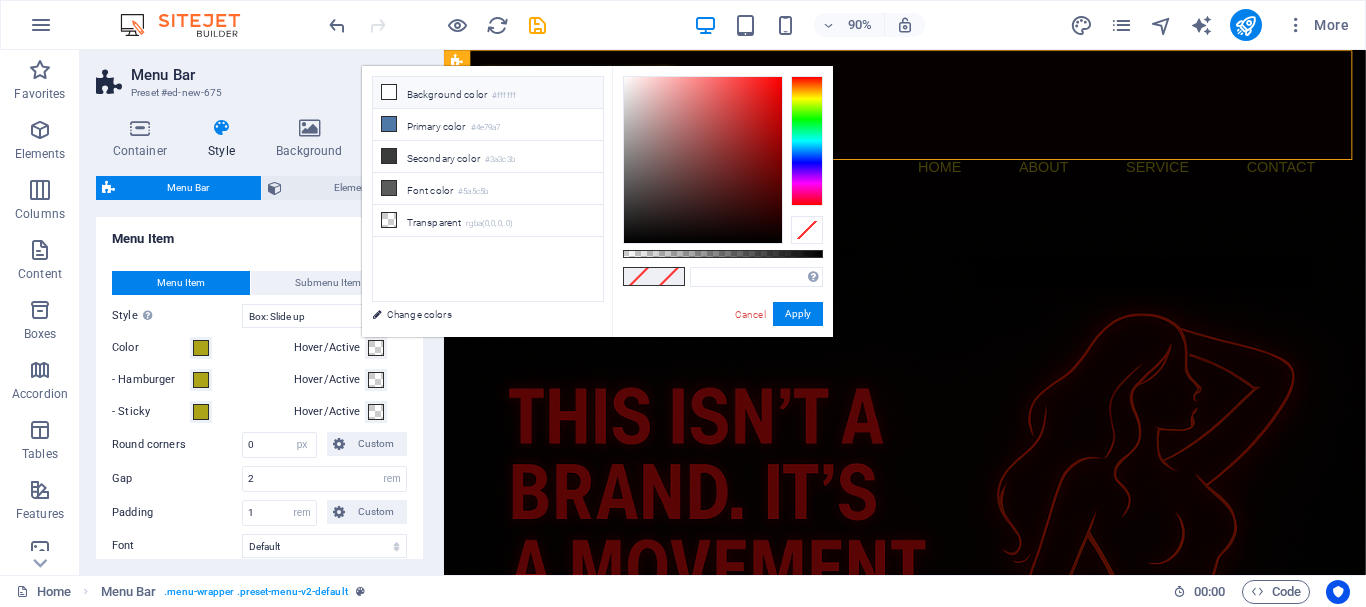 click at bounding box center [389, 92] 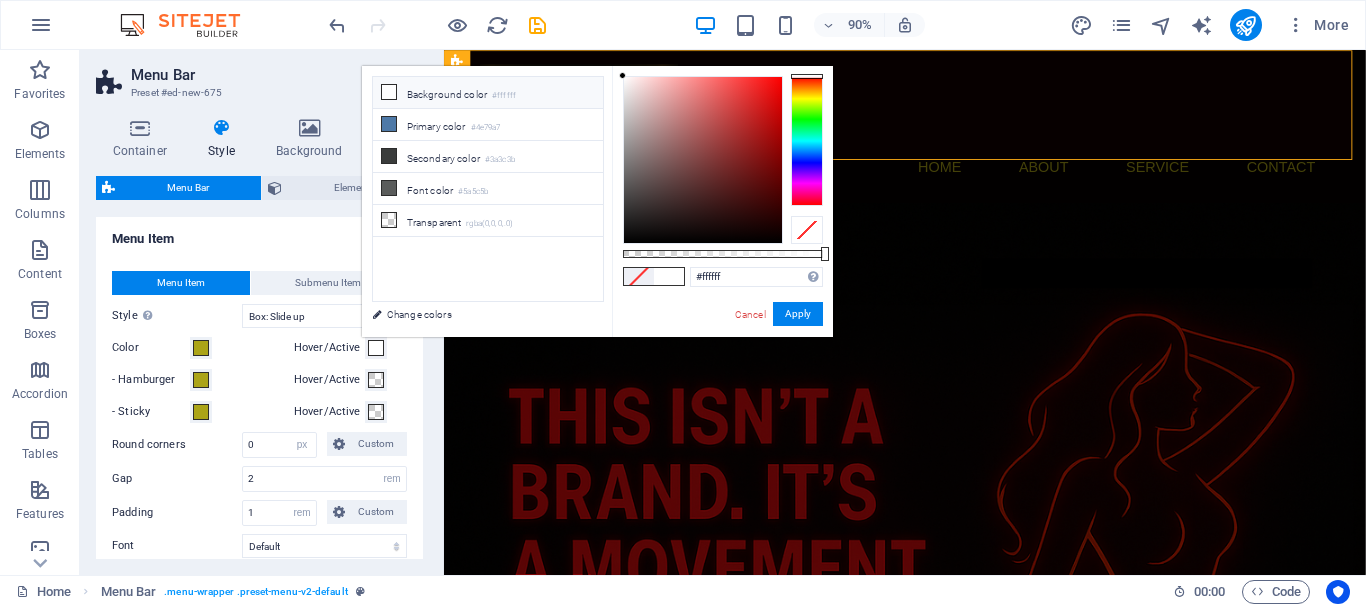 click at bounding box center (669, 276) 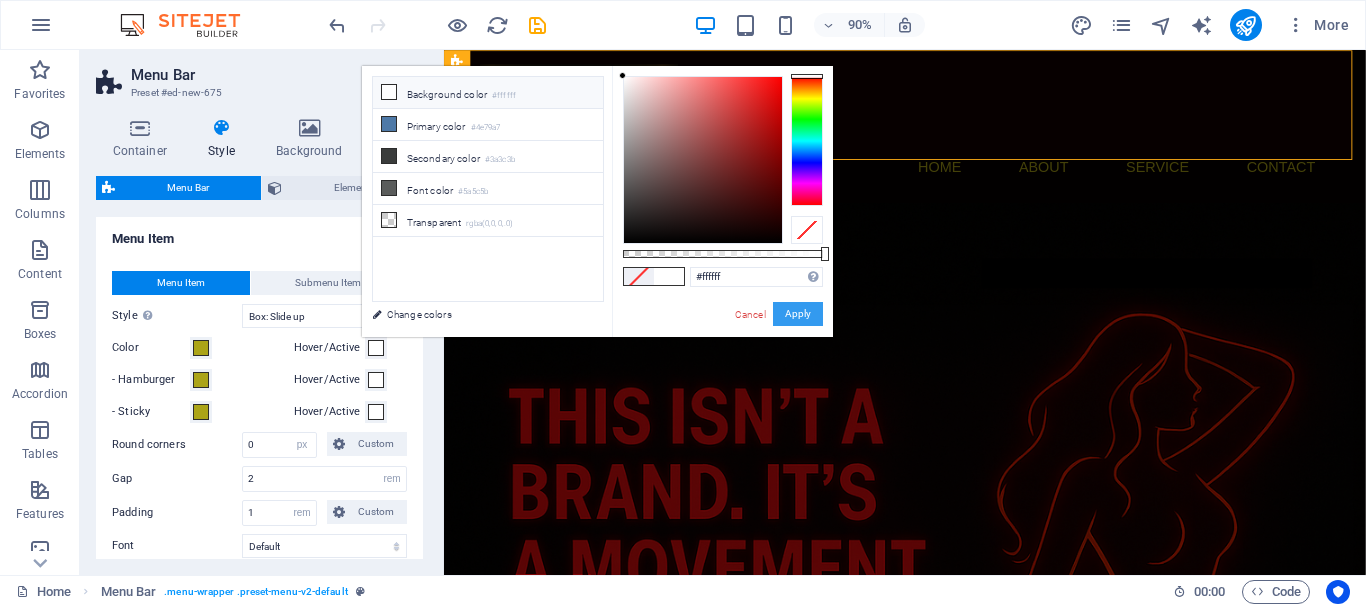 click on "Apply" at bounding box center (798, 314) 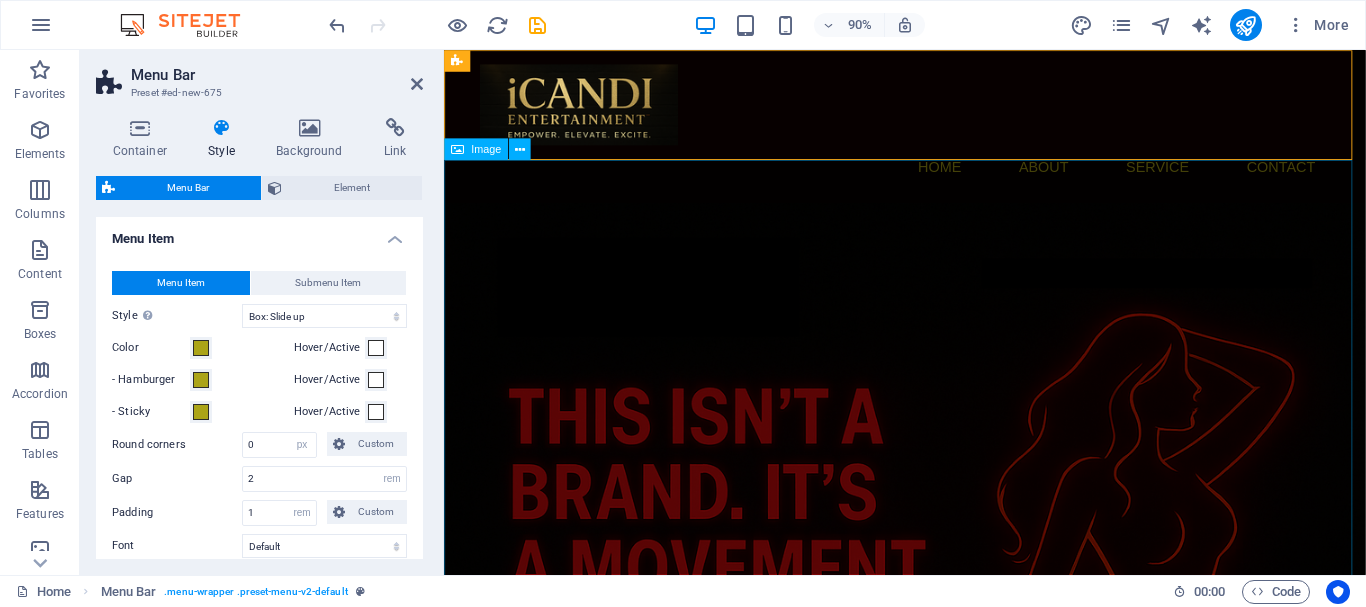 type 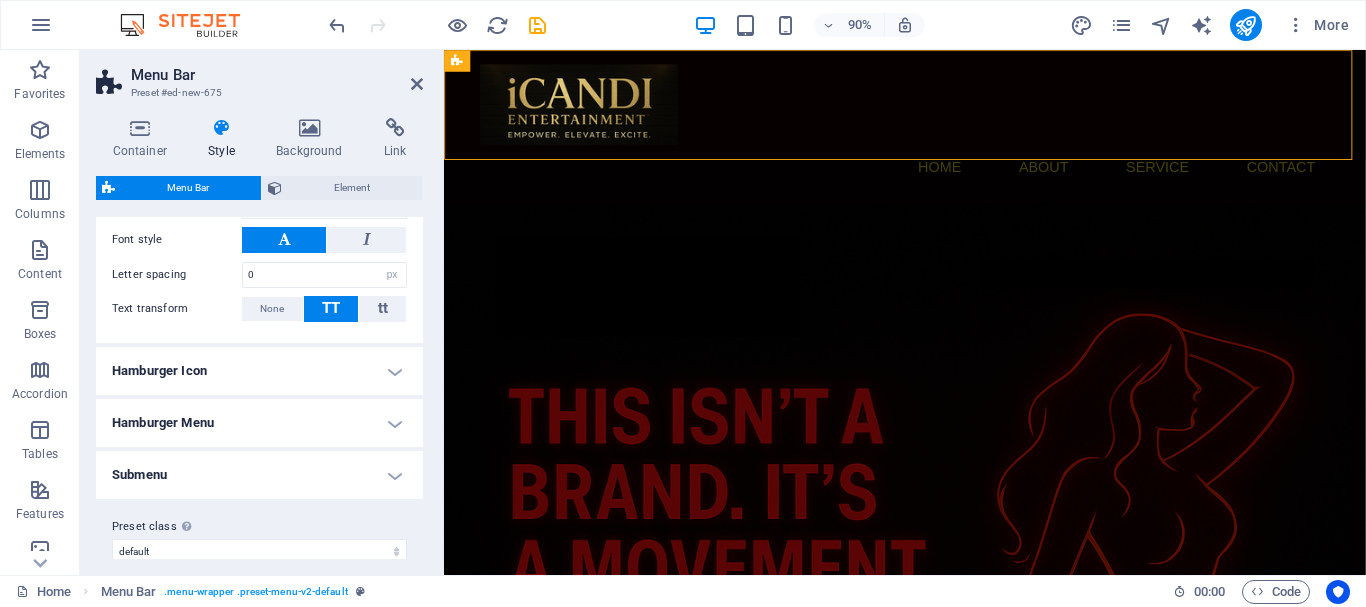 scroll, scrollTop: 1025, scrollLeft: 0, axis: vertical 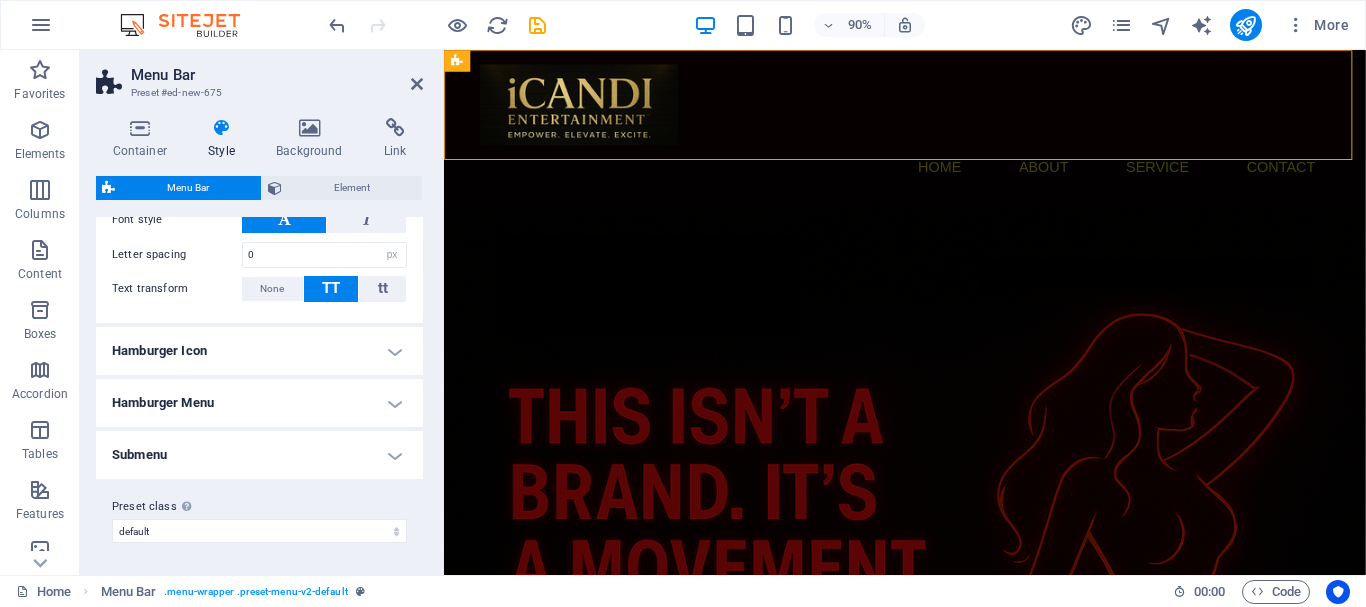 click on "Submenu" at bounding box center (259, 455) 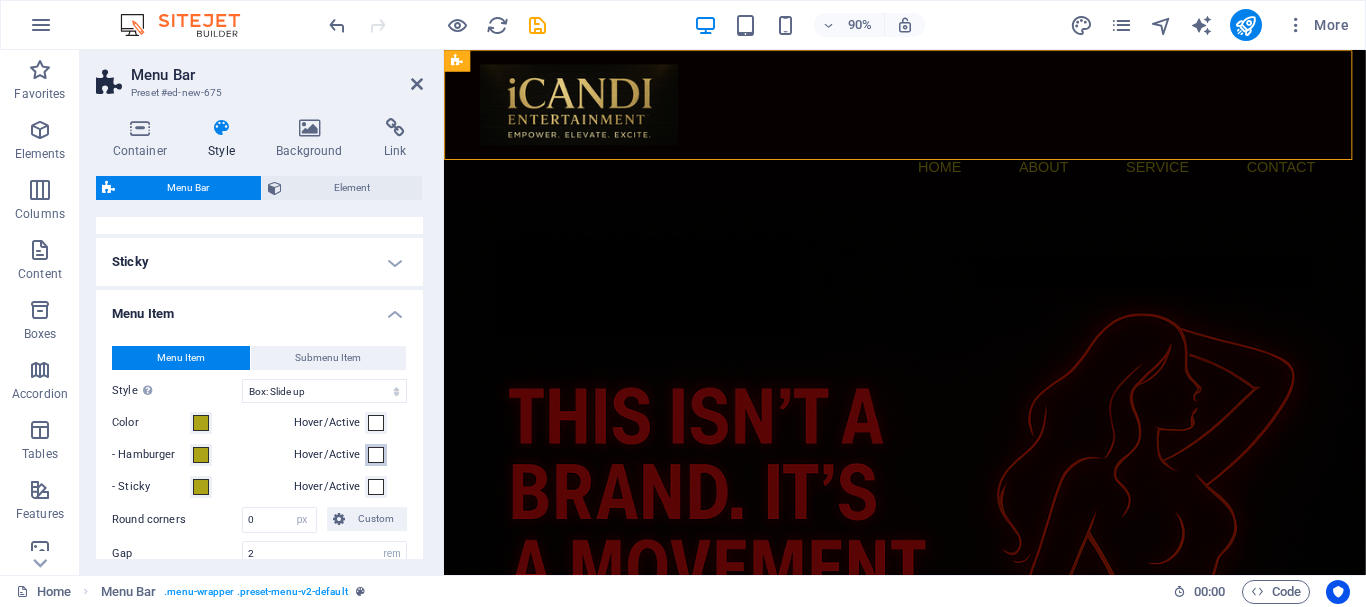 scroll, scrollTop: 225, scrollLeft: 0, axis: vertical 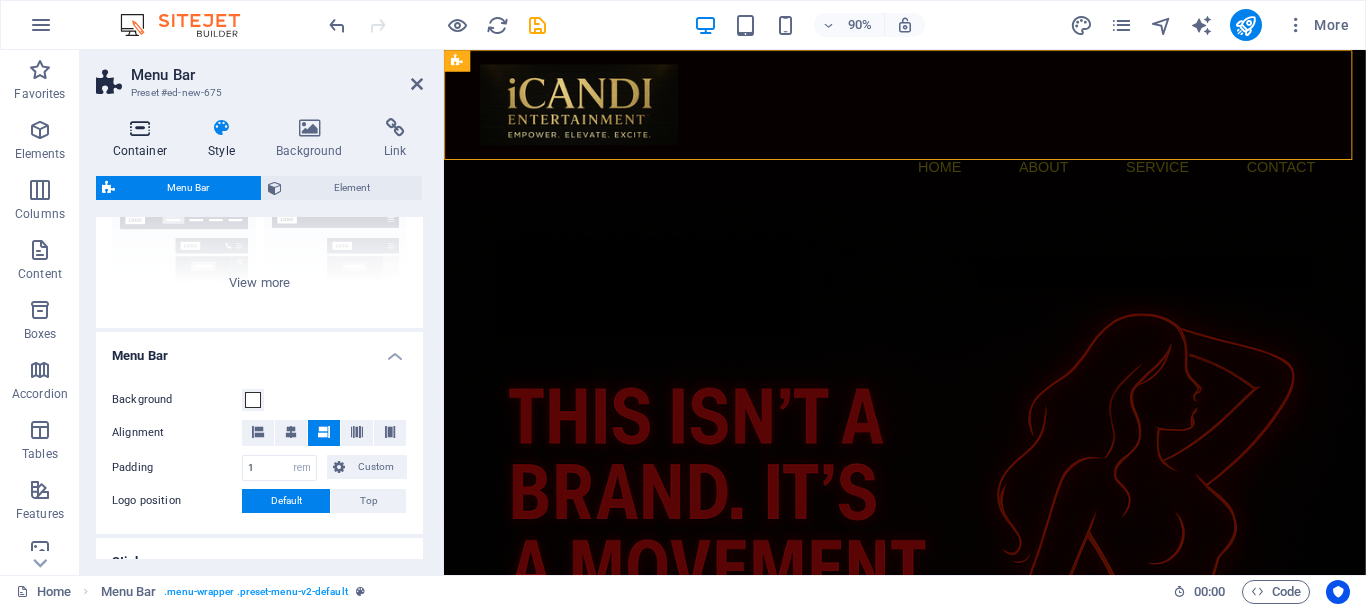 click on "Container" at bounding box center [144, 139] 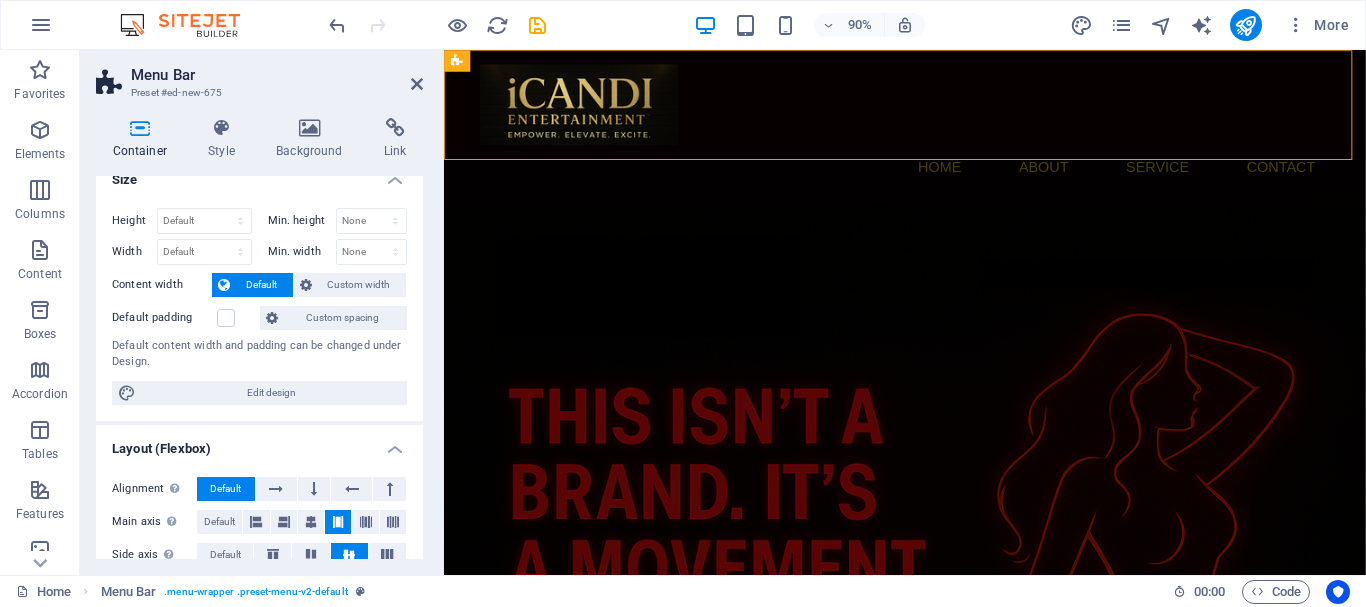 scroll, scrollTop: 0, scrollLeft: 0, axis: both 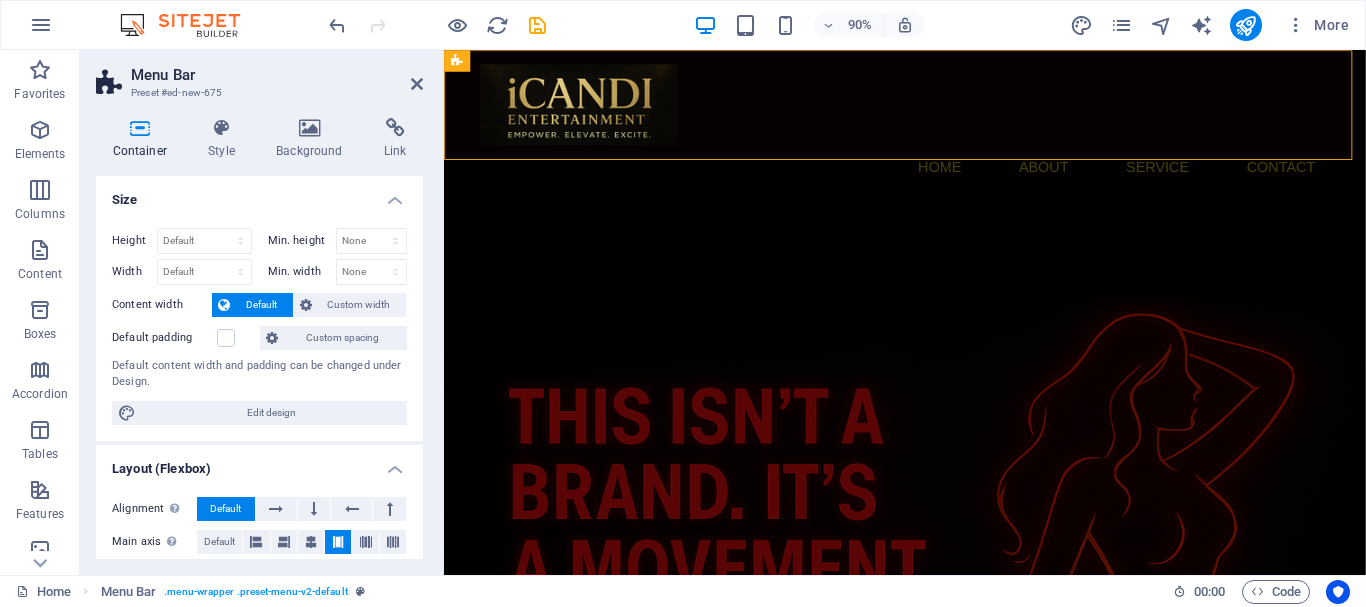 click on "Size" at bounding box center (259, 194) 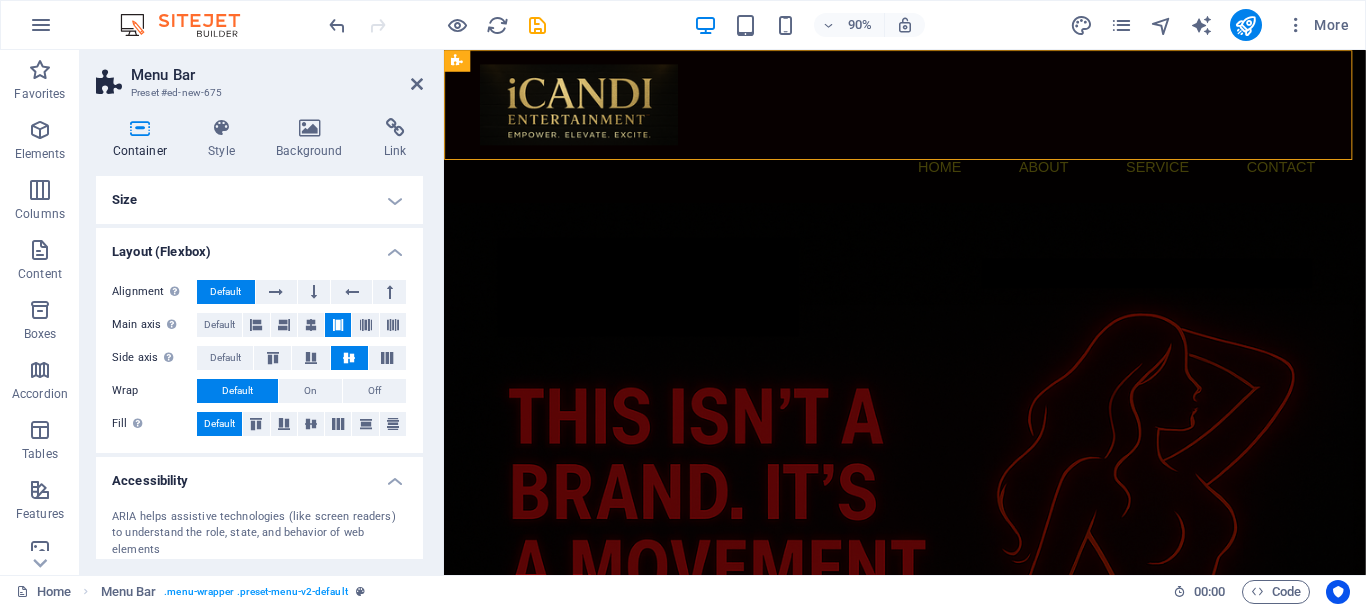 click on "Layout (Flexbox)" at bounding box center (259, 246) 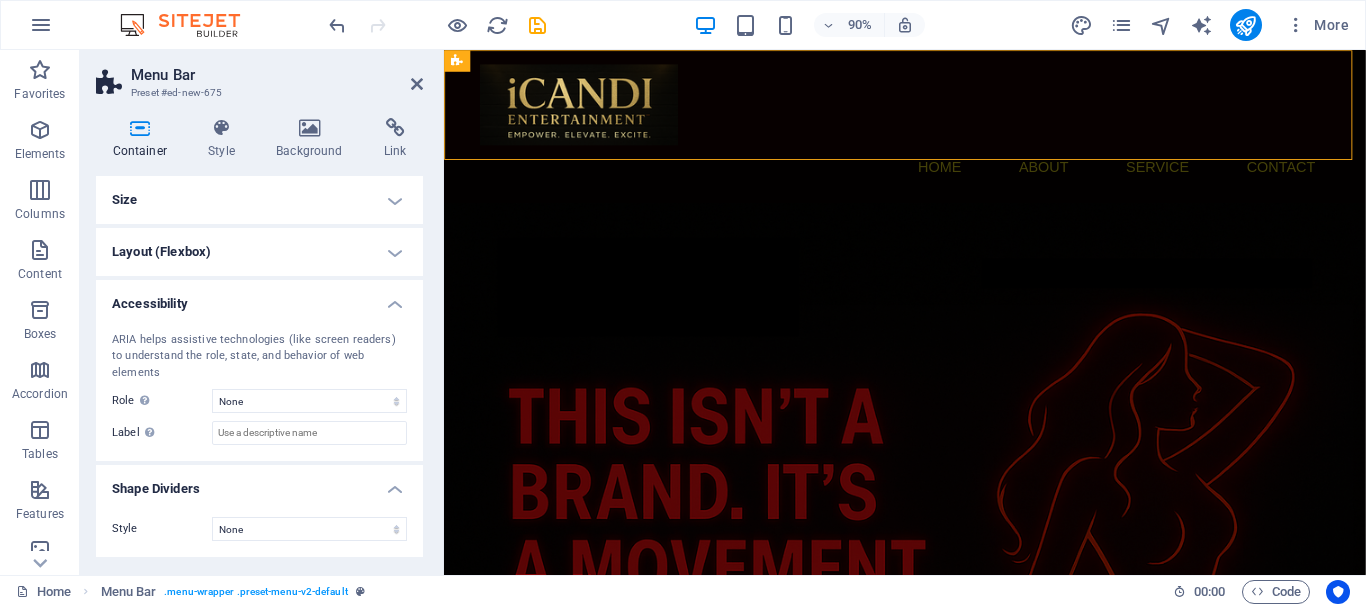 click on "Accessibility" at bounding box center (259, 298) 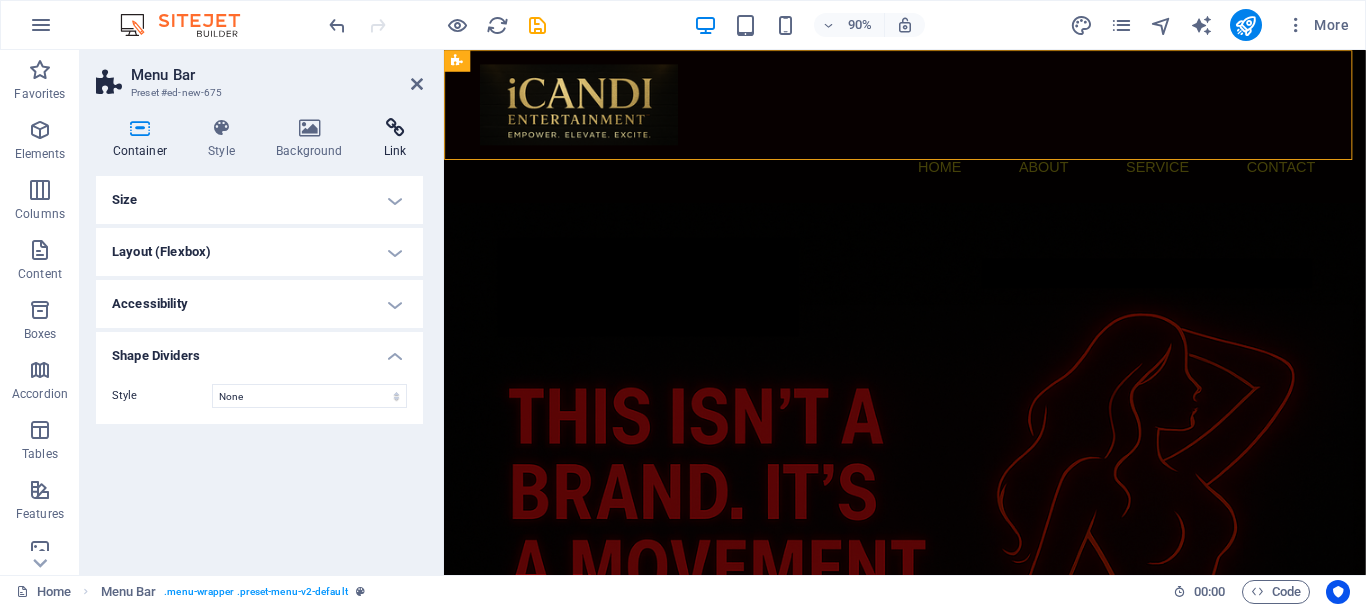 click at bounding box center (395, 128) 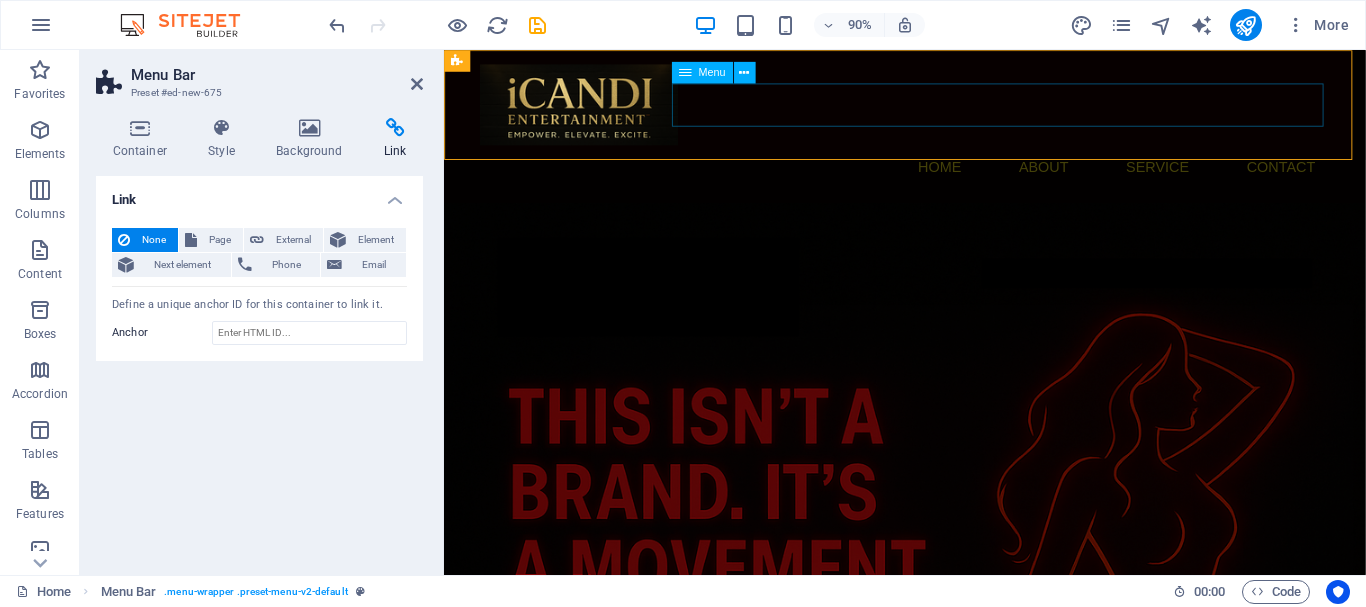 click on "Menu" at bounding box center [711, 72] 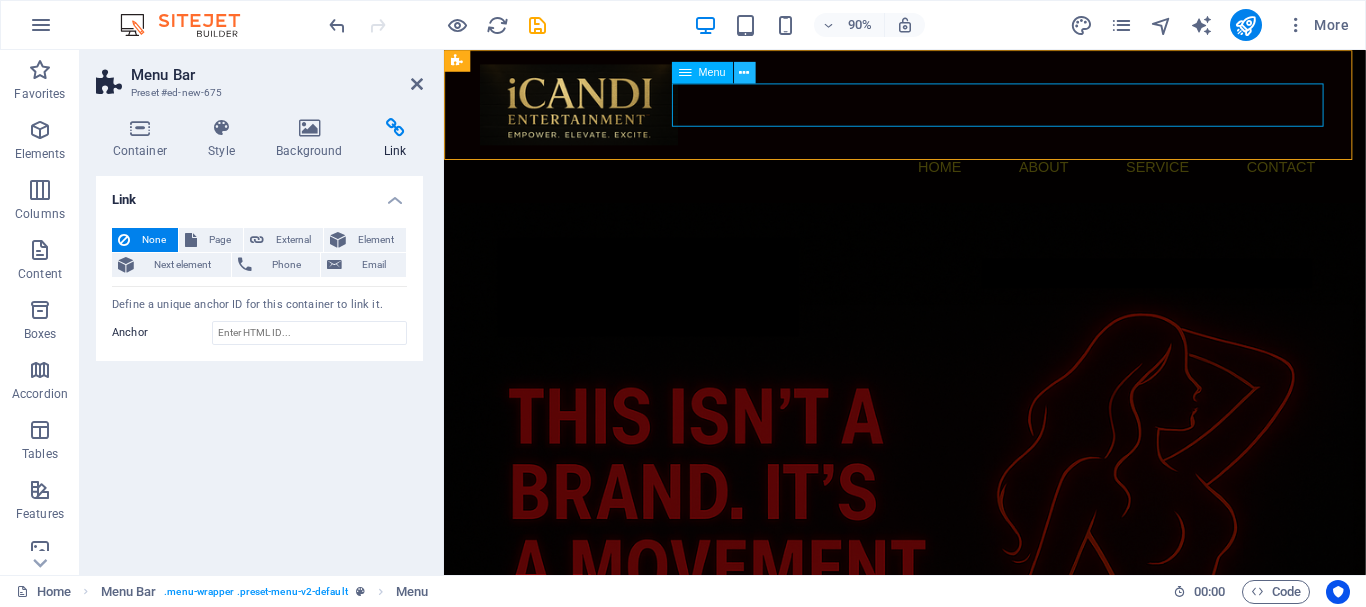 click at bounding box center (744, 72) 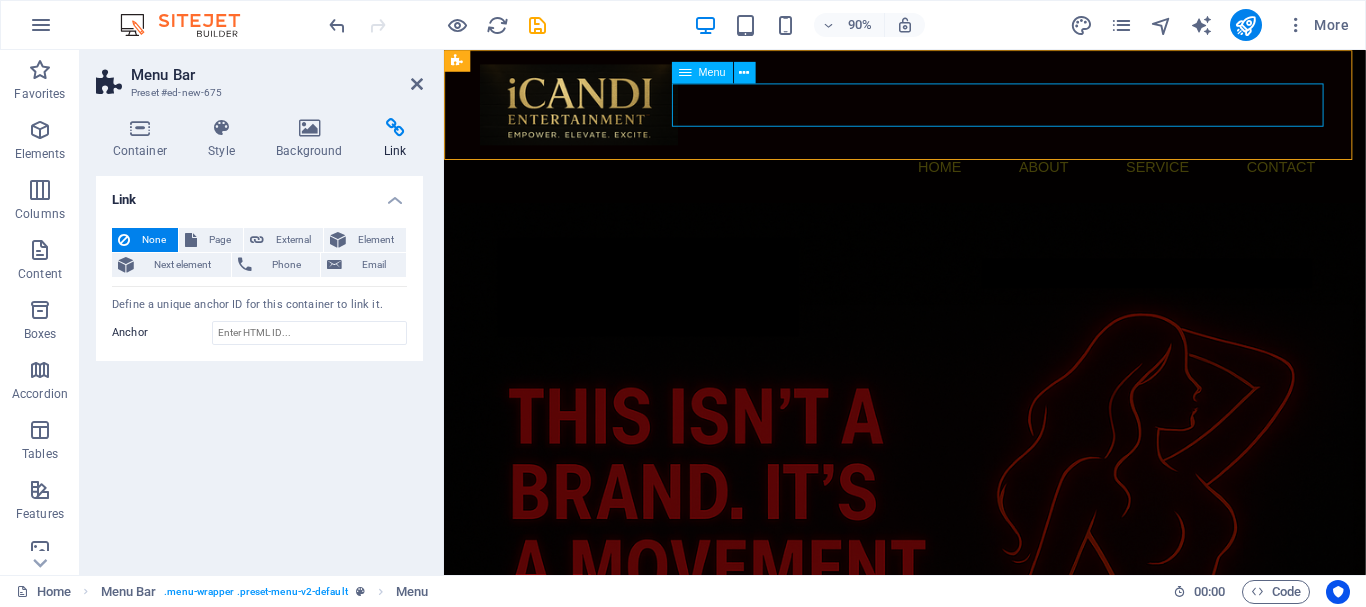 click on "Home About Service Contact" at bounding box center (956, 180) 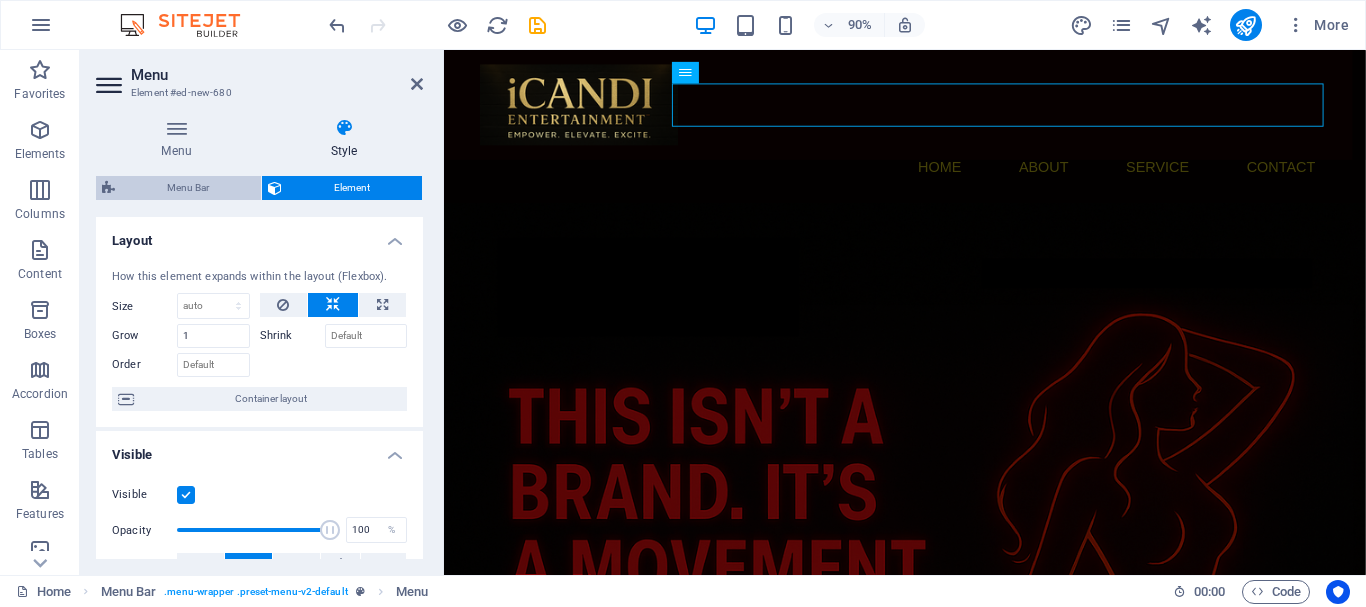 click on "Menu Bar" at bounding box center [188, 188] 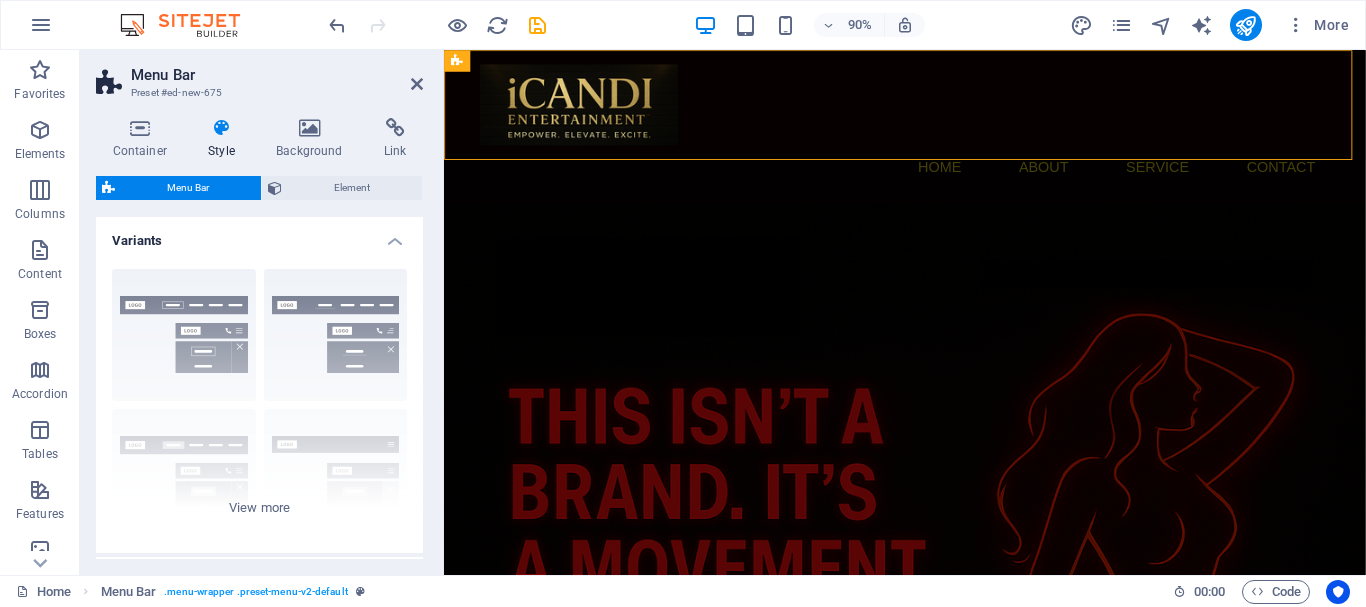 type 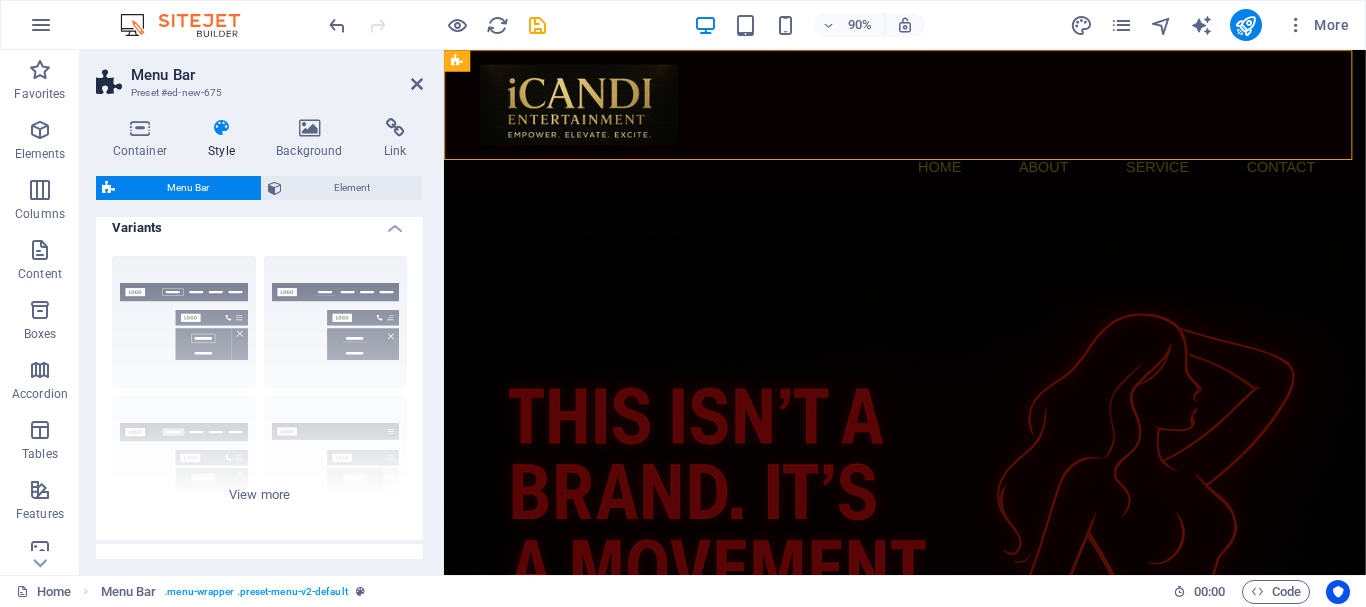 scroll, scrollTop: 0, scrollLeft: 0, axis: both 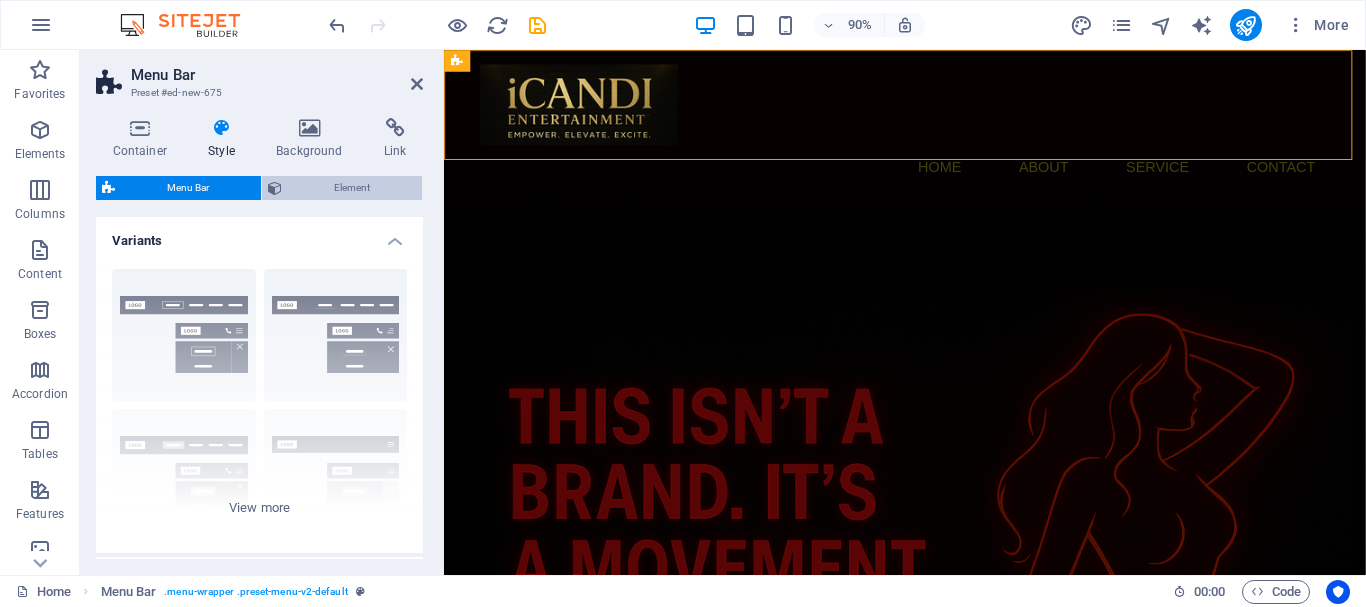 click on "Element" at bounding box center (352, 188) 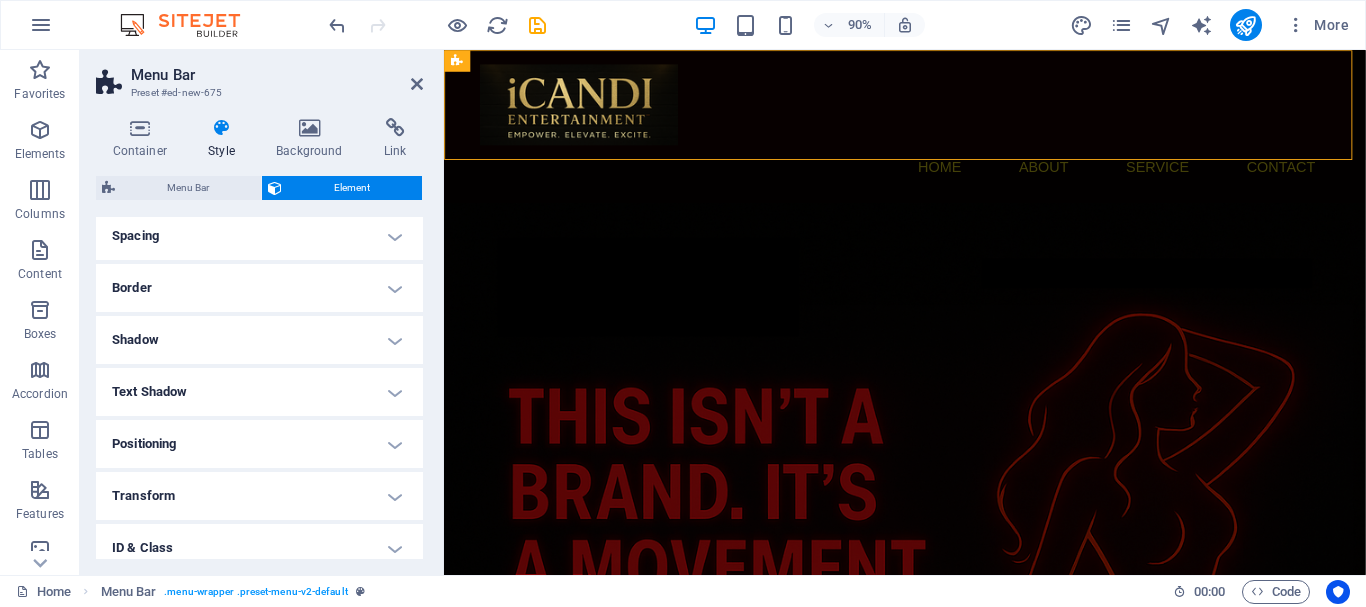 scroll, scrollTop: 0, scrollLeft: 0, axis: both 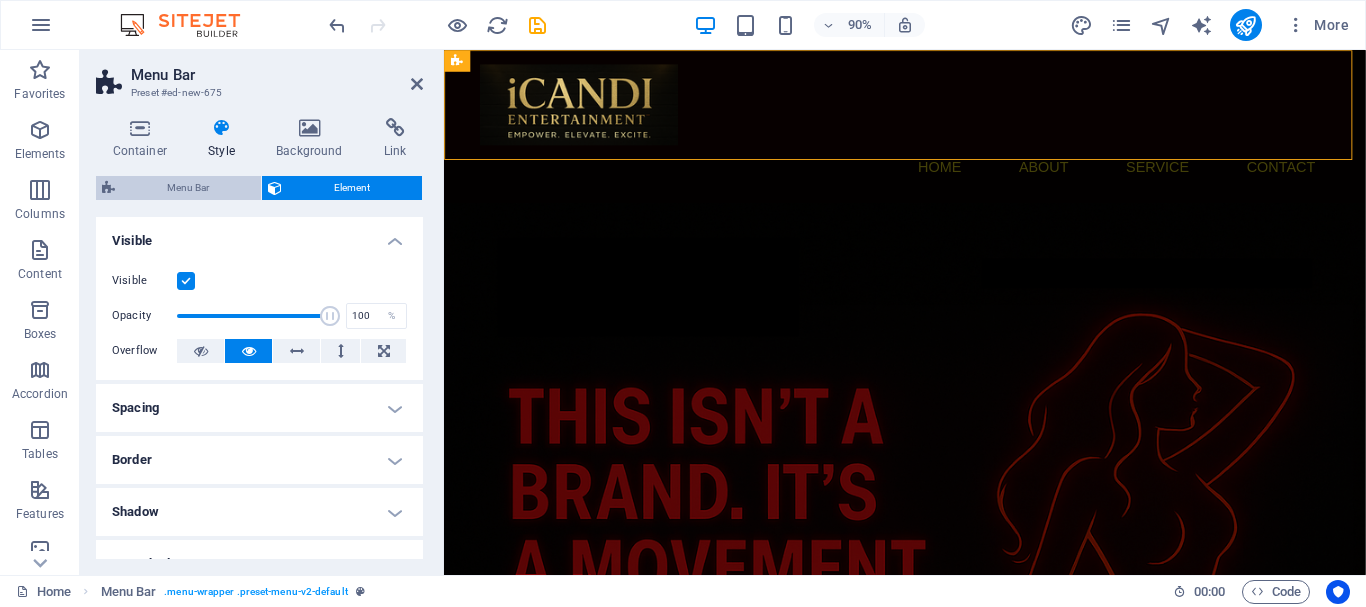 click on "Menu Bar" at bounding box center (188, 188) 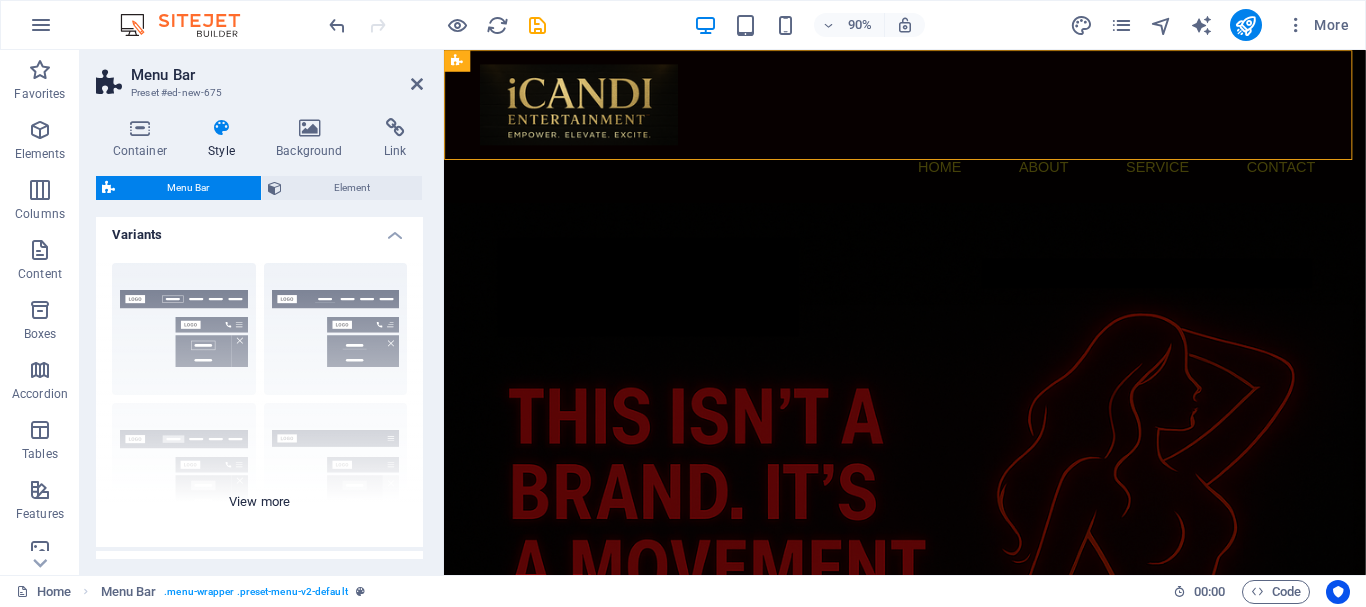 scroll, scrollTop: 0, scrollLeft: 0, axis: both 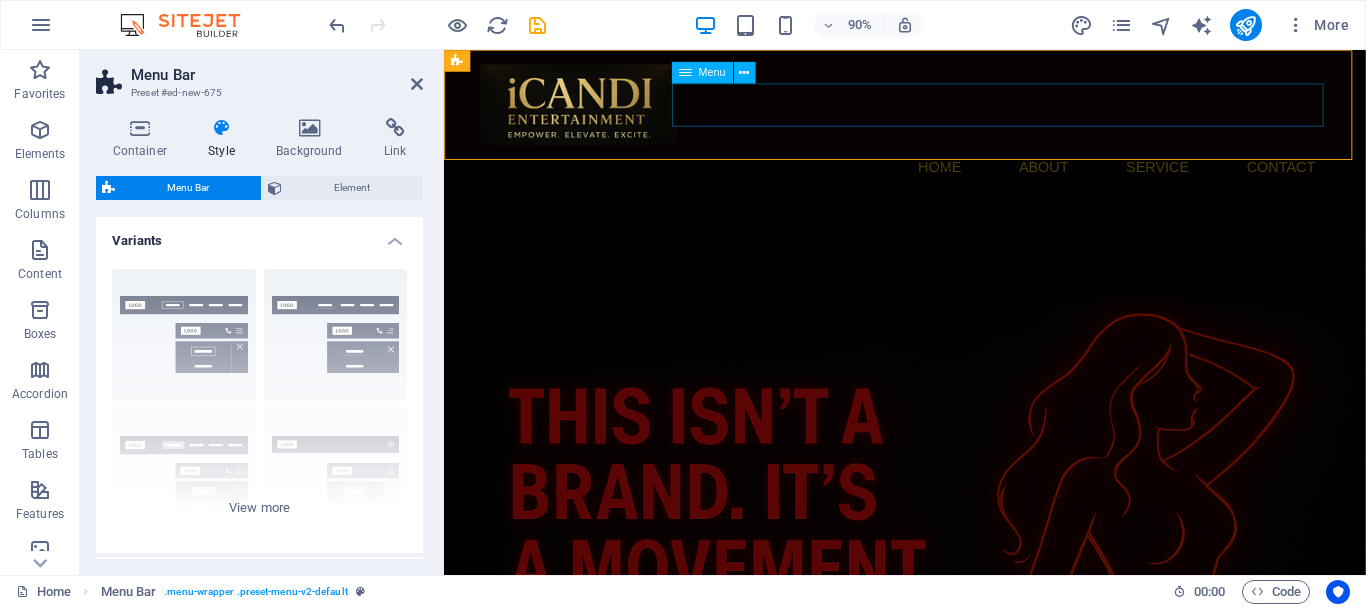 click on "Menu" at bounding box center [701, 73] 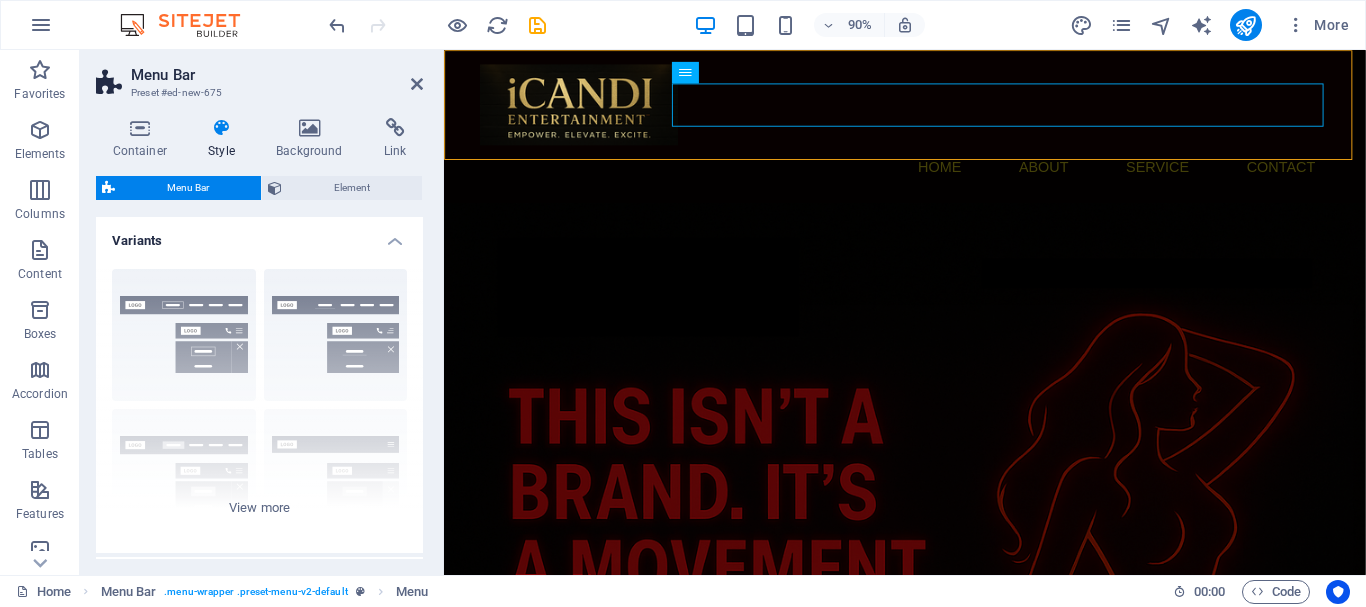 click on "Variants" at bounding box center [259, 235] 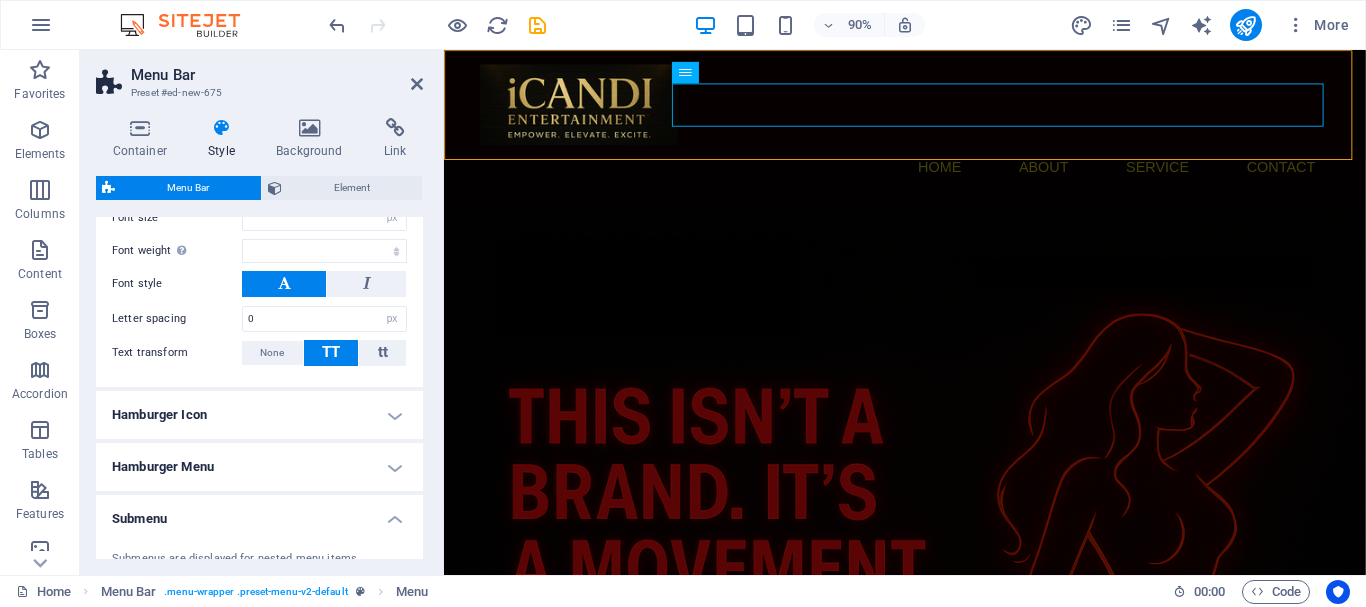 scroll, scrollTop: 700, scrollLeft: 0, axis: vertical 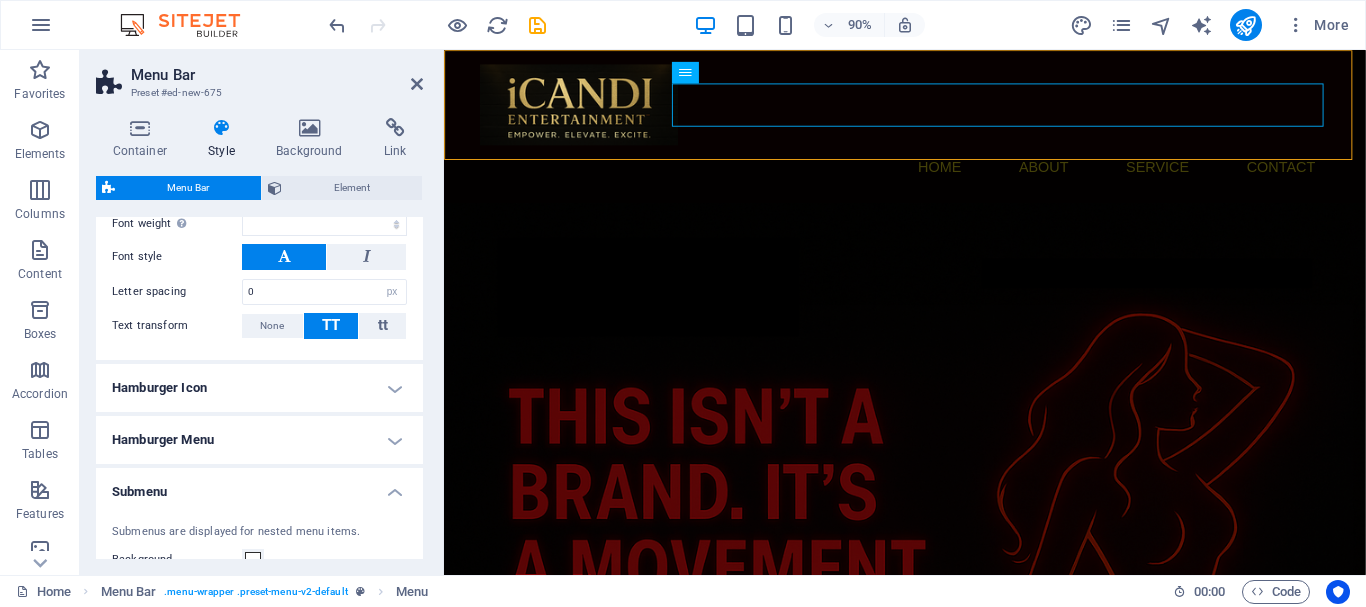 click on "Hamburger Icon" at bounding box center [259, 388] 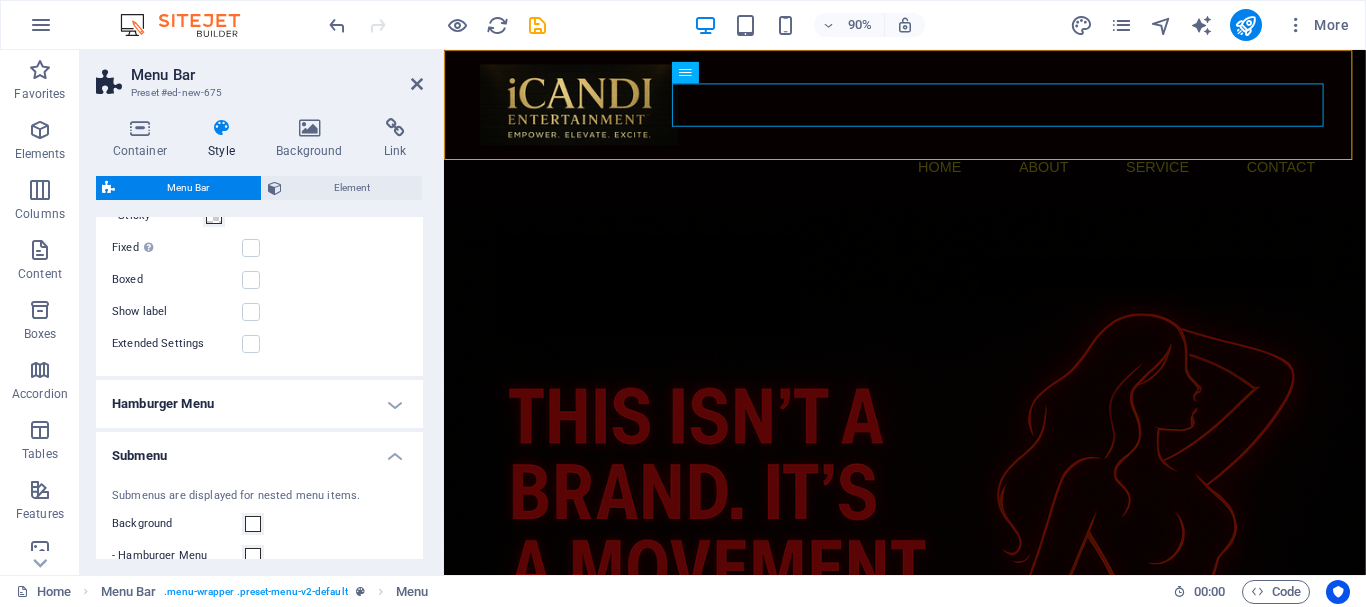 scroll, scrollTop: 1100, scrollLeft: 0, axis: vertical 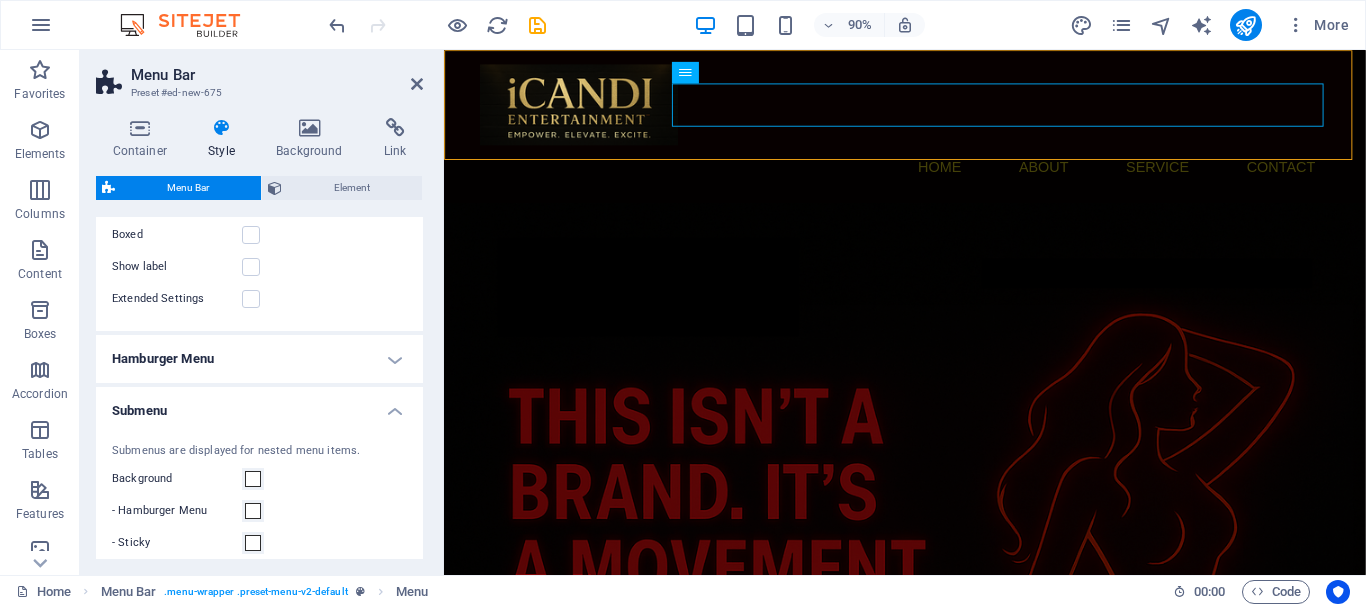 click on "Hamburger Menu" at bounding box center (259, 359) 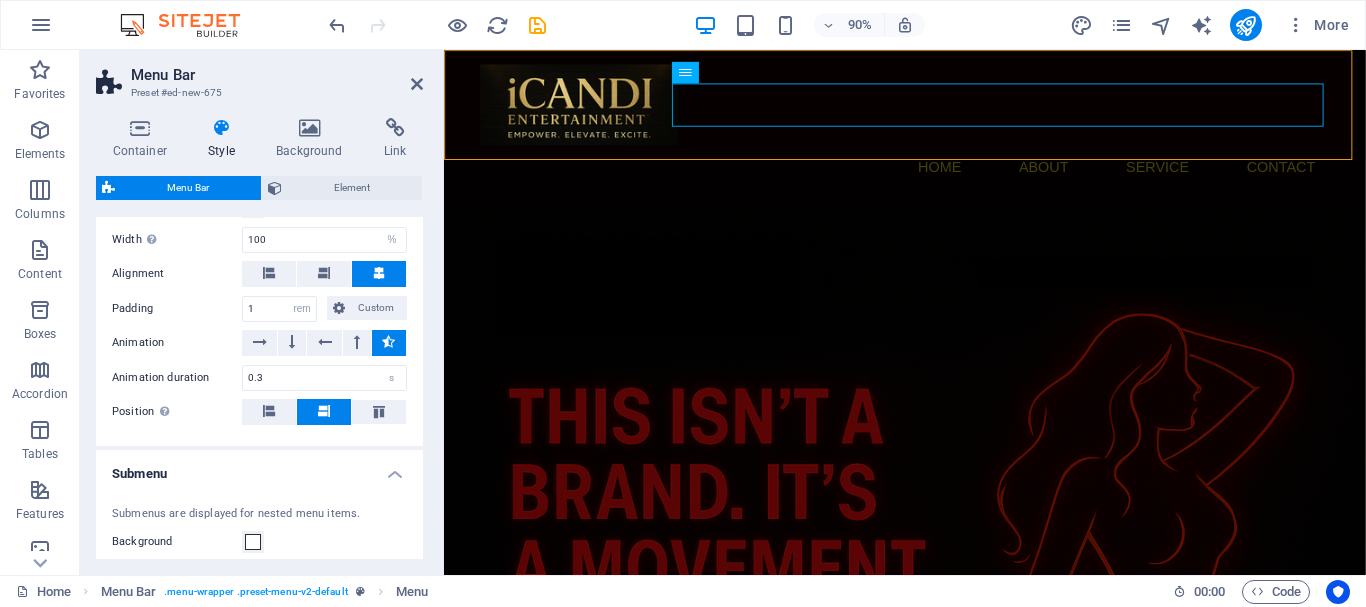 scroll, scrollTop: 1303, scrollLeft: 0, axis: vertical 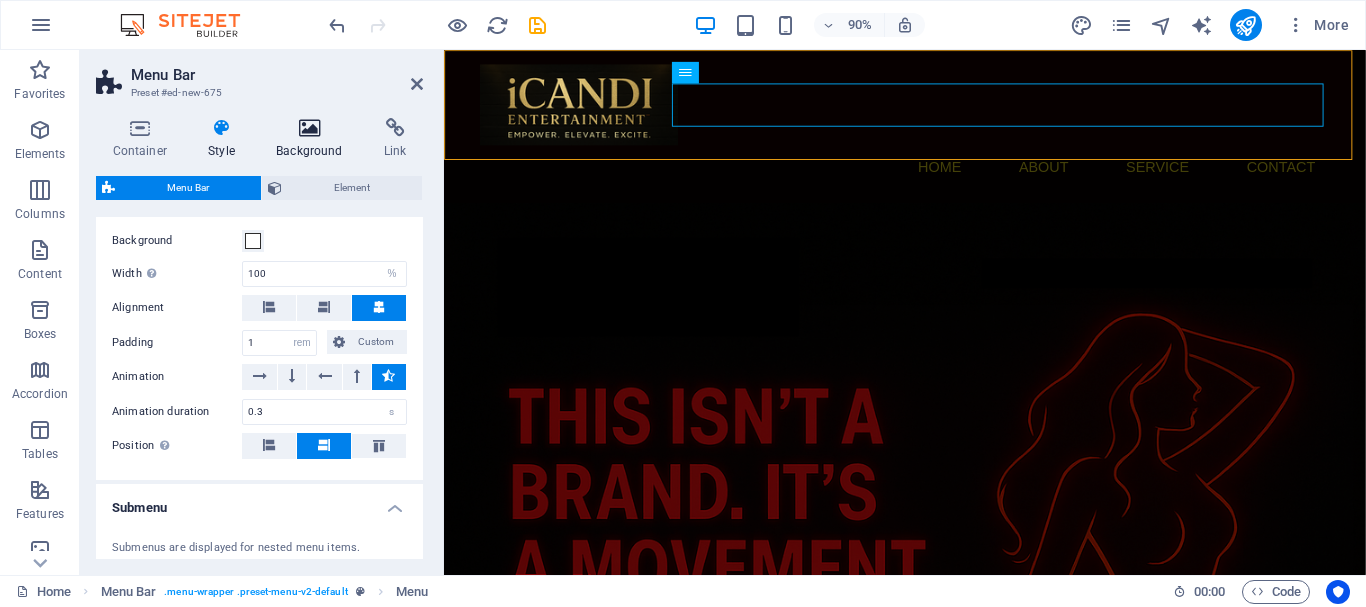 click on "Background" at bounding box center [314, 139] 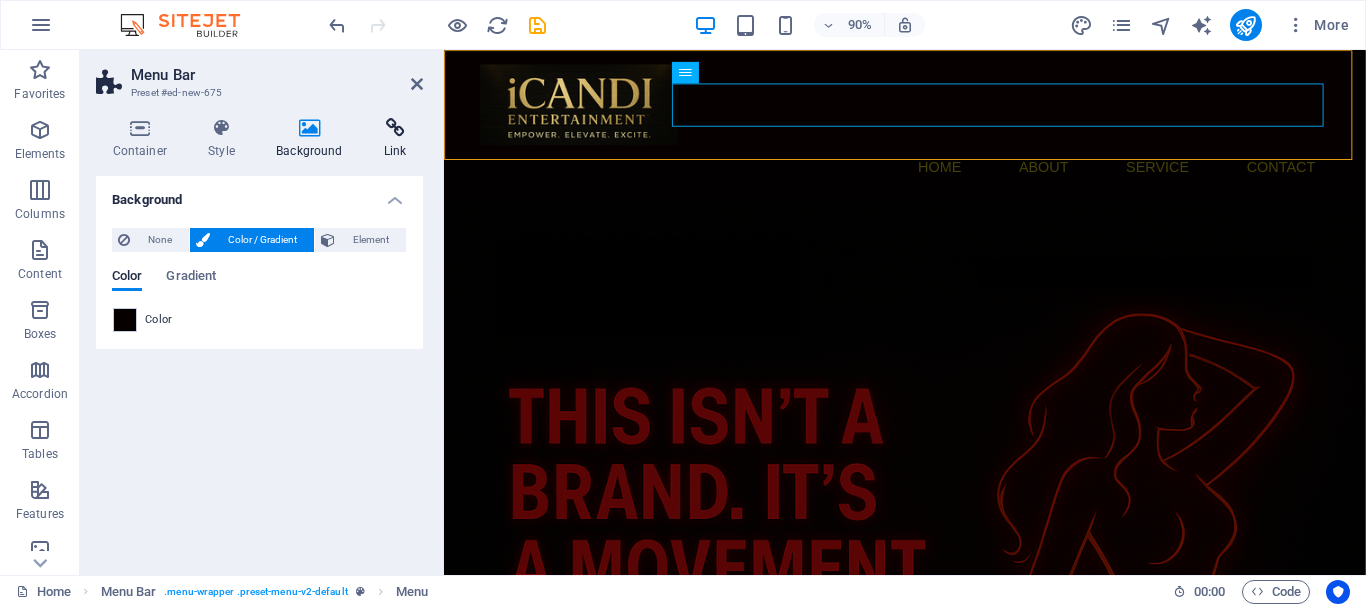 click at bounding box center (395, 128) 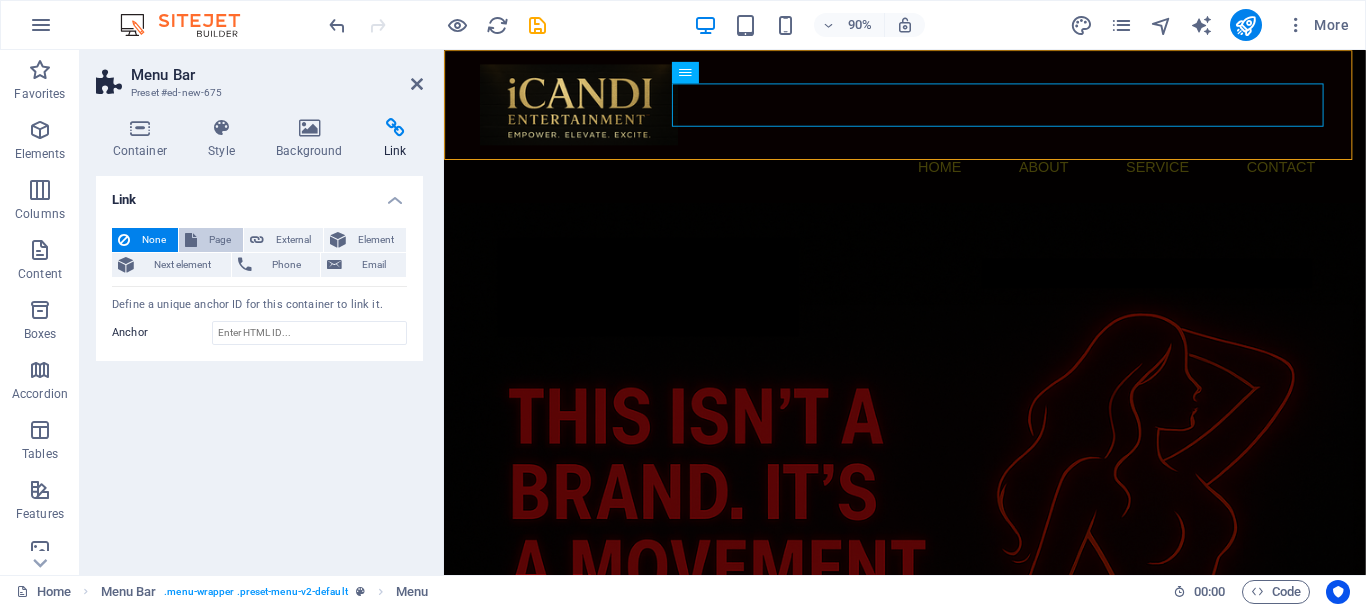 click on "Page" at bounding box center (220, 240) 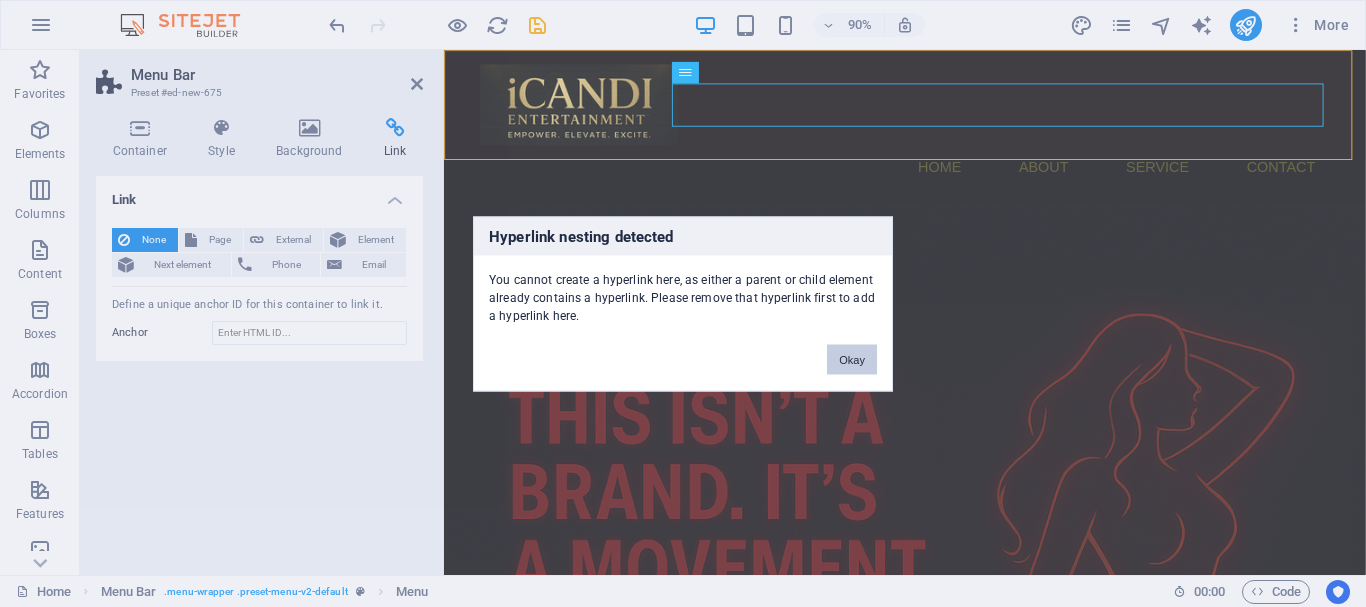 click on "Okay" at bounding box center [852, 359] 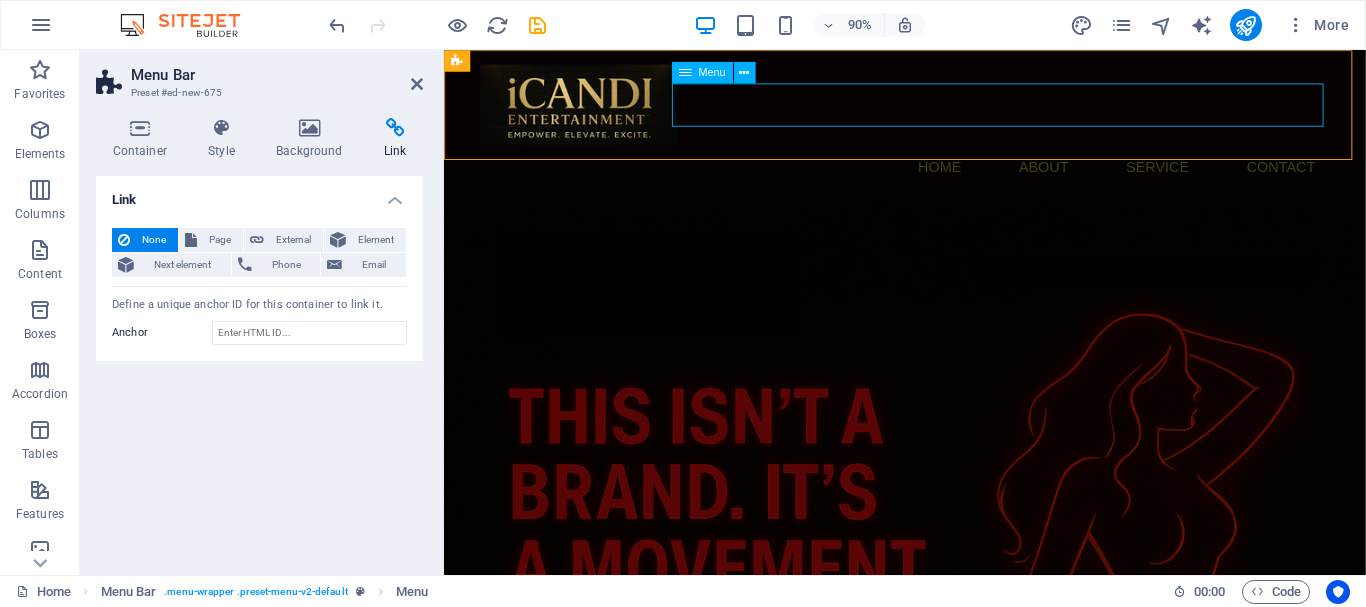 click on "Home About Service Contact" at bounding box center (956, 180) 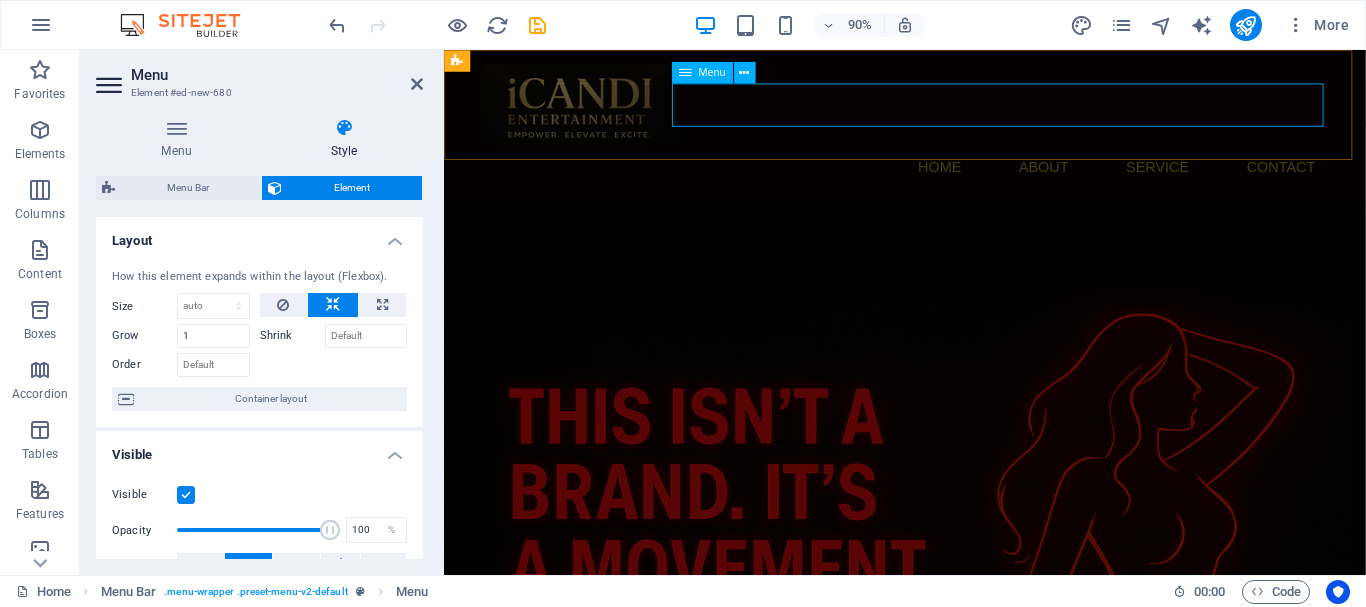 click on "Home About Service Contact" at bounding box center [956, 180] 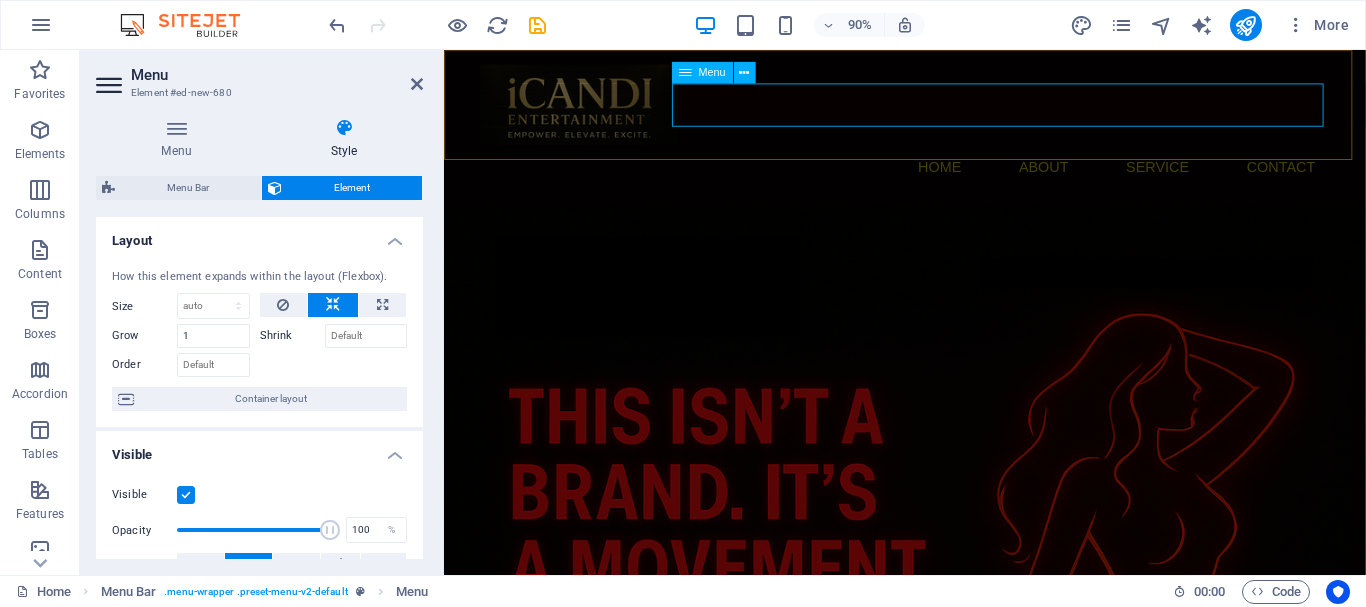 click on "Menu" at bounding box center (701, 73) 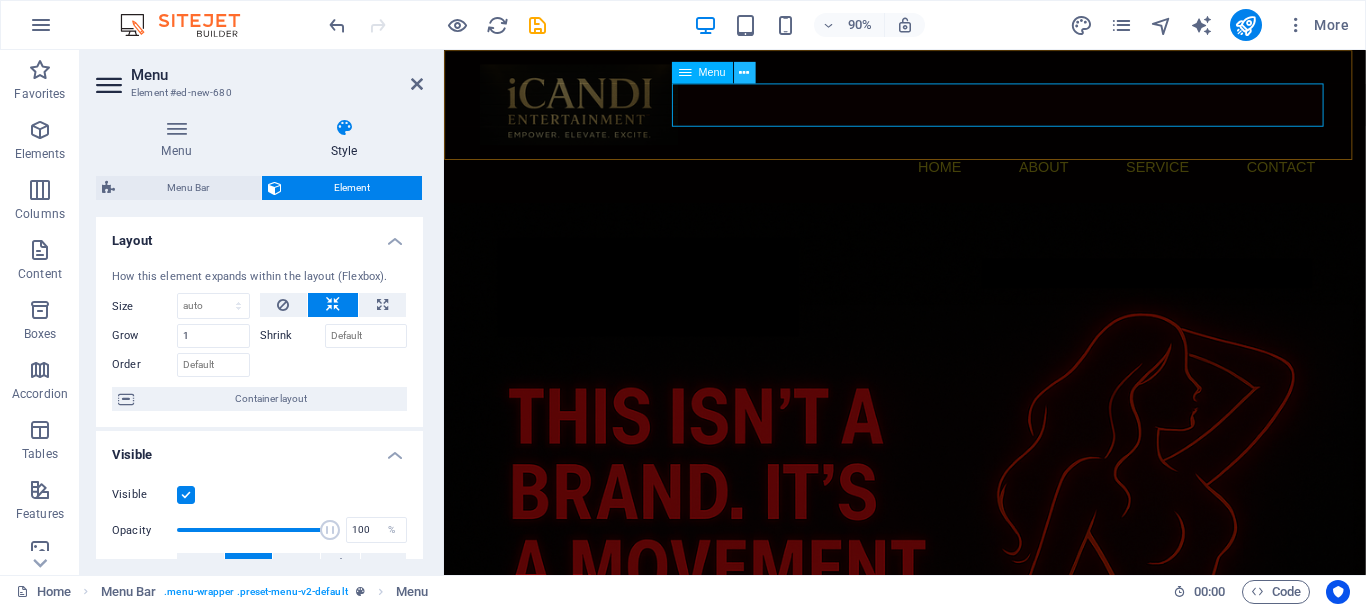 click at bounding box center [744, 72] 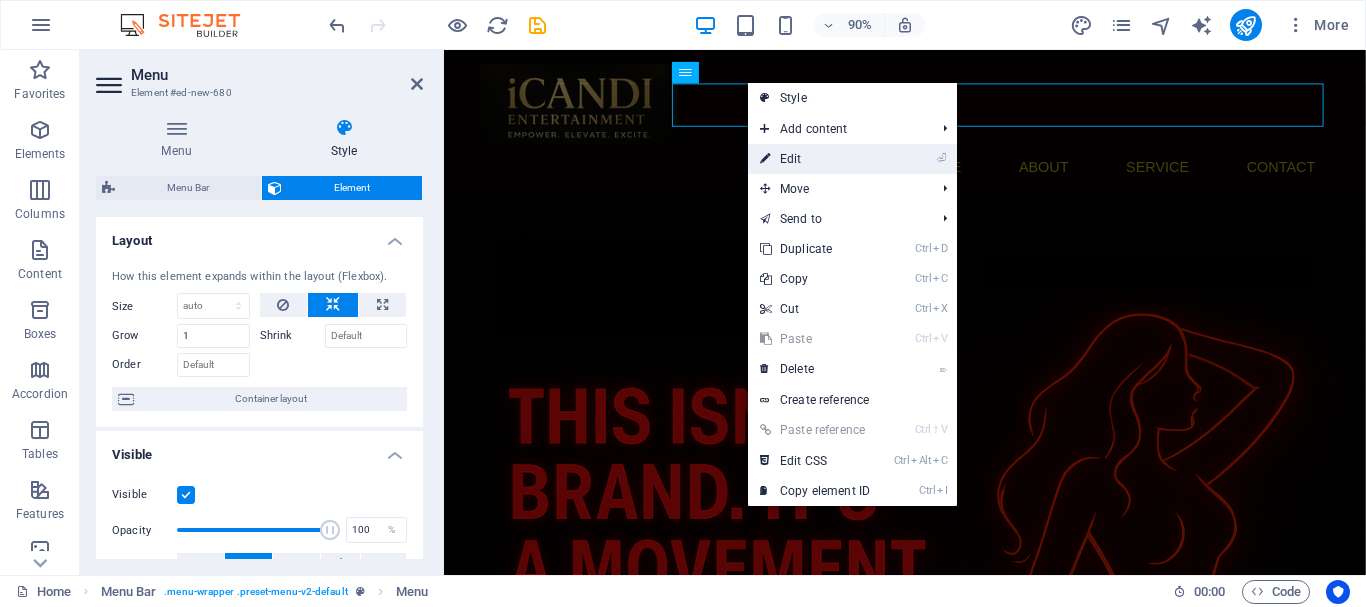 click on "⏎  Edit" at bounding box center (815, 159) 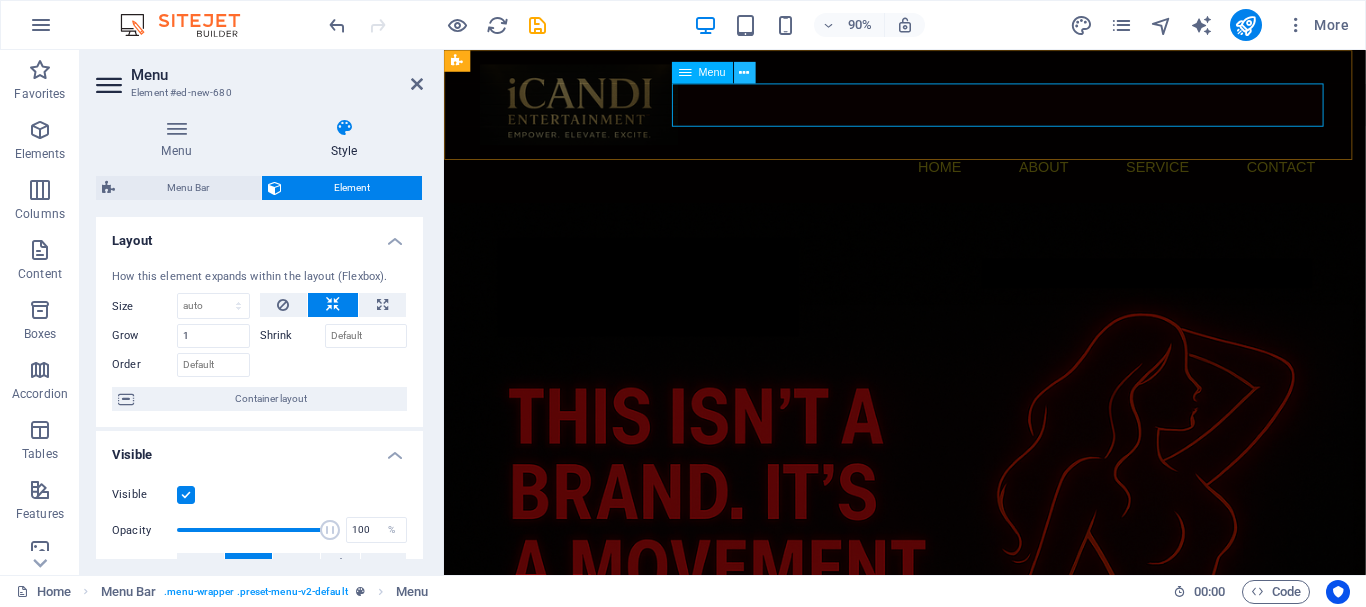 click at bounding box center (744, 72) 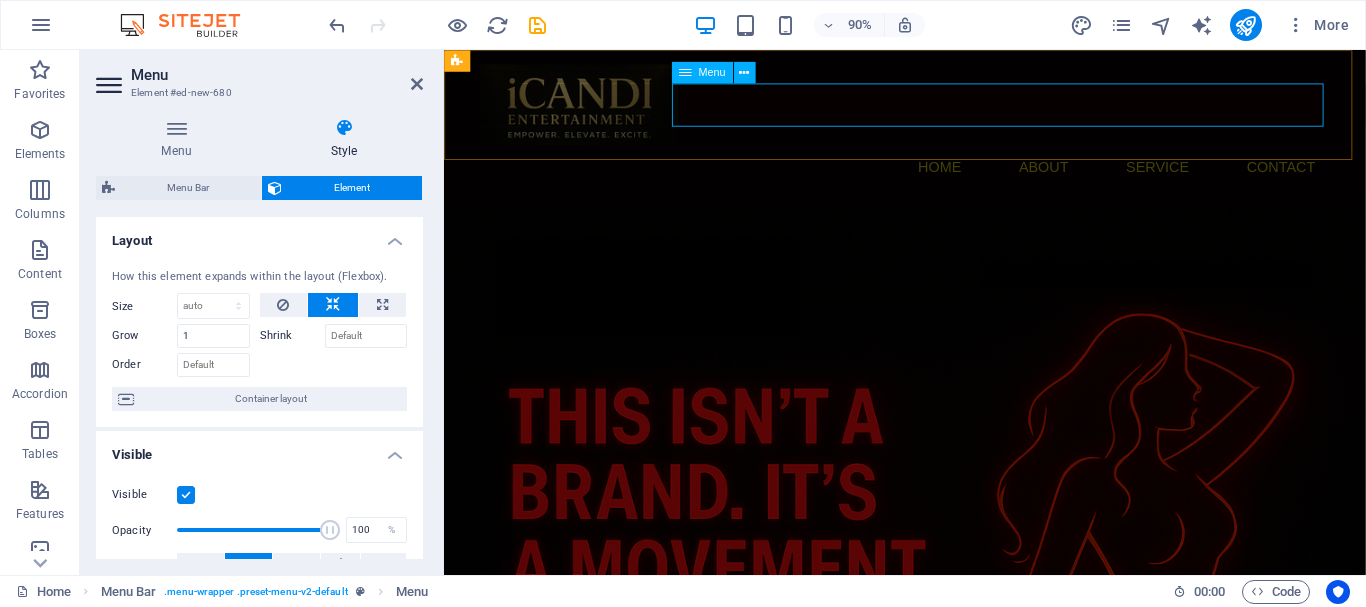 click on "Home About Service Contact" at bounding box center (956, 180) 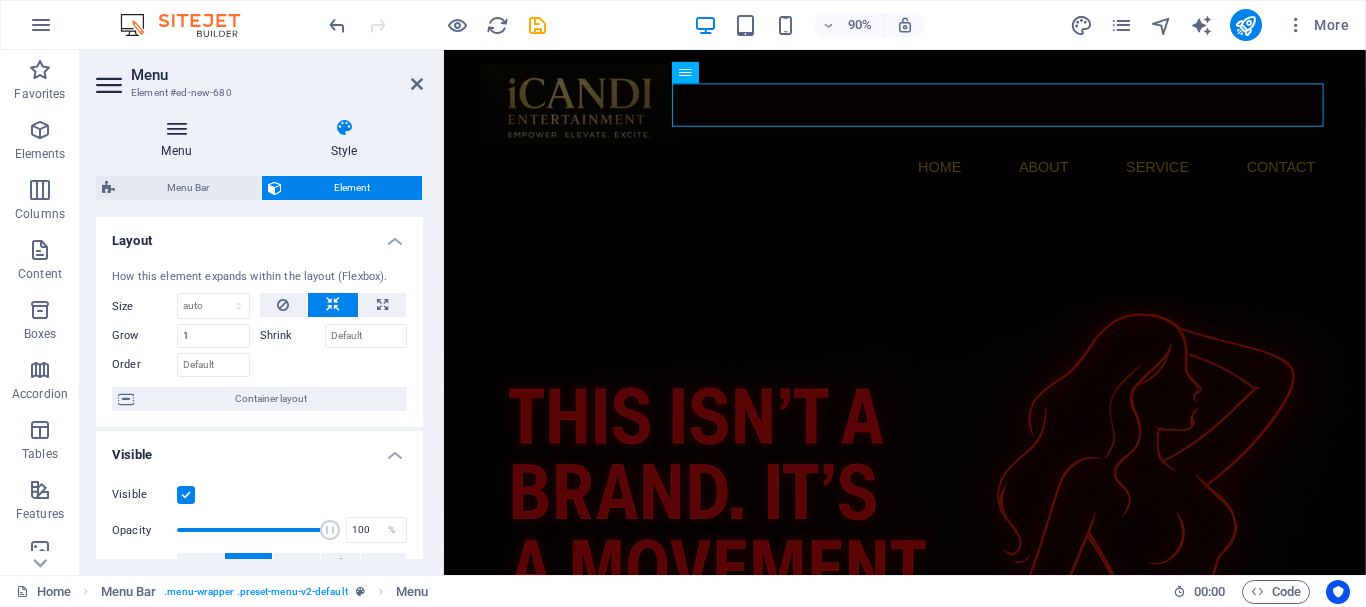 click at bounding box center (176, 128) 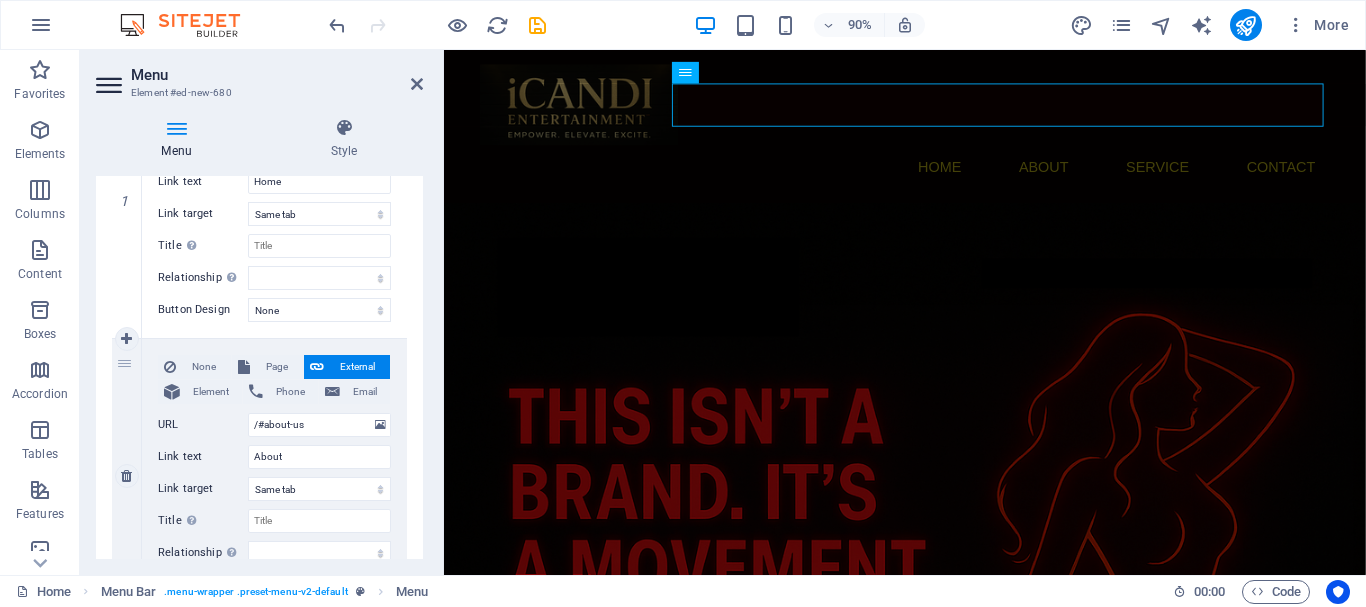 scroll, scrollTop: 400, scrollLeft: 0, axis: vertical 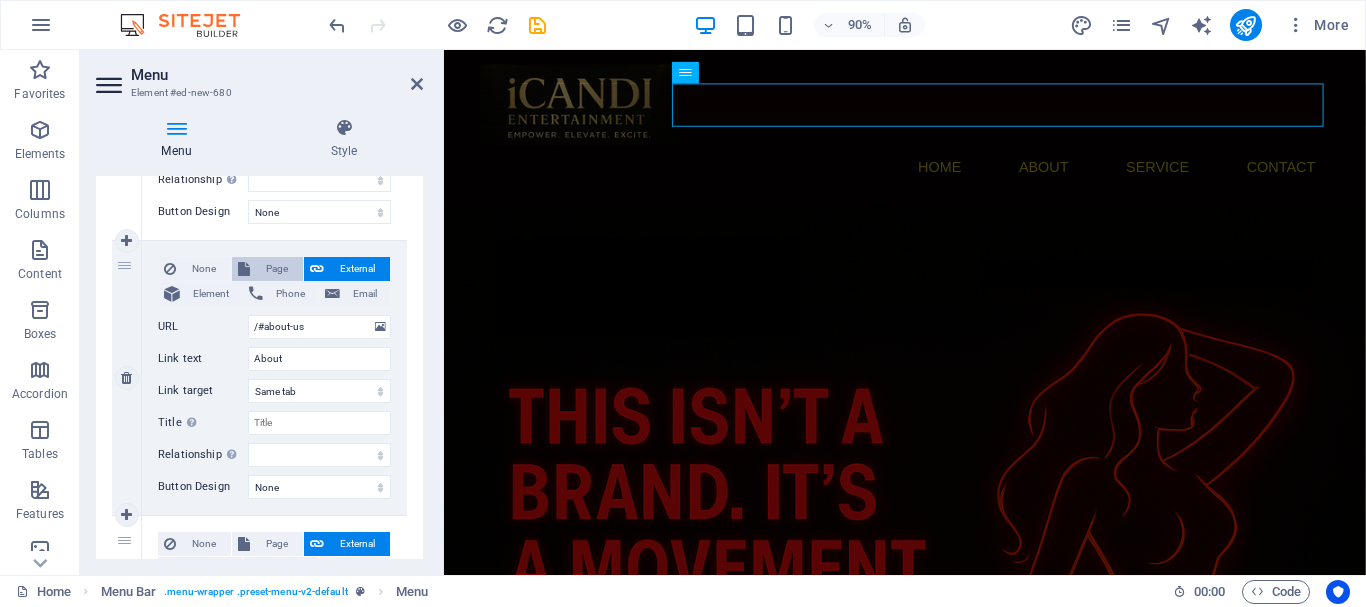 click on "Page" at bounding box center [276, 269] 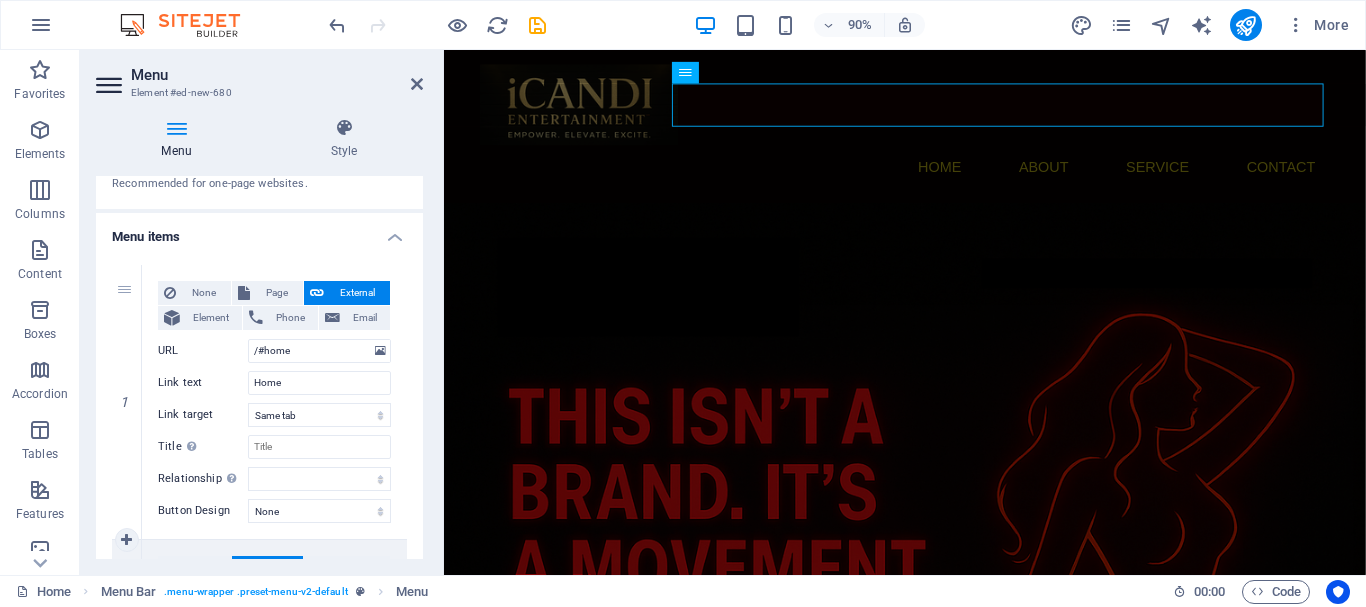 scroll, scrollTop: 200, scrollLeft: 0, axis: vertical 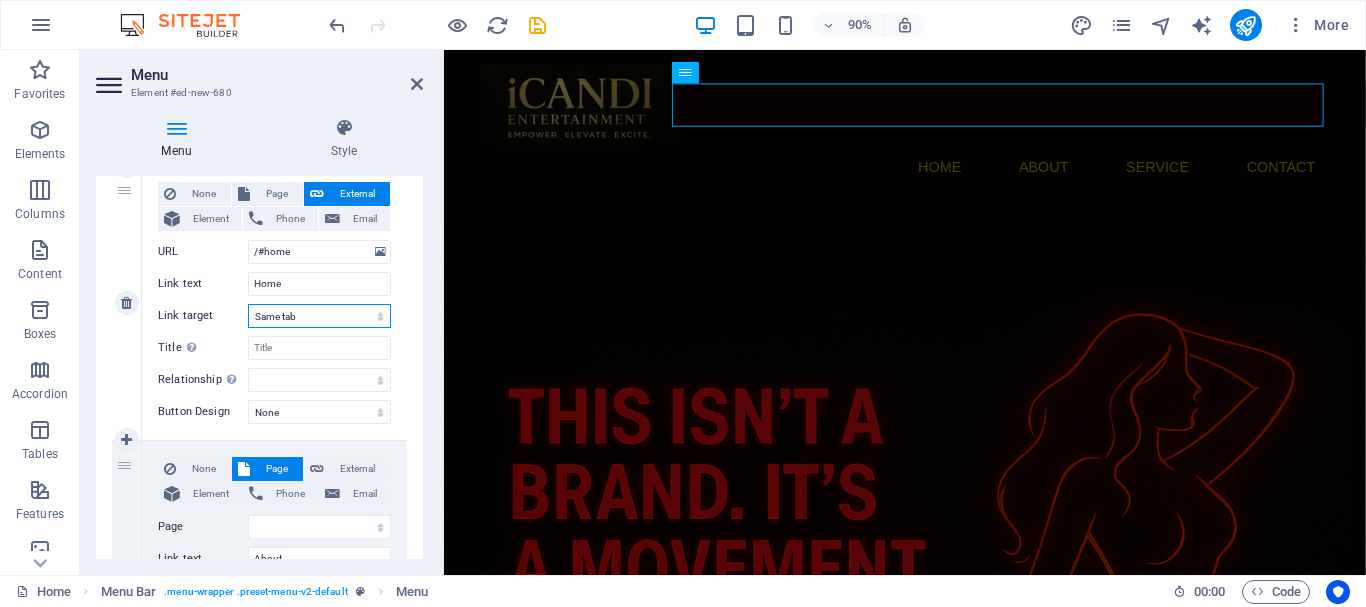 click on "New tab Same tab Overlay" at bounding box center [319, 316] 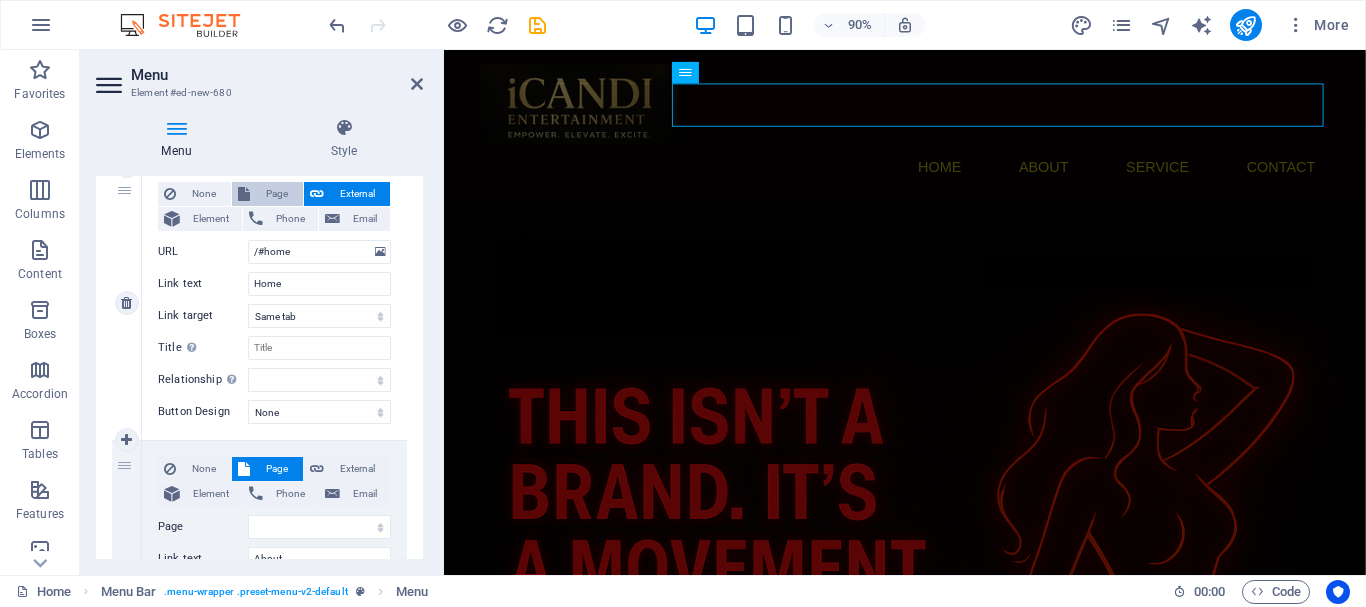 click on "Page" at bounding box center (276, 194) 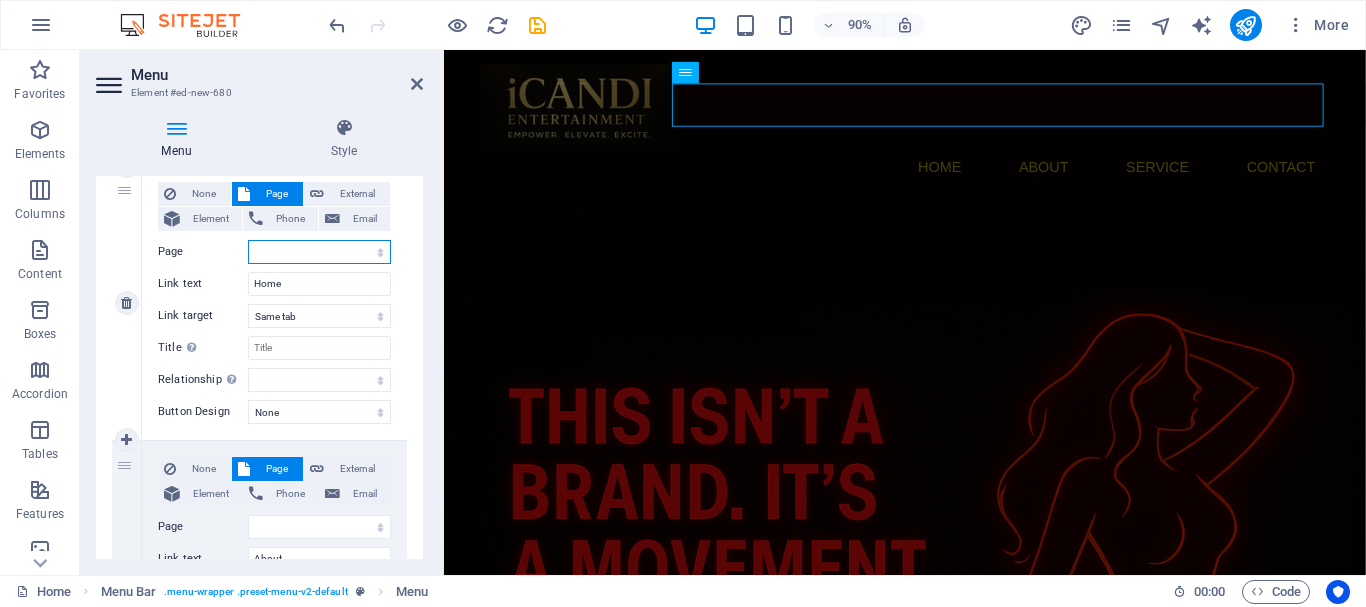 click on "Home  Meet the Candii Girls The Vision Watch / Stripclub TV EroT!x Siti Club Candii Join Us Shop / Merch StripLife Media (Blog/News) Contact / Work With Us The ICONS Gallery  Private Parties" at bounding box center (319, 252) 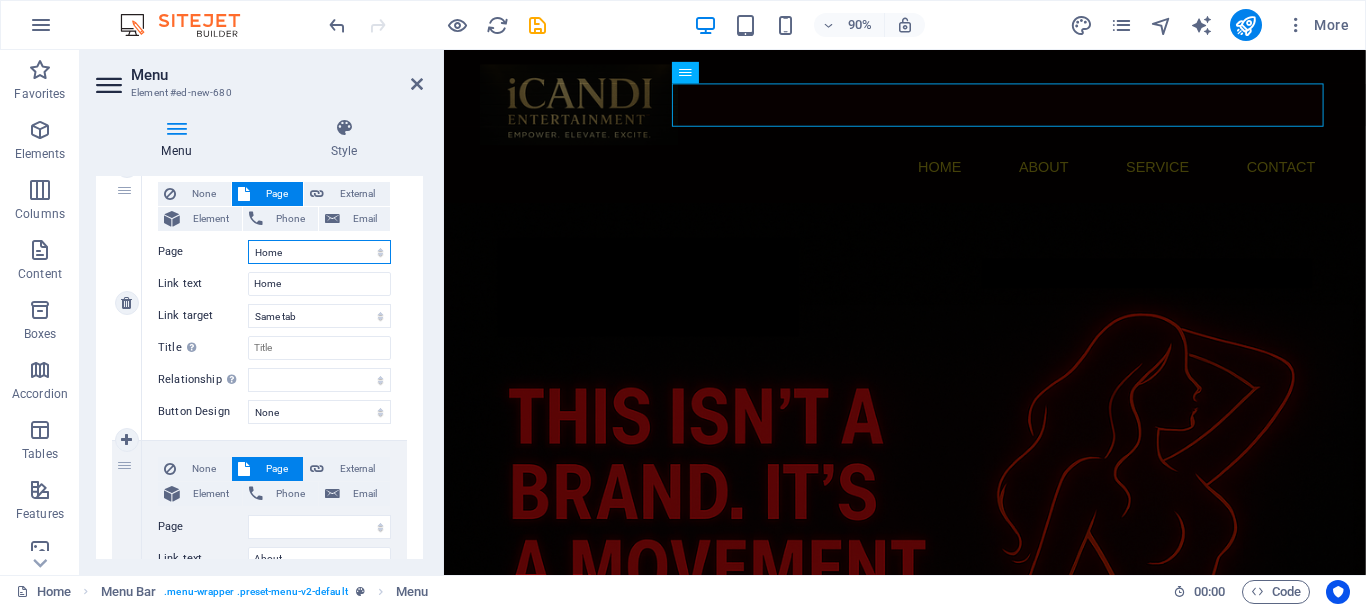 click on "Home  Meet the Candii Girls The Vision Watch / Stripclub TV EroT!x Siti Club Candii Join Us Shop / Merch StripLife Media (Blog/News) Contact / Work With Us The ICONS Gallery  Private Parties" at bounding box center [319, 252] 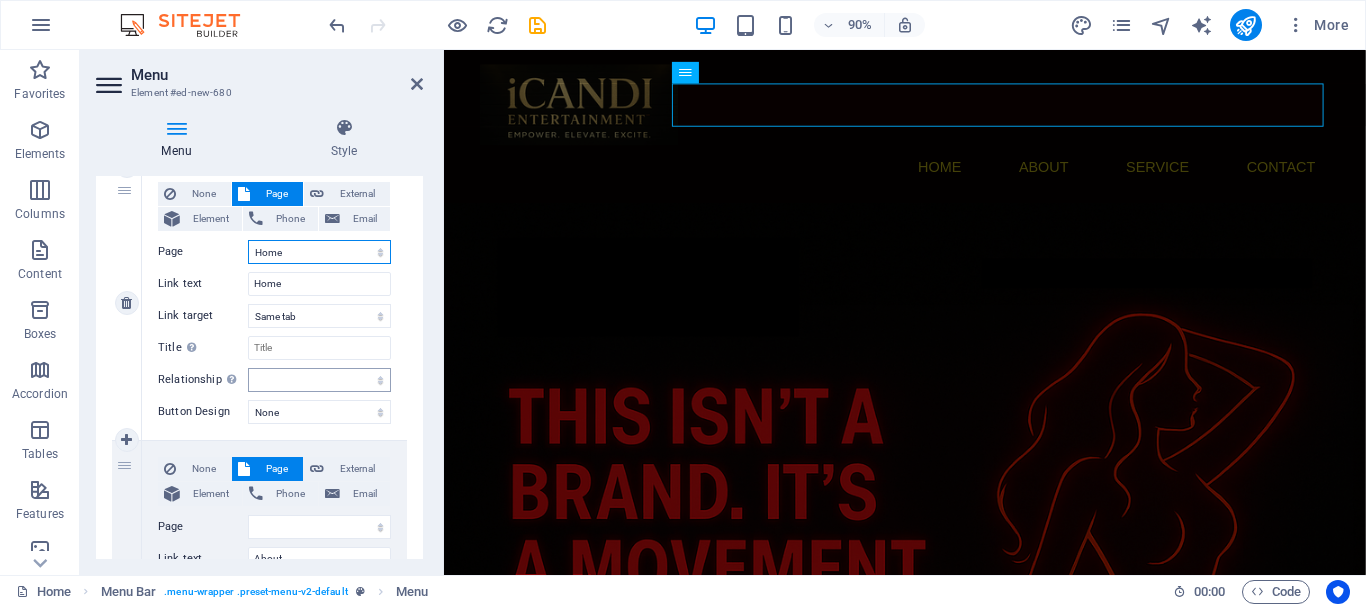 scroll, scrollTop: 300, scrollLeft: 0, axis: vertical 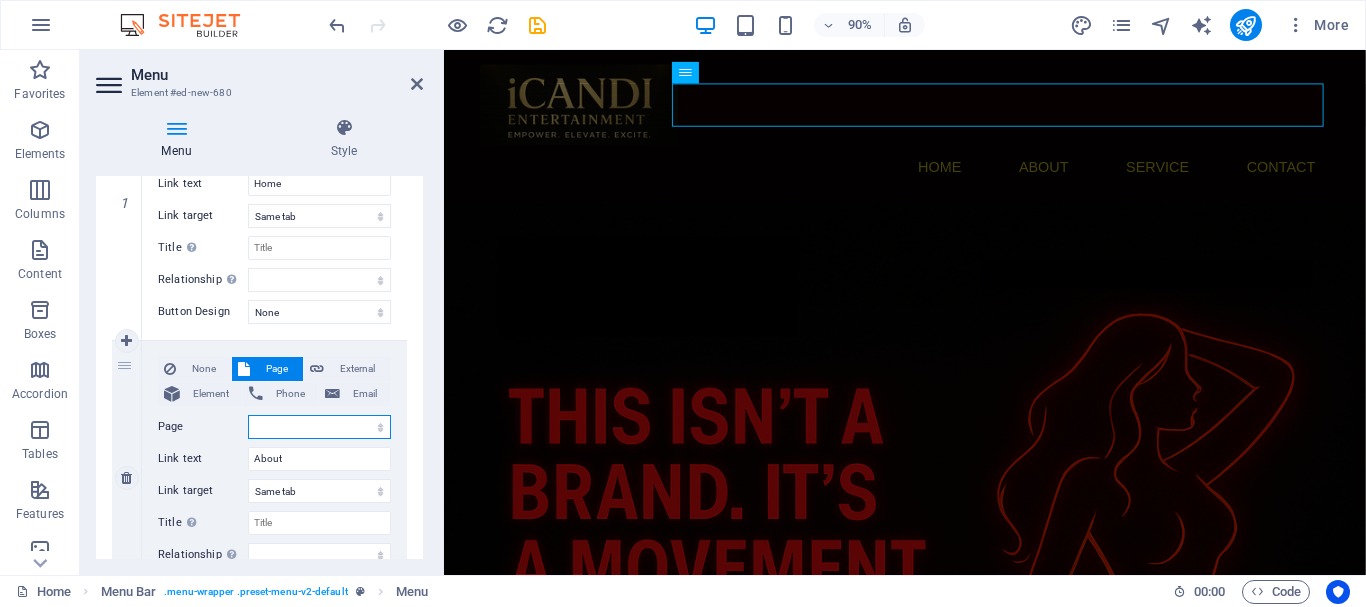 click on "Home  Meet the Candii Girls The Vision Watch / Stripclub TV EroT!x Siti Club Candii Join Us Shop / Merch StripLife Media (Blog/News) Contact / Work With Us The ICONS Gallery  Private Parties" at bounding box center (319, 427) 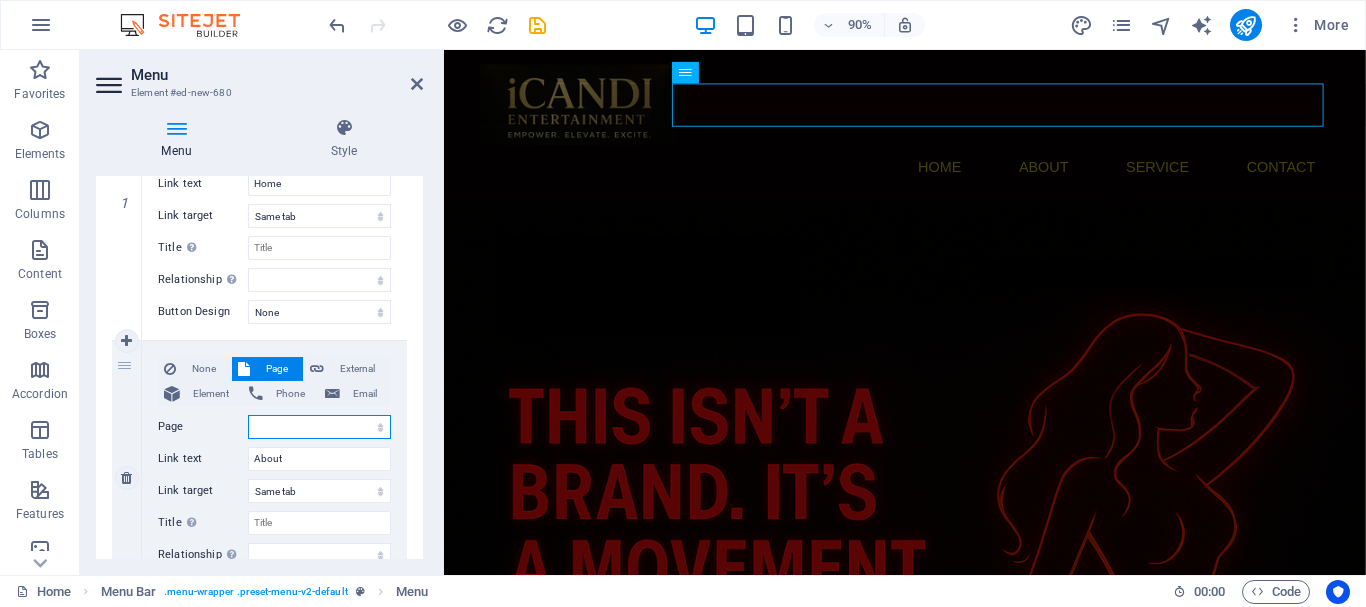 select on "2" 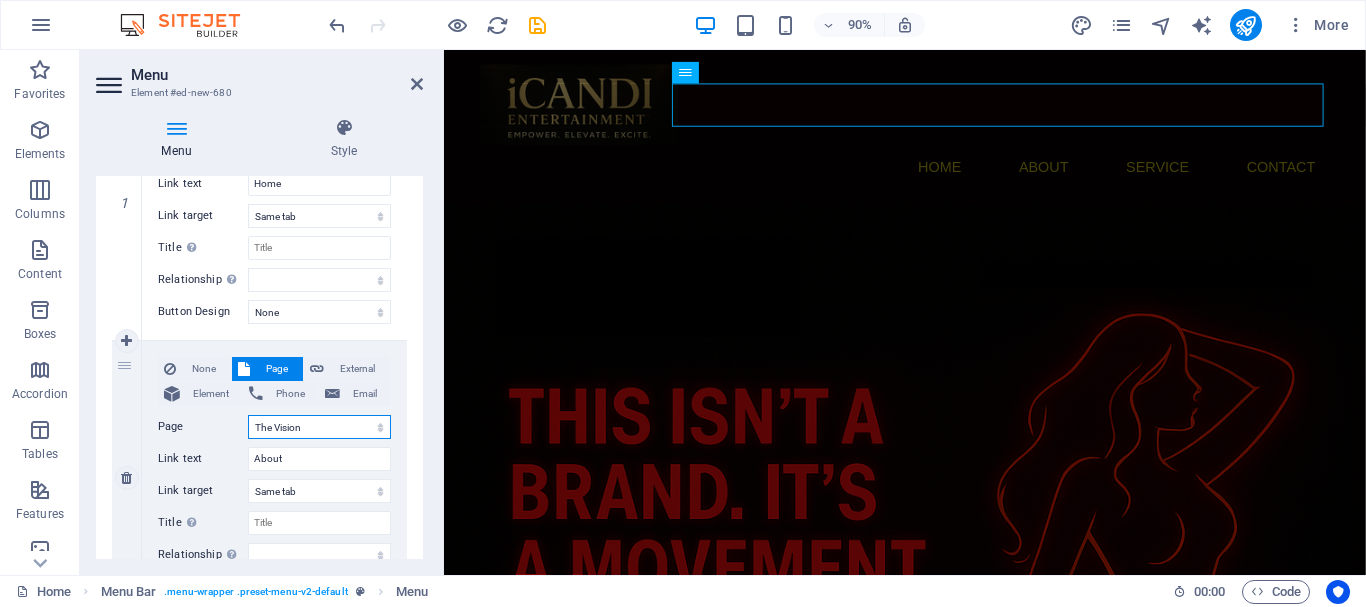 click on "Home  Meet the Candii Girls The Vision Watch / Stripclub TV EroT!x Siti Club Candii Join Us Shop / Merch StripLife Media (Blog/News) Contact / Work With Us The ICONS Gallery  Private Parties" at bounding box center (319, 427) 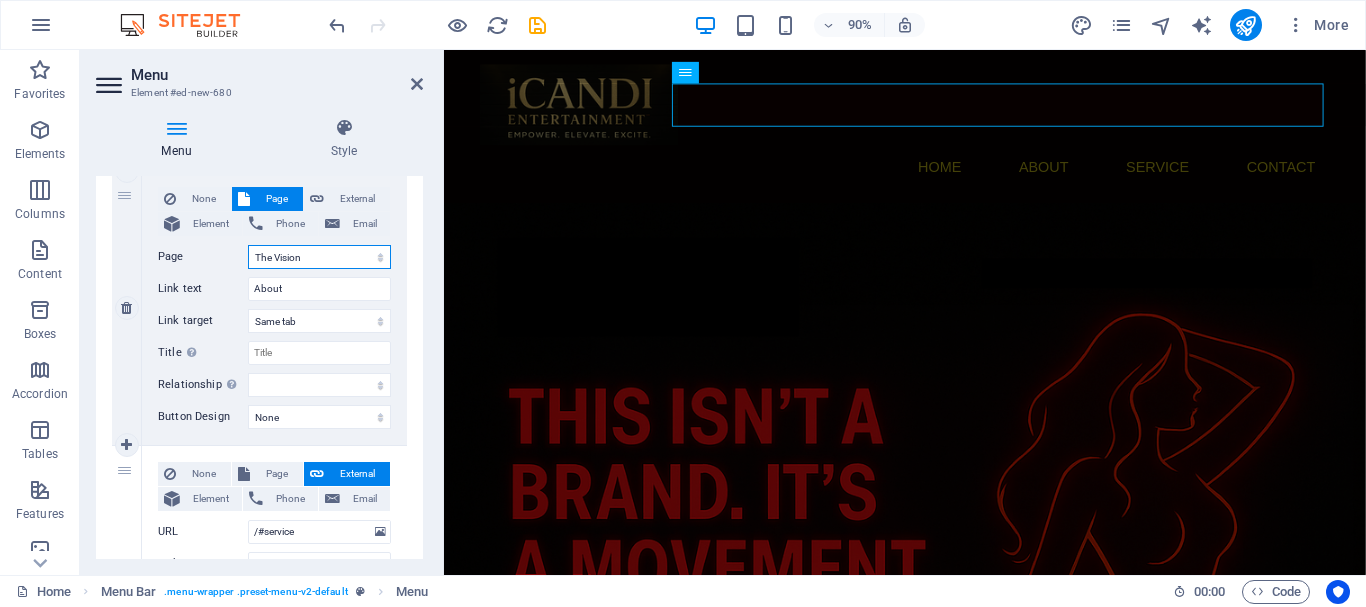 scroll, scrollTop: 500, scrollLeft: 0, axis: vertical 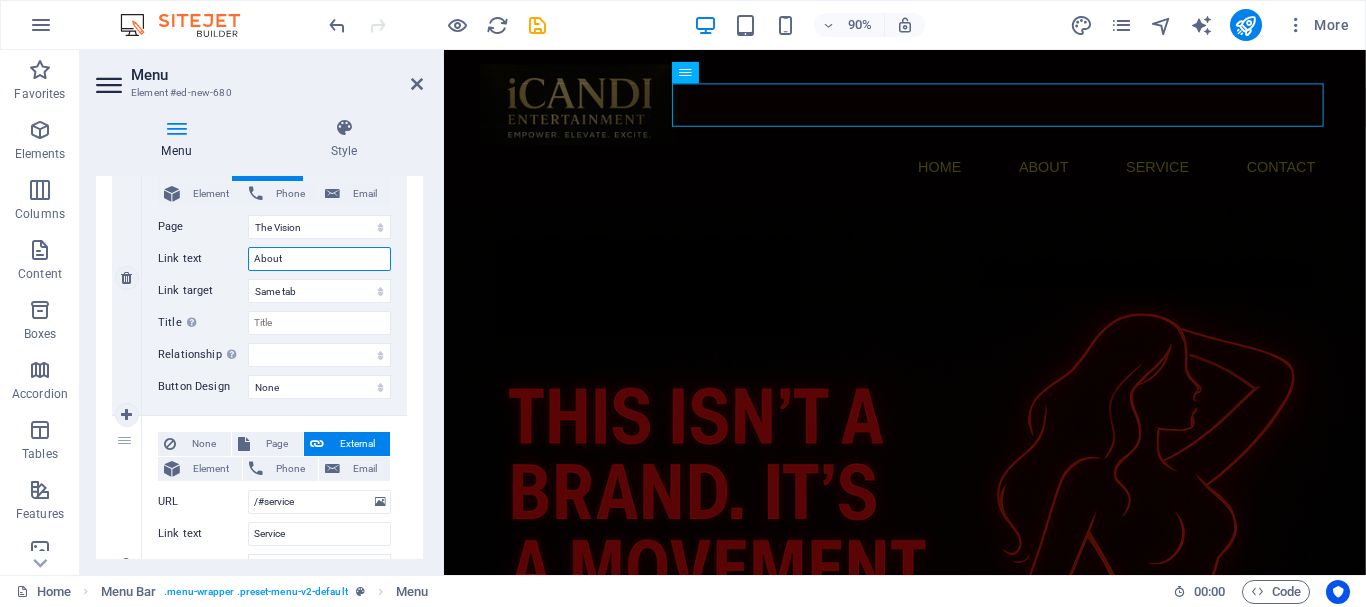 click on "About" at bounding box center [319, 259] 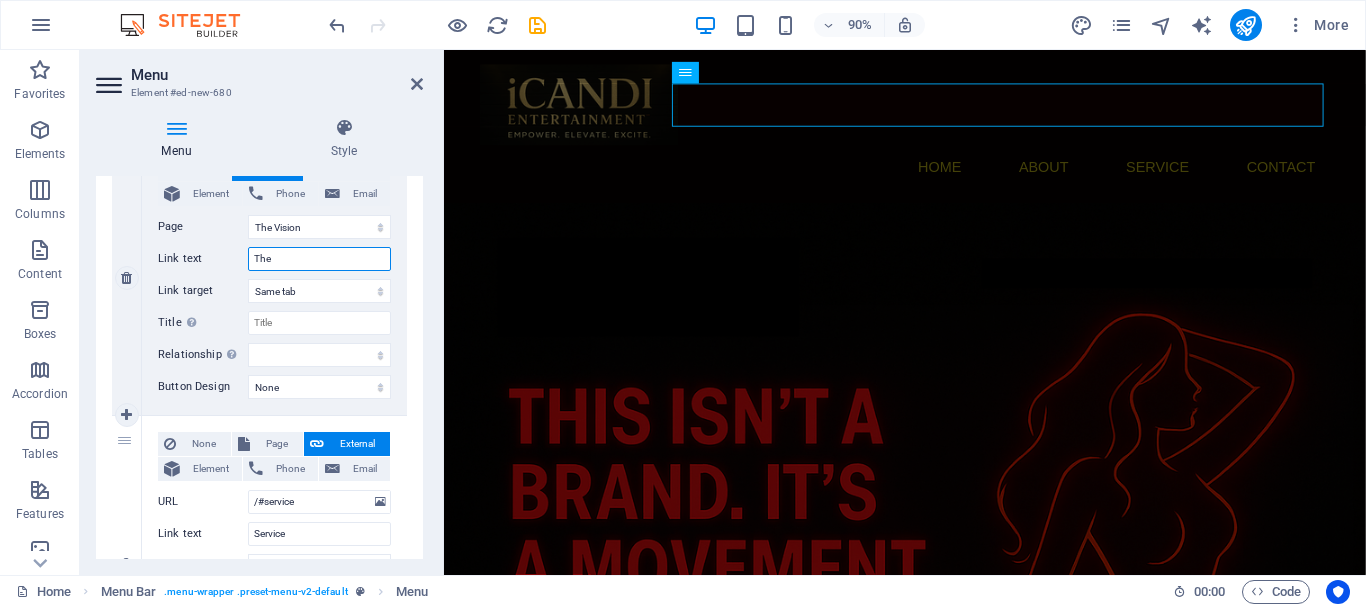type on "The" 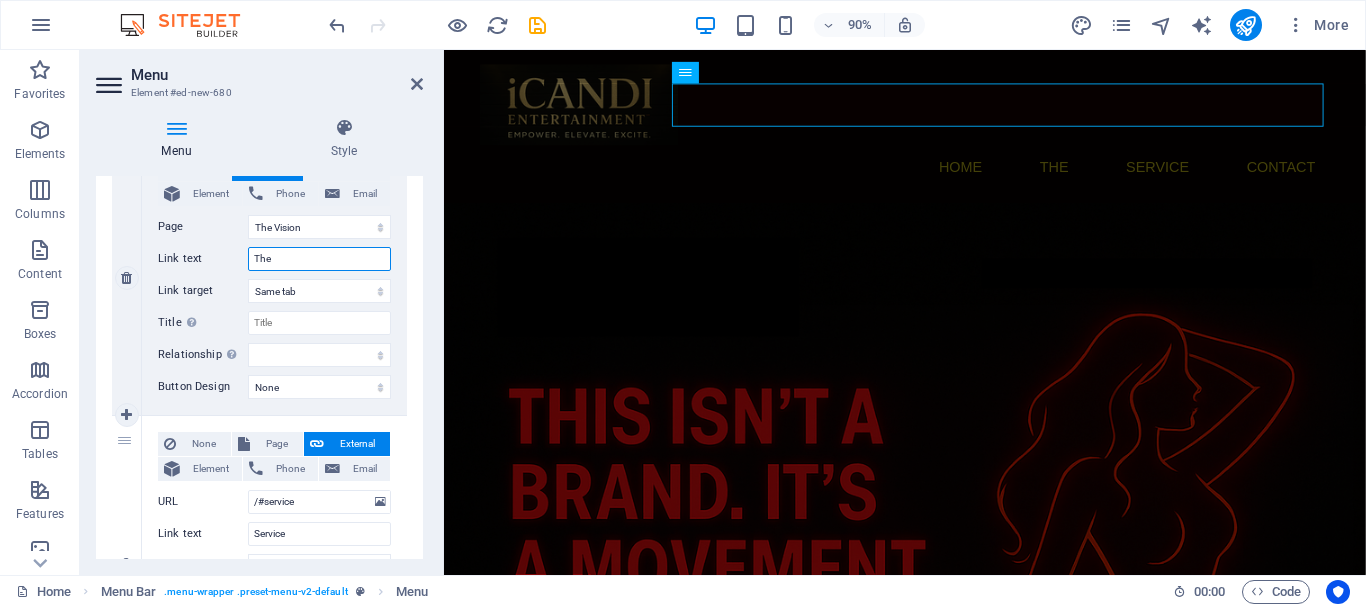 type on "The V" 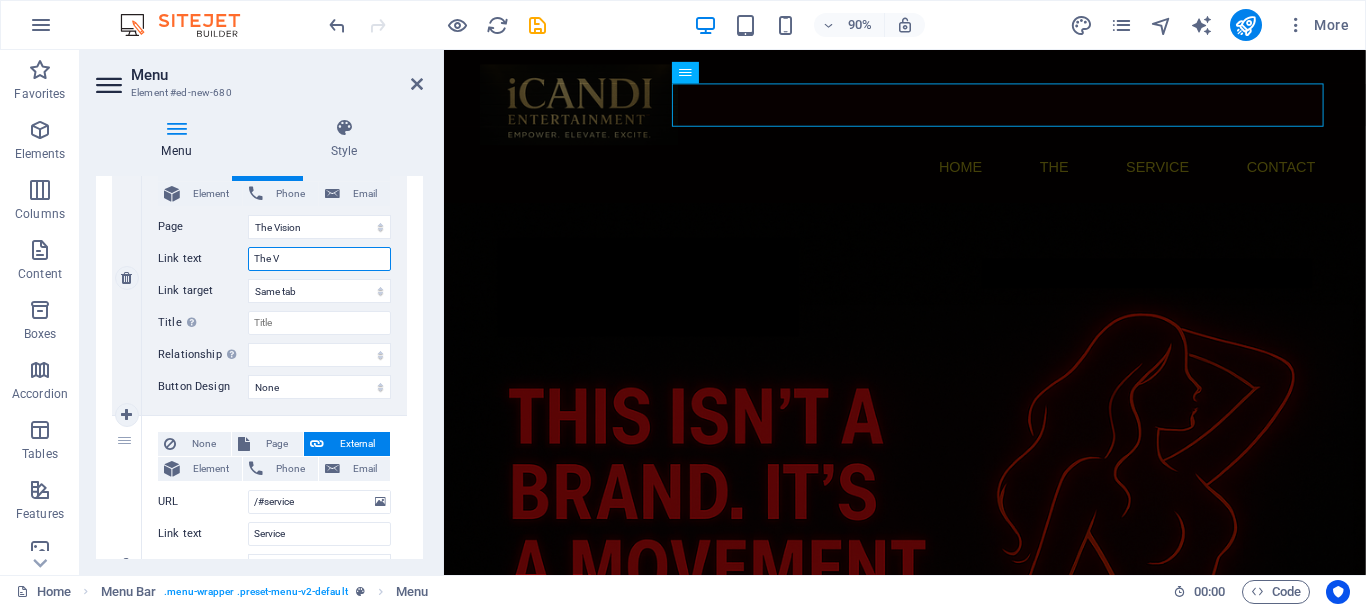 select 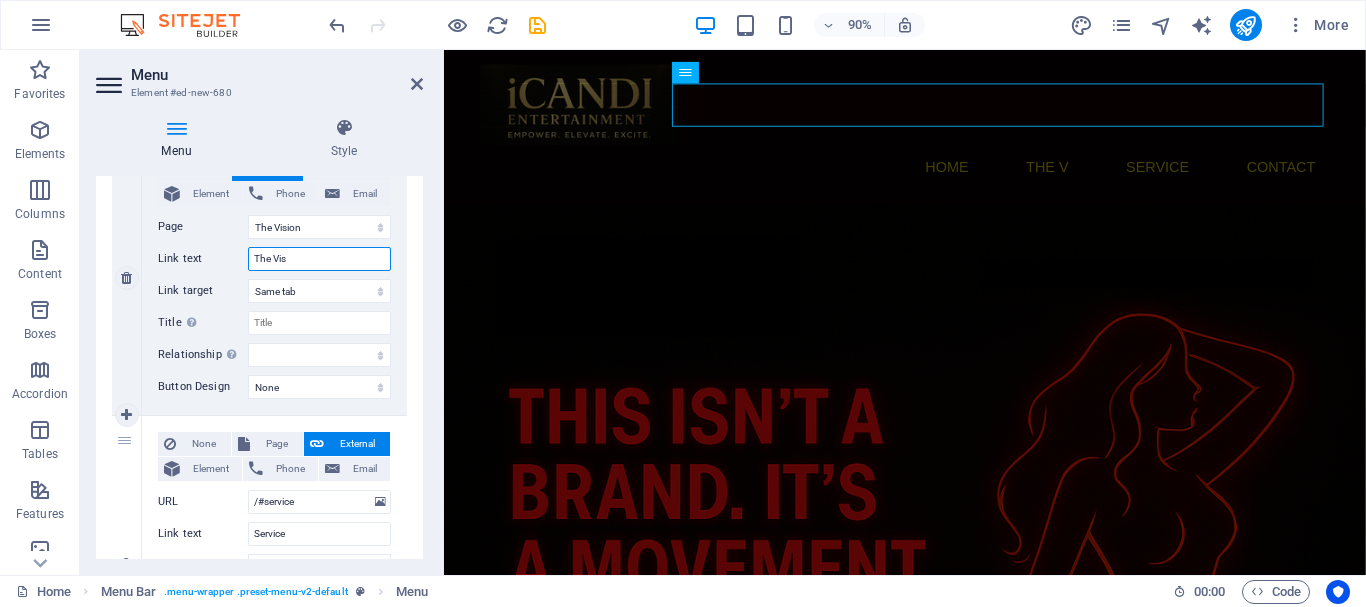 type on "The Visi" 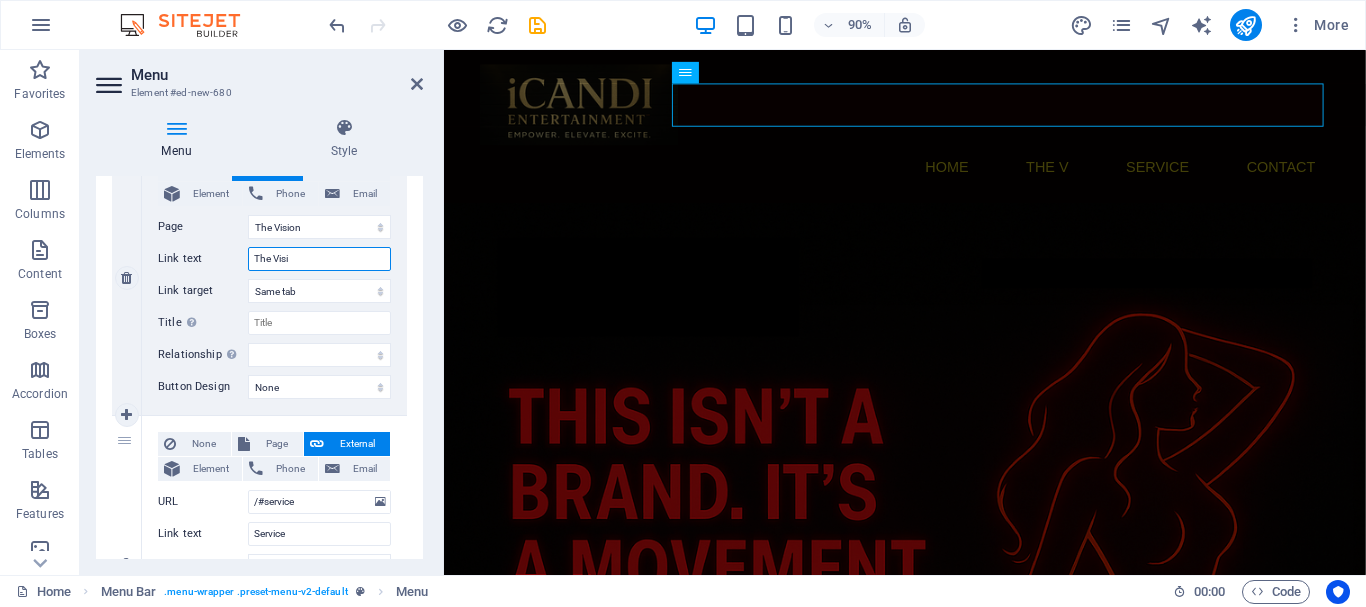 select 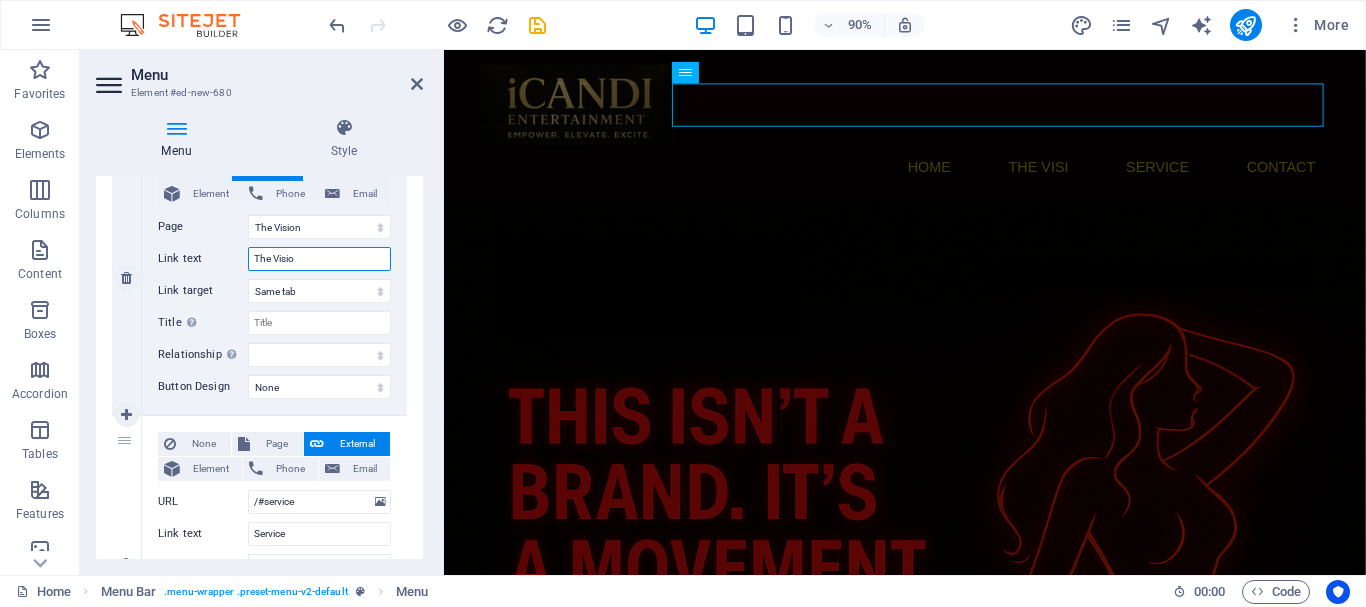 type on "The Vision" 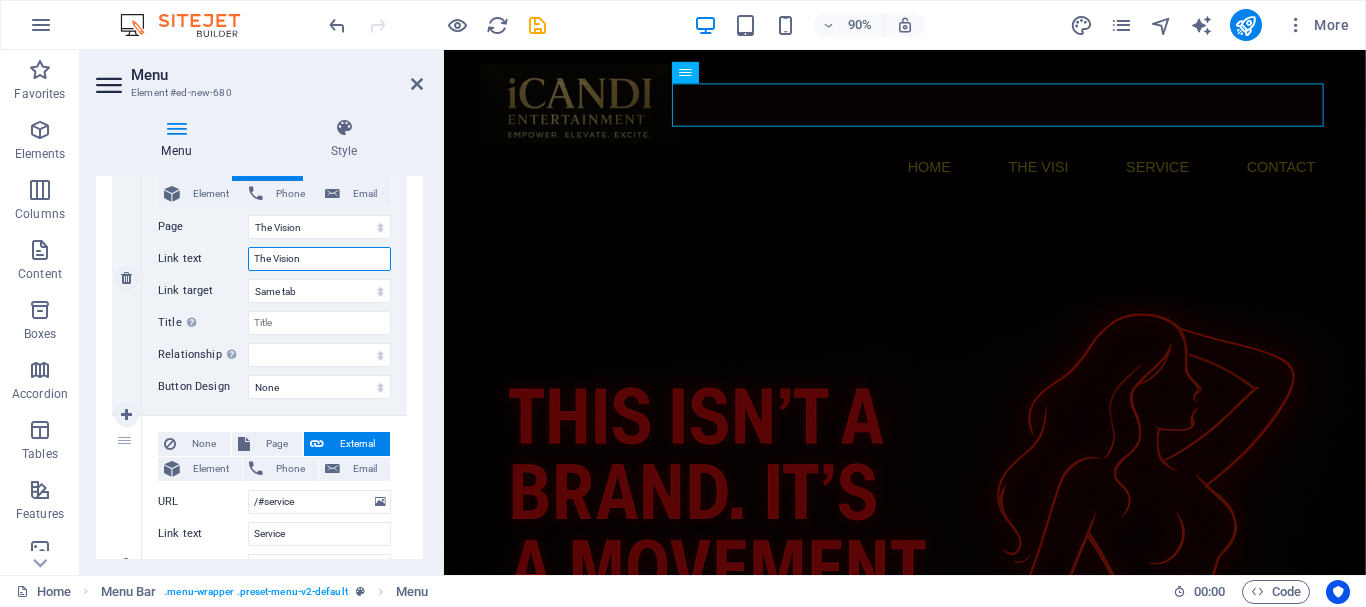 select 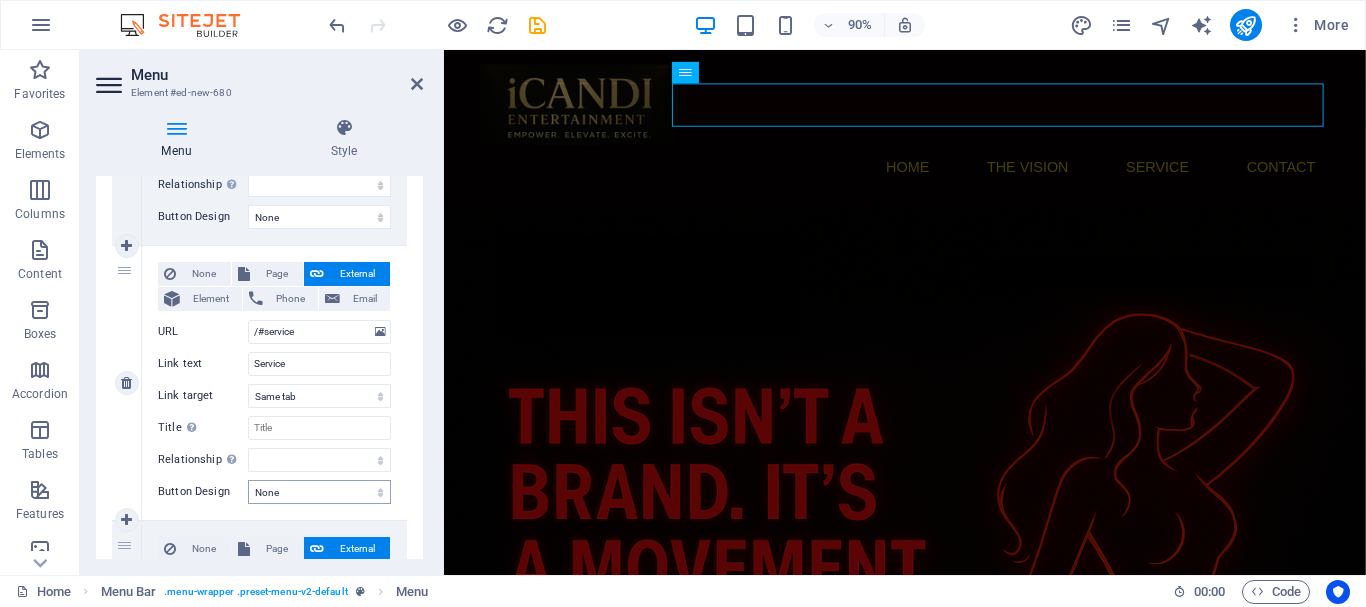 scroll, scrollTop: 700, scrollLeft: 0, axis: vertical 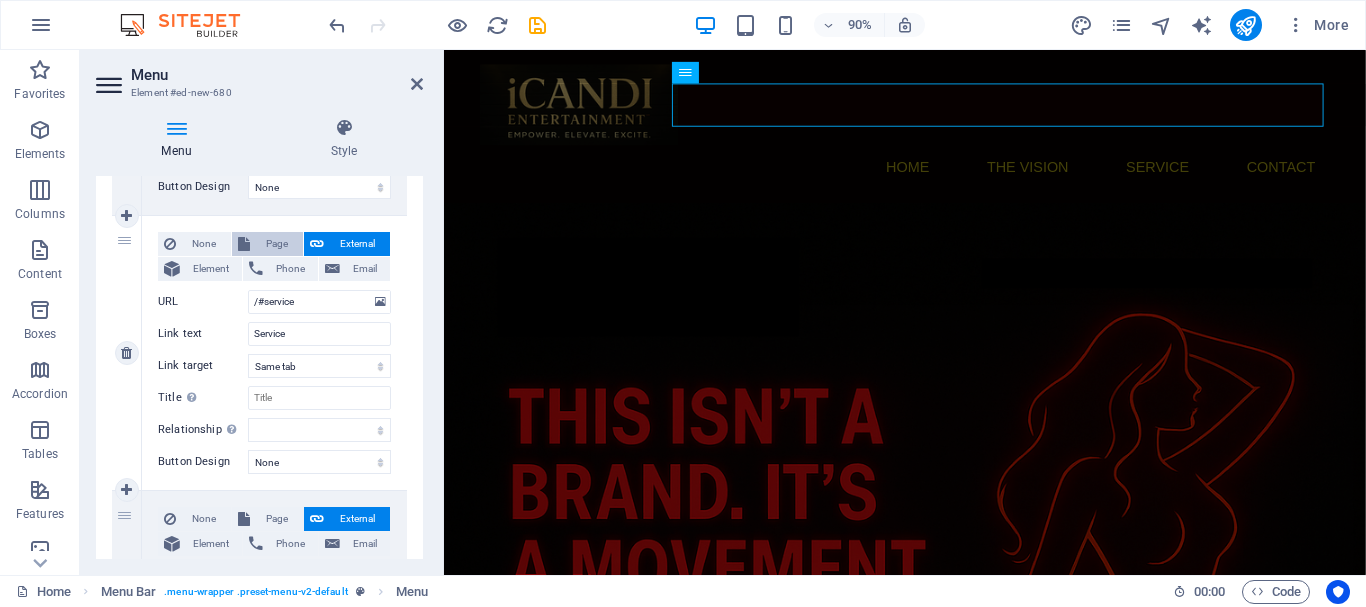 type on "The Vision" 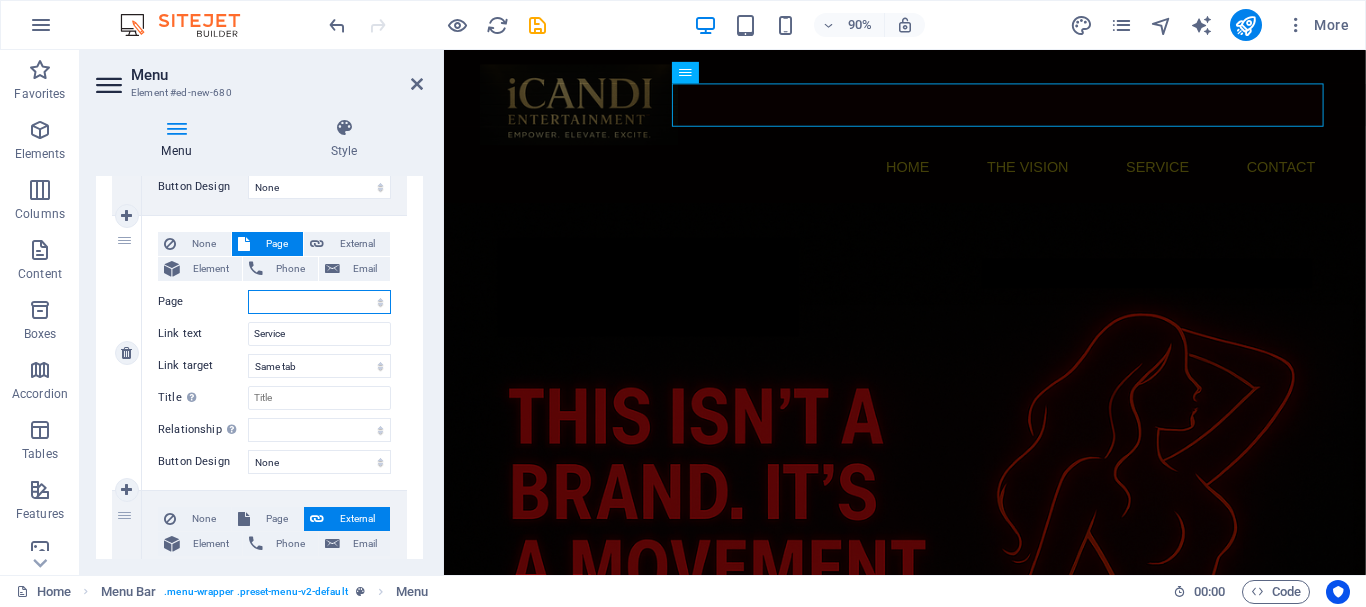 select 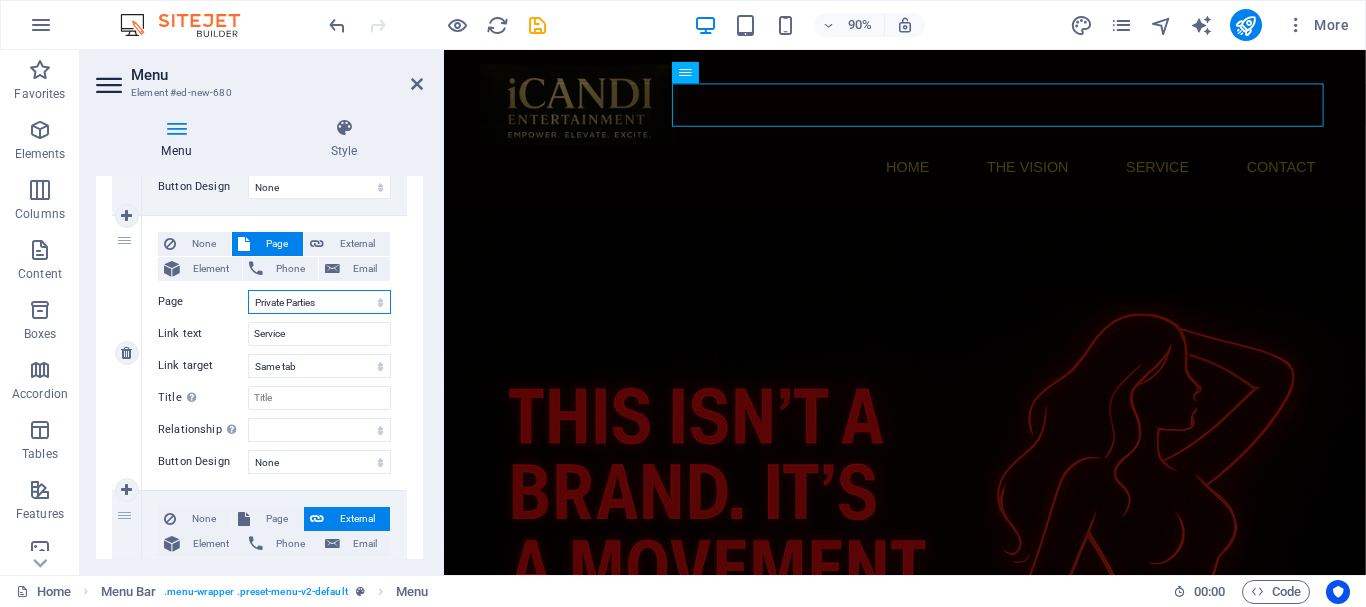 click on "Home  Meet the Candii Girls The Vision Watch / Stripclub TV EroT!x Siti Club Candii Join Us Shop / Merch StripLife Media (Blog/News) Contact / Work With Us The ICONS Gallery  Private Parties" at bounding box center [319, 302] 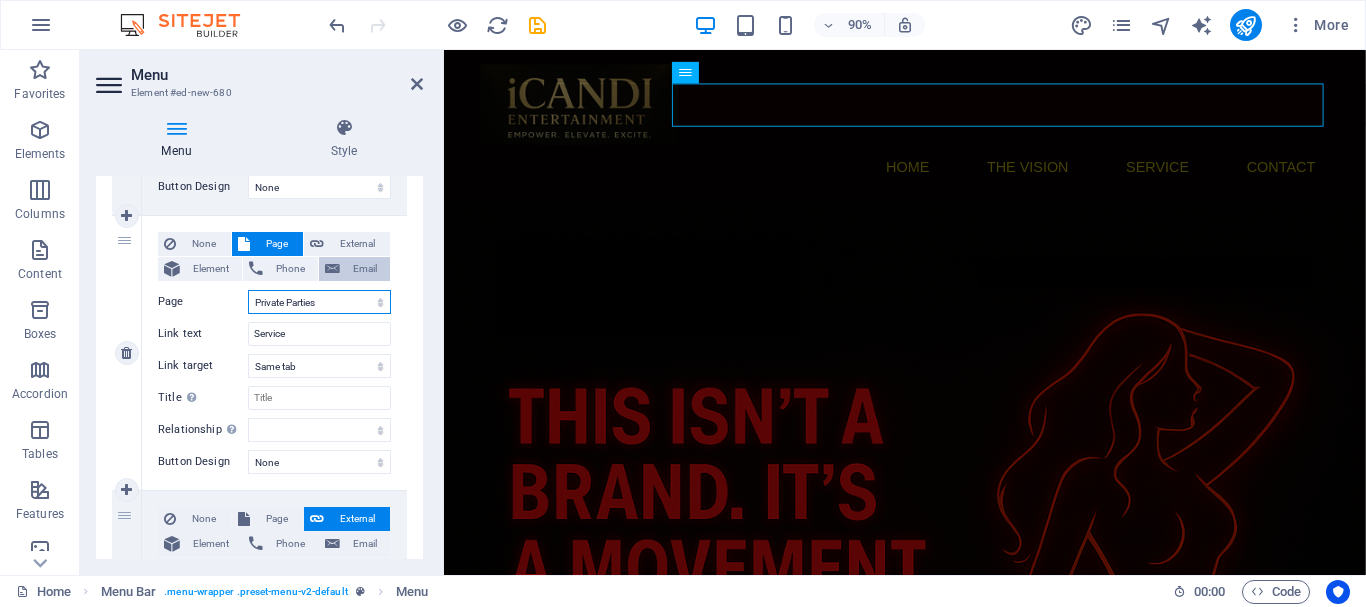 select 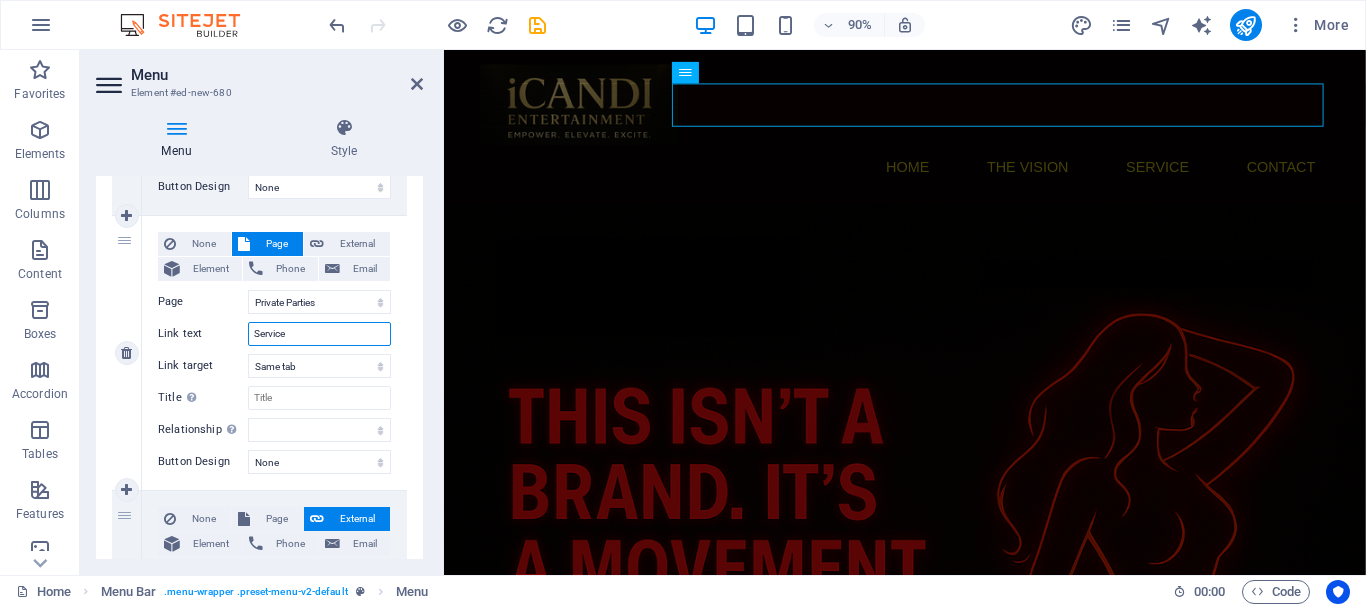 click on "Service" at bounding box center (319, 334) 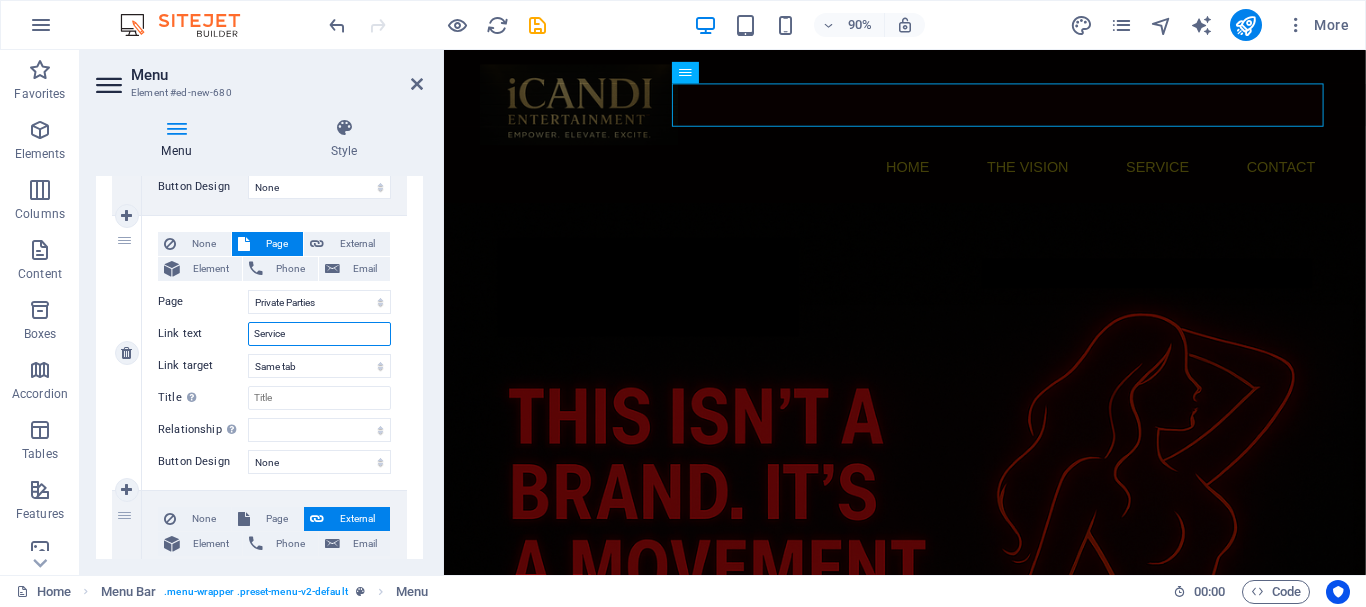 type on "B" 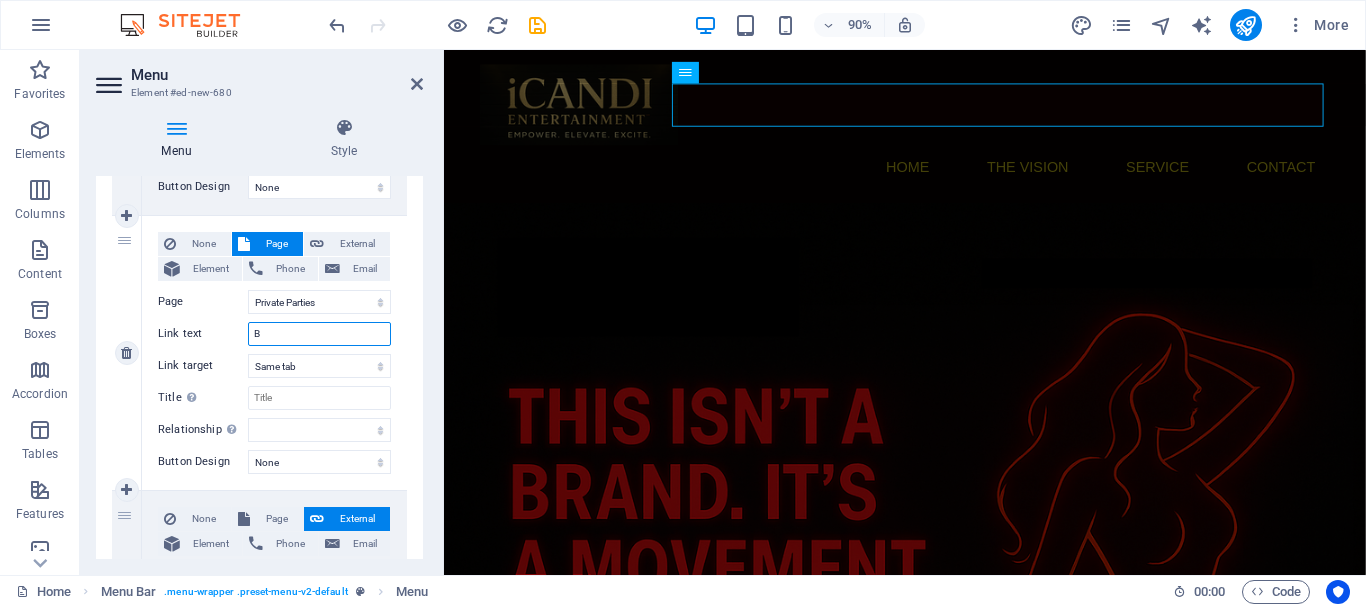 select 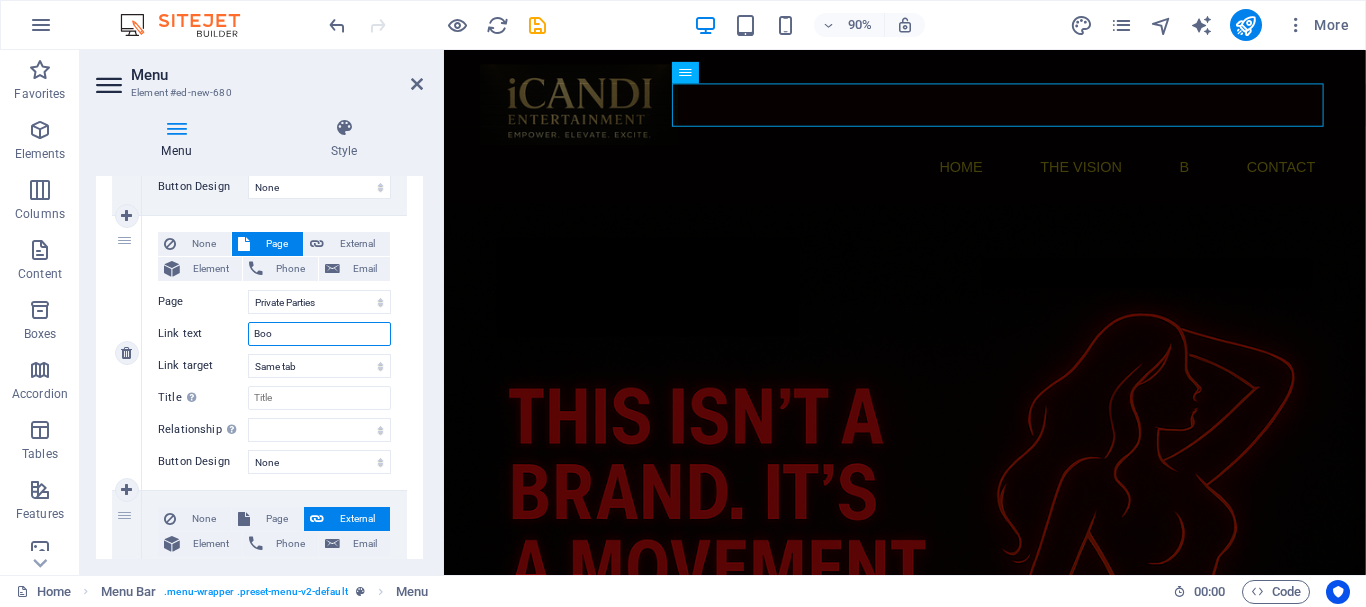 type on "Book" 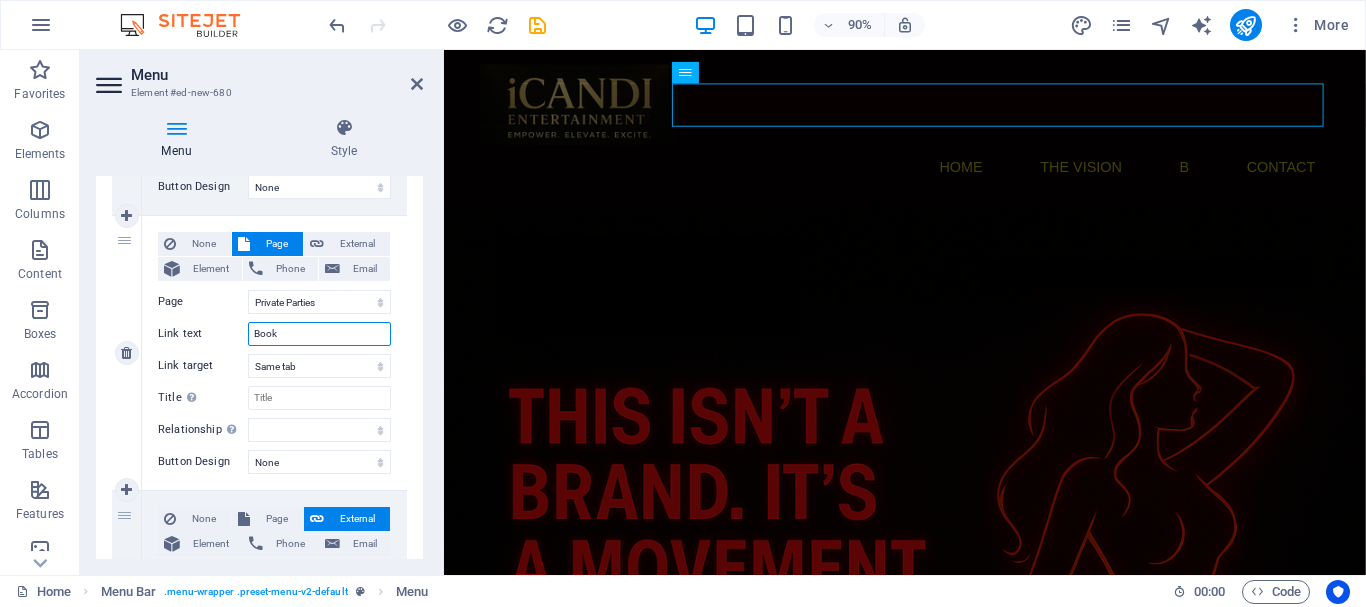 select 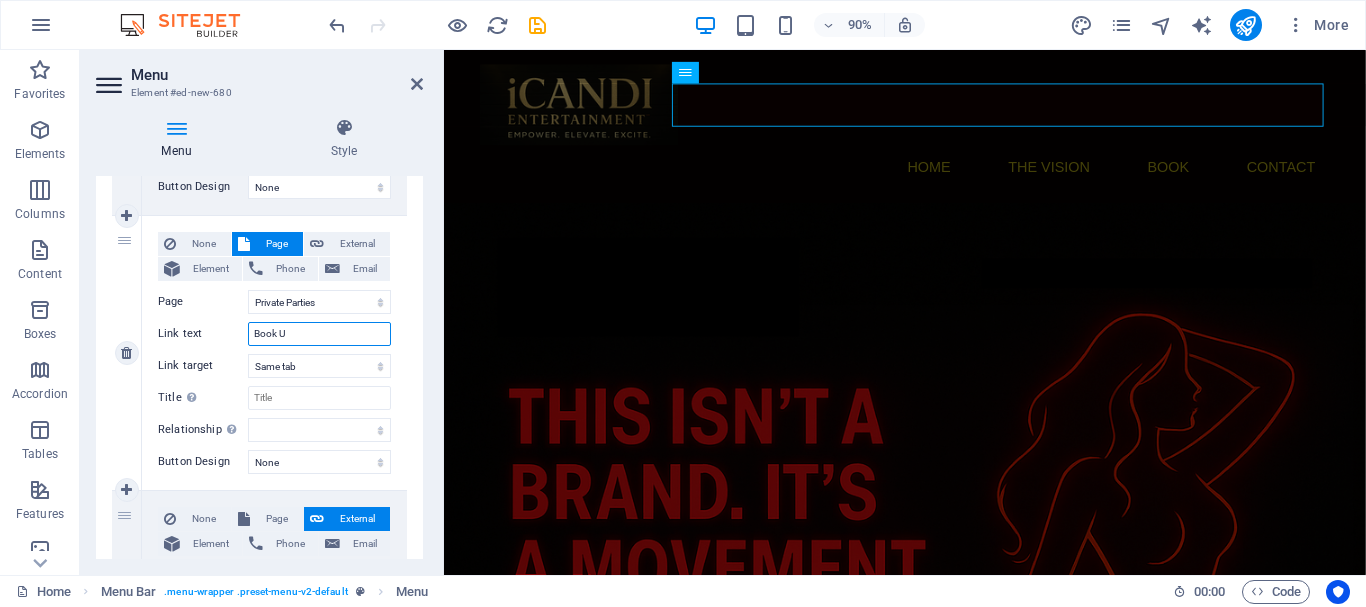 type on "Book Us" 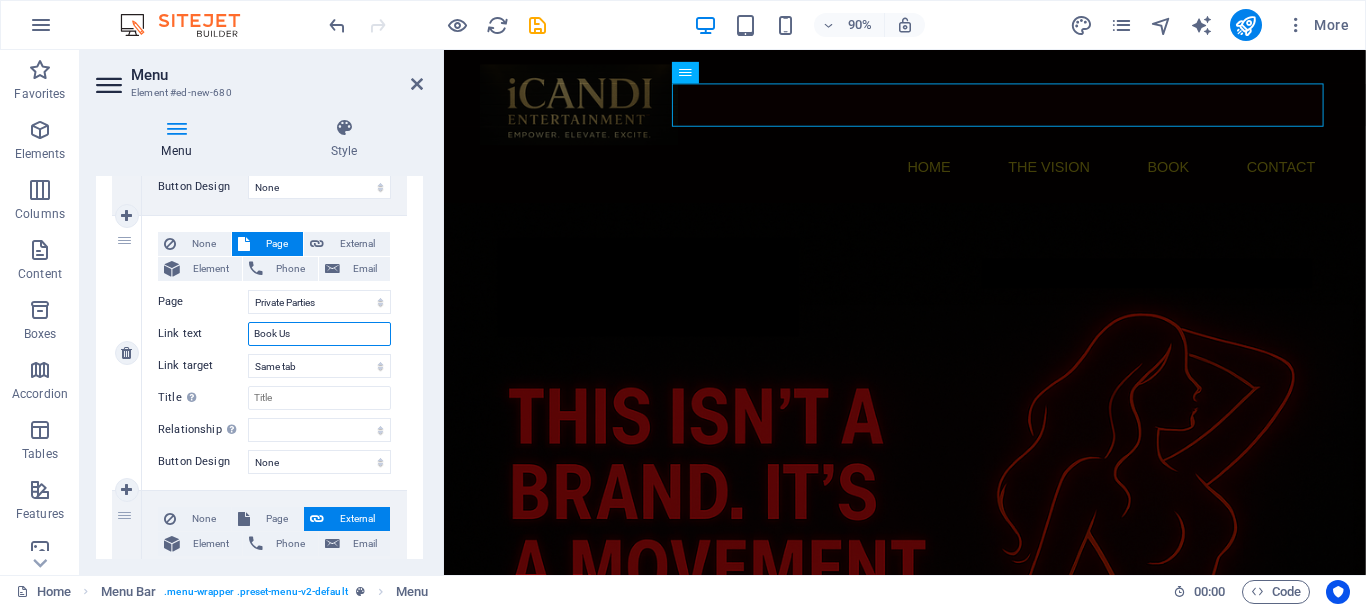 select 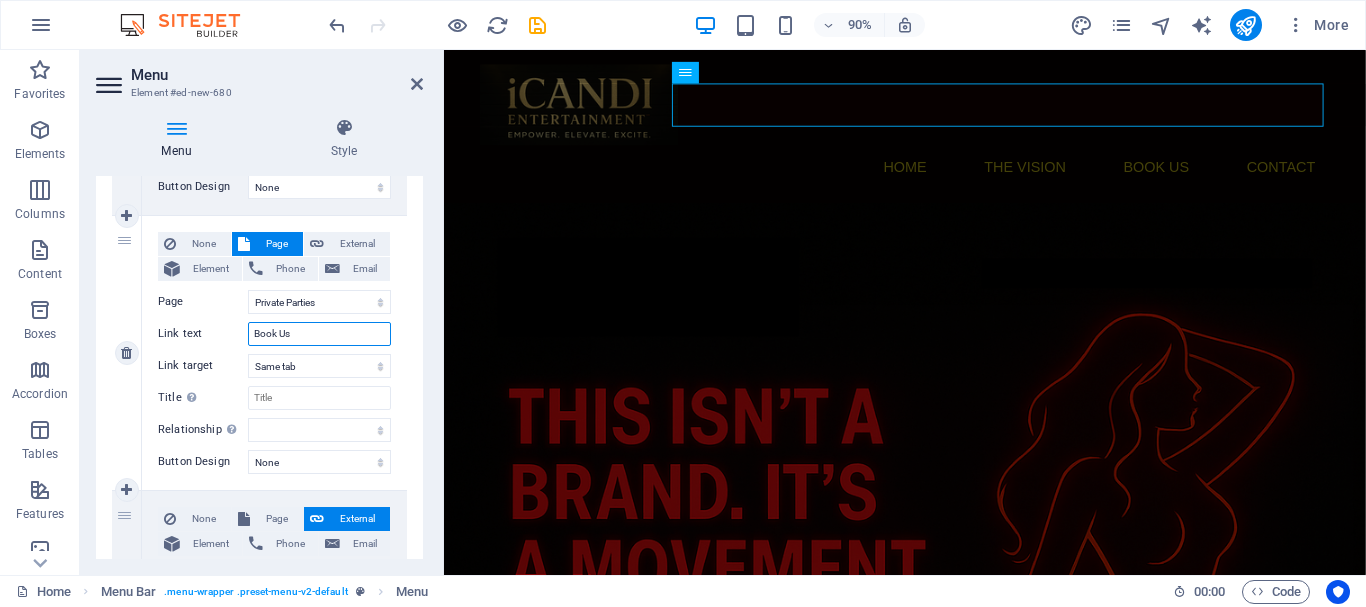 click on "Book Us" at bounding box center [319, 334] 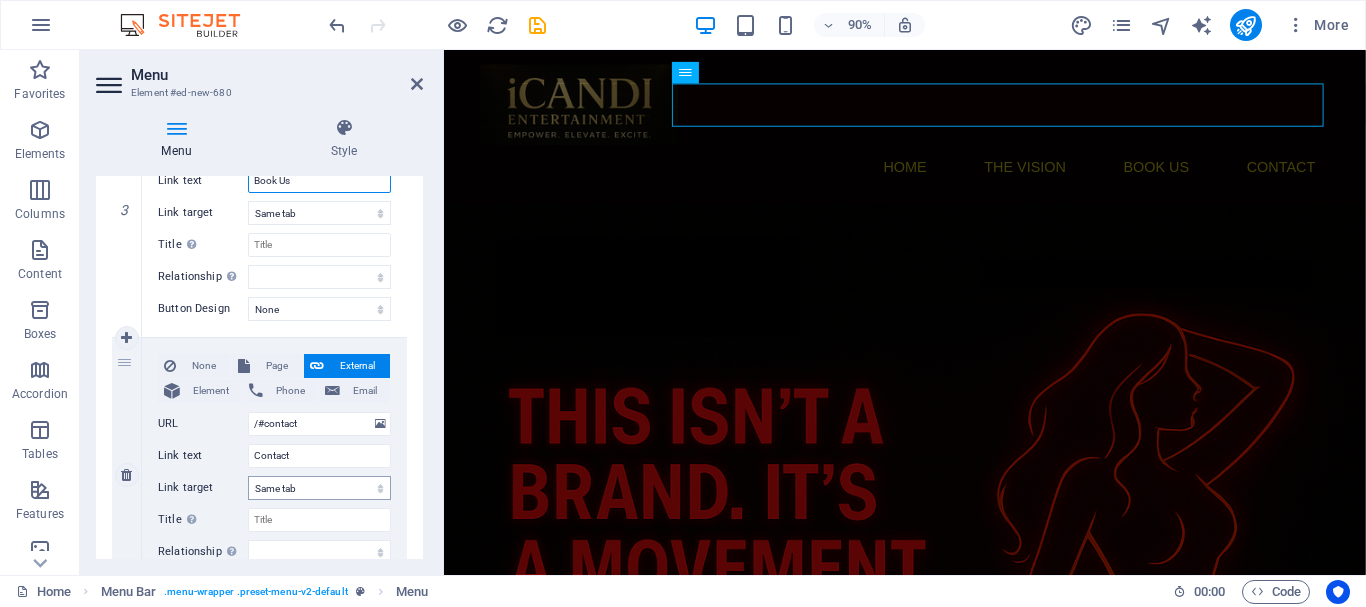 scroll, scrollTop: 900, scrollLeft: 0, axis: vertical 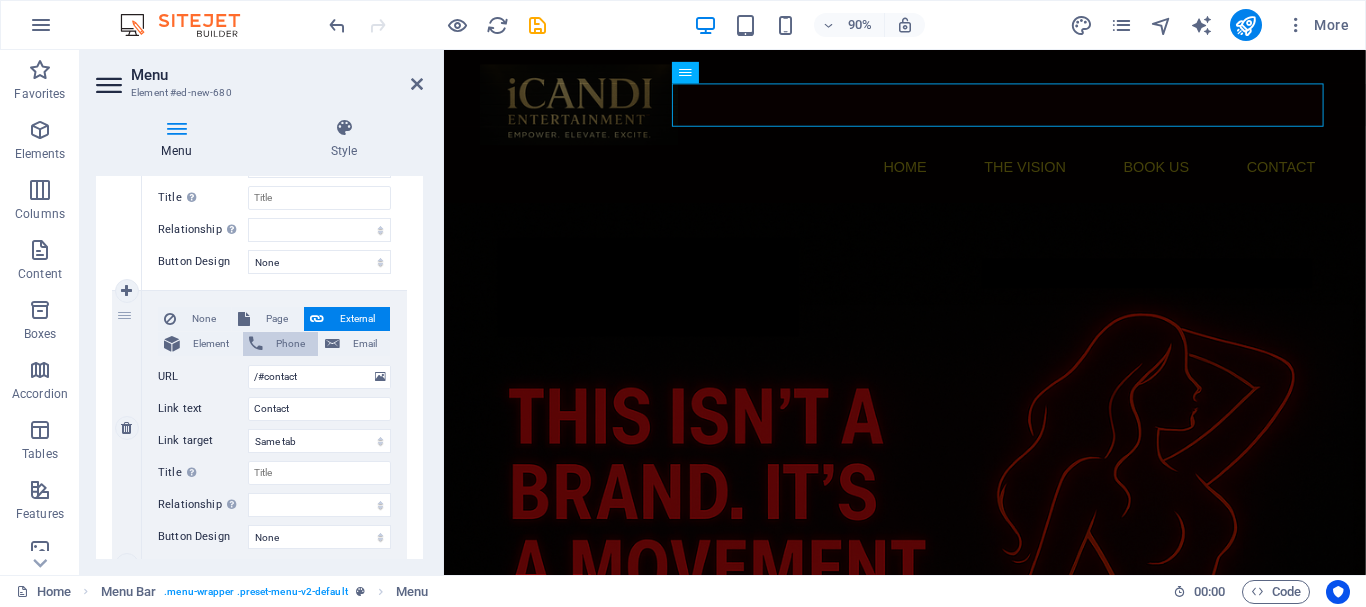 type on "Book Us" 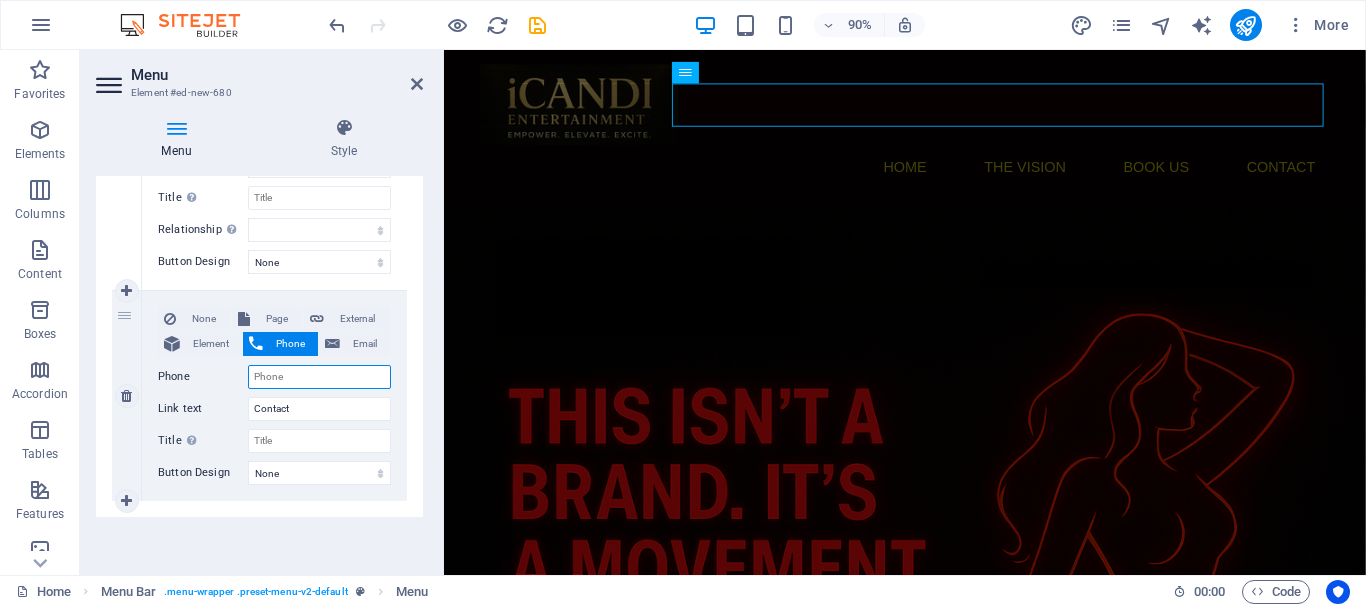 click on "Phone" at bounding box center (319, 377) 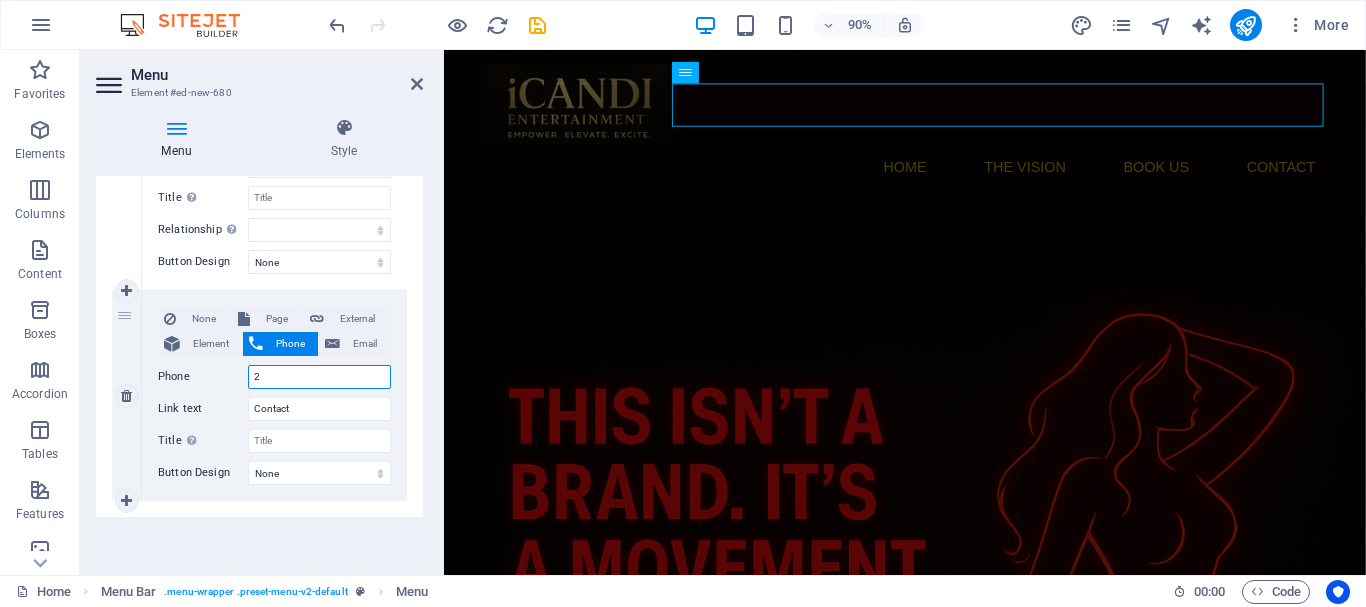 select 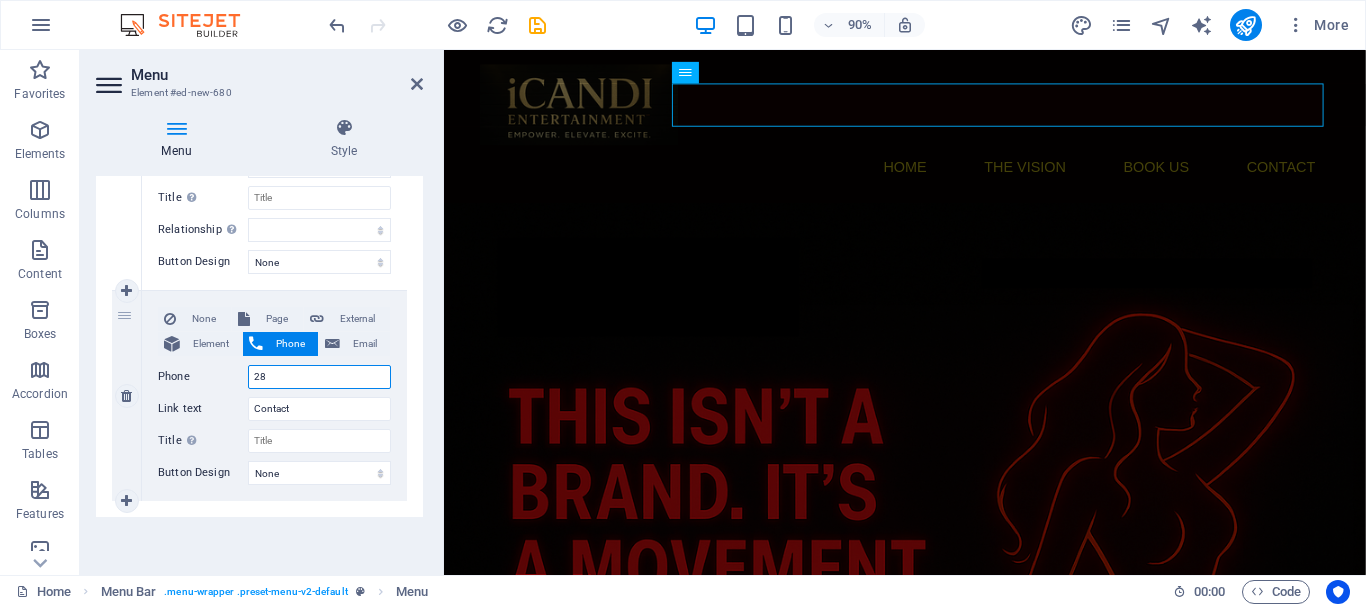 select 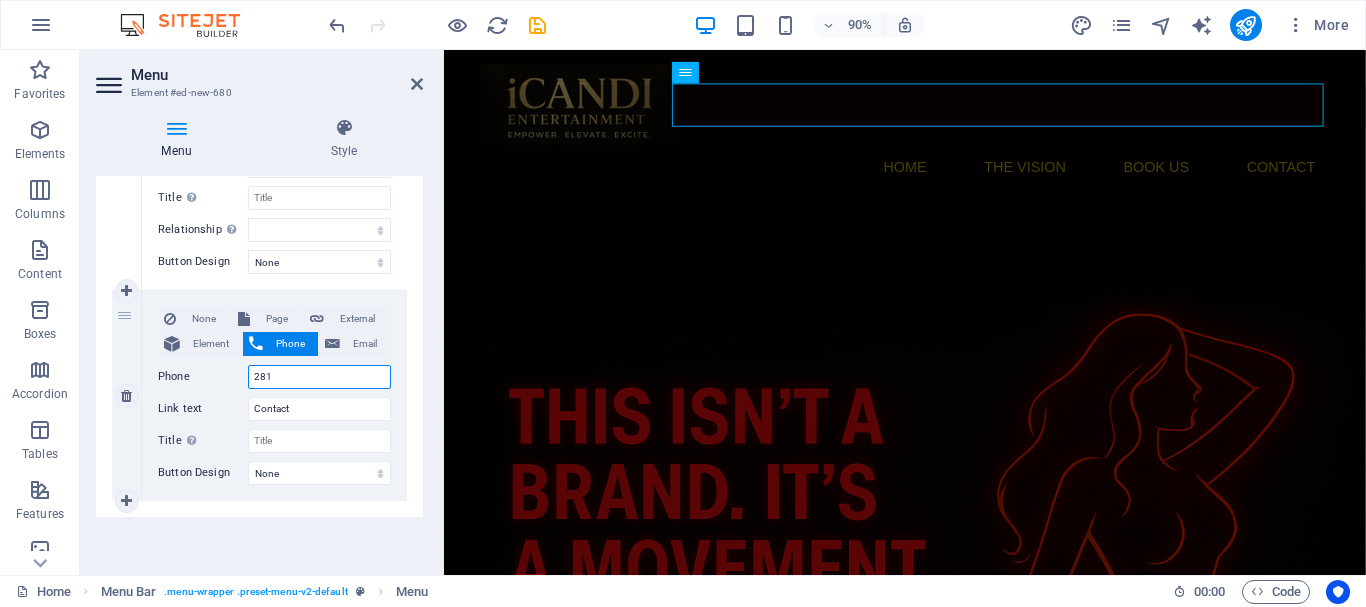 select 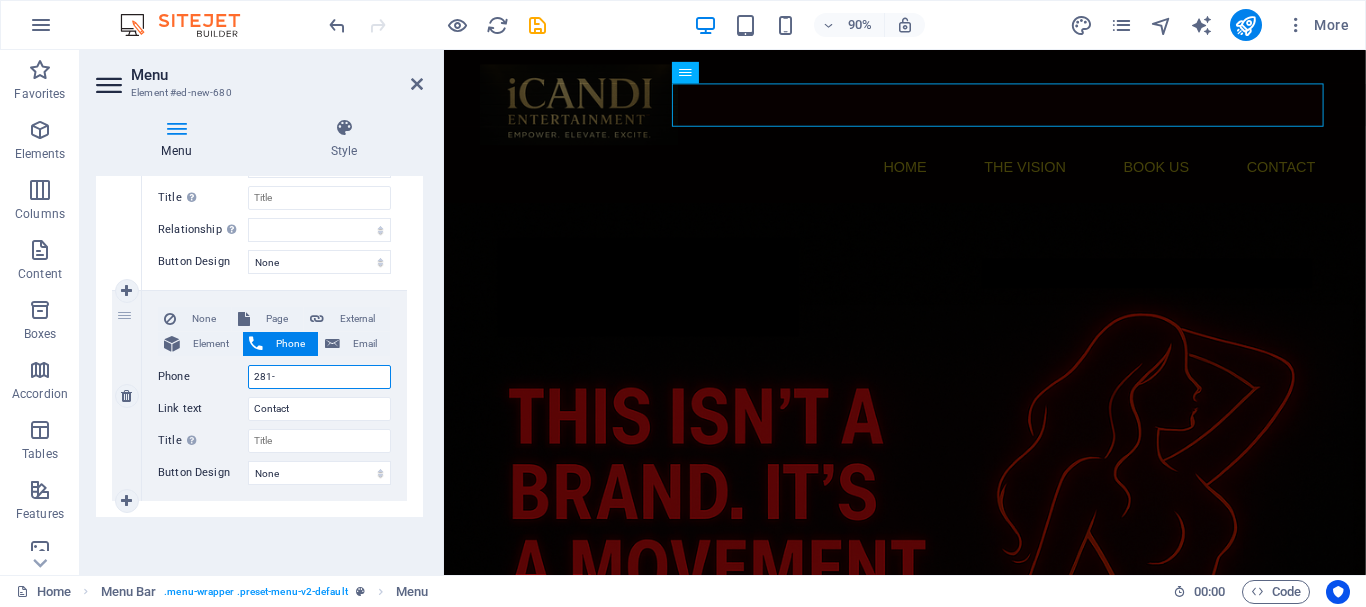select 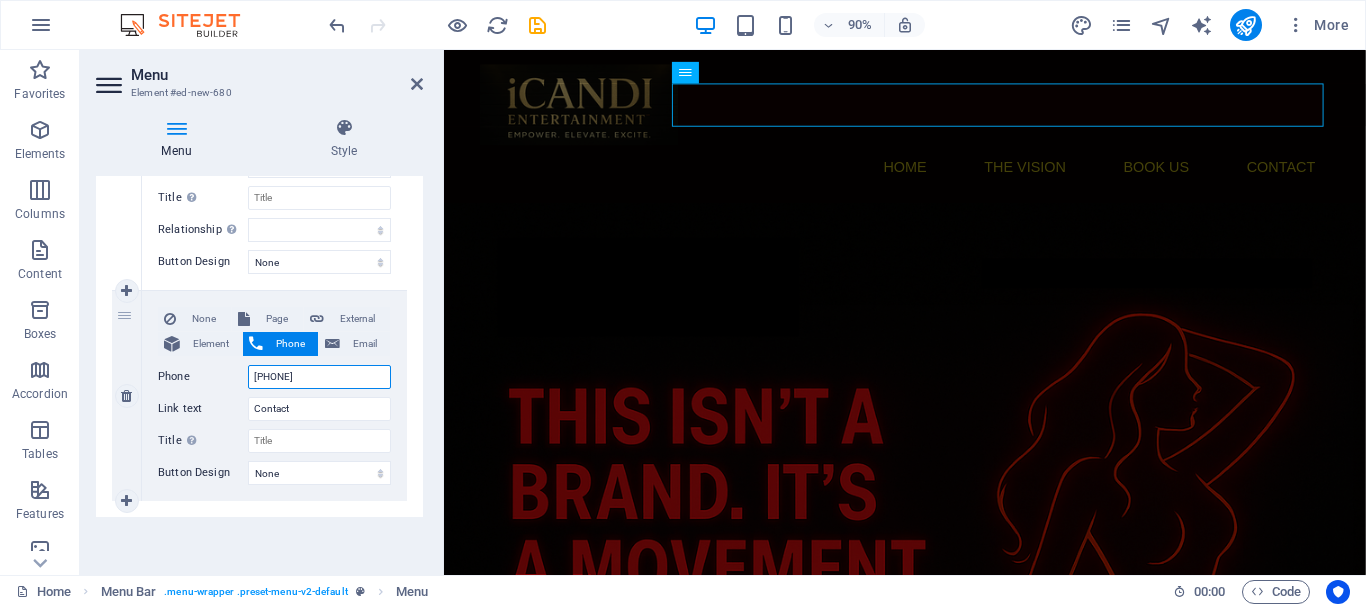 type on "[PHONE]" 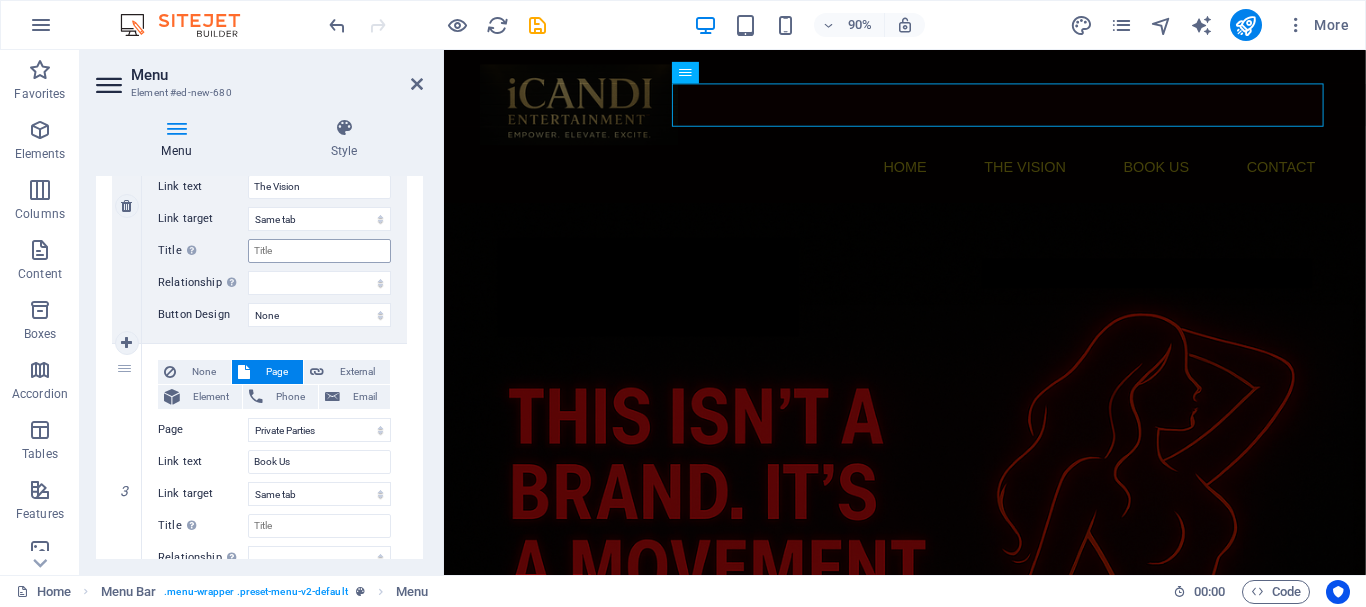 scroll, scrollTop: 613, scrollLeft: 0, axis: vertical 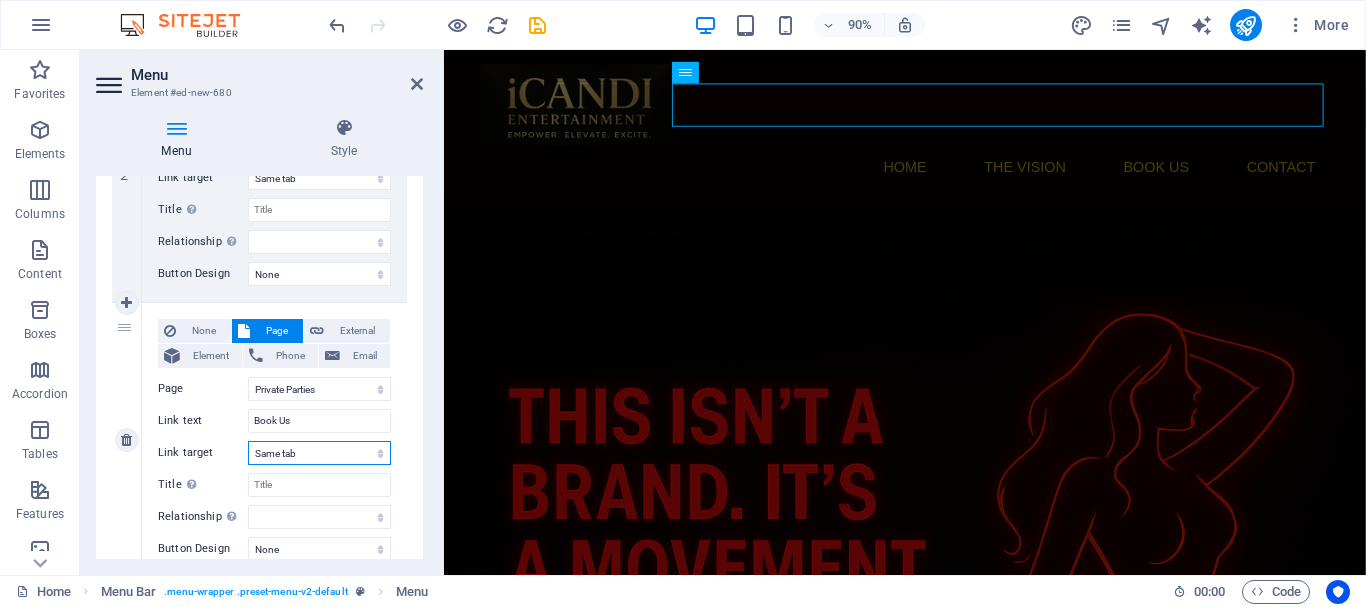 click on "New tab Same tab Overlay" at bounding box center (319, 453) 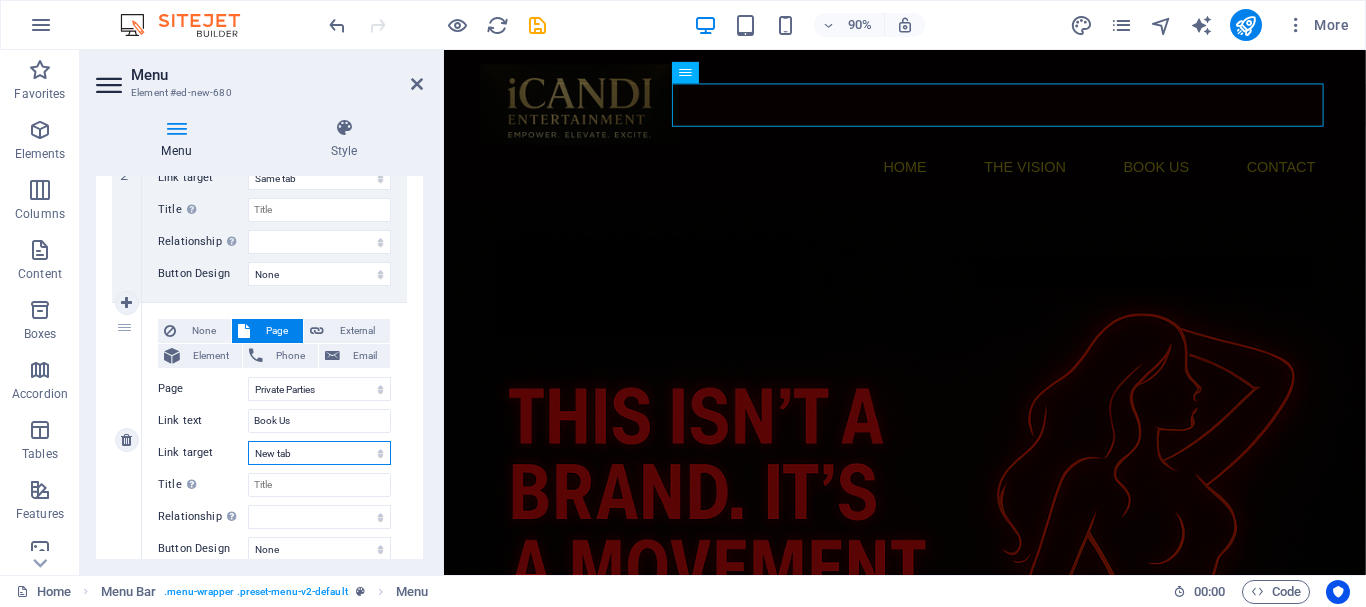click on "New tab Same tab Overlay" at bounding box center (319, 453) 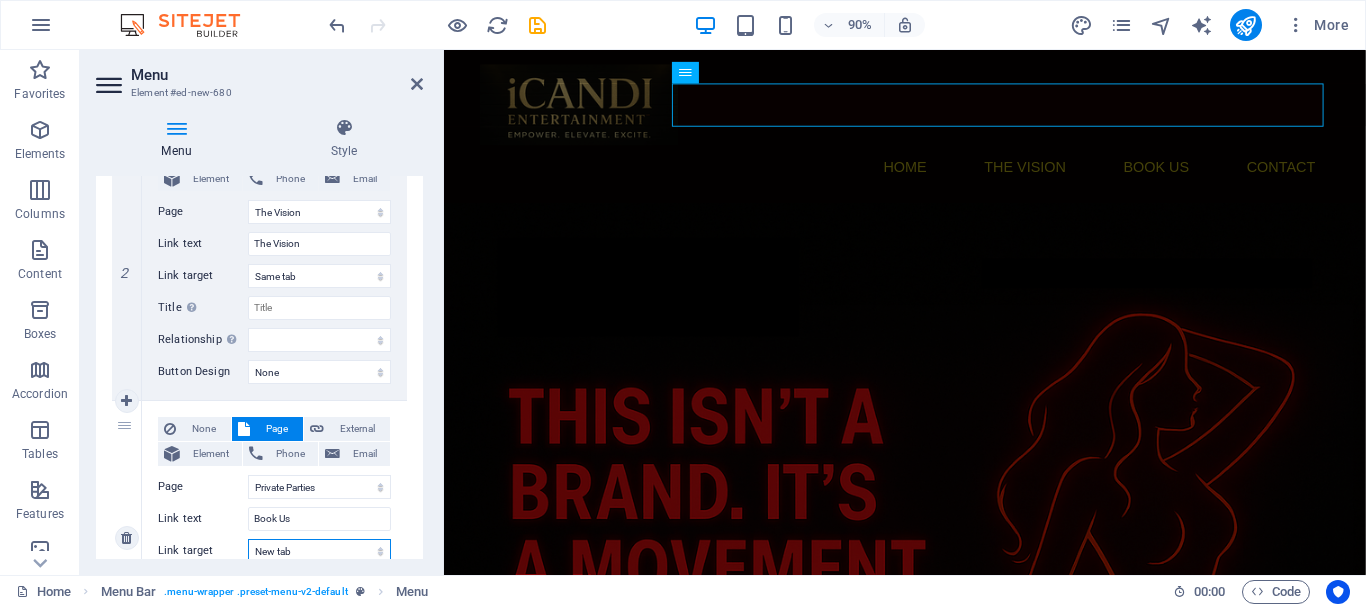scroll, scrollTop: 513, scrollLeft: 0, axis: vertical 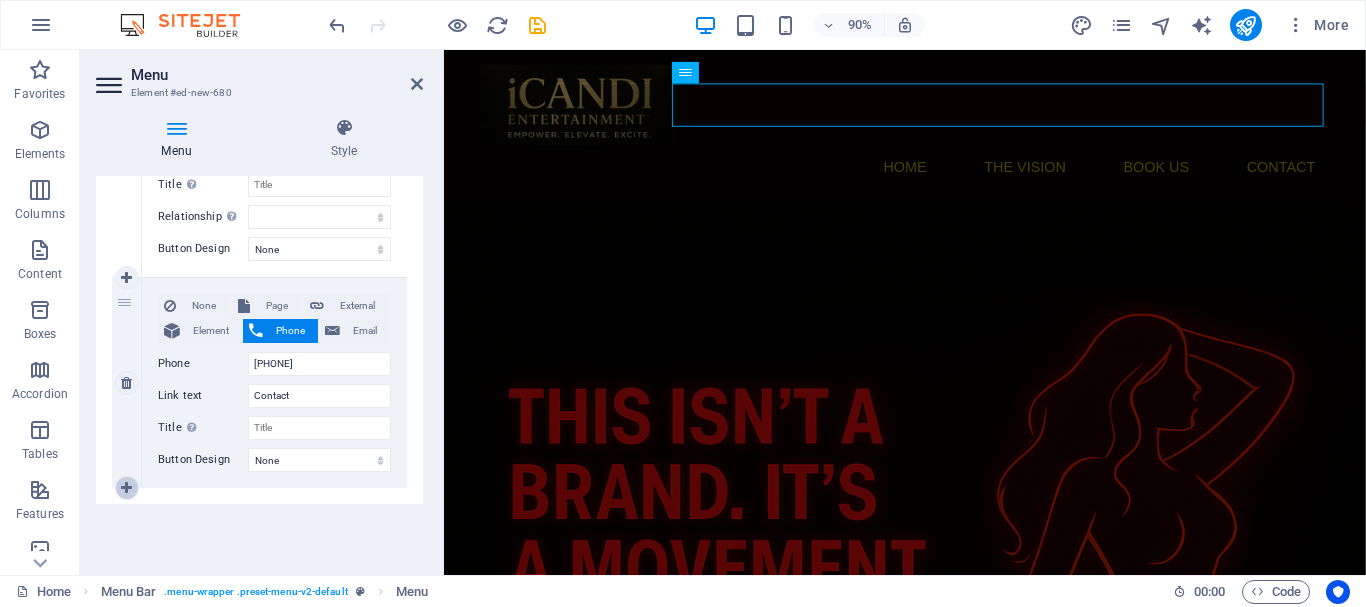 click at bounding box center [126, 488] 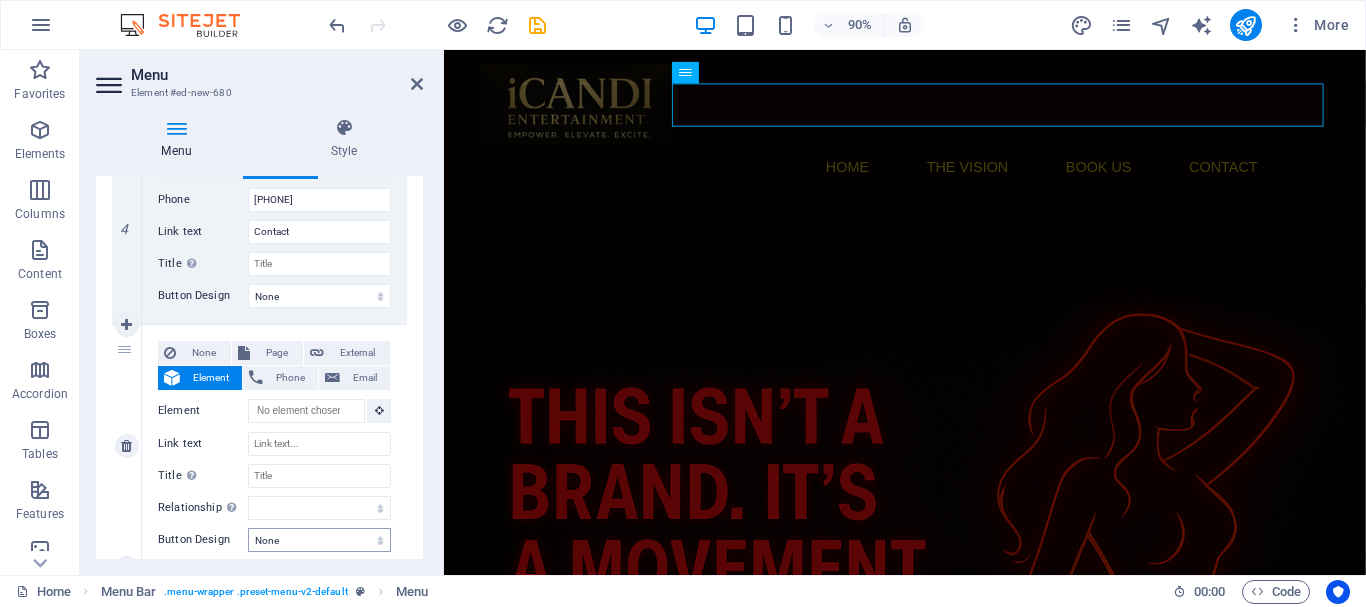 scroll, scrollTop: 1113, scrollLeft: 0, axis: vertical 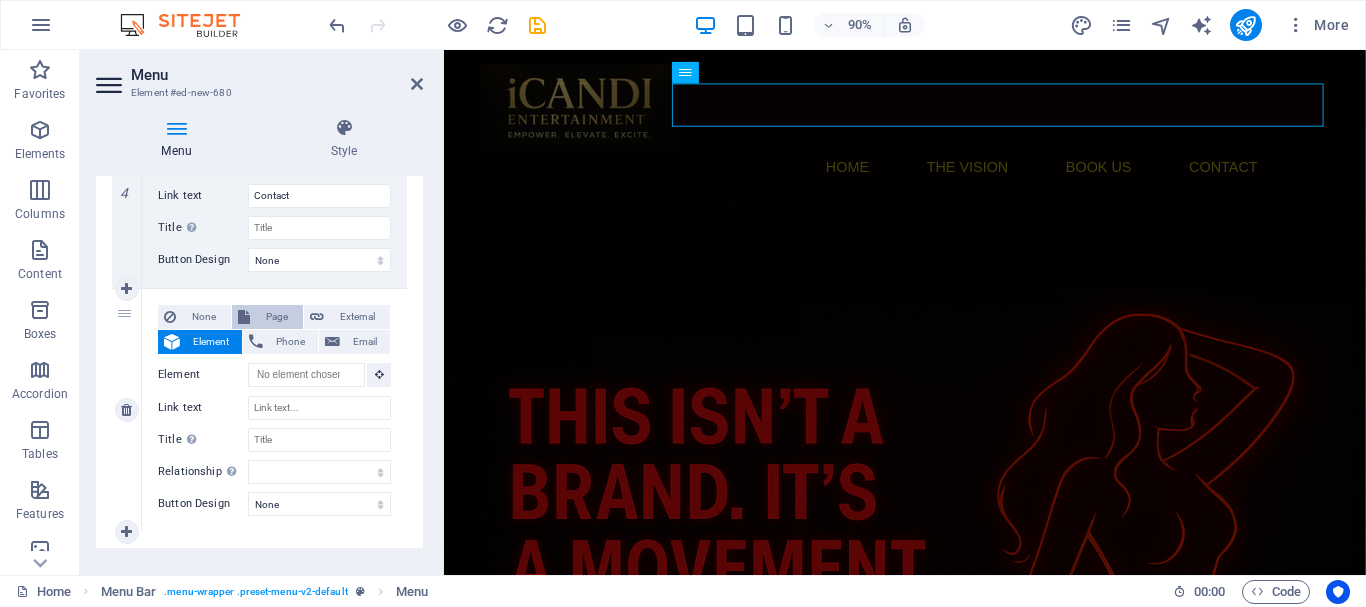 click on "Page" at bounding box center (276, 317) 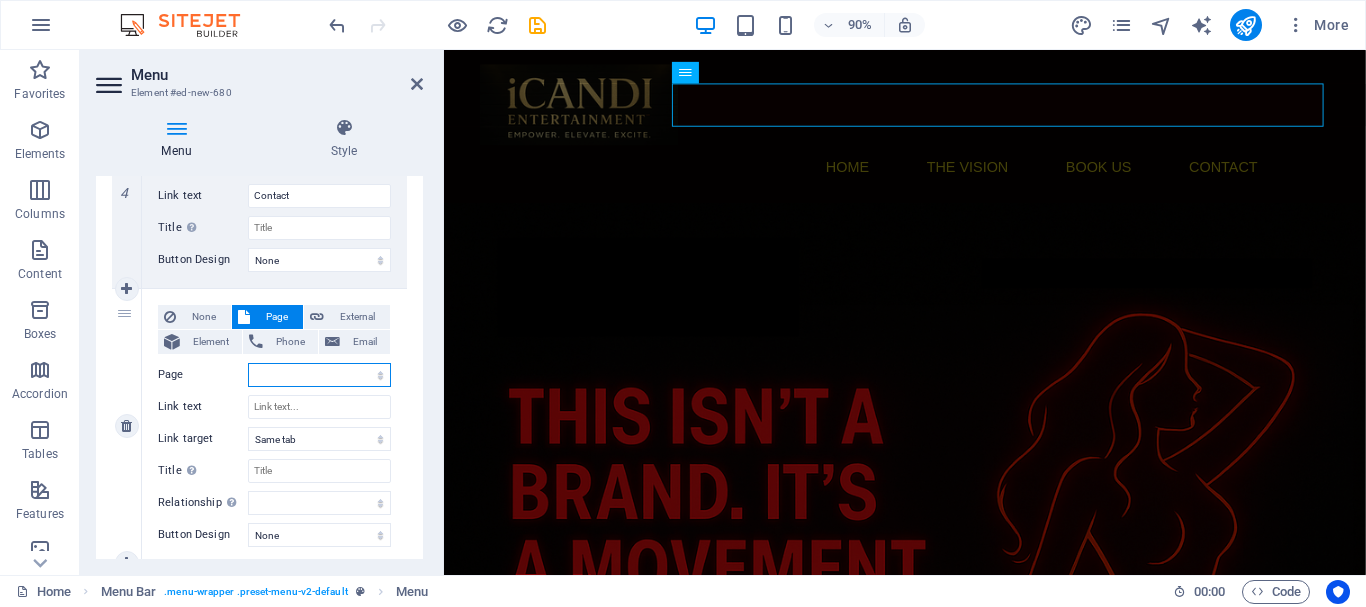 click on "Home  Meet the Candii Girls The Vision Watch / Stripclub TV EroT!x Siti Club Candii Join Us Shop / Merch StripLife Media (Blog/News) Contact / Work With Us The ICONS Gallery  Private Parties" at bounding box center [319, 375] 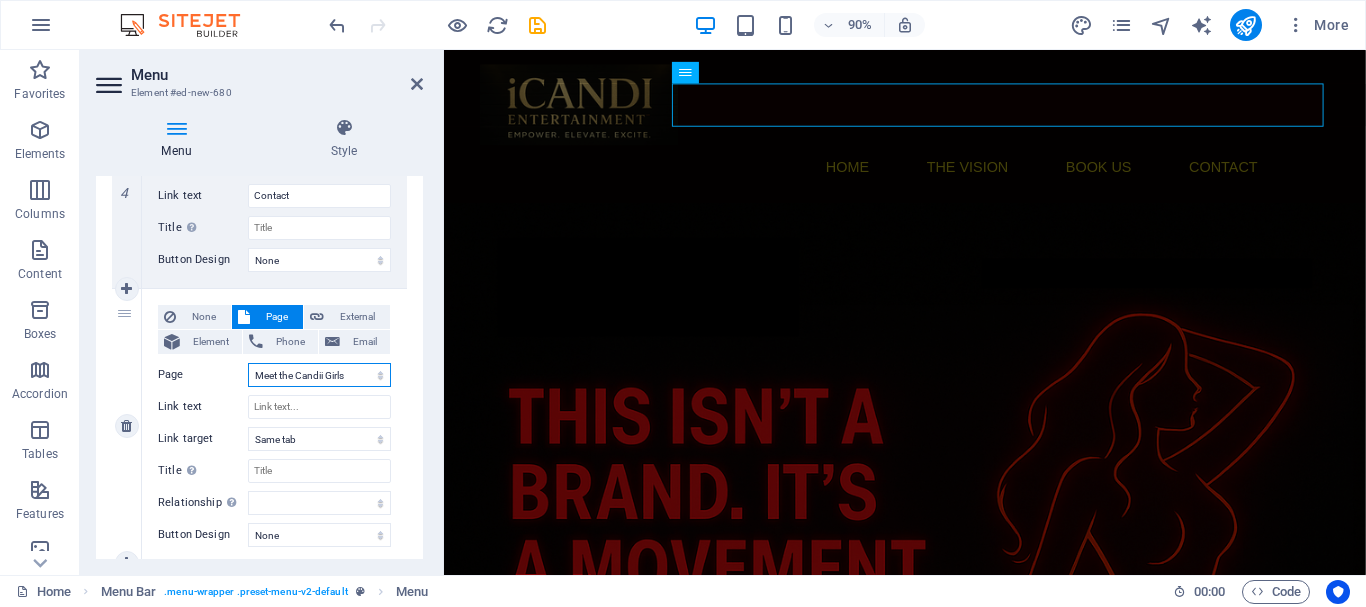 click on "Home  Meet the Candii Girls The Vision Watch / Stripclub TV EroT!x Siti Club Candii Join Us Shop / Merch StripLife Media (Blog/News) Contact / Work With Us The ICONS Gallery  Private Parties" at bounding box center (319, 375) 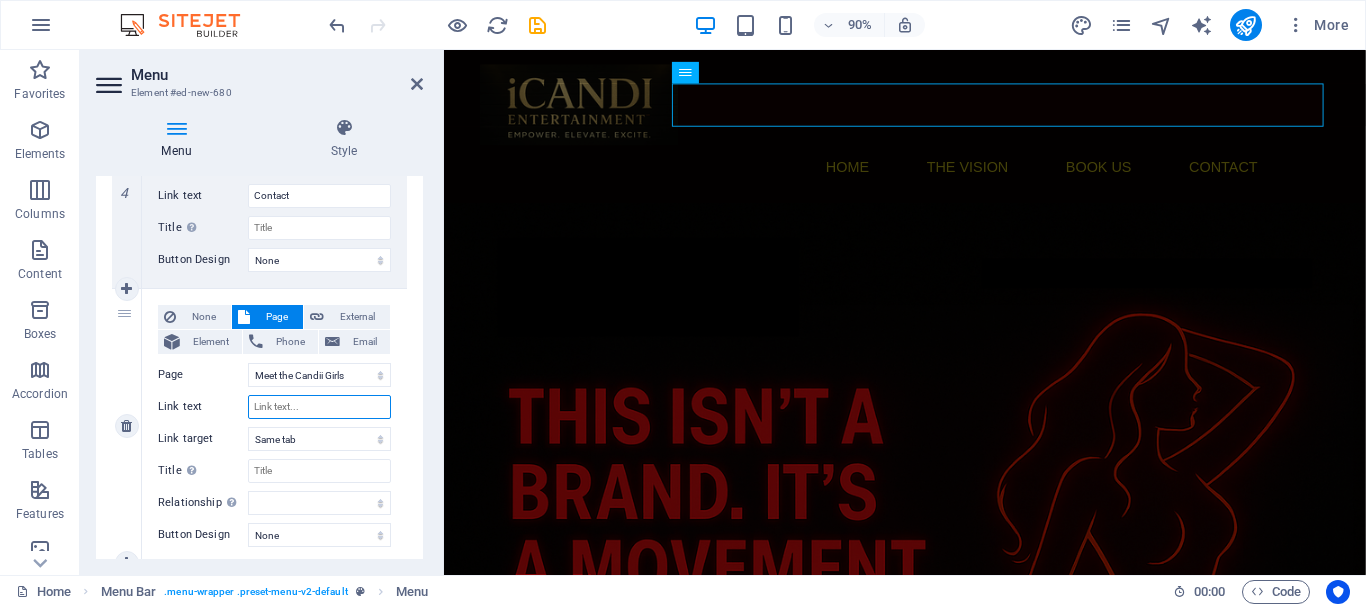 click on "Link text" at bounding box center [319, 407] 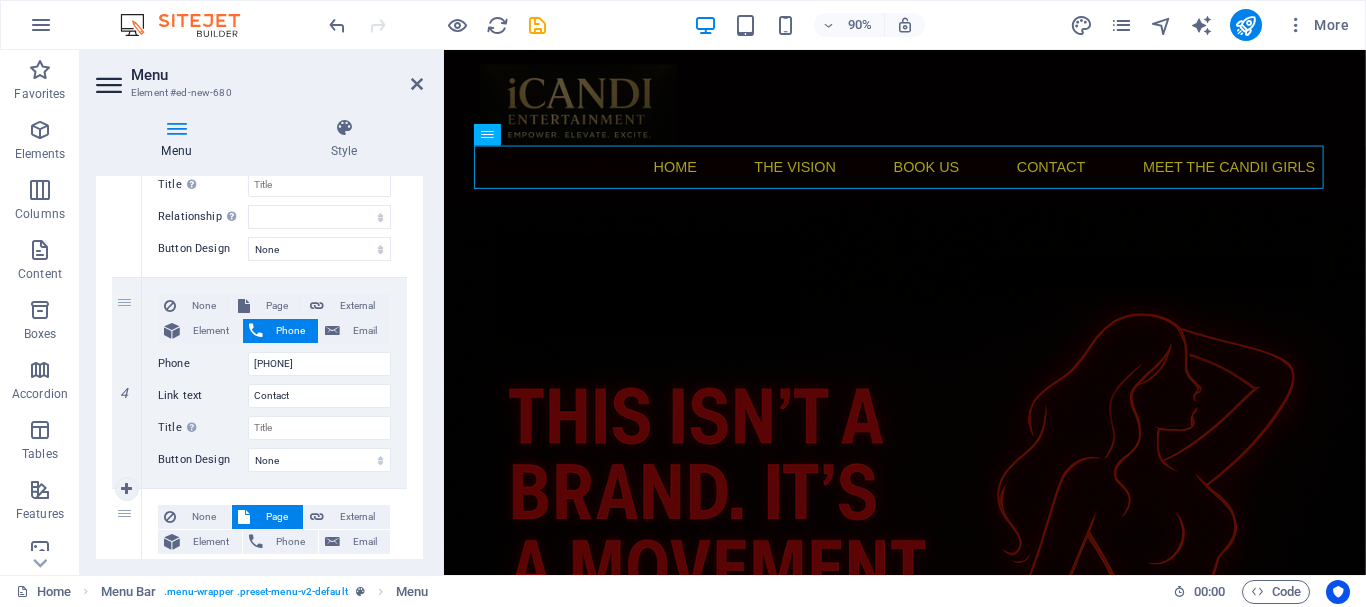 scroll, scrollTop: 1013, scrollLeft: 0, axis: vertical 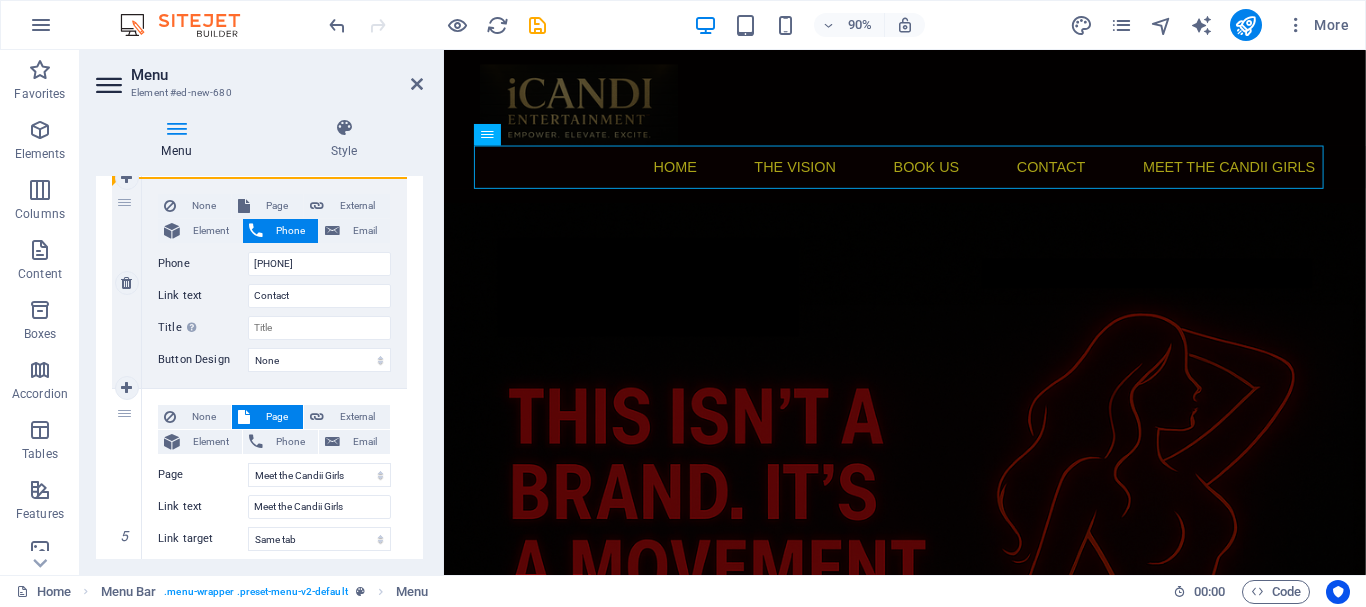 drag, startPoint x: 126, startPoint y: 413, endPoint x: 146, endPoint y: 222, distance: 192.04427 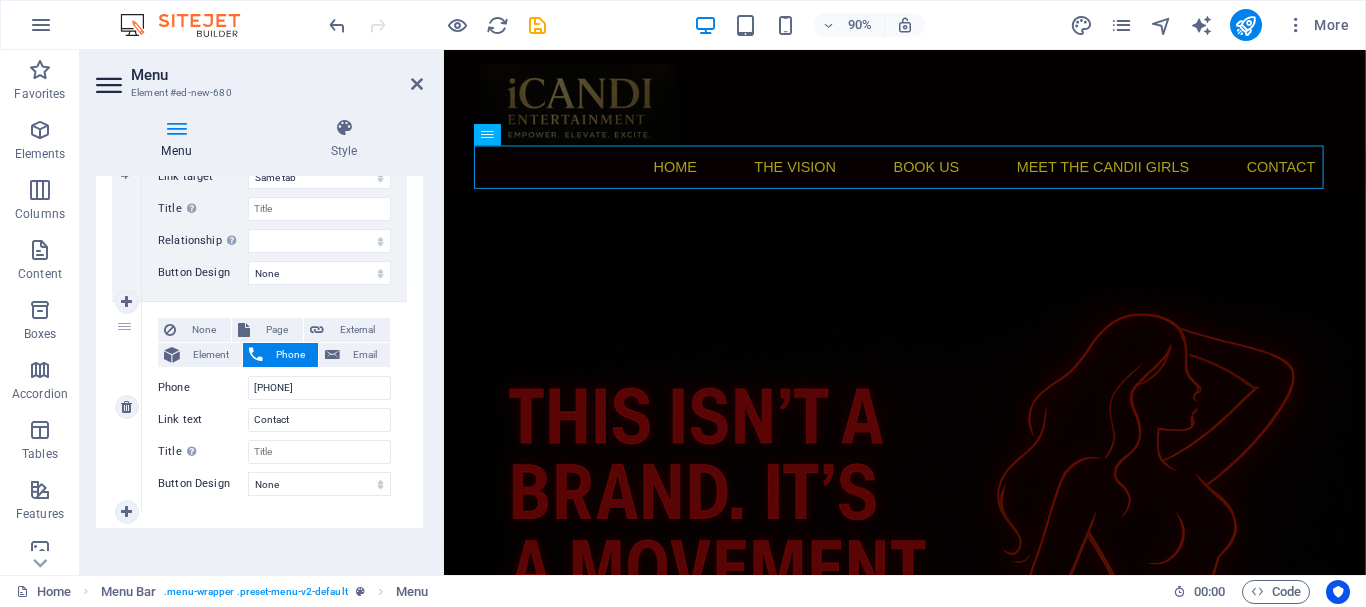 scroll, scrollTop: 1188, scrollLeft: 0, axis: vertical 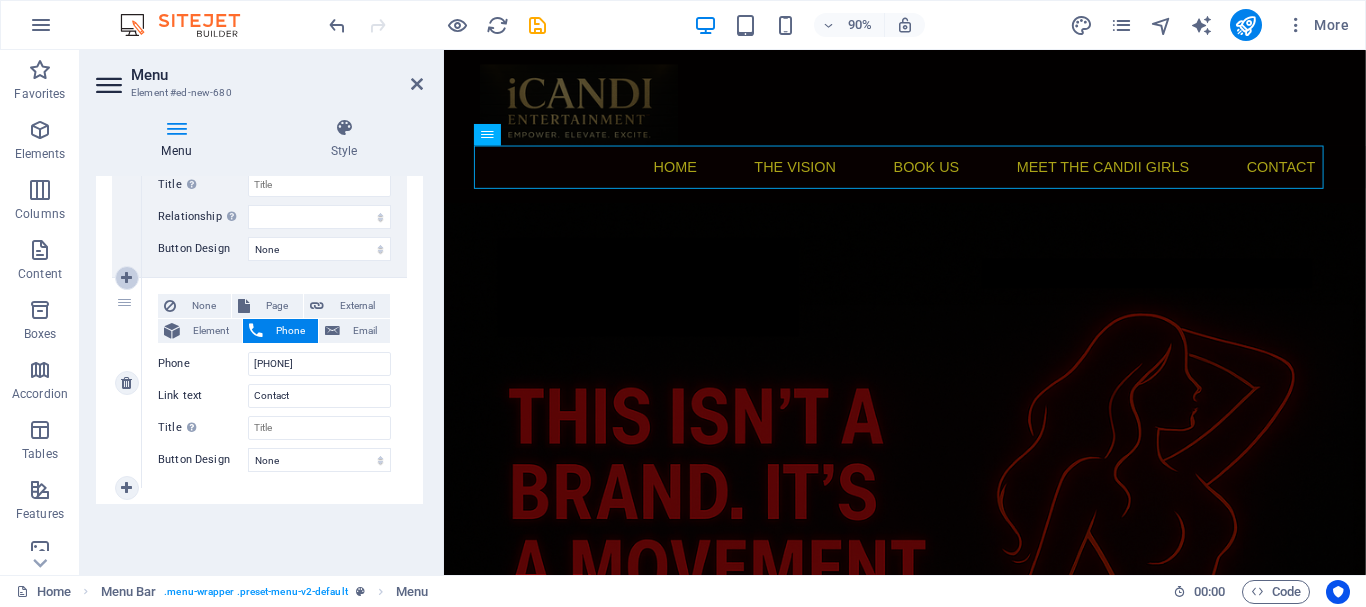 click at bounding box center (126, 278) 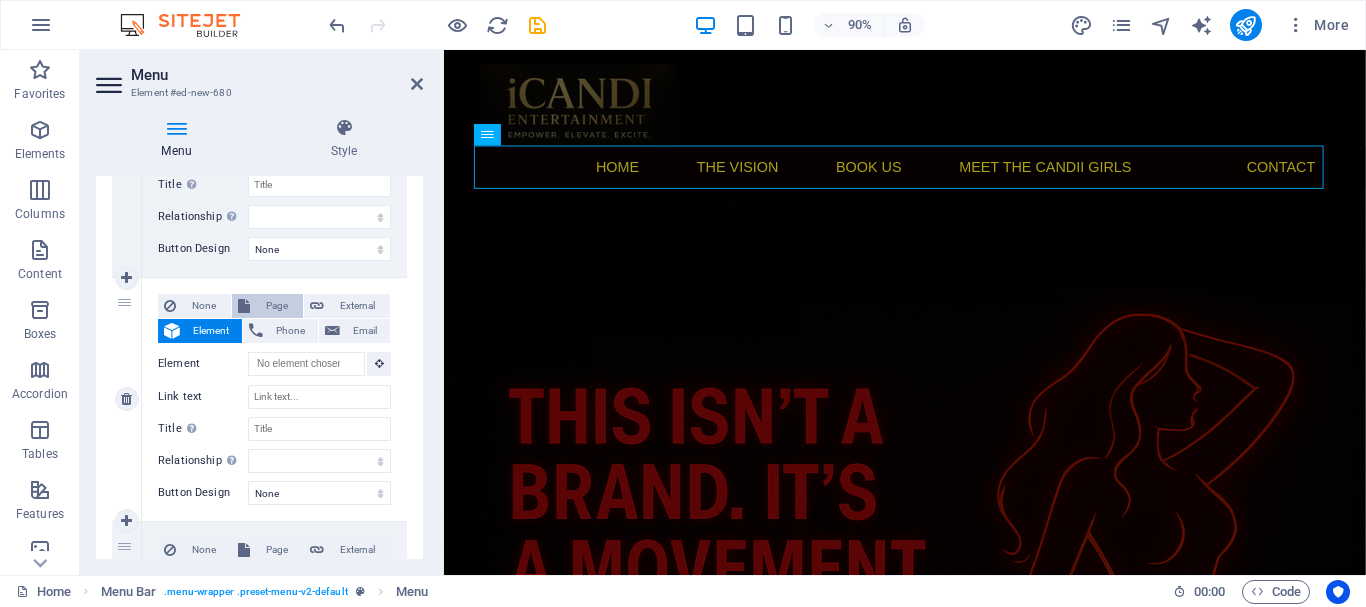 click on "Page" at bounding box center [276, 306] 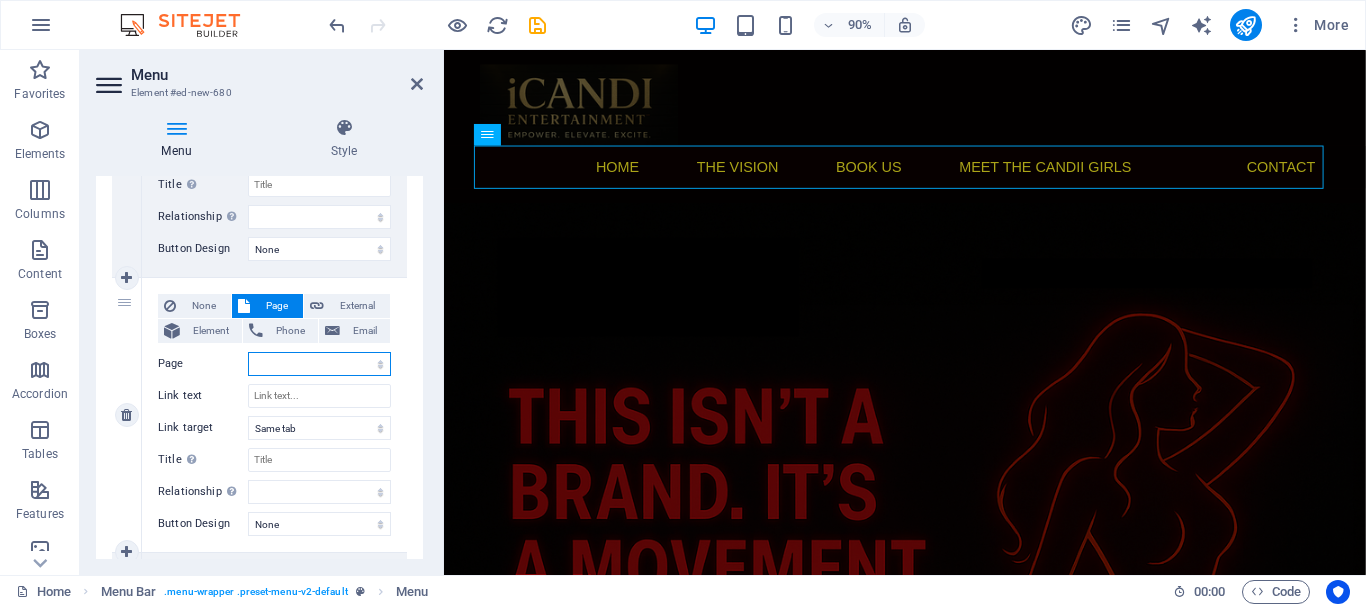 click on "Home  Meet the Candii Girls The Vision Watch / Stripclub TV EroT!x Siti Club Candii Join Us Shop / Merch StripLife Media (Blog/News) Contact / Work With Us The ICONS Gallery  Private Parties" at bounding box center (319, 364) 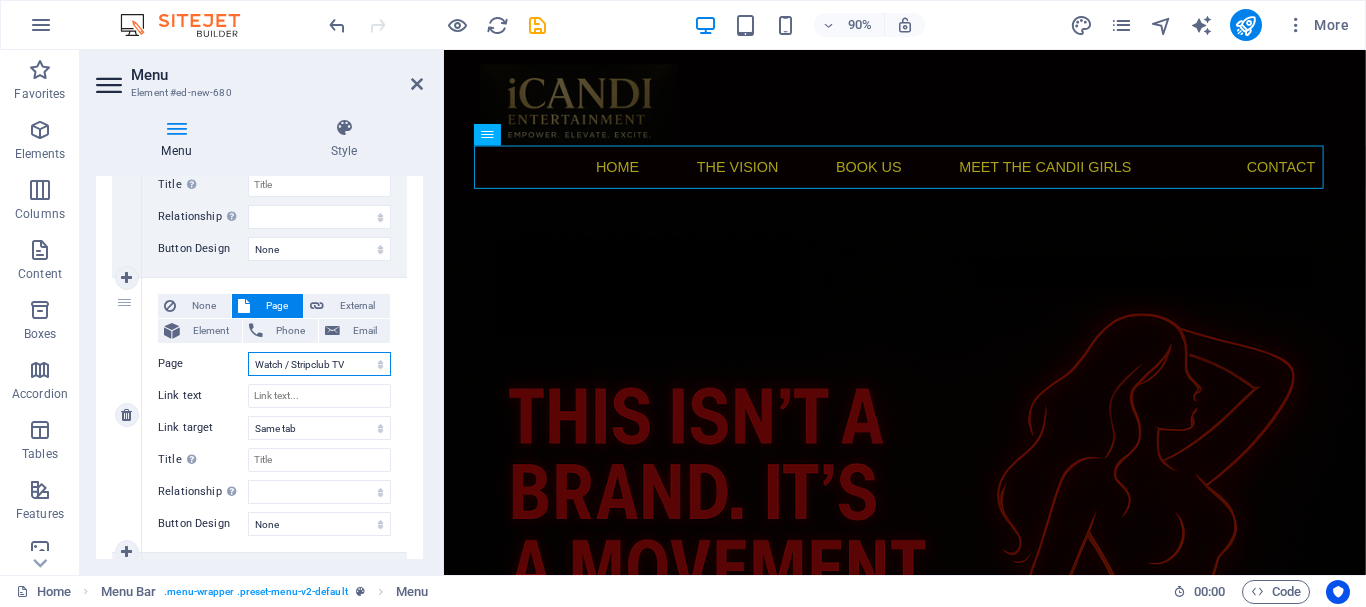 click on "Home  Meet the Candii Girls The Vision Watch / Stripclub TV EroT!x Siti Club Candii Join Us Shop / Merch StripLife Media (Blog/News) Contact / Work With Us The ICONS Gallery  Private Parties" at bounding box center [319, 364] 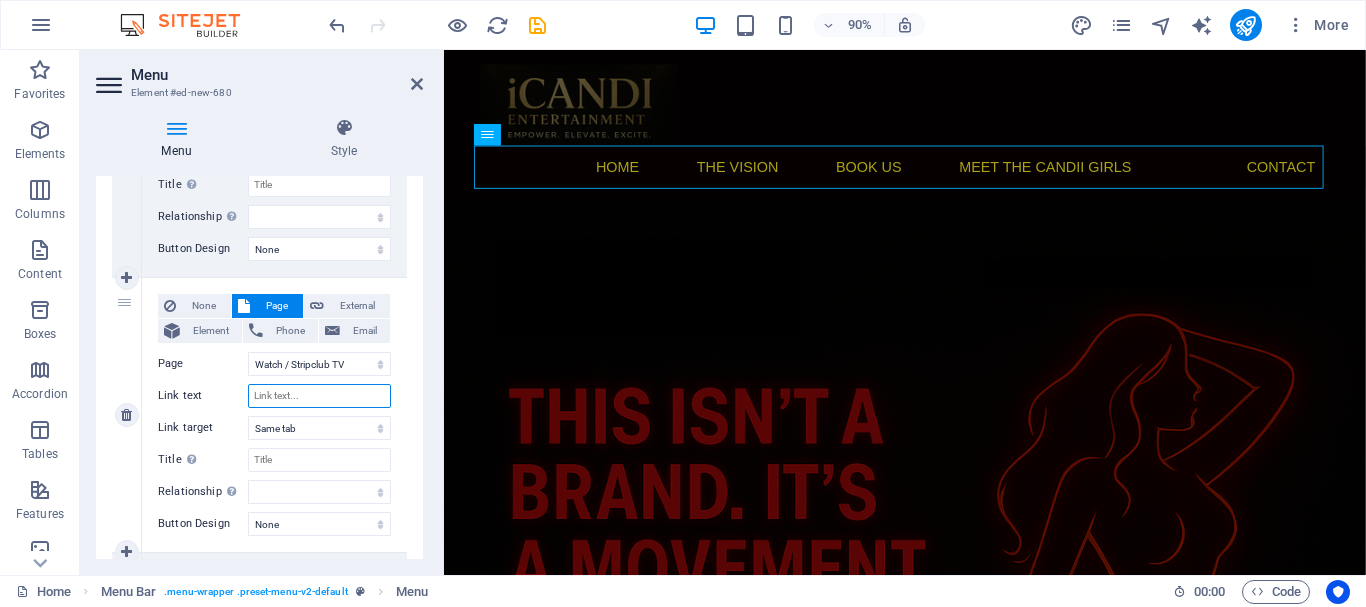 click on "Link text" at bounding box center [319, 396] 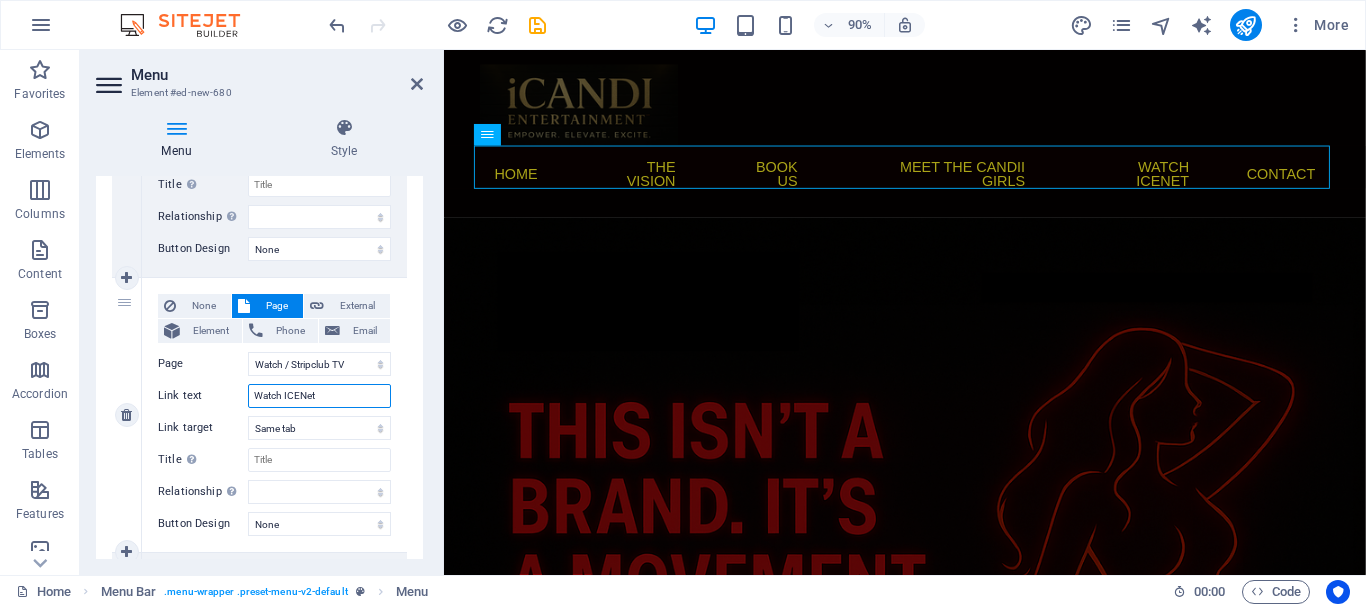 click on "Watch ICENet" at bounding box center (319, 396) 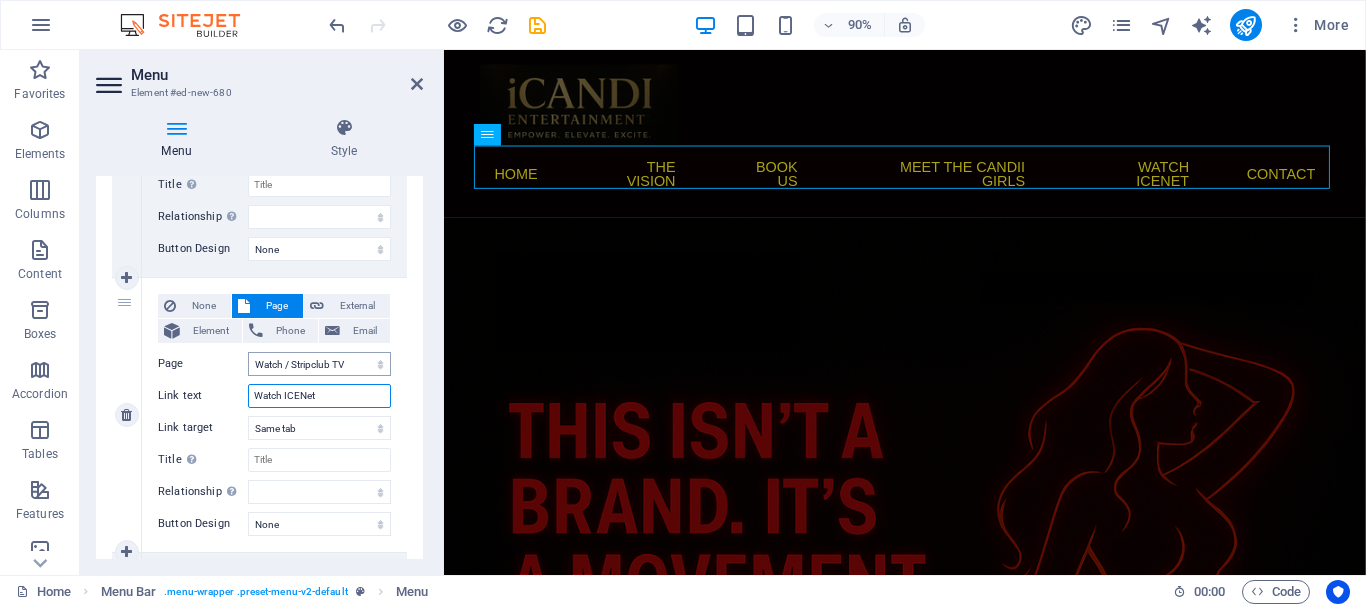 scroll, scrollTop: 1288, scrollLeft: 0, axis: vertical 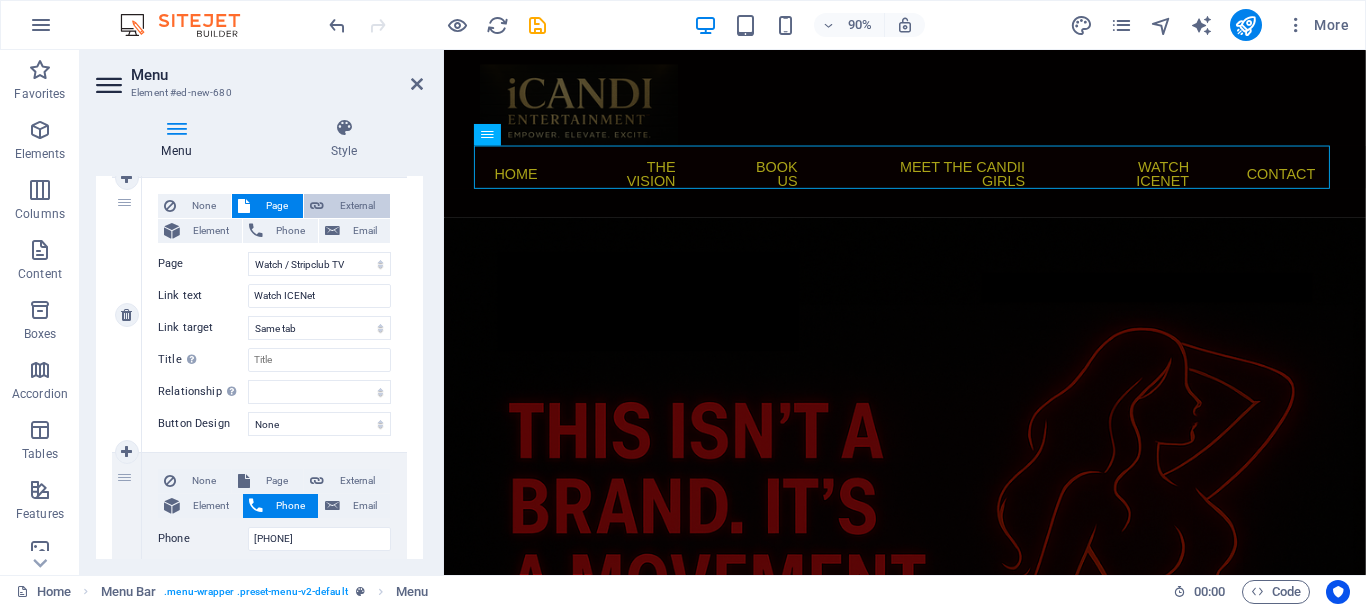 click on "External" at bounding box center [357, 206] 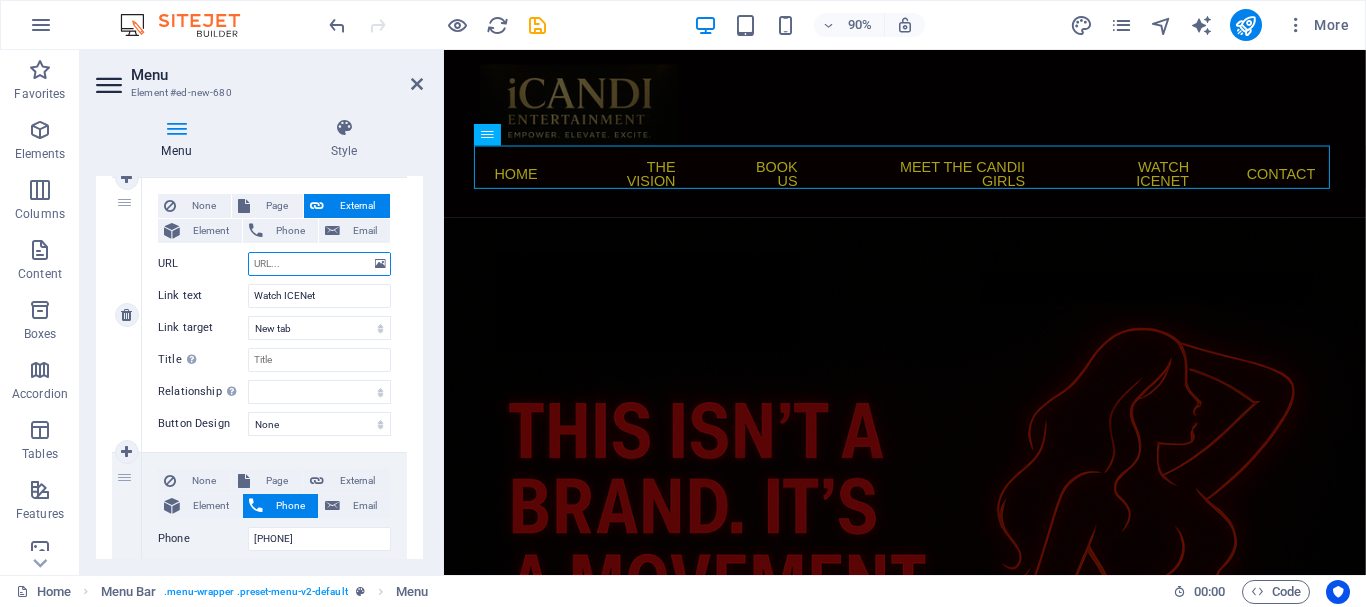 click on "URL" at bounding box center [319, 264] 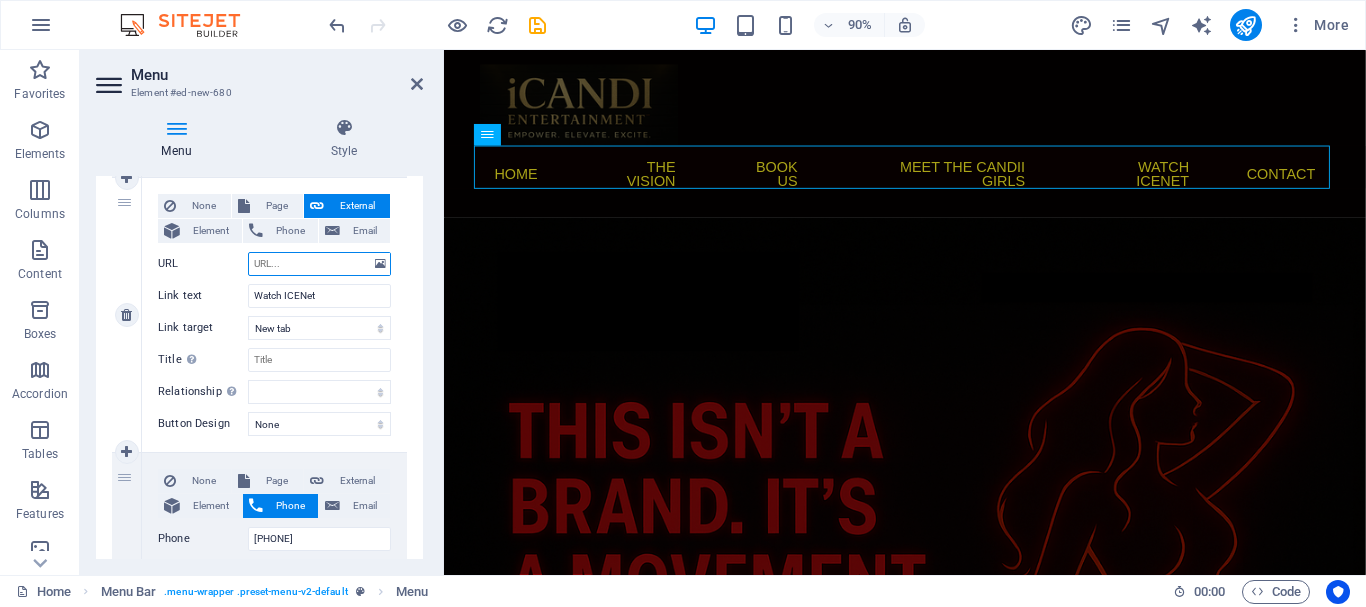 paste on "icenet.live" 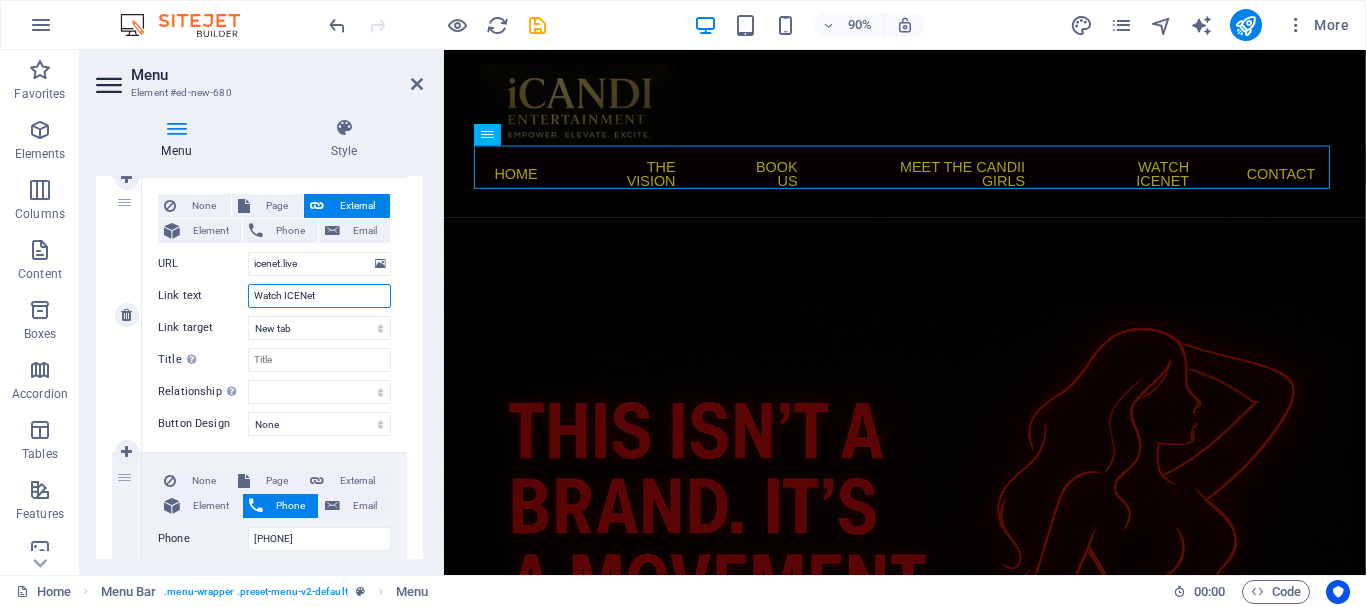 click on "Watch ICENet" at bounding box center [319, 296] 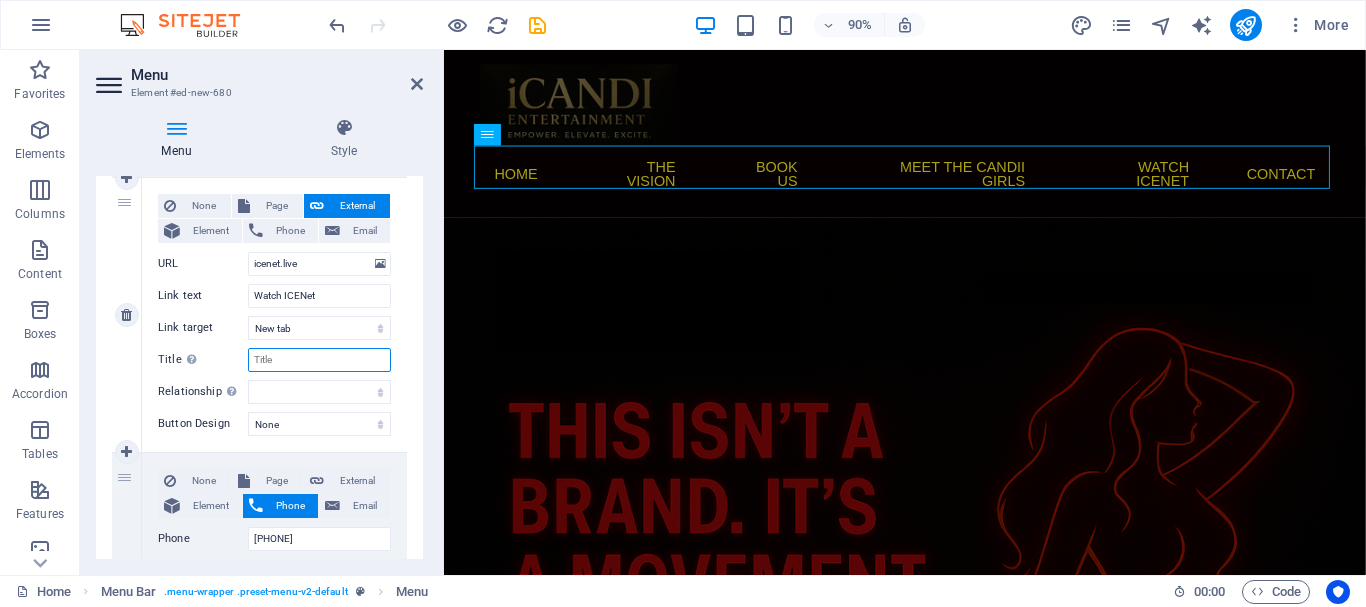 click on "Title Additional link description, should not be the same as the link text. The title is most often shown as a tooltip text when the mouse moves over the element. Leave empty if uncertain." at bounding box center (319, 360) 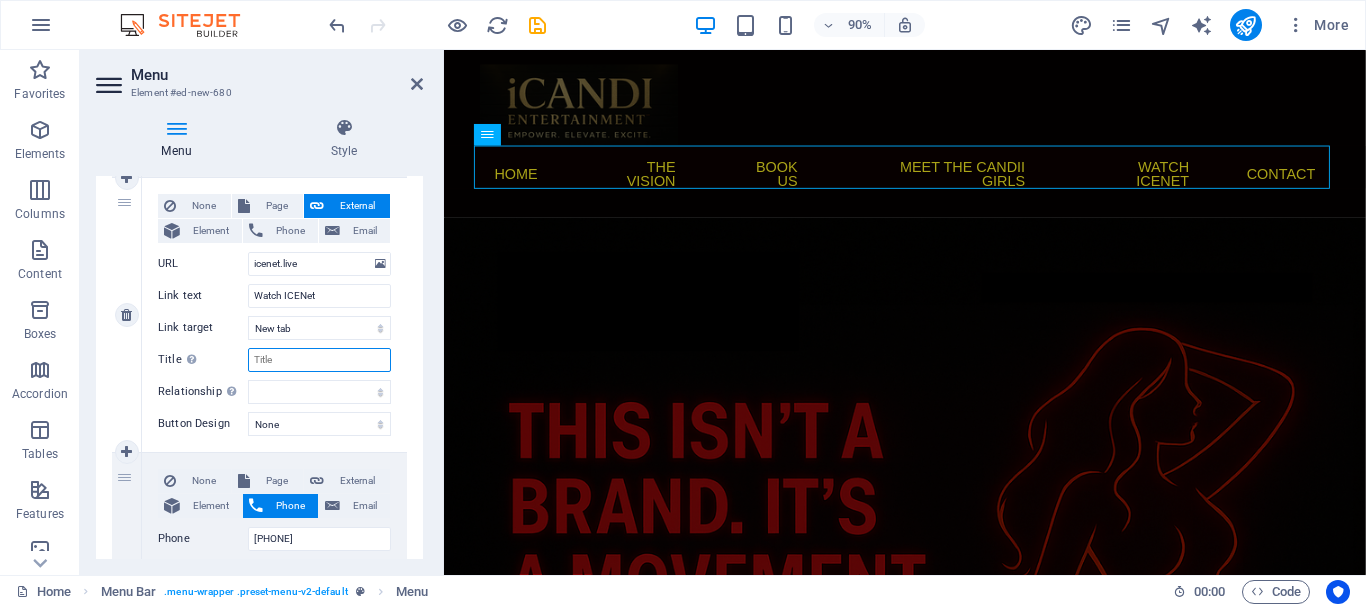 paste on "Watch ICENet" 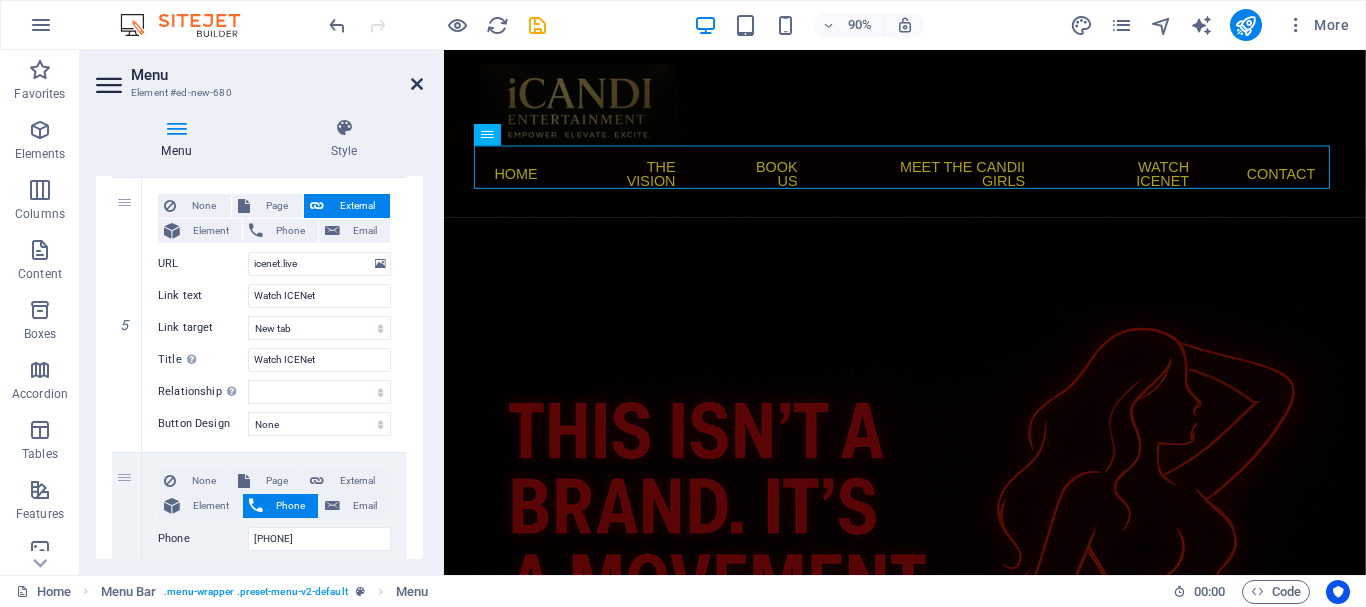 click at bounding box center (417, 84) 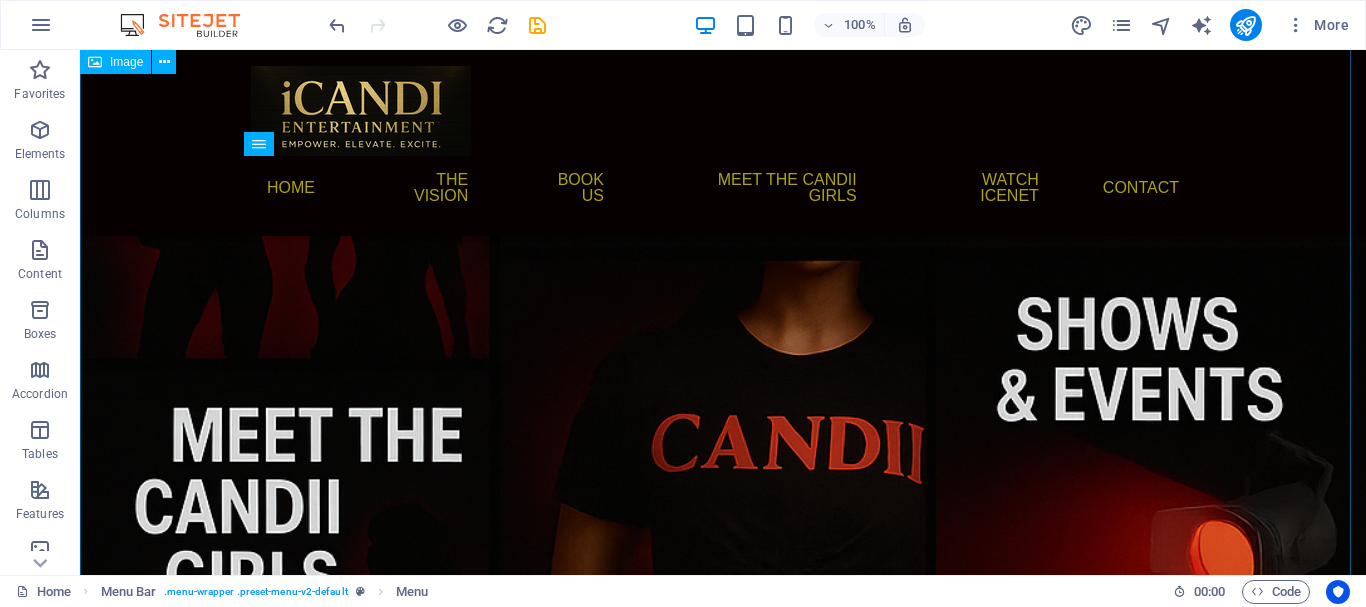 scroll, scrollTop: 1452, scrollLeft: 0, axis: vertical 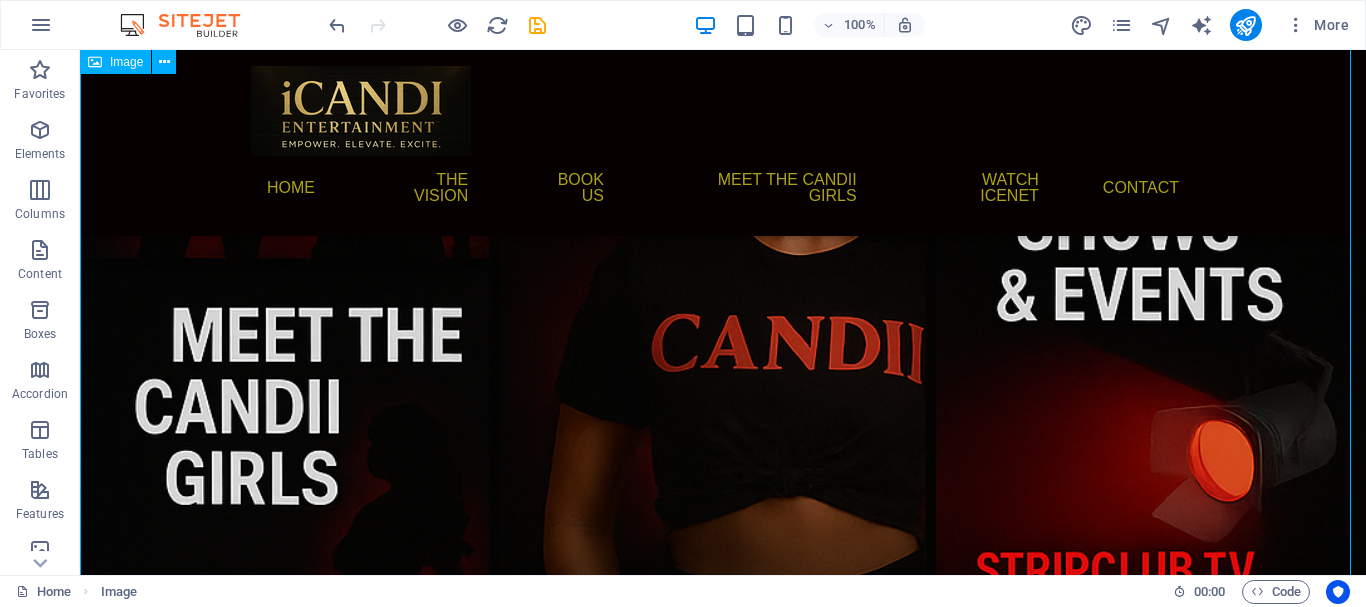 drag, startPoint x: 138, startPoint y: 274, endPoint x: 207, endPoint y: 316, distance: 80.77747 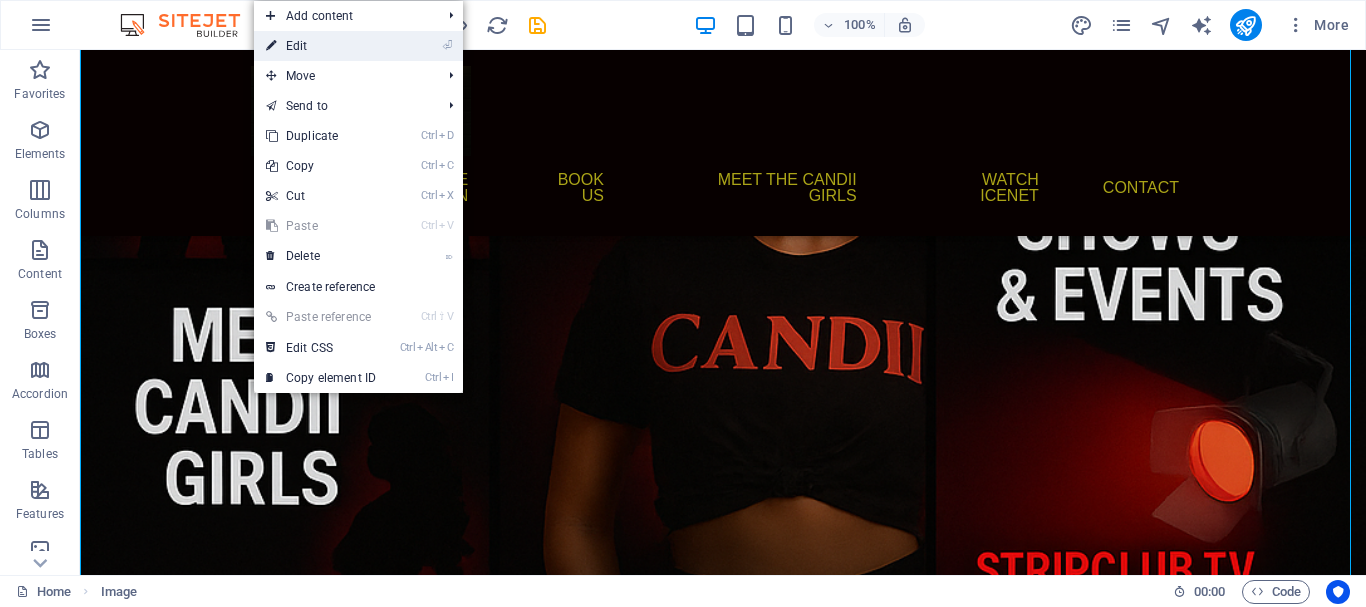 click on "⏎  Edit" at bounding box center [321, 46] 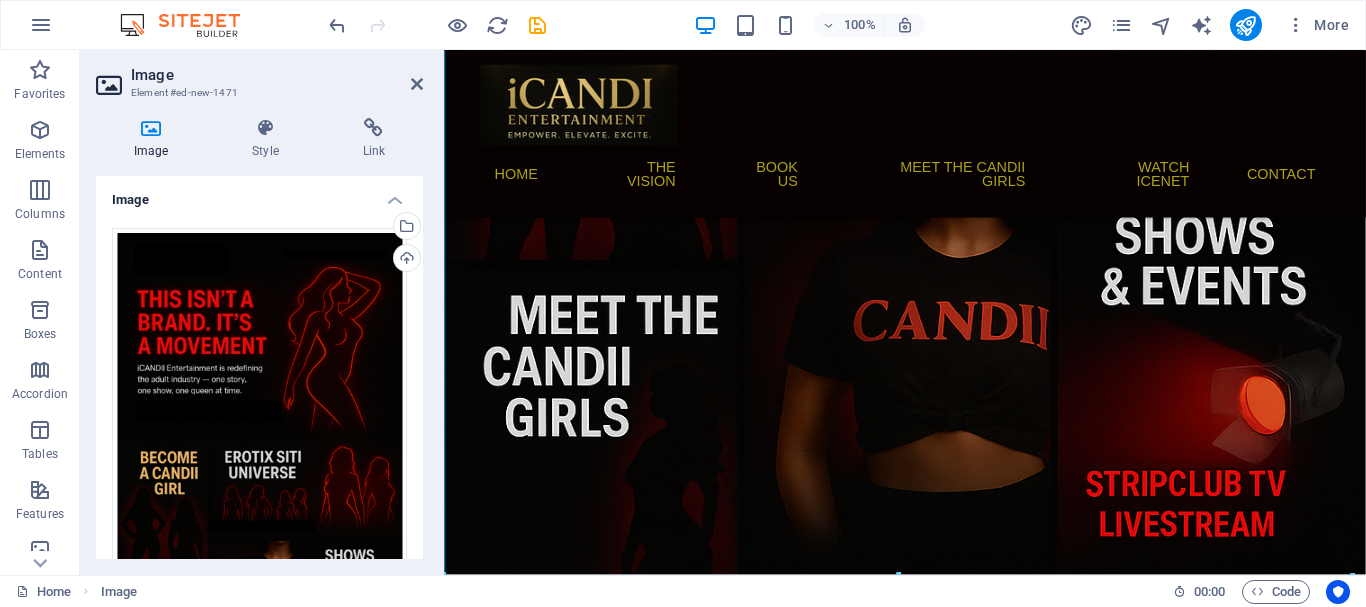 scroll, scrollTop: 1101, scrollLeft: 0, axis: vertical 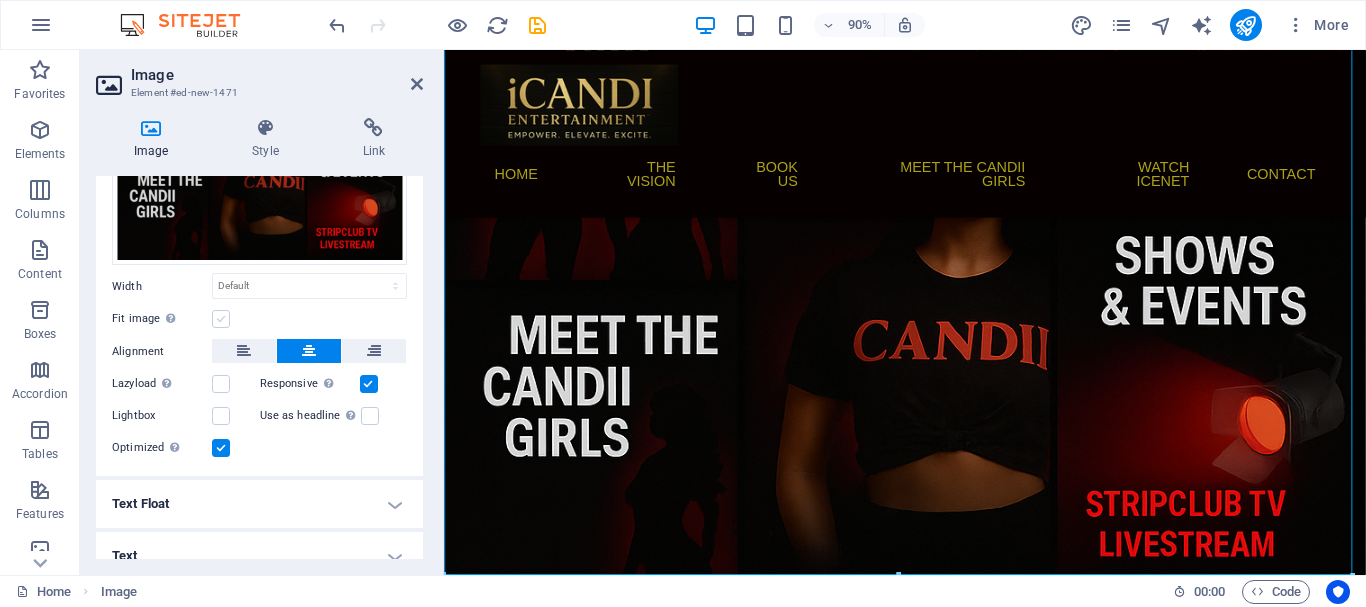 click at bounding box center (221, 319) 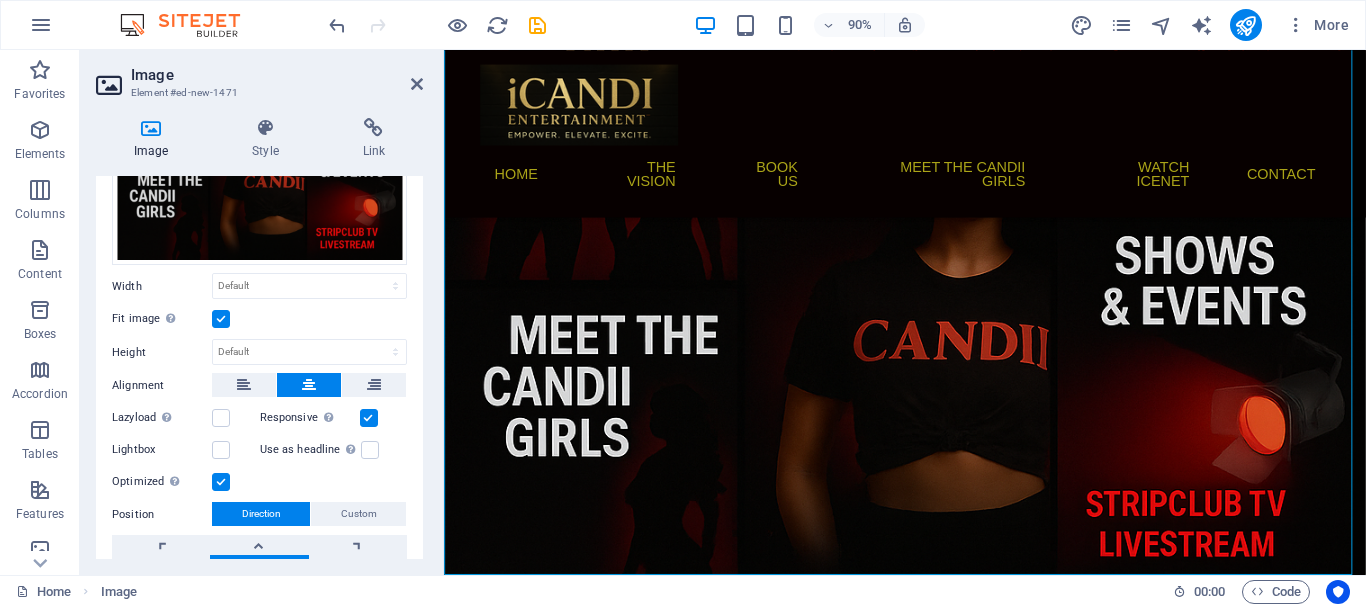 click at bounding box center [221, 319] 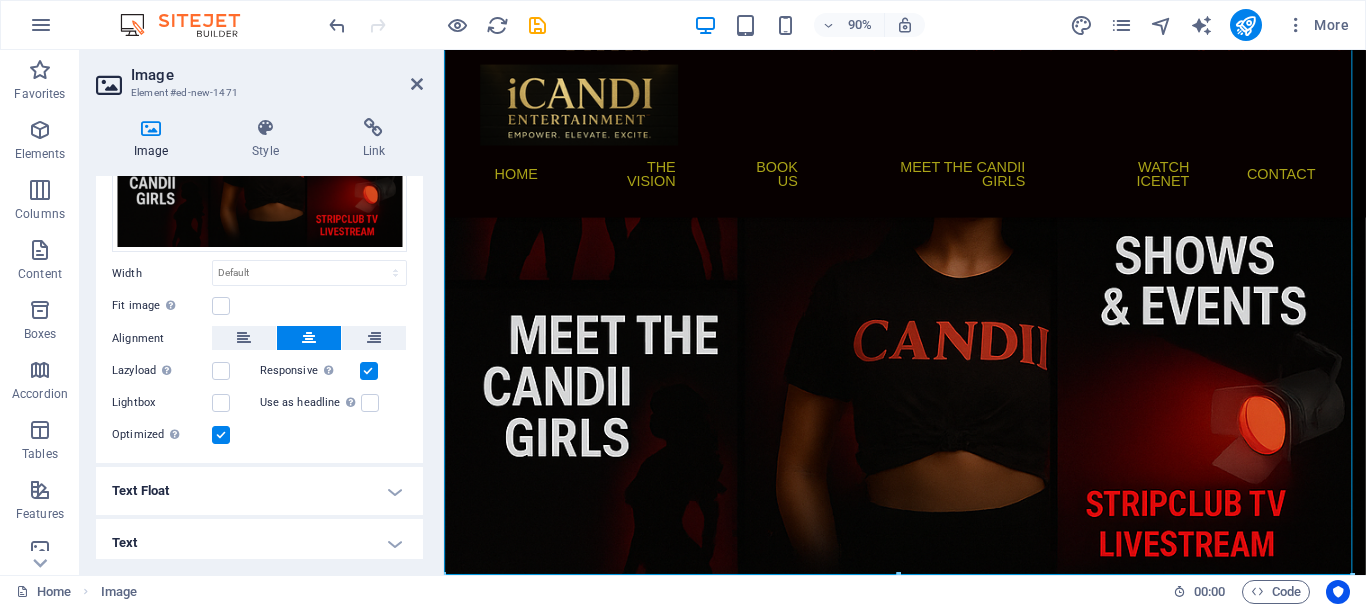 scroll, scrollTop: 415, scrollLeft: 0, axis: vertical 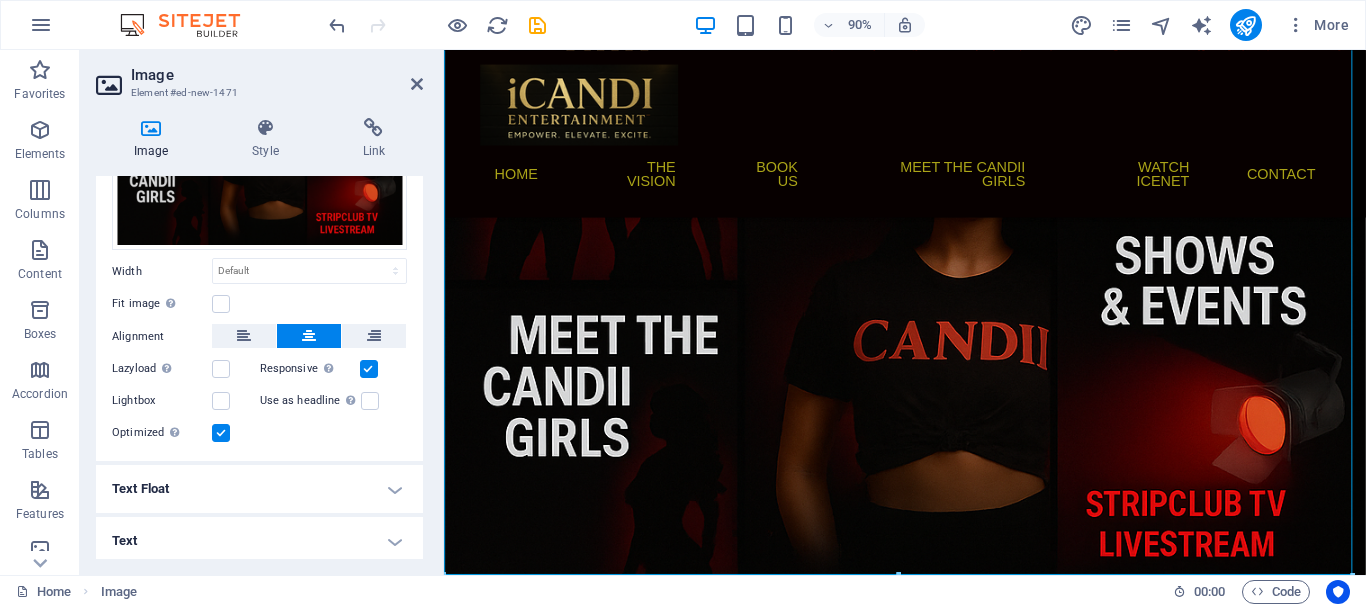 click on "Text Float" at bounding box center (259, 489) 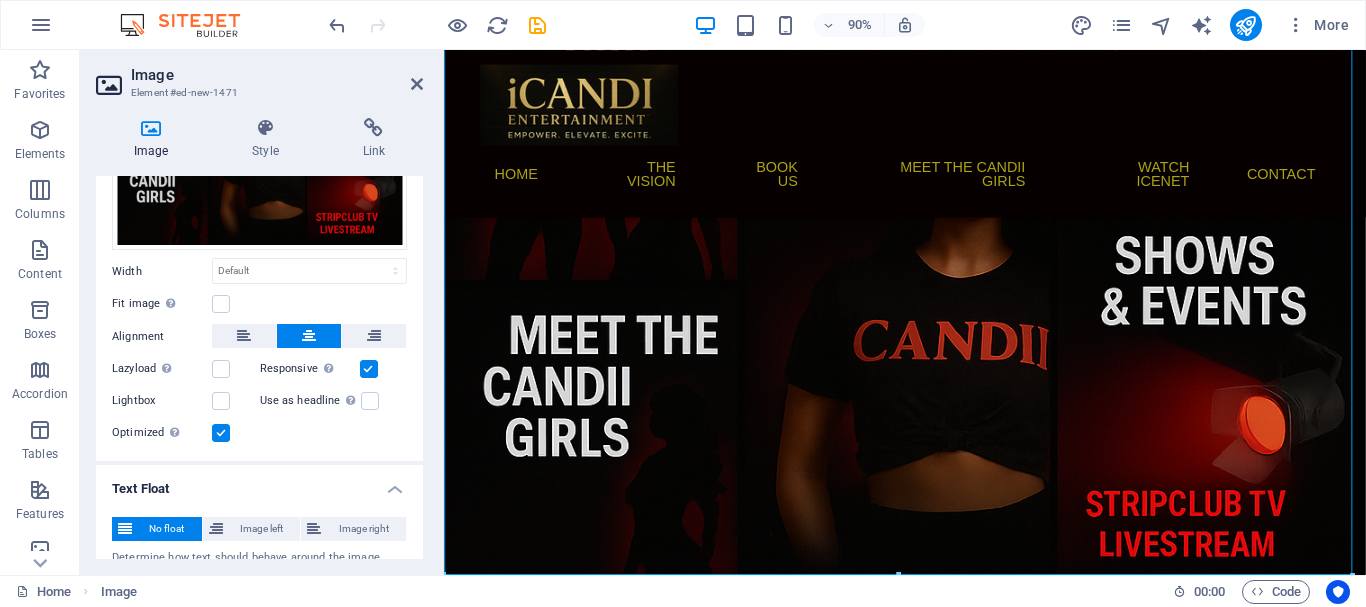 scroll, scrollTop: 485, scrollLeft: 0, axis: vertical 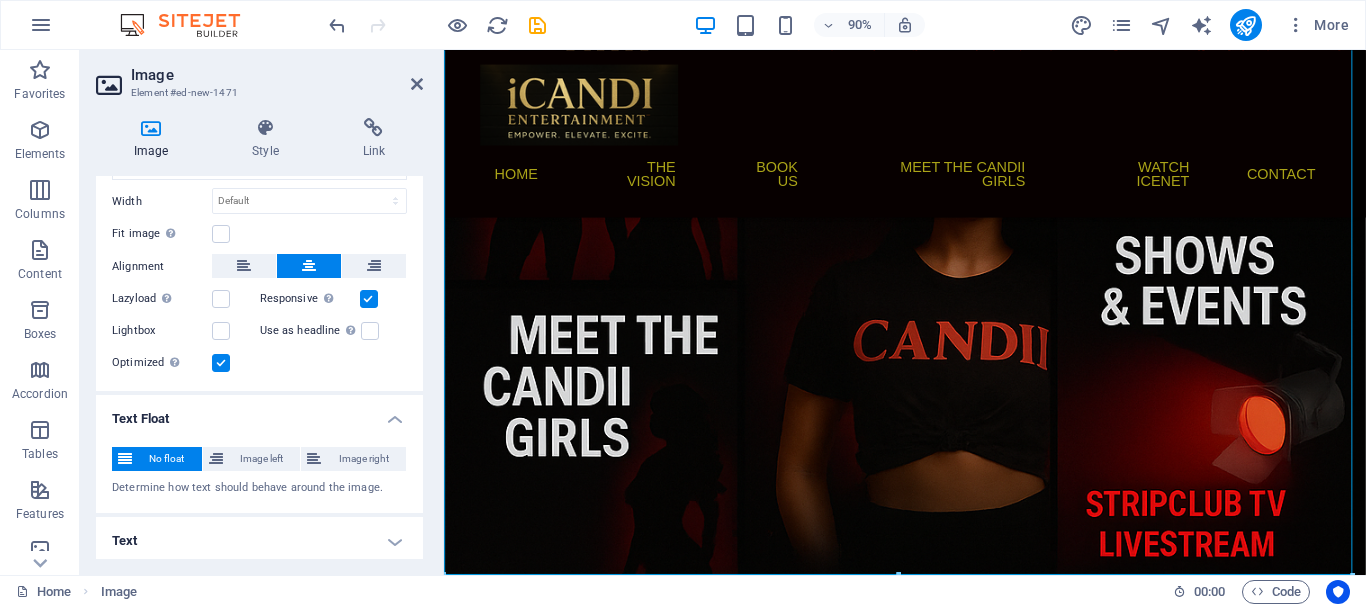 click on "Text" at bounding box center [259, 541] 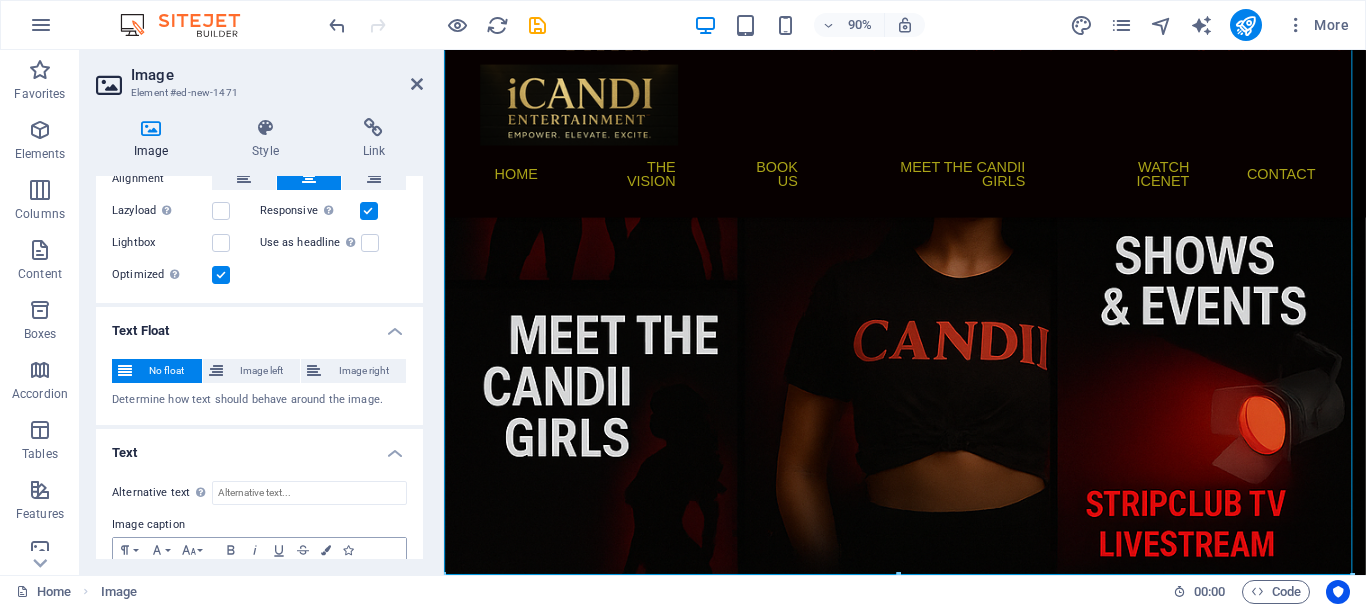 scroll, scrollTop: 473, scrollLeft: 0, axis: vertical 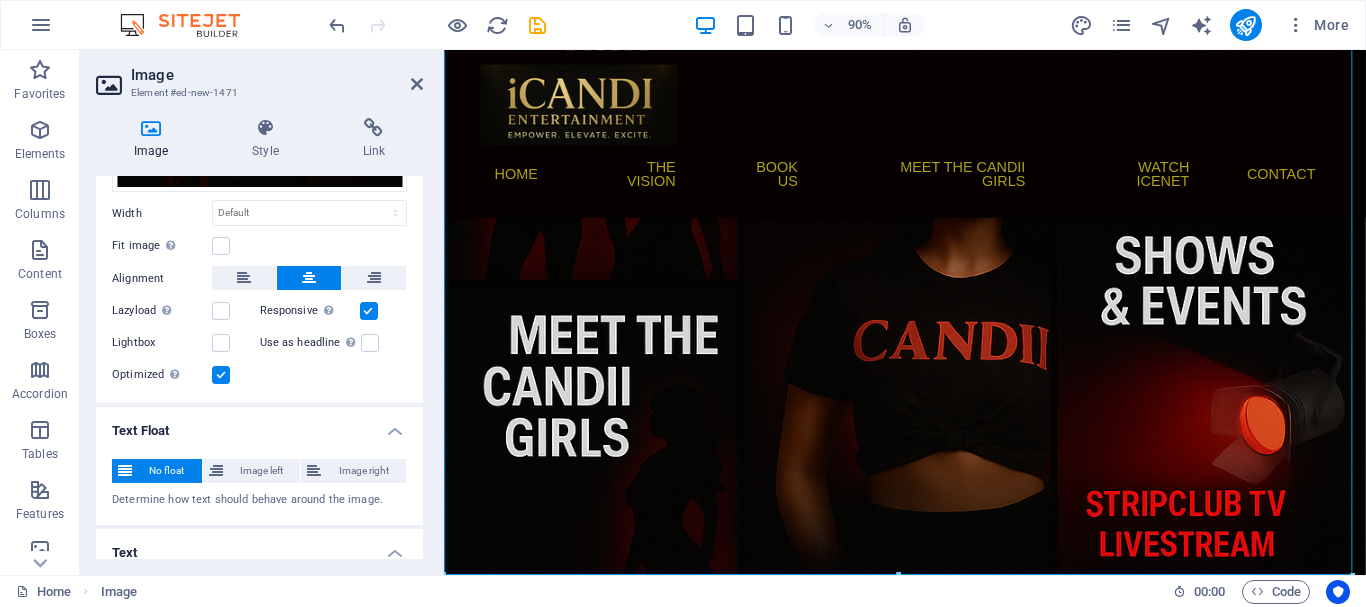 click on "Text Float" at bounding box center (259, 425) 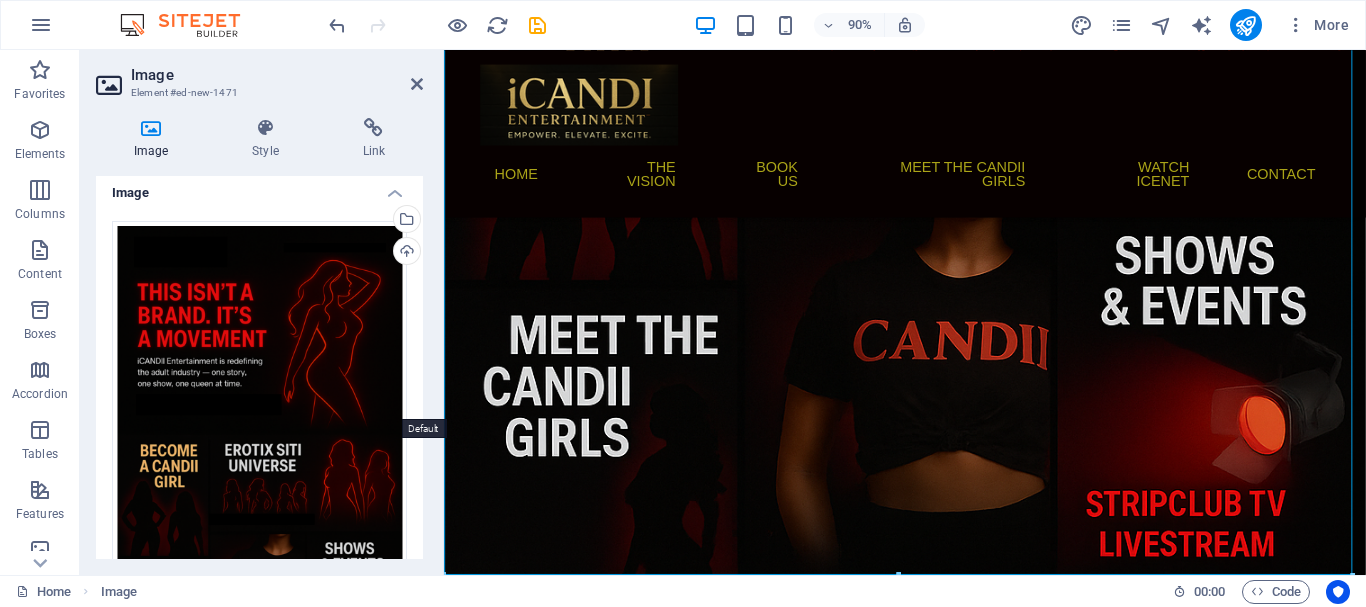 scroll, scrollTop: 0, scrollLeft: 0, axis: both 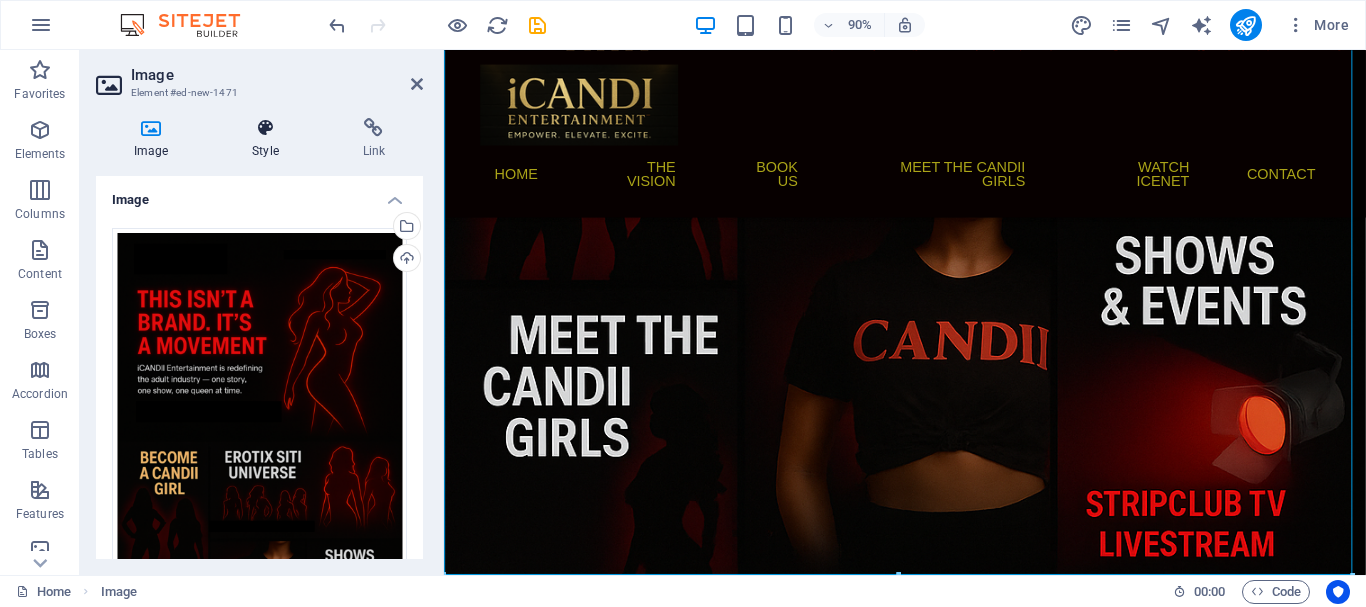 click on "Style" at bounding box center [269, 139] 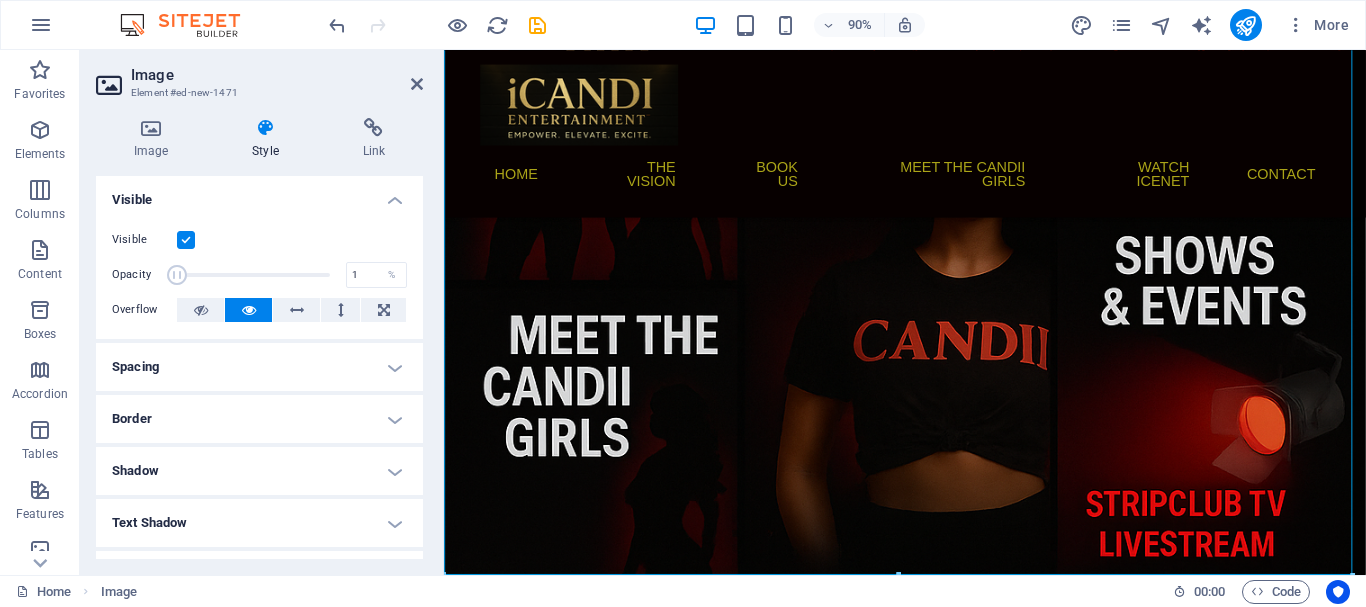 drag, startPoint x: 319, startPoint y: 277, endPoint x: 141, endPoint y: 268, distance: 178.22739 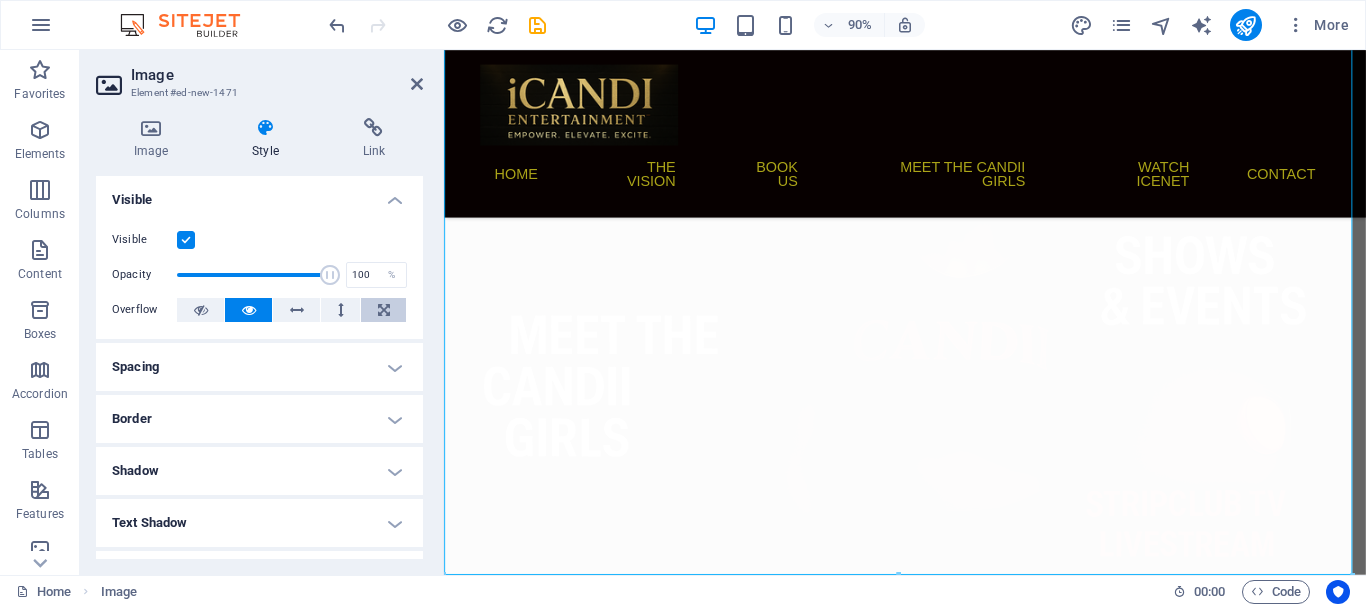 drag, startPoint x: 180, startPoint y: 280, endPoint x: 365, endPoint y: 308, distance: 187.10692 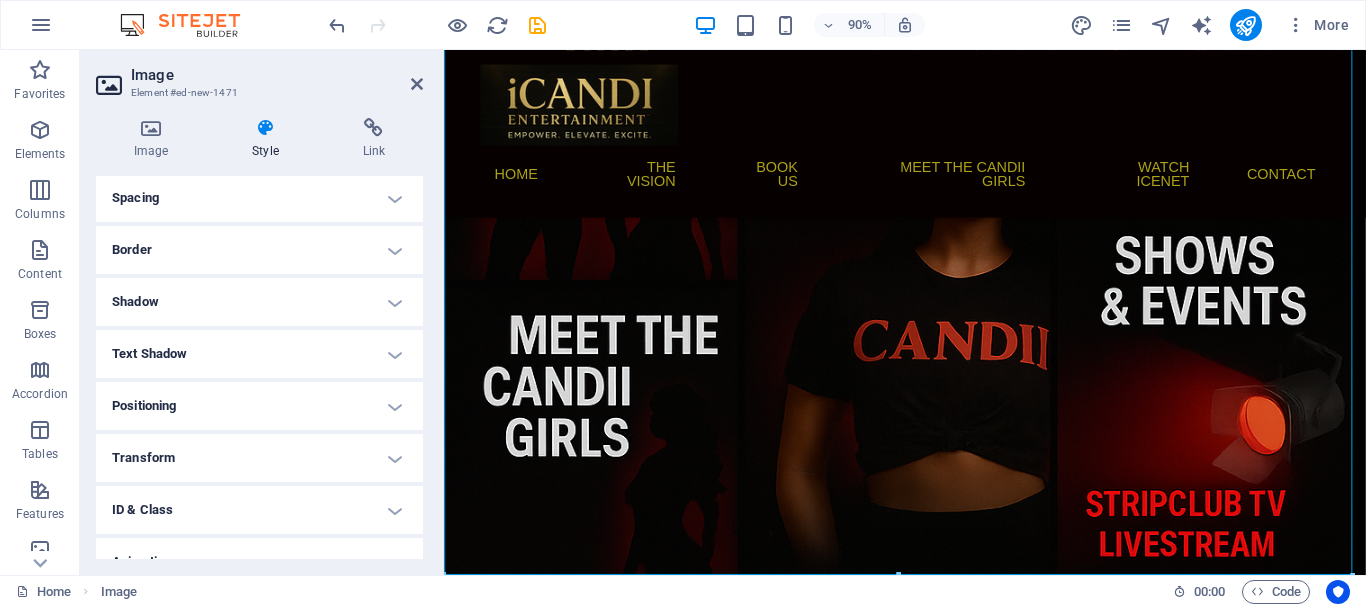 scroll, scrollTop: 200, scrollLeft: 0, axis: vertical 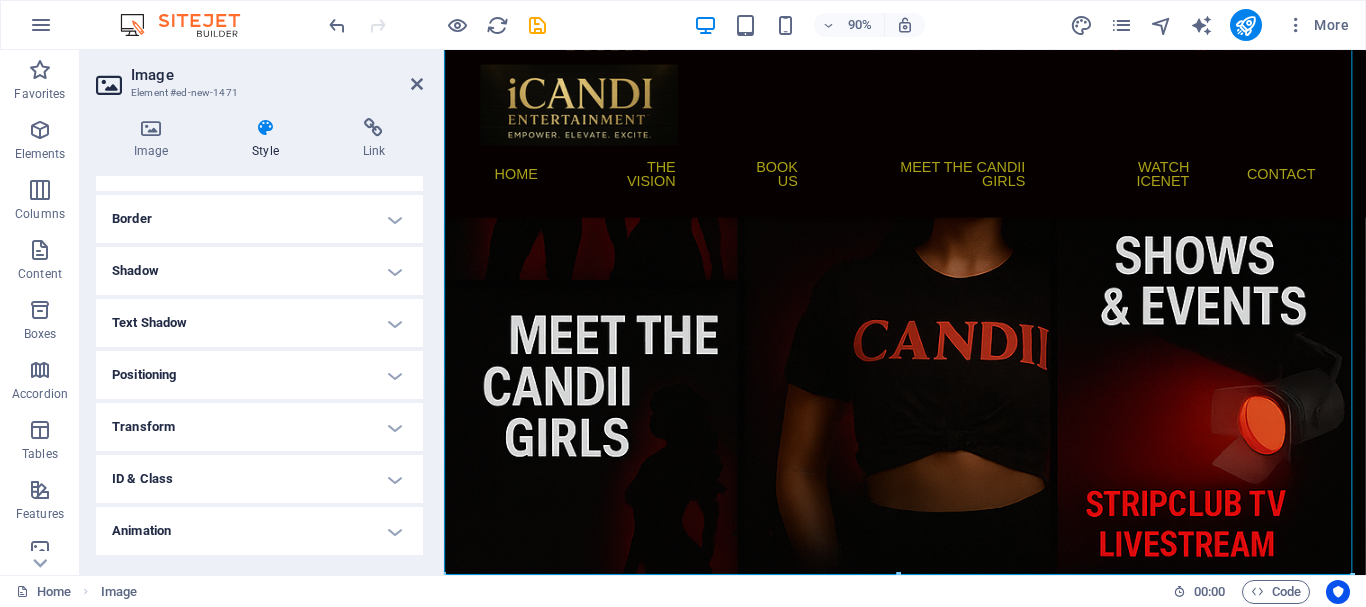 click on "Positioning" at bounding box center (259, 375) 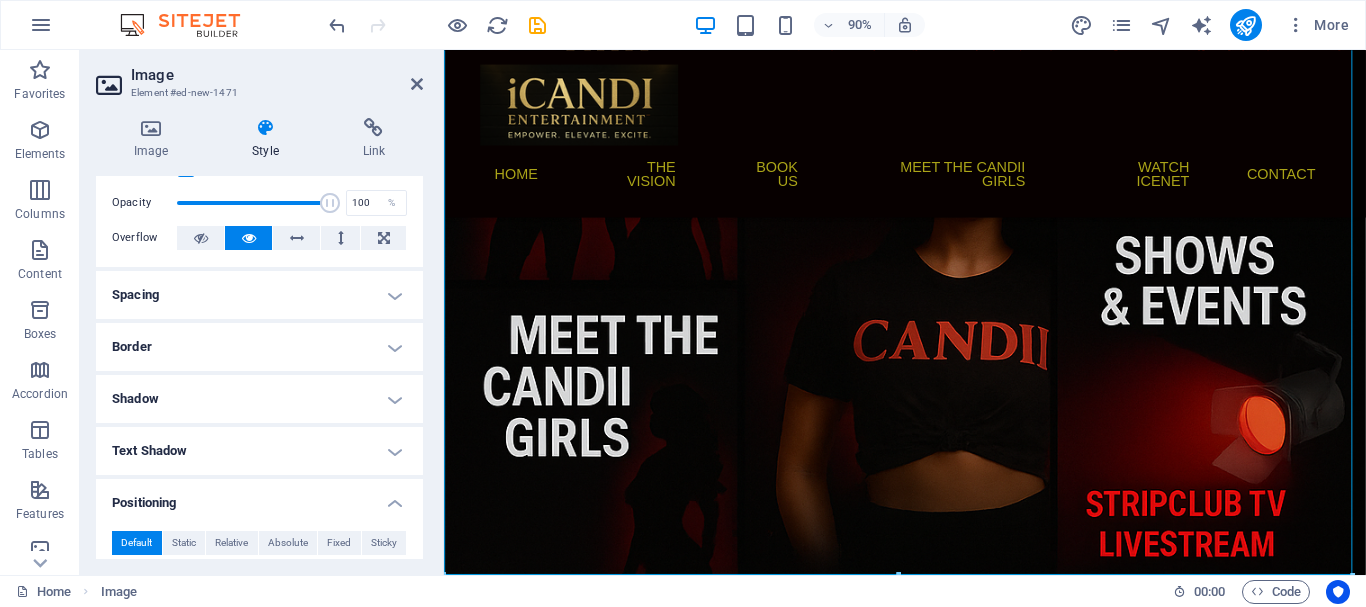 scroll, scrollTop: 0, scrollLeft: 0, axis: both 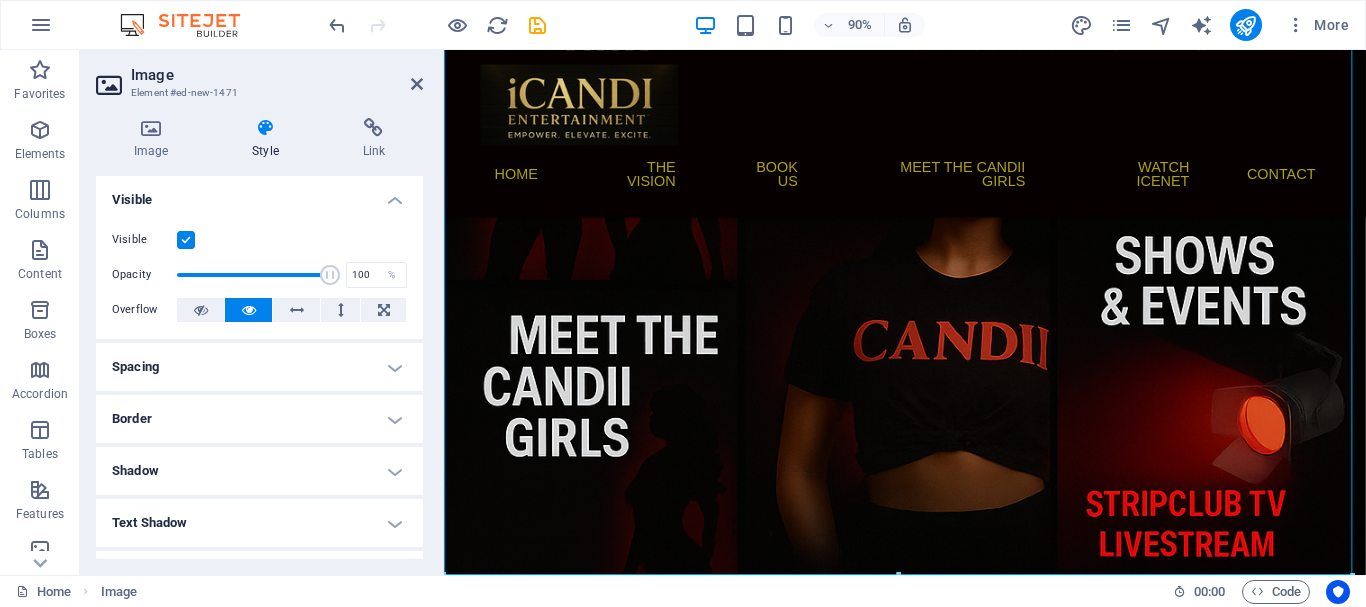 click at bounding box center [186, 240] 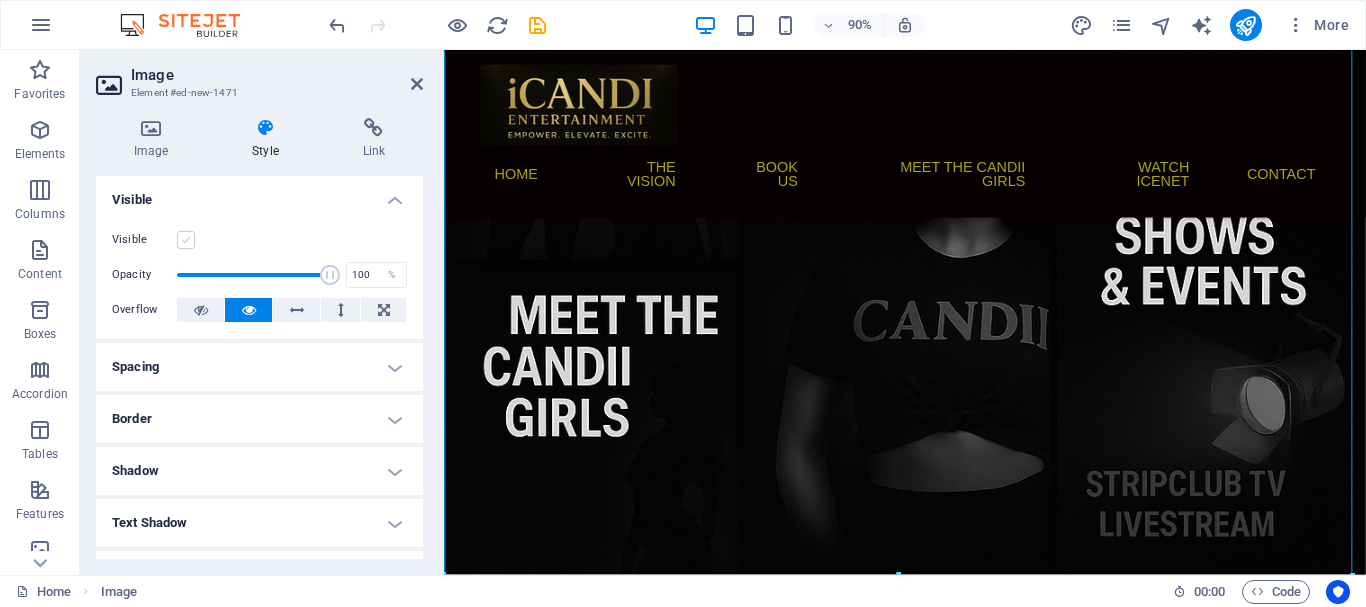 scroll, scrollTop: 931, scrollLeft: 0, axis: vertical 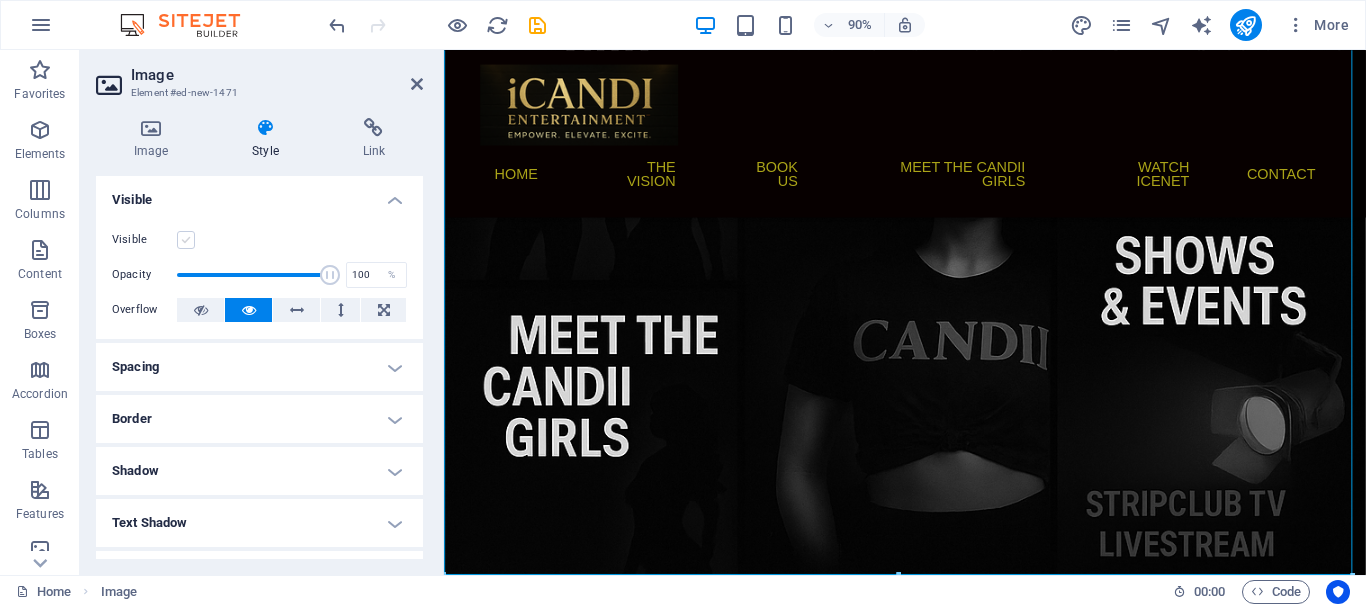 click at bounding box center (186, 240) 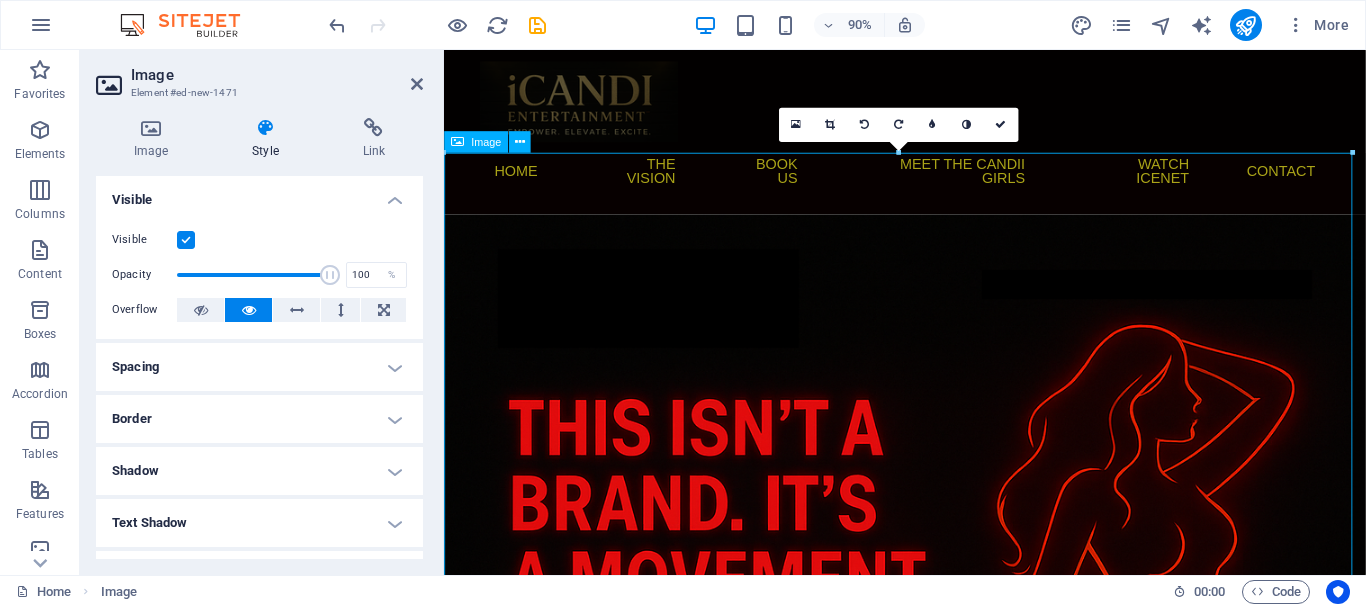 scroll, scrollTop: 0, scrollLeft: 0, axis: both 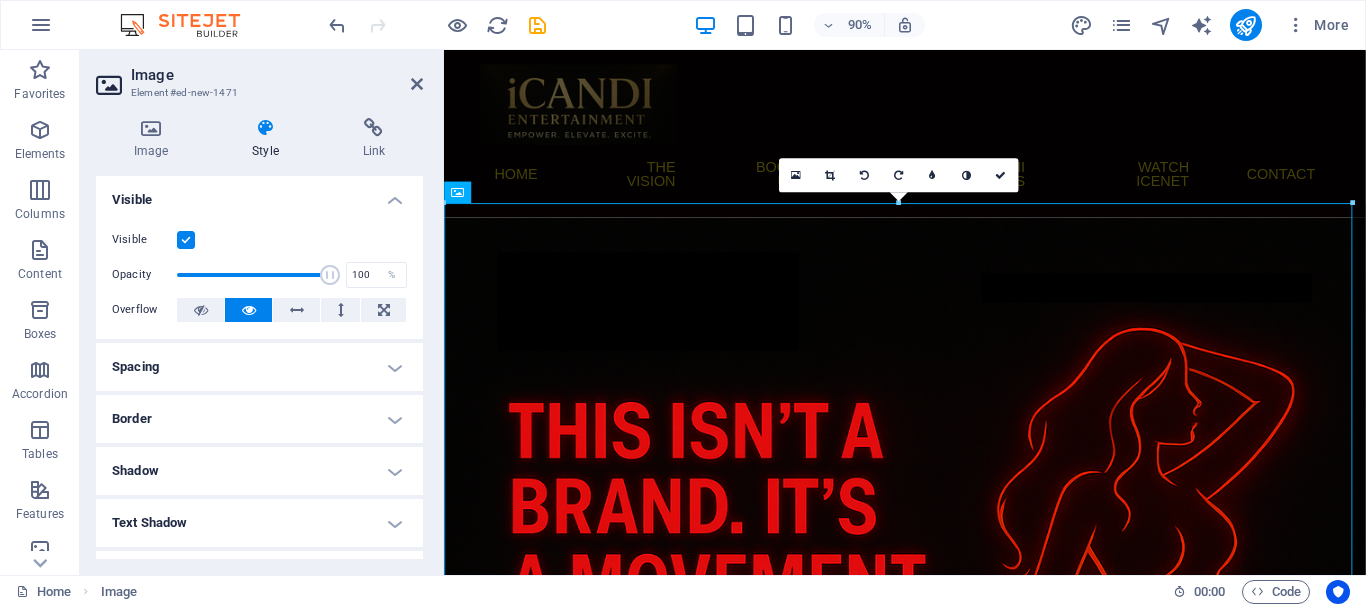 click on "Visible" at bounding box center [259, 194] 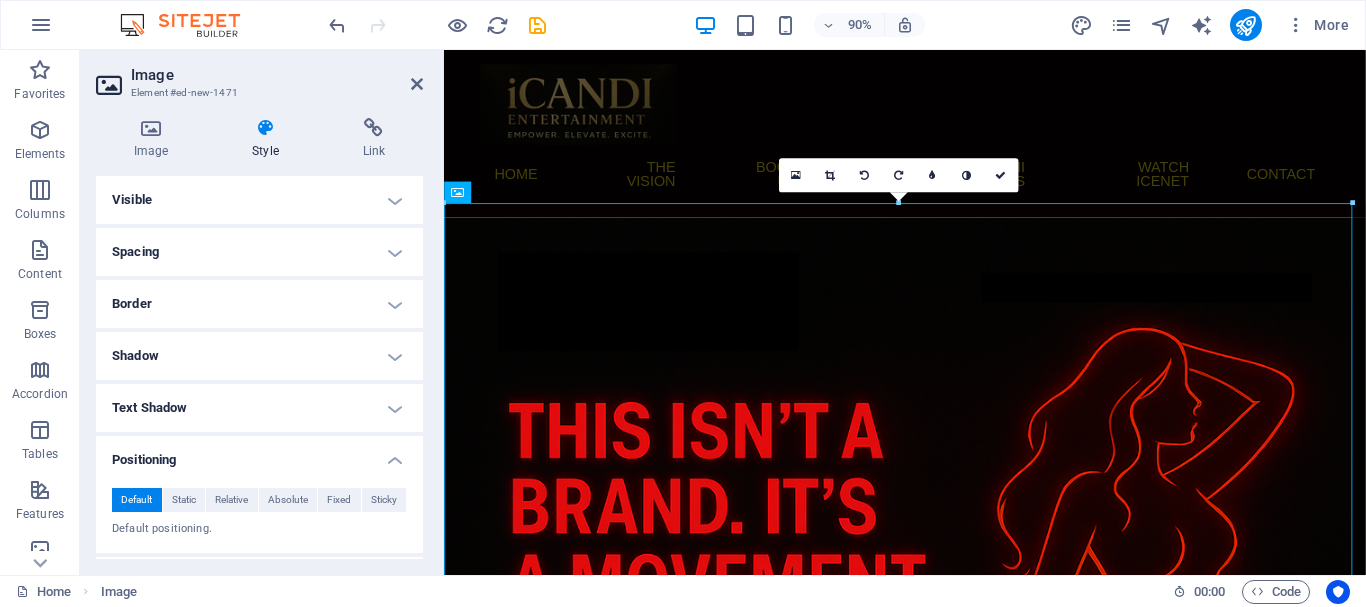 click on "Spacing" at bounding box center [259, 252] 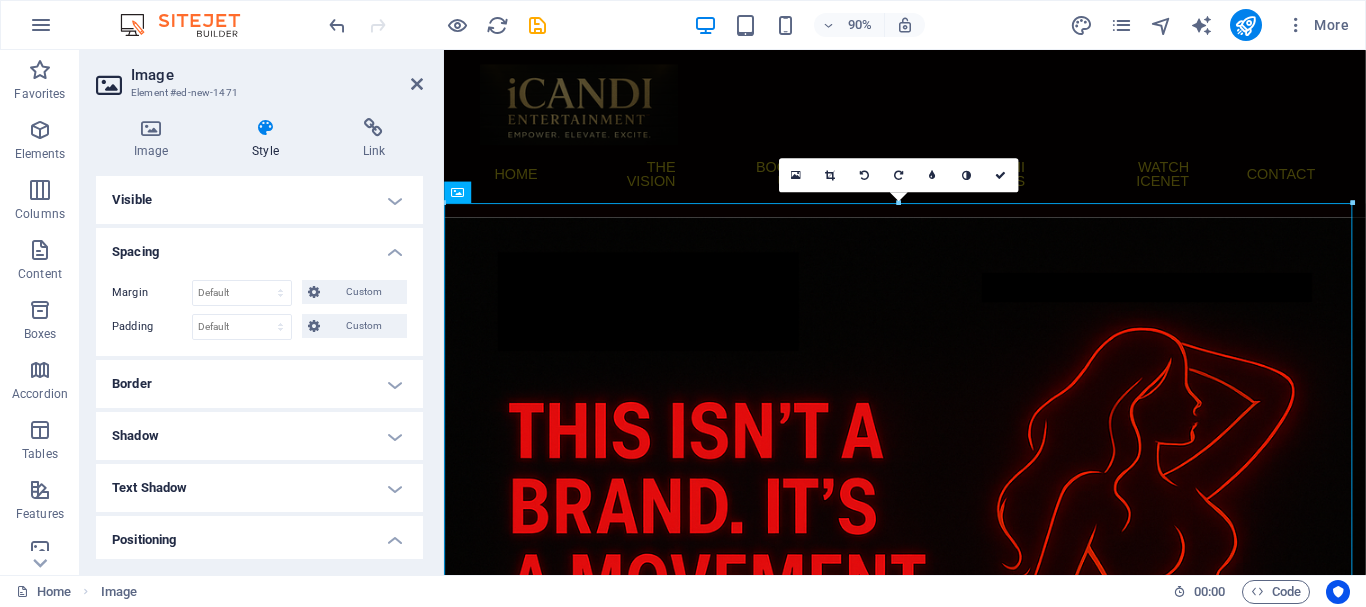click on "Border" at bounding box center (259, 384) 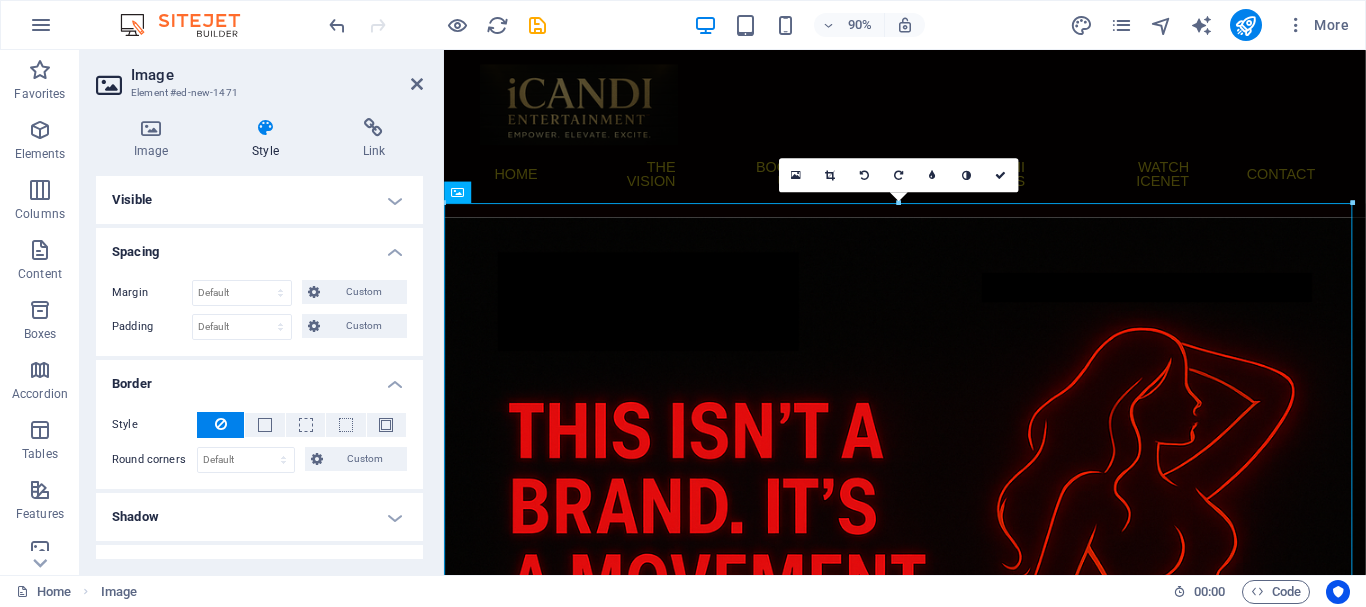 click on "Border" at bounding box center [259, 378] 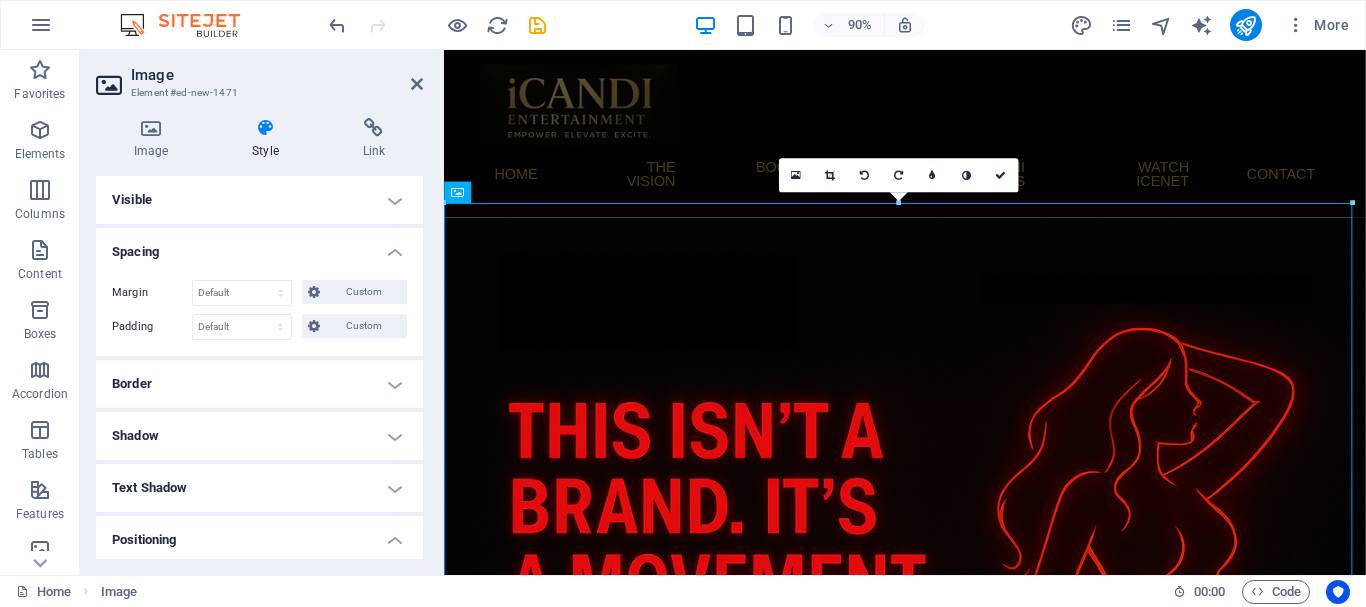 click on "Spacing" at bounding box center (259, 246) 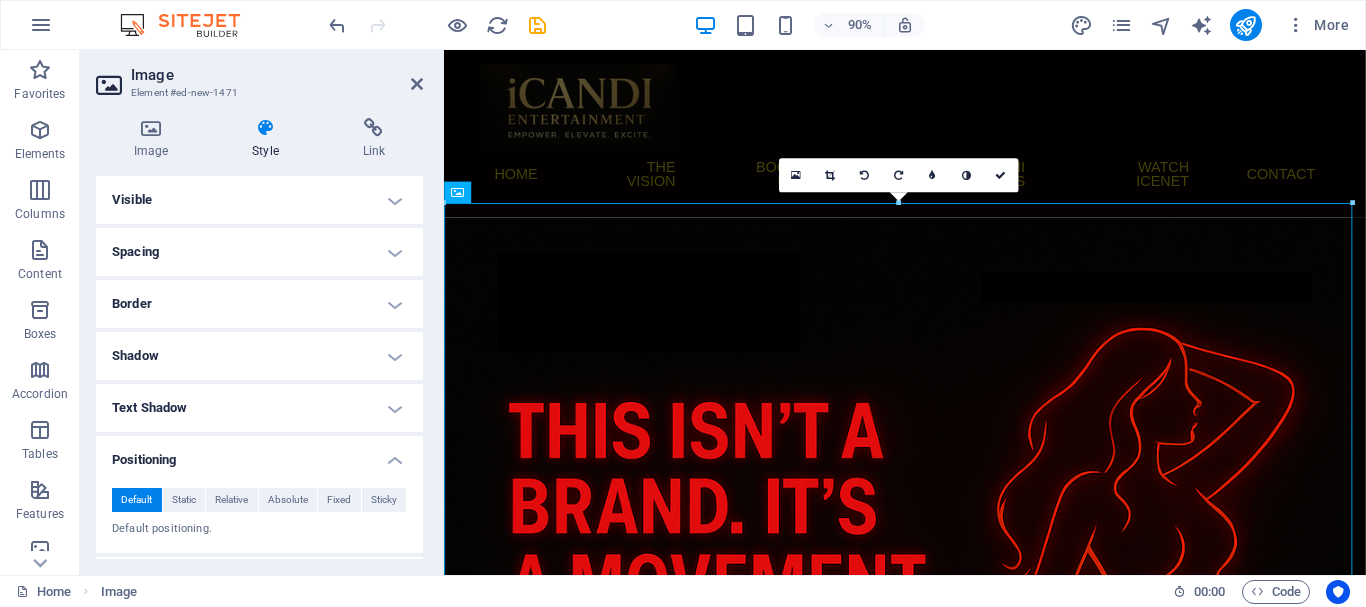 click on "Shadow" at bounding box center (259, 356) 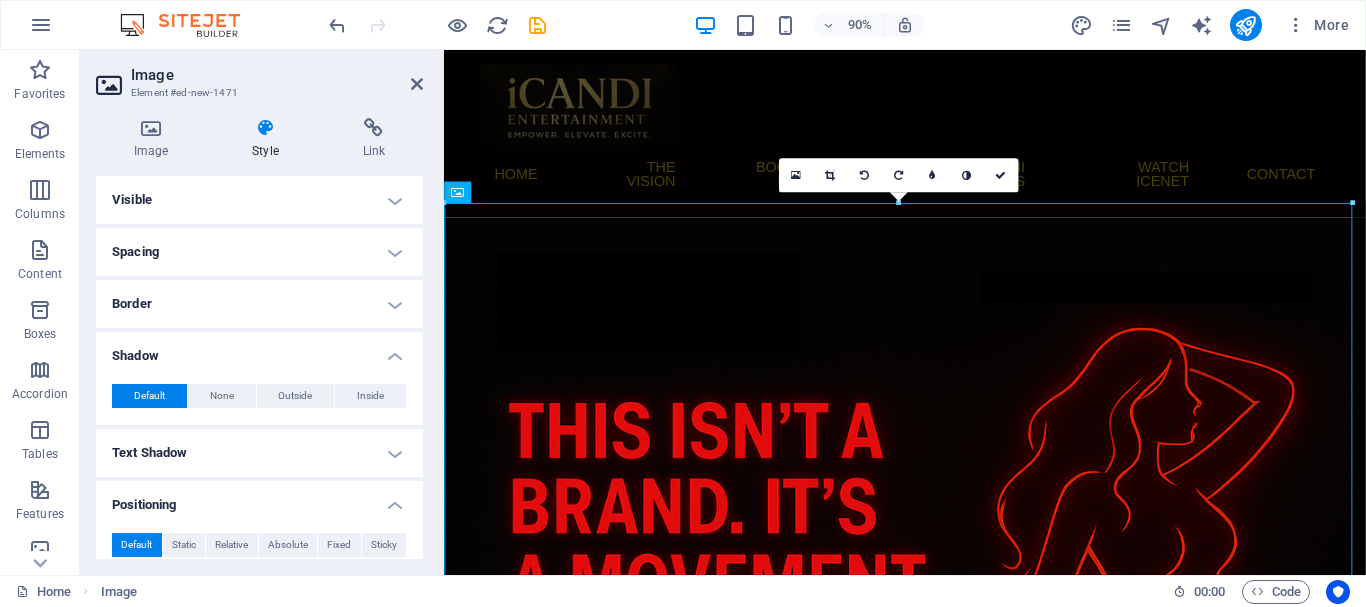 click on "Shadow" at bounding box center [259, 350] 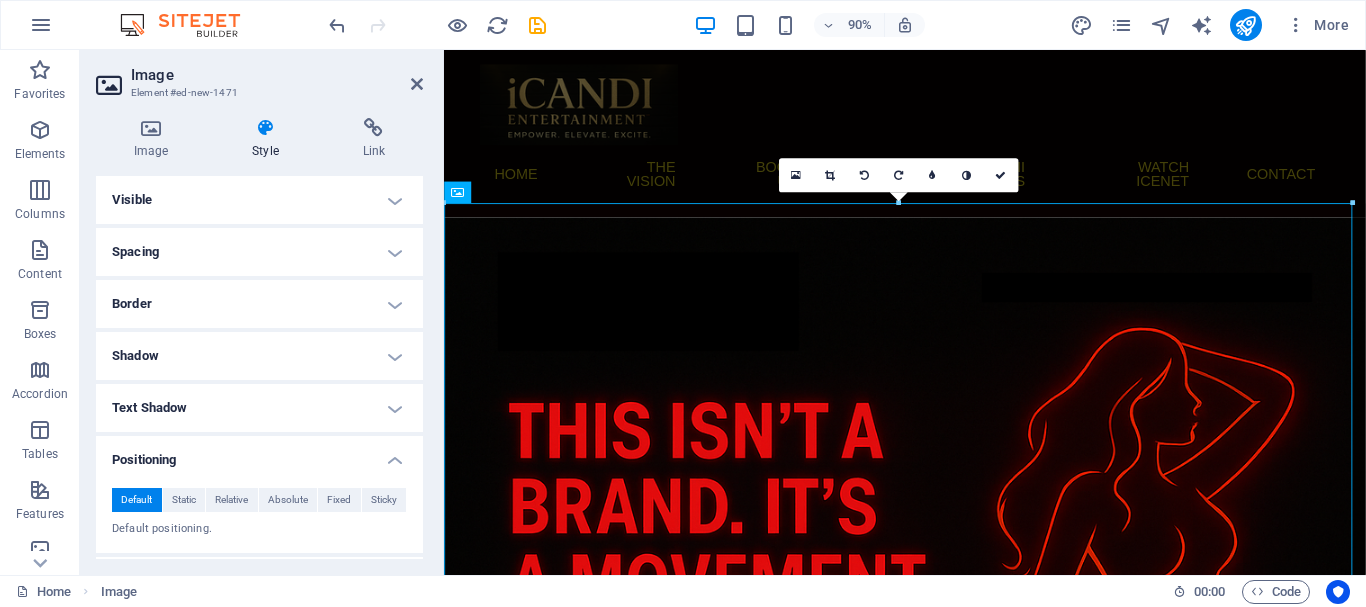 click on "Text Shadow" at bounding box center [259, 408] 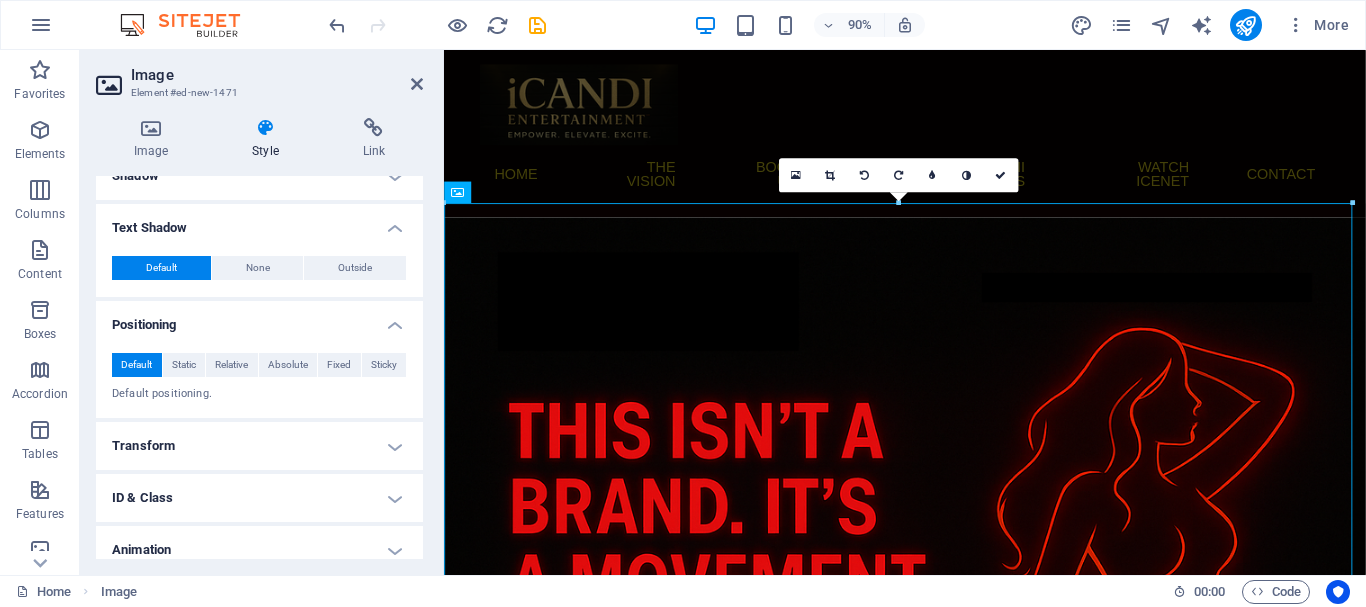 scroll, scrollTop: 200, scrollLeft: 0, axis: vertical 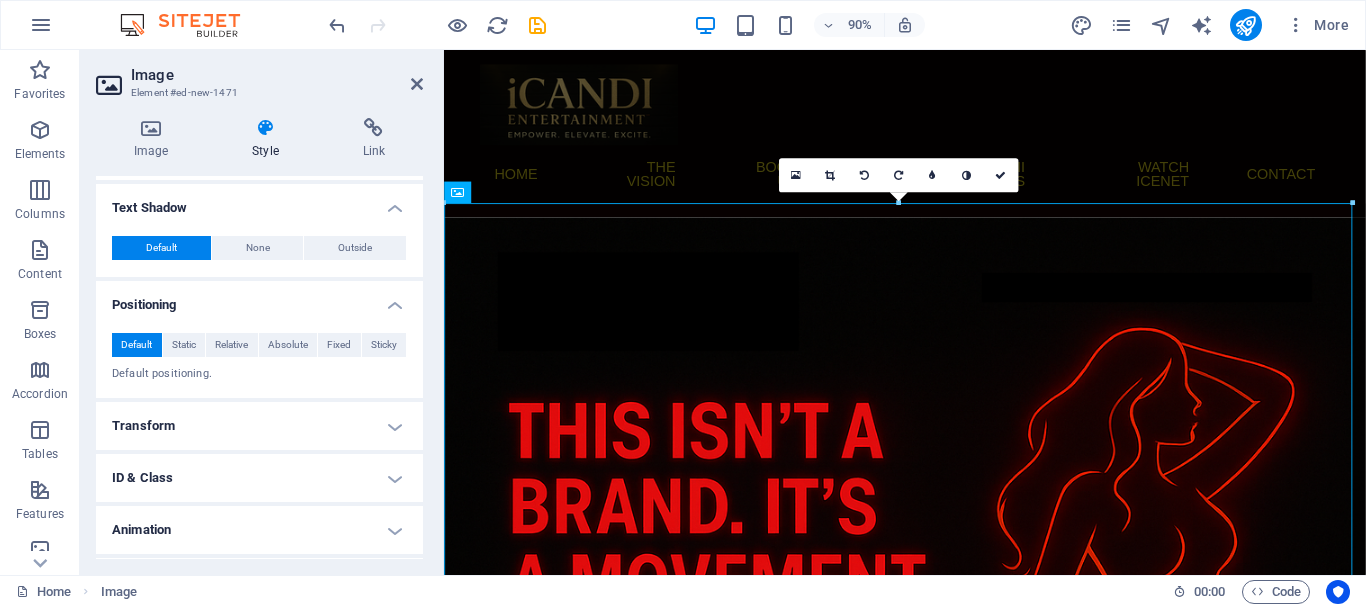 click on "Transform" at bounding box center [259, 426] 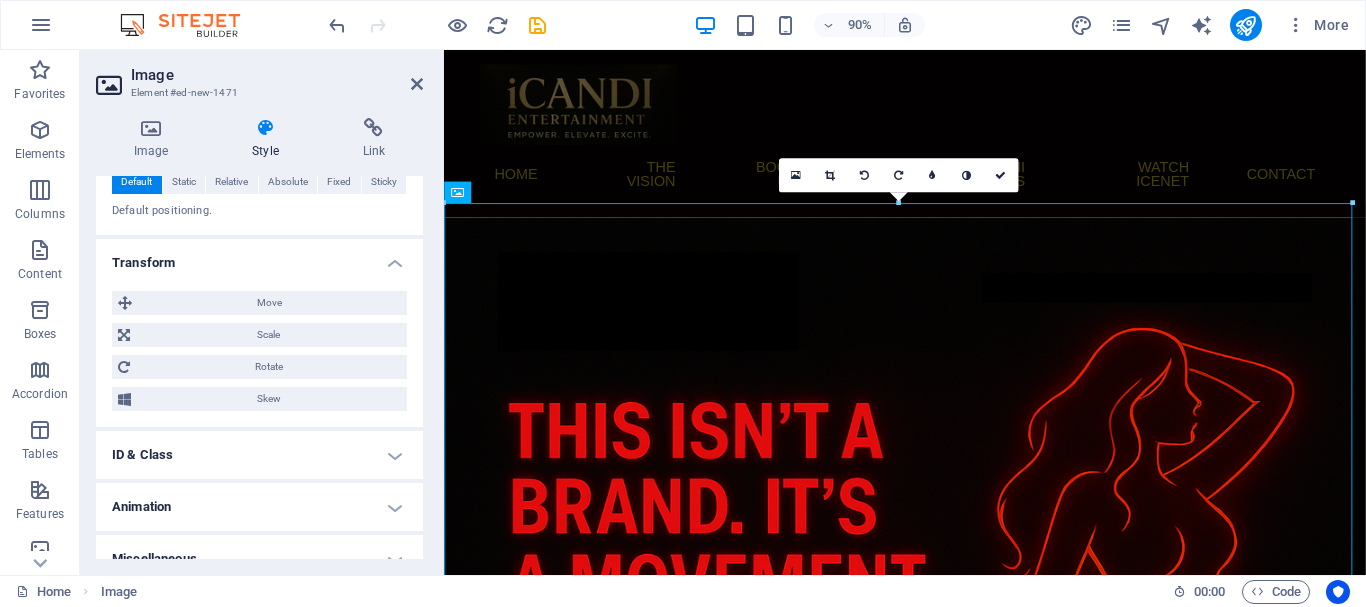 scroll, scrollTop: 387, scrollLeft: 0, axis: vertical 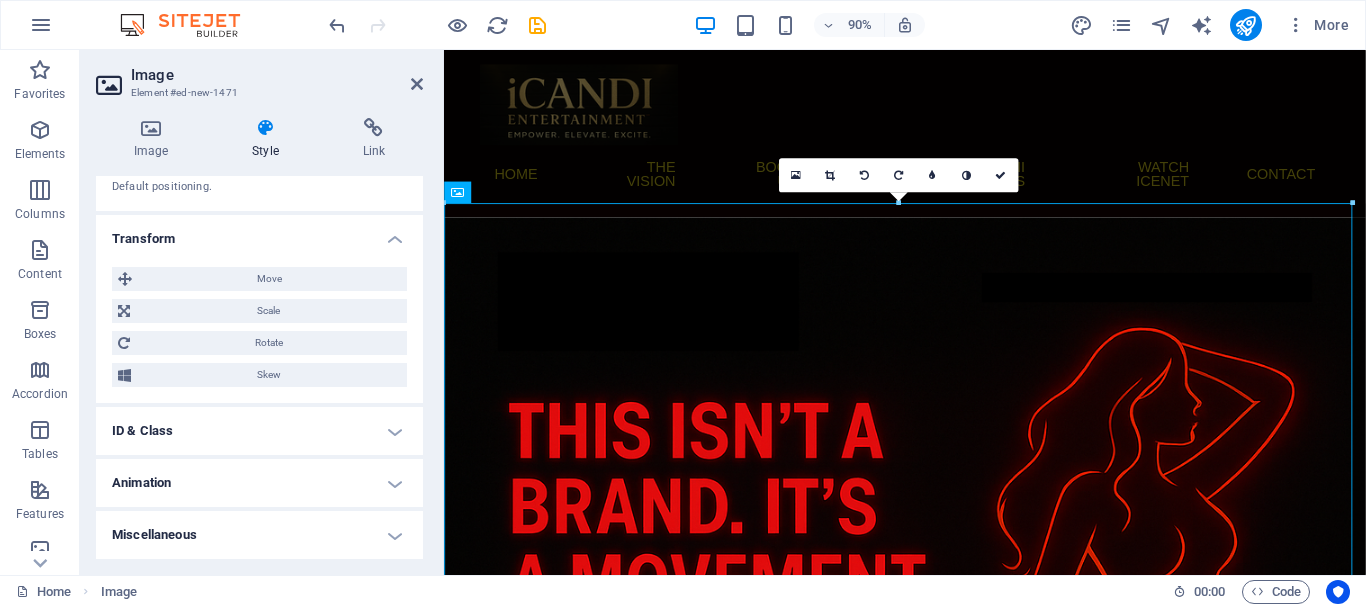 click on "ID & Class" at bounding box center [259, 431] 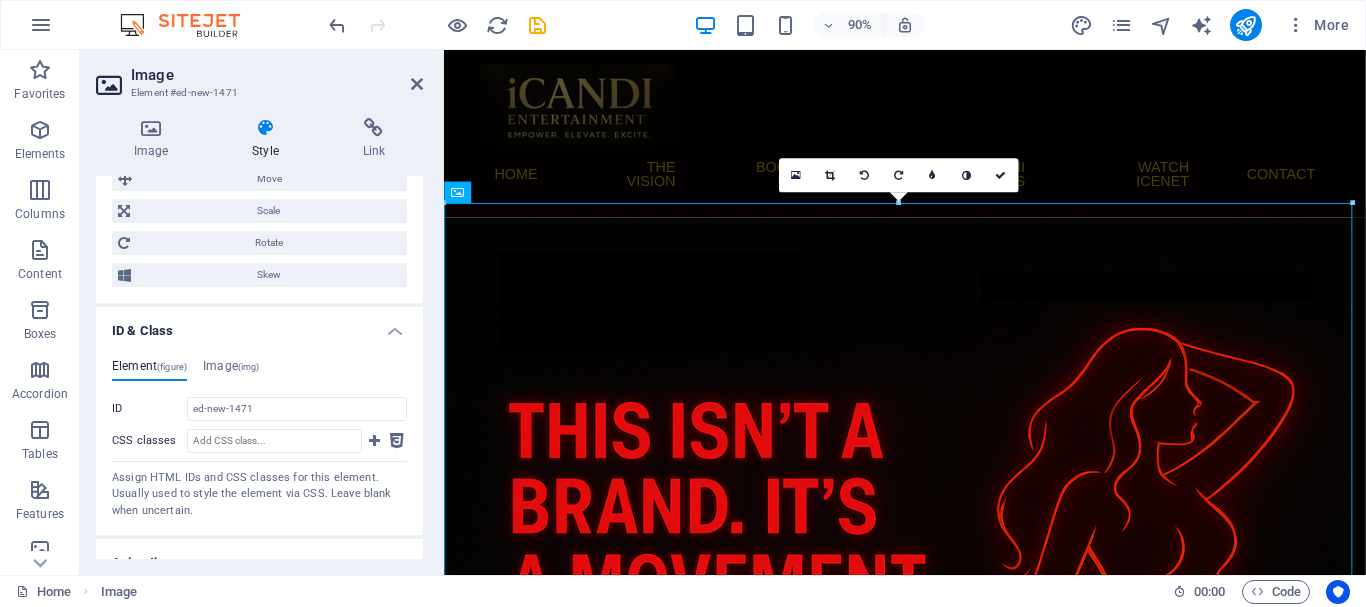 scroll, scrollTop: 567, scrollLeft: 0, axis: vertical 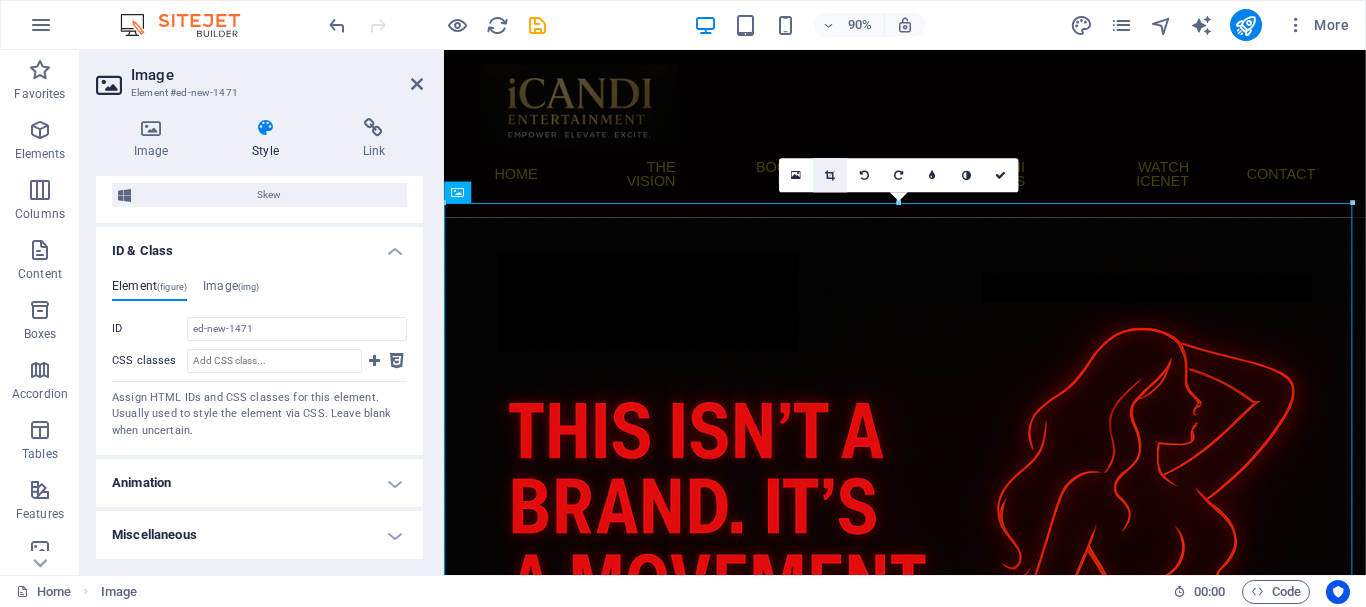 click at bounding box center [830, 175] 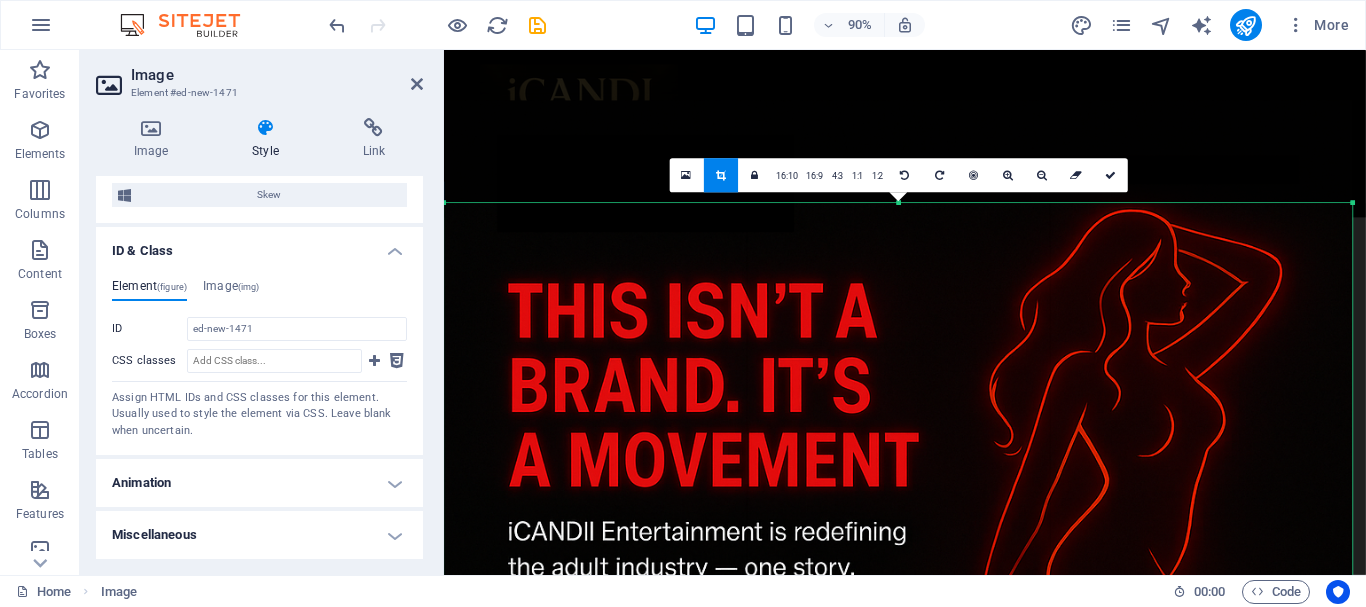 drag, startPoint x: 900, startPoint y: 201, endPoint x: 900, endPoint y: 315, distance: 114 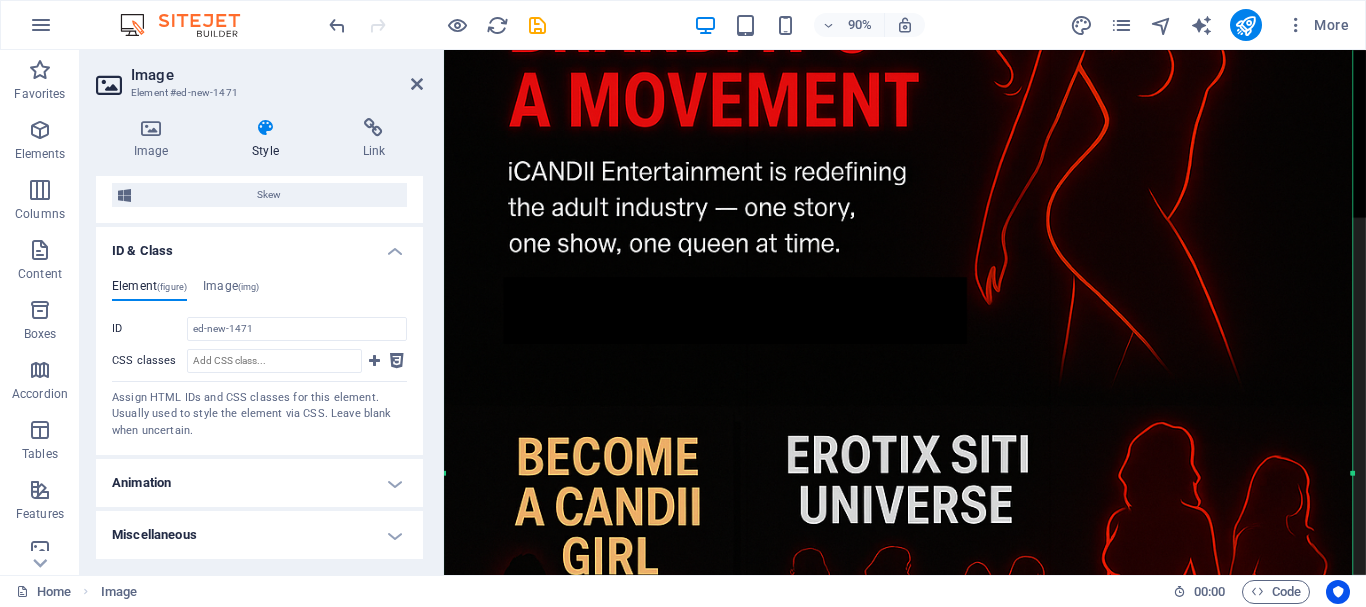 scroll, scrollTop: 400, scrollLeft: 0, axis: vertical 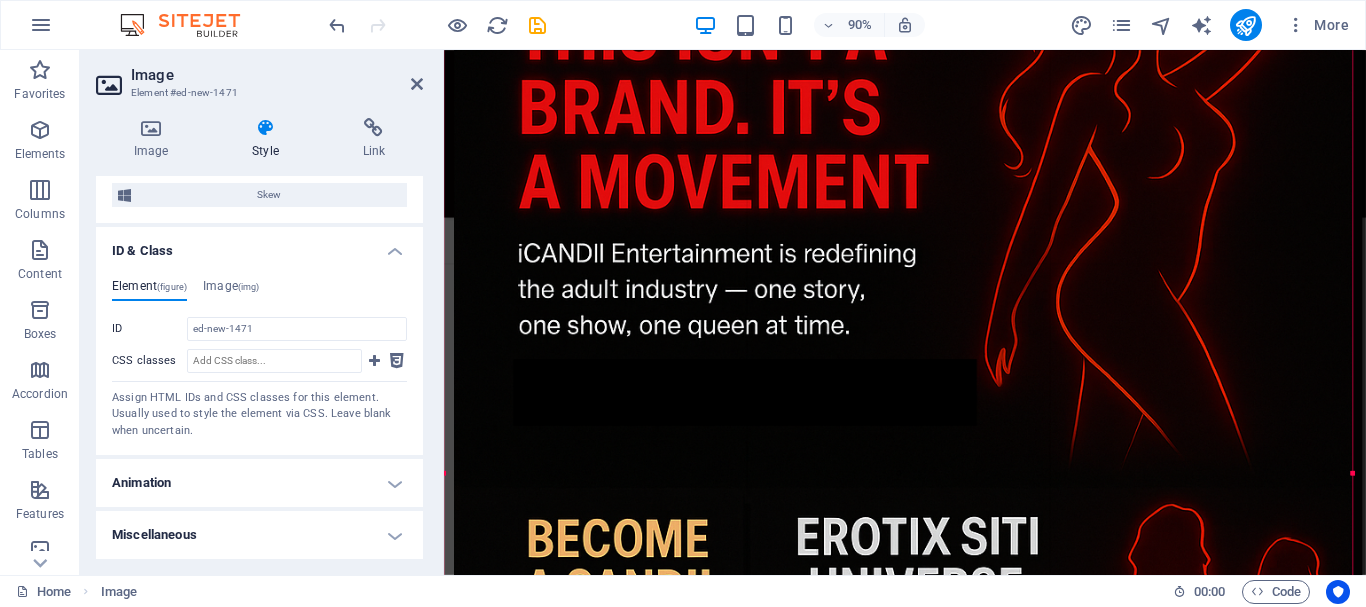 drag, startPoint x: 1027, startPoint y: 241, endPoint x: 1038, endPoint y: 321, distance: 80.75271 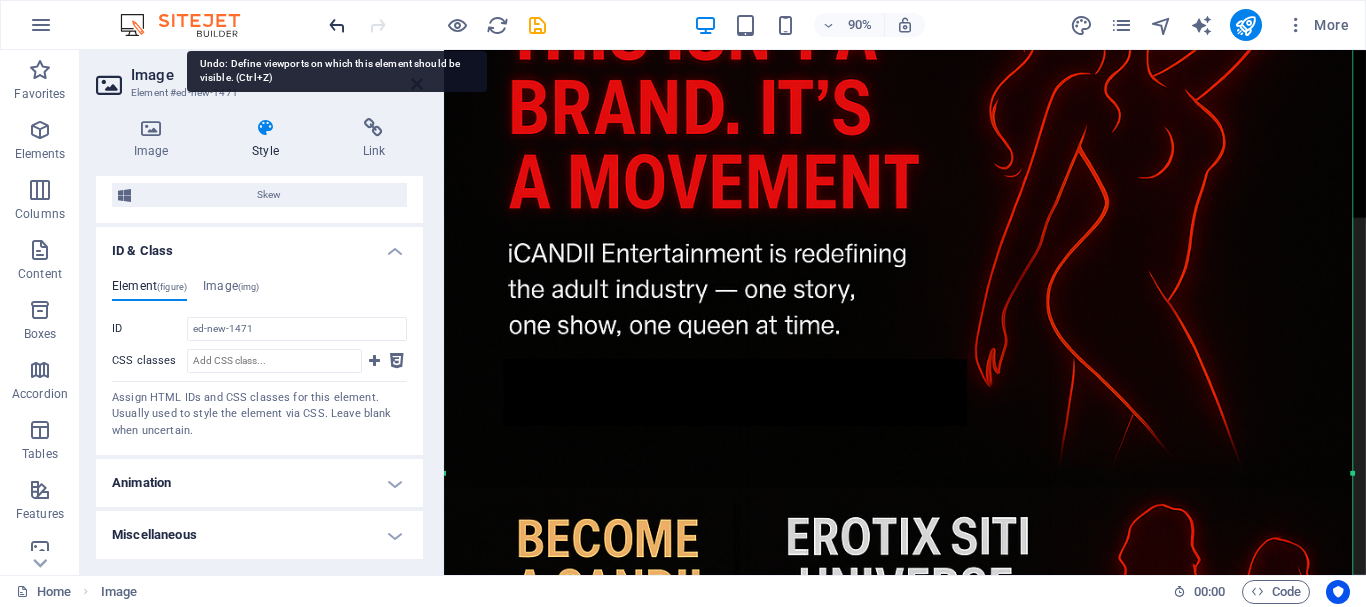 click at bounding box center [337, 25] 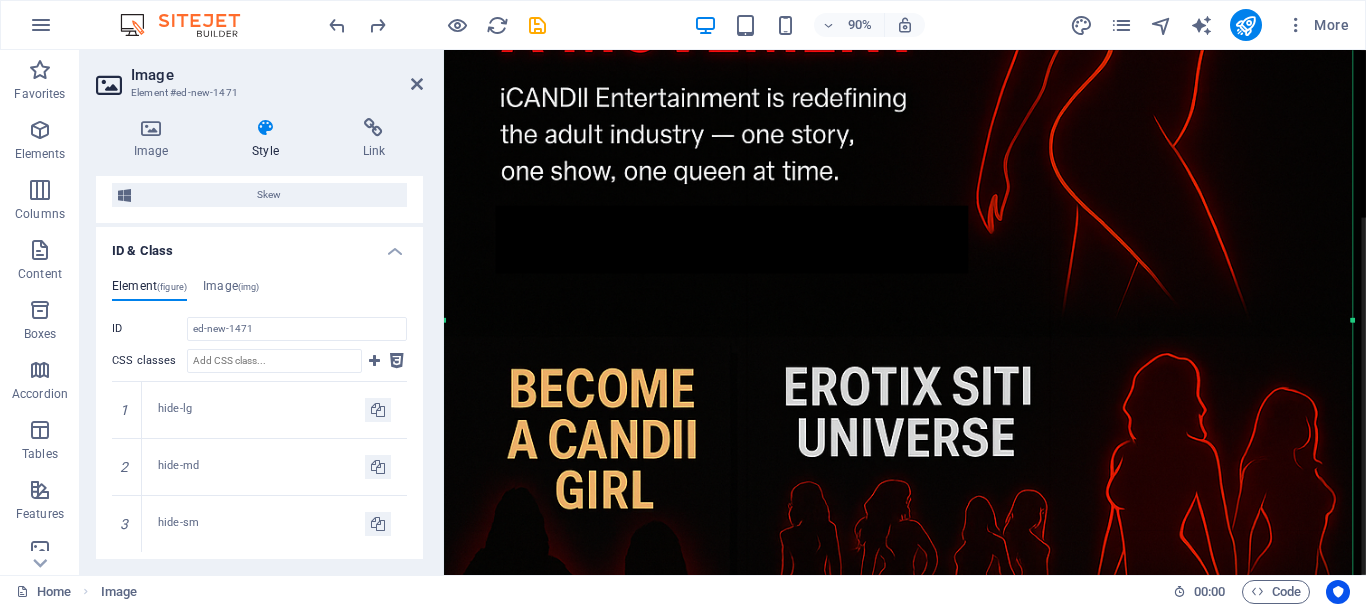 click at bounding box center [898, 352] 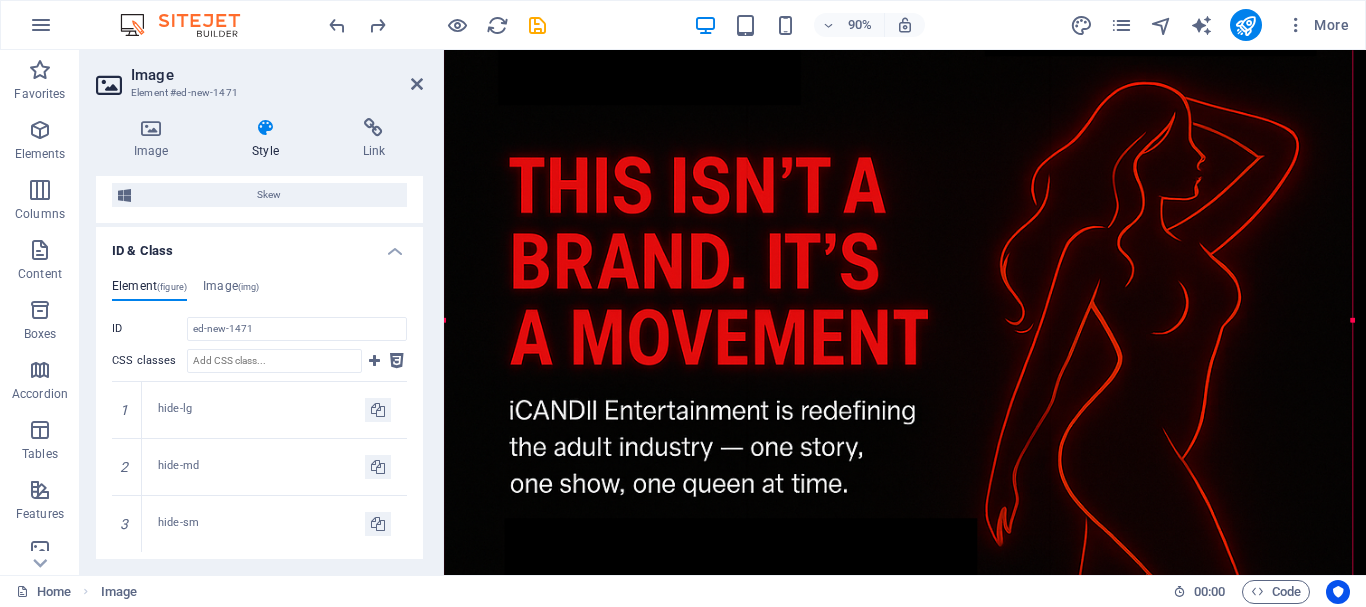 drag, startPoint x: 956, startPoint y: 302, endPoint x: 967, endPoint y: 646, distance: 344.17584 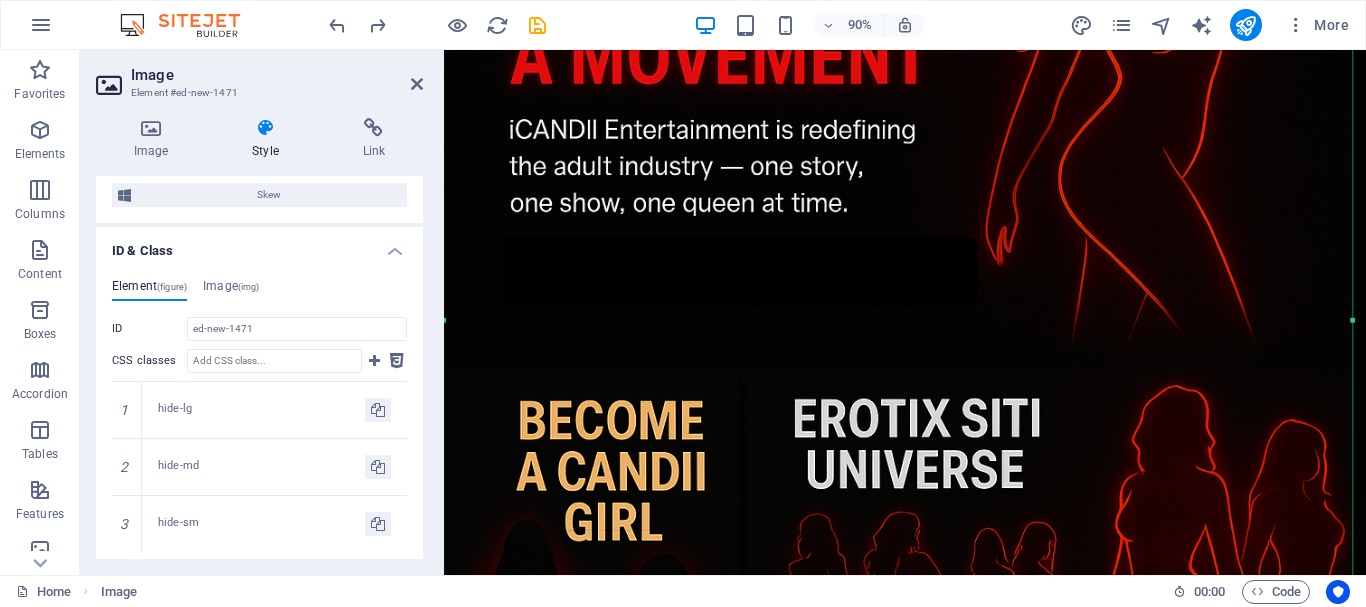 click at bounding box center [907, 384] 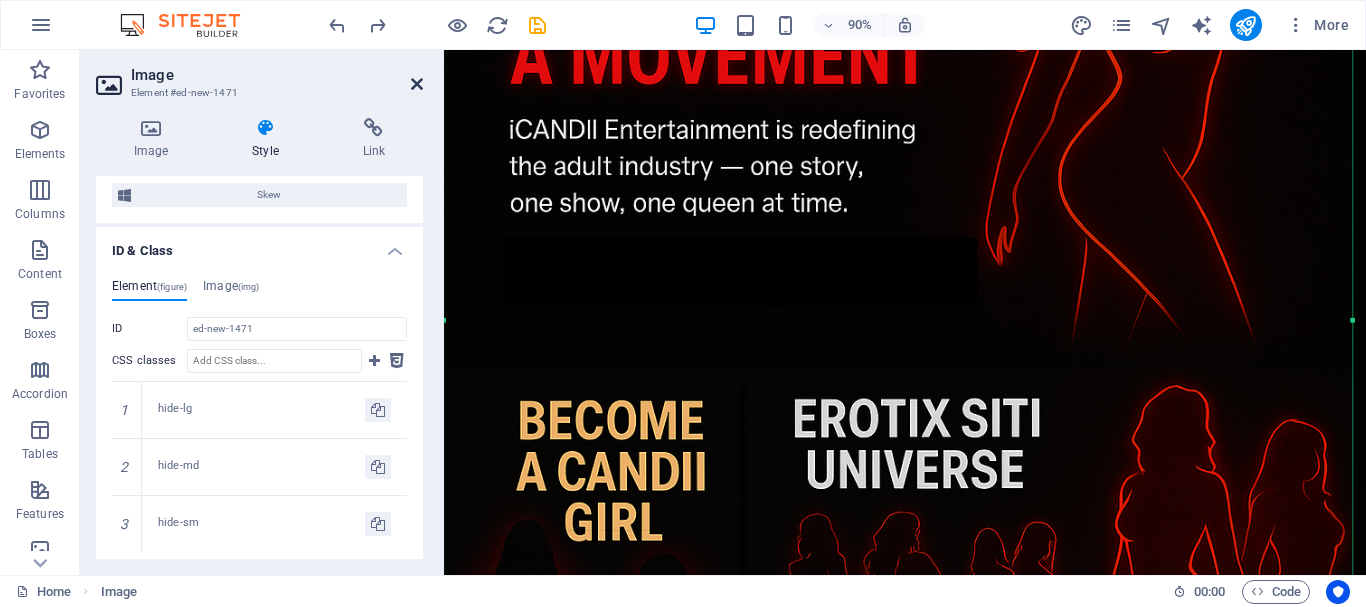 click at bounding box center (417, 84) 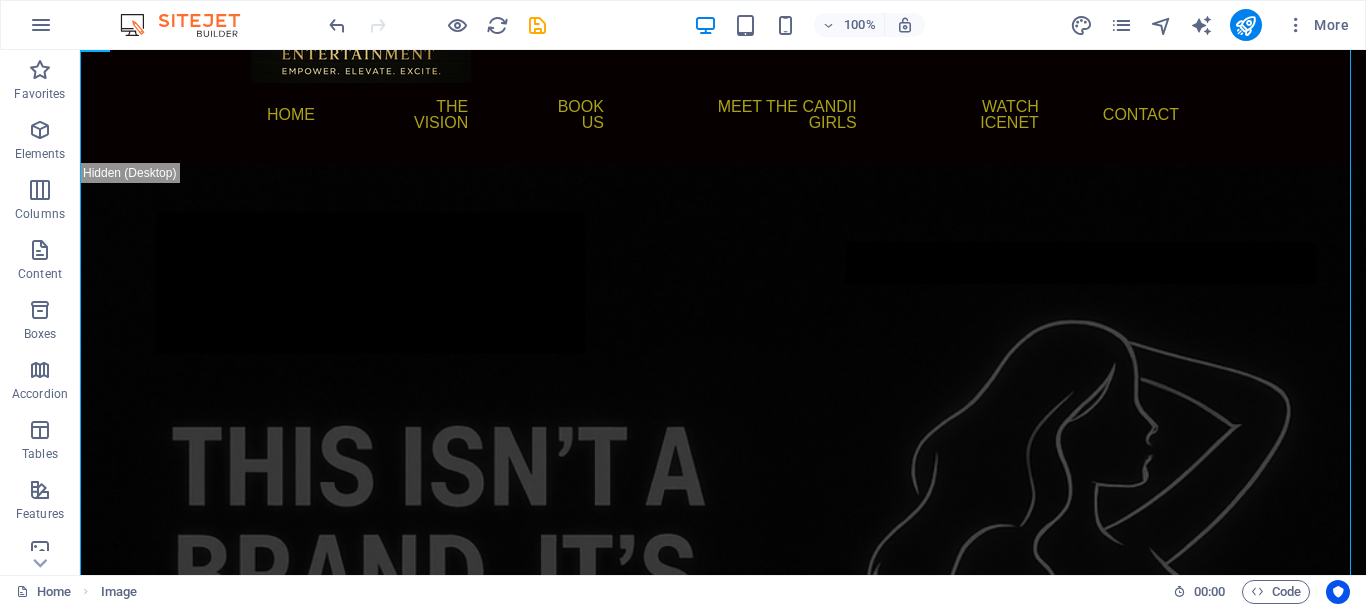 scroll, scrollTop: 0, scrollLeft: 0, axis: both 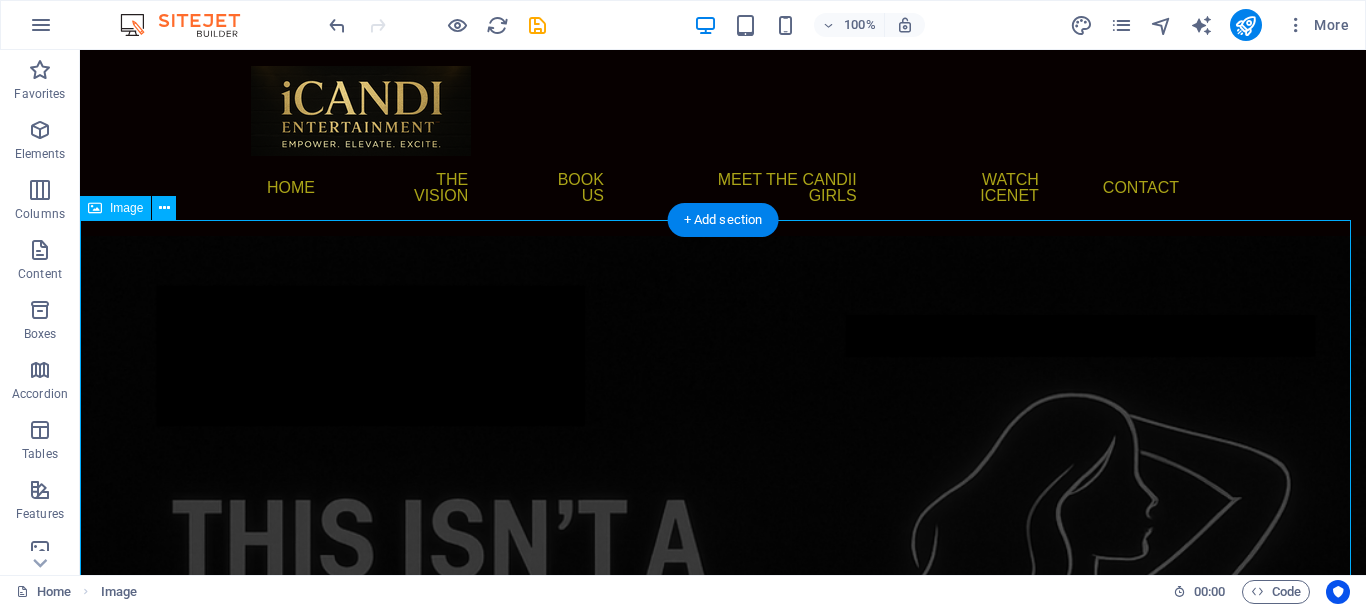 click at bounding box center (723, 1127) 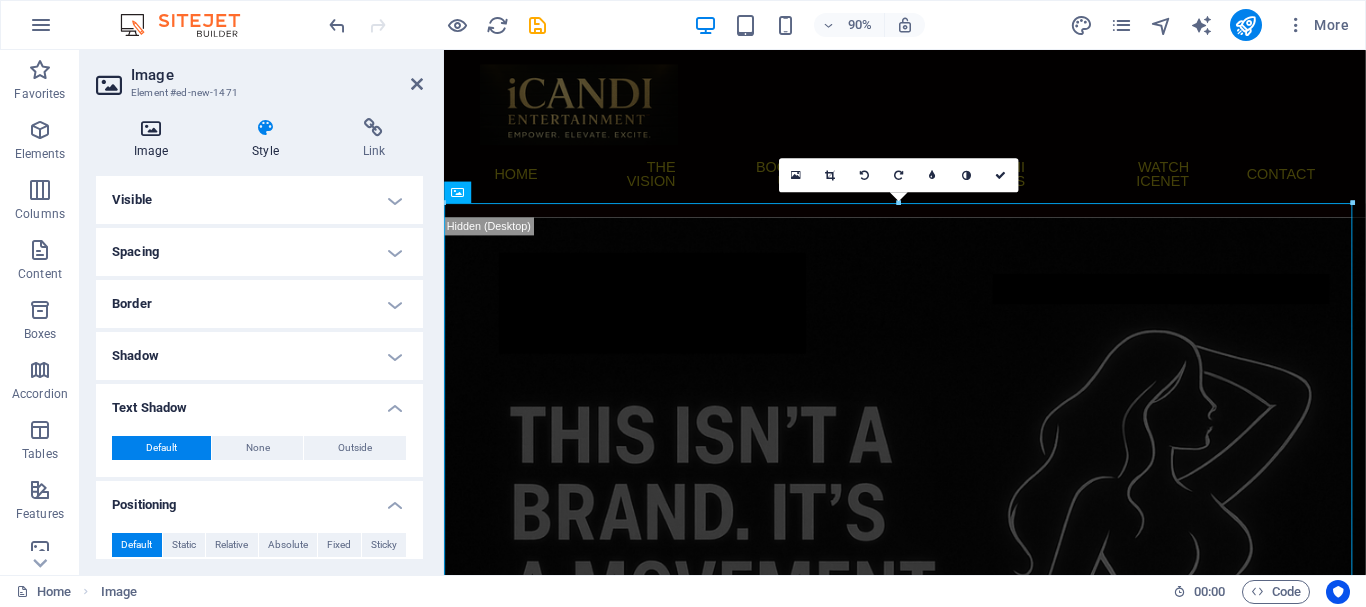 click on "Image" at bounding box center (155, 139) 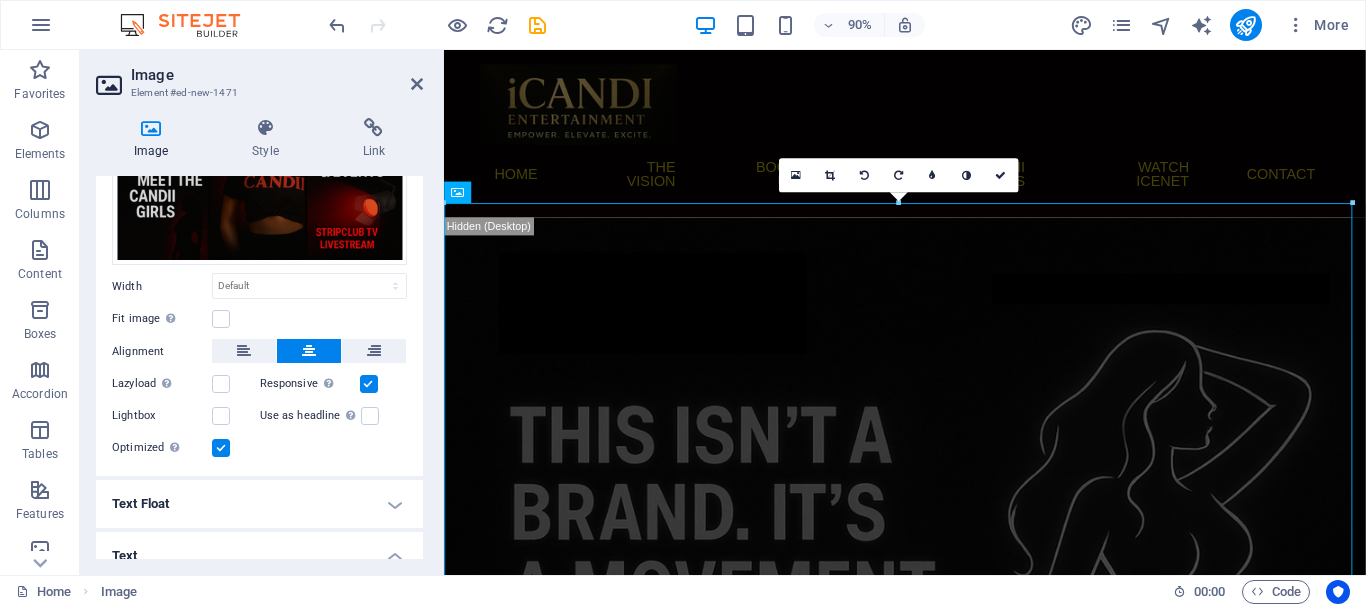scroll, scrollTop: 500, scrollLeft: 0, axis: vertical 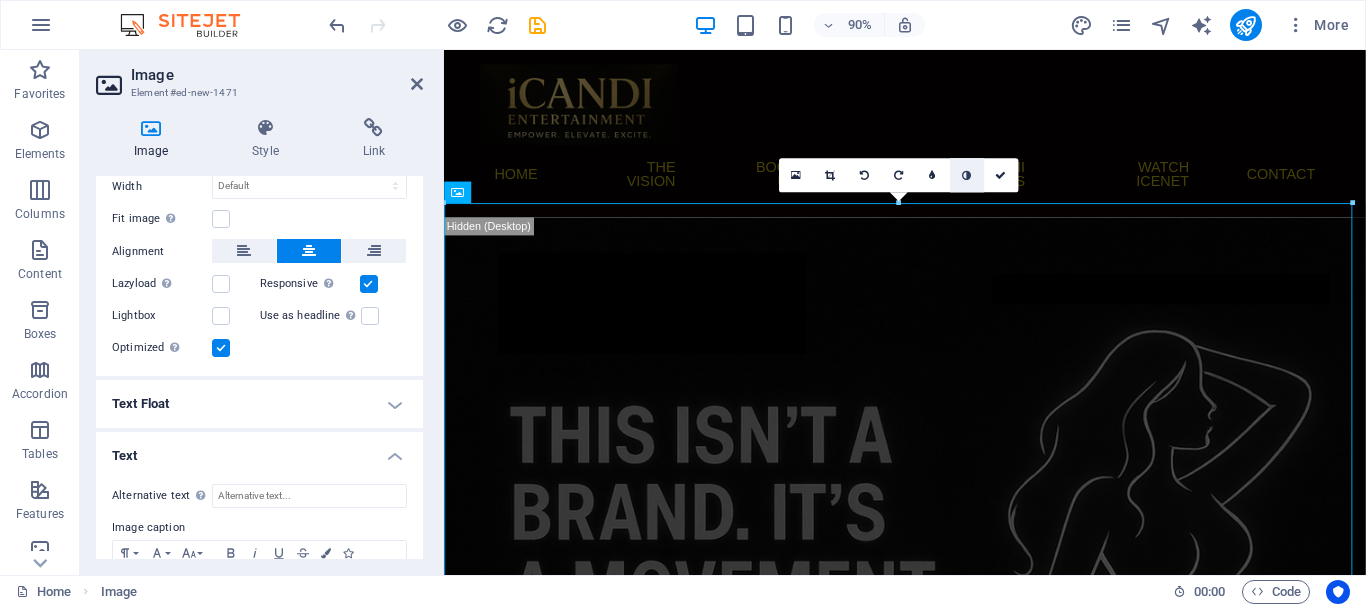 click at bounding box center [966, 175] 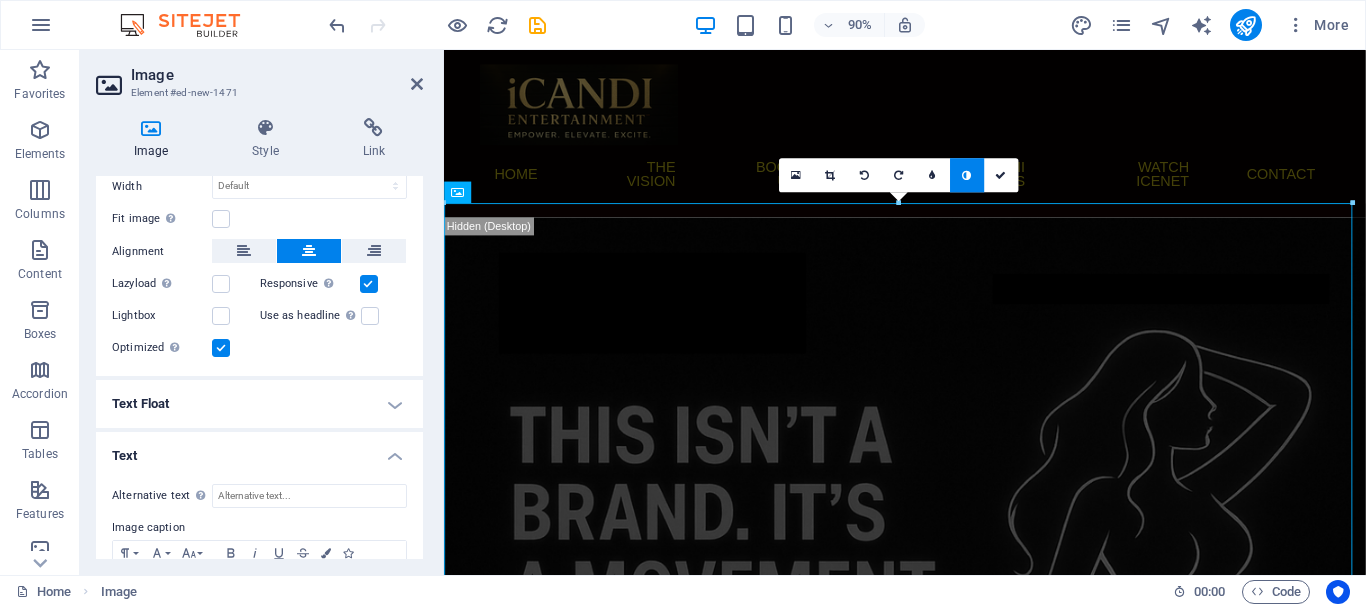 click at bounding box center (966, 175) 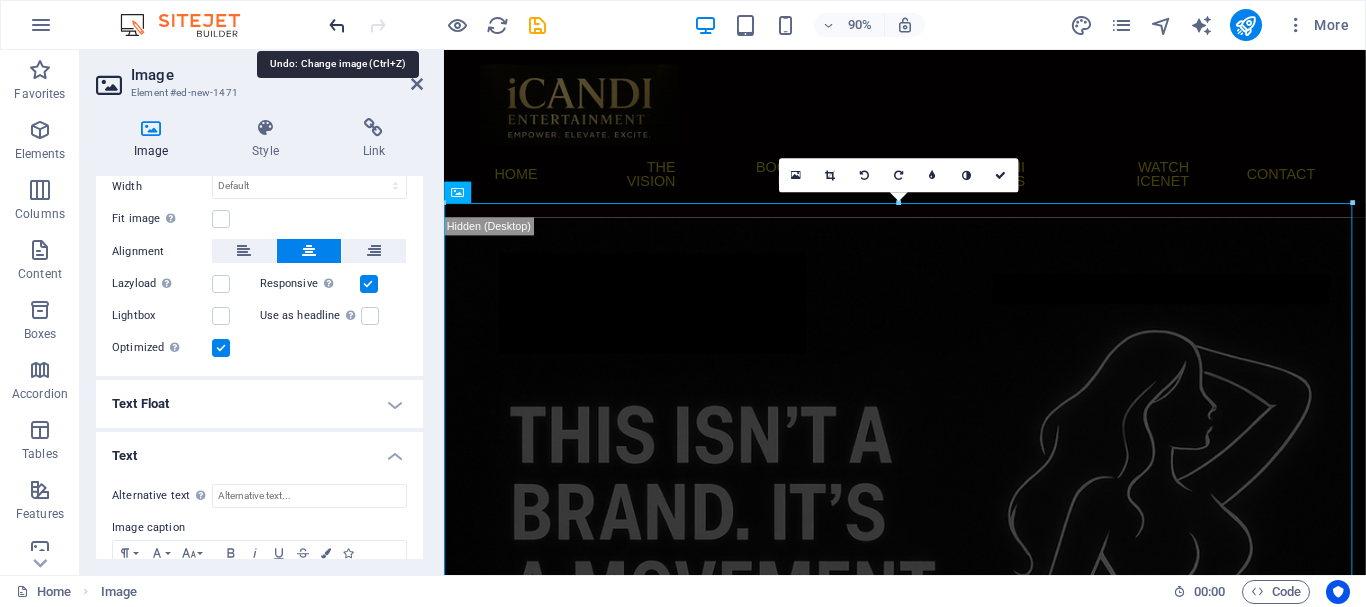 click at bounding box center (337, 25) 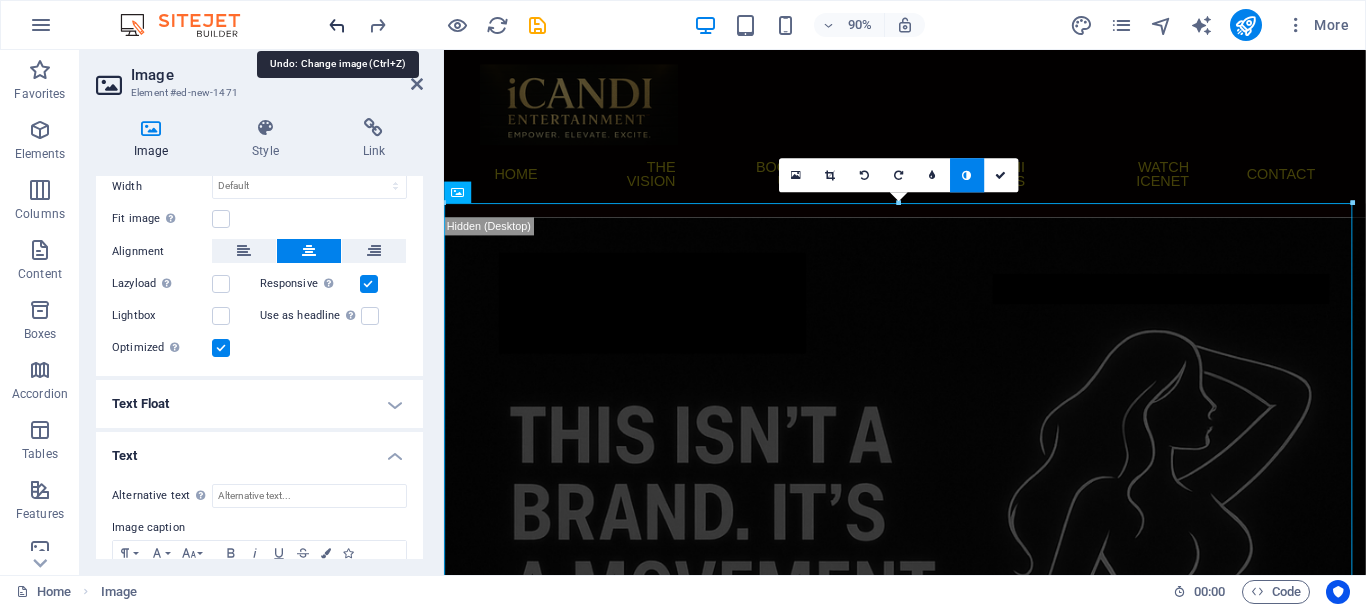 click at bounding box center (337, 25) 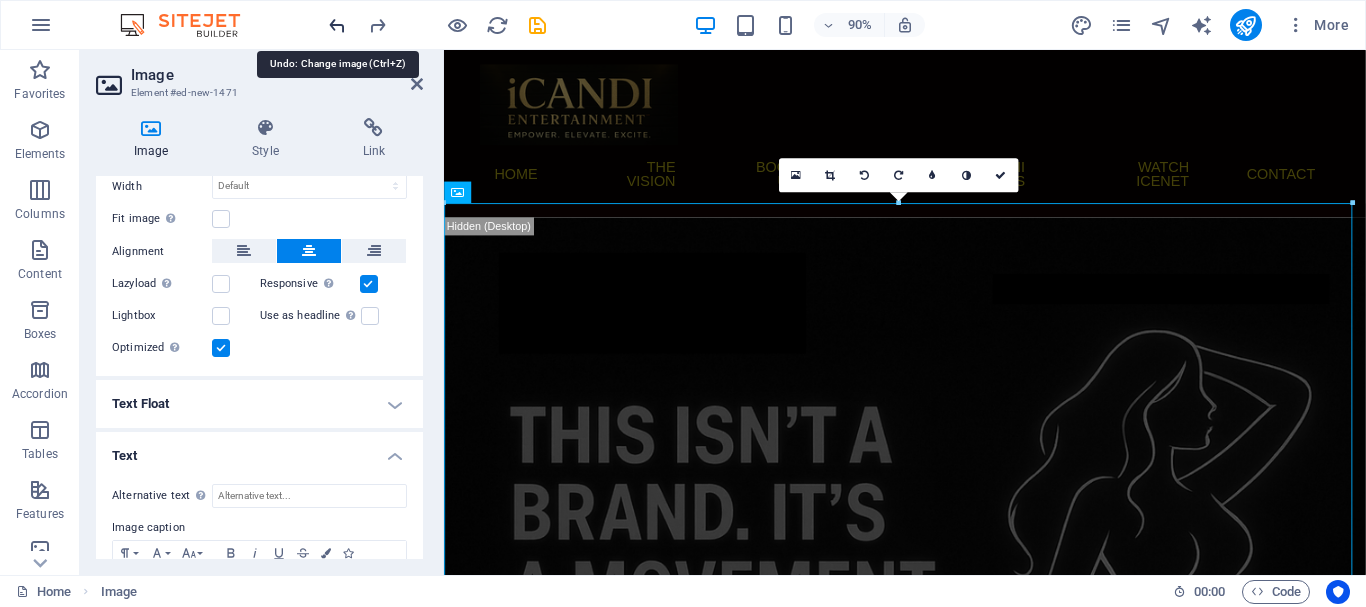 click at bounding box center [337, 25] 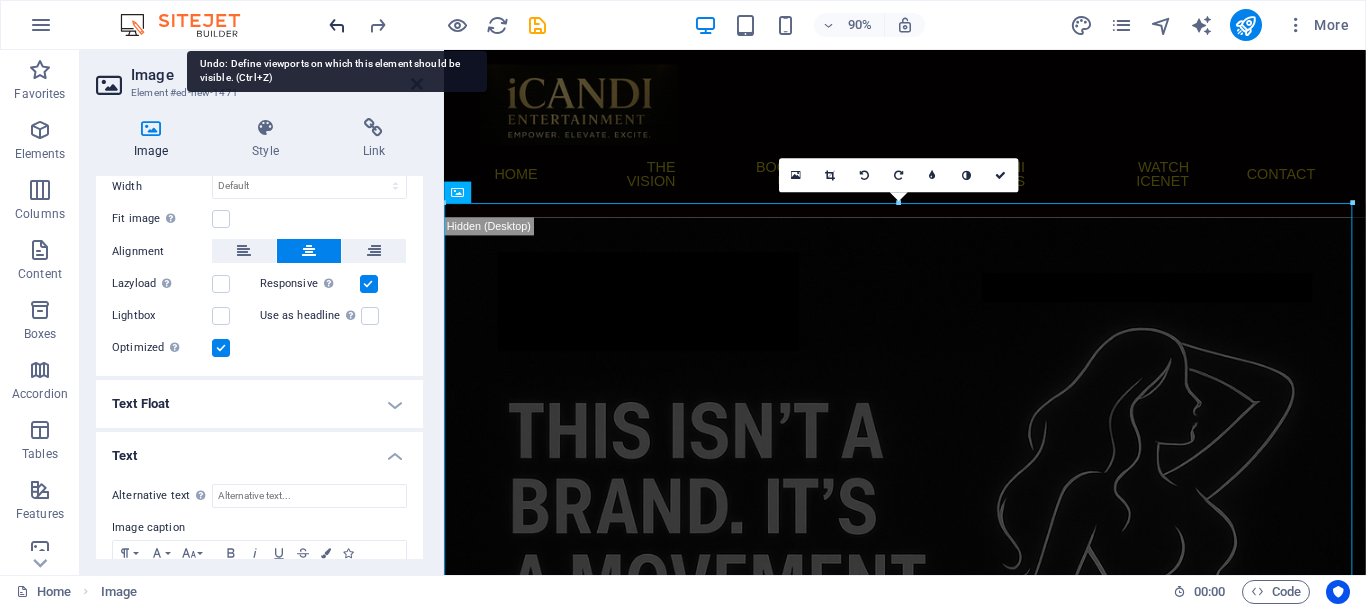 click at bounding box center (337, 25) 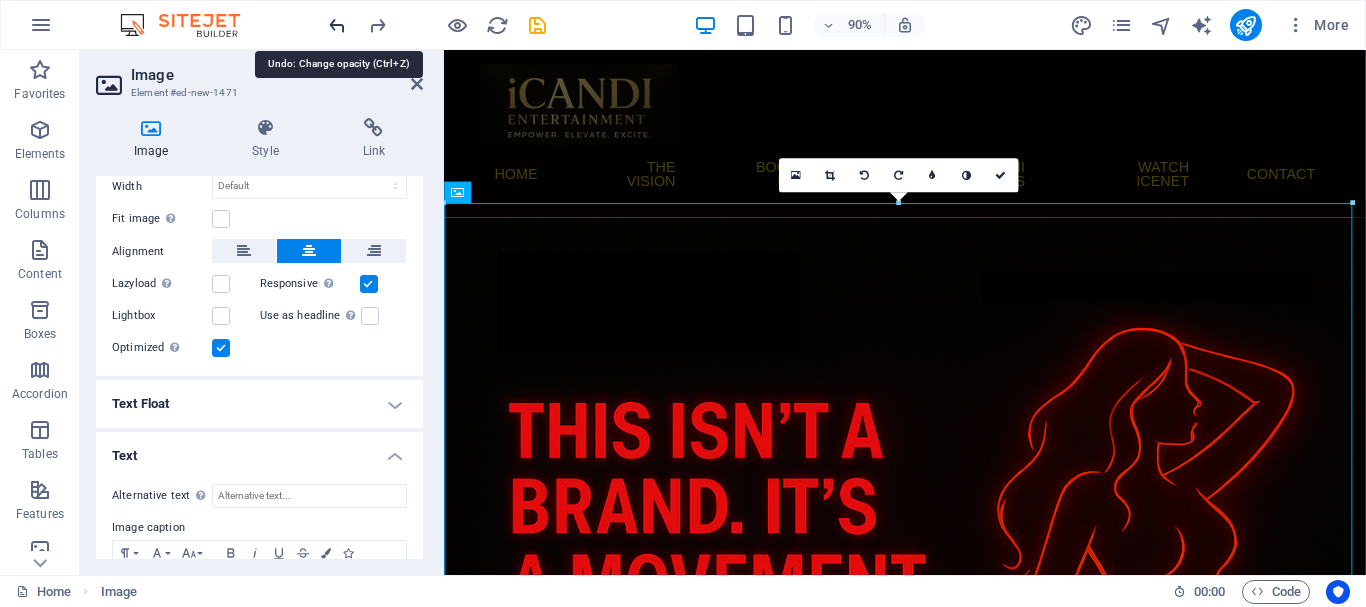 click at bounding box center [337, 25] 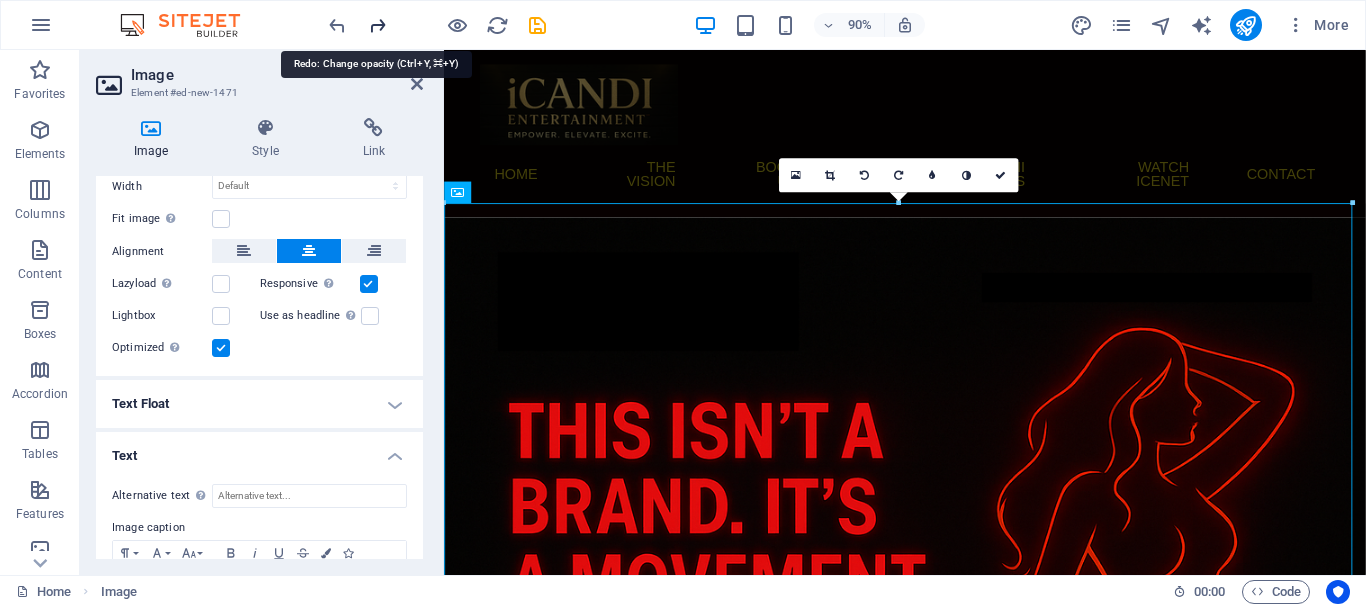 click at bounding box center (377, 25) 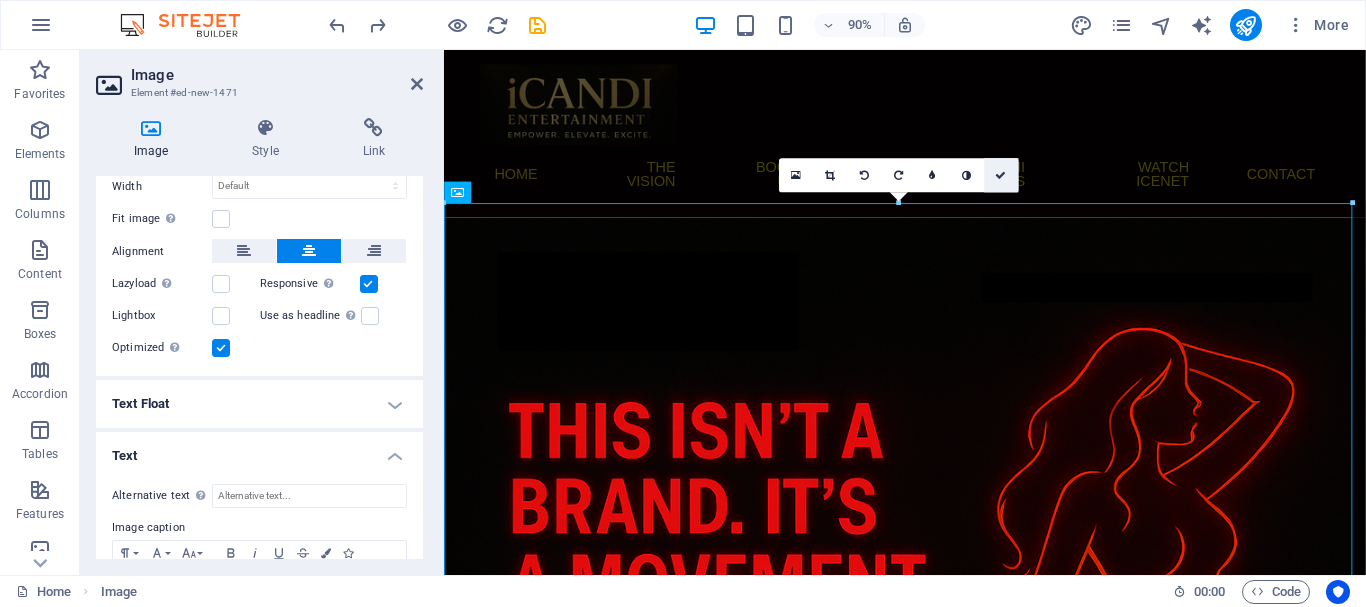 click at bounding box center (1000, 175) 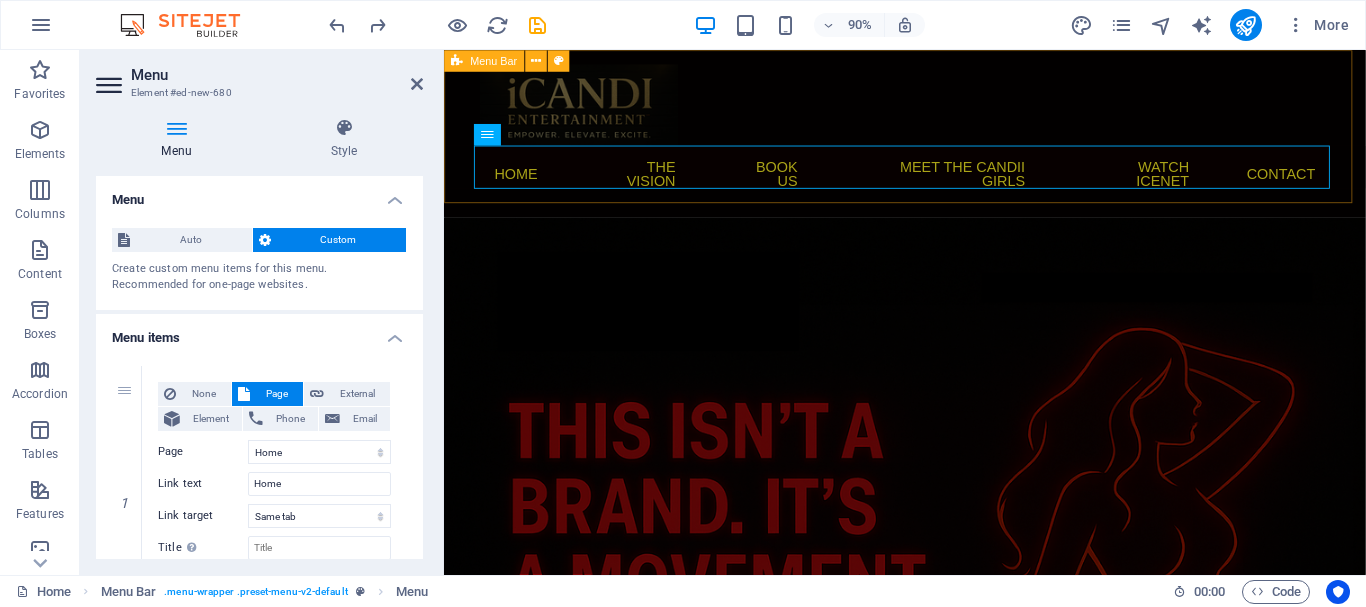 click on "Menu Home The Vision Book Us Meet the Candii Girls Watch ICENet Contact" at bounding box center [956, 143] 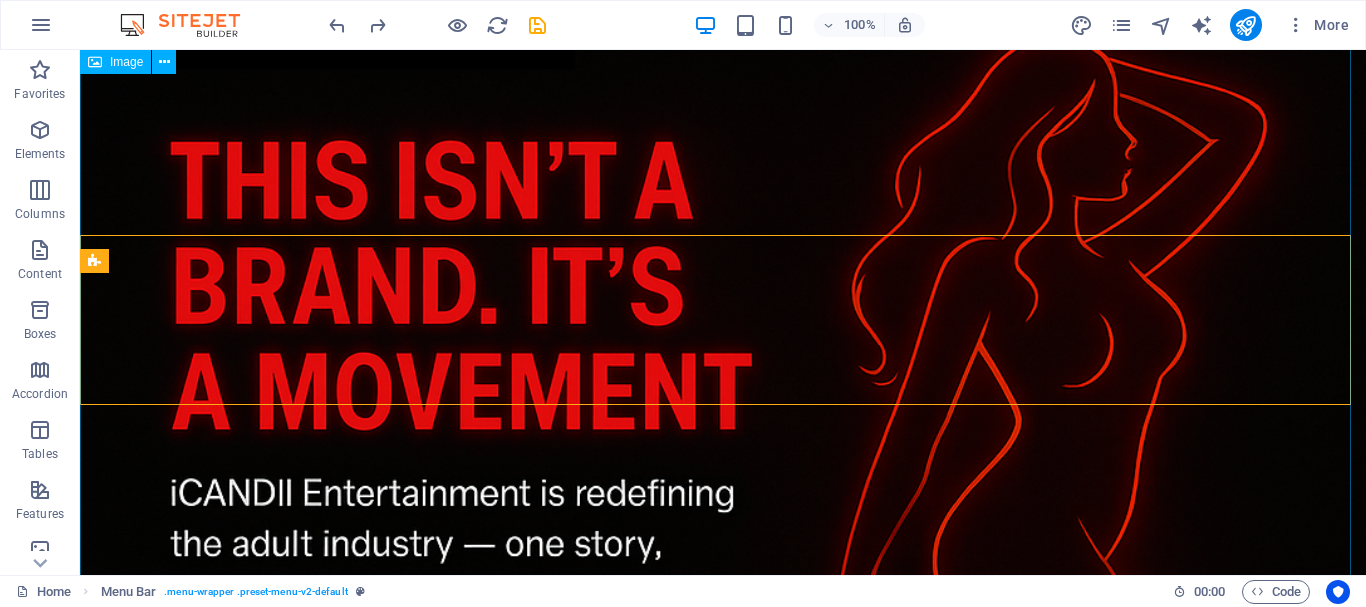 scroll, scrollTop: 0, scrollLeft: 0, axis: both 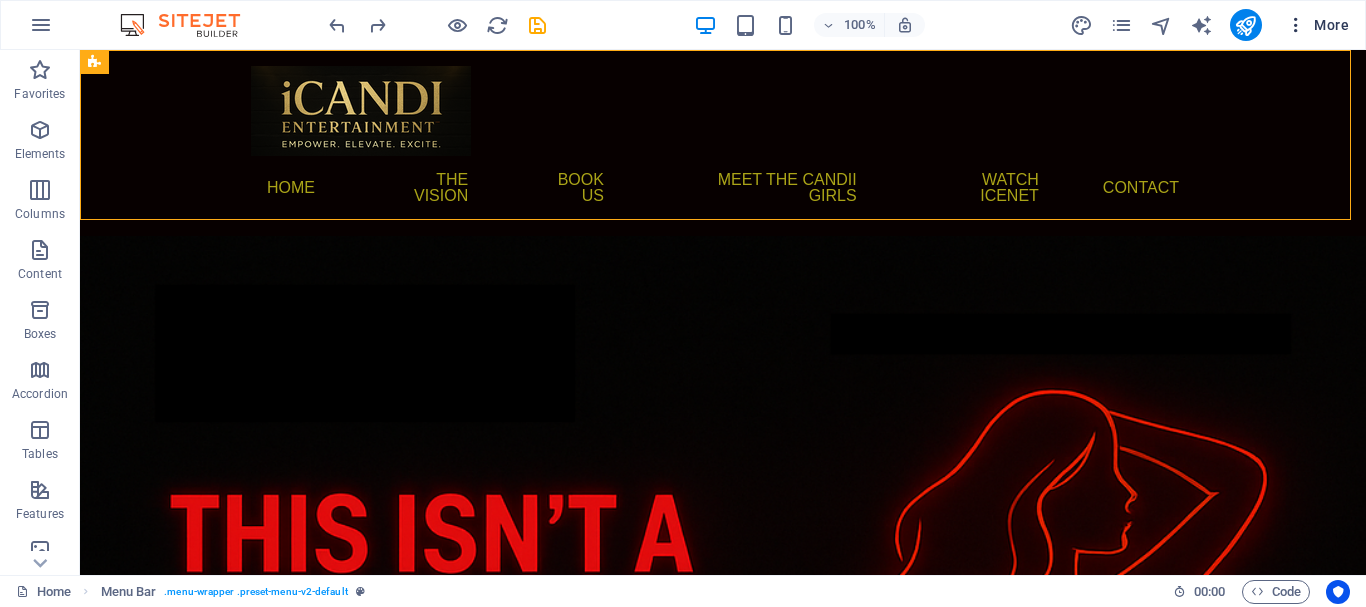 click on "More" at bounding box center [1317, 25] 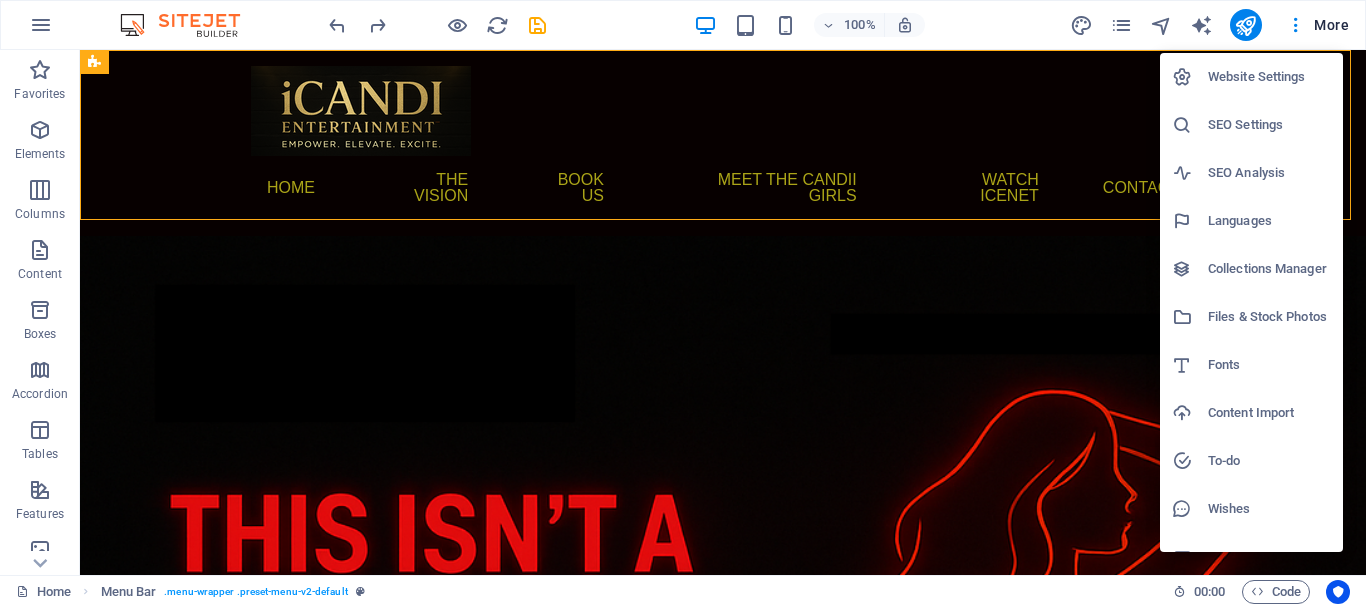 click at bounding box center (683, 303) 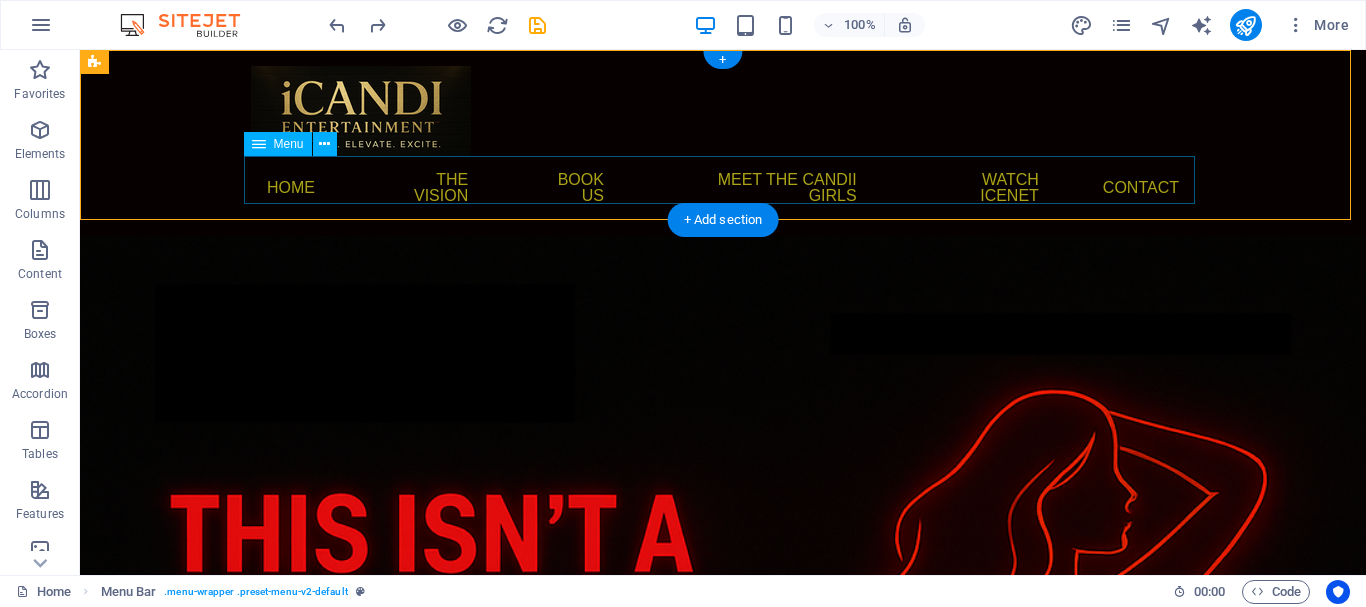 click on "Home The Vision Book Us Meet the Candii Girls Watch ICENet Contact" at bounding box center (723, 188) 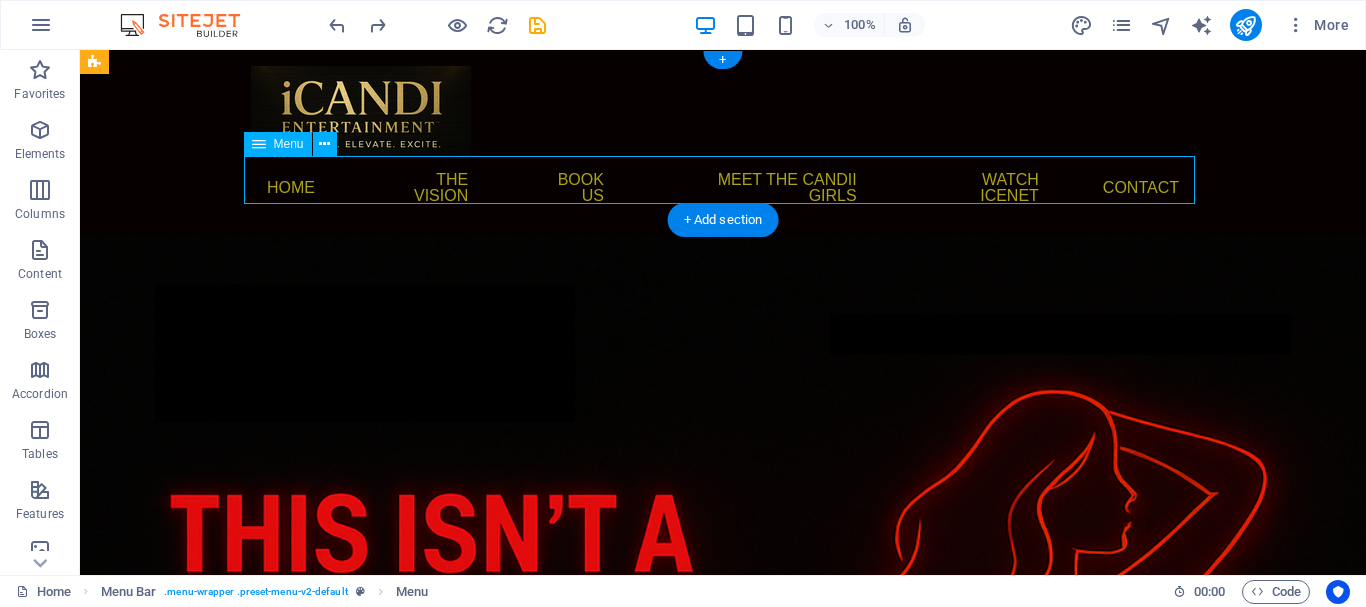 click on "Home The Vision Book Us Meet the Candii Girls Watch ICENet Contact" at bounding box center [723, 188] 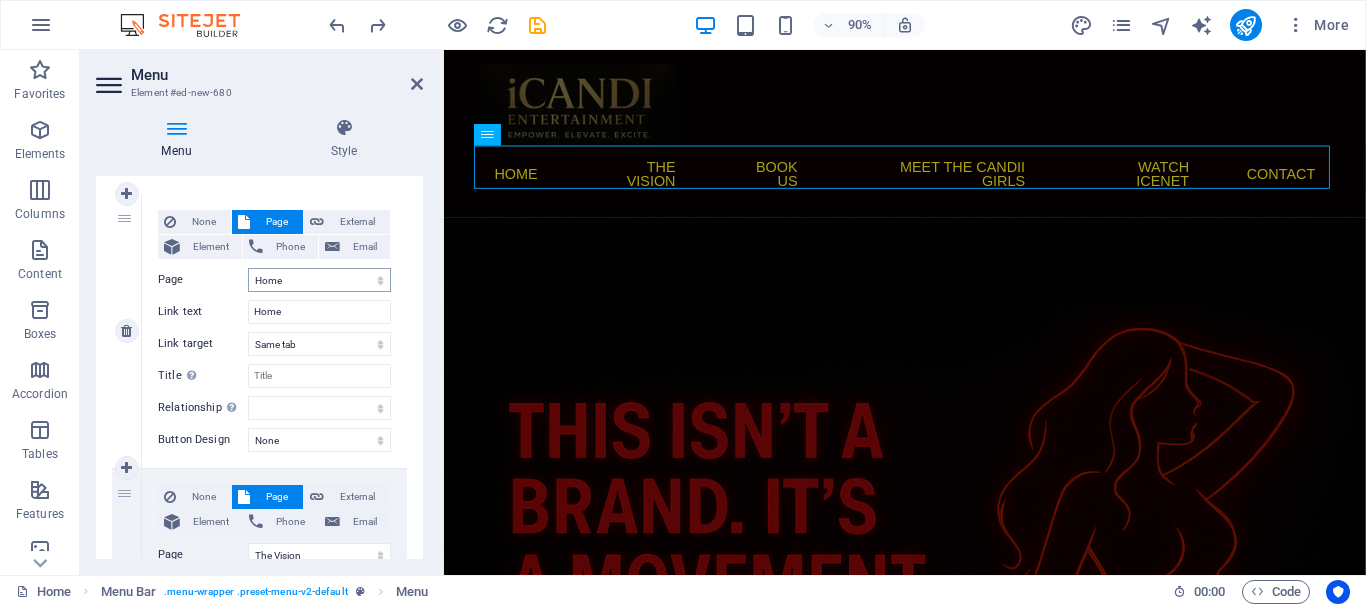 scroll, scrollTop: 100, scrollLeft: 0, axis: vertical 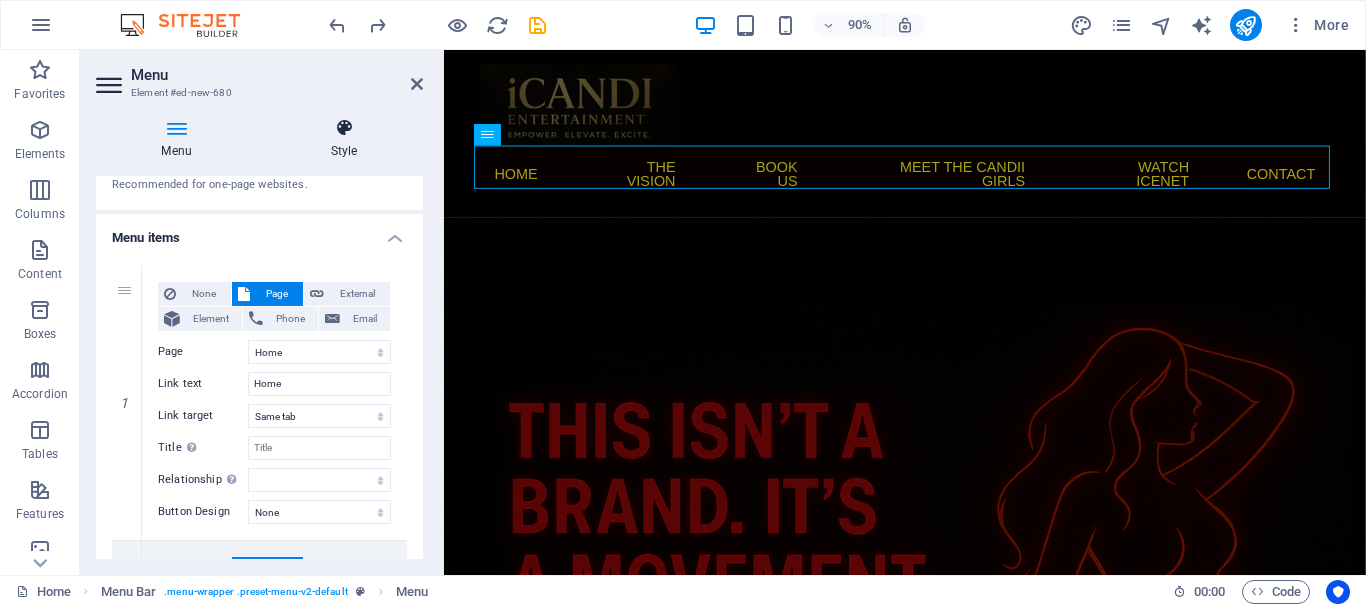 click at bounding box center [344, 128] 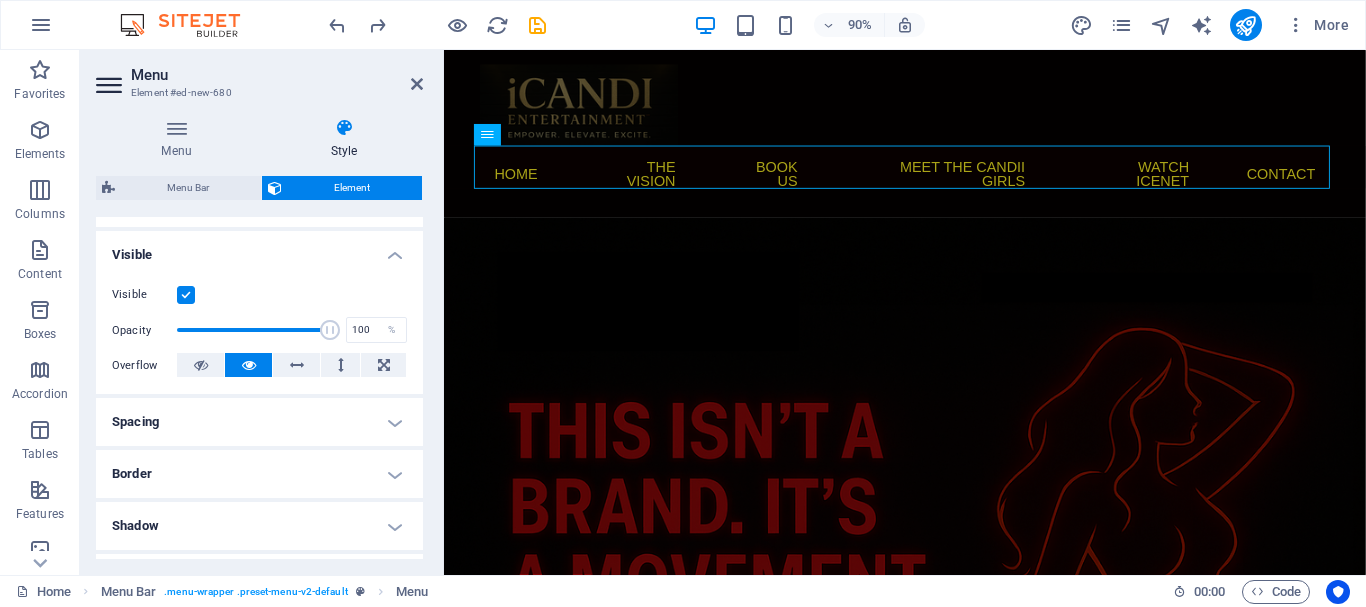 scroll, scrollTop: 300, scrollLeft: 0, axis: vertical 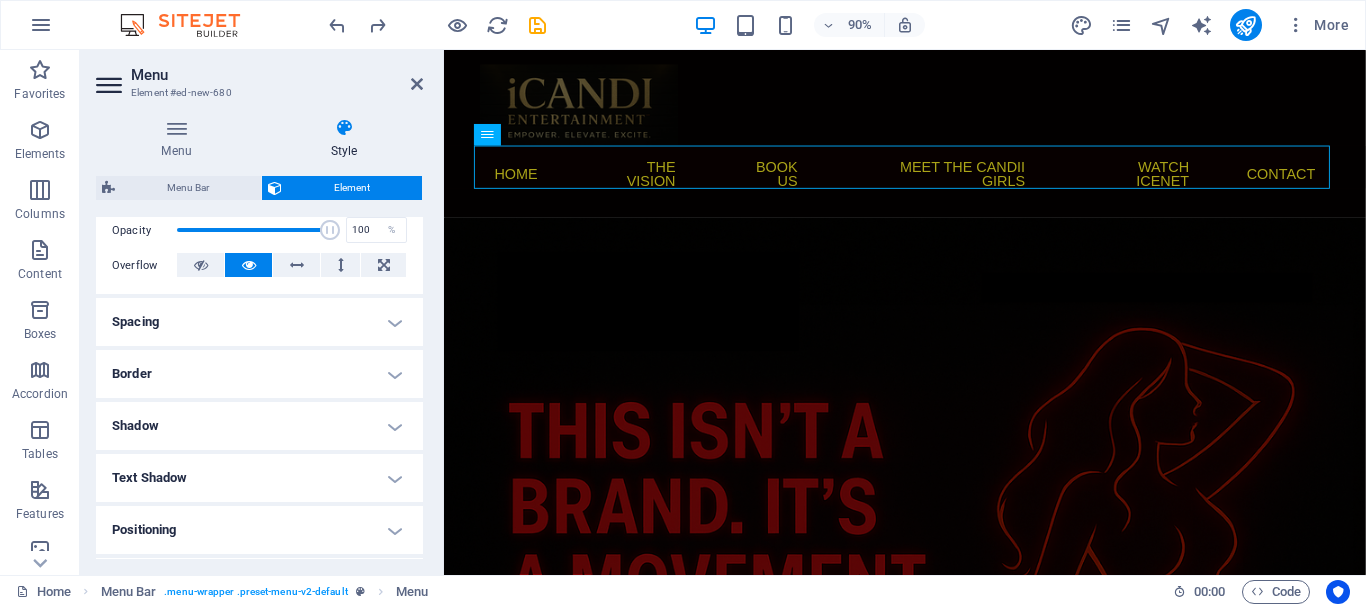 click on "Spacing" at bounding box center (259, 322) 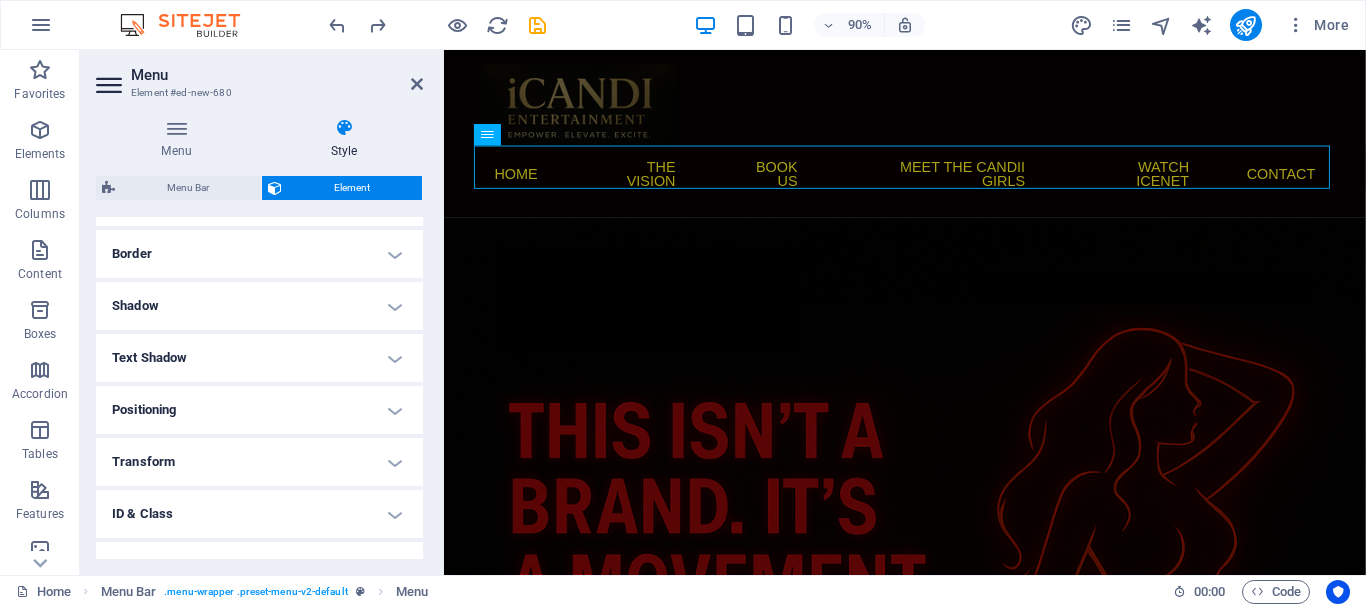 scroll, scrollTop: 583, scrollLeft: 0, axis: vertical 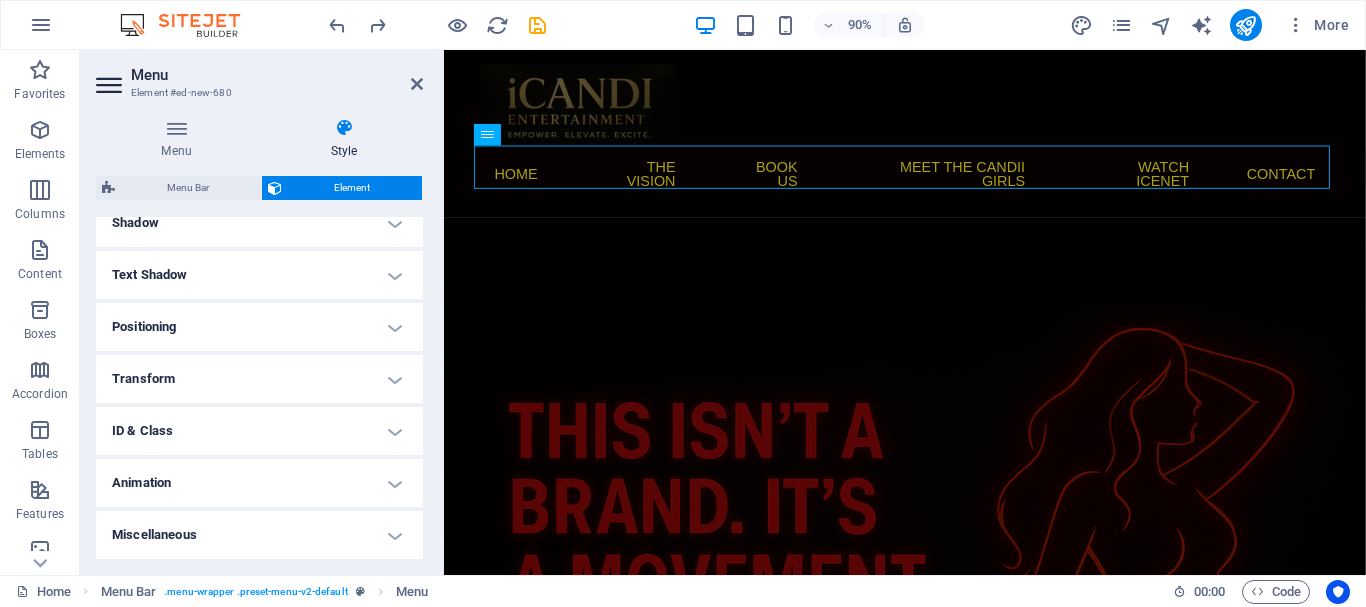click on "Positioning" at bounding box center (259, 327) 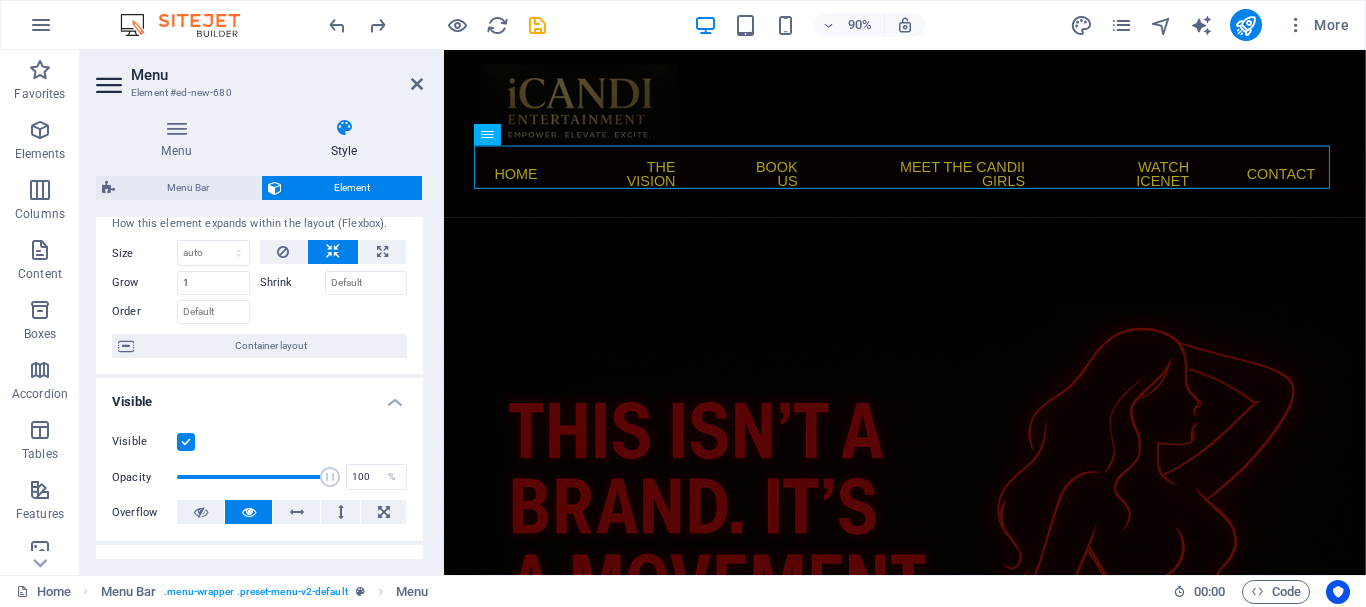 scroll, scrollTop: 0, scrollLeft: 0, axis: both 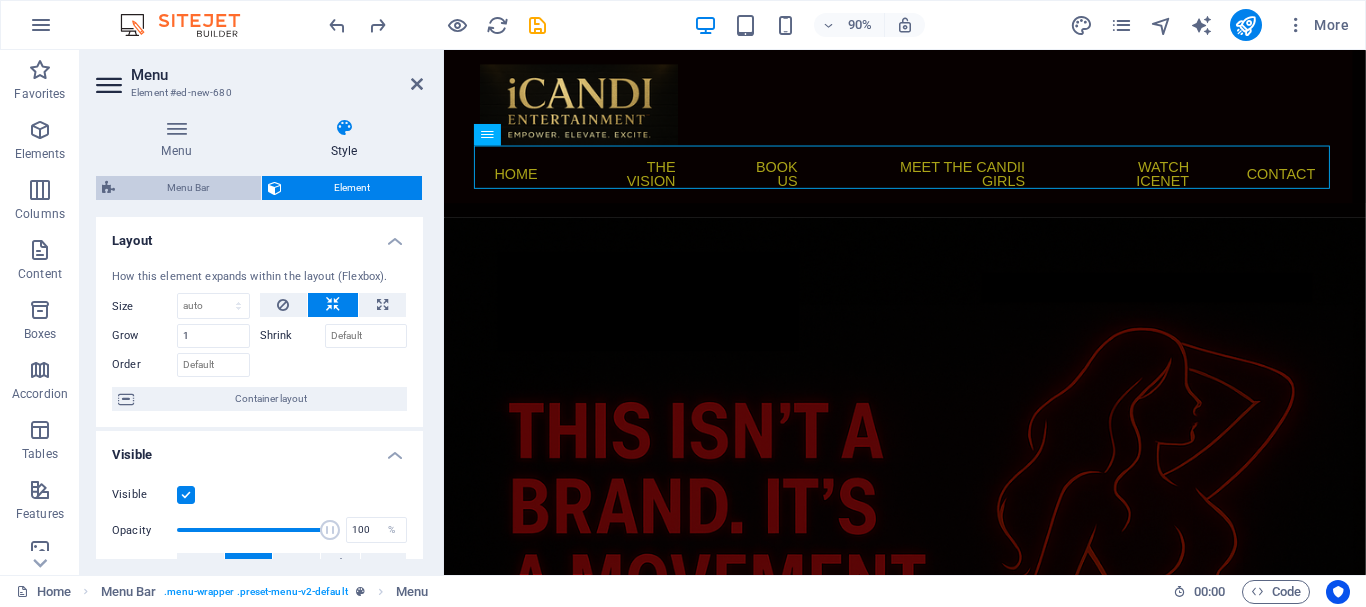 click on "Menu Bar" at bounding box center [188, 188] 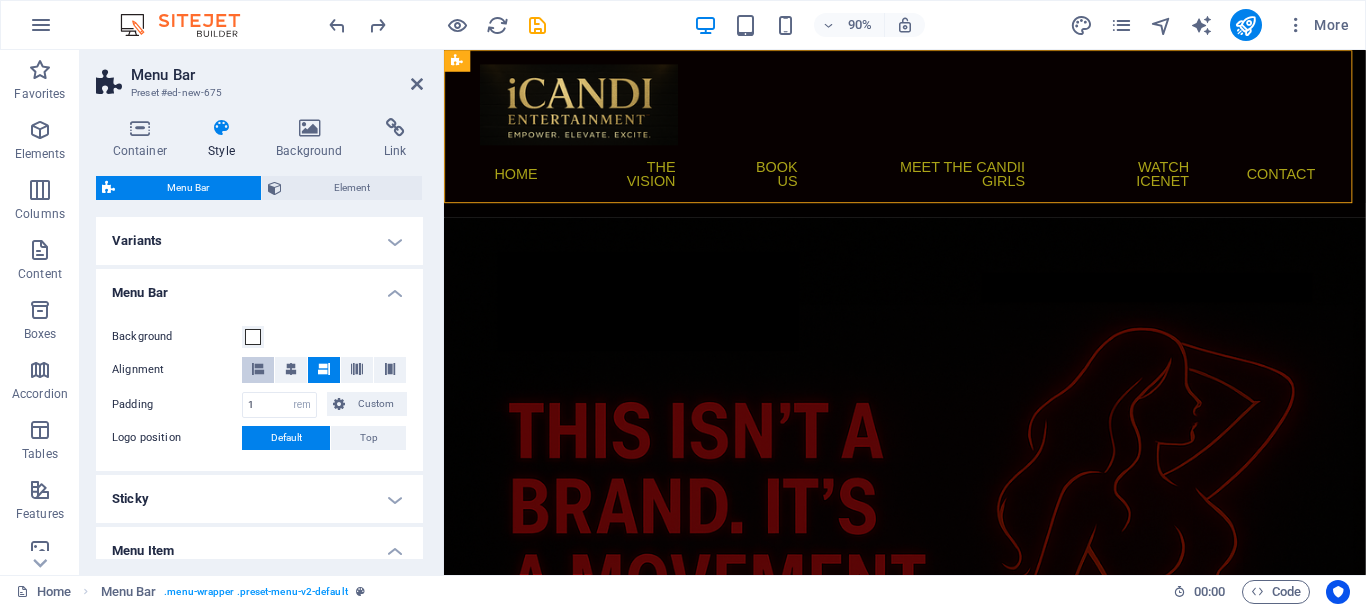 click at bounding box center (258, 369) 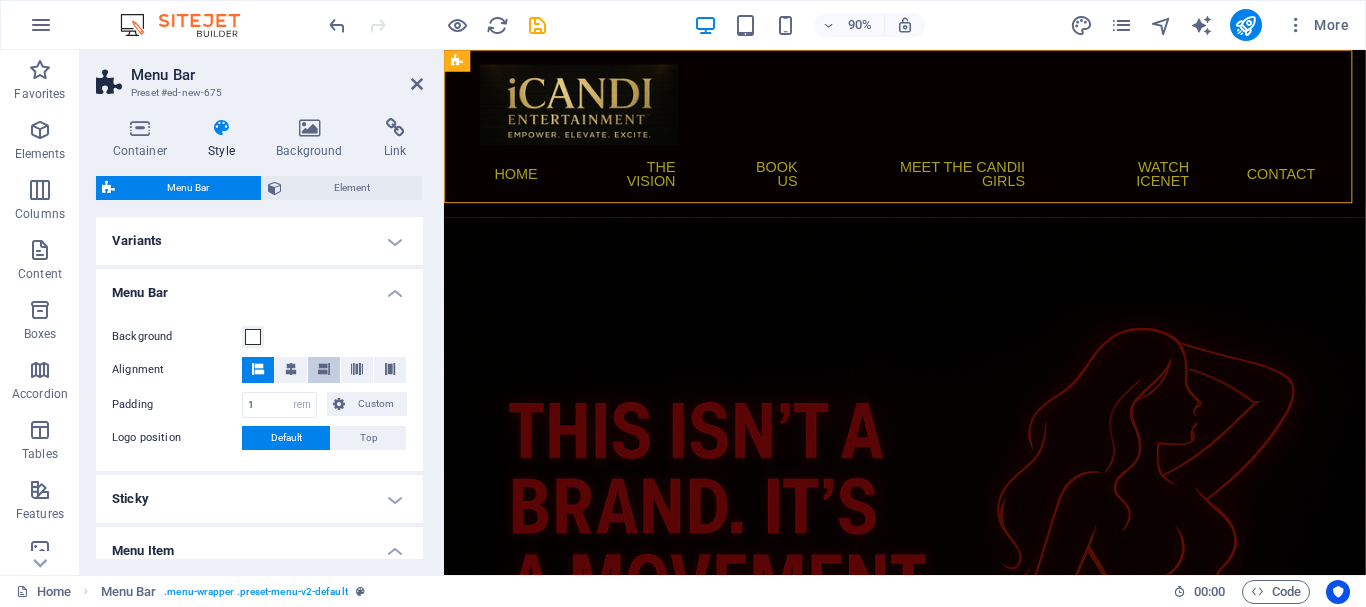 click at bounding box center [324, 369] 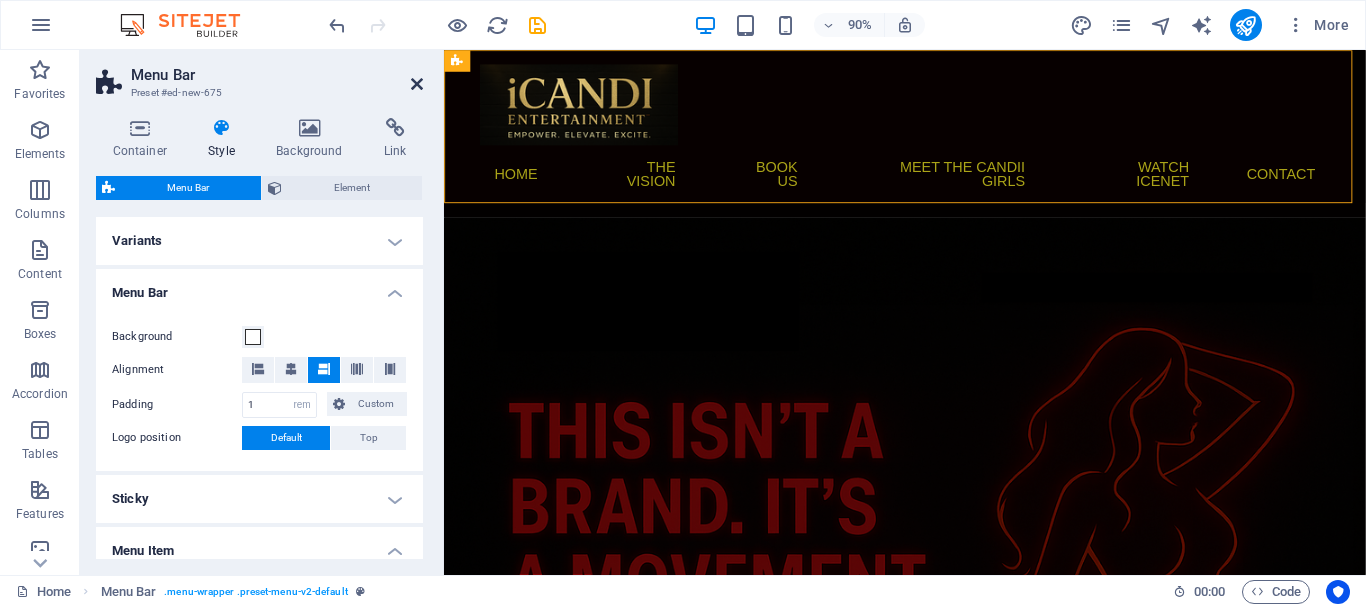 click at bounding box center (417, 84) 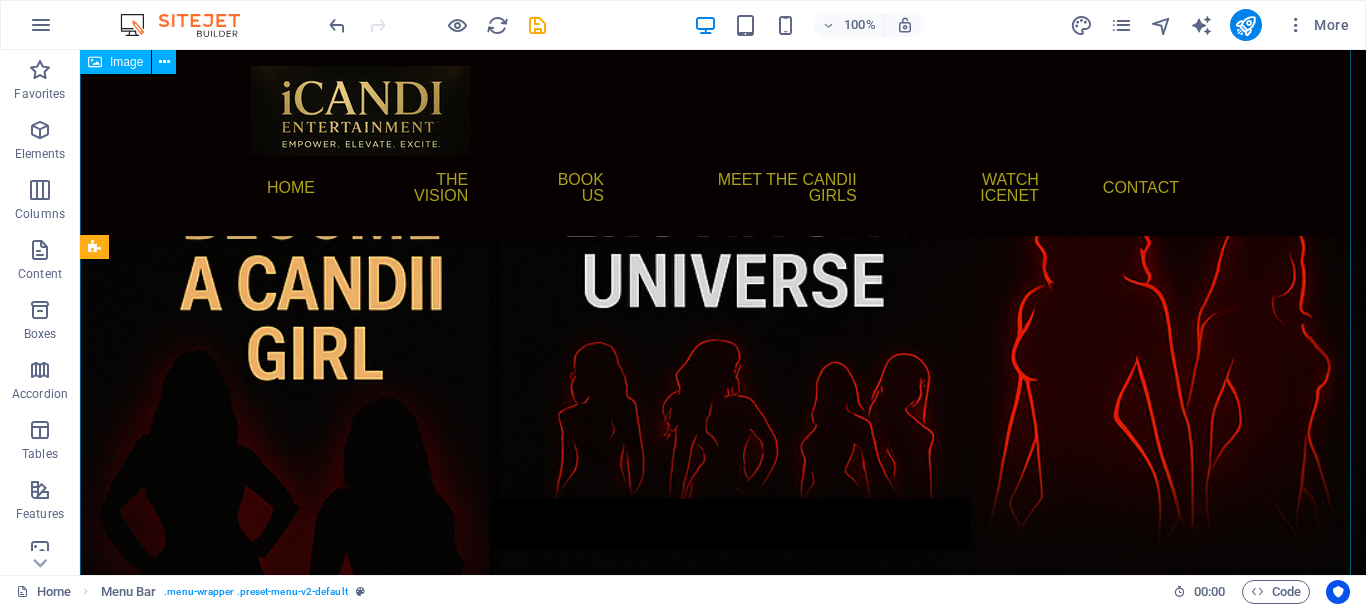 scroll, scrollTop: 800, scrollLeft: 0, axis: vertical 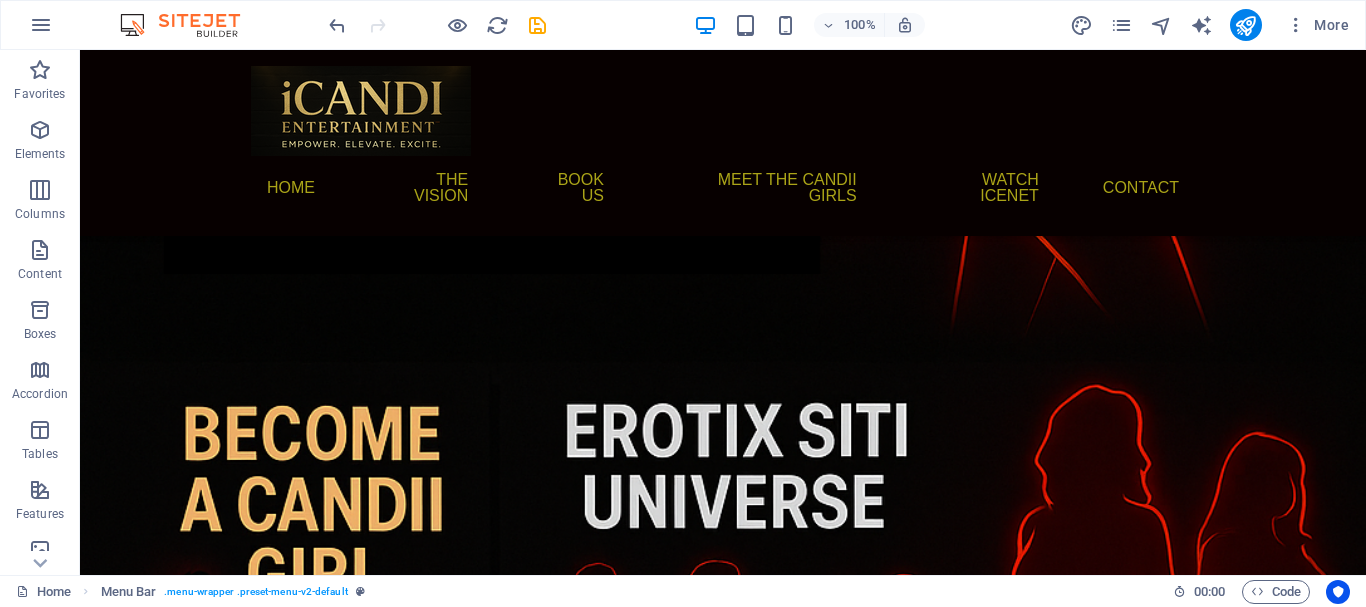 click on "Menu Home The Vision Book Us Meet the Candii Girls Watch ICENet Contact" at bounding box center (723, 143) 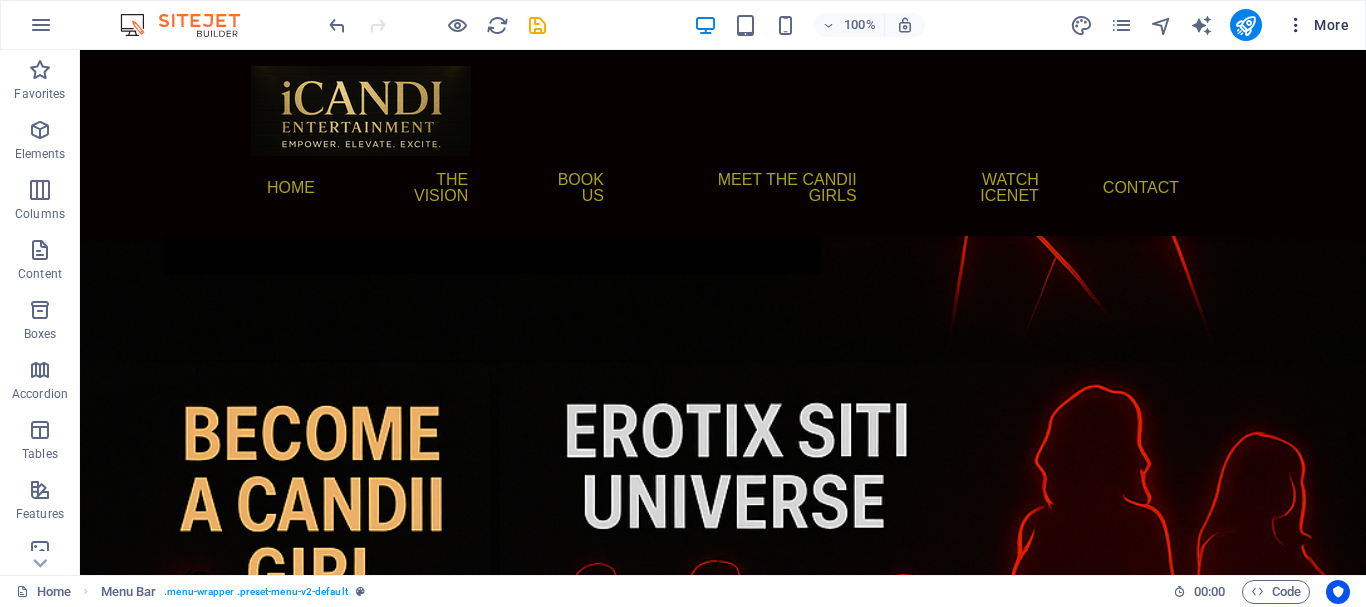 click at bounding box center [1296, 25] 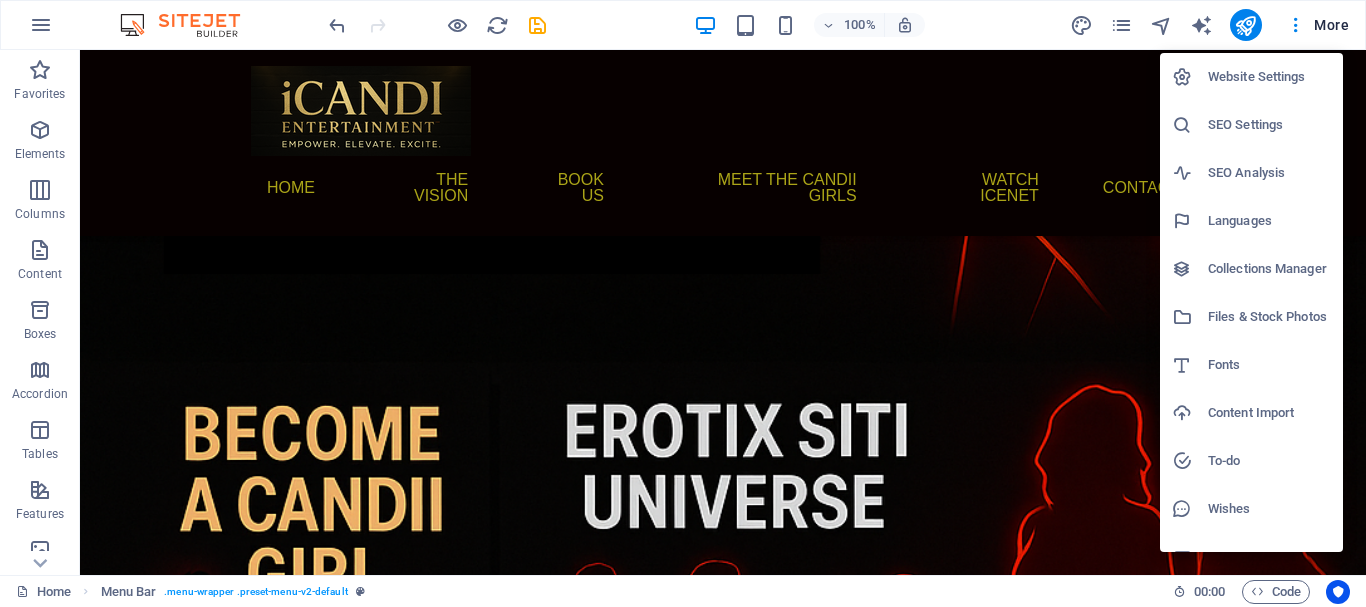 click at bounding box center [683, 303] 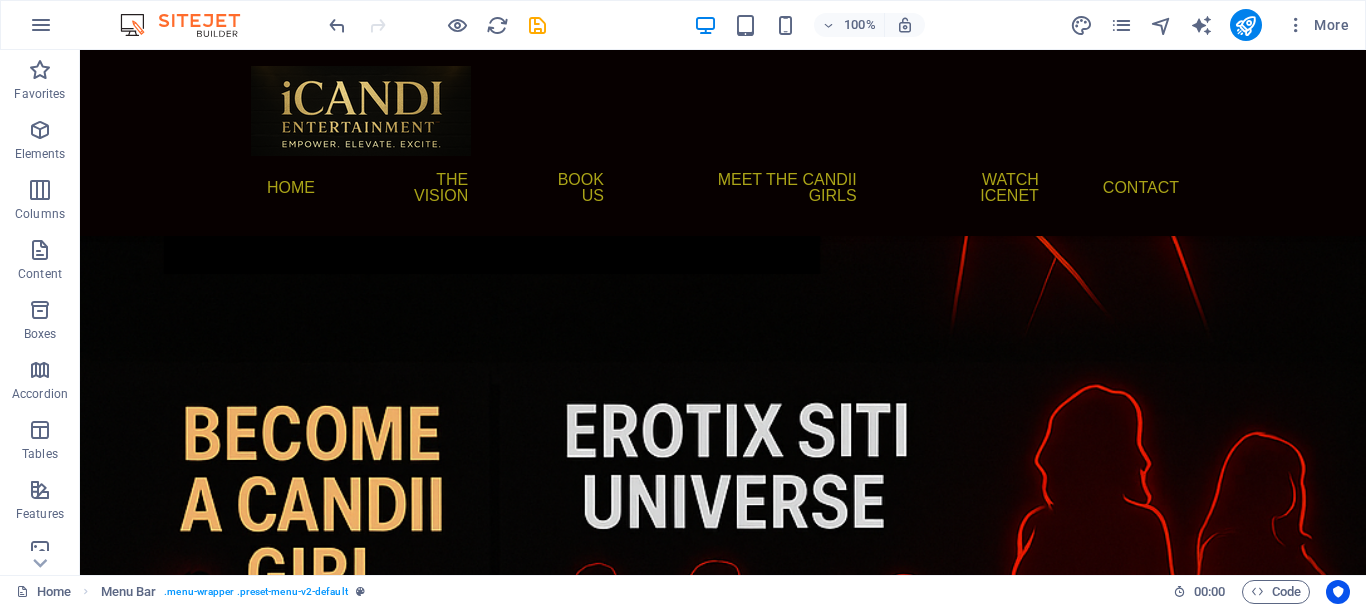 click on "More" at bounding box center [1317, 25] 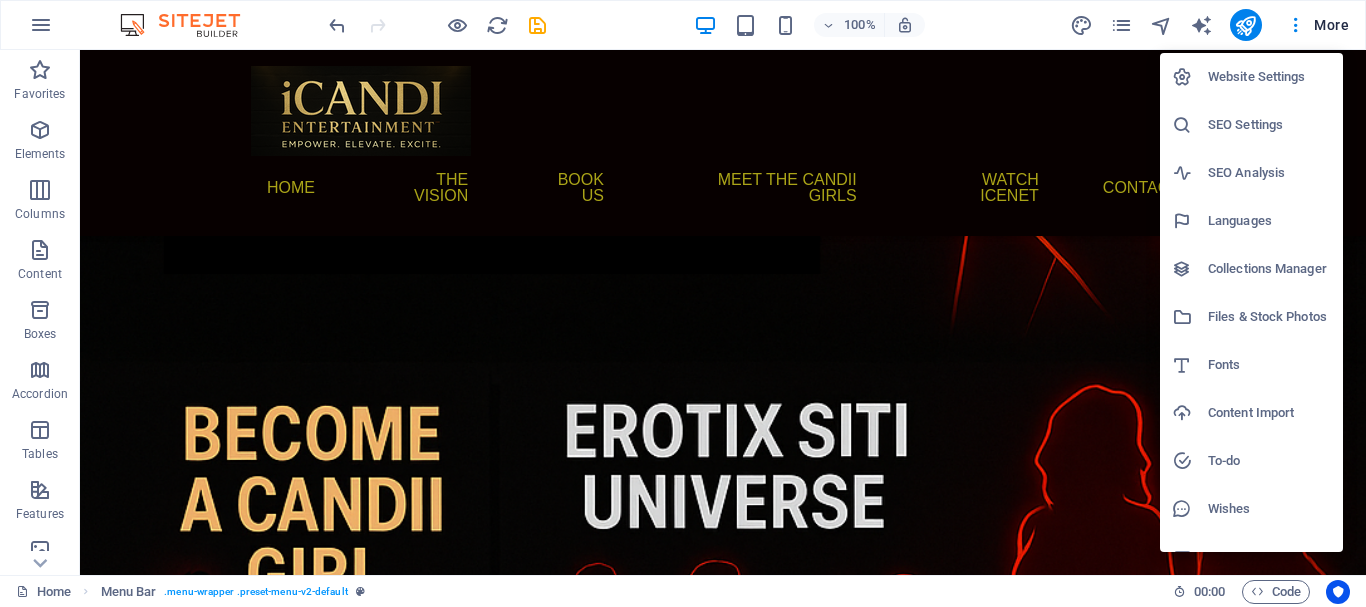 click at bounding box center (683, 303) 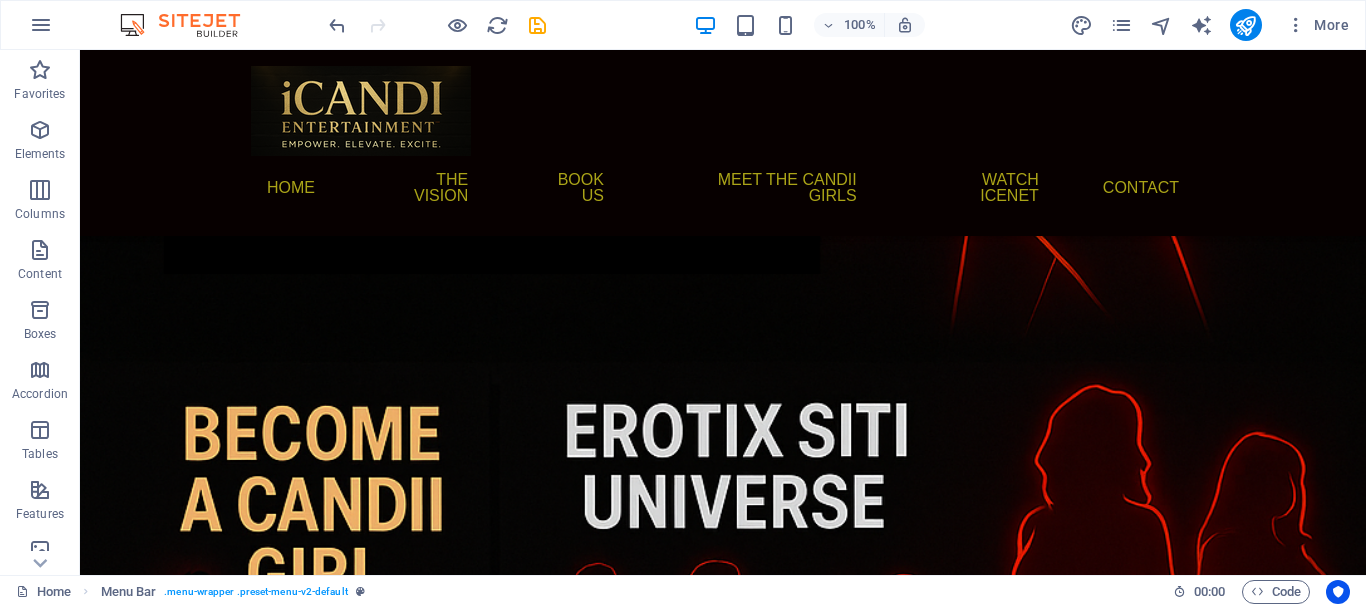 click at bounding box center [41, 25] 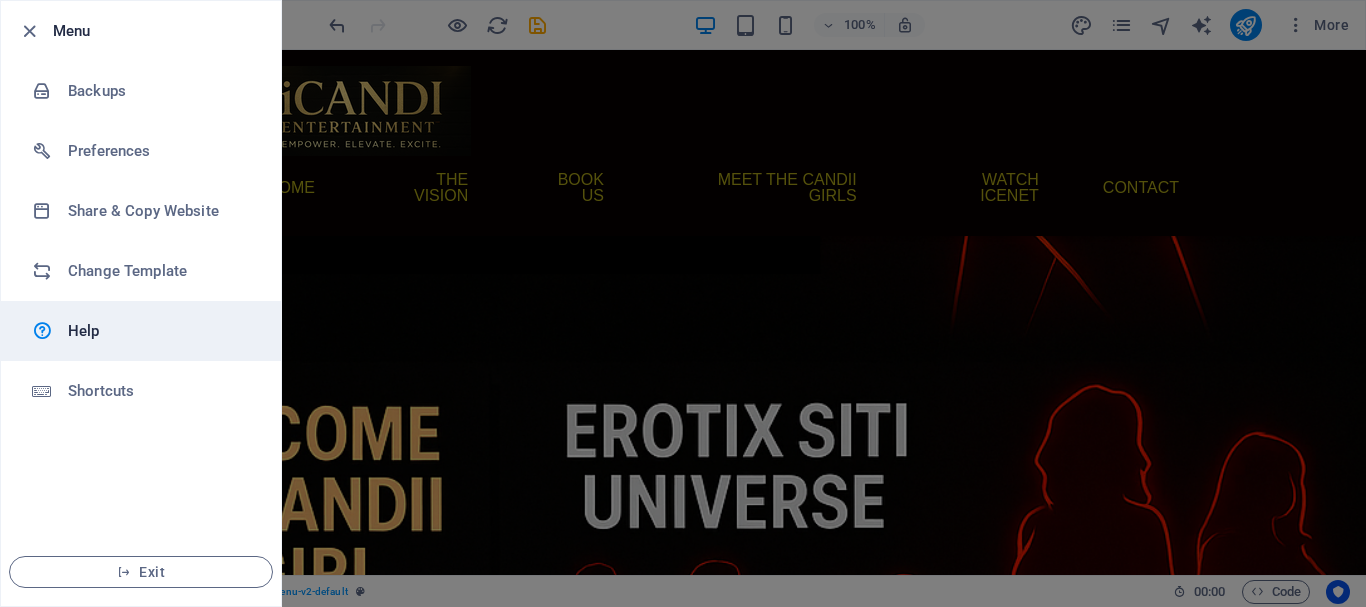click on "Help" at bounding box center (160, 331) 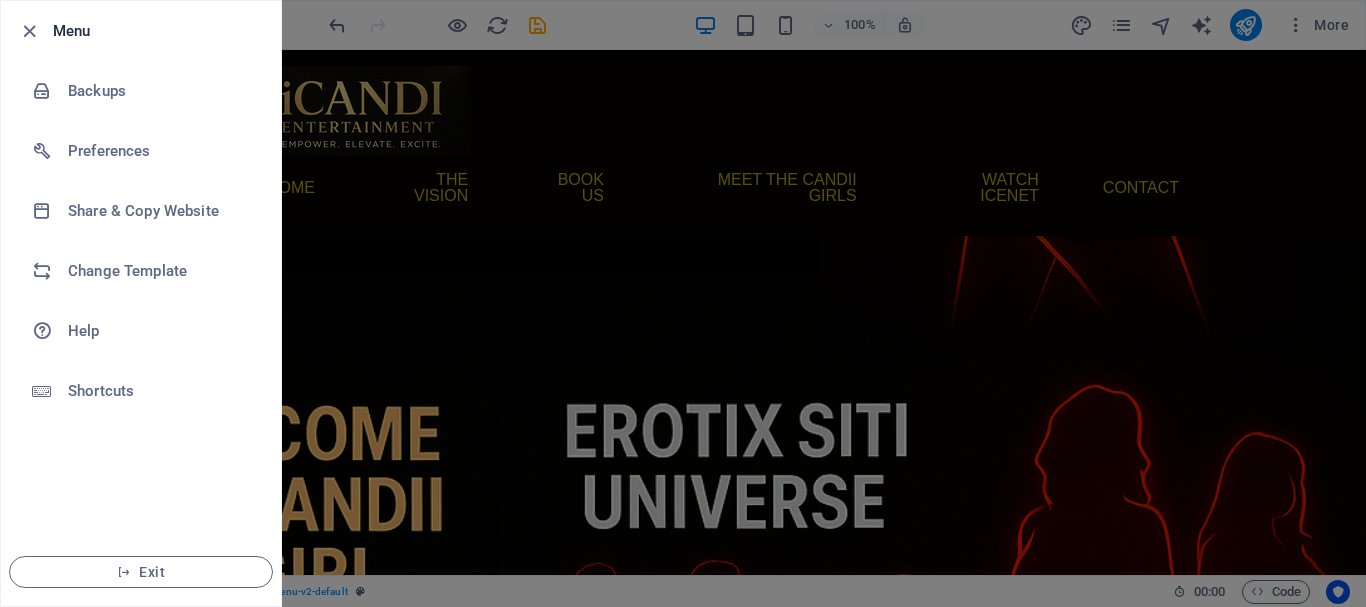 click at bounding box center (683, 303) 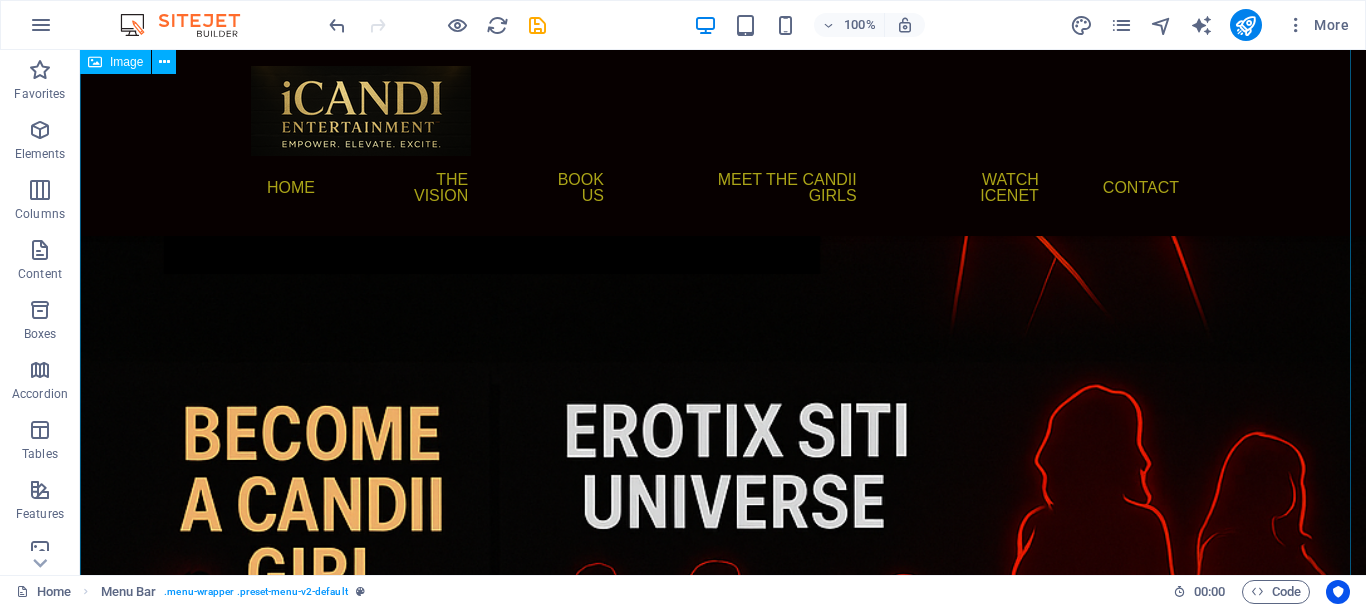 click at bounding box center [723, 299] 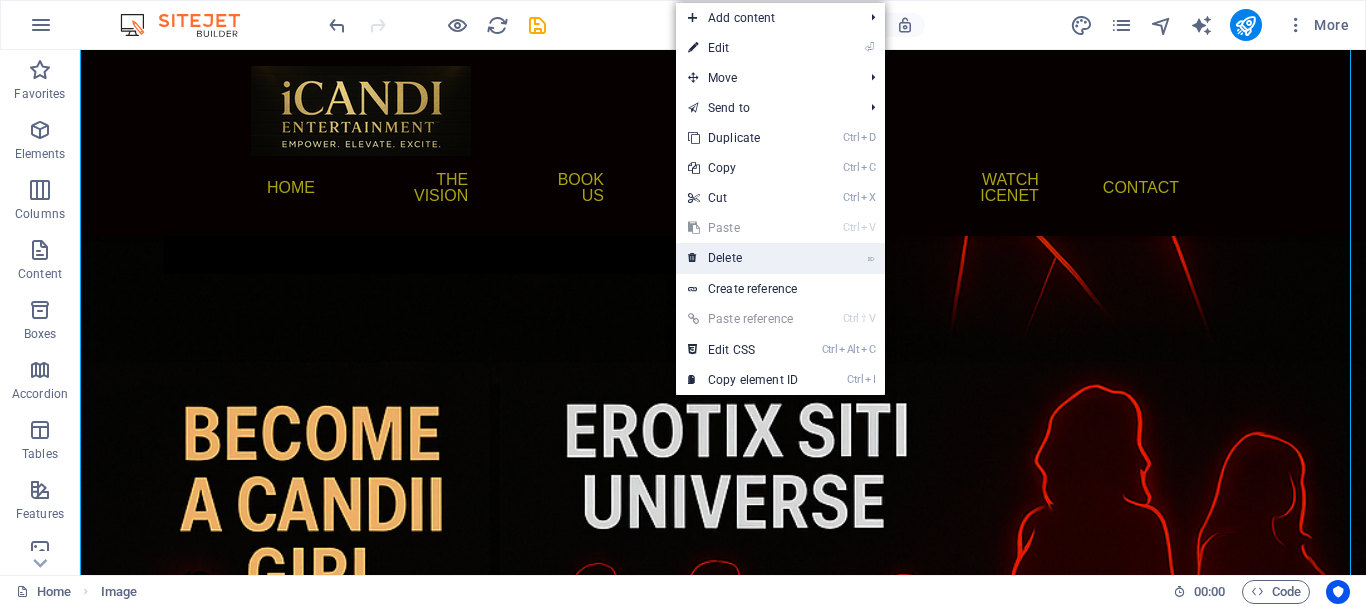 click on "⌦  Delete" at bounding box center [743, 258] 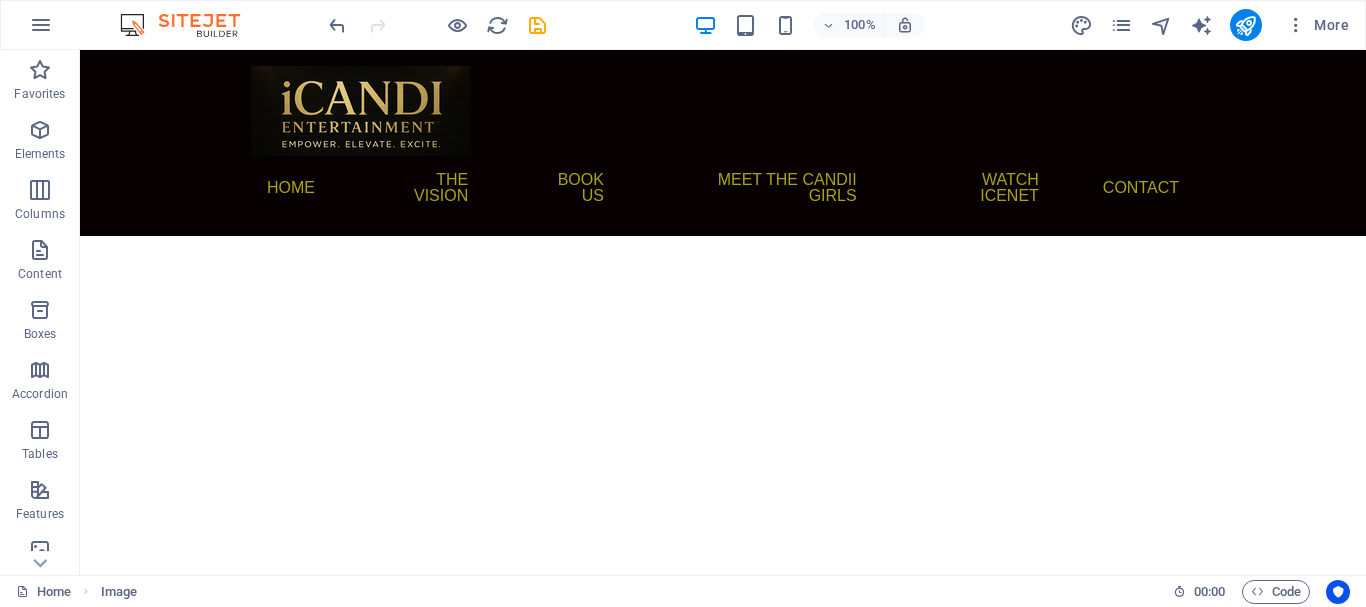 scroll, scrollTop: 0, scrollLeft: 0, axis: both 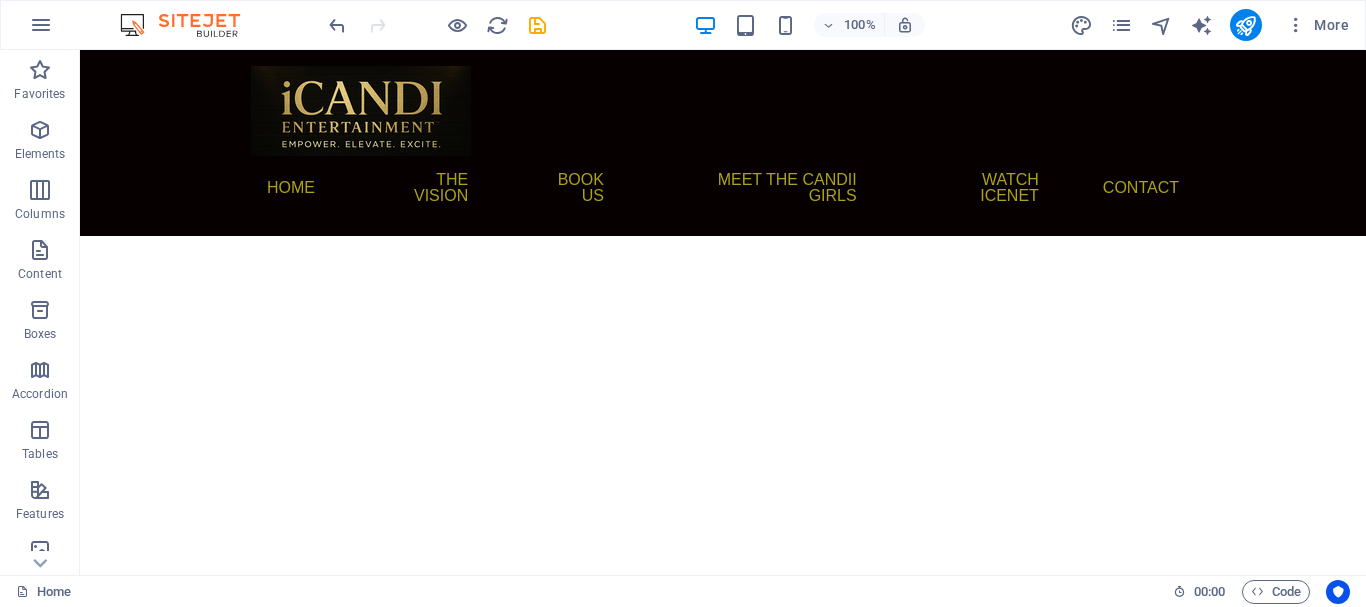 click on "Skip to main content
Menu Home The Vision Book Us Meet the Candii Girls Watch ICENet Contact" at bounding box center (723, 143) 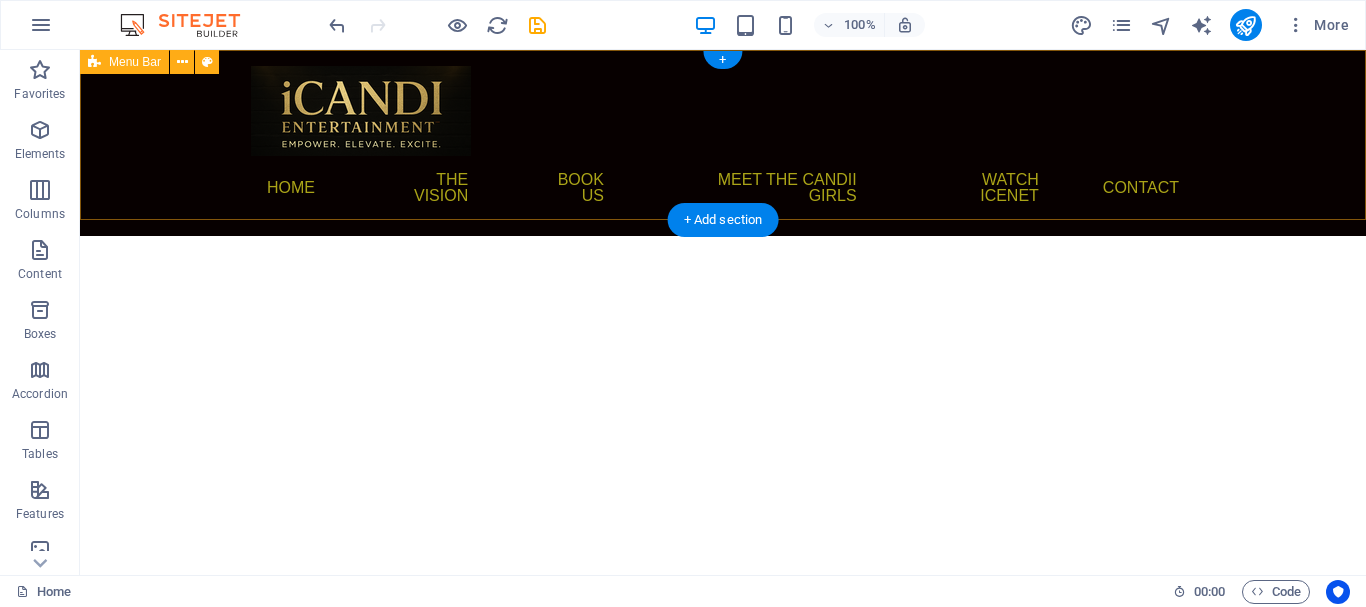 click on "Menu Home The Vision Book Us Meet the Candii Girls Watch ICENet Contact" at bounding box center (723, 143) 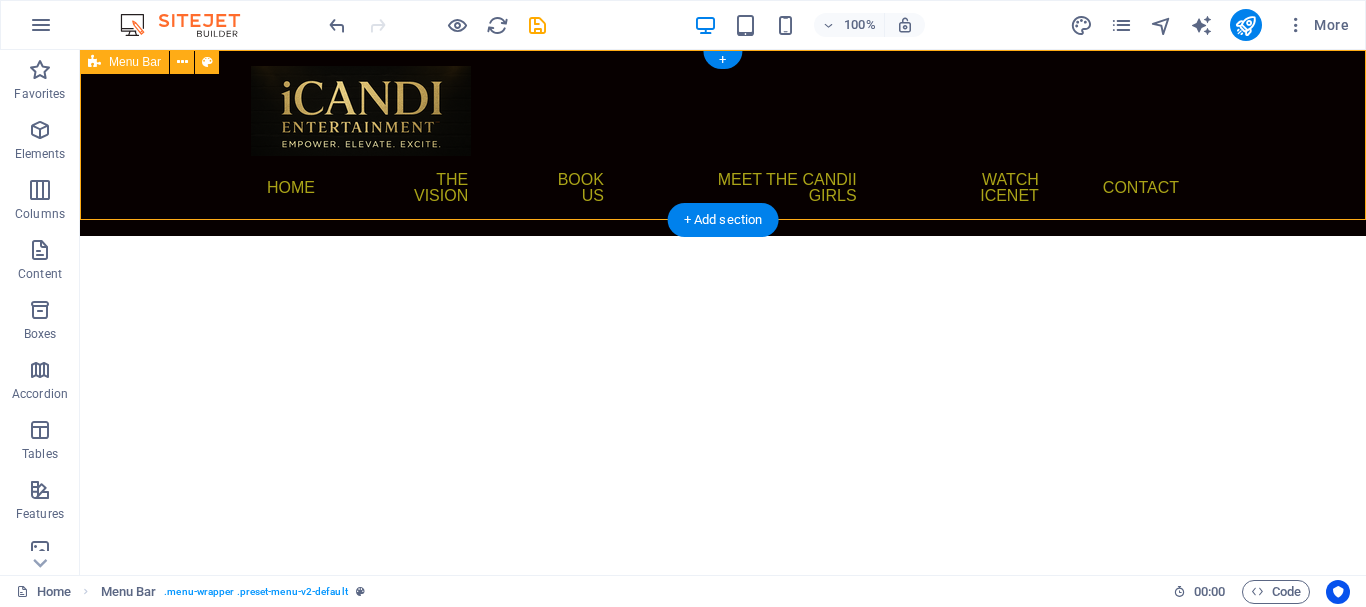 click on "Menu Home The Vision Book Us Meet the Candii Girls Watch ICENet Contact" at bounding box center (723, 143) 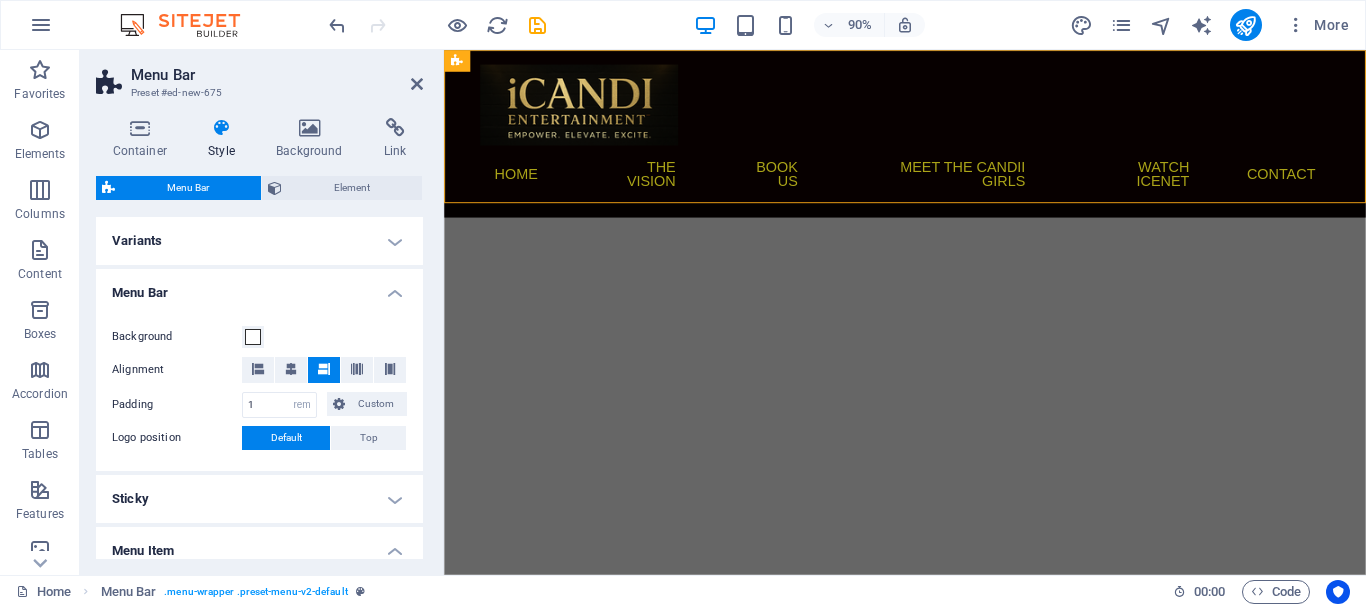 click on "Skip to main content
Menu Home The Vision Book Us Meet the Candii Girls Watch ICENet Contact" at bounding box center [956, 143] 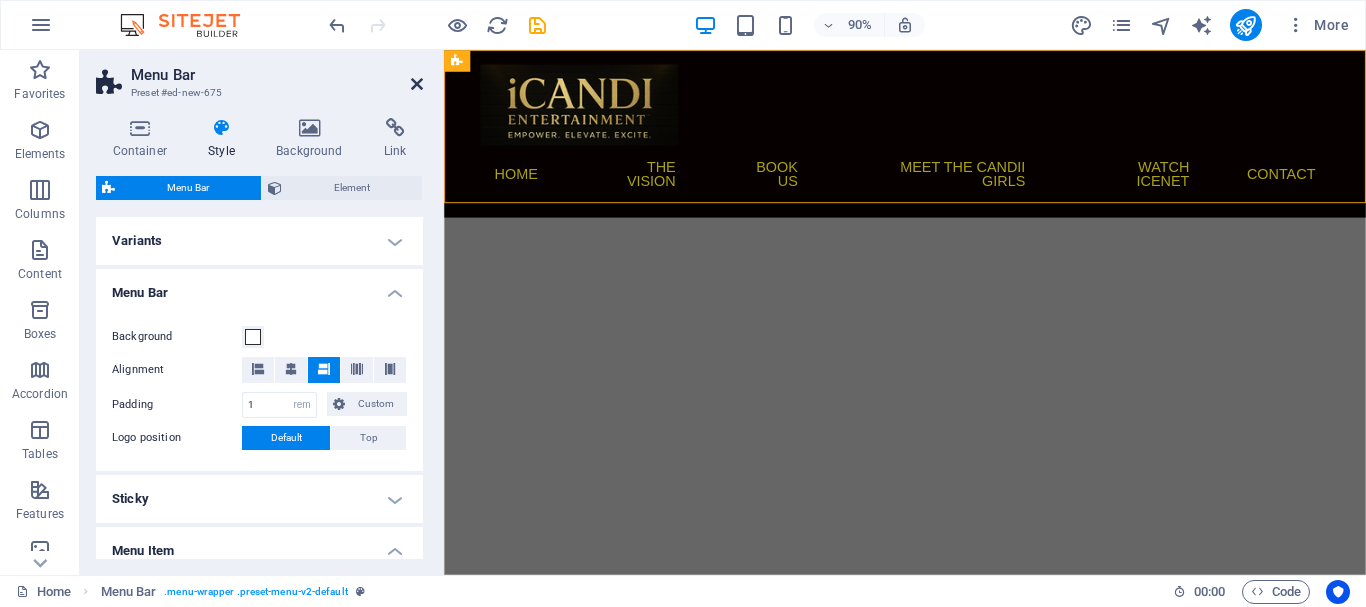 click at bounding box center [417, 84] 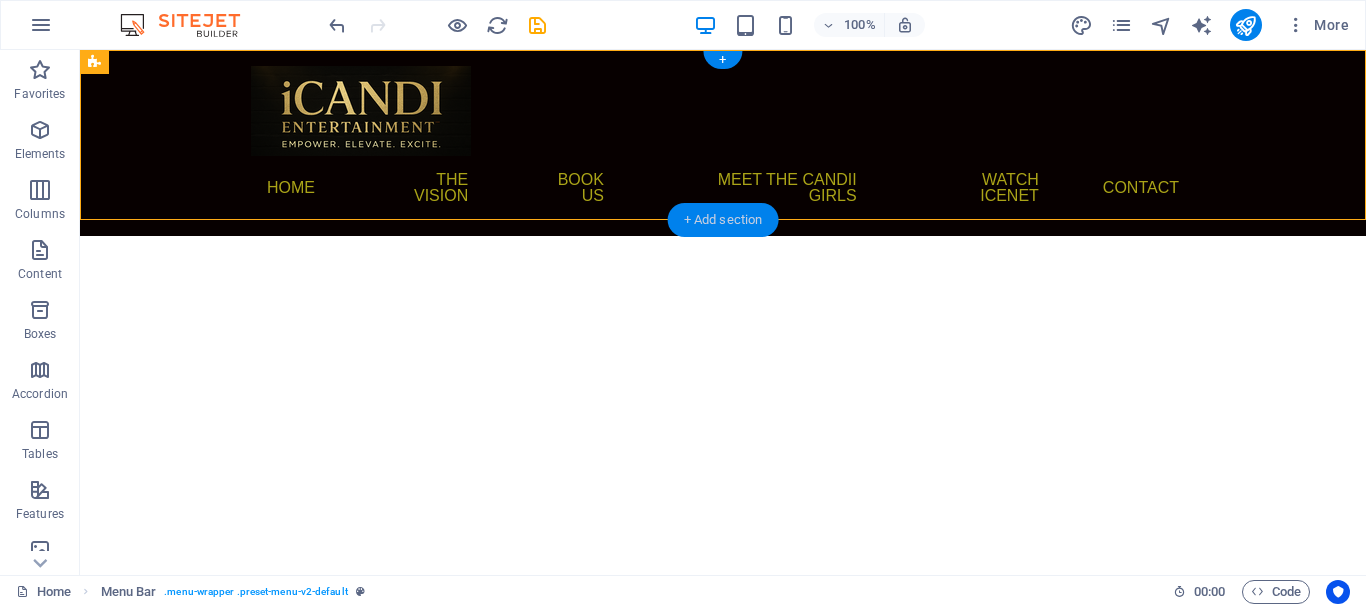 click on "+ Add section" at bounding box center [723, 220] 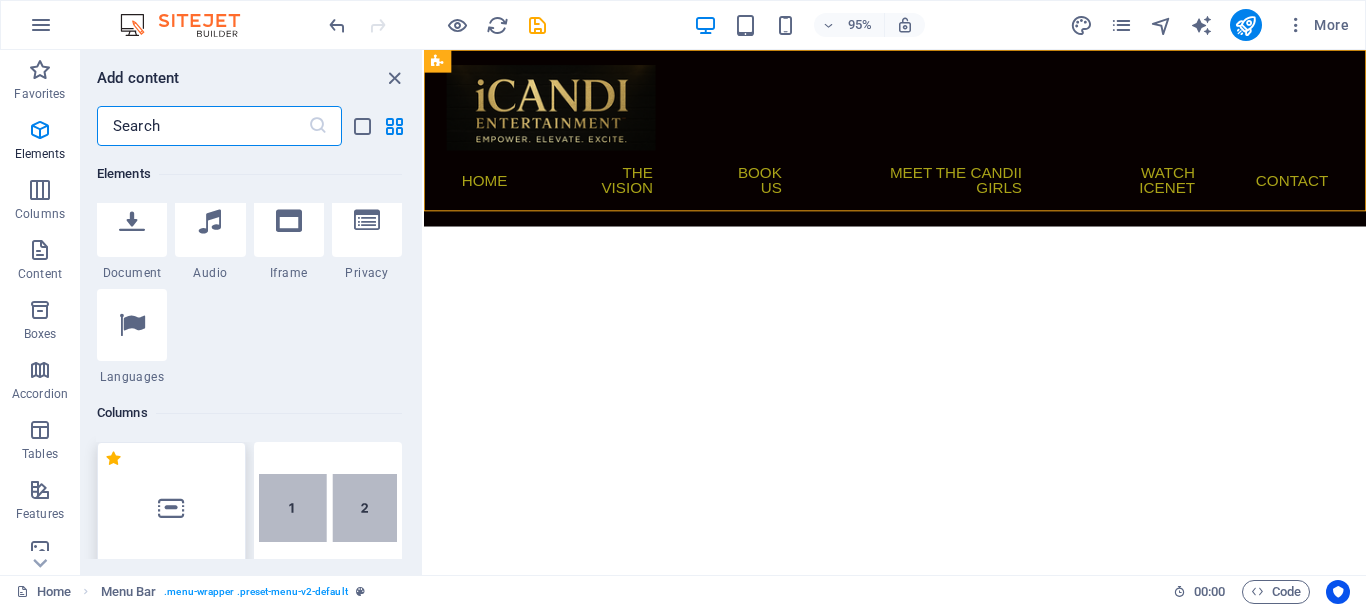 scroll, scrollTop: 699, scrollLeft: 0, axis: vertical 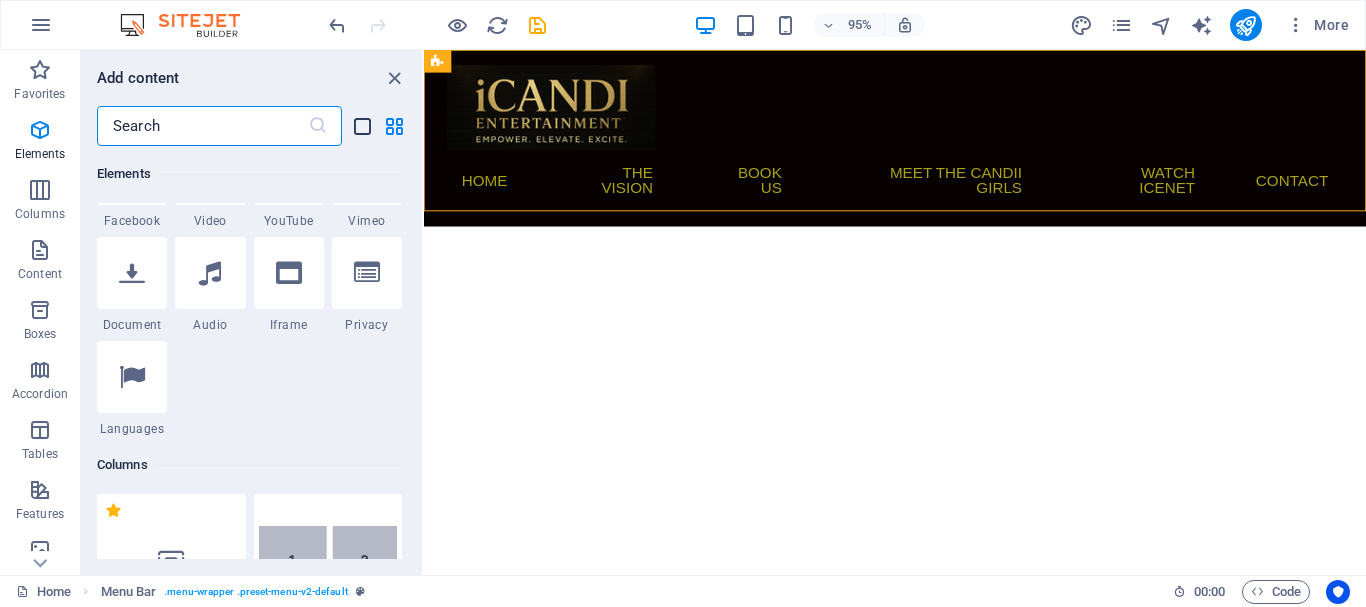 click at bounding box center [362, 126] 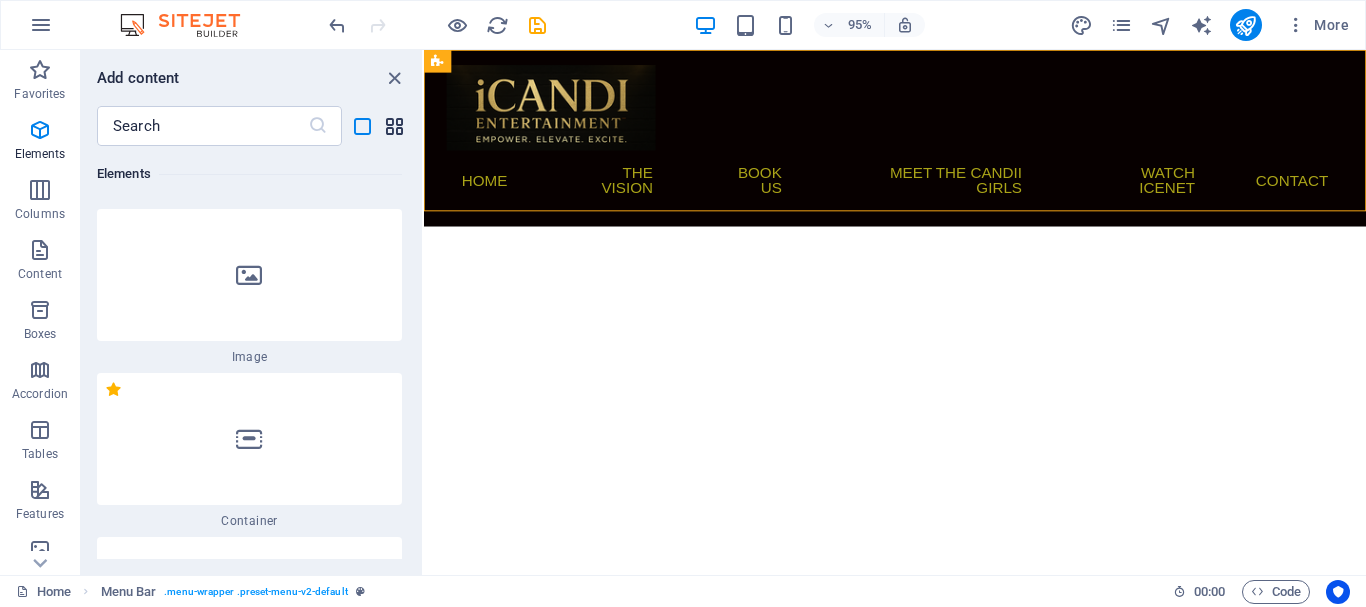 click at bounding box center [394, 126] 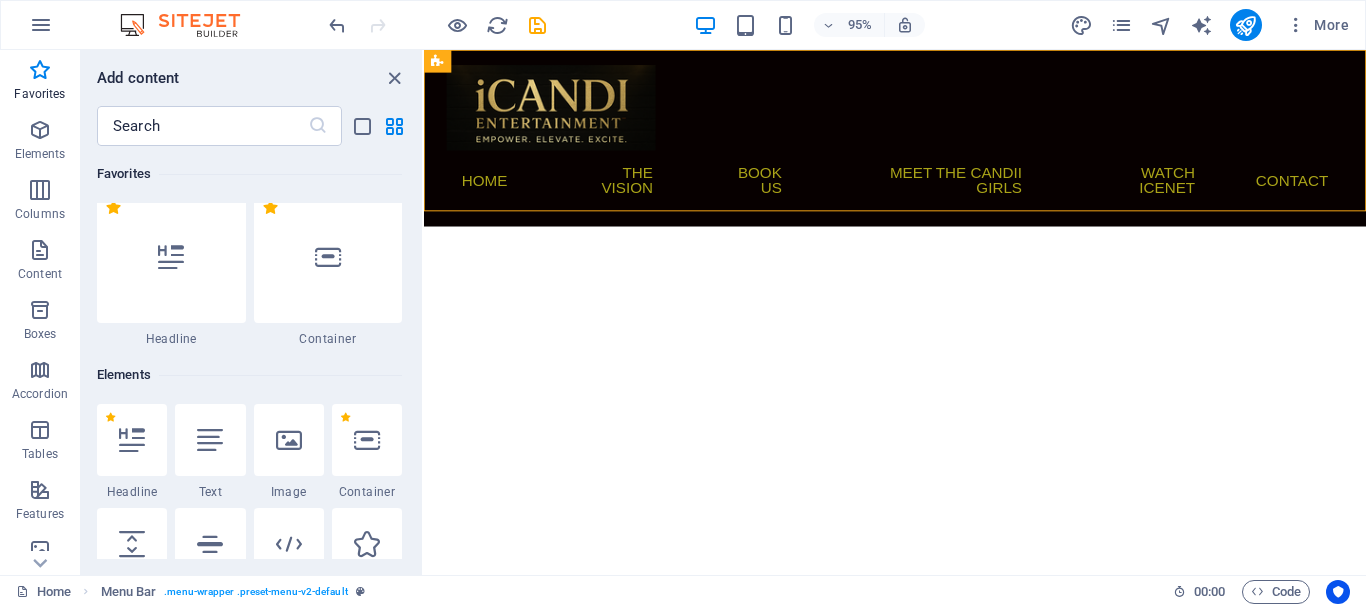 scroll, scrollTop: 0, scrollLeft: 0, axis: both 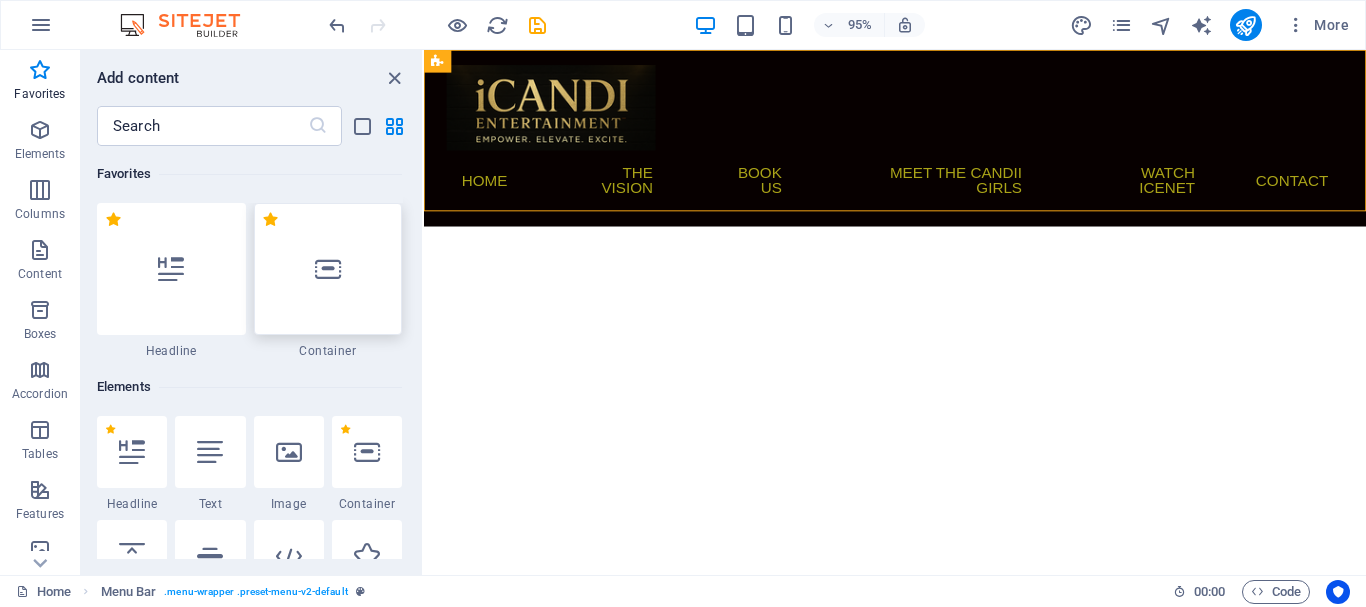 click at bounding box center (328, 269) 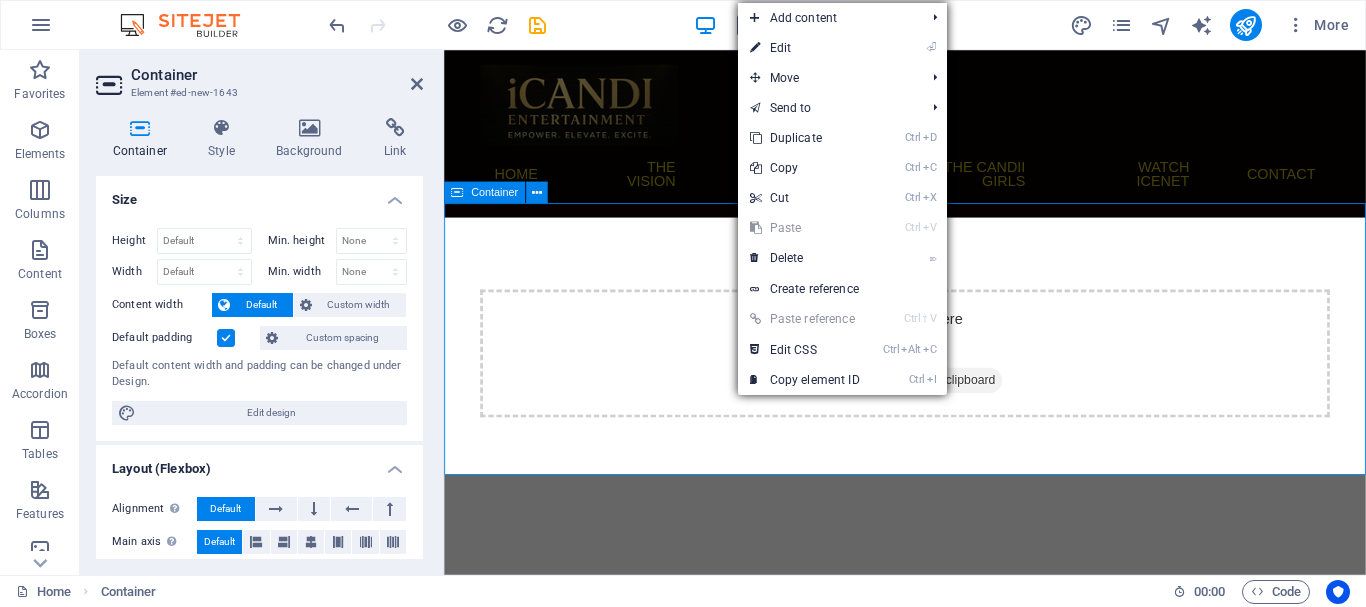 click on "Drop content here or  Add elements  Paste clipboard" at bounding box center [956, 387] 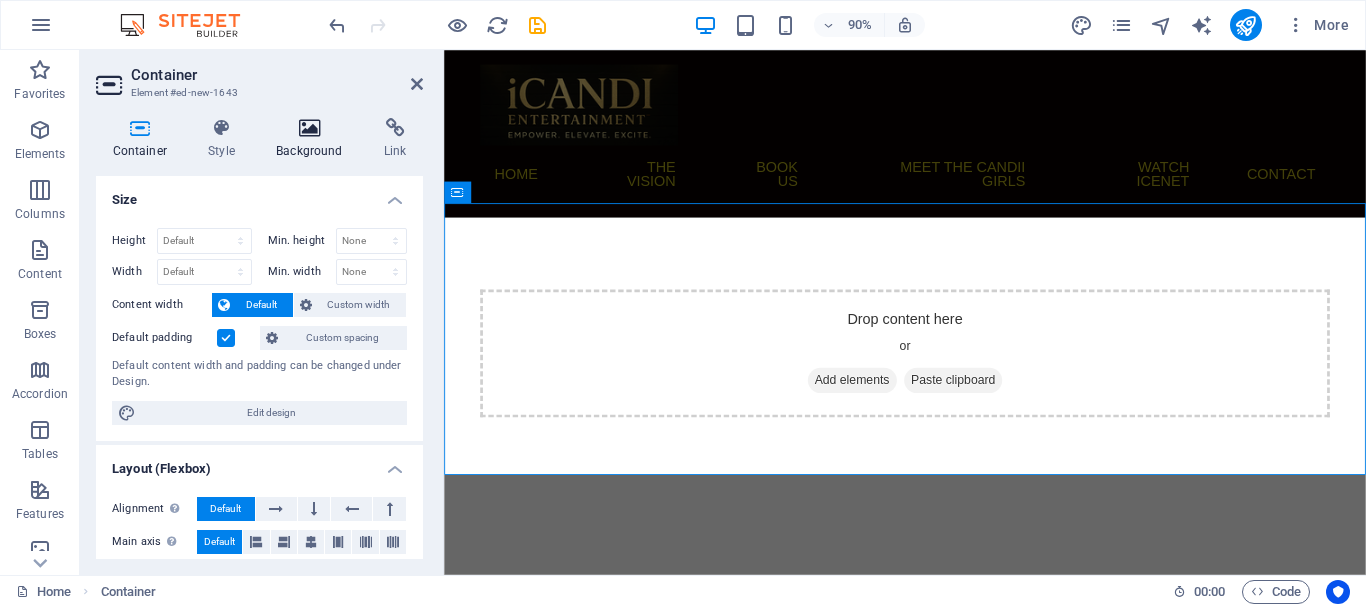 click at bounding box center [310, 128] 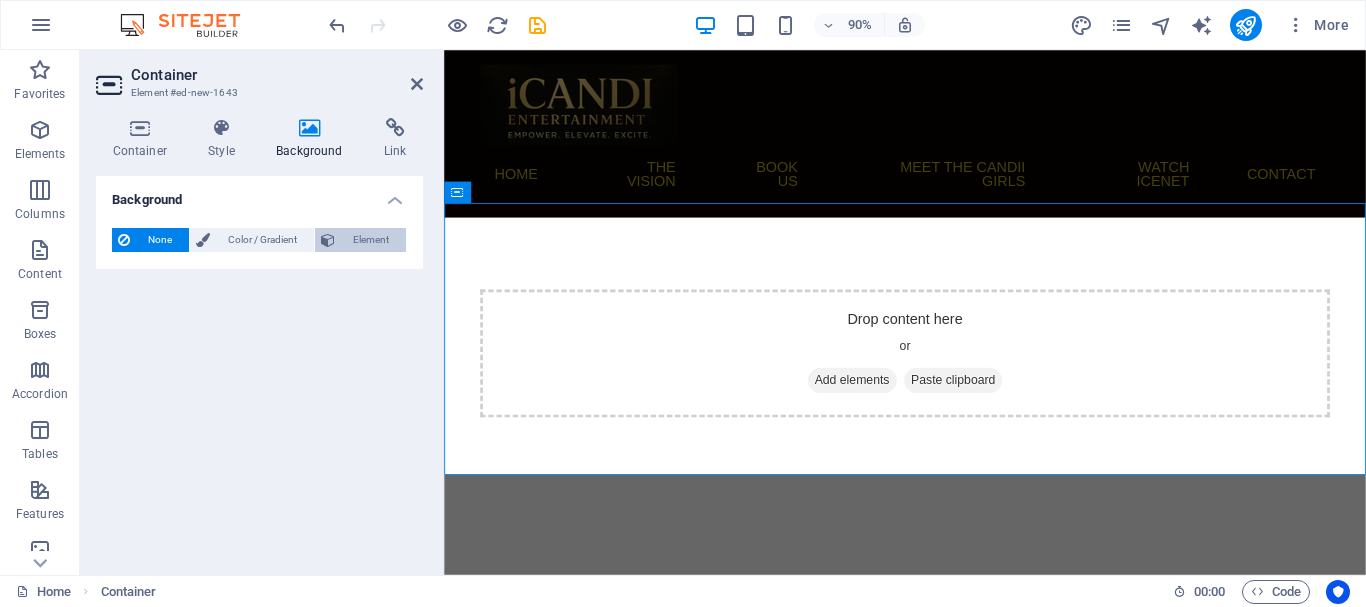 click on "Element" at bounding box center (370, 240) 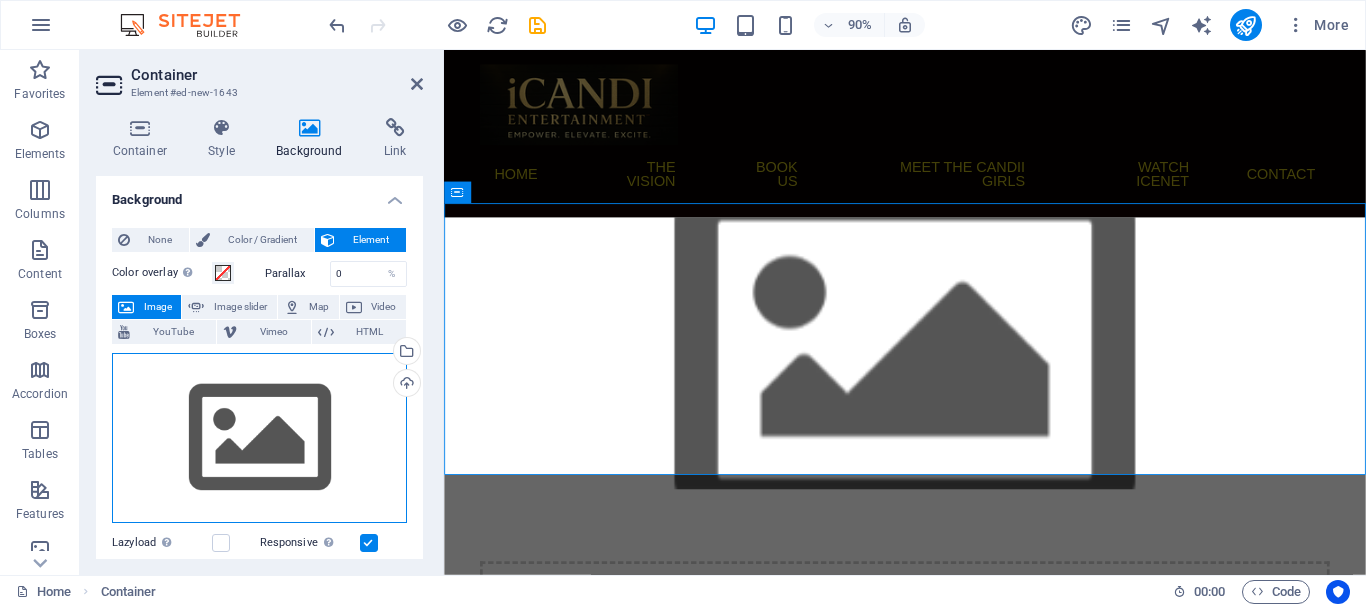 click on "Drag files here, click to choose files or select files from Files or our free stock photos & videos" at bounding box center (259, 438) 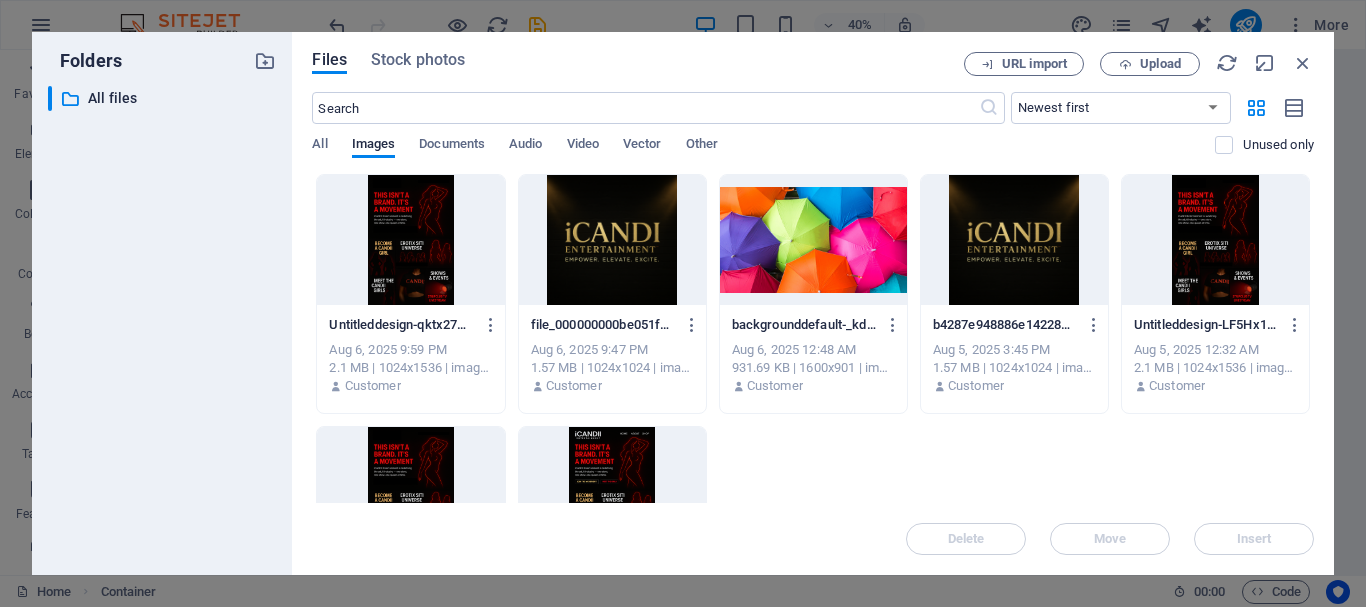 click at bounding box center (410, 240) 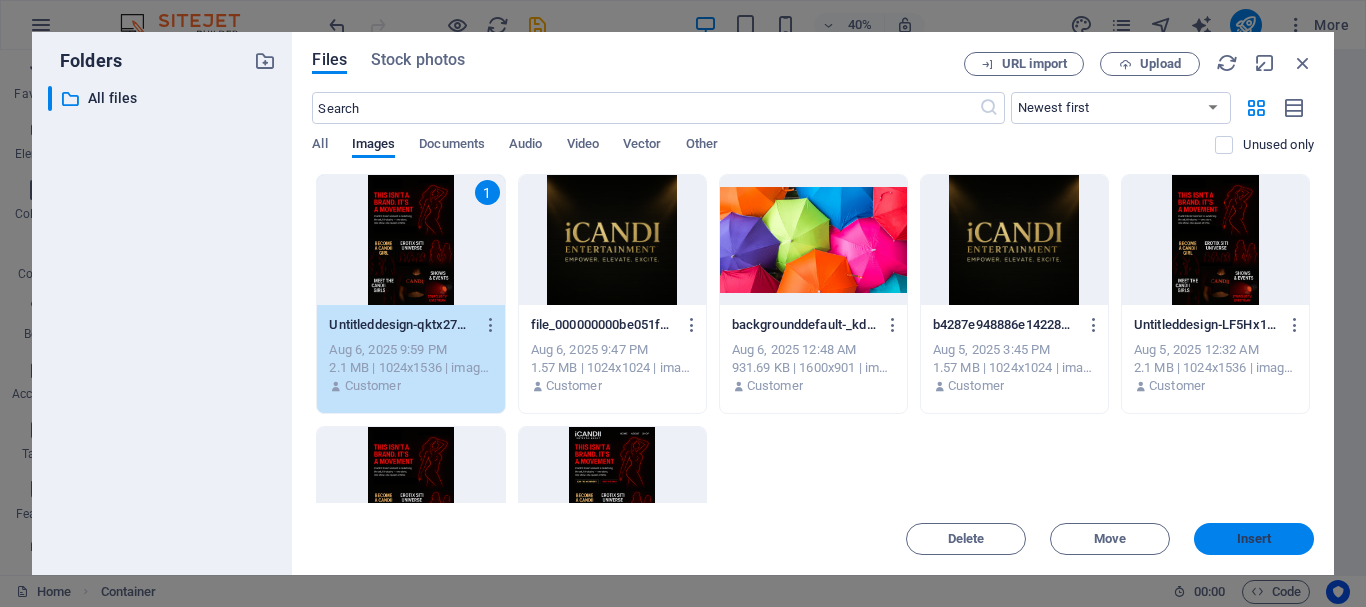 click on "Insert" at bounding box center (1254, 539) 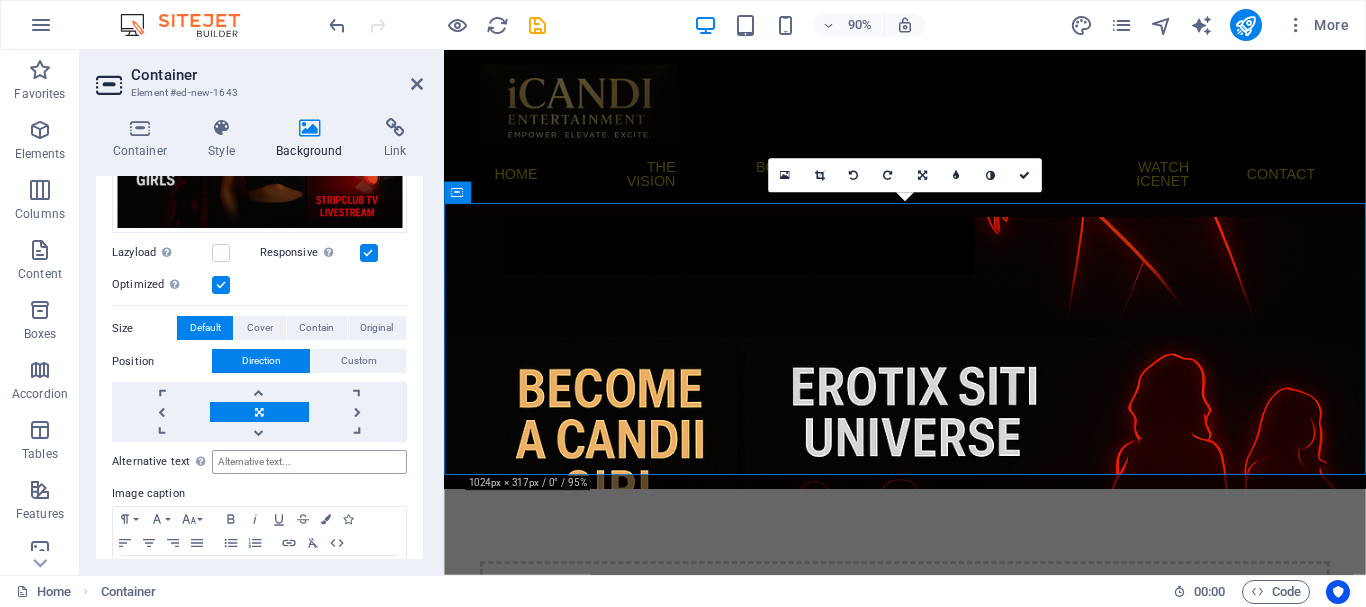 scroll, scrollTop: 600, scrollLeft: 0, axis: vertical 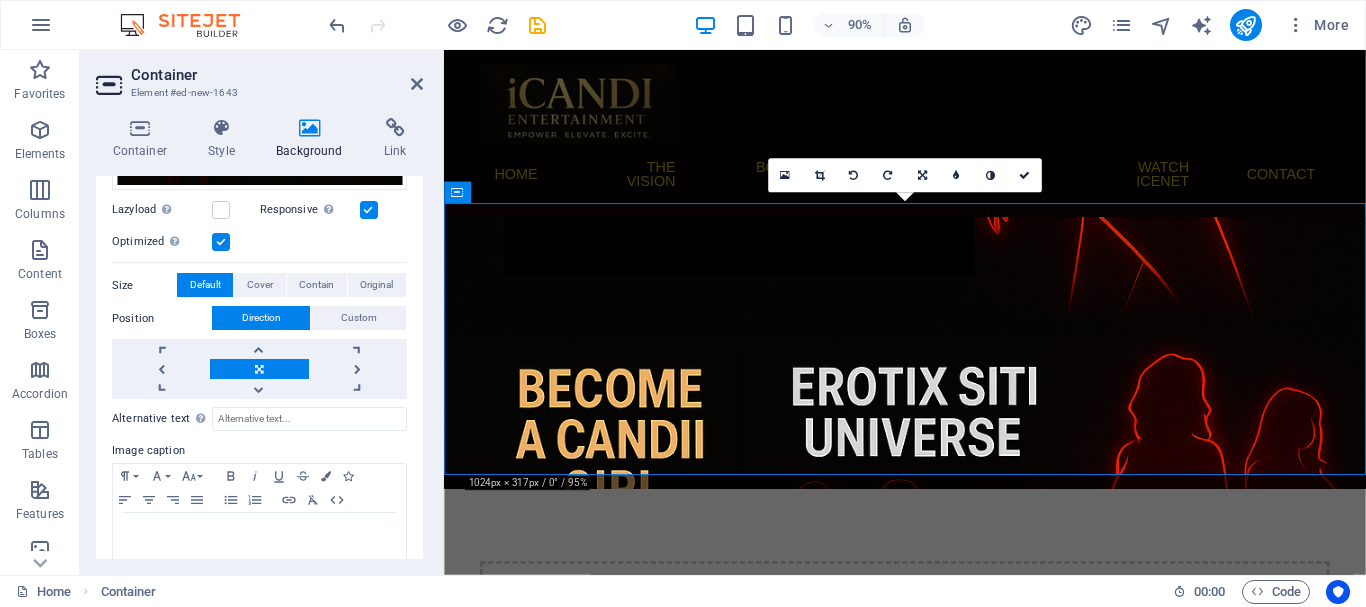 click at bounding box center [956, 387] 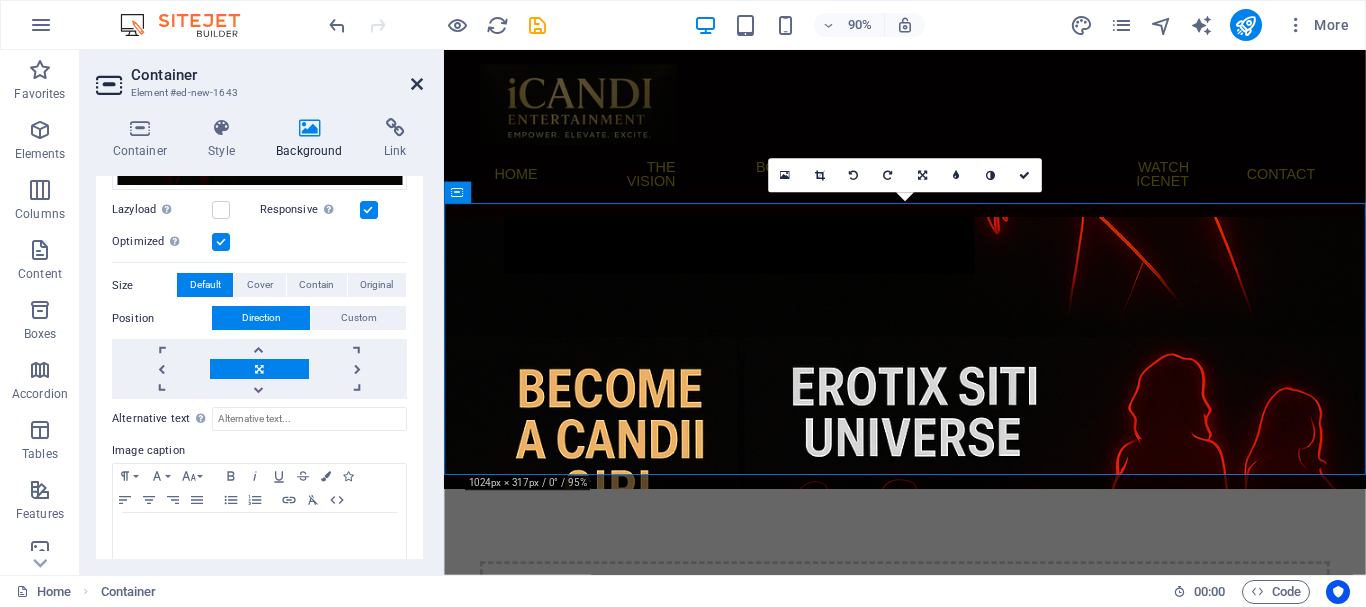 click at bounding box center (417, 84) 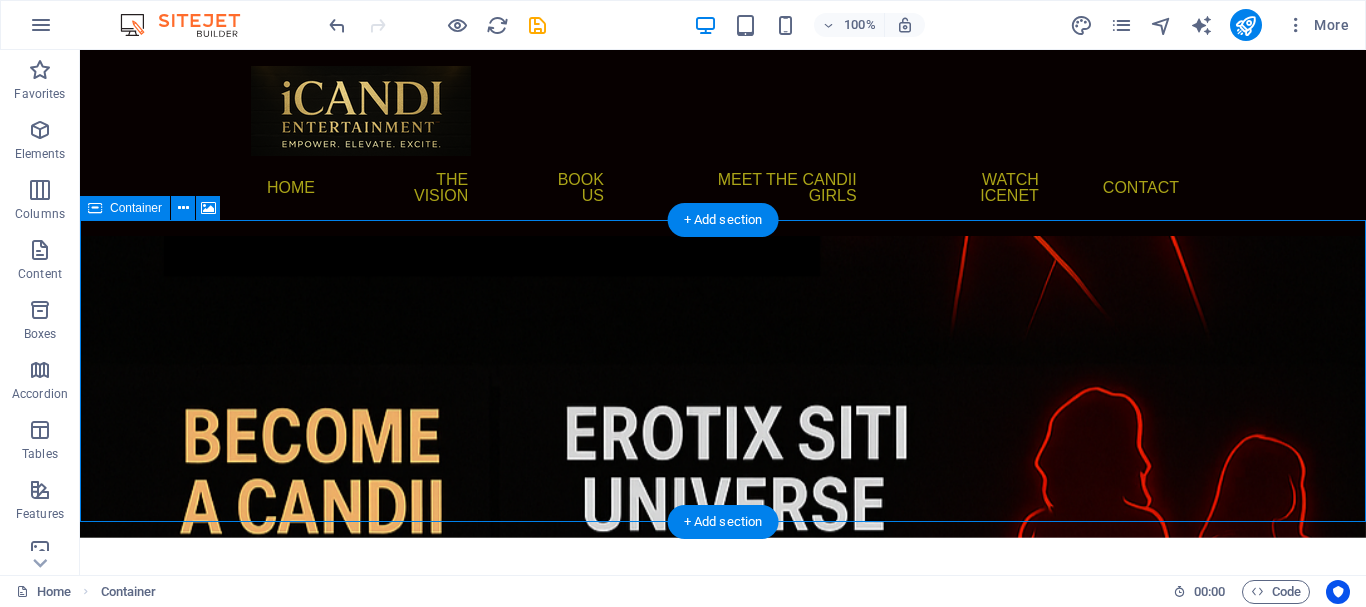 click on "Drop content here or  Add elements  Paste clipboard" at bounding box center [723, 689] 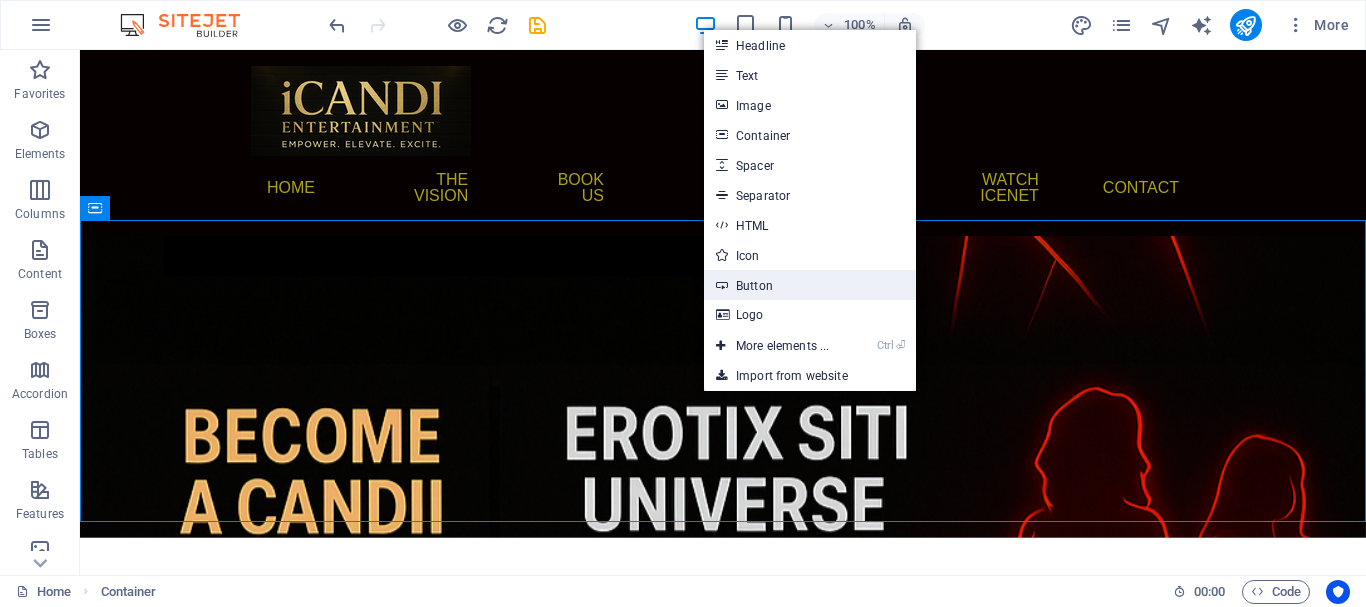 click on "Button" at bounding box center [810, 285] 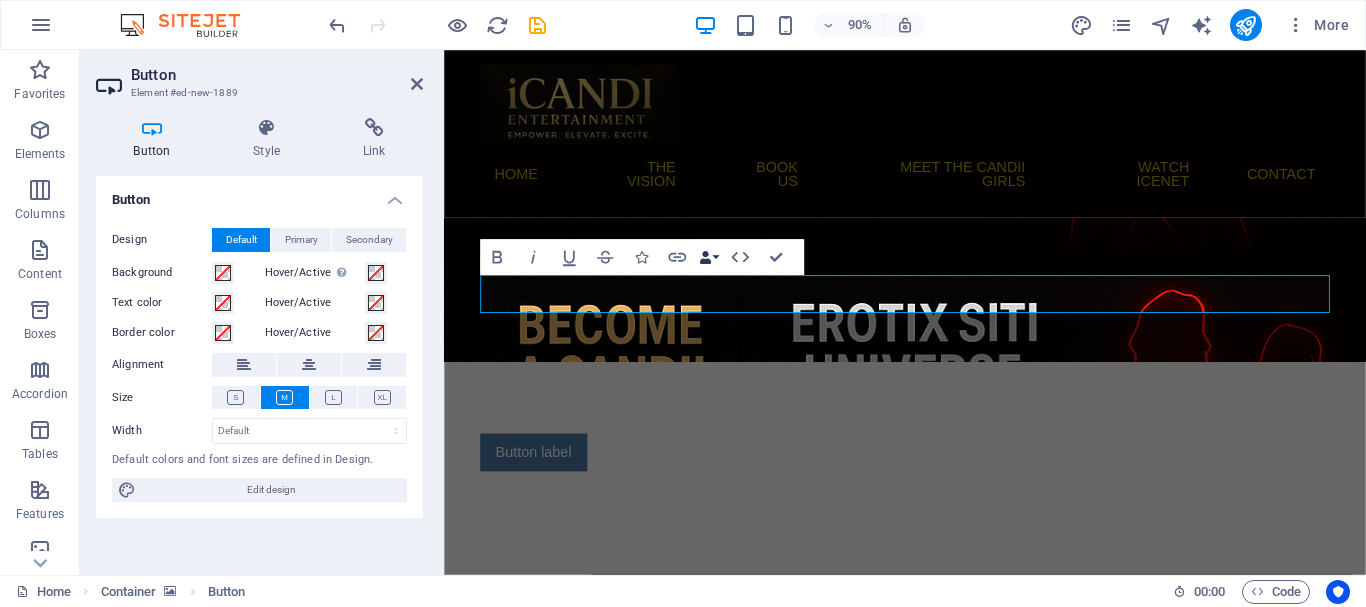 click at bounding box center [705, 257] 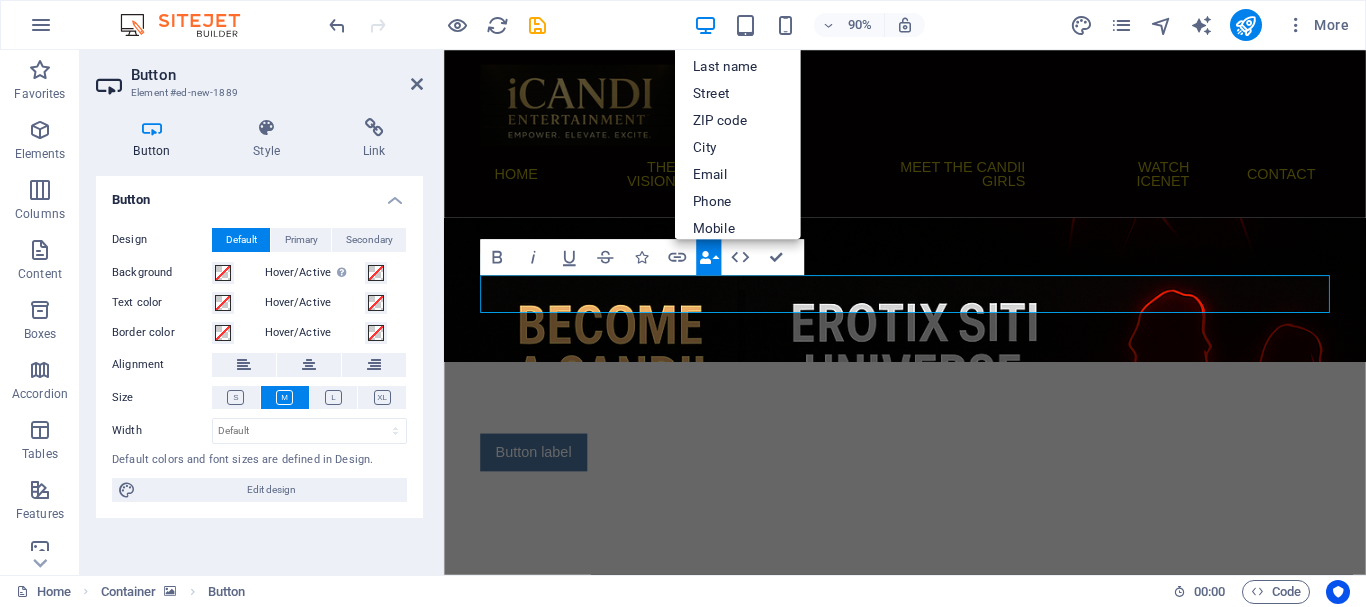 click at bounding box center (705, 257) 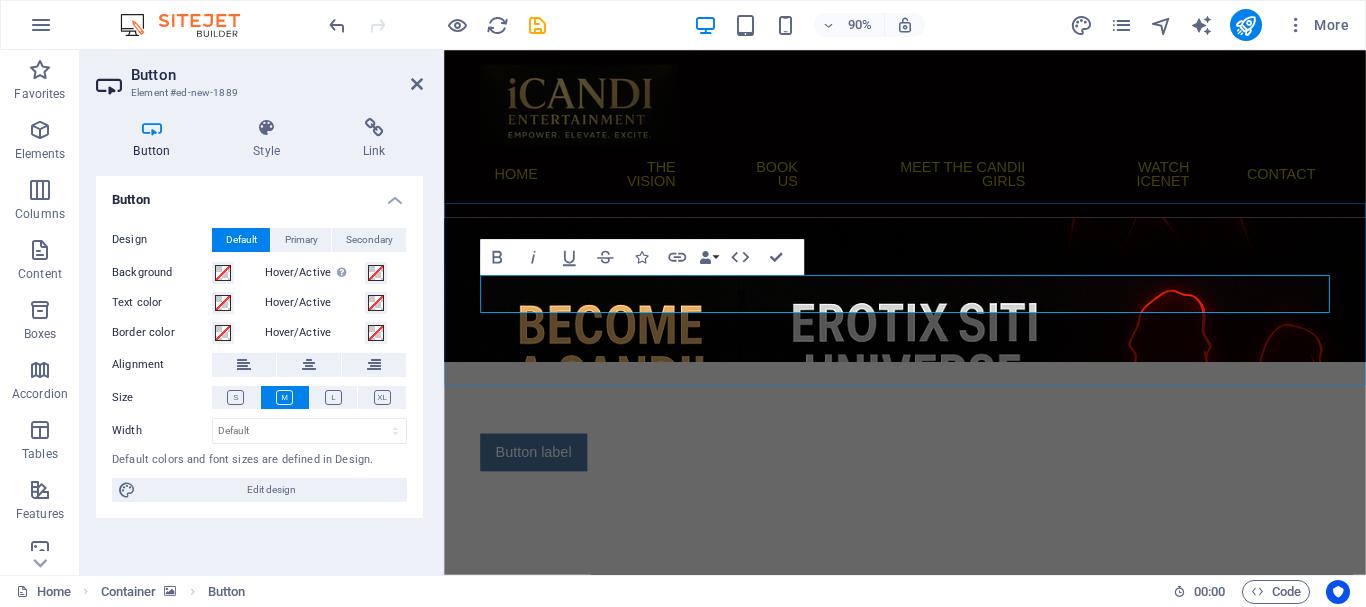 drag, startPoint x: 690, startPoint y: 317, endPoint x: 653, endPoint y: 316, distance: 37.01351 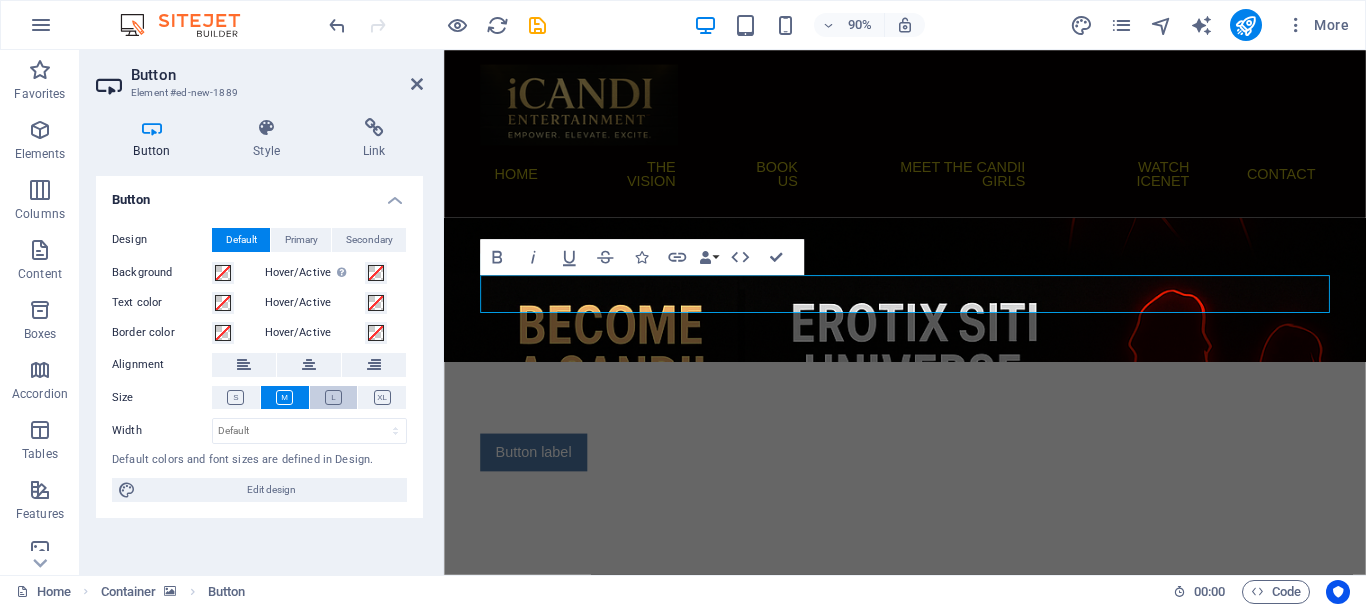click at bounding box center (333, 397) 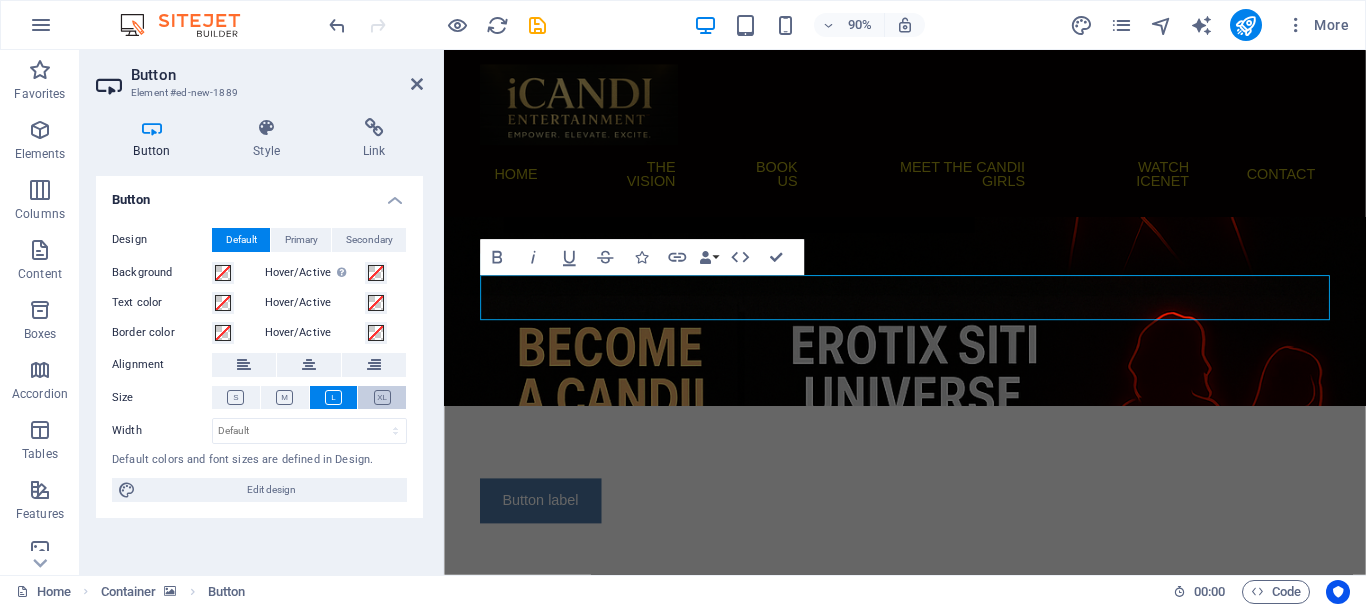 click at bounding box center [382, 397] 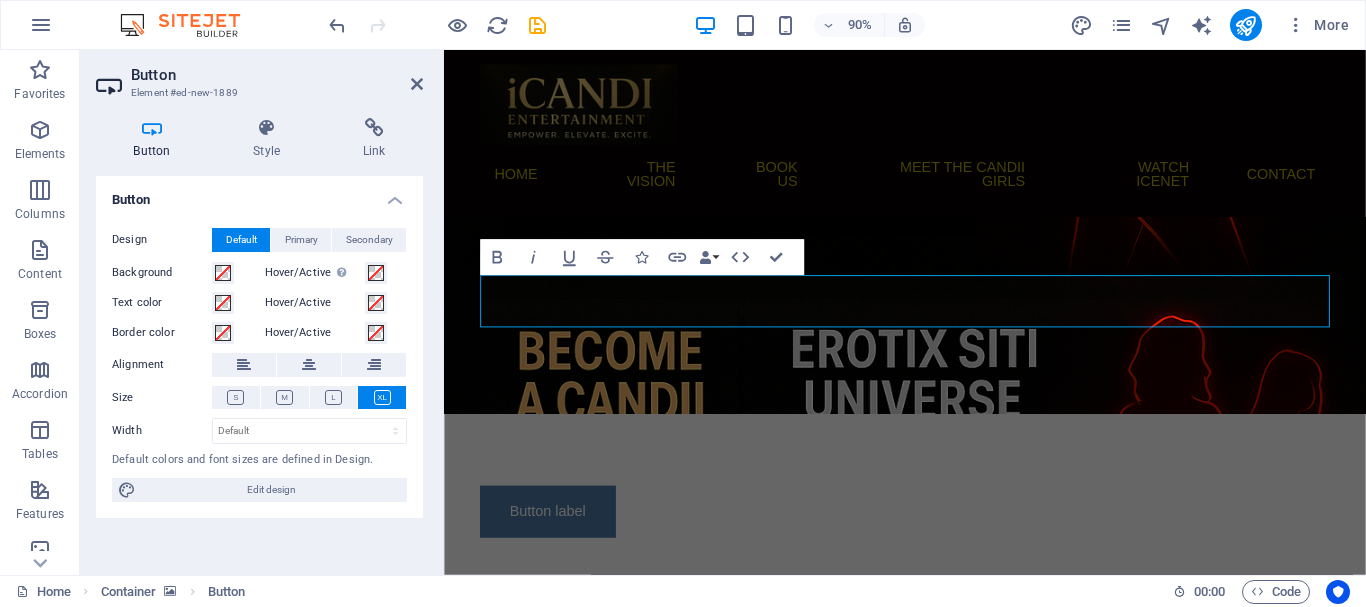 click at bounding box center (956, 345) 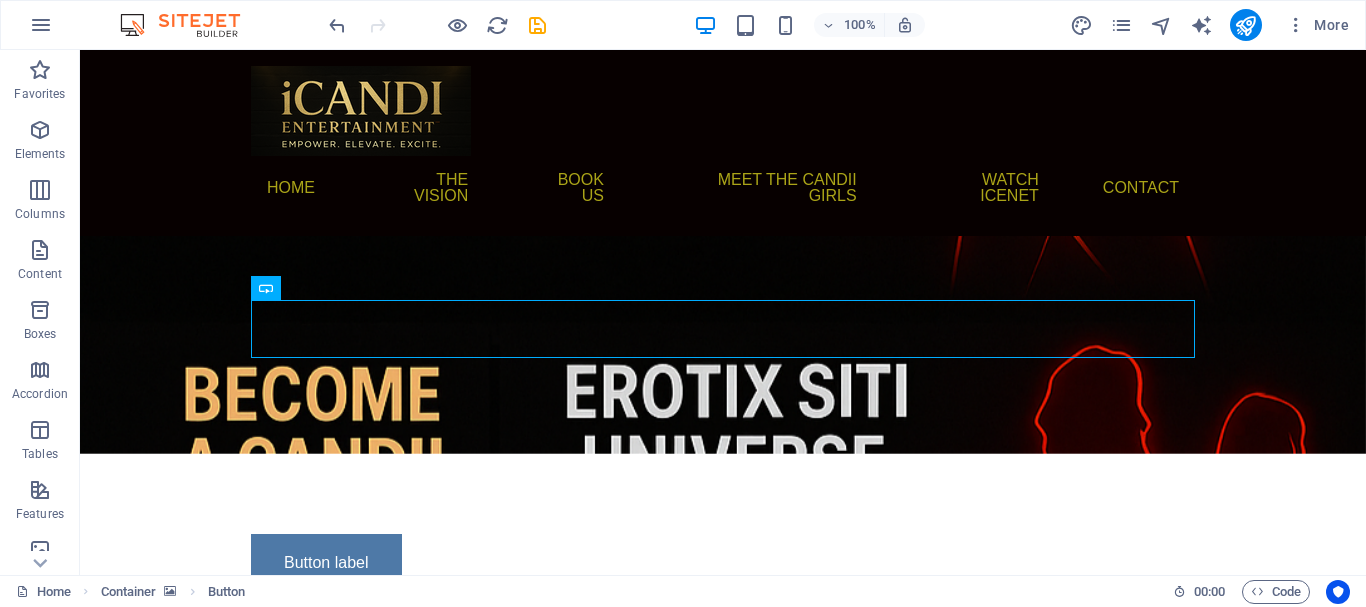 drag, startPoint x: 650, startPoint y: 329, endPoint x: 597, endPoint y: 460, distance: 141.31525 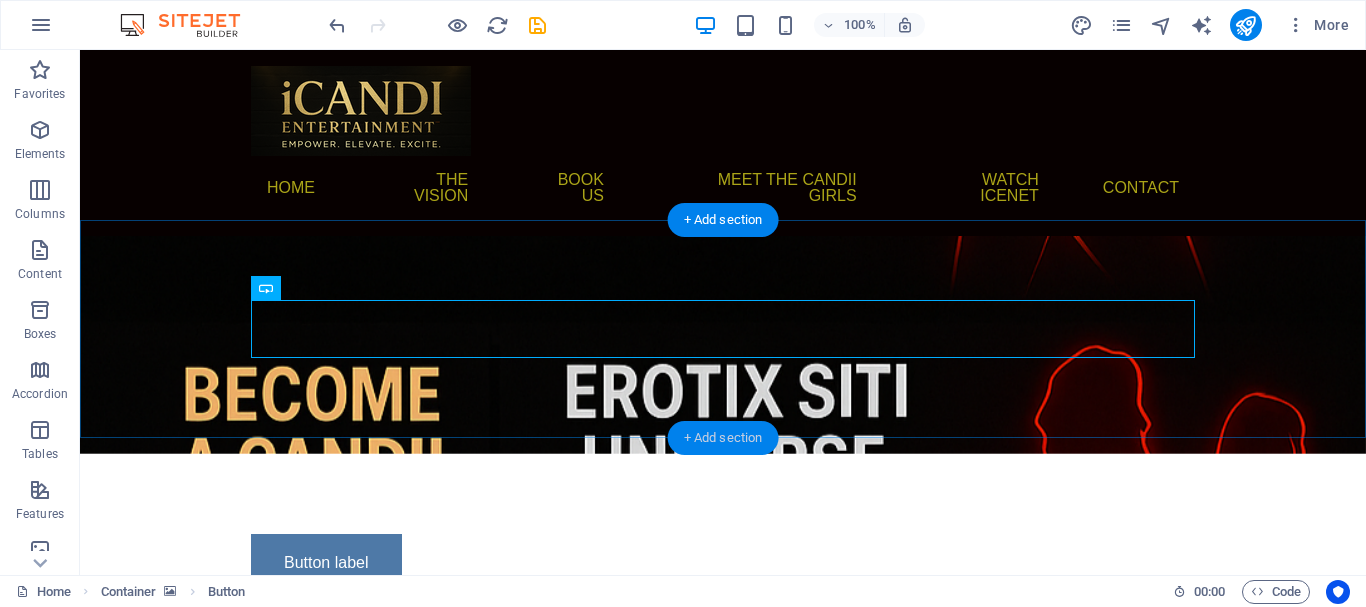 drag, startPoint x: 703, startPoint y: 439, endPoint x: 322, endPoint y: 468, distance: 382.10208 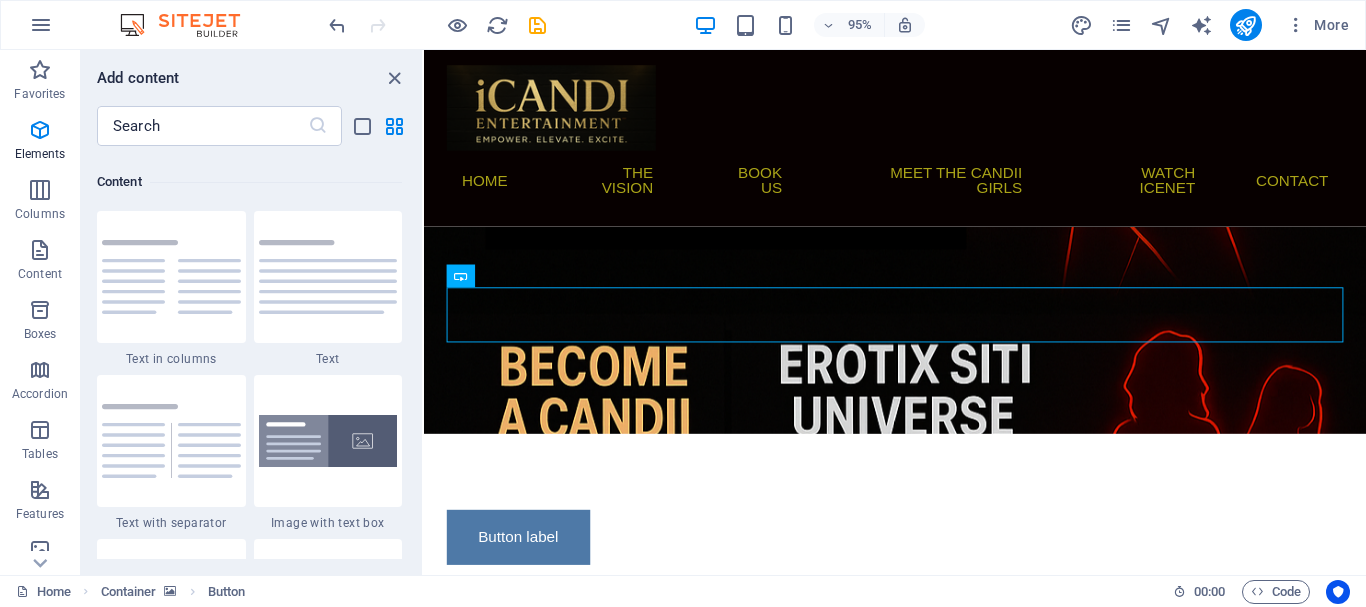 scroll, scrollTop: 3499, scrollLeft: 0, axis: vertical 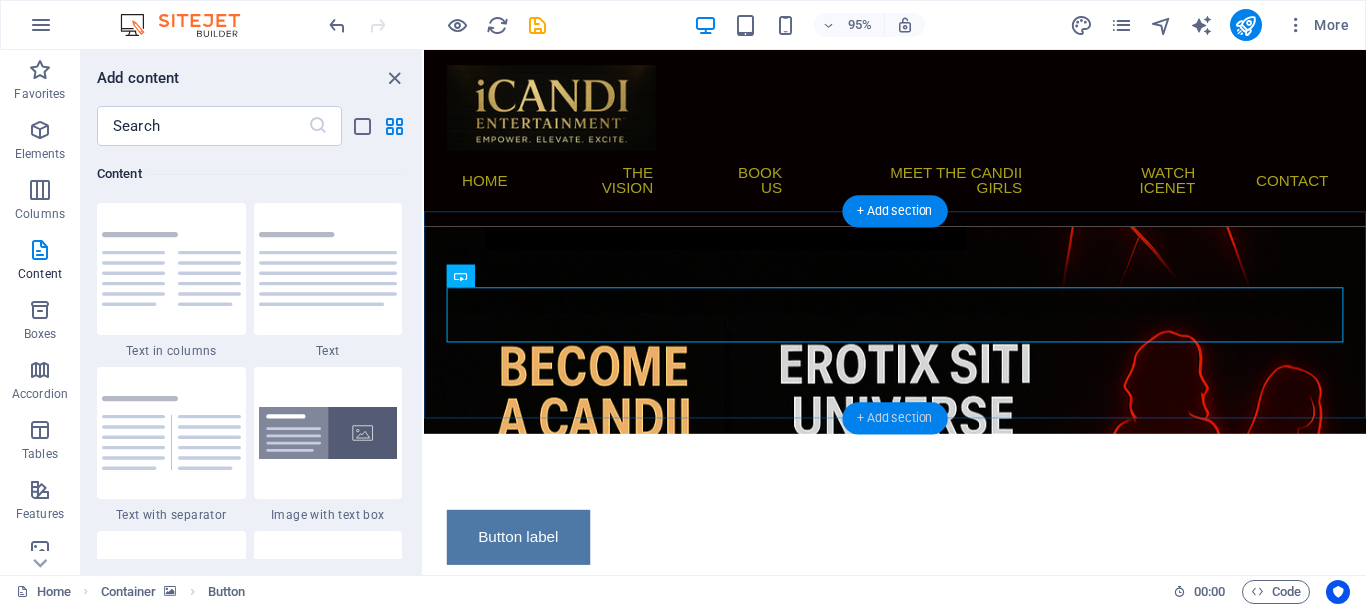 click on "+ Add section" at bounding box center (894, 418) 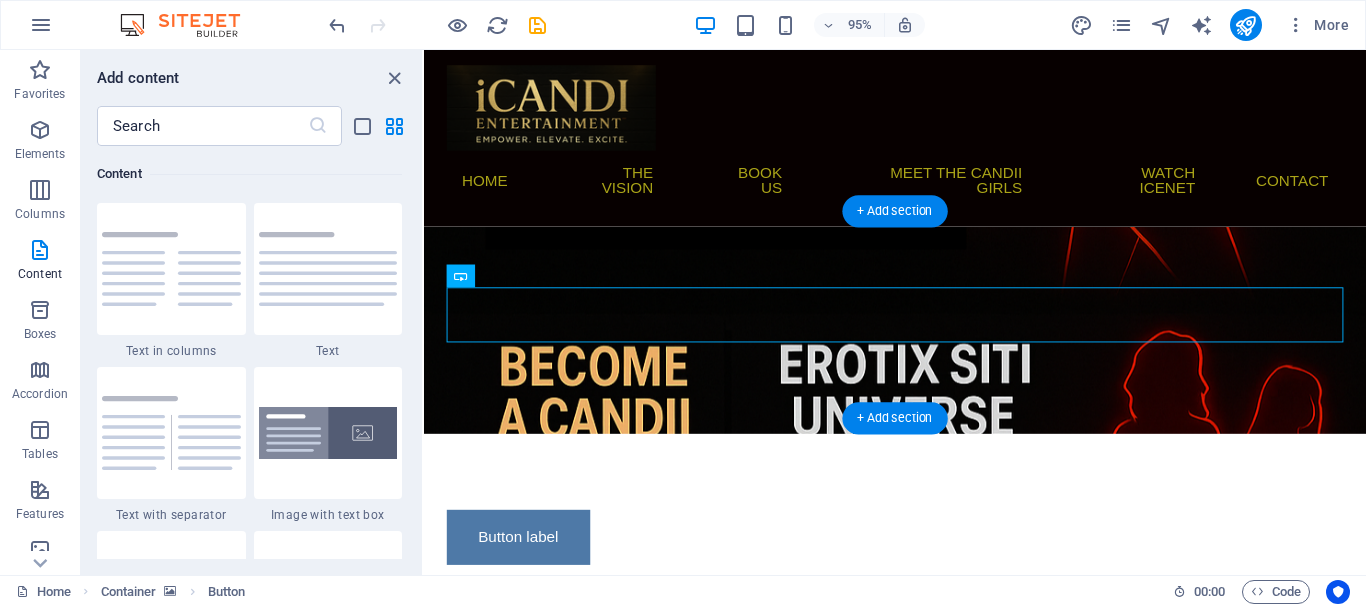 drag, startPoint x: 512, startPoint y: 333, endPoint x: 542, endPoint y: 413, distance: 85.44004 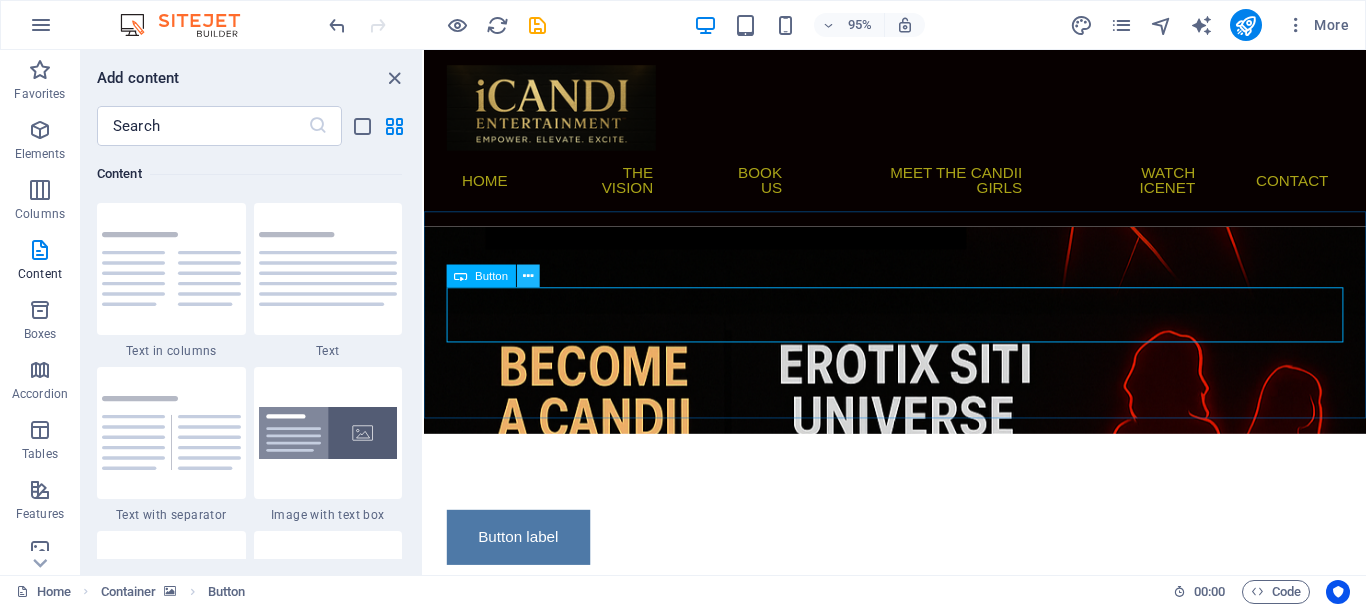 click at bounding box center [528, 276] 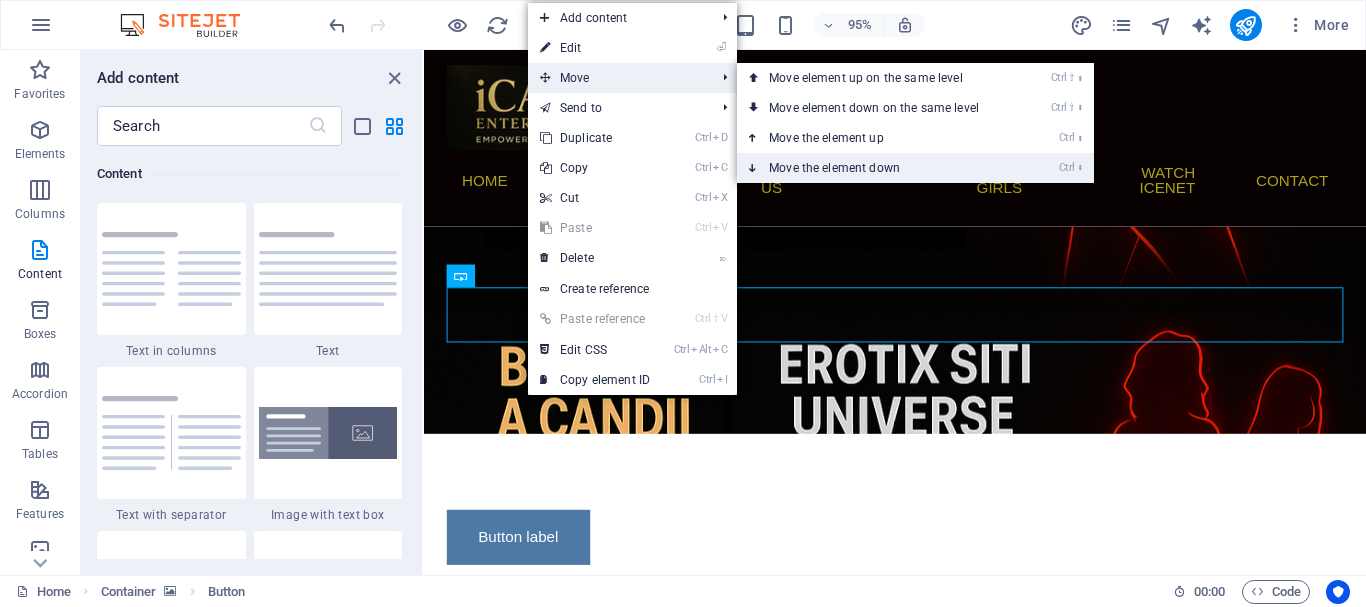 click on "Ctrl ⬇  Move the element down" at bounding box center [878, 168] 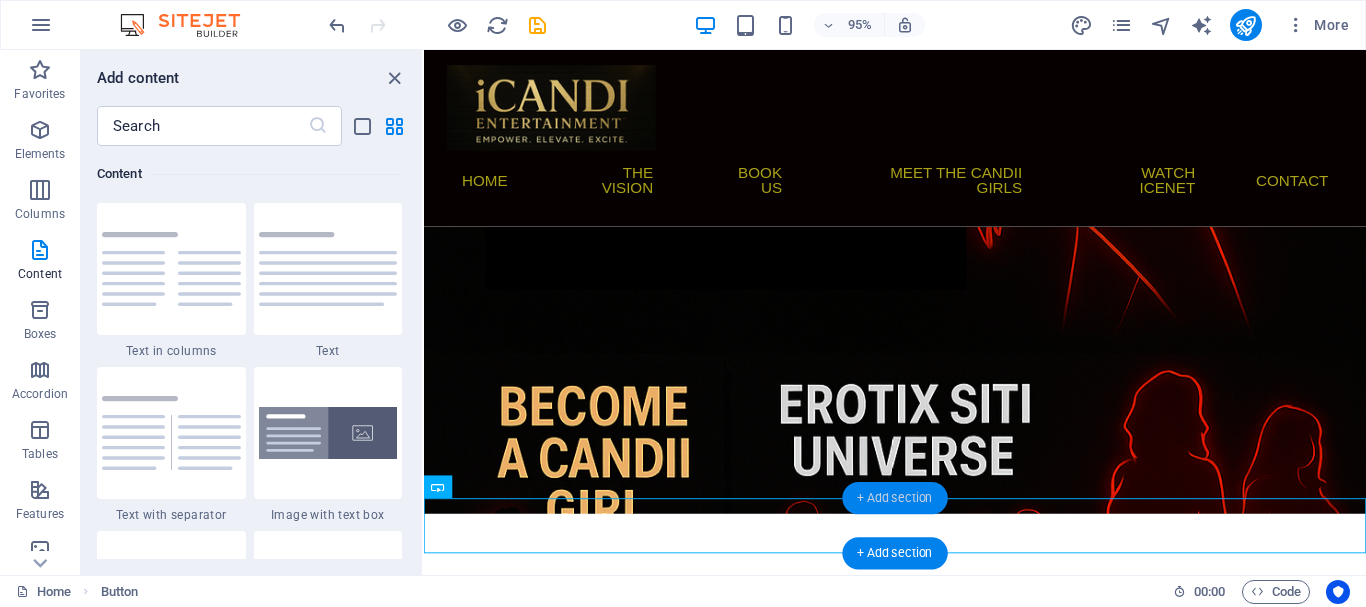click on "+ Add section" at bounding box center (894, 498) 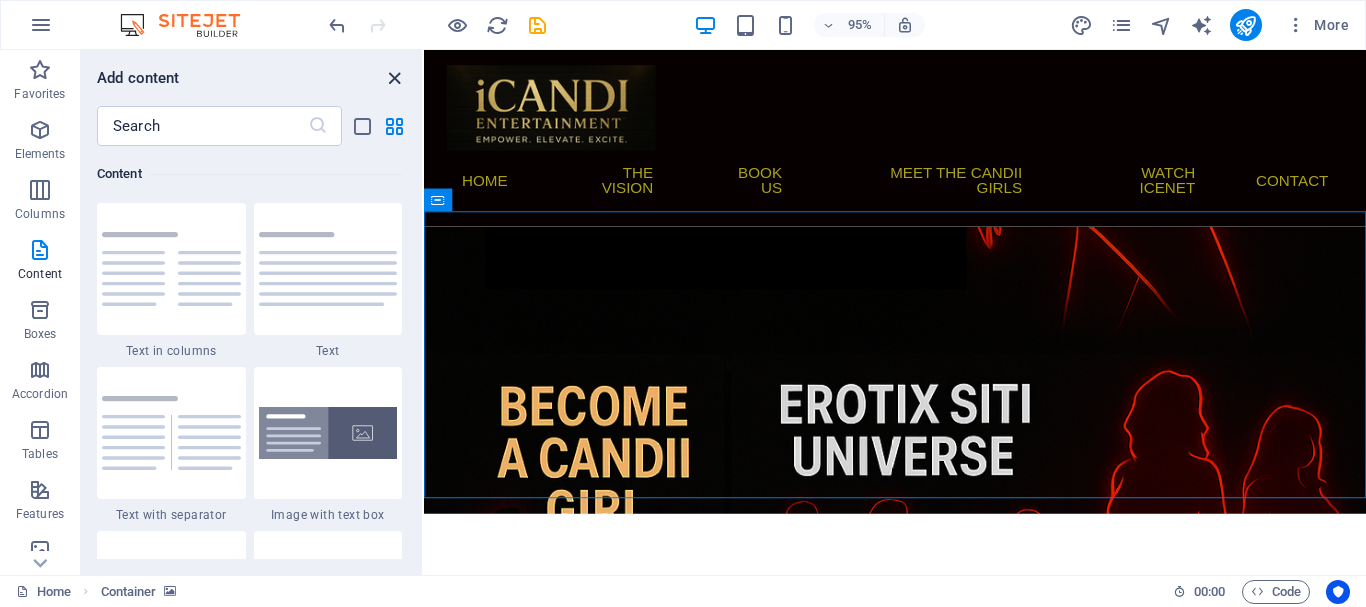 click at bounding box center [394, 78] 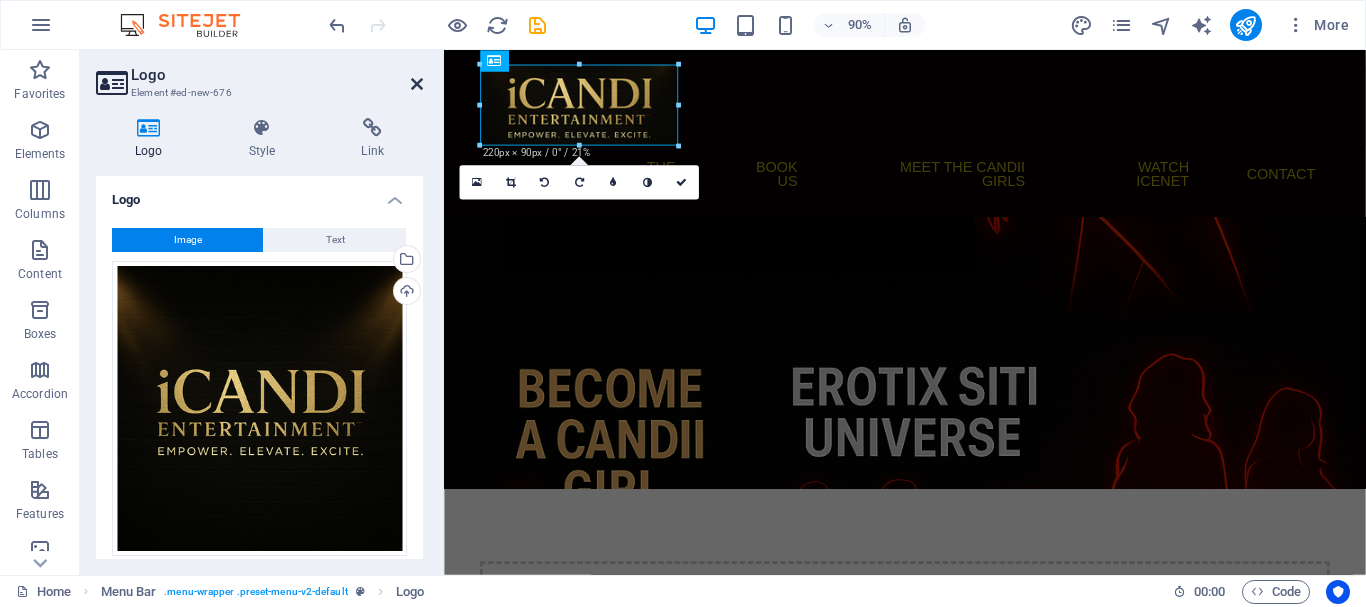 click at bounding box center (417, 84) 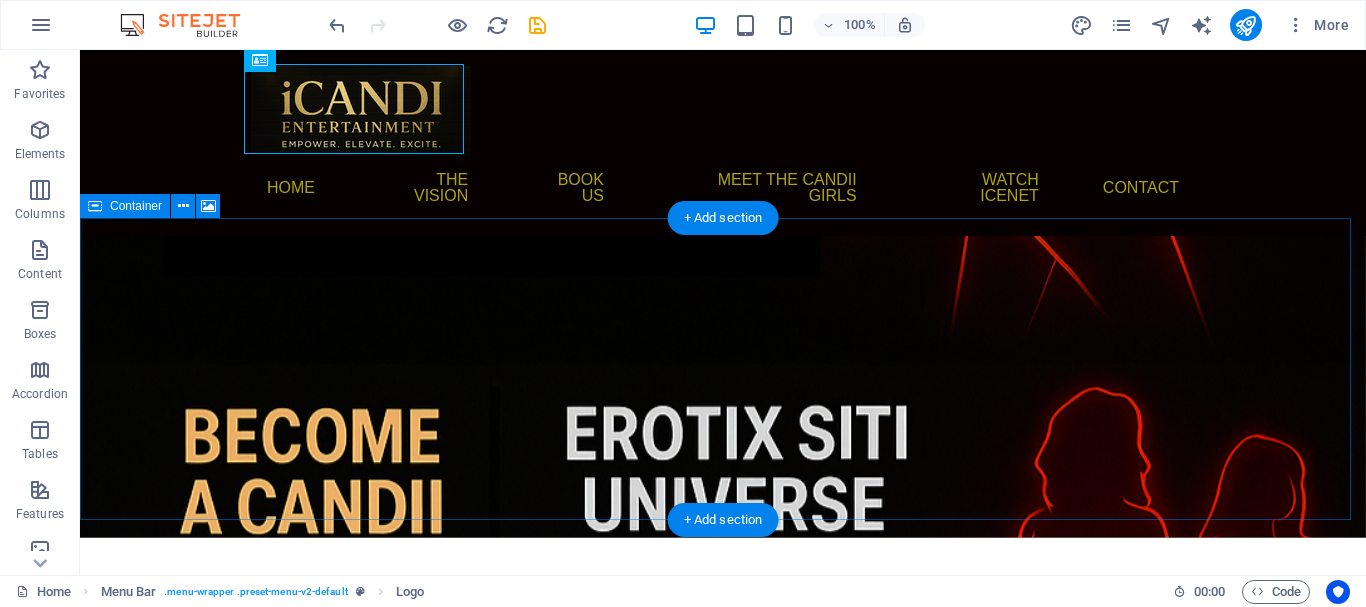 scroll, scrollTop: 5, scrollLeft: 0, axis: vertical 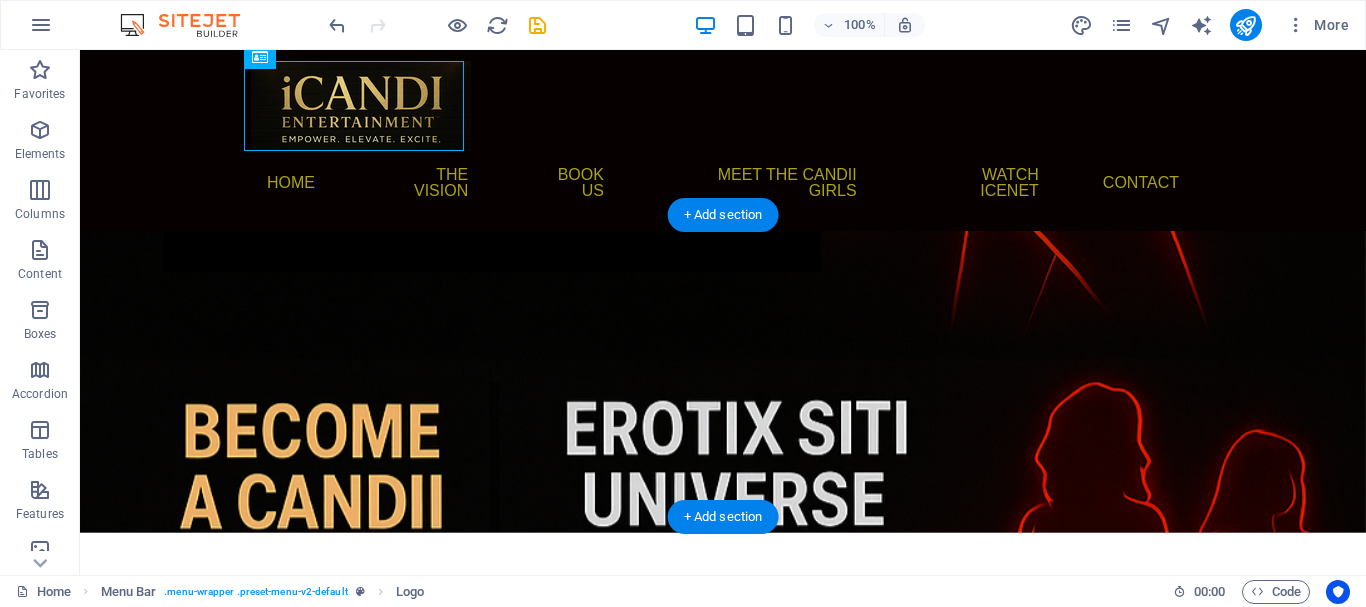 click at bounding box center (723, 382) 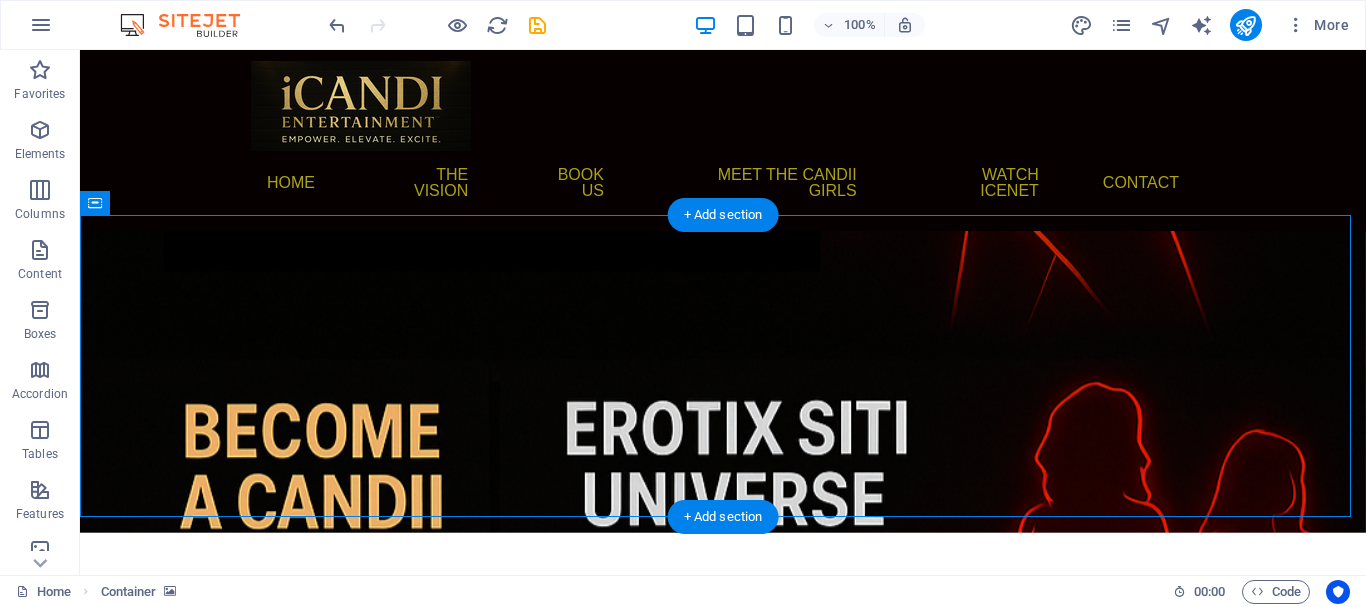 click at bounding box center (723, 382) 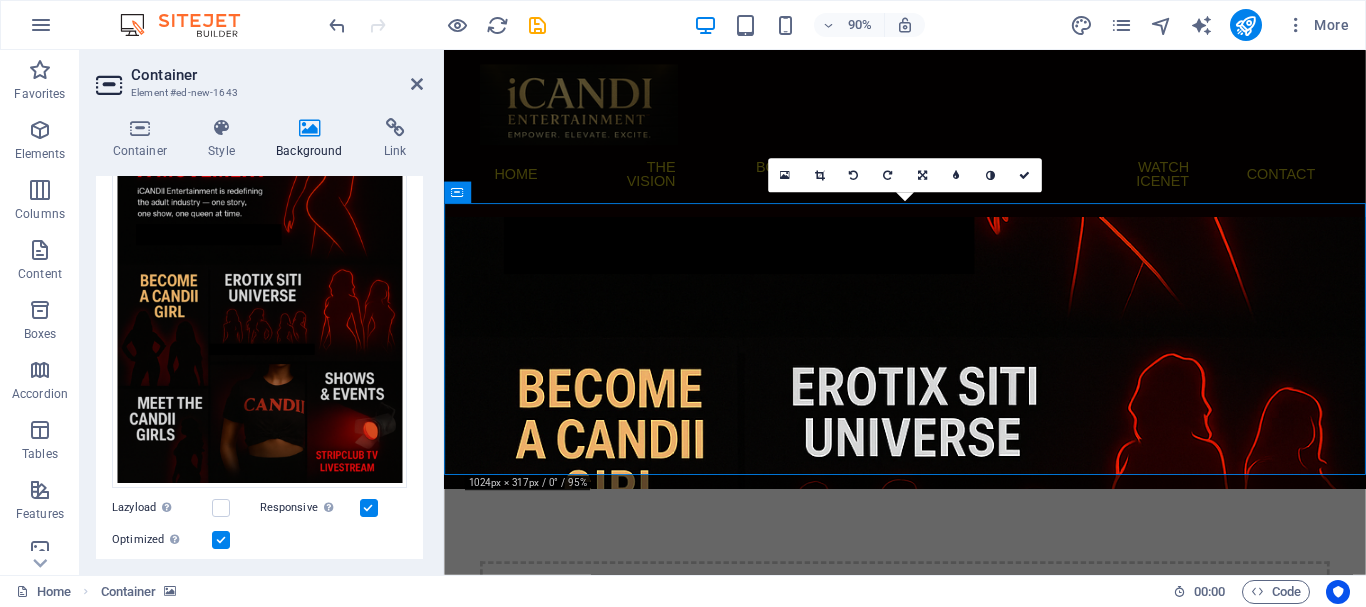 scroll, scrollTop: 400, scrollLeft: 0, axis: vertical 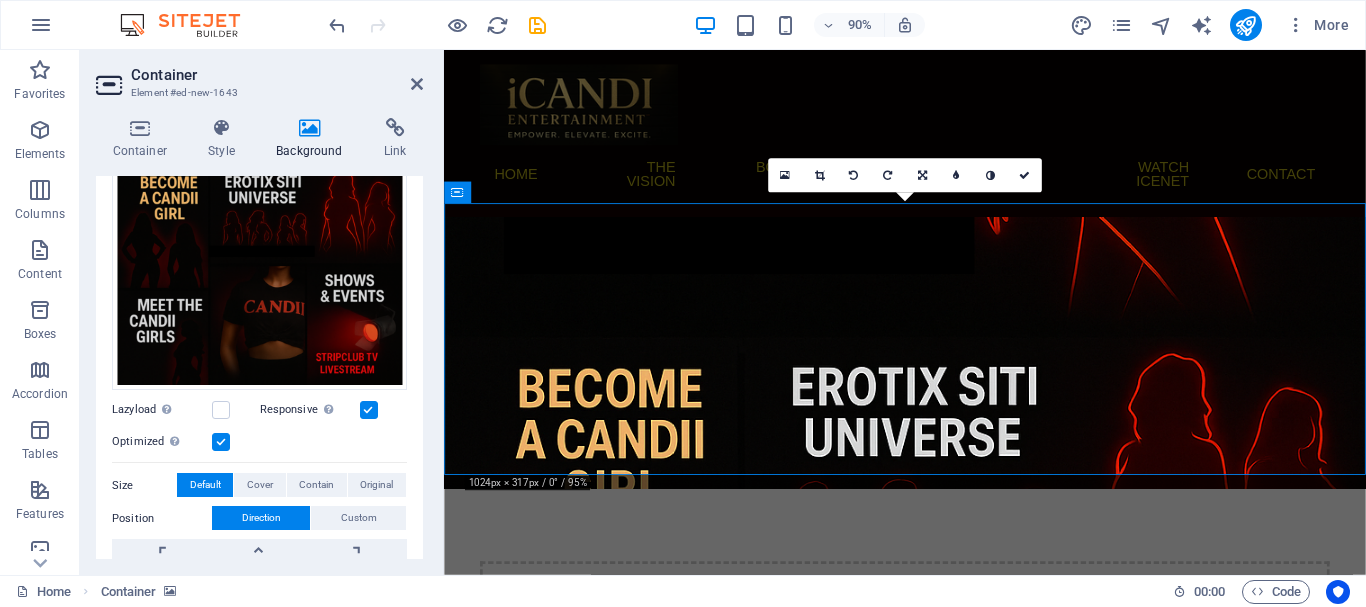 click at bounding box center (221, 442) 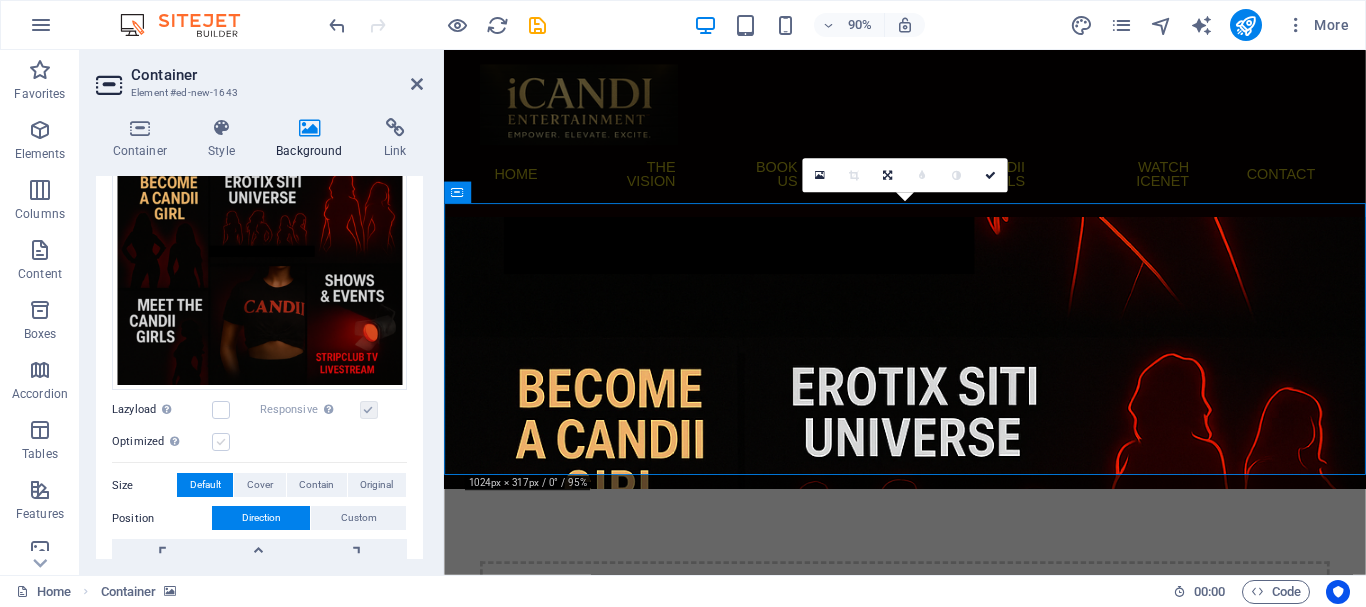 click at bounding box center [221, 442] 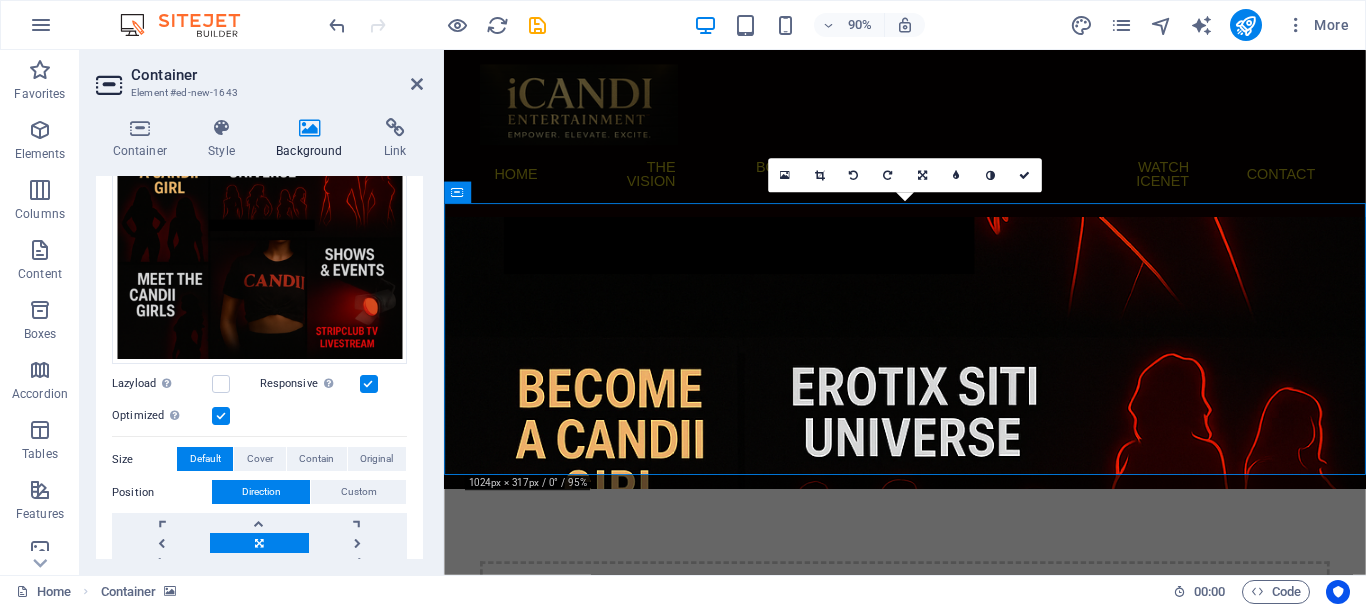 scroll, scrollTop: 526, scrollLeft: 0, axis: vertical 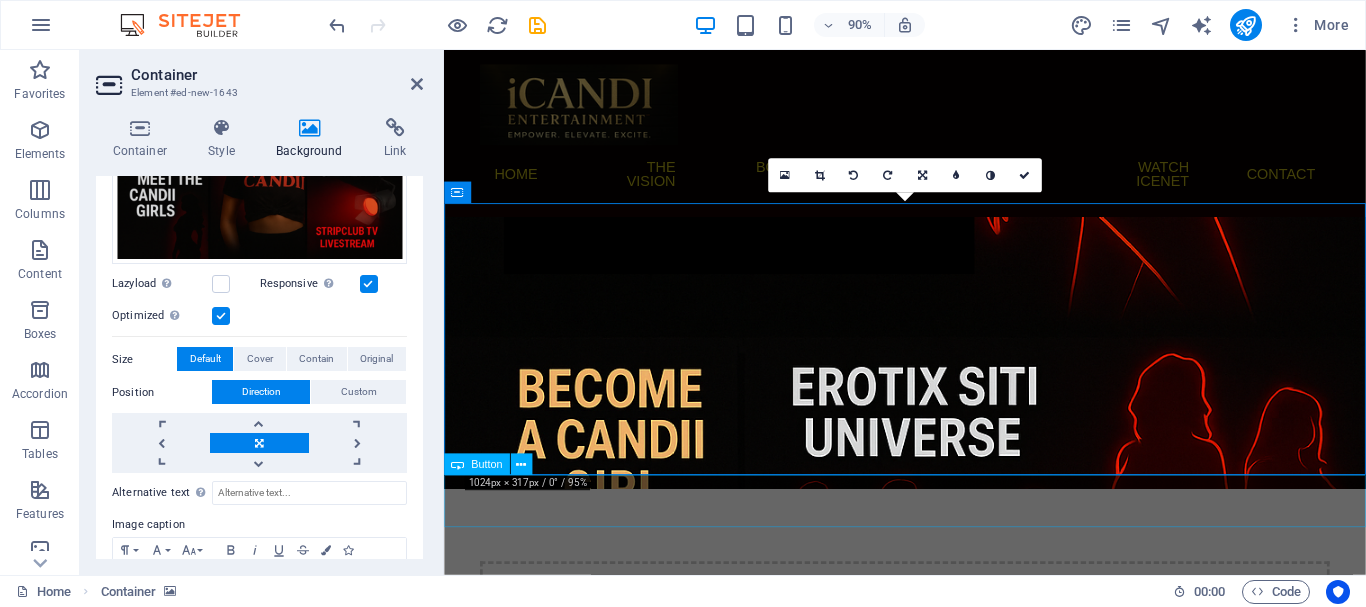 click on "Button label" at bounding box center (956, 869) 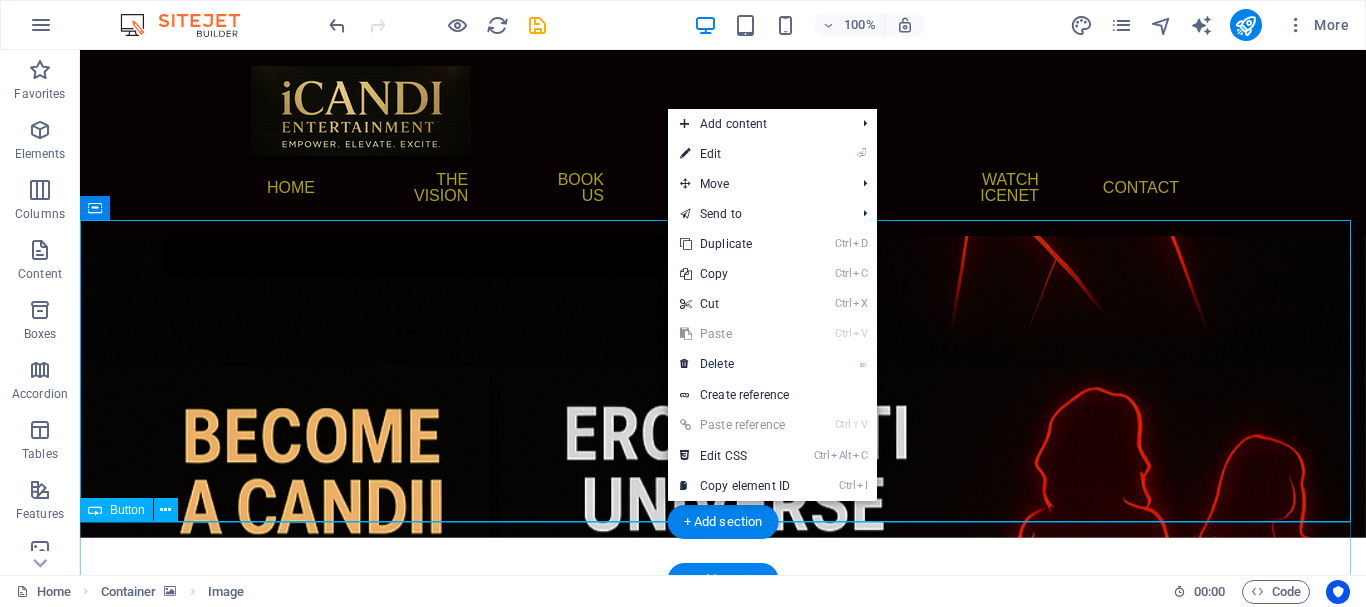 click on "Button label" at bounding box center [723, 869] 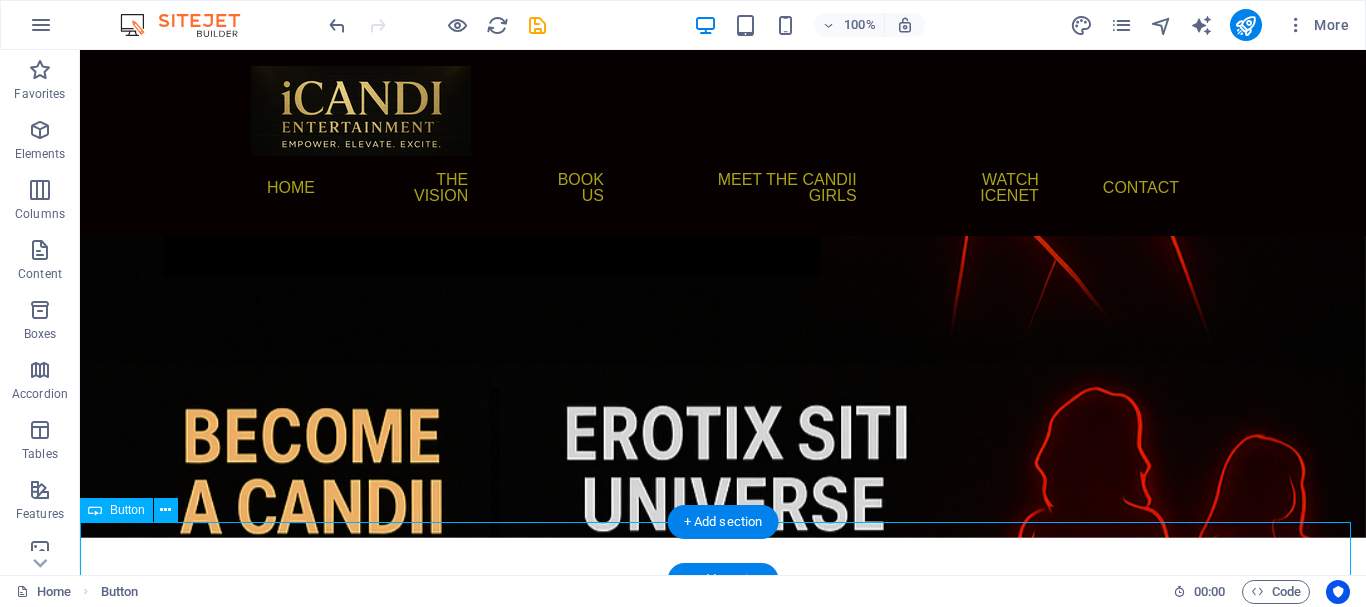 scroll, scrollTop: 5, scrollLeft: 0, axis: vertical 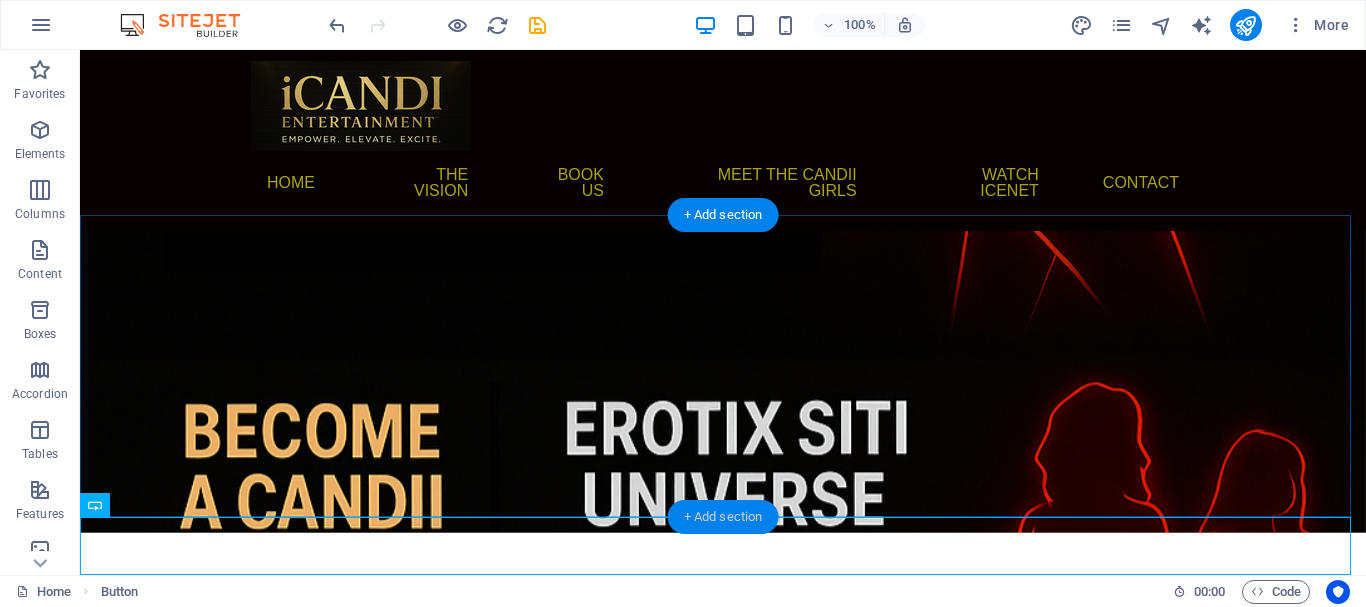 drag, startPoint x: 722, startPoint y: 517, endPoint x: 719, endPoint y: 502, distance: 15.297058 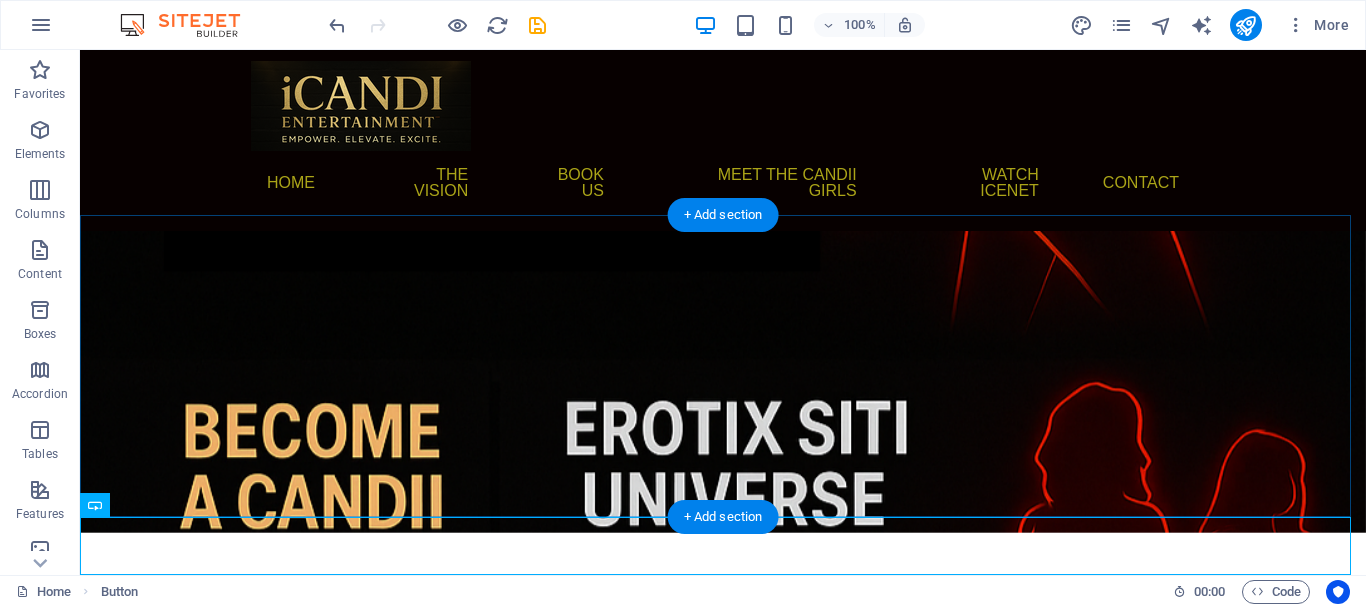 scroll, scrollTop: 0, scrollLeft: 0, axis: both 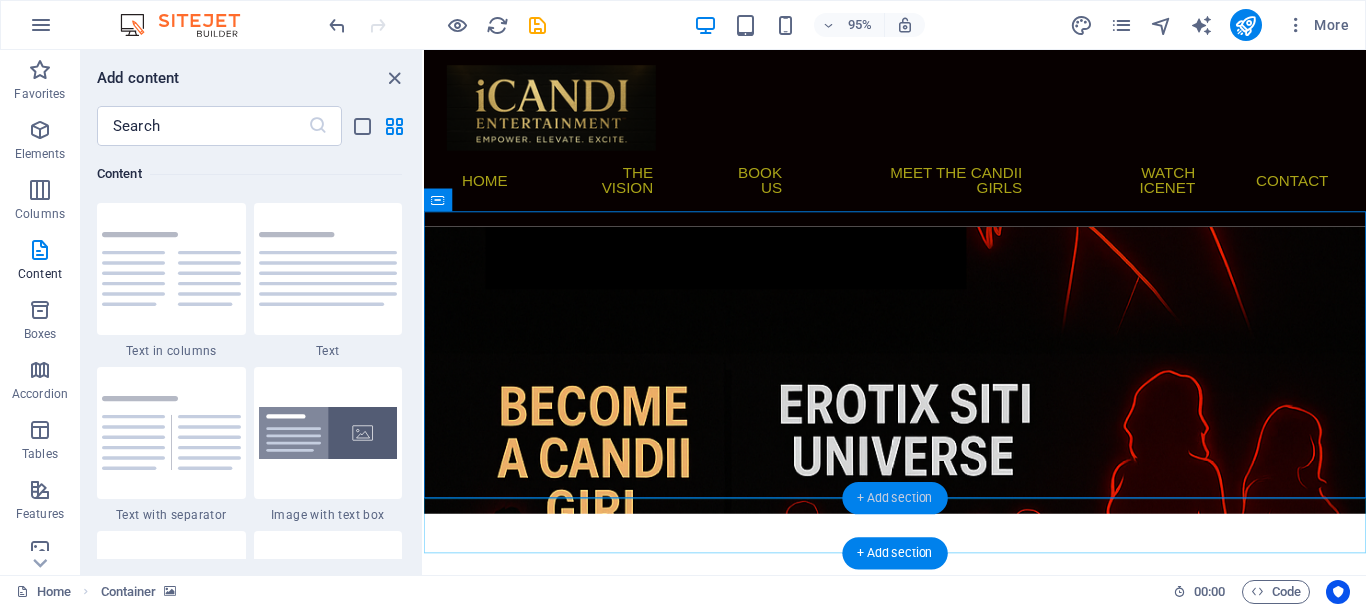 click on "+ Add section" at bounding box center [894, 498] 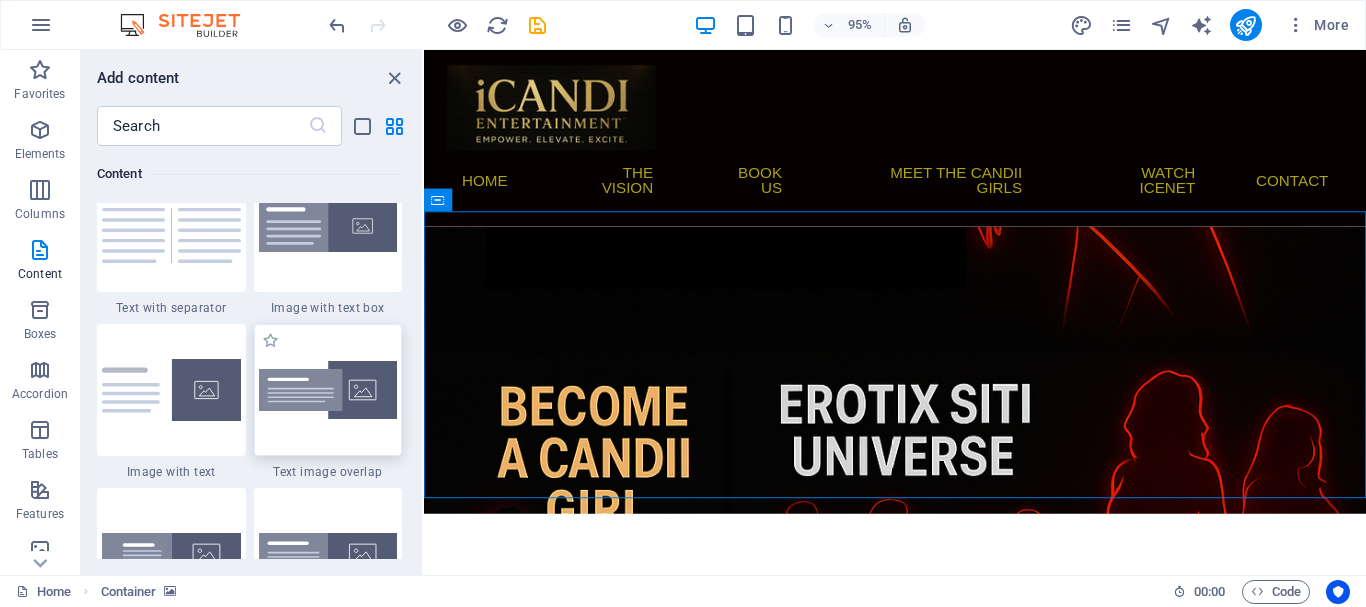 scroll, scrollTop: 3699, scrollLeft: 0, axis: vertical 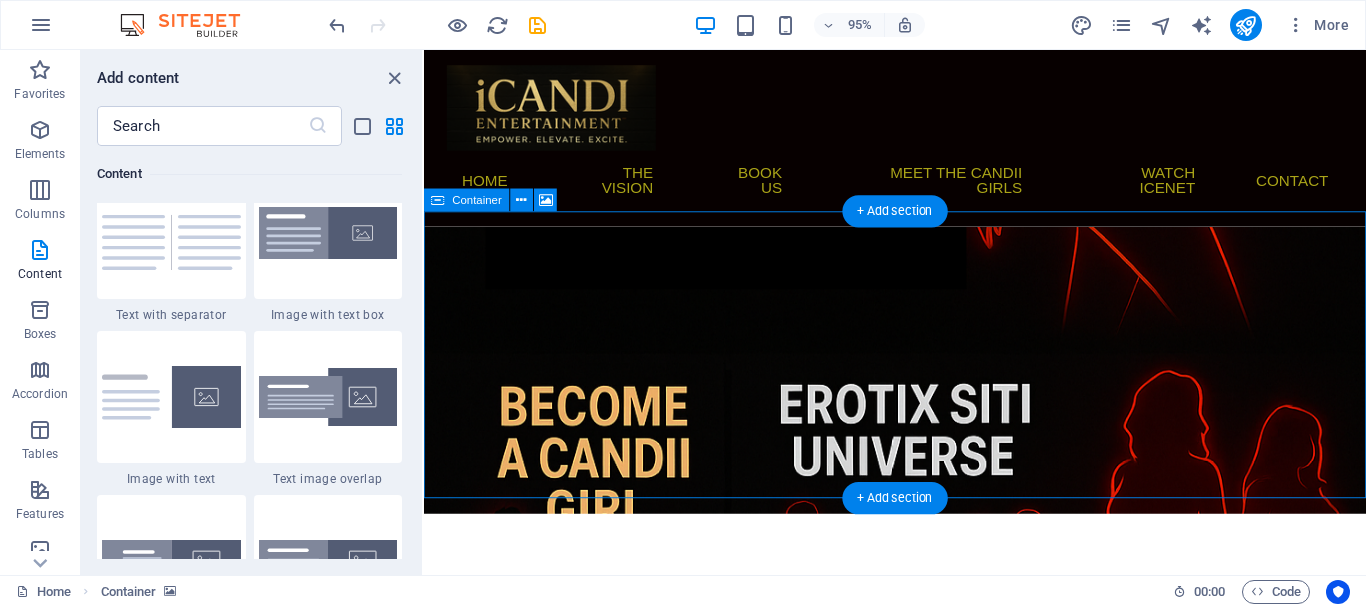 click at bounding box center (920, 387) 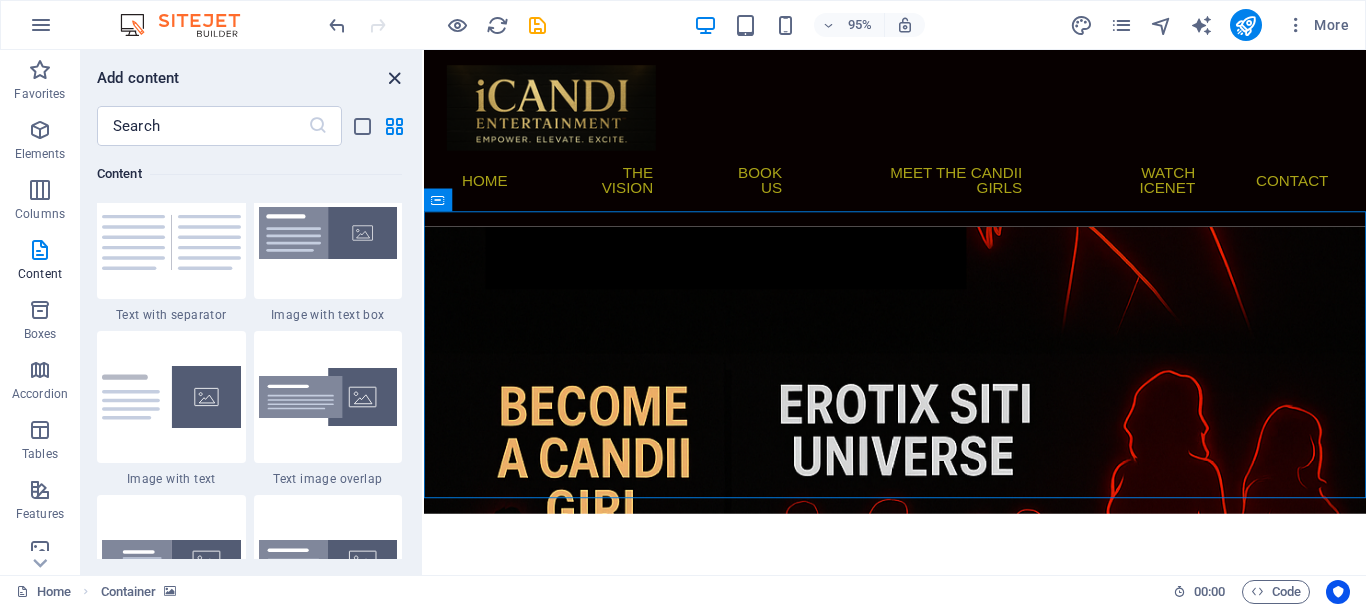 click at bounding box center (394, 78) 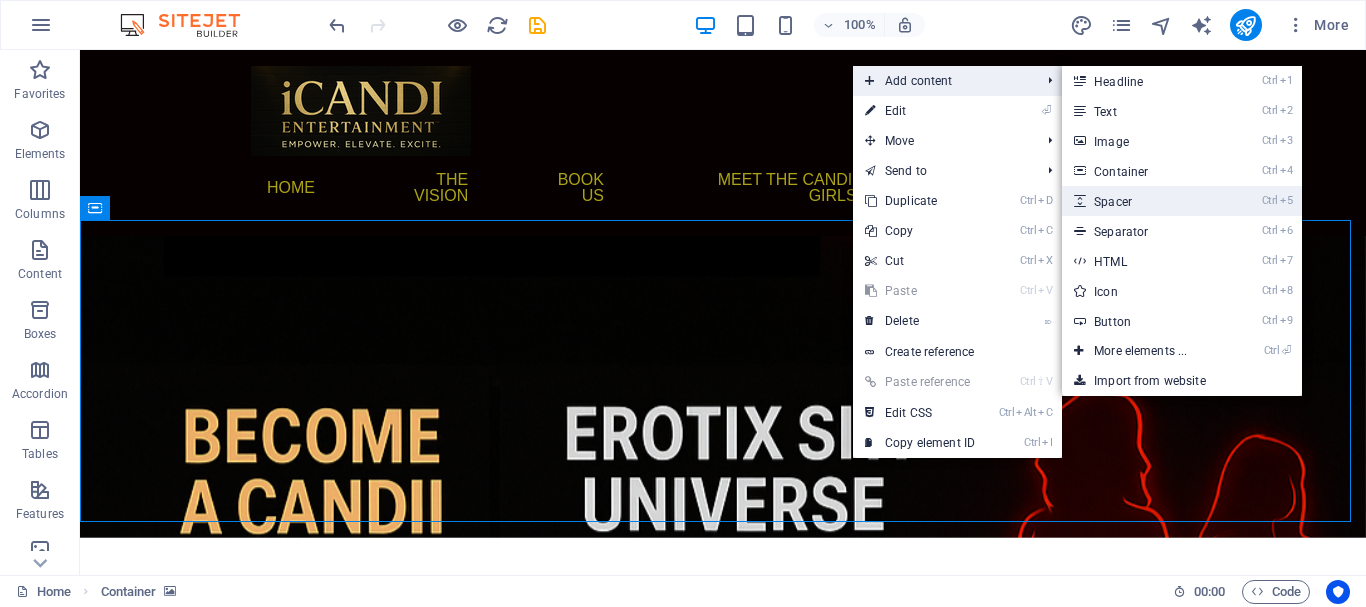 click on "Ctrl 5  Spacer" at bounding box center [1144, 201] 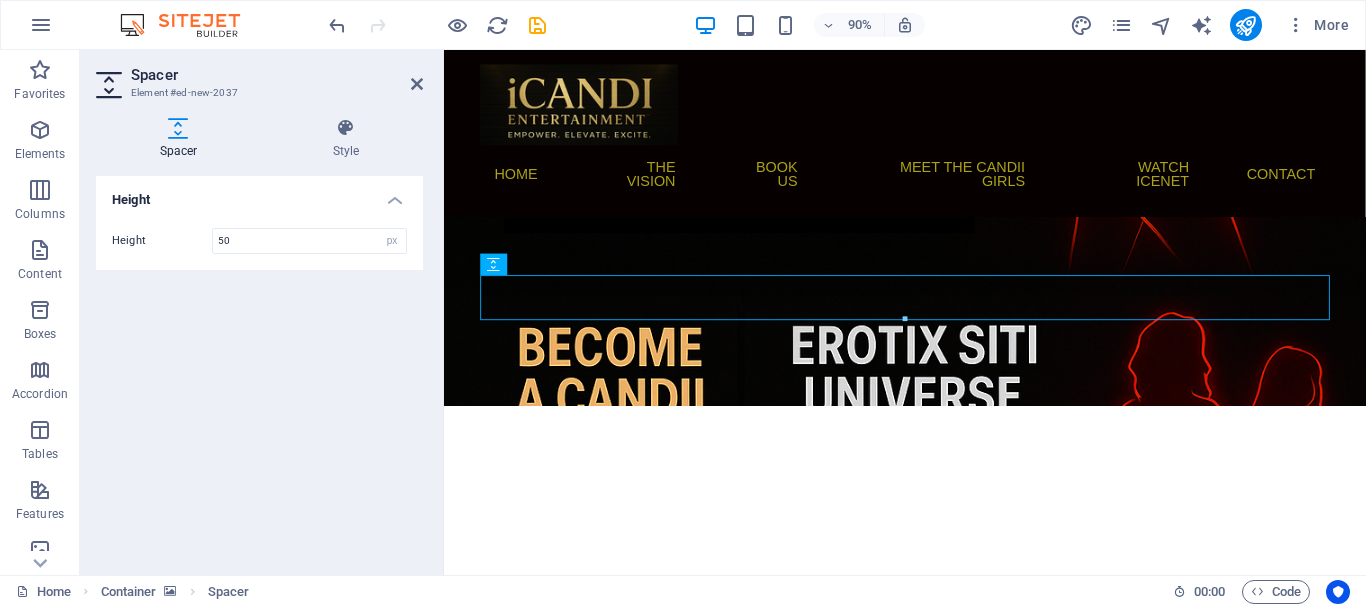 drag, startPoint x: 826, startPoint y: 322, endPoint x: 828, endPoint y: 399, distance: 77.02597 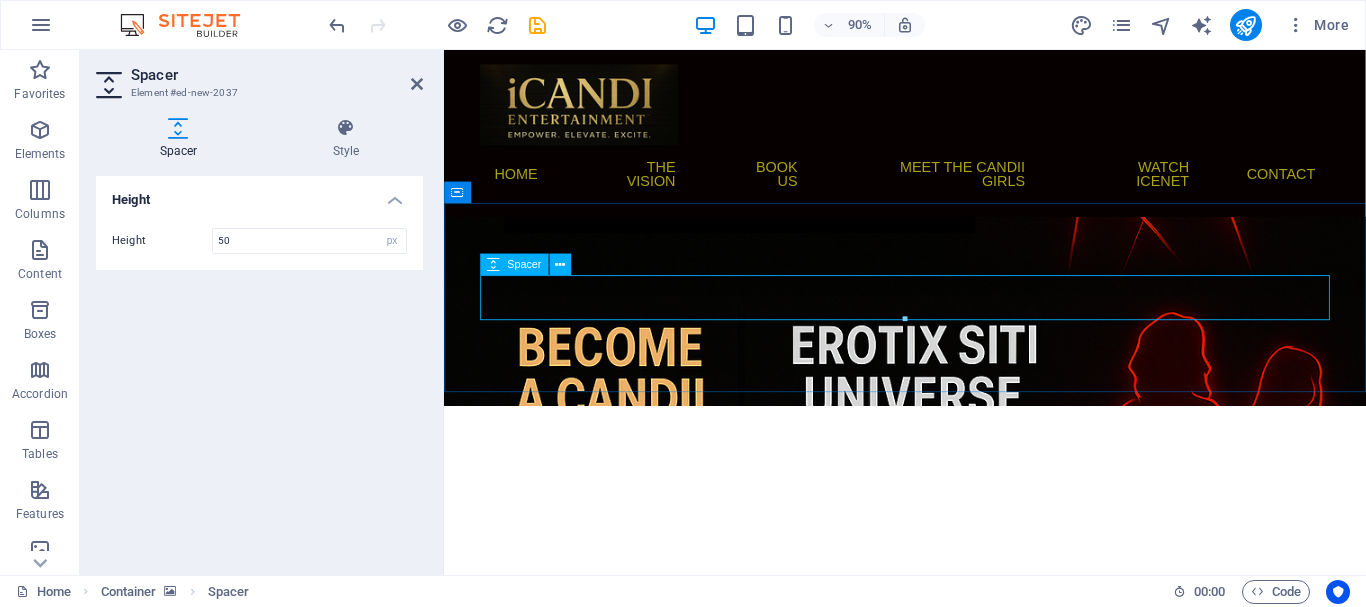 click at bounding box center [956, 551] 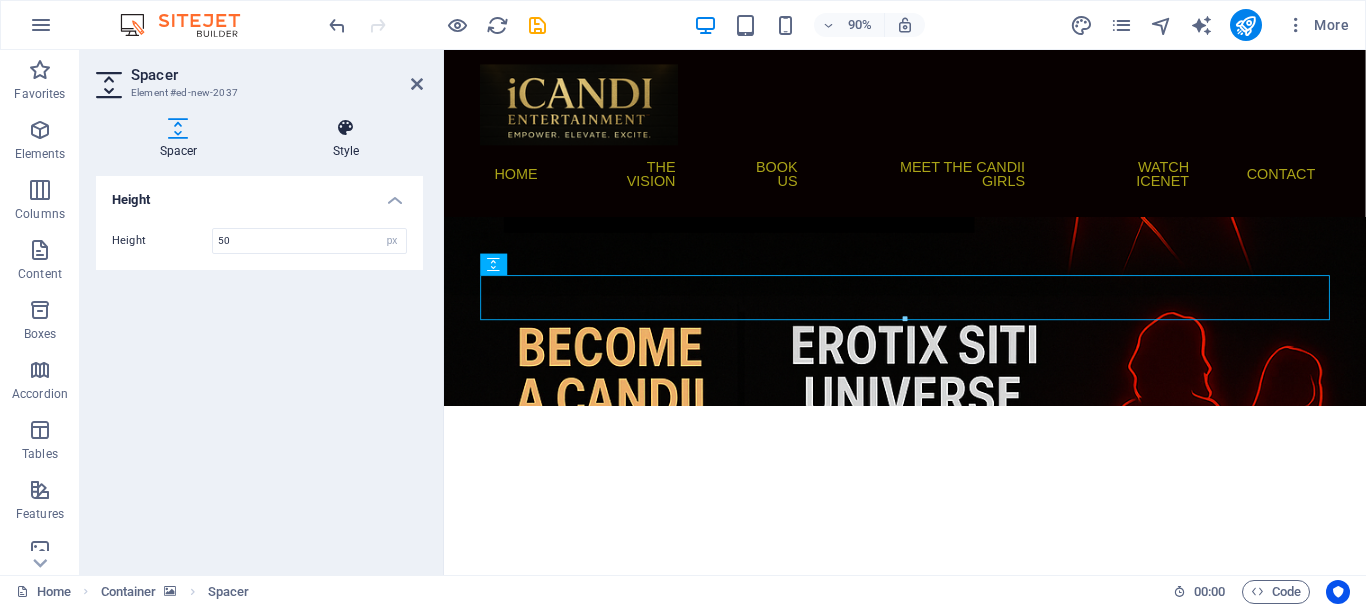 click at bounding box center [346, 128] 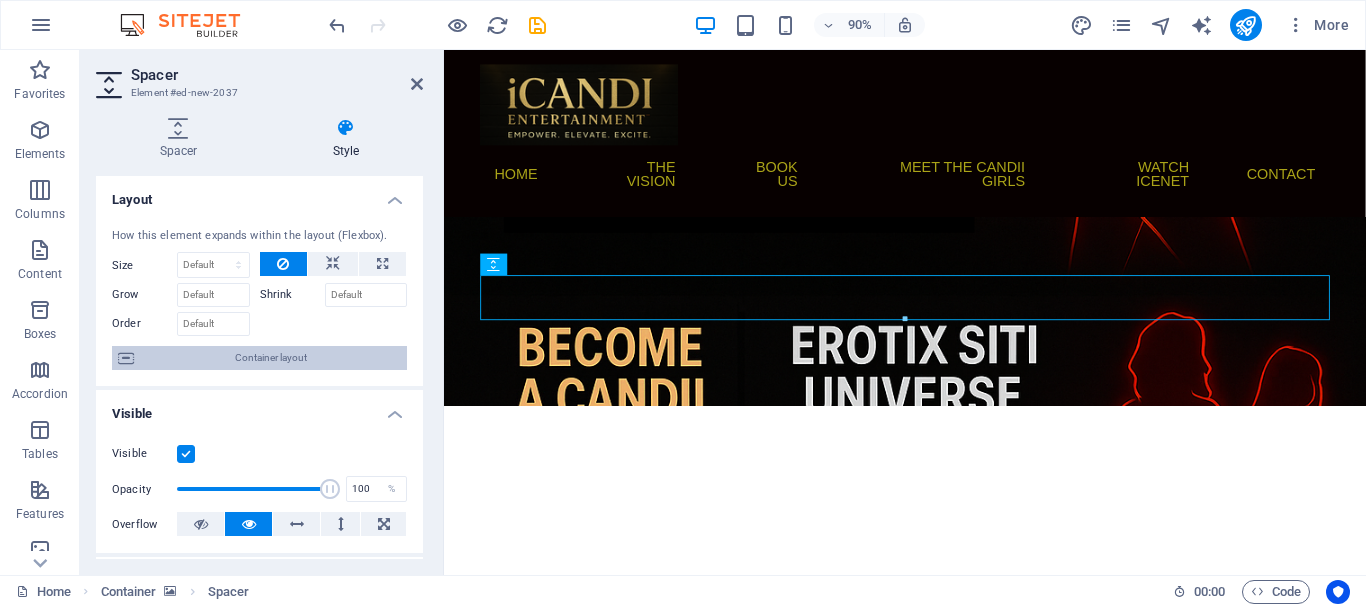 click on "Container layout" at bounding box center (270, 358) 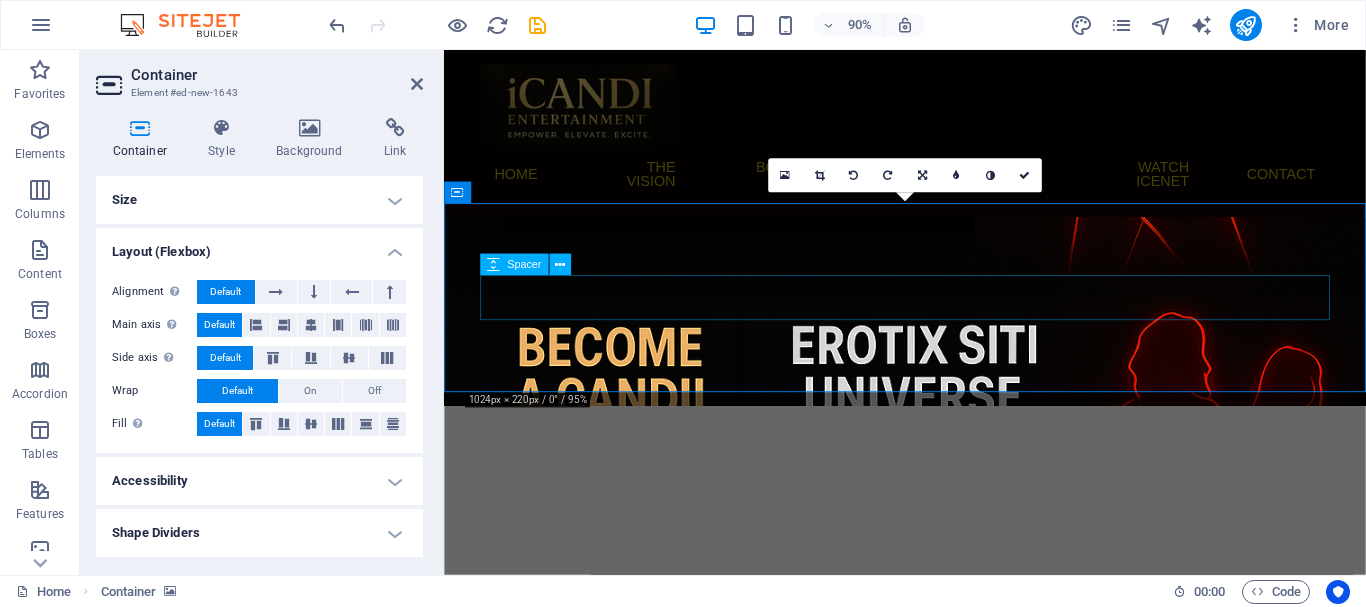 click at bounding box center (956, 551) 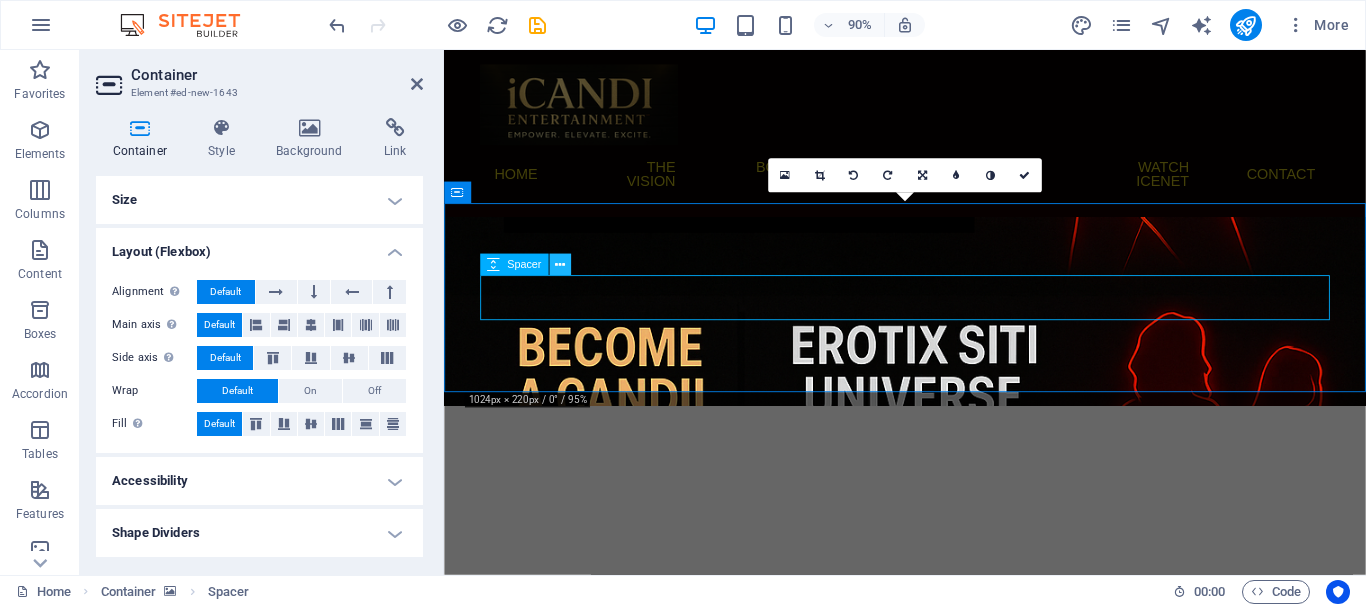 click at bounding box center (560, 264) 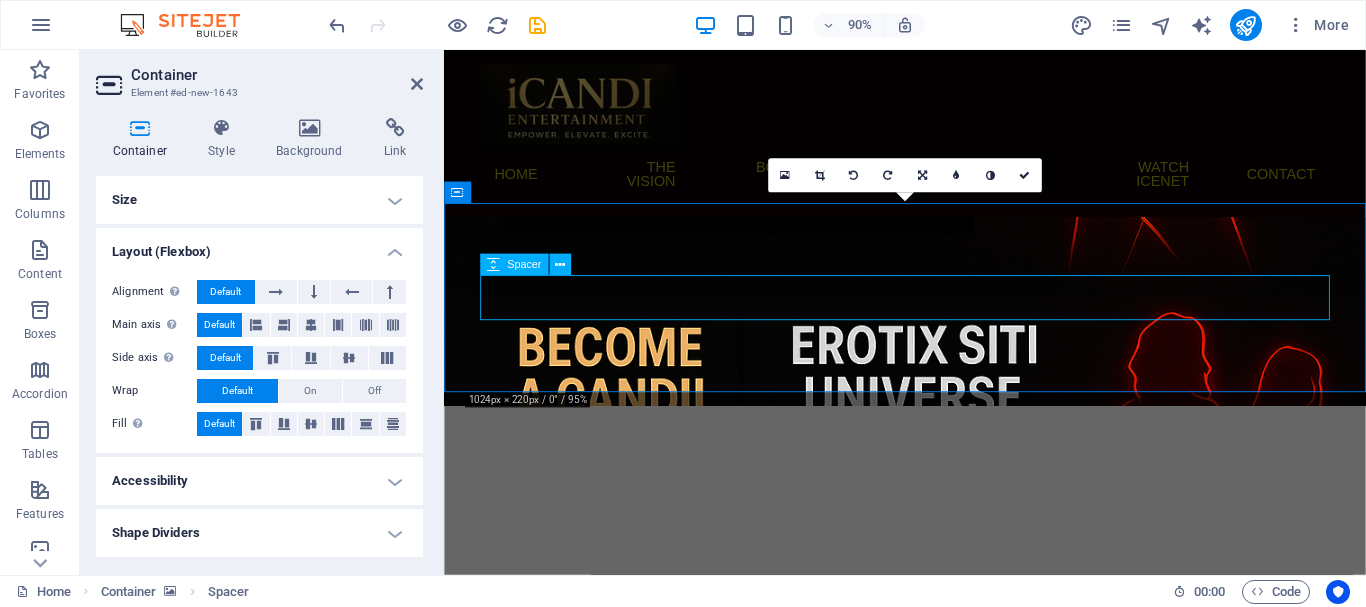 click at bounding box center [956, 551] 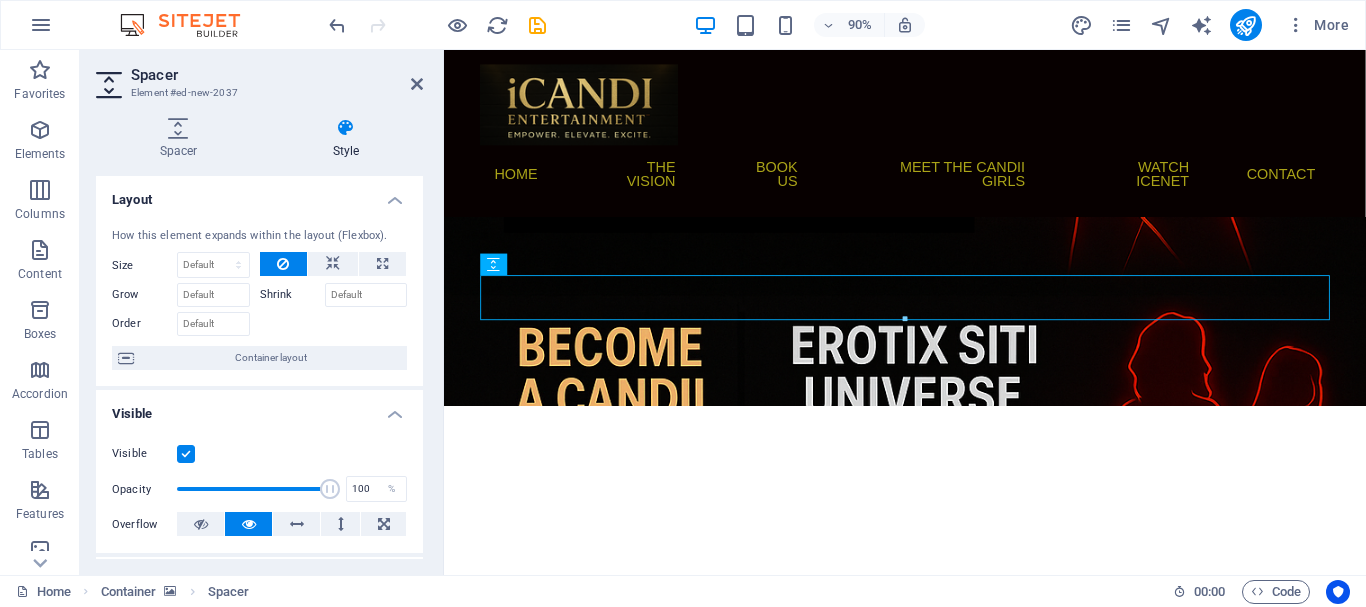 drag, startPoint x: 940, startPoint y: 331, endPoint x: 956, endPoint y: 397, distance: 67.911705 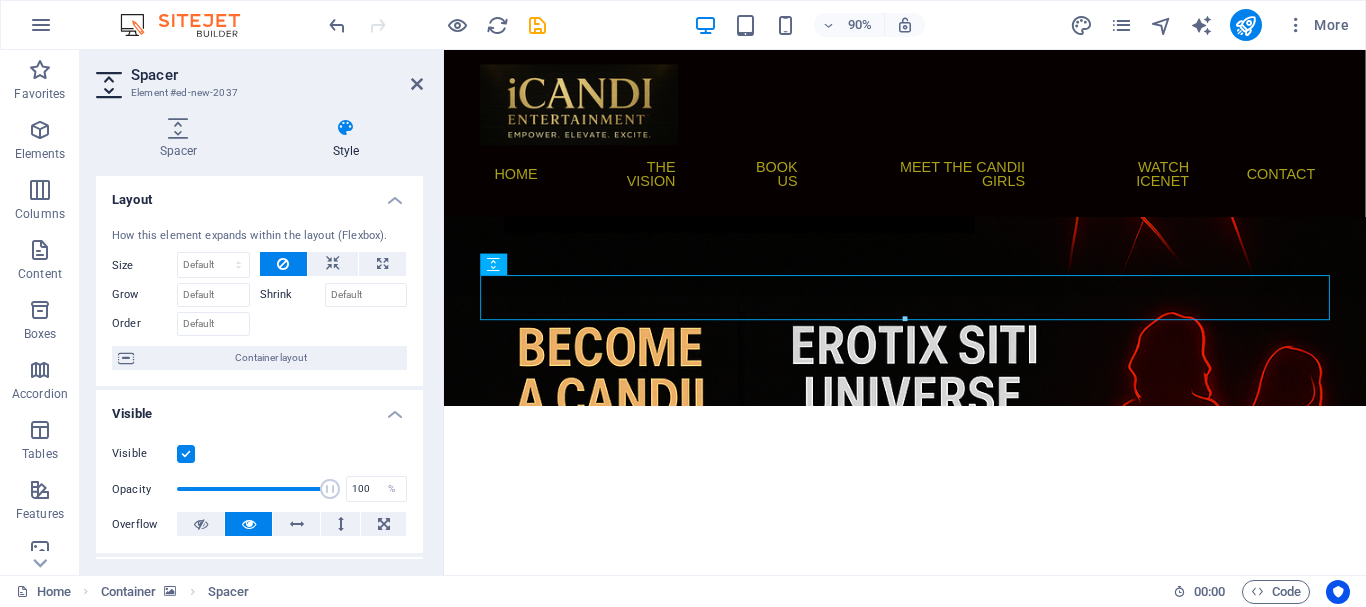 click at bounding box center [956, 446] 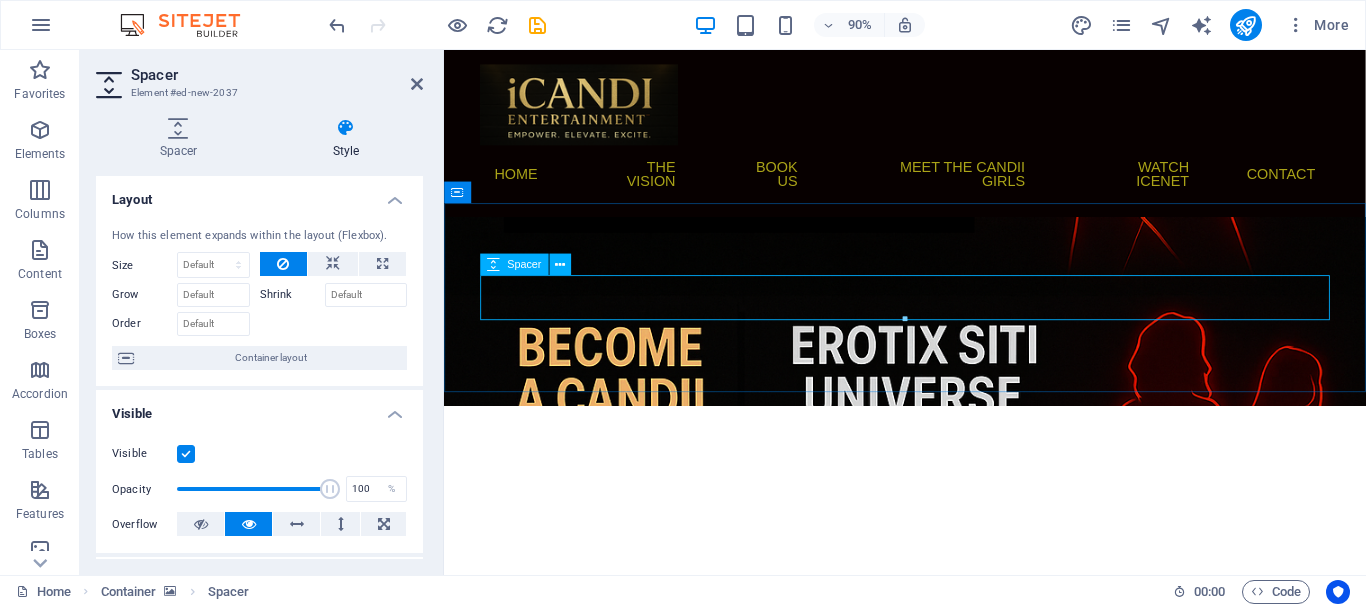 click at bounding box center (956, 551) 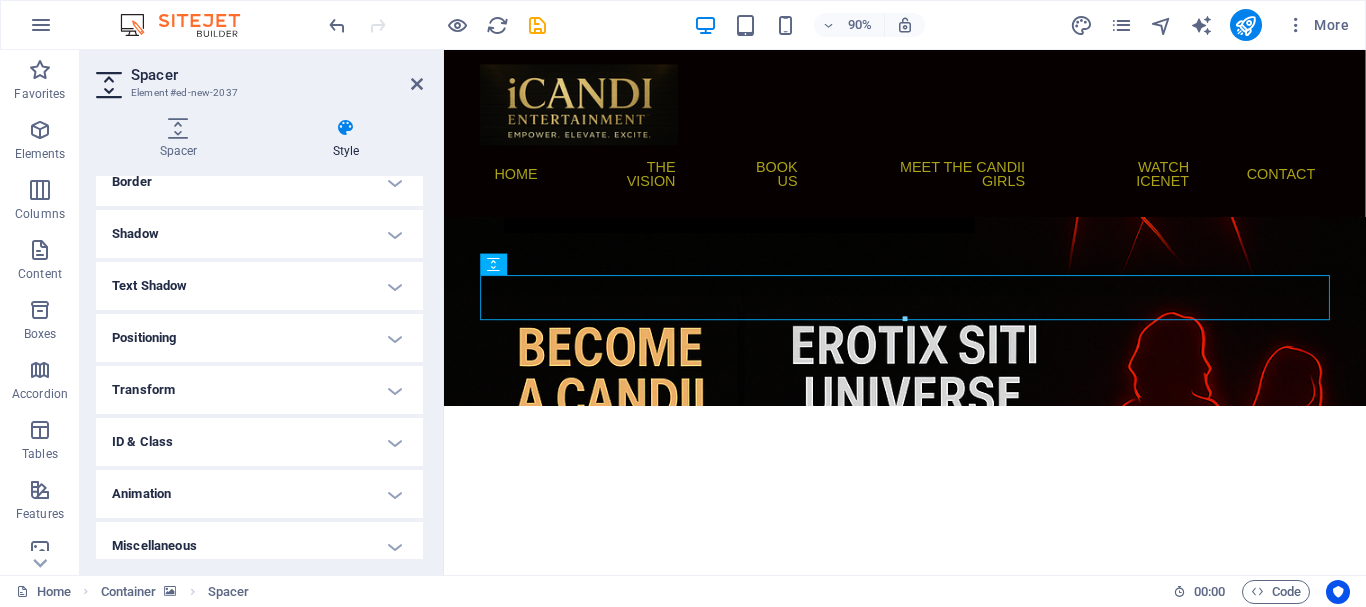 scroll, scrollTop: 462, scrollLeft: 0, axis: vertical 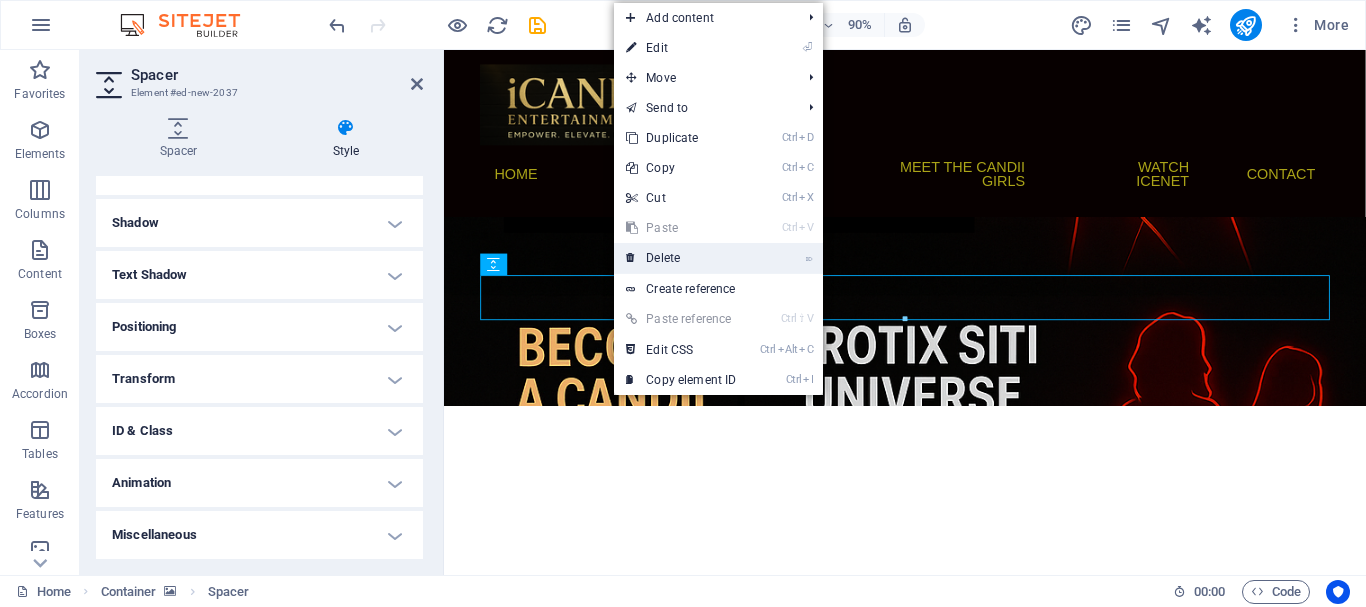 click on "⌦  Delete" at bounding box center [681, 258] 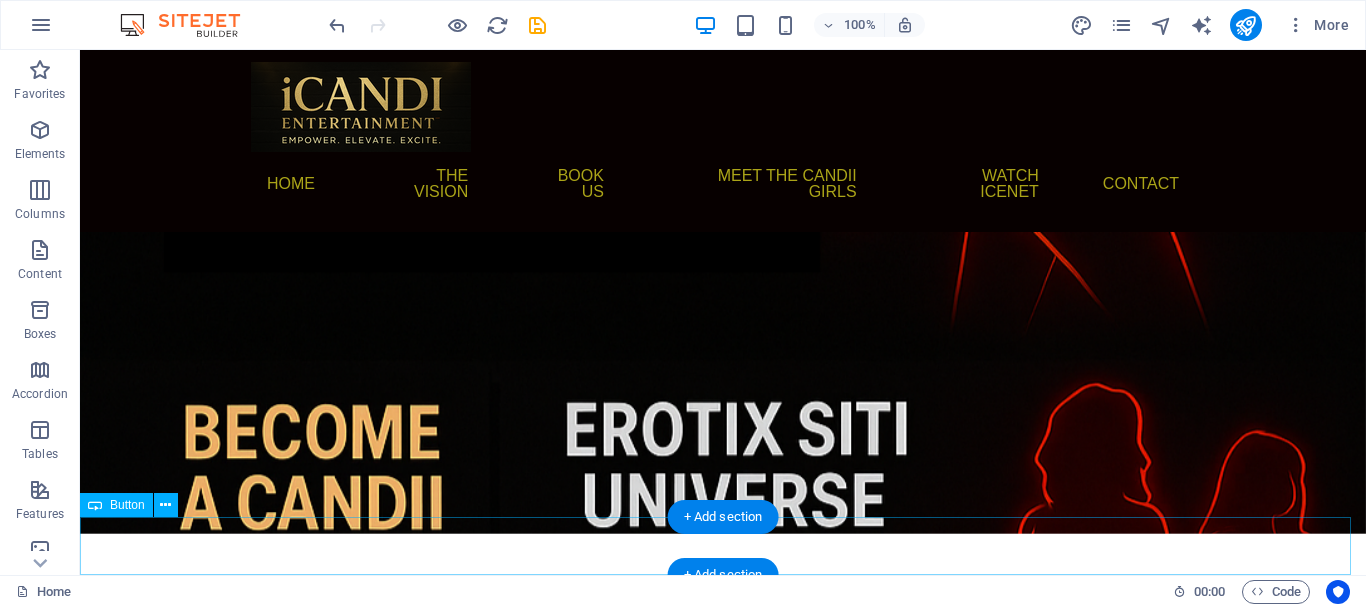scroll, scrollTop: 5, scrollLeft: 0, axis: vertical 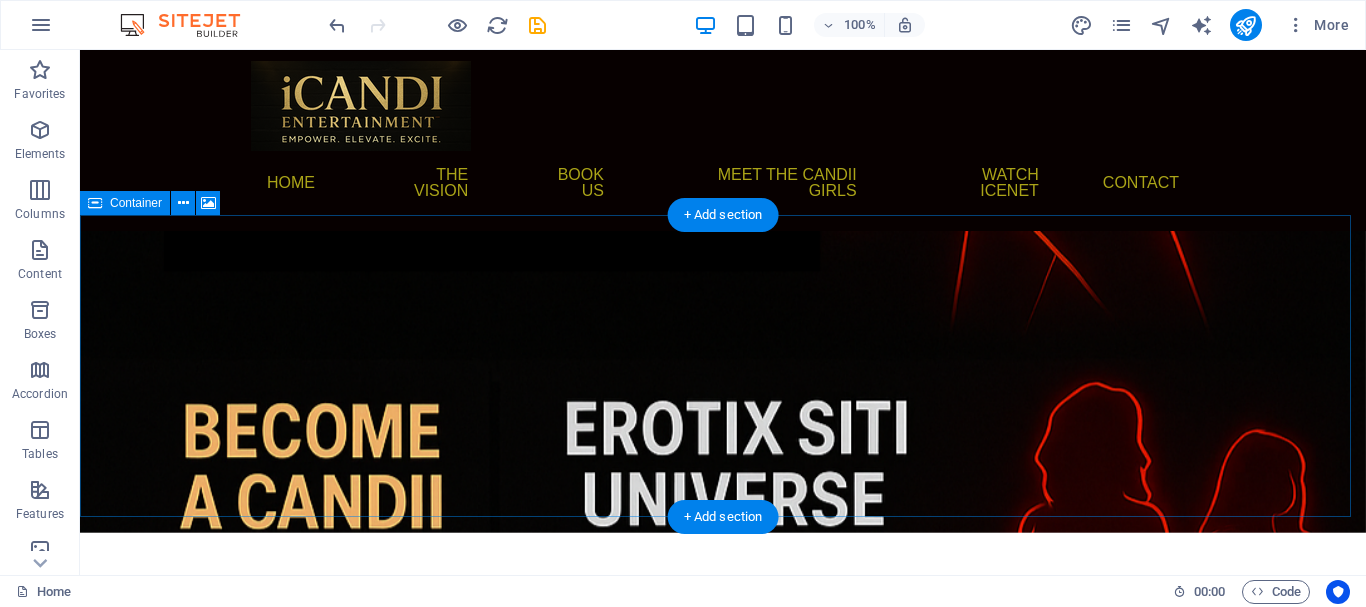click at bounding box center (723, 382) 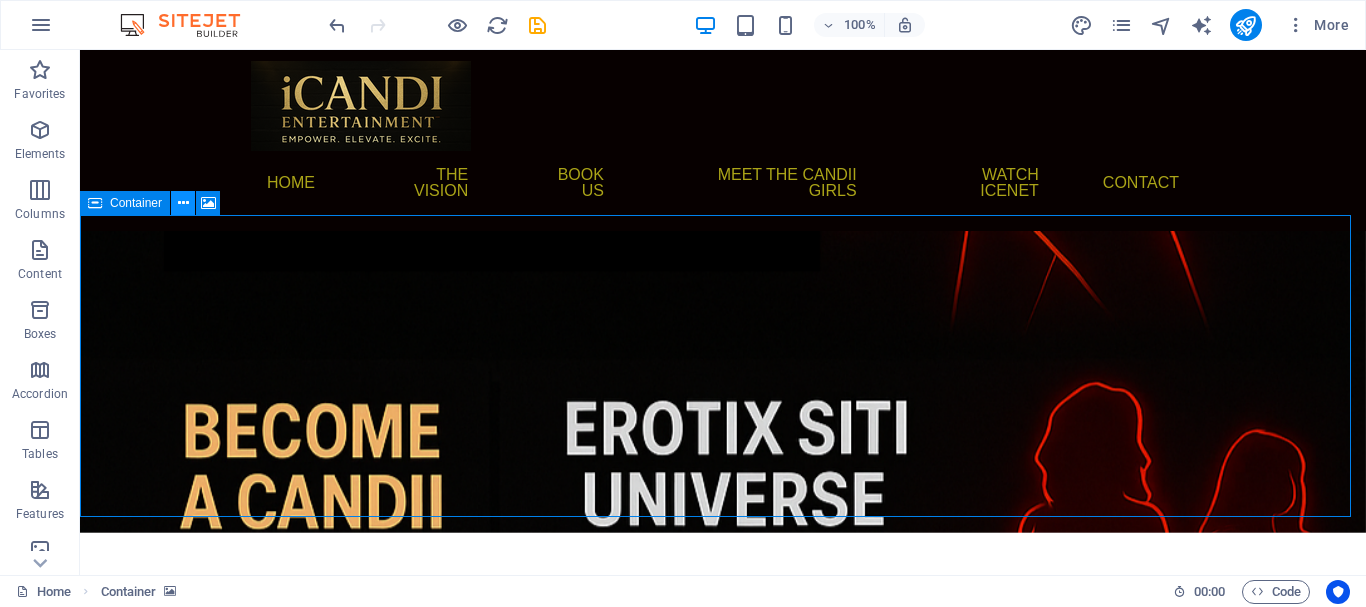 click at bounding box center (183, 203) 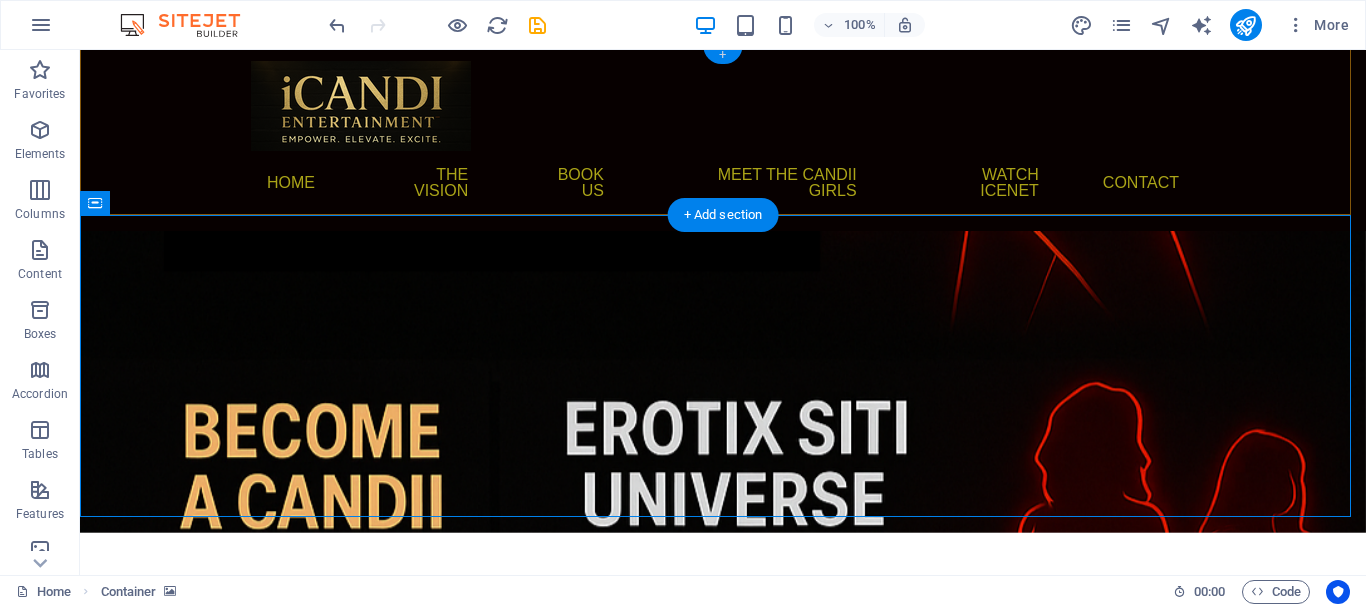 click on "+" at bounding box center [722, 55] 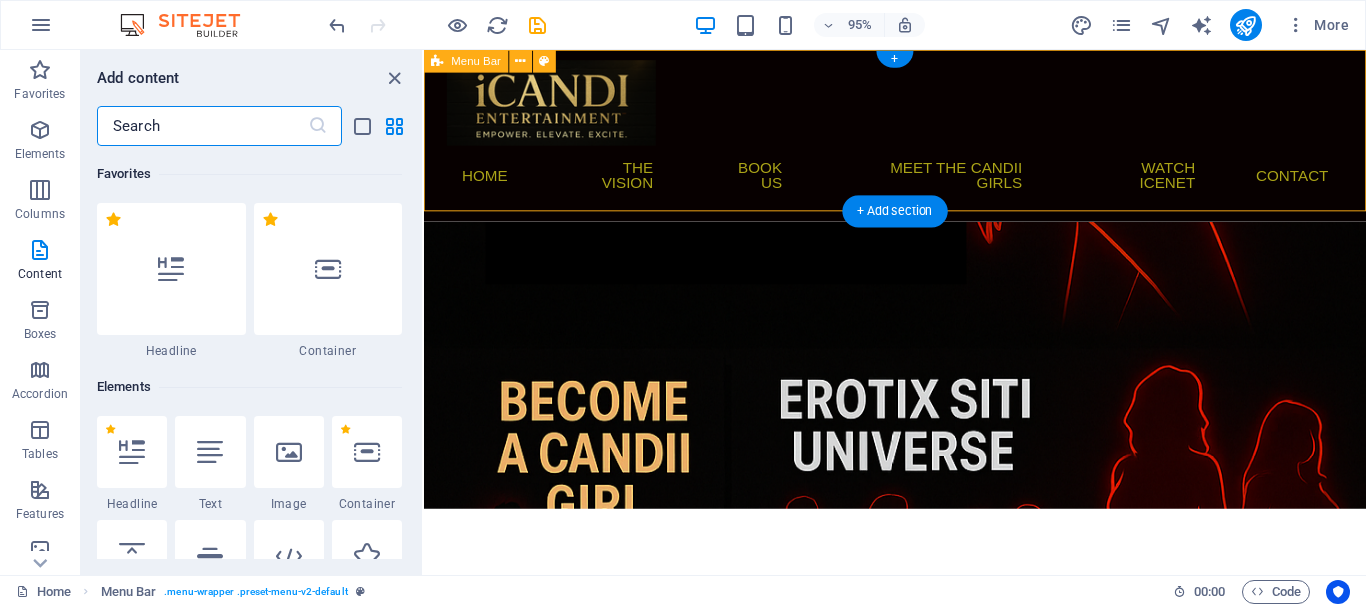 scroll, scrollTop: 0, scrollLeft: 0, axis: both 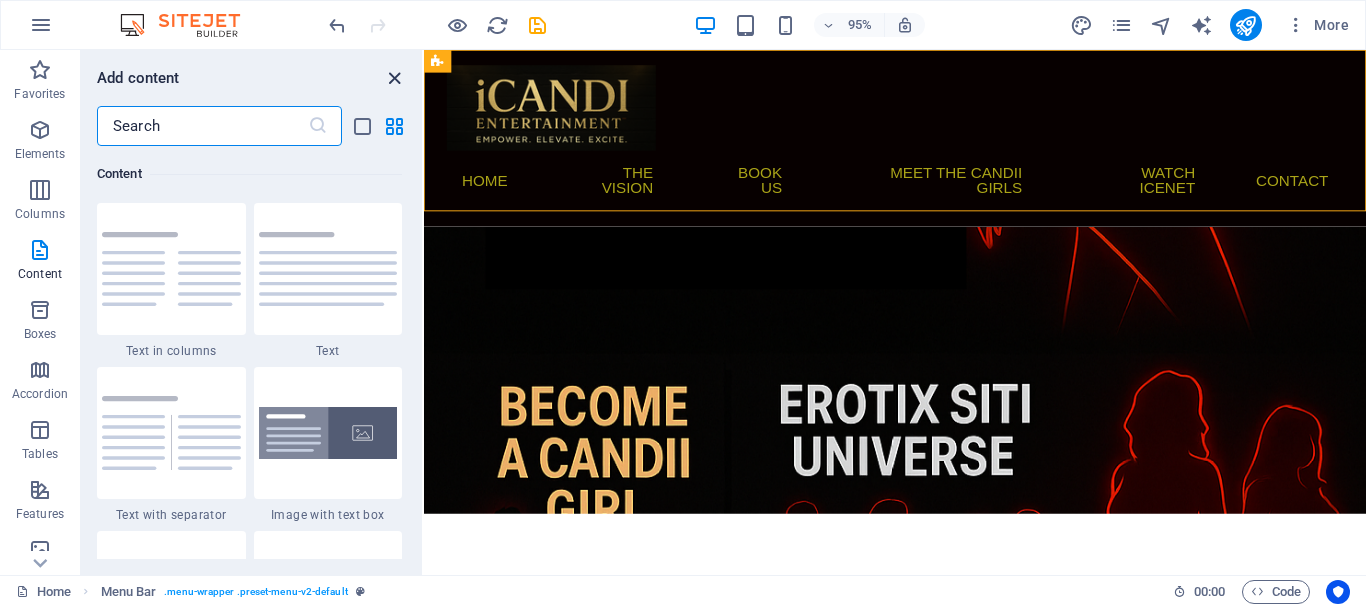 click at bounding box center [394, 78] 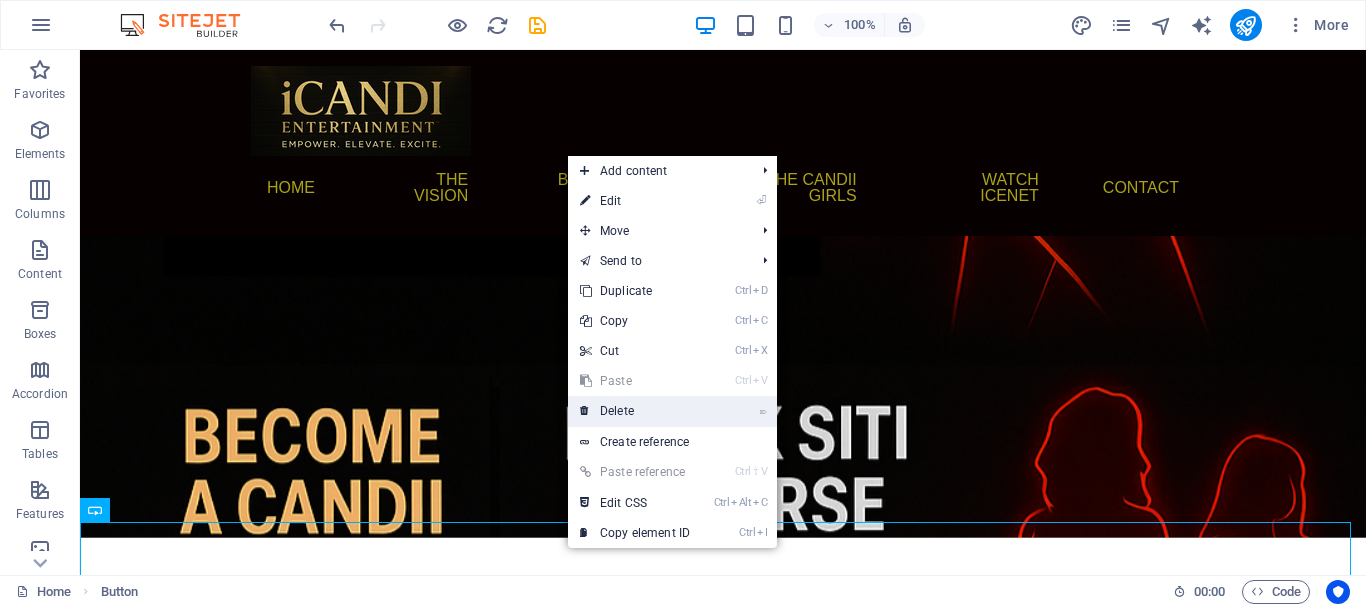 click on "⌦  Delete" at bounding box center [635, 411] 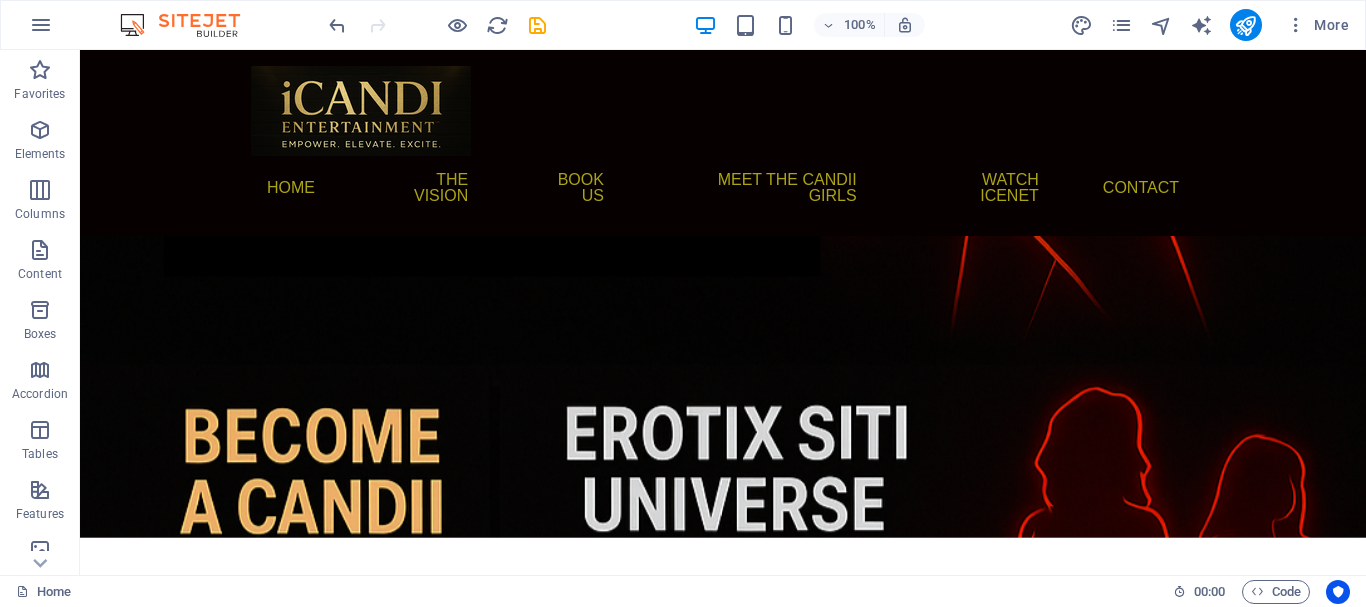 drag, startPoint x: 900, startPoint y: 549, endPoint x: 833, endPoint y: 552, distance: 67.06713 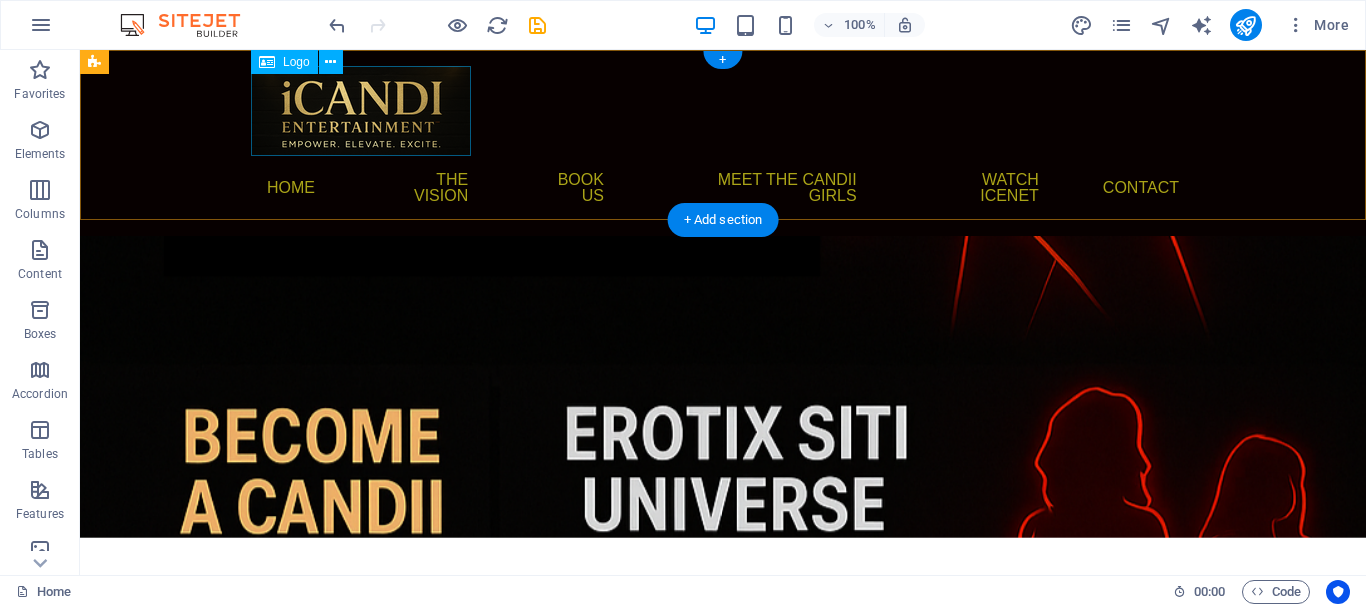 click at bounding box center [723, 111] 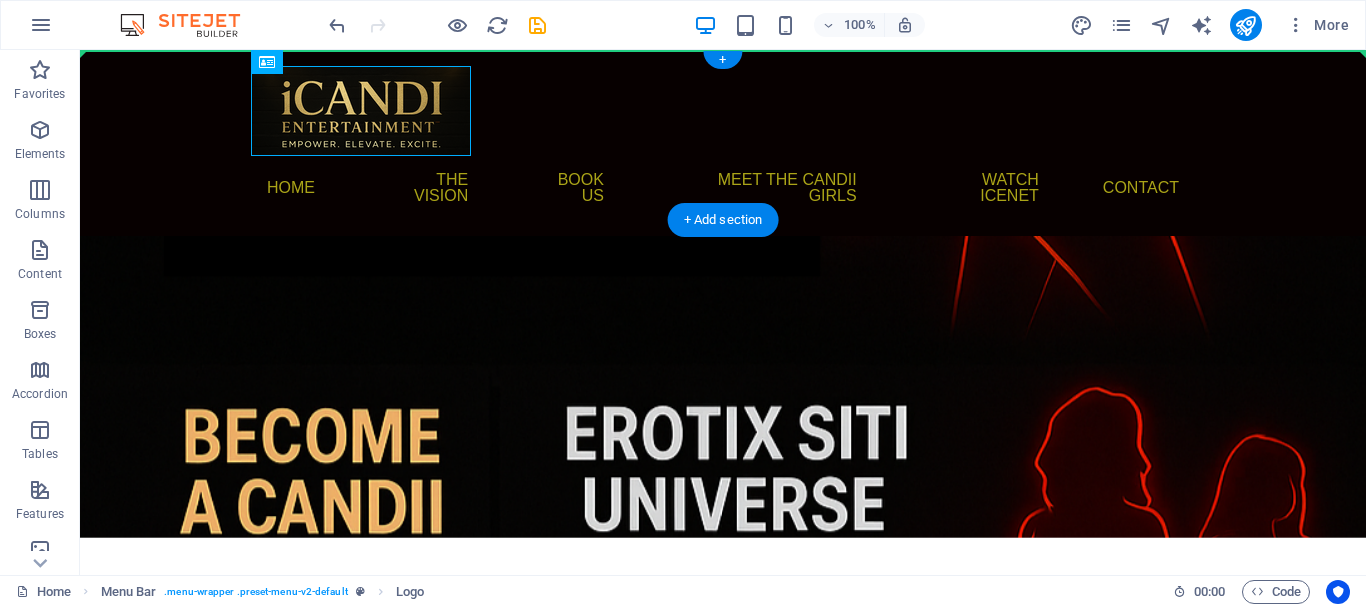 drag, startPoint x: 357, startPoint y: 113, endPoint x: 122, endPoint y: 108, distance: 235.05319 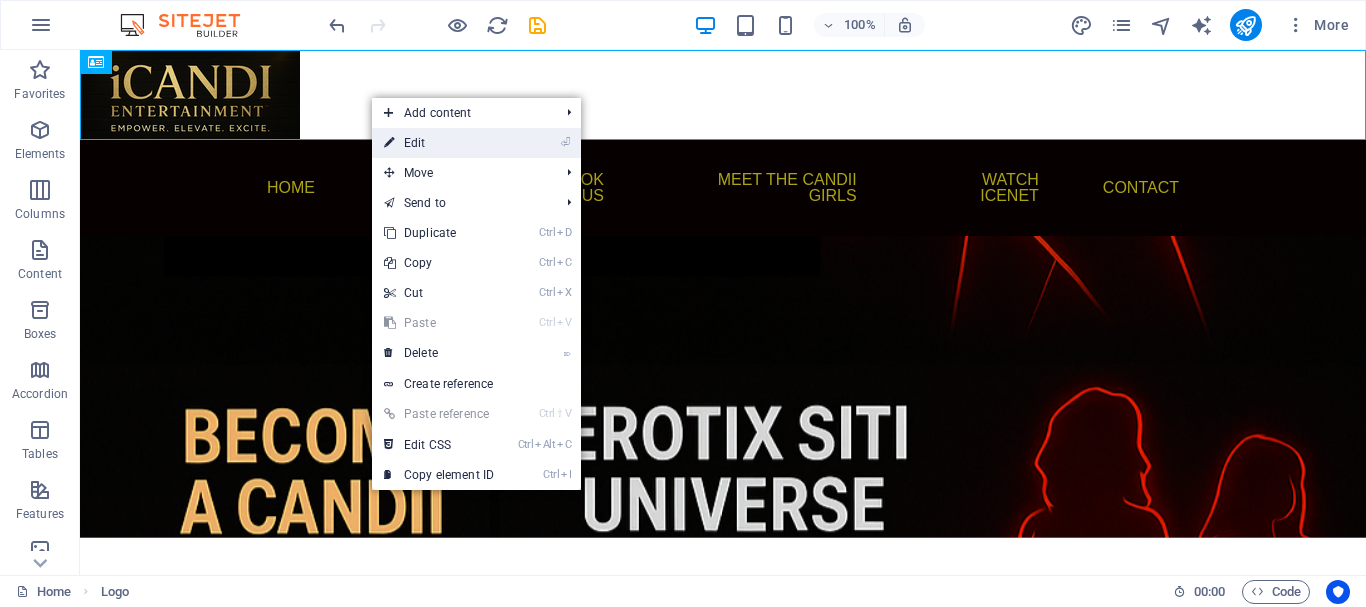 click on "⏎  Edit" at bounding box center [439, 143] 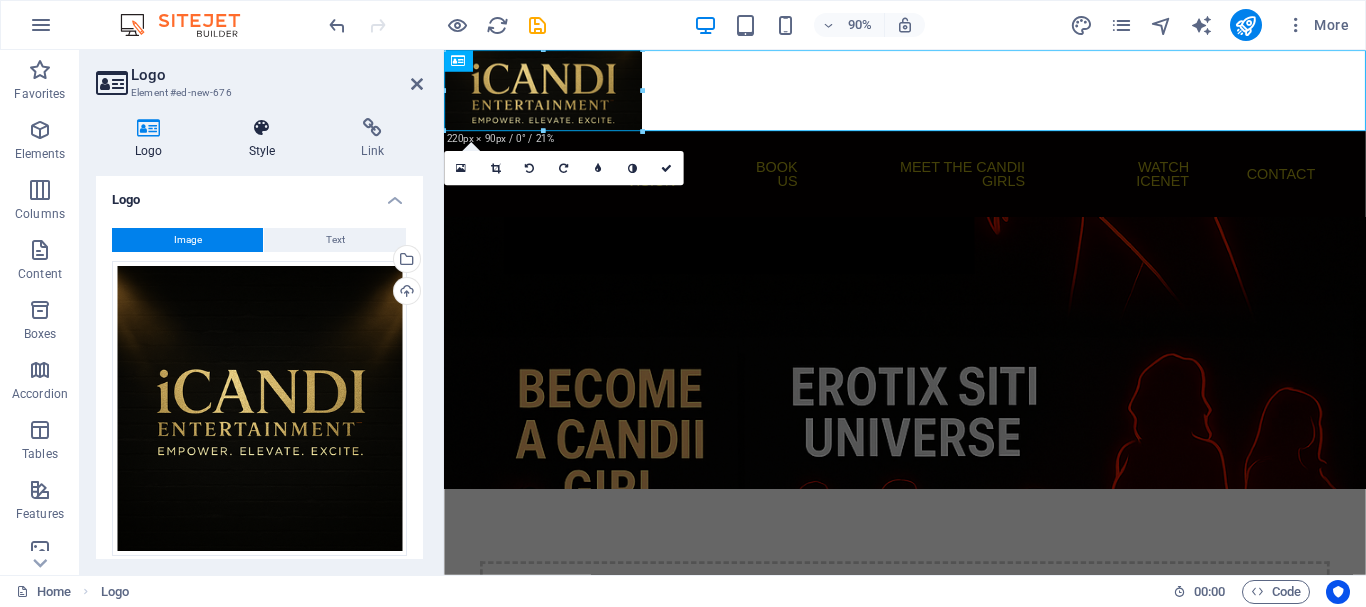 click at bounding box center (262, 128) 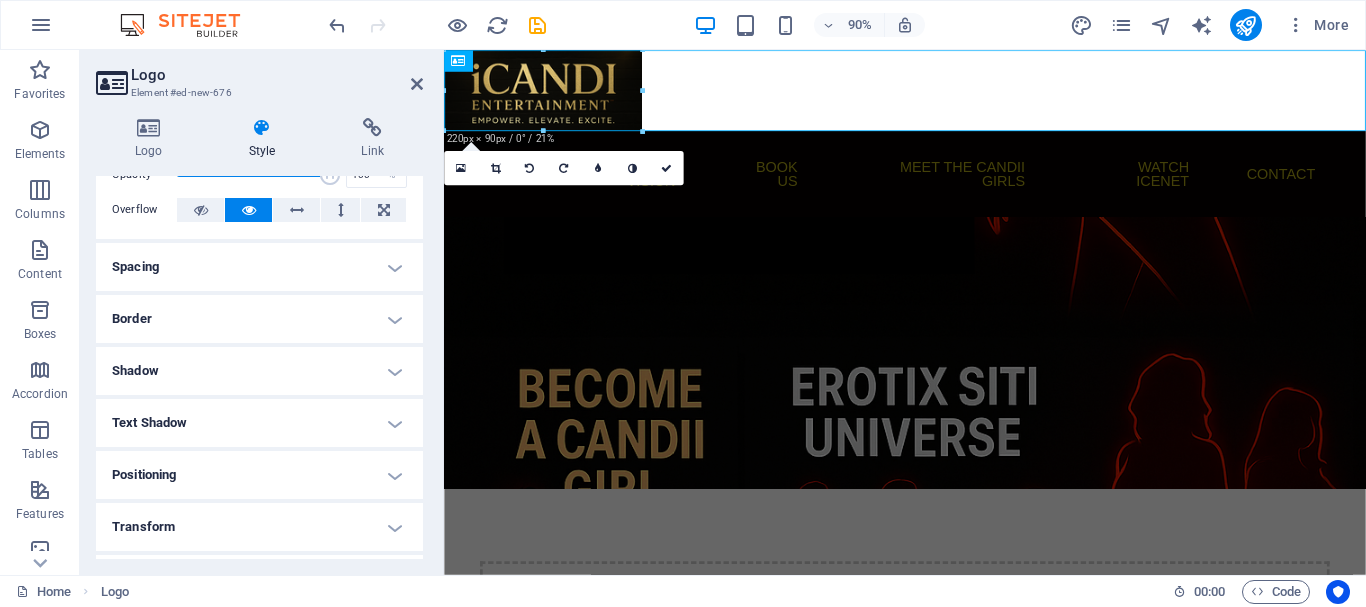 scroll, scrollTop: 0, scrollLeft: 0, axis: both 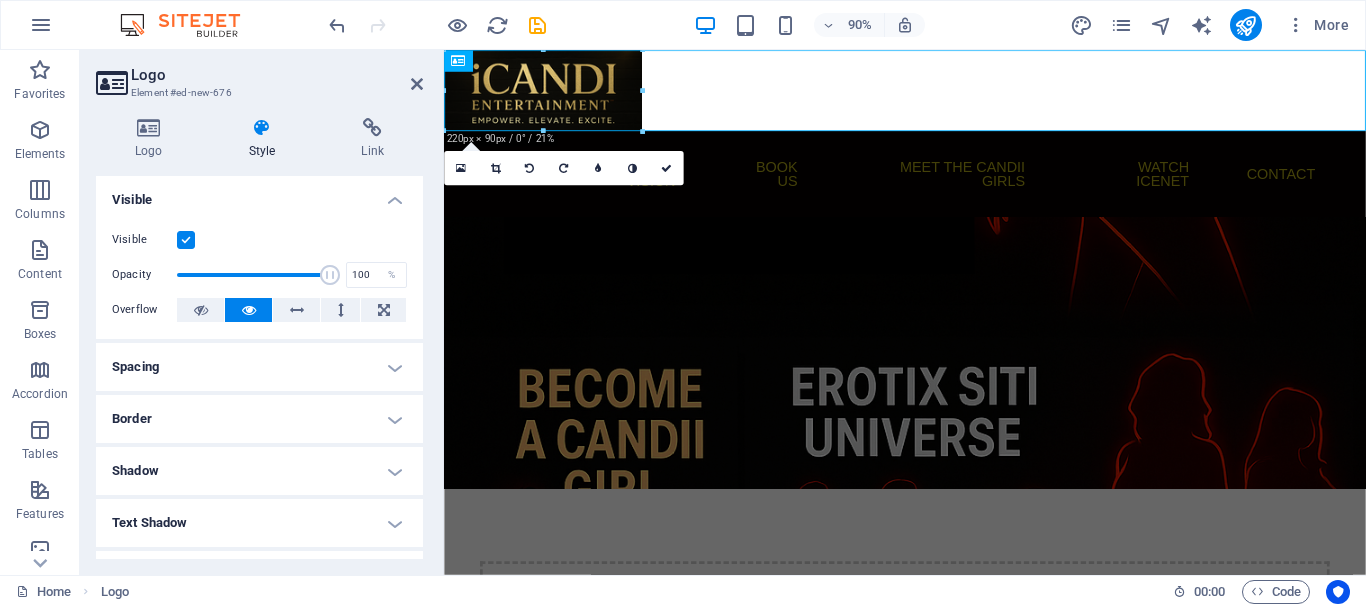 click on "Spacing" at bounding box center (259, 367) 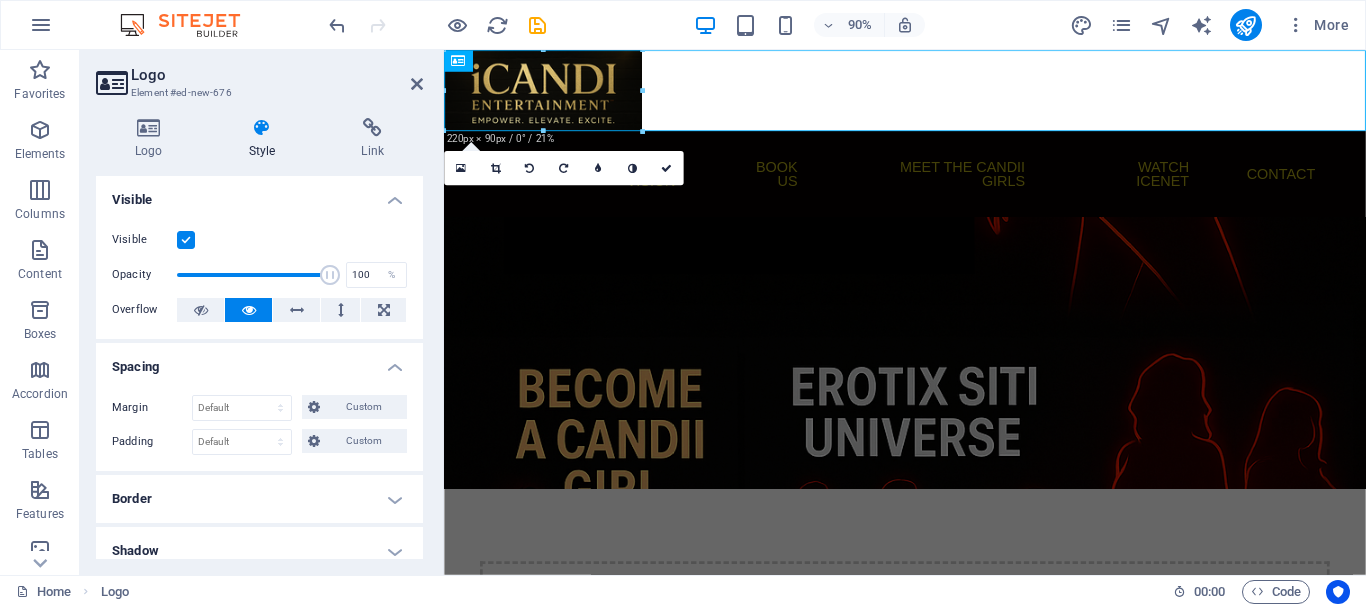 click on "Border" at bounding box center [259, 499] 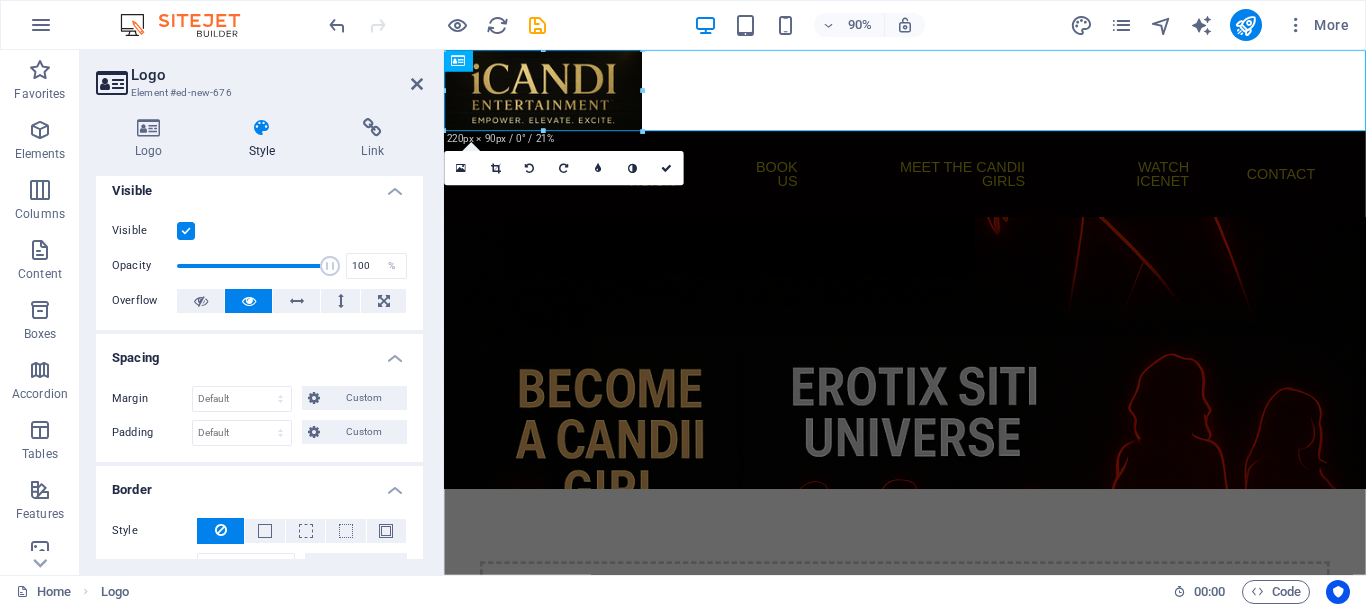scroll, scrollTop: 0, scrollLeft: 0, axis: both 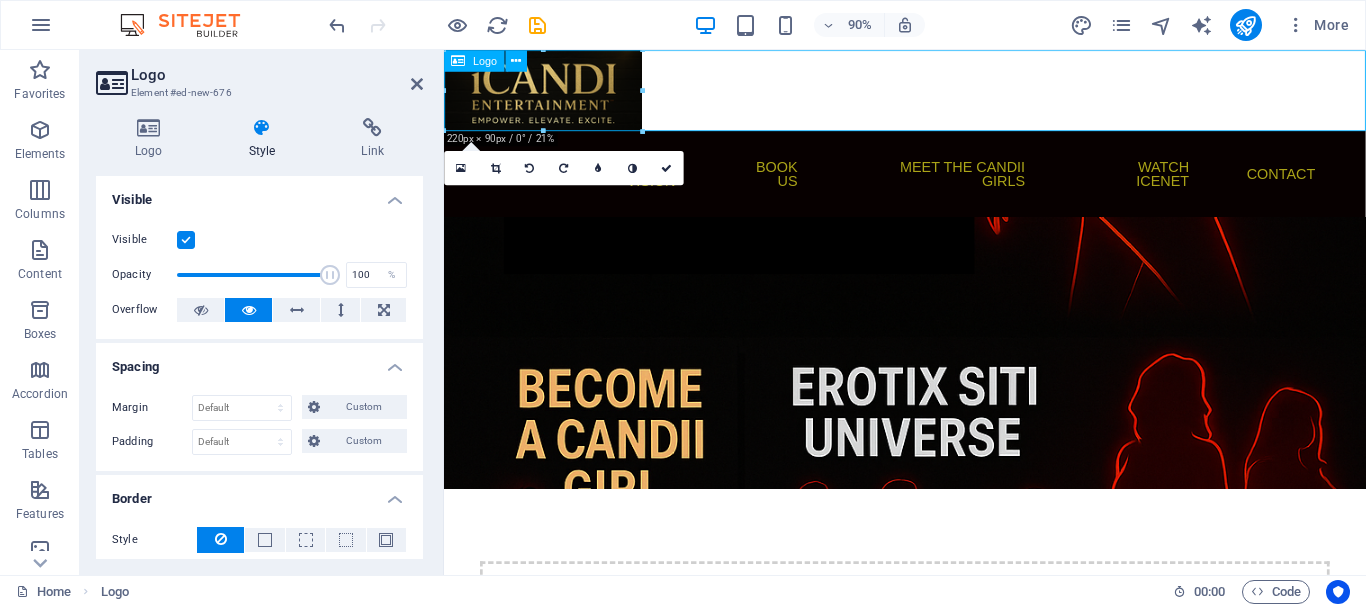 drag, startPoint x: 575, startPoint y: 105, endPoint x: 642, endPoint y: 107, distance: 67.02985 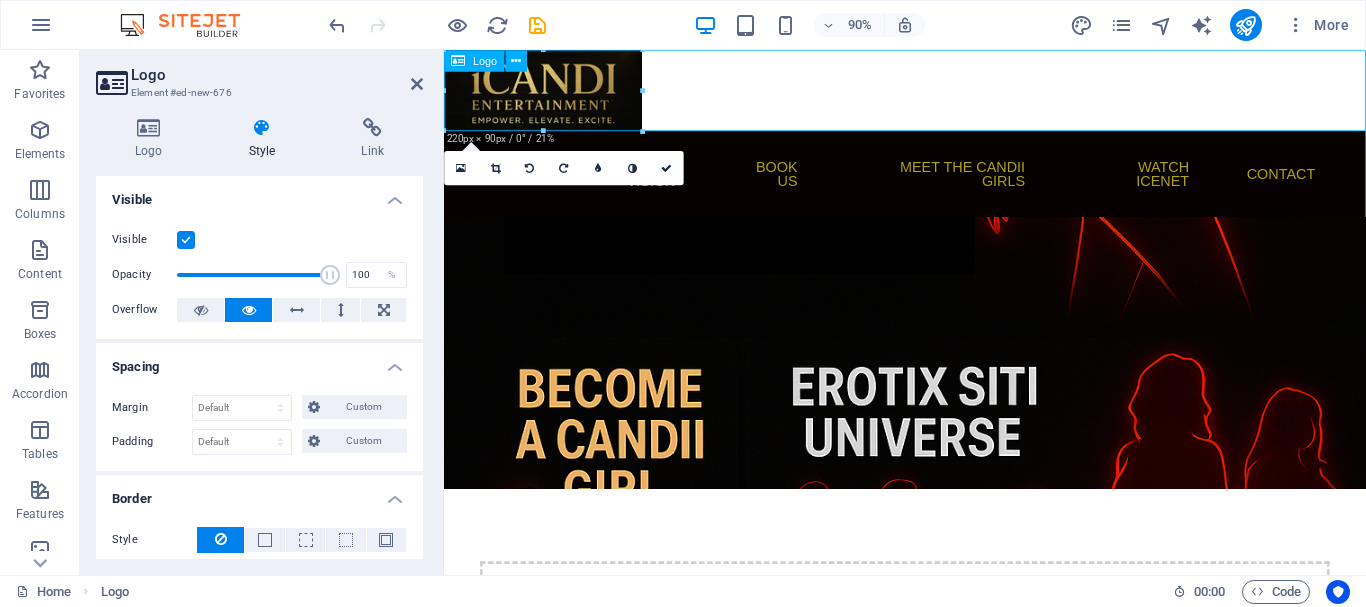 click at bounding box center (956, 95) 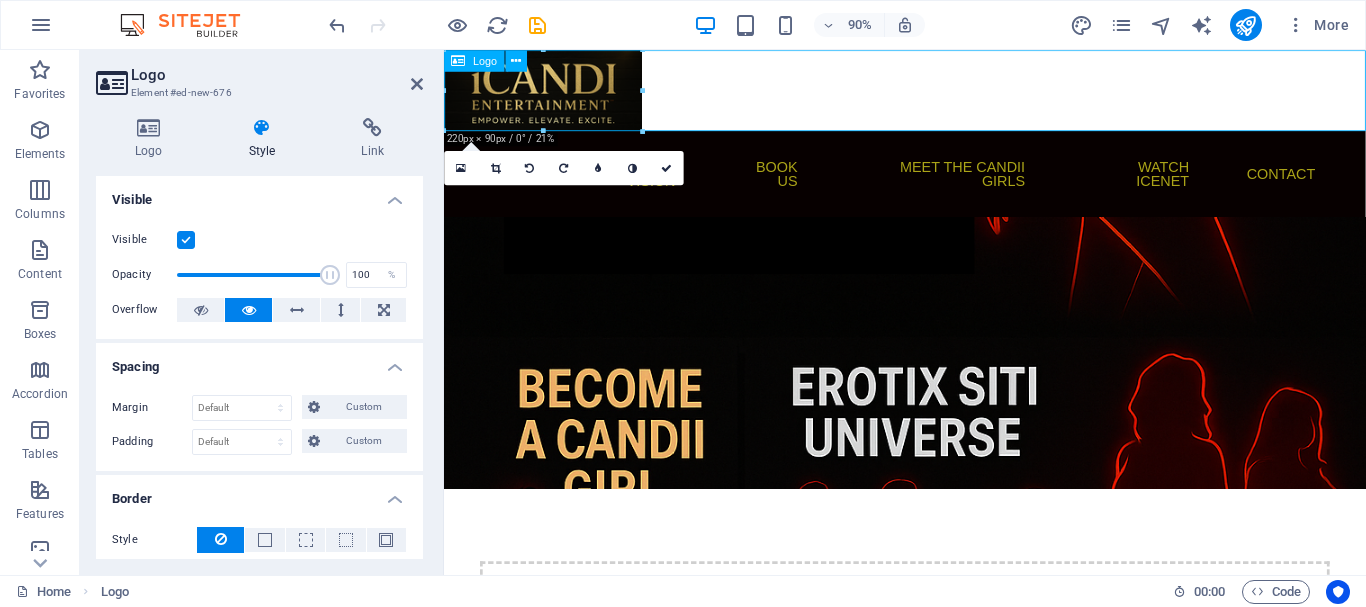 click at bounding box center (956, 95) 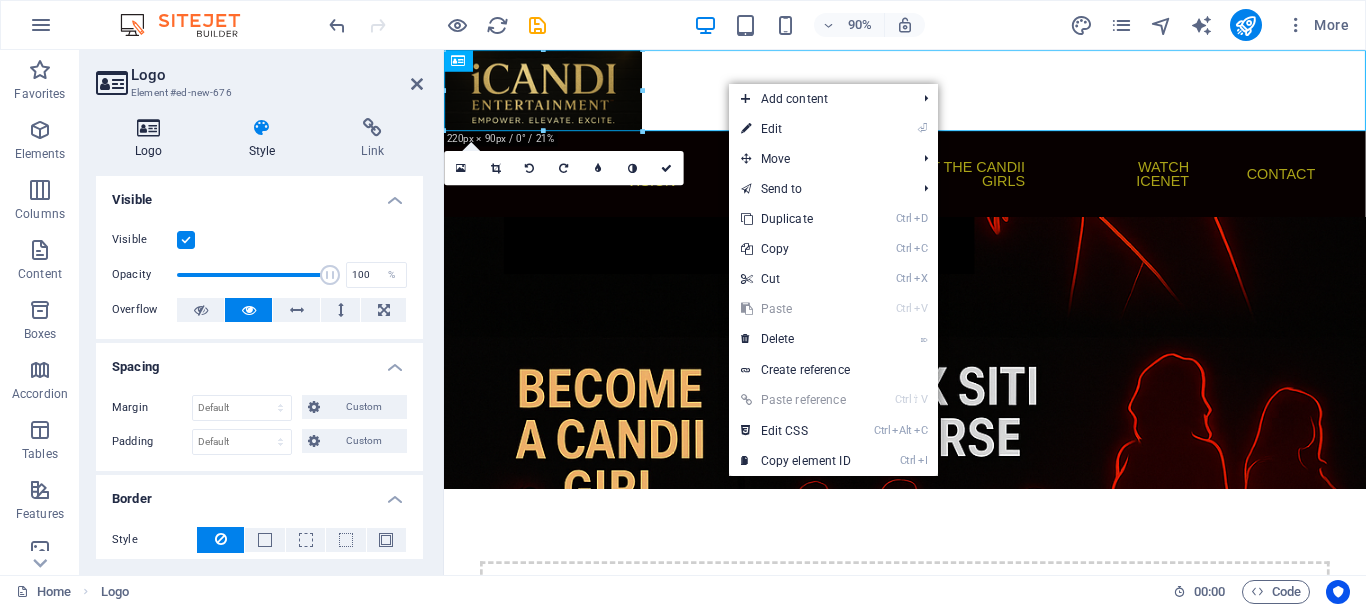 click at bounding box center (149, 128) 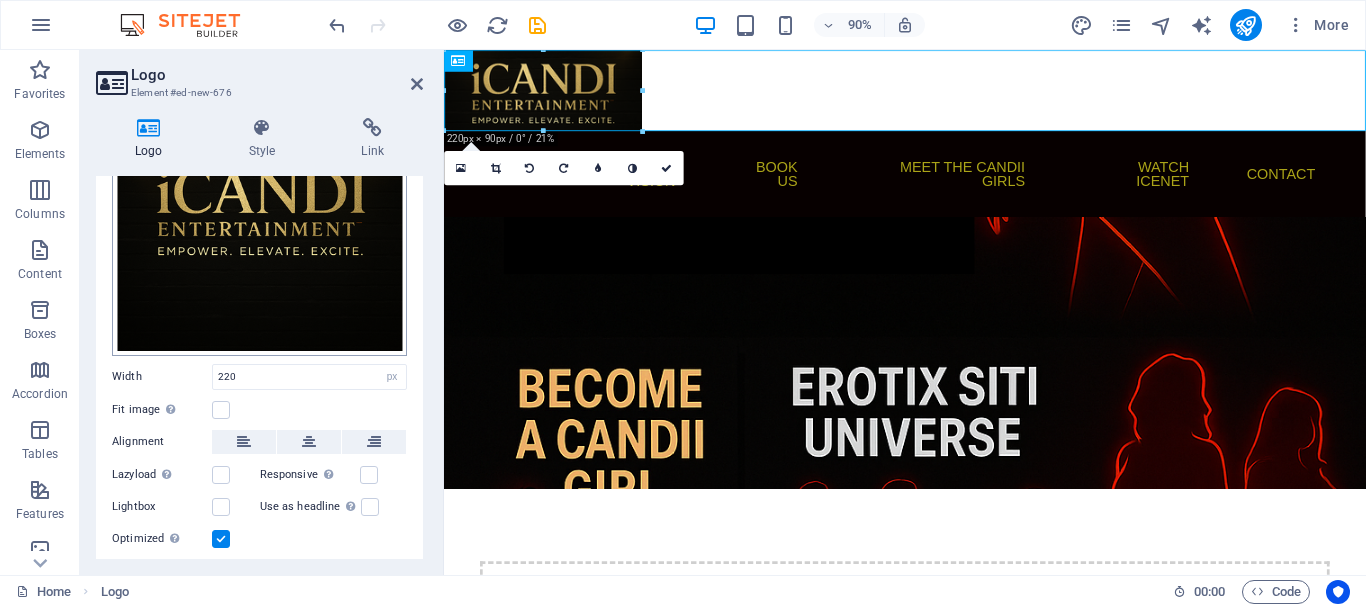 scroll, scrollTop: 300, scrollLeft: 0, axis: vertical 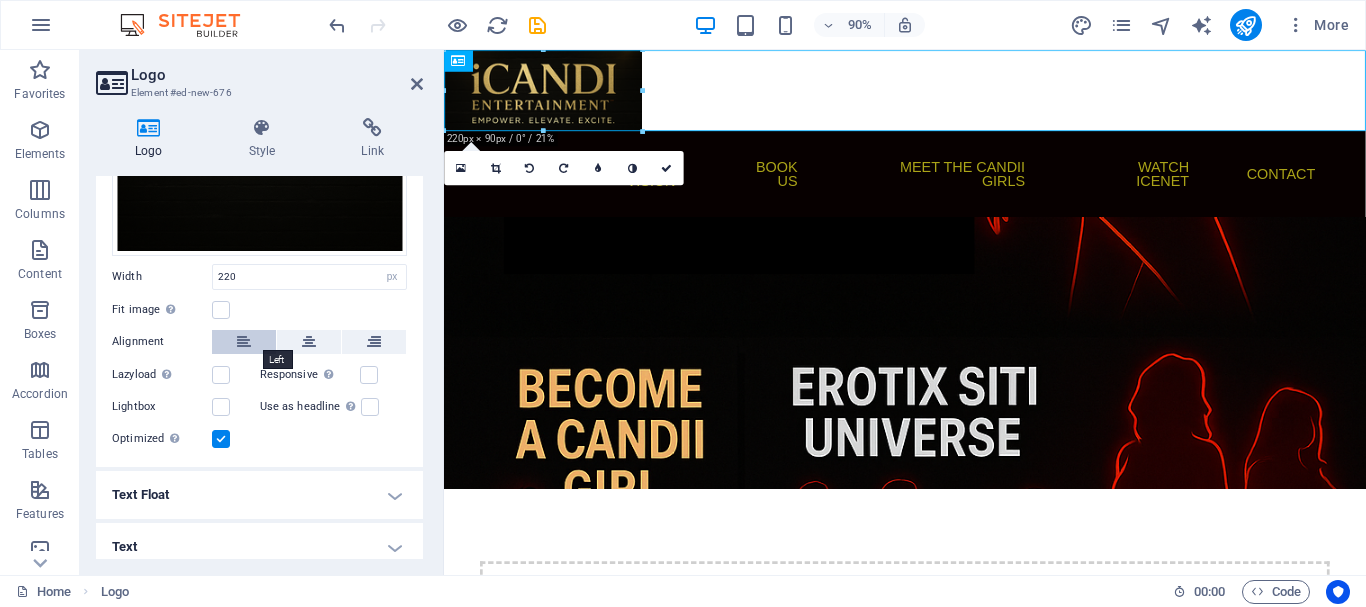 click at bounding box center (244, 342) 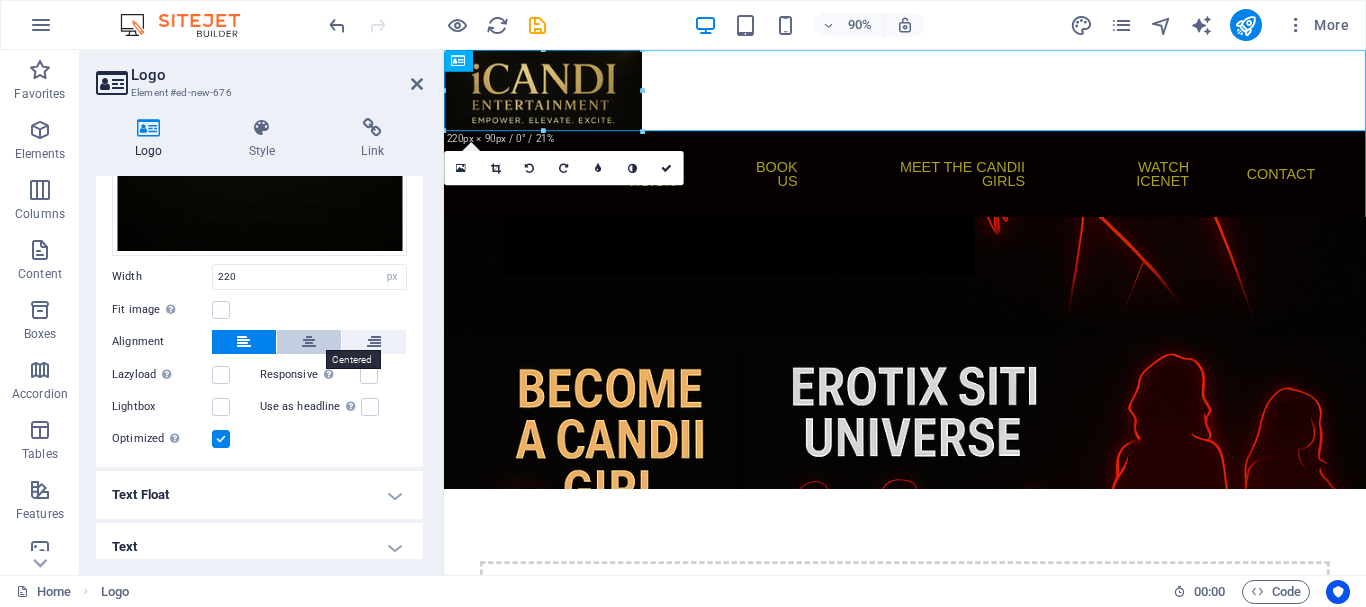 click at bounding box center [309, 342] 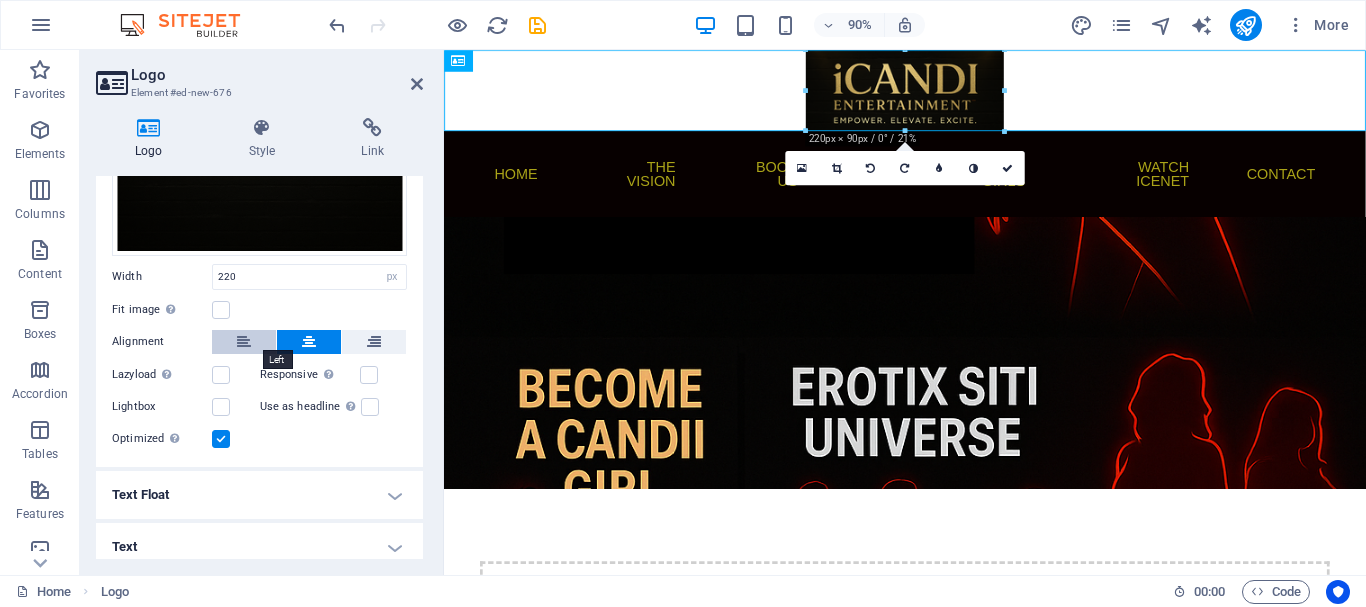 click at bounding box center [244, 342] 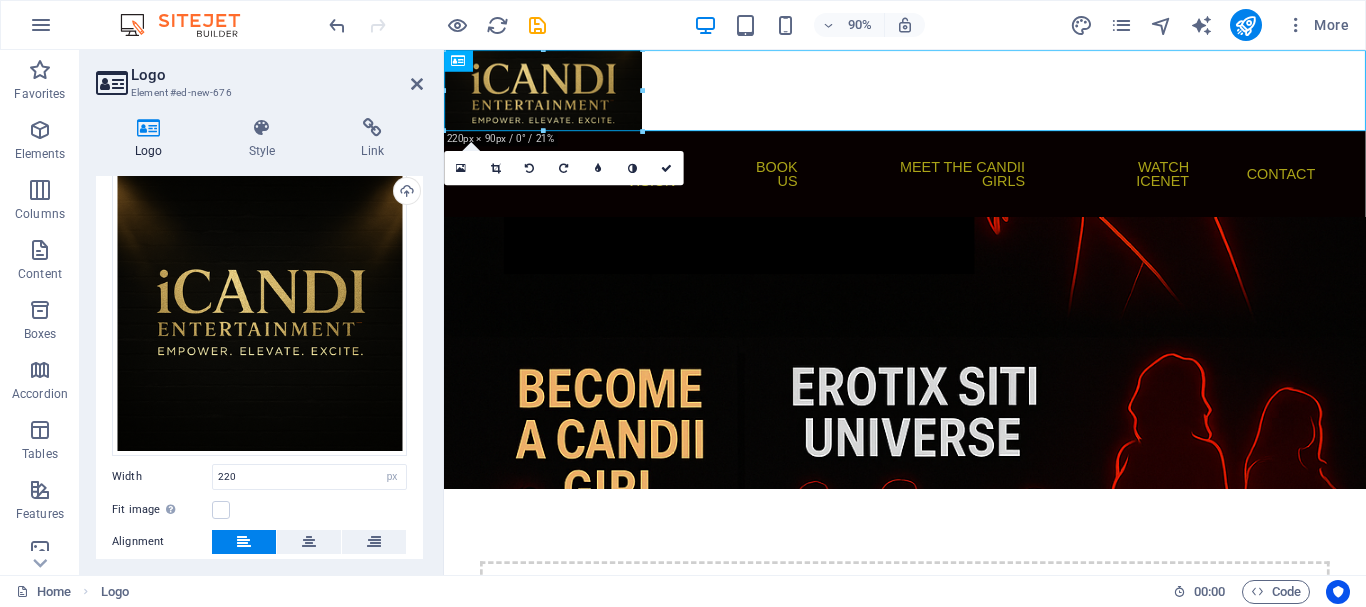 scroll, scrollTop: 0, scrollLeft: 0, axis: both 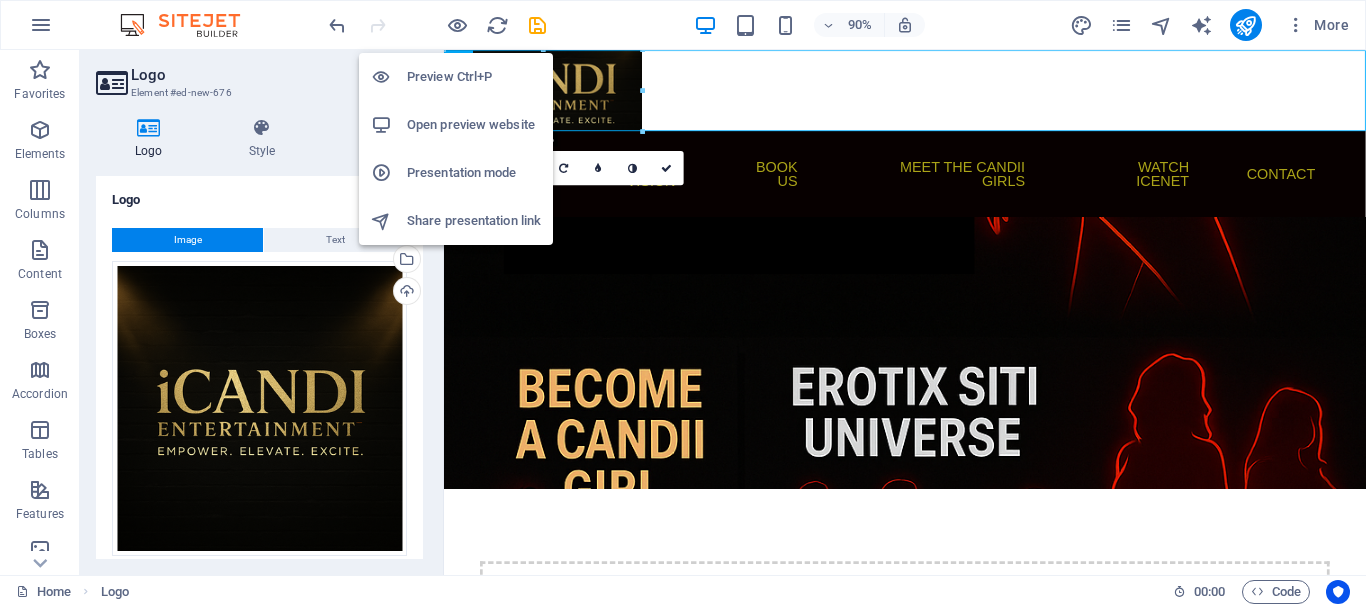 click on "Open preview website" at bounding box center (474, 125) 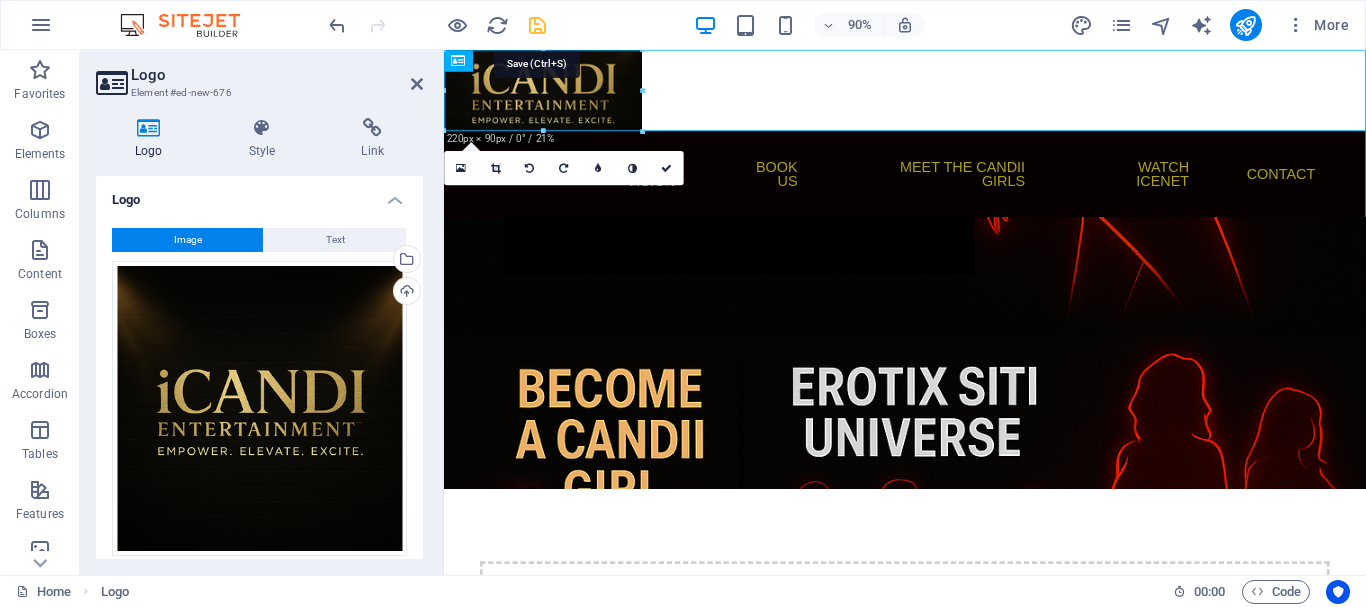 click at bounding box center (537, 25) 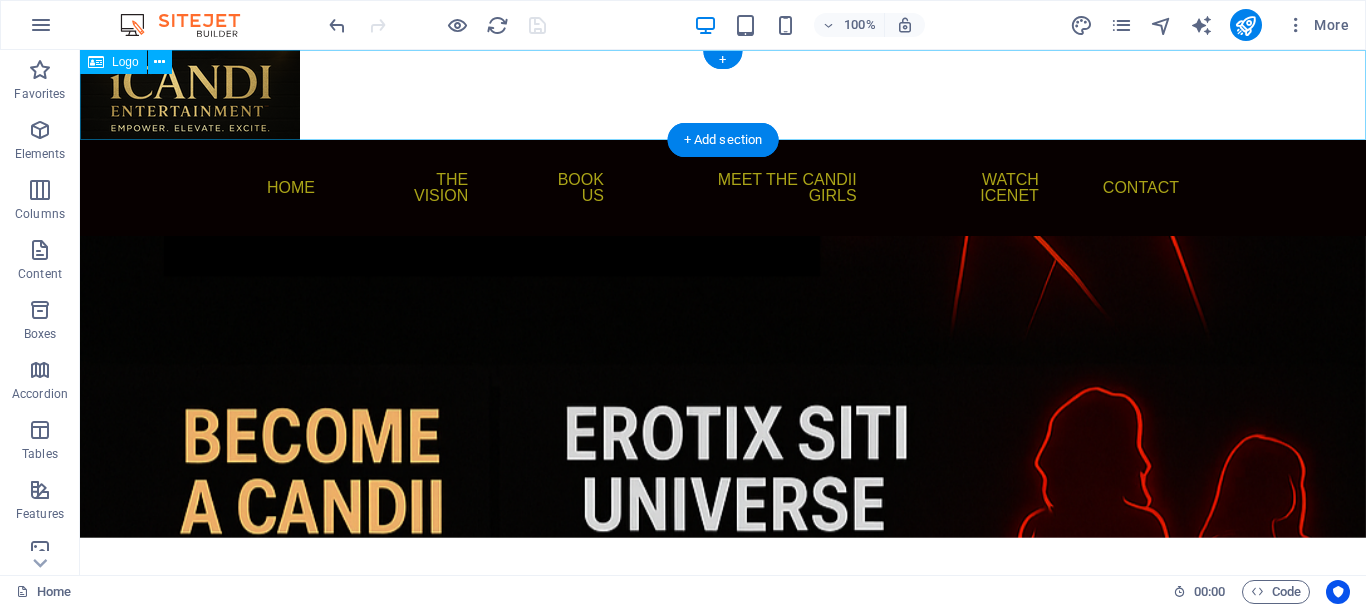click at bounding box center [723, 95] 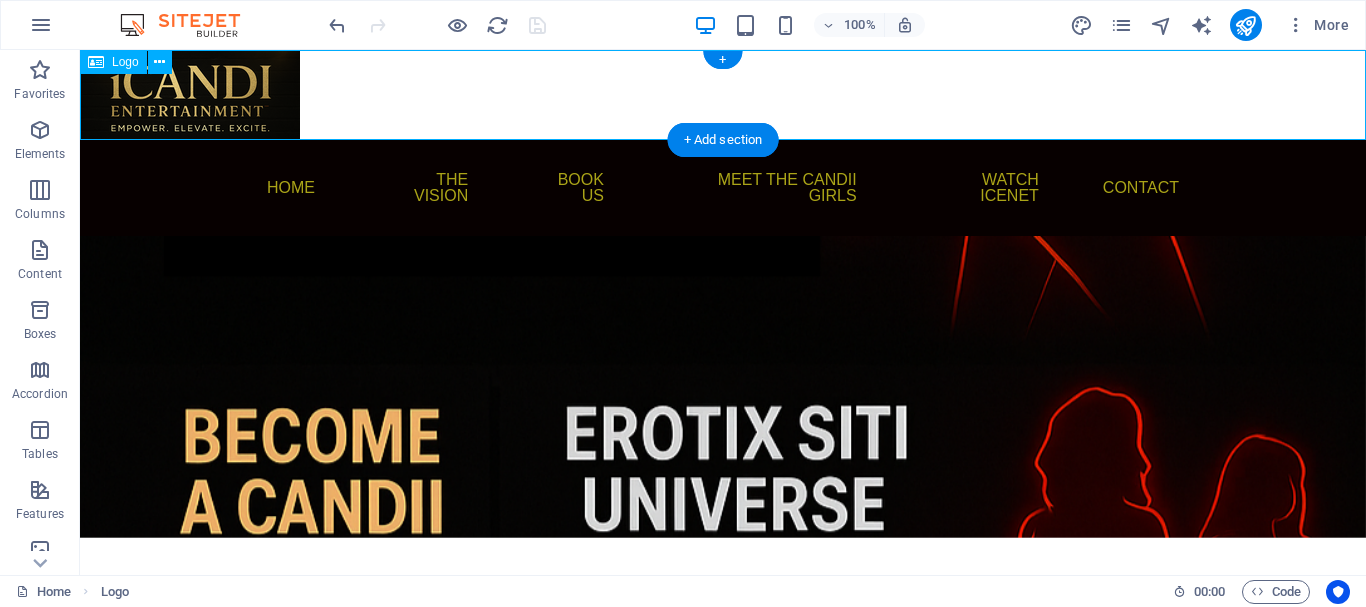 click at bounding box center [723, 95] 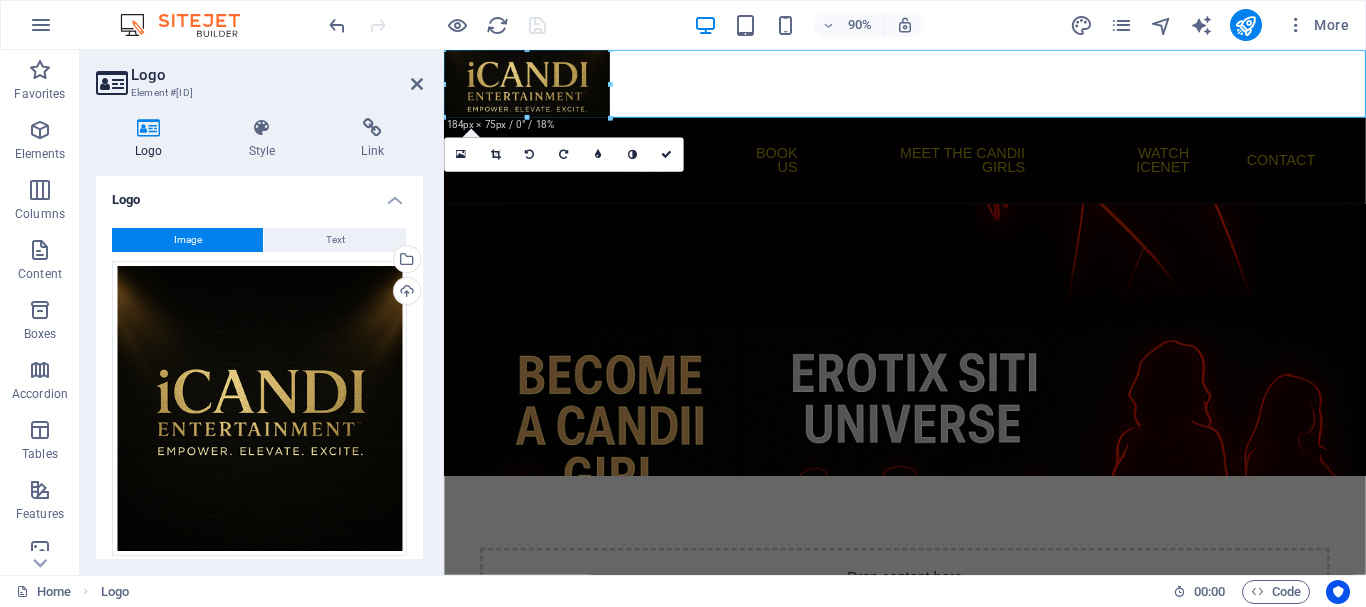 drag, startPoint x: 647, startPoint y: 133, endPoint x: 609, endPoint y: 103, distance: 48.414875 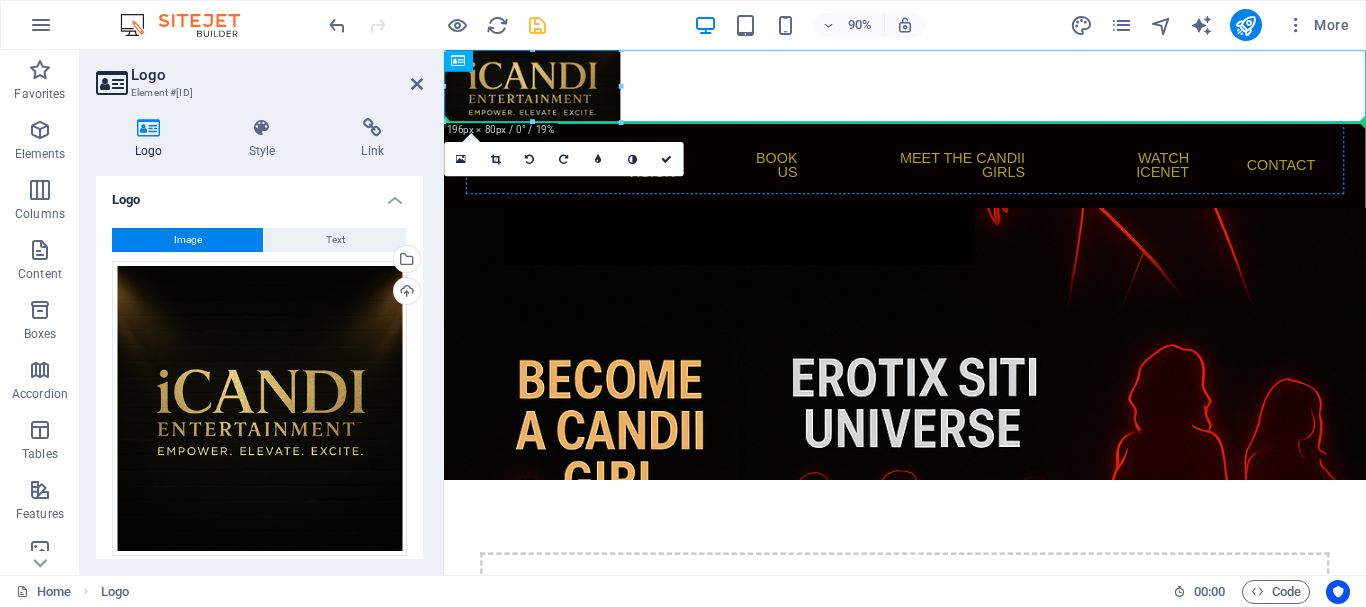 drag, startPoint x: 558, startPoint y: 84, endPoint x: 989, endPoint y: 194, distance: 444.8157 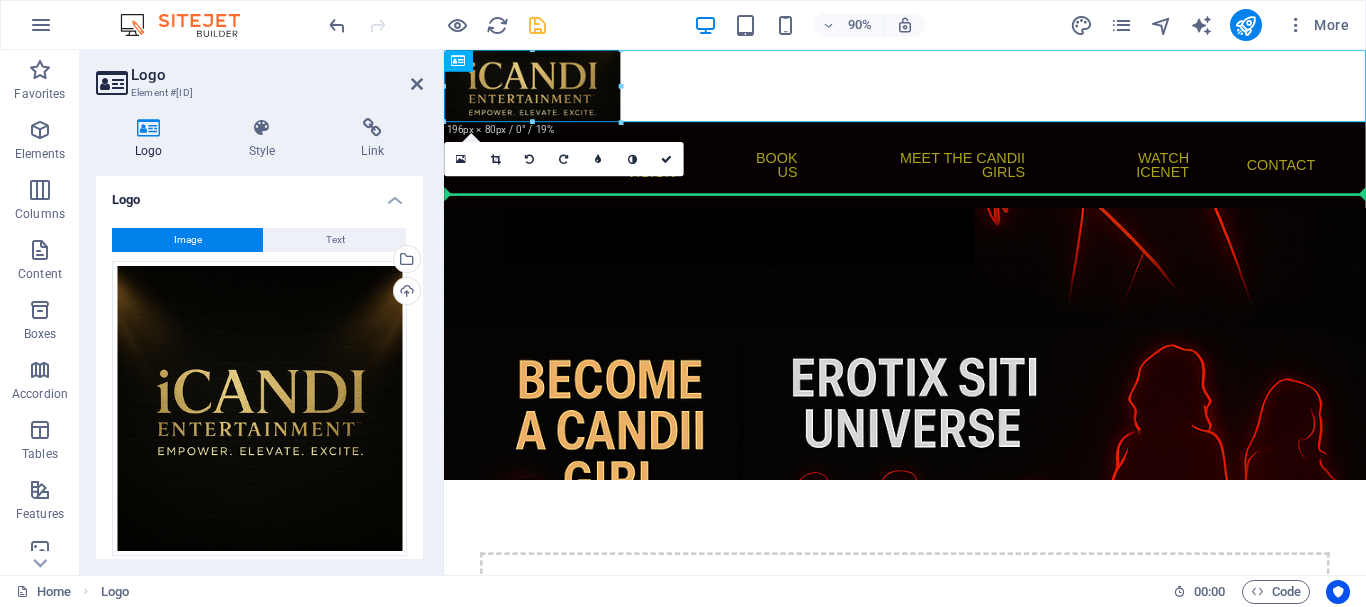 drag, startPoint x: 550, startPoint y: 83, endPoint x: 555, endPoint y: 197, distance: 114.1096 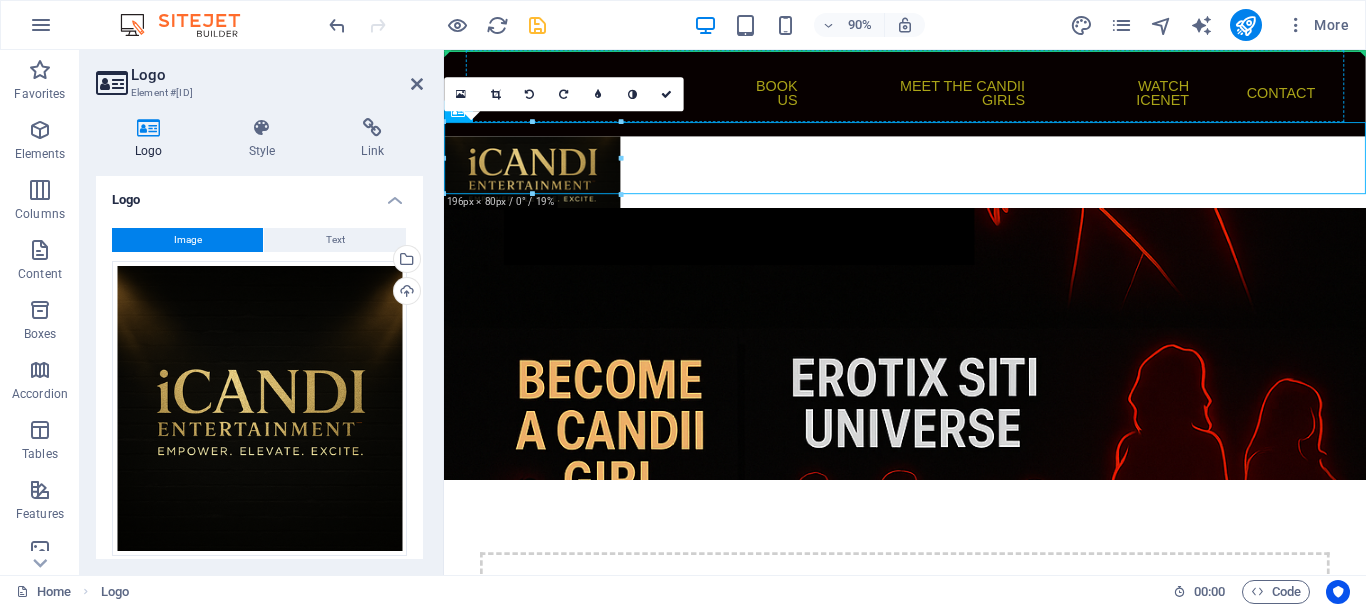 drag, startPoint x: 566, startPoint y: 182, endPoint x: 569, endPoint y: 78, distance: 104.04326 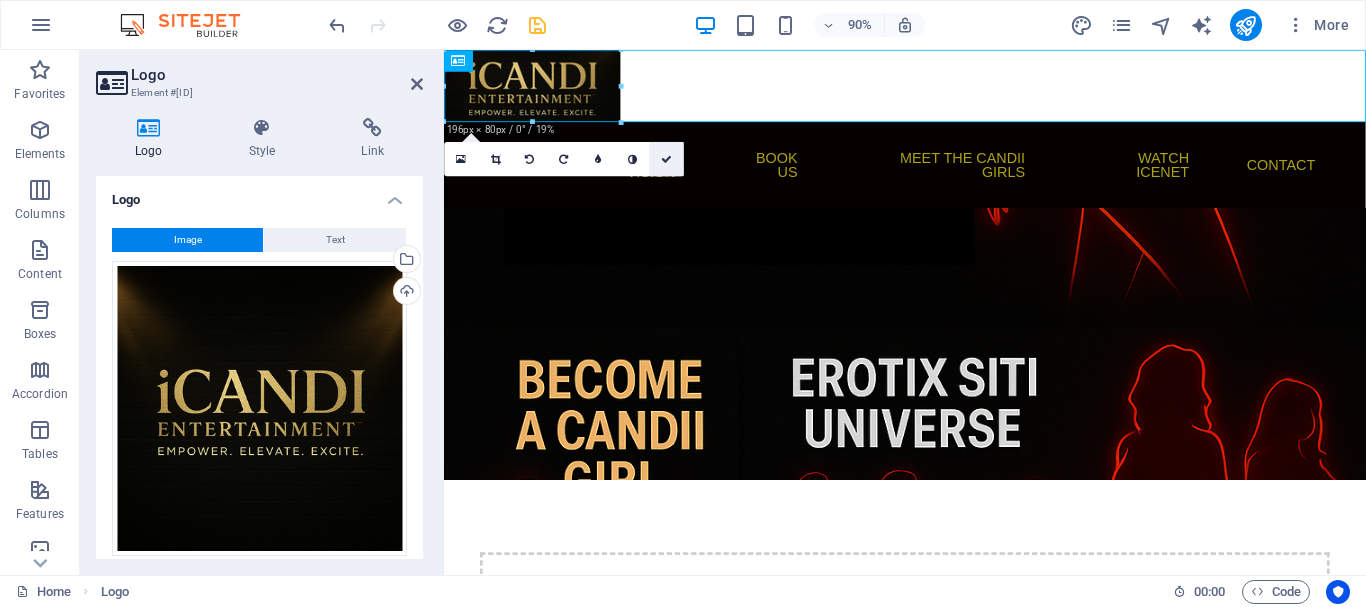 click at bounding box center [666, 159] 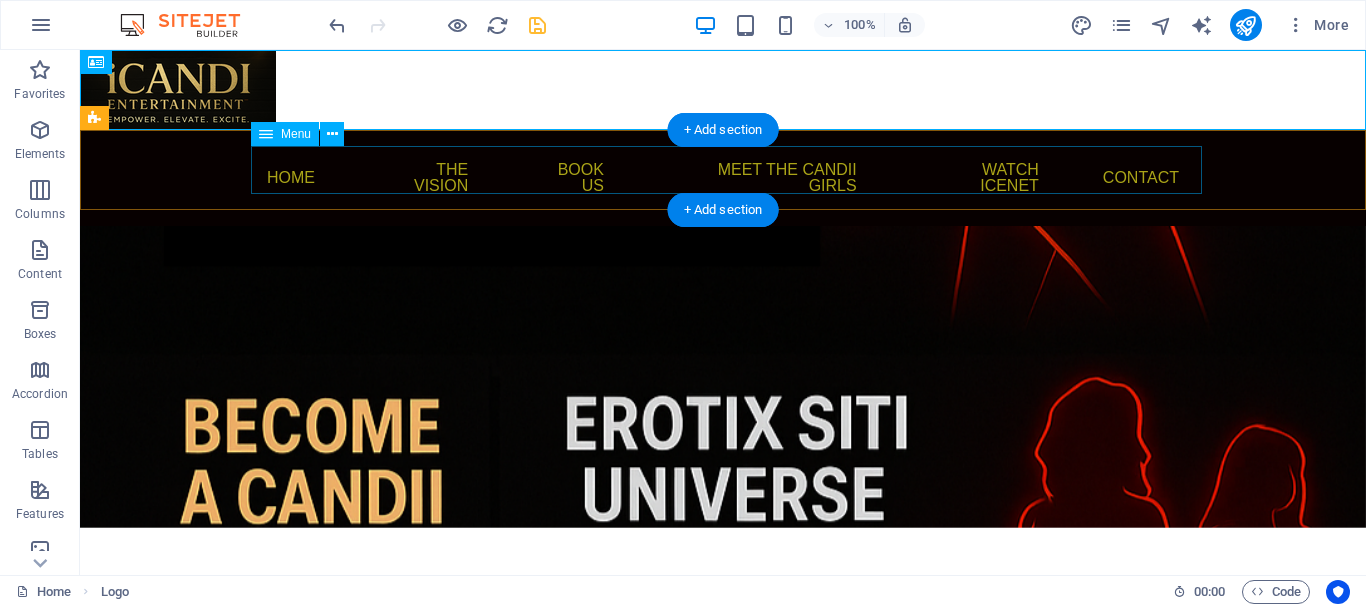 click on "Home The Vision Book Us Meet the Candii Girls Watch ICENet Contact" at bounding box center (723, 178) 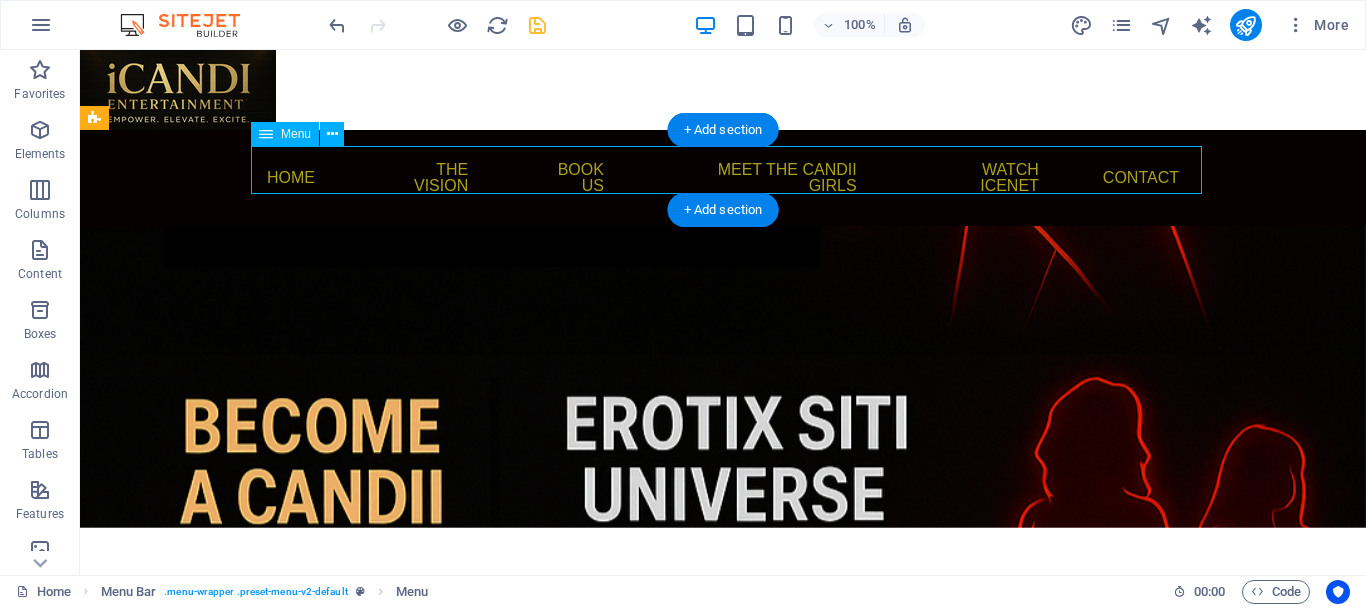 click on "Home The Vision Book Us Meet the Candii Girls Watch ICENet Contact" at bounding box center (723, 178) 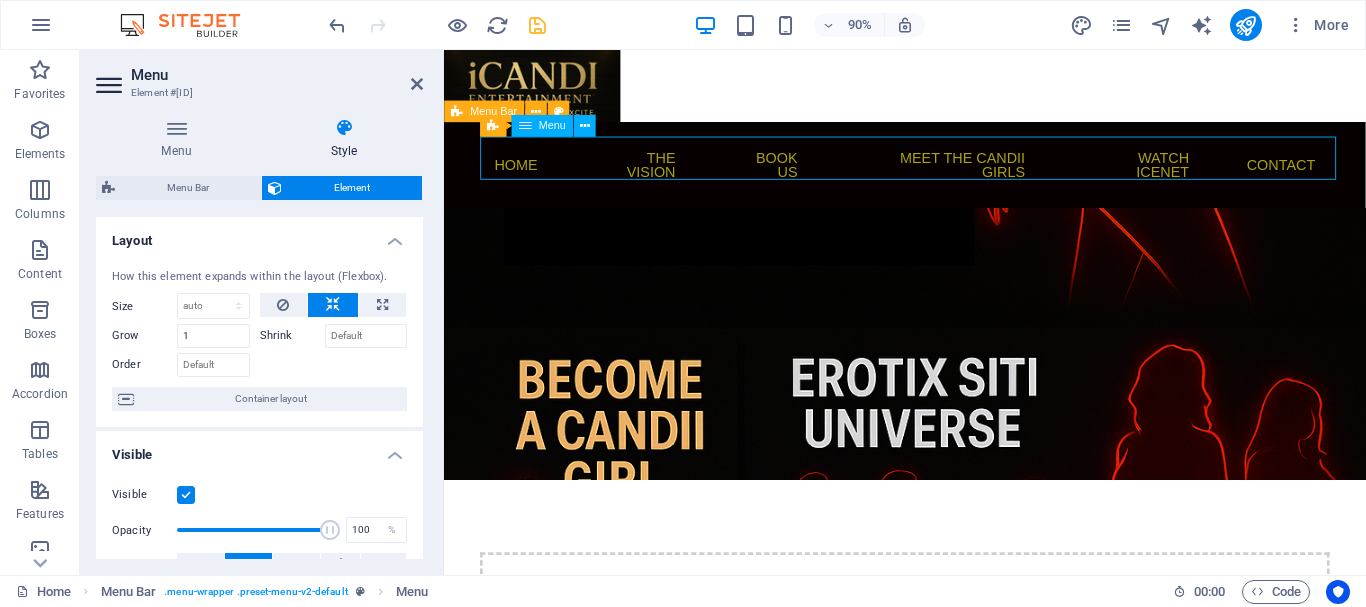 drag, startPoint x: 590, startPoint y: 174, endPoint x: 719, endPoint y: 174, distance: 129 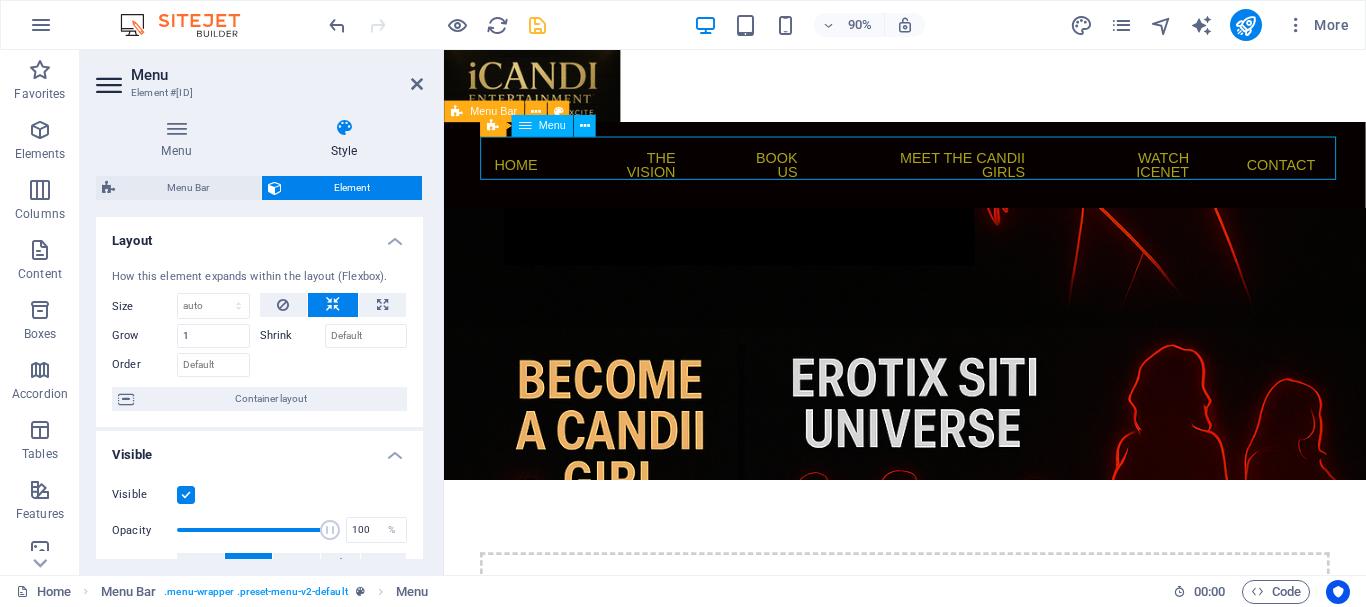 click on "Home The Vision Book Us Meet the Candii Girls Watch ICENet Contact" at bounding box center (956, 178) 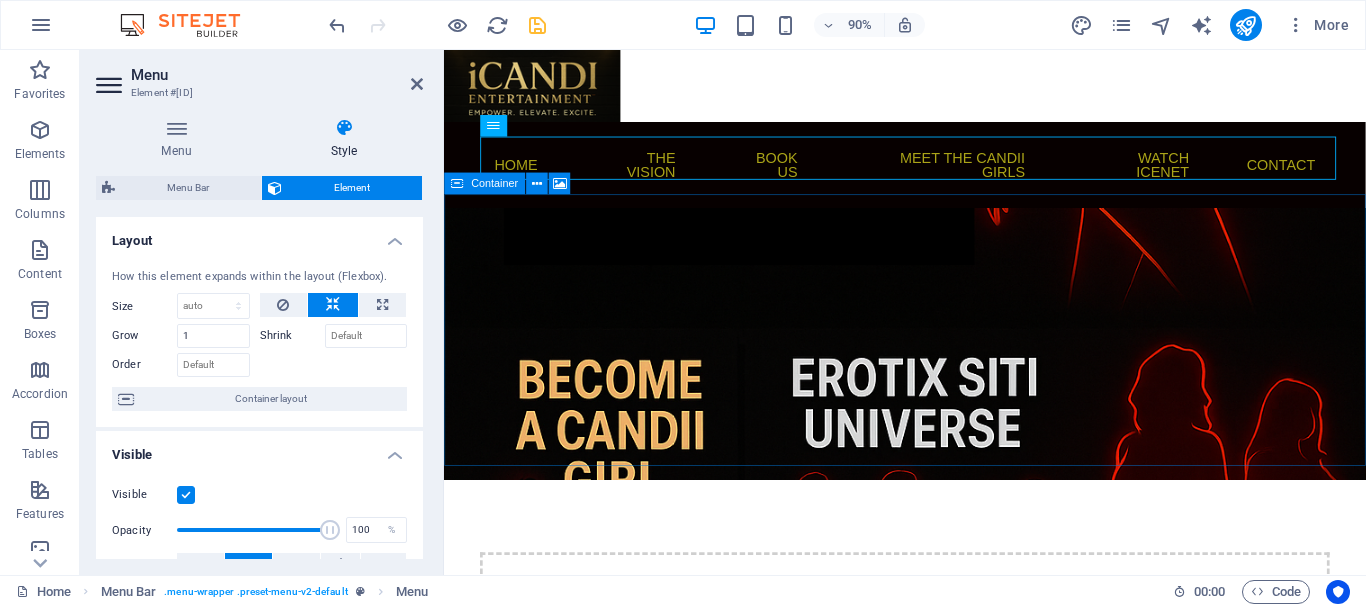 click at bounding box center [956, 377] 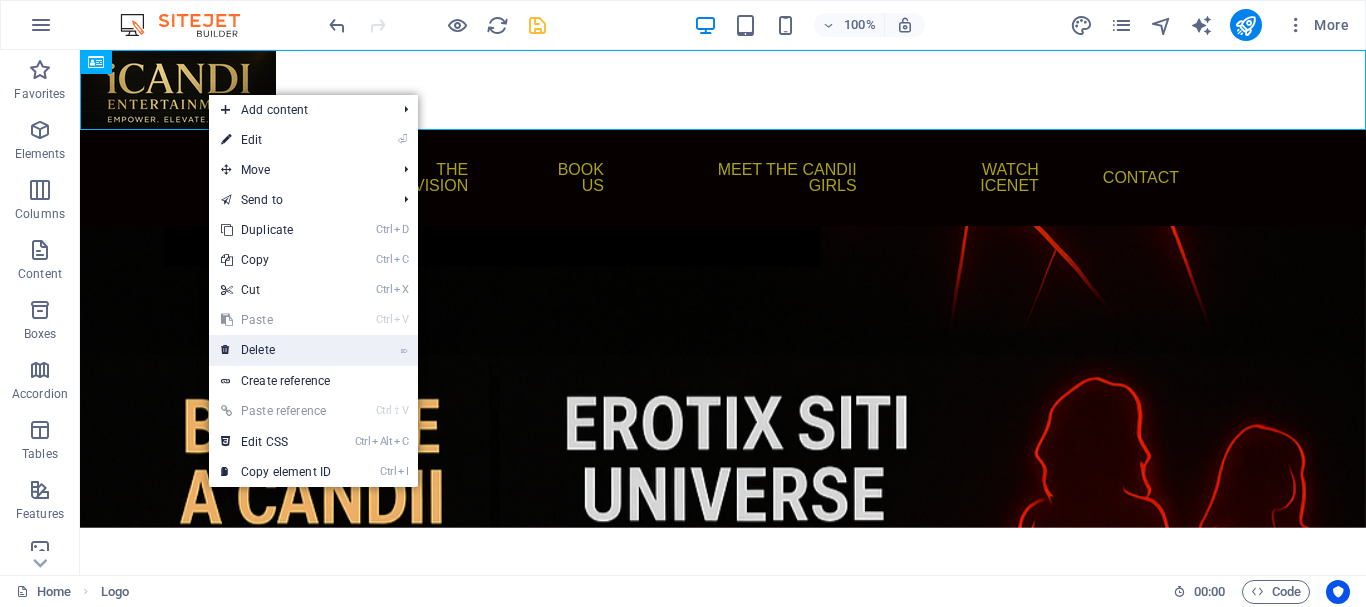 click on "⌦  Delete" at bounding box center (276, 350) 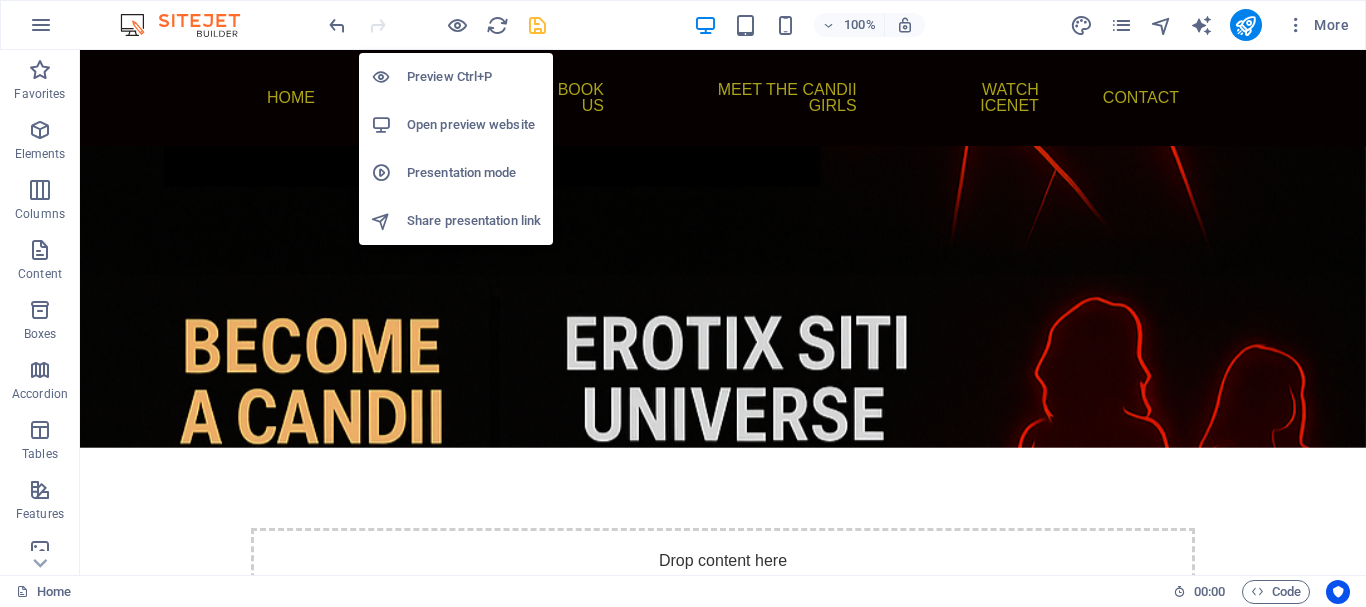 click on "Preview Ctrl+P" at bounding box center (474, 77) 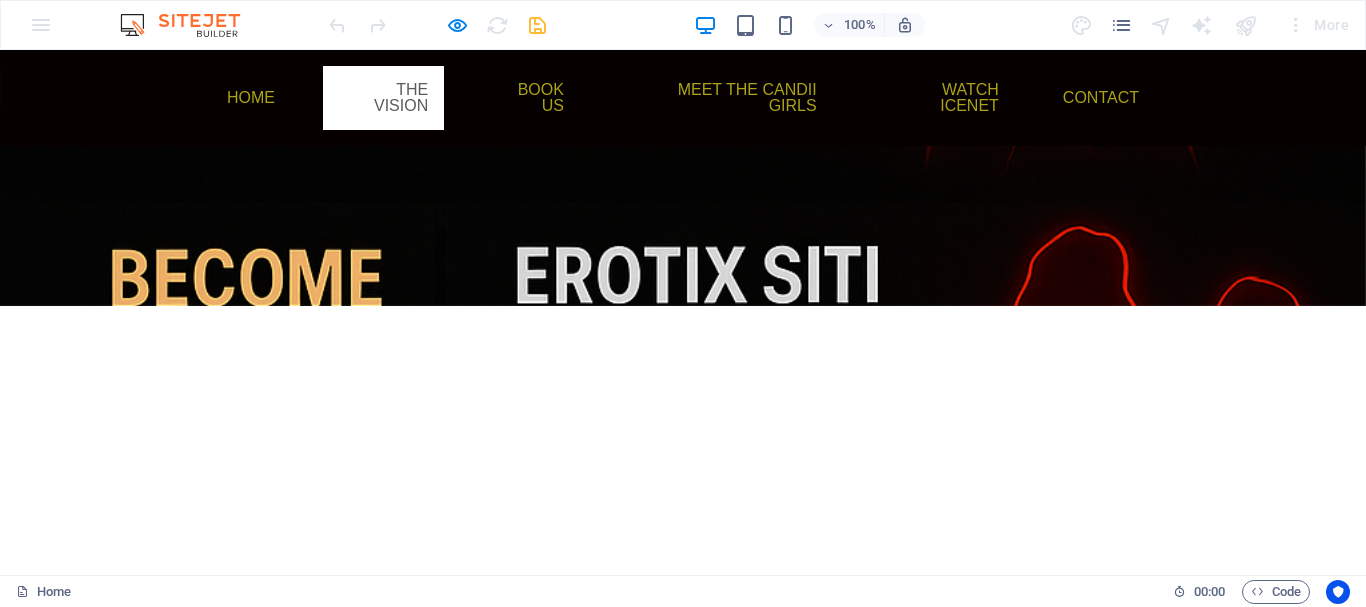 click on "The Vision" at bounding box center (383, 98) 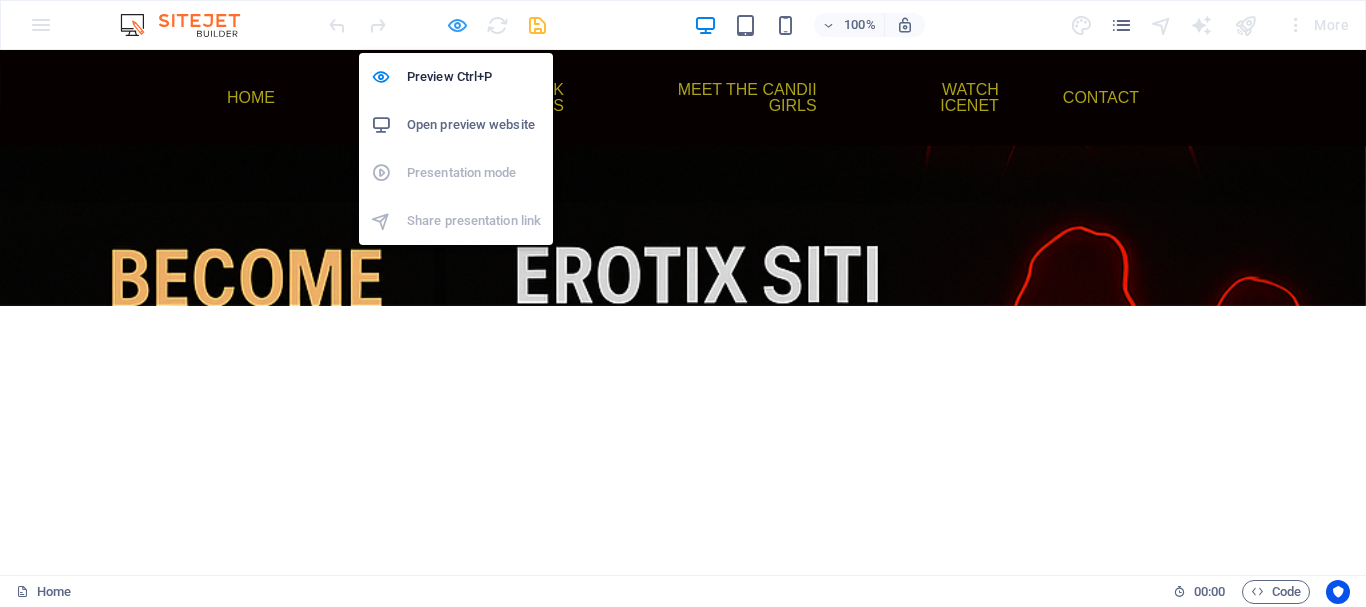 click at bounding box center (457, 25) 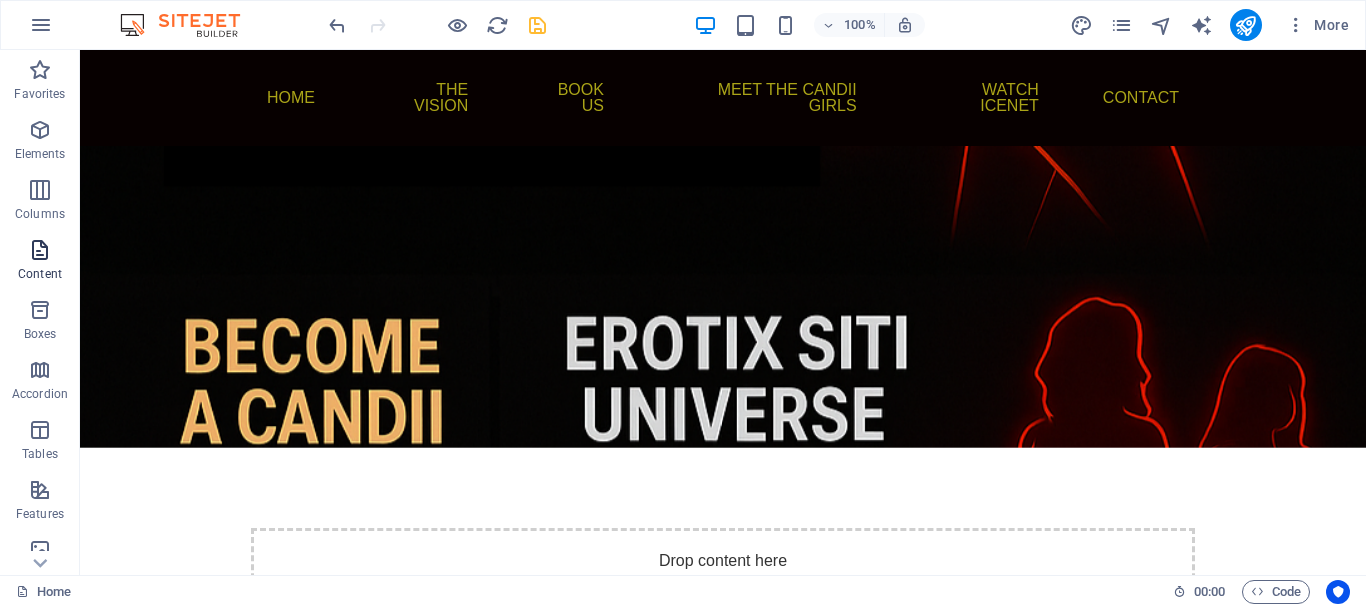 click at bounding box center (40, 250) 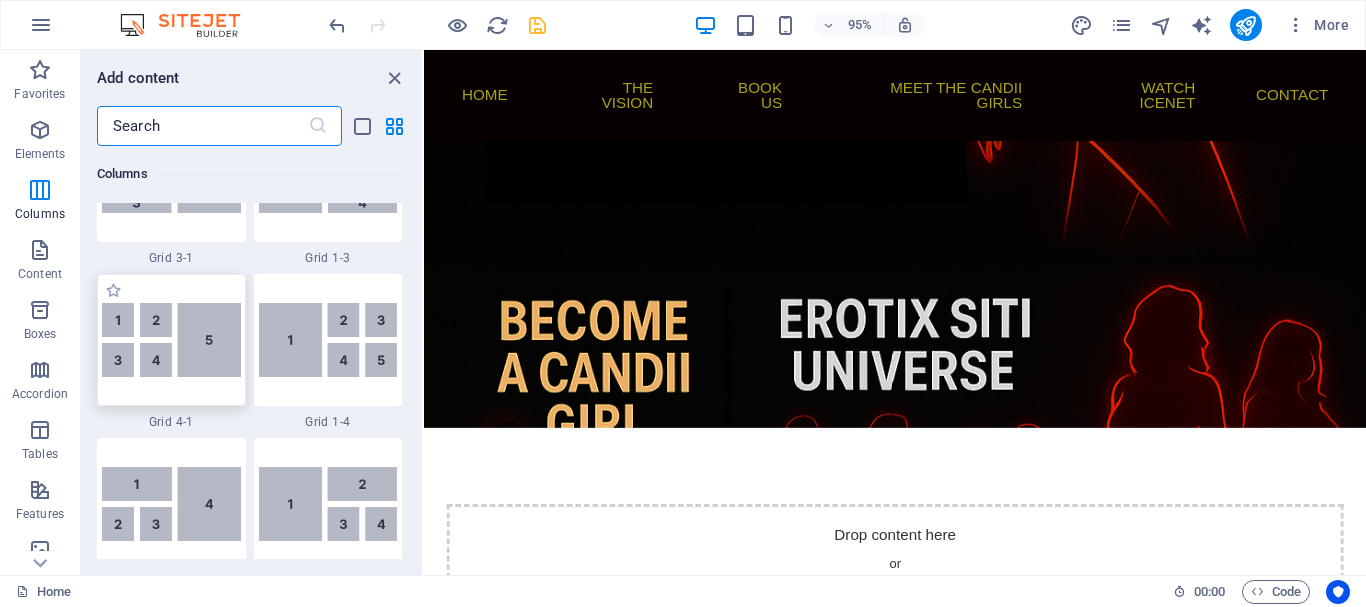 scroll, scrollTop: 2699, scrollLeft: 0, axis: vertical 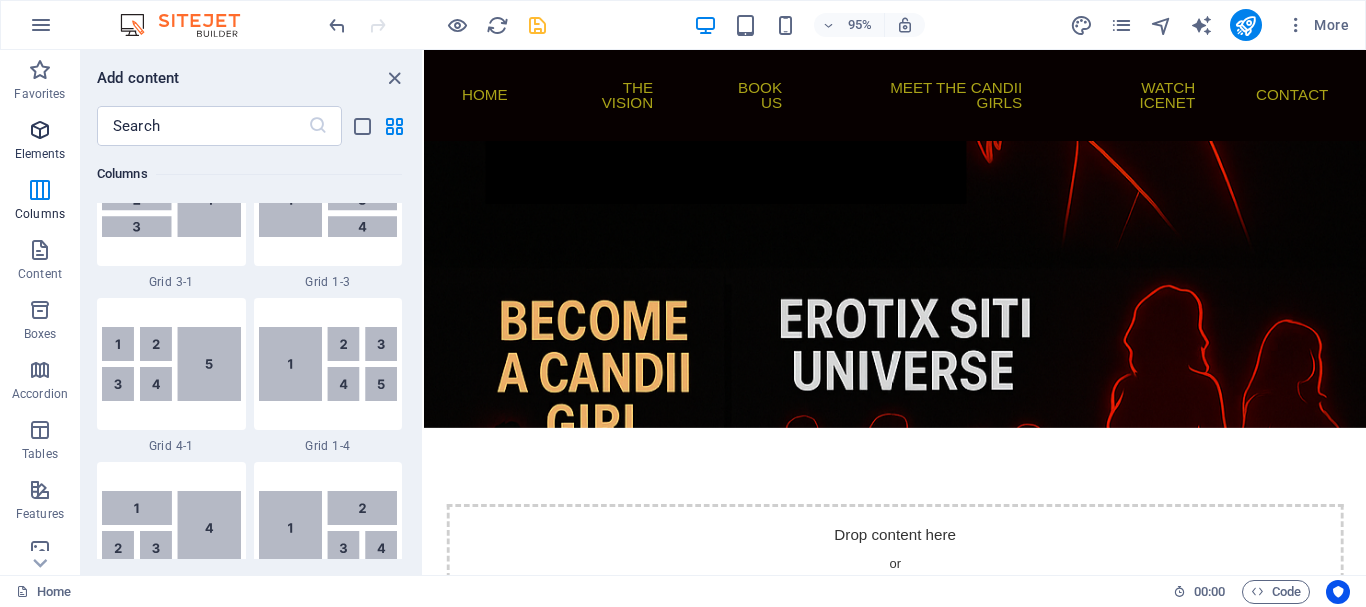 click at bounding box center [40, 130] 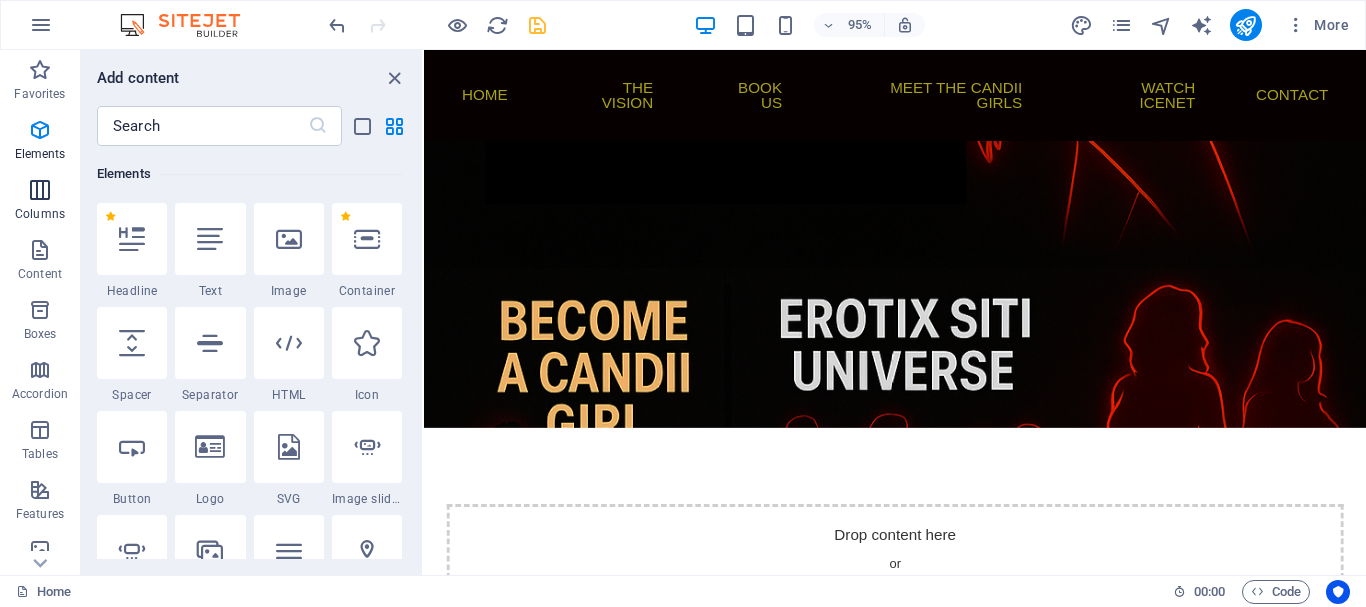 scroll, scrollTop: 213, scrollLeft: 0, axis: vertical 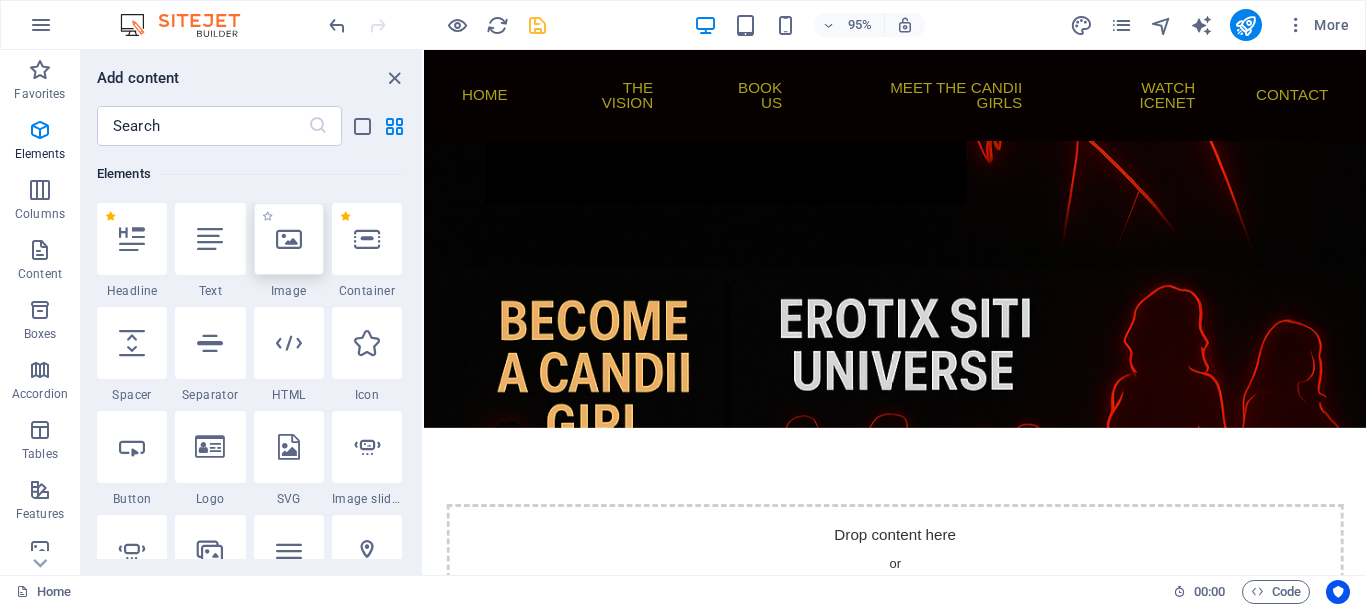click at bounding box center (289, 239) 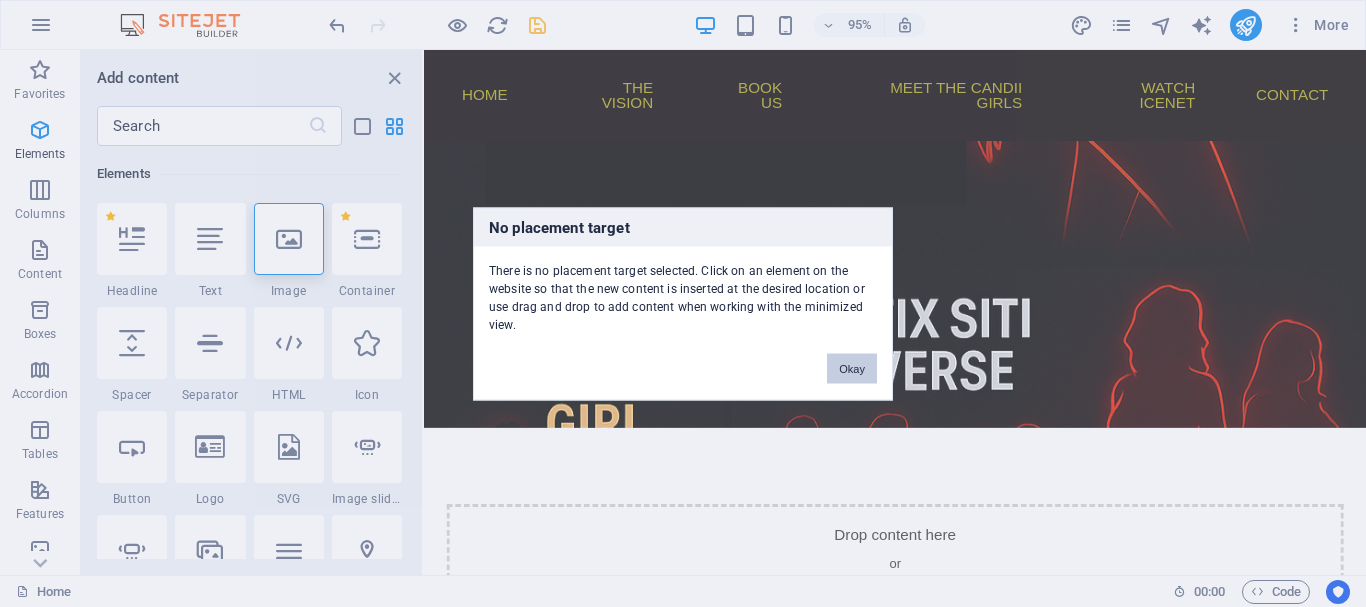 click on "Okay" at bounding box center (852, 368) 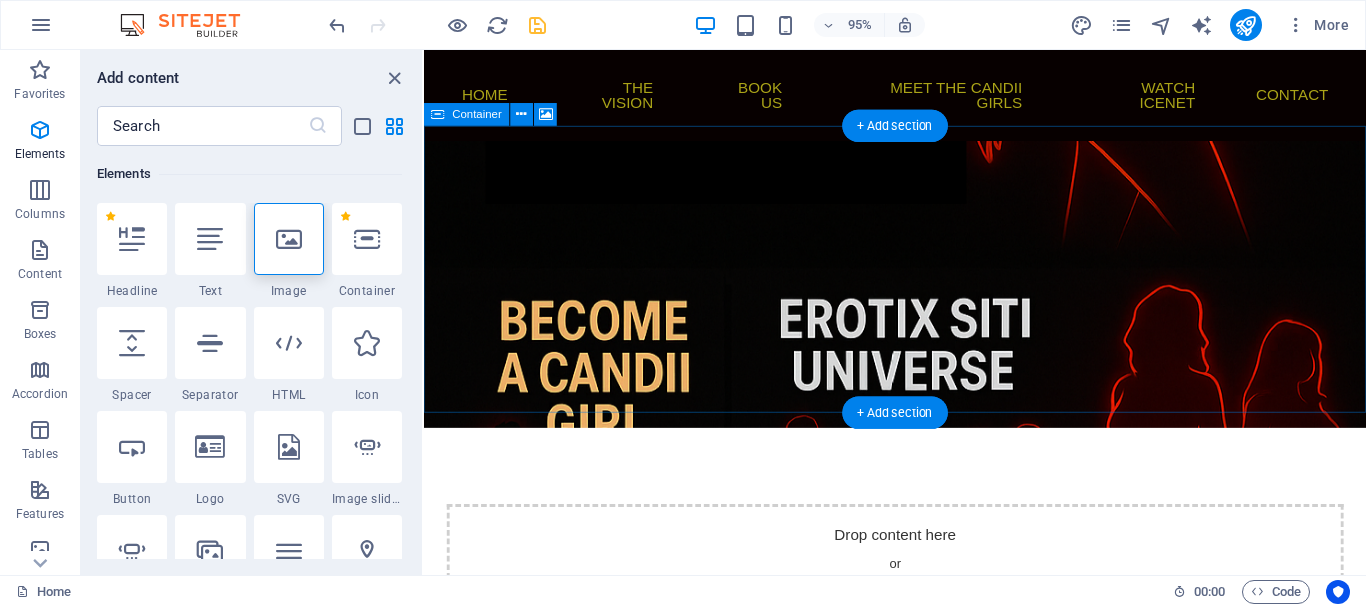 click on "Drop content here or  Add elements  Paste clipboard" at bounding box center [920, 599] 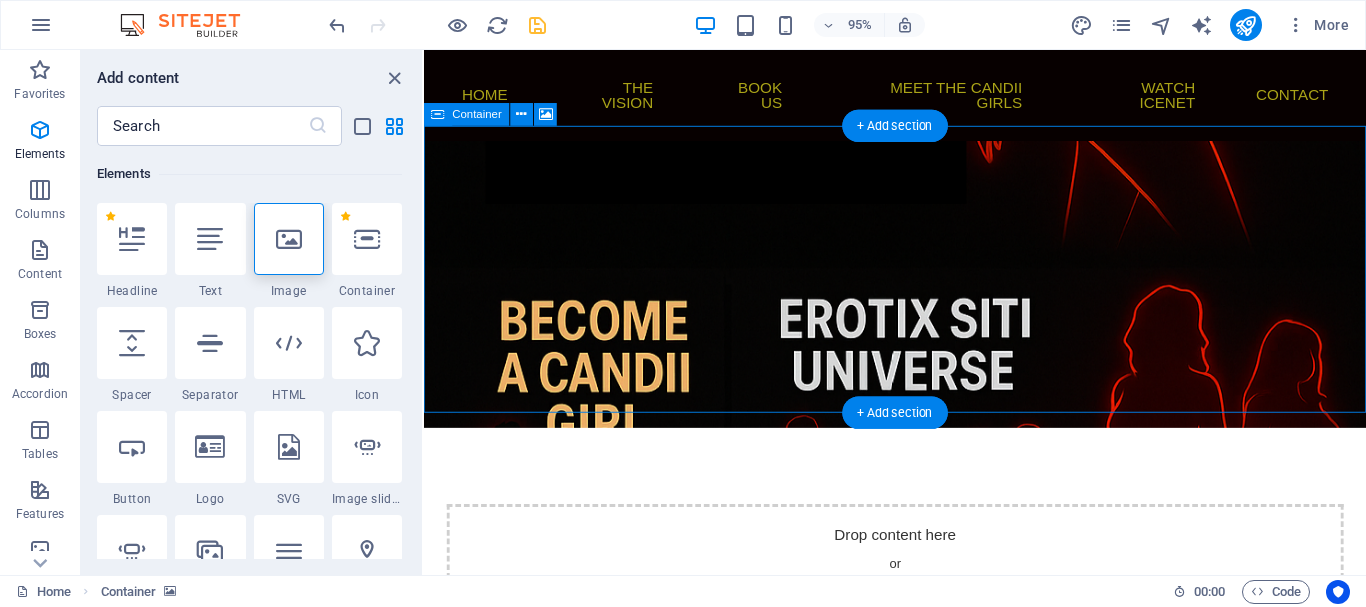 click on "Drop content here or  Add elements  Paste clipboard" at bounding box center (920, 599) 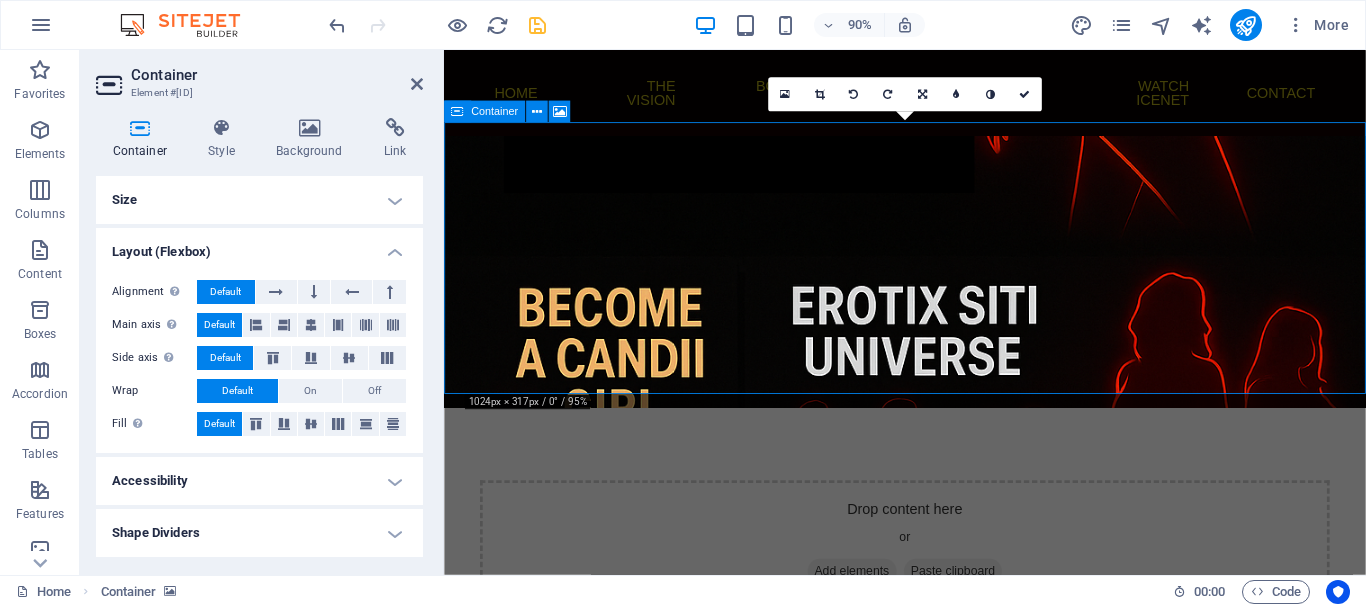 click at bounding box center [956, 297] 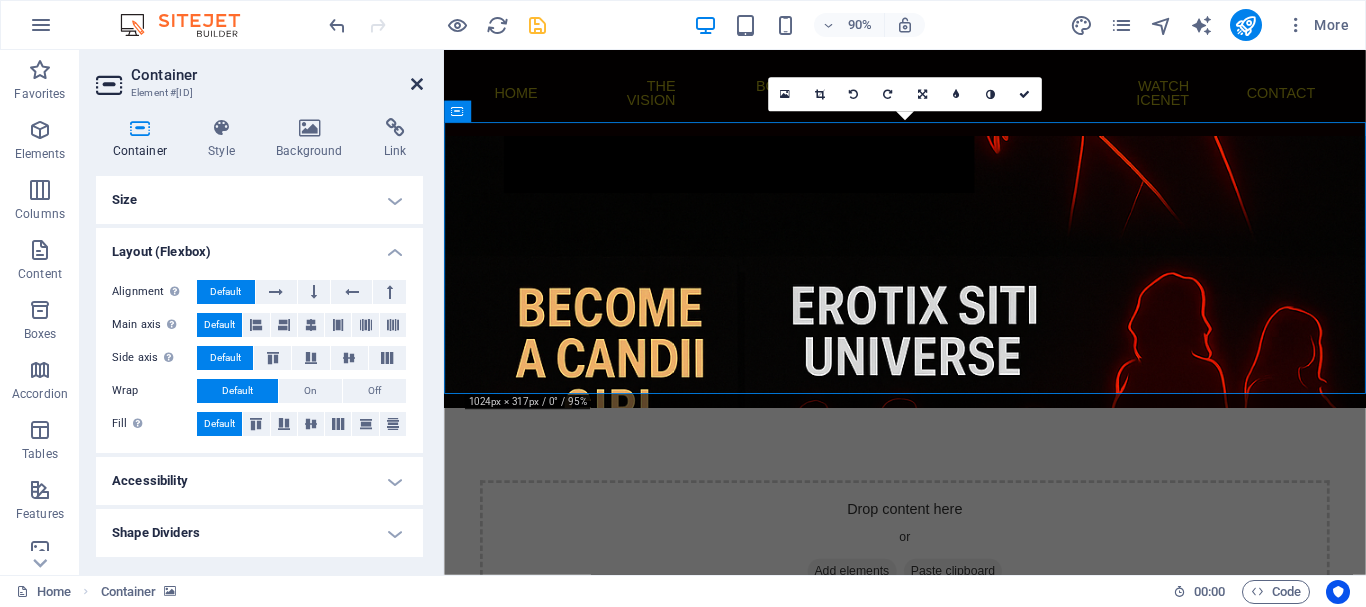 click at bounding box center [417, 84] 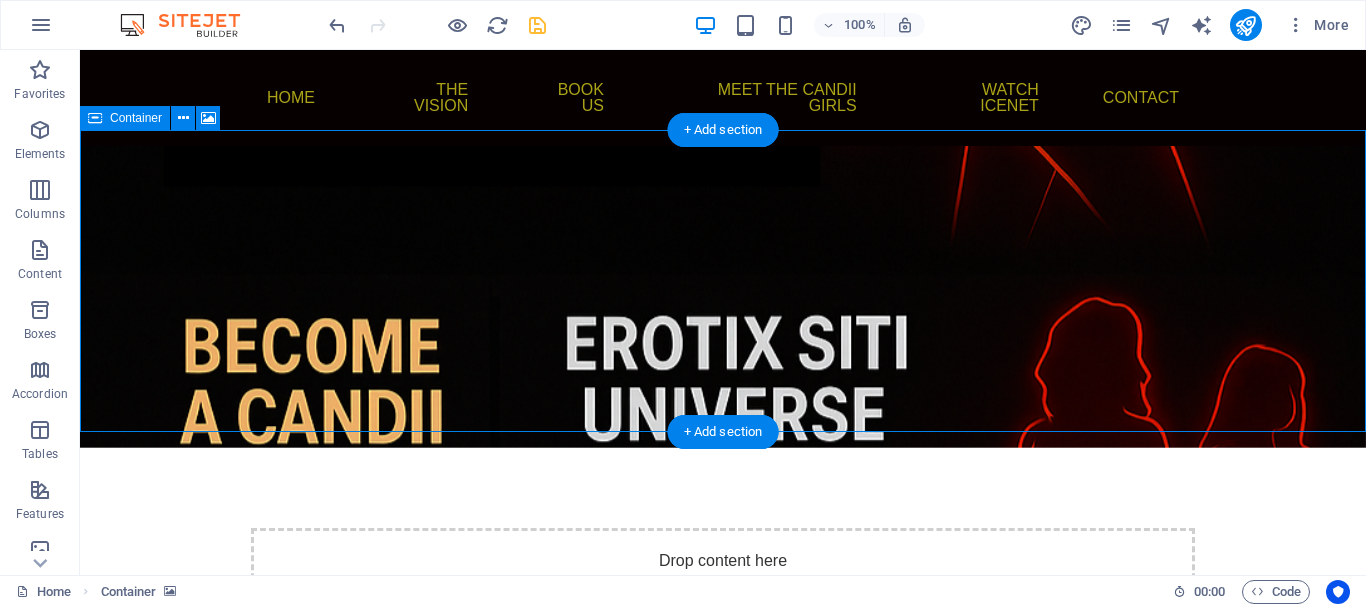 click on "Drop content here or  Add elements  Paste clipboard" at bounding box center [723, 599] 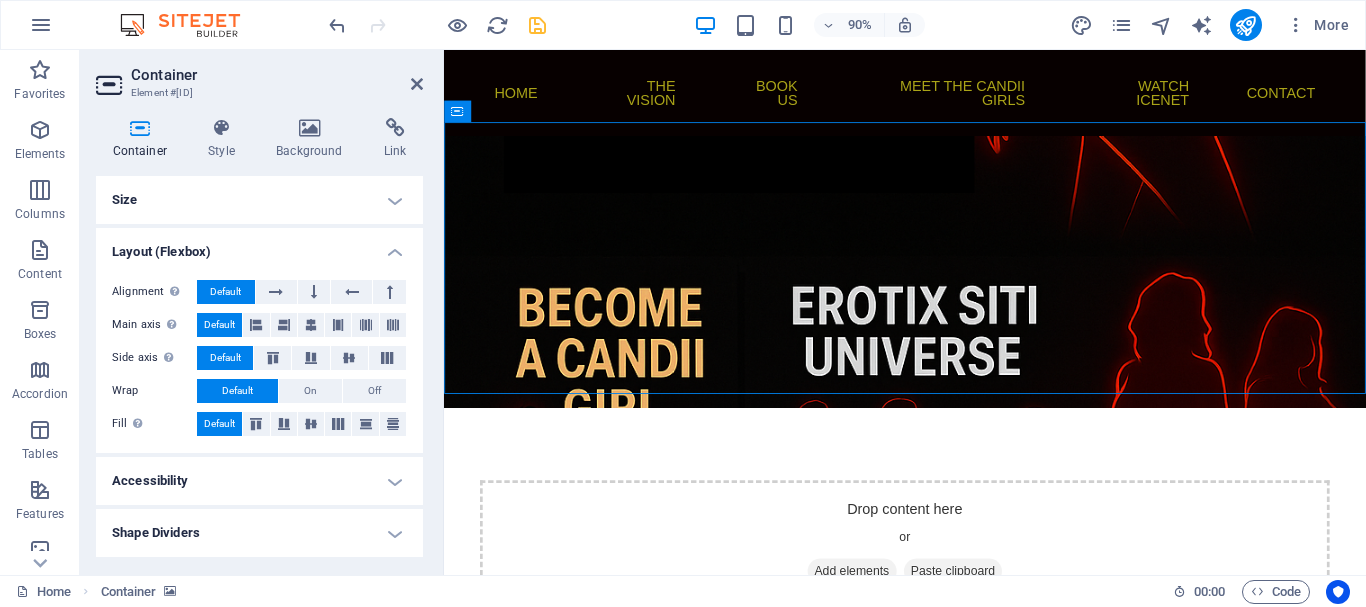 drag, startPoint x: 900, startPoint y: 161, endPoint x: 575, endPoint y: 477, distance: 453.3001 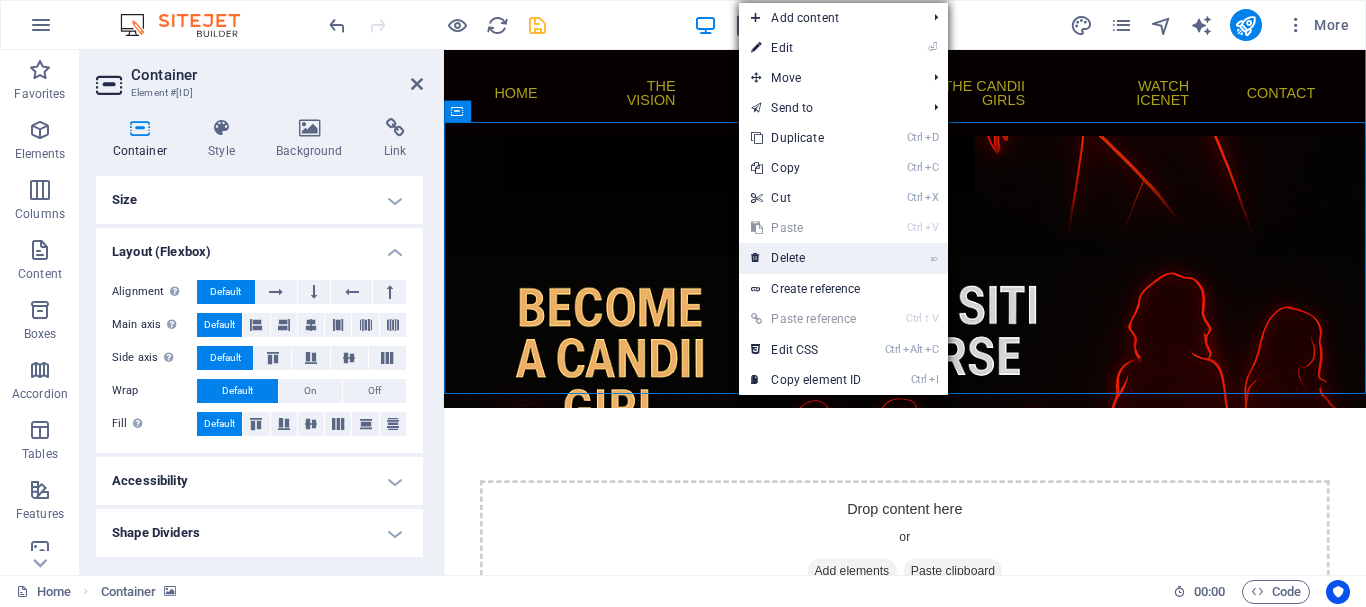 click on "⌦  Delete" at bounding box center [806, 258] 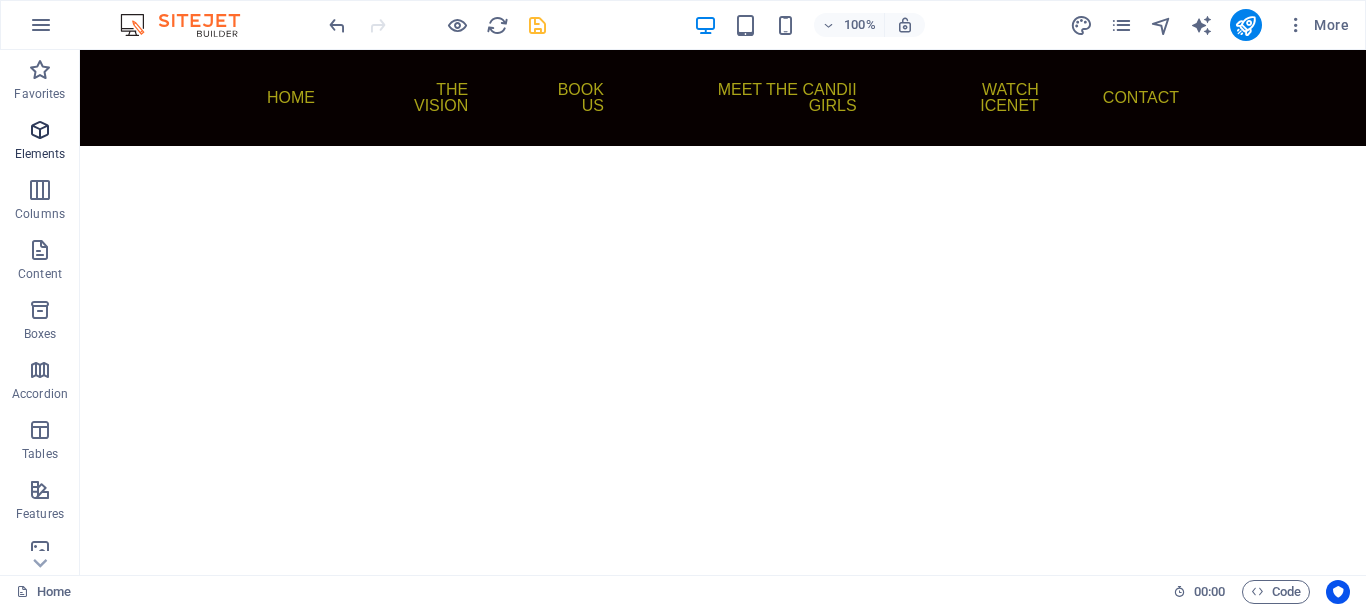 click at bounding box center (40, 130) 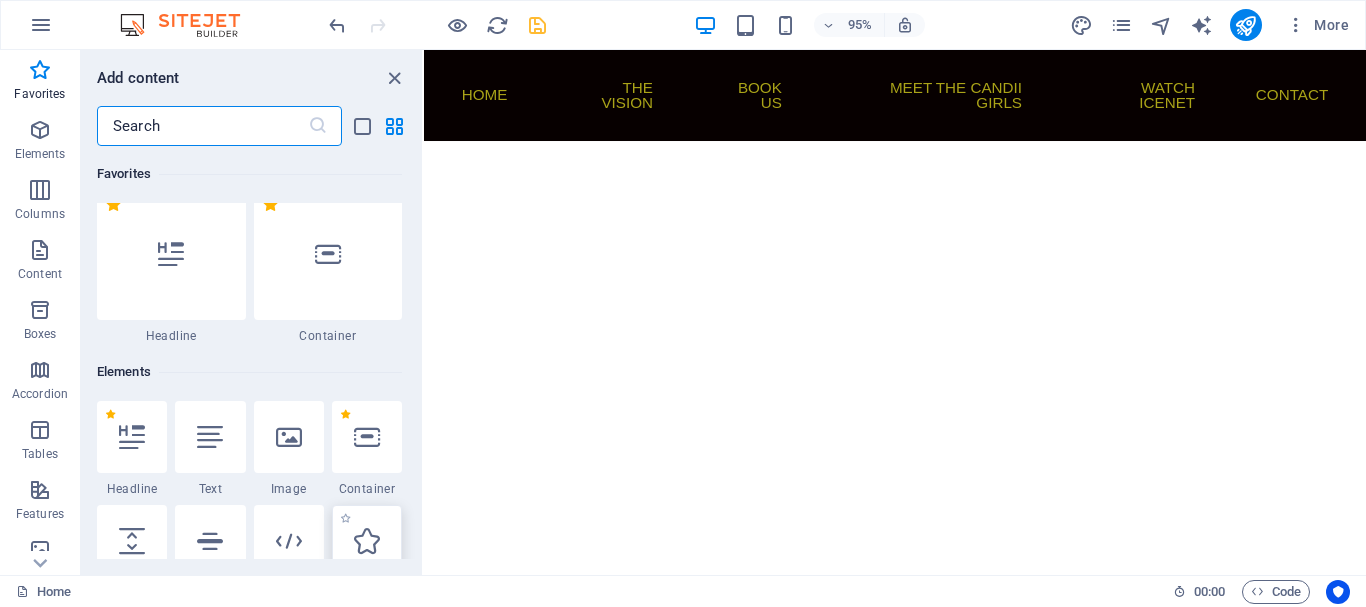 scroll, scrollTop: 0, scrollLeft: 0, axis: both 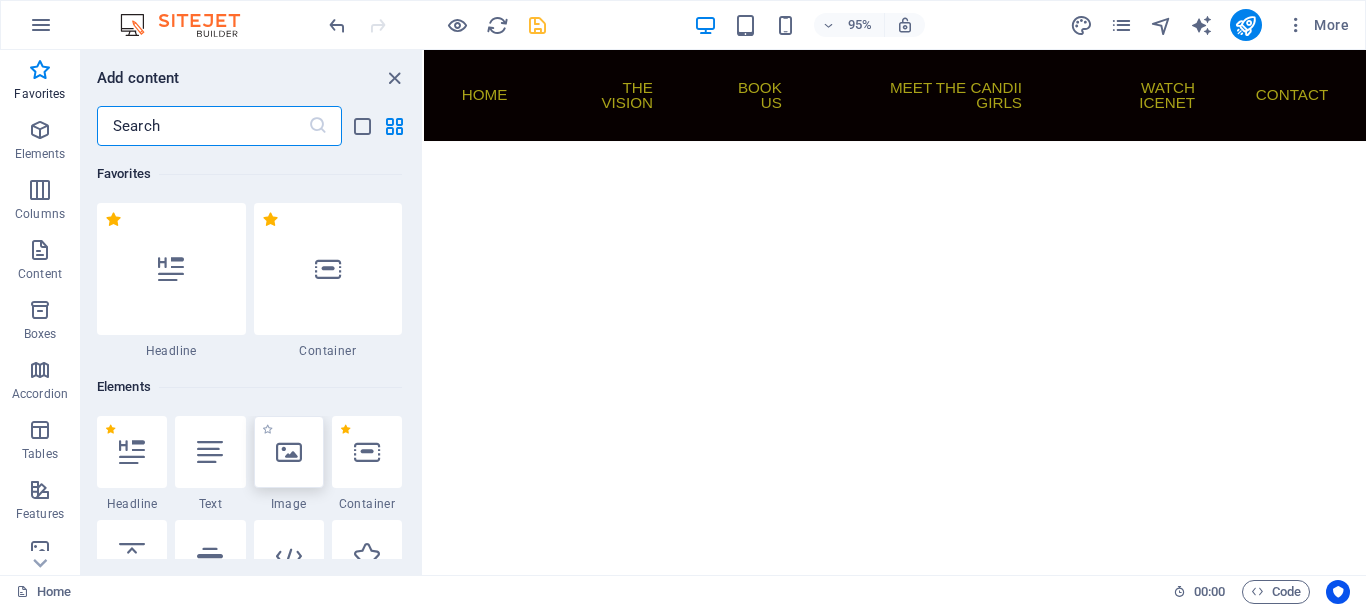 click at bounding box center (289, 452) 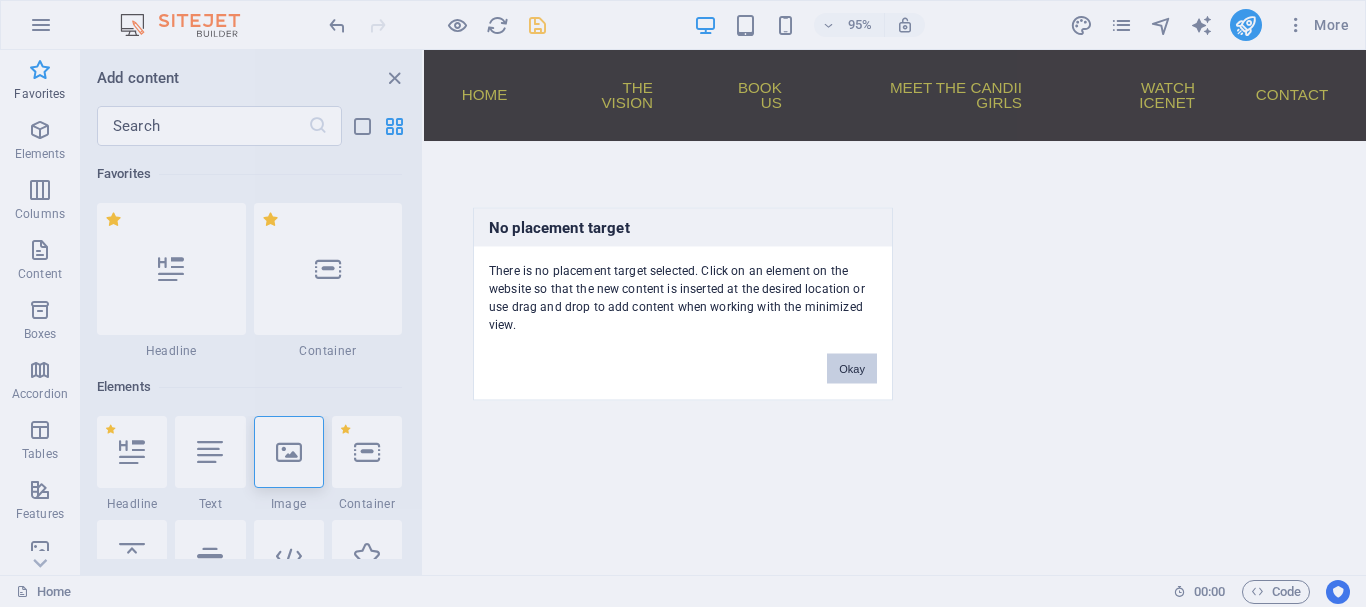 click on "Okay" at bounding box center (852, 368) 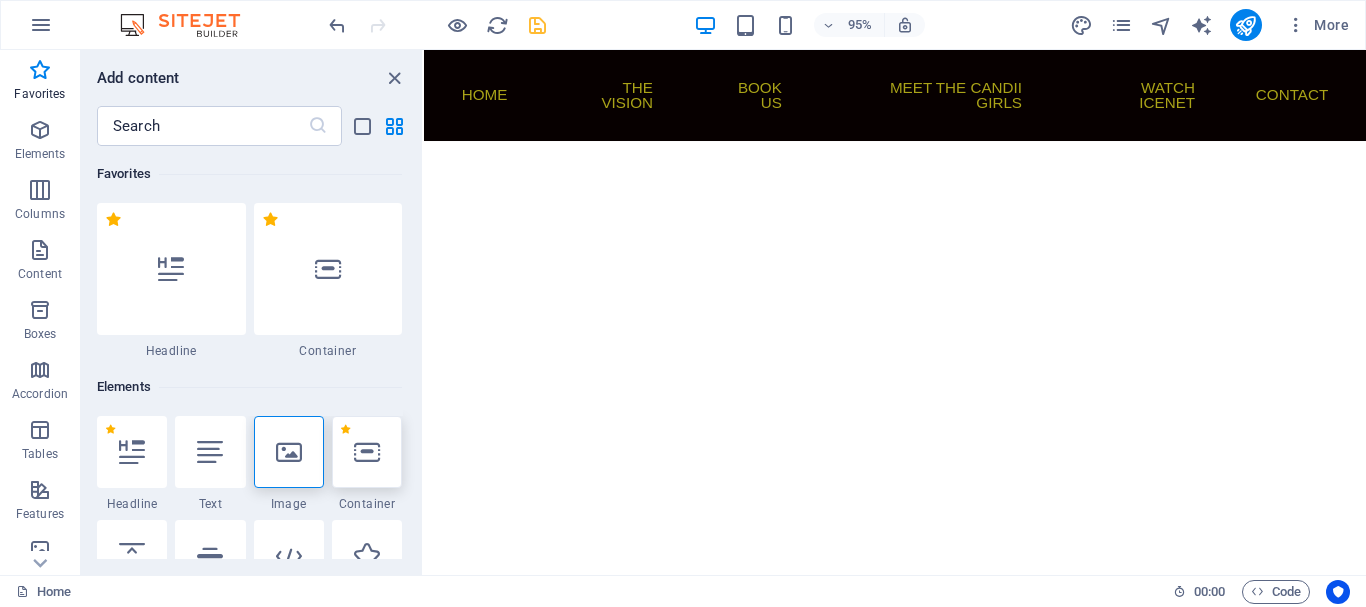 click at bounding box center [367, 452] 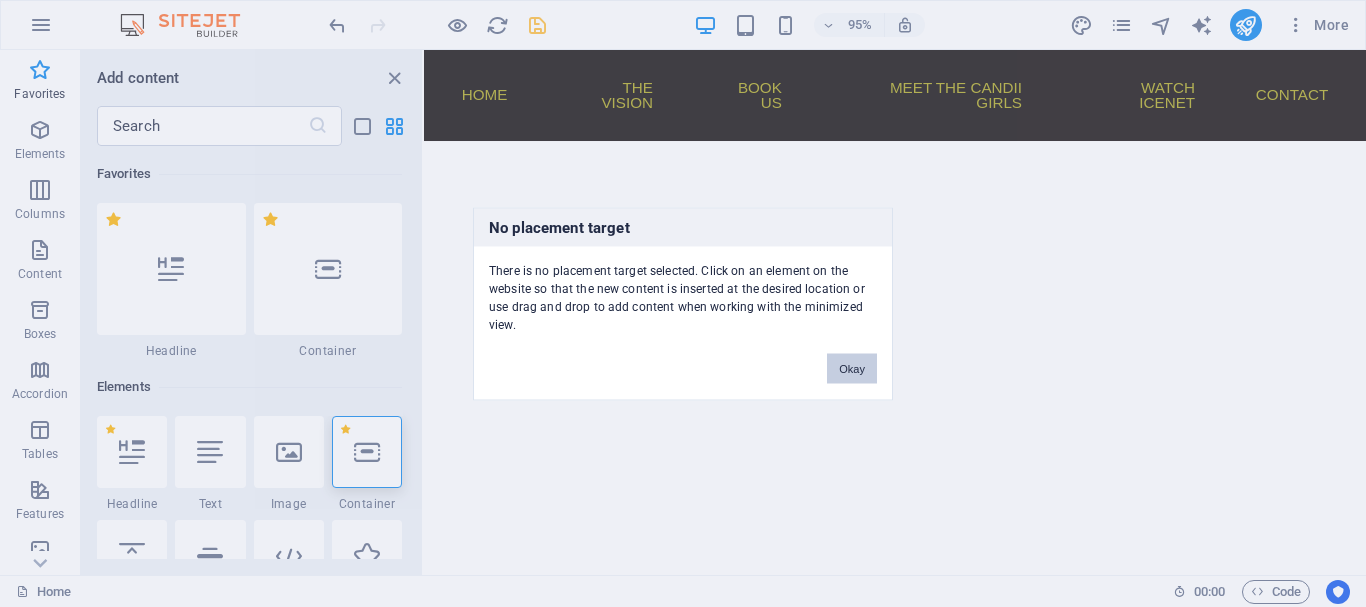 click on "Okay" at bounding box center (852, 368) 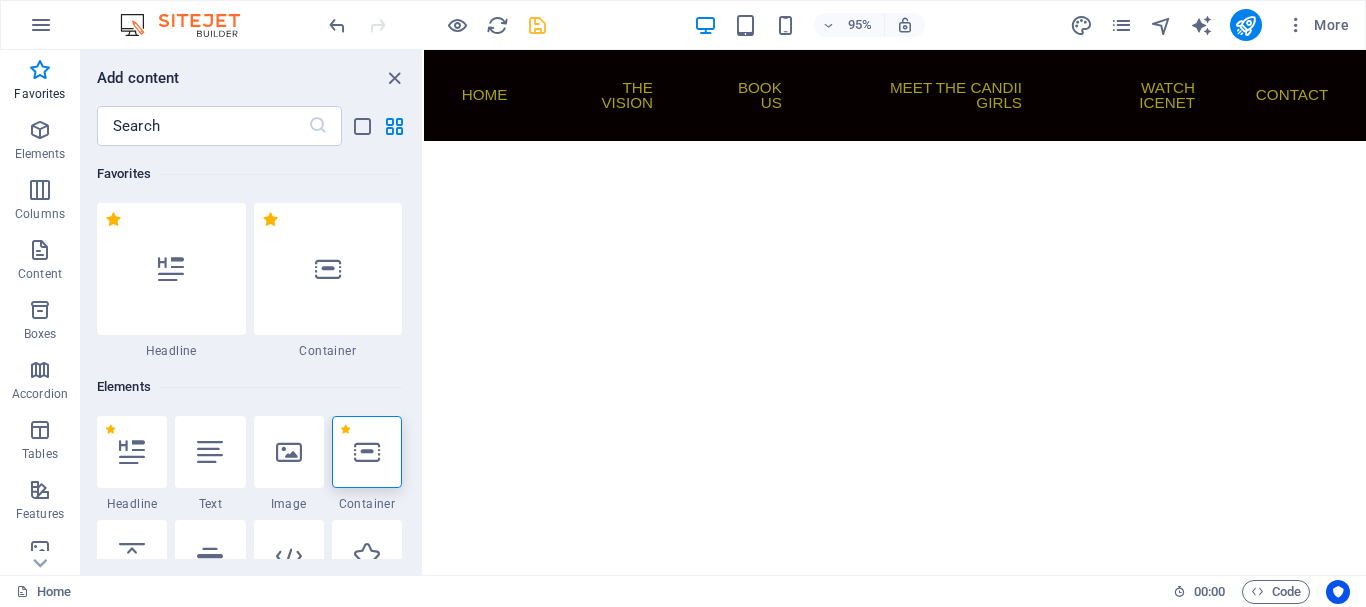 click on "Skip to main content
Menu Home The Vision Book Us Meet the Candii Girls Watch ICENet Contact" at bounding box center [920, 98] 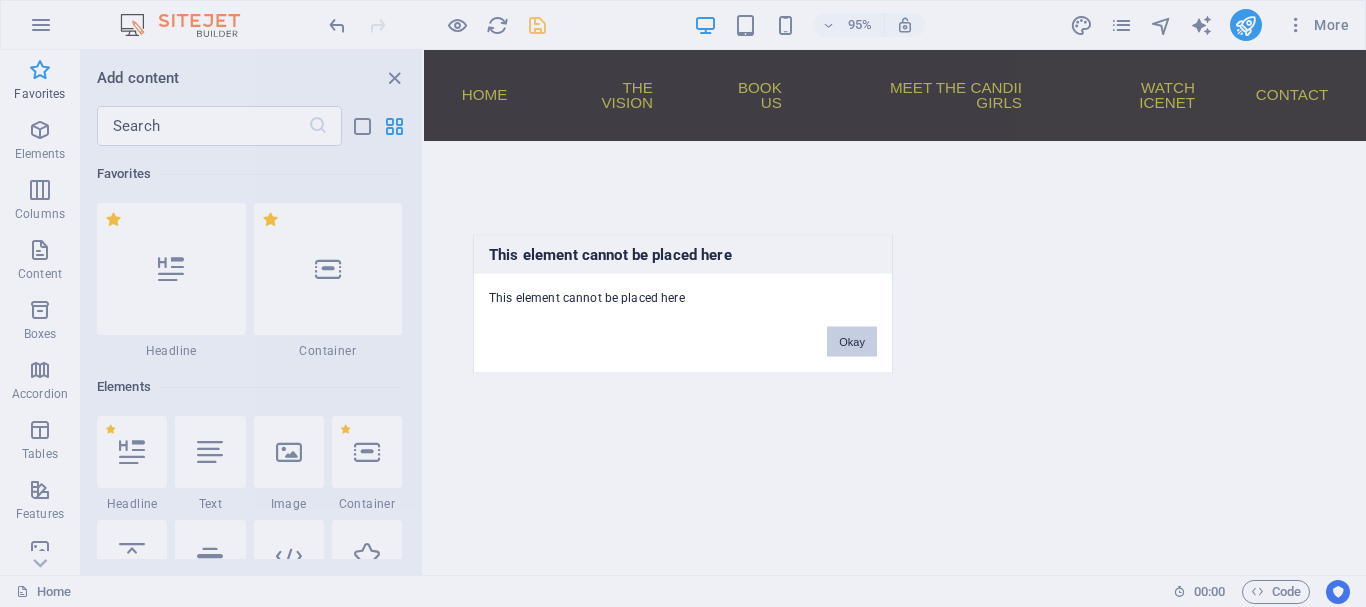 click on "Okay" at bounding box center [852, 341] 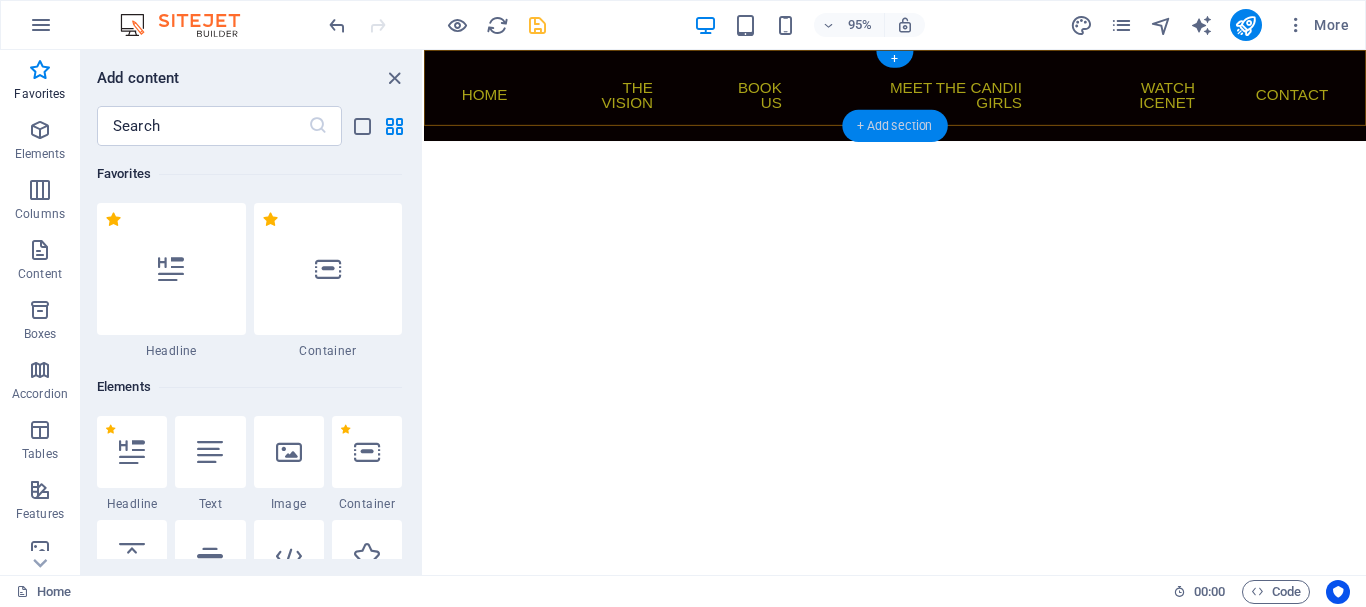click on "+ Add section" at bounding box center (894, 126) 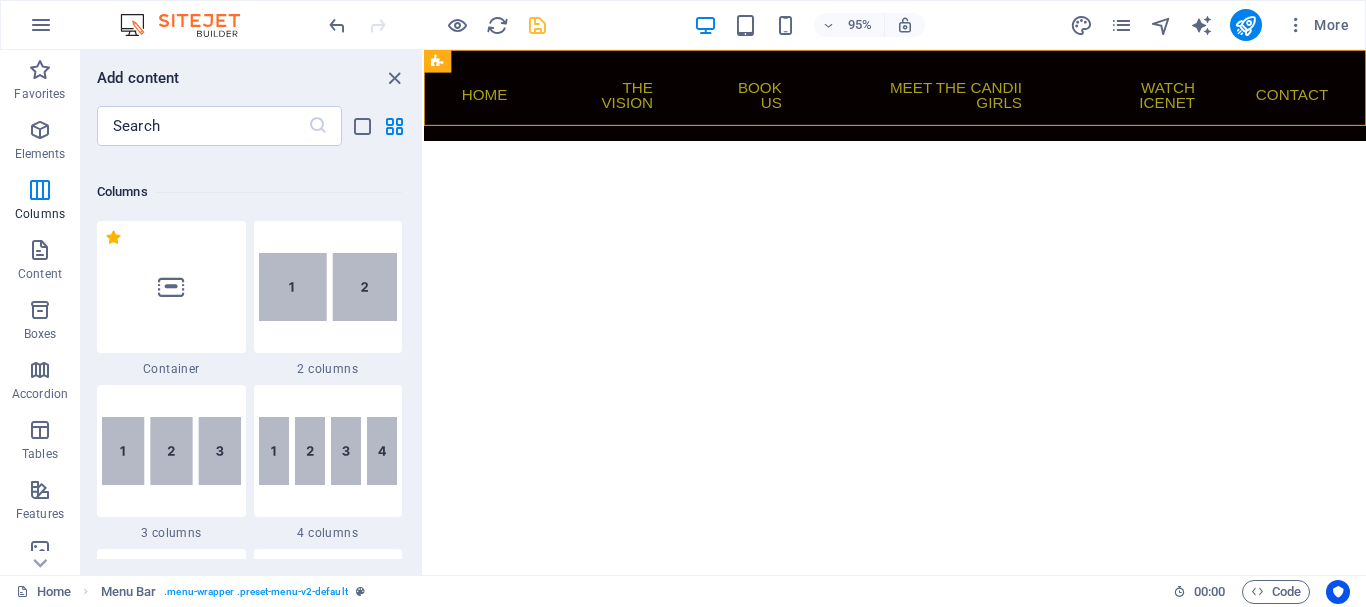 scroll, scrollTop: 899, scrollLeft: 0, axis: vertical 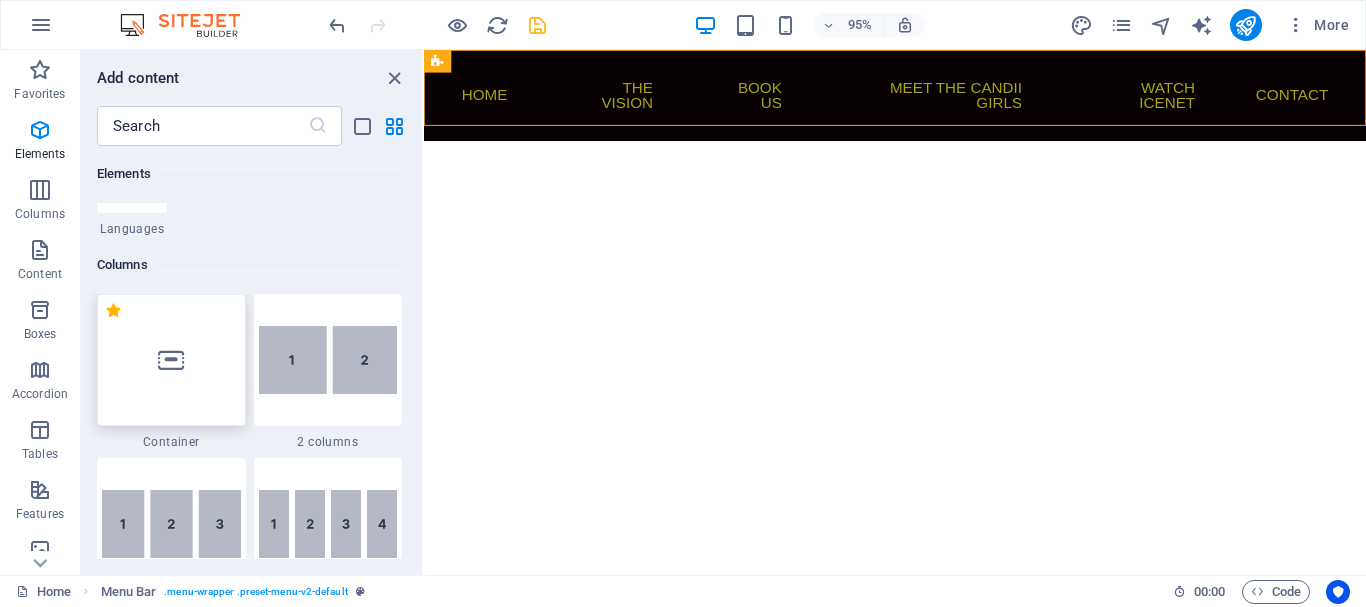 click at bounding box center [171, 360] 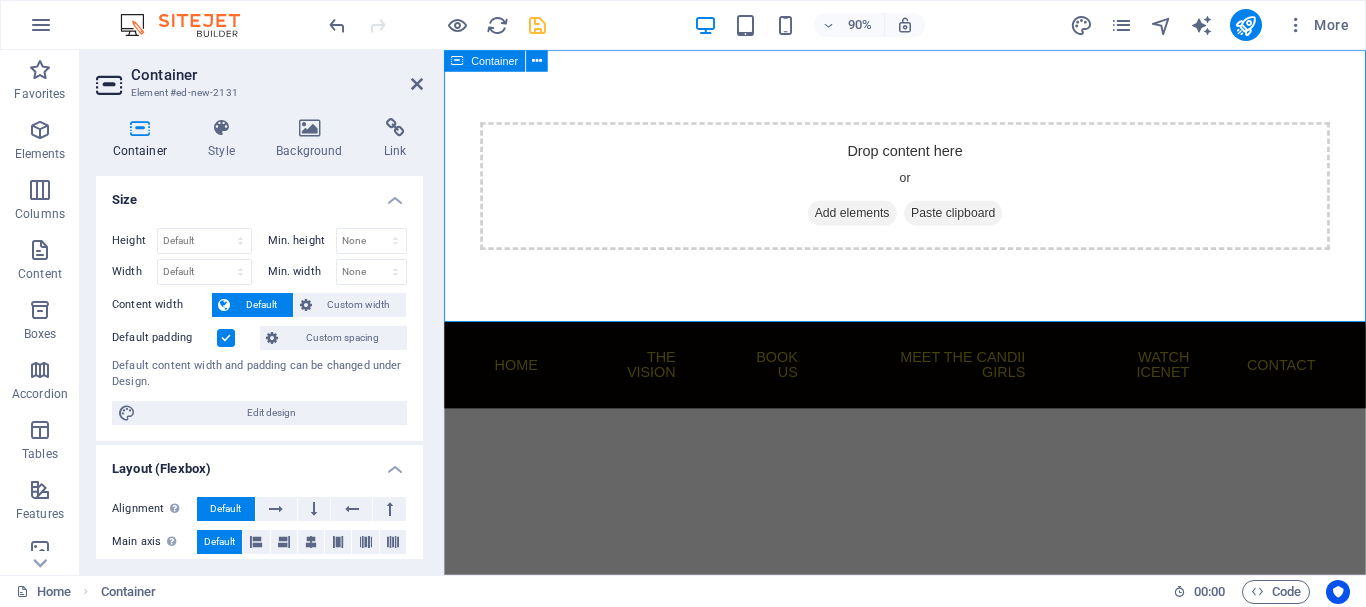 click on "Add elements" at bounding box center [897, 231] 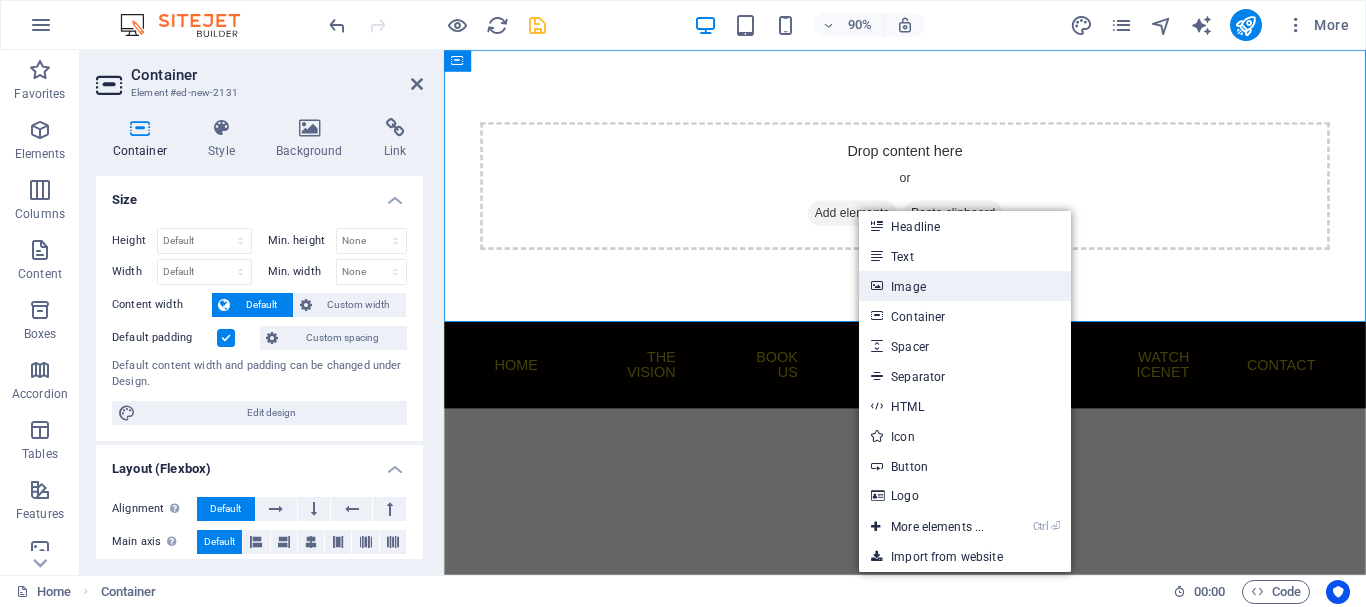 click on "Image" at bounding box center (965, 286) 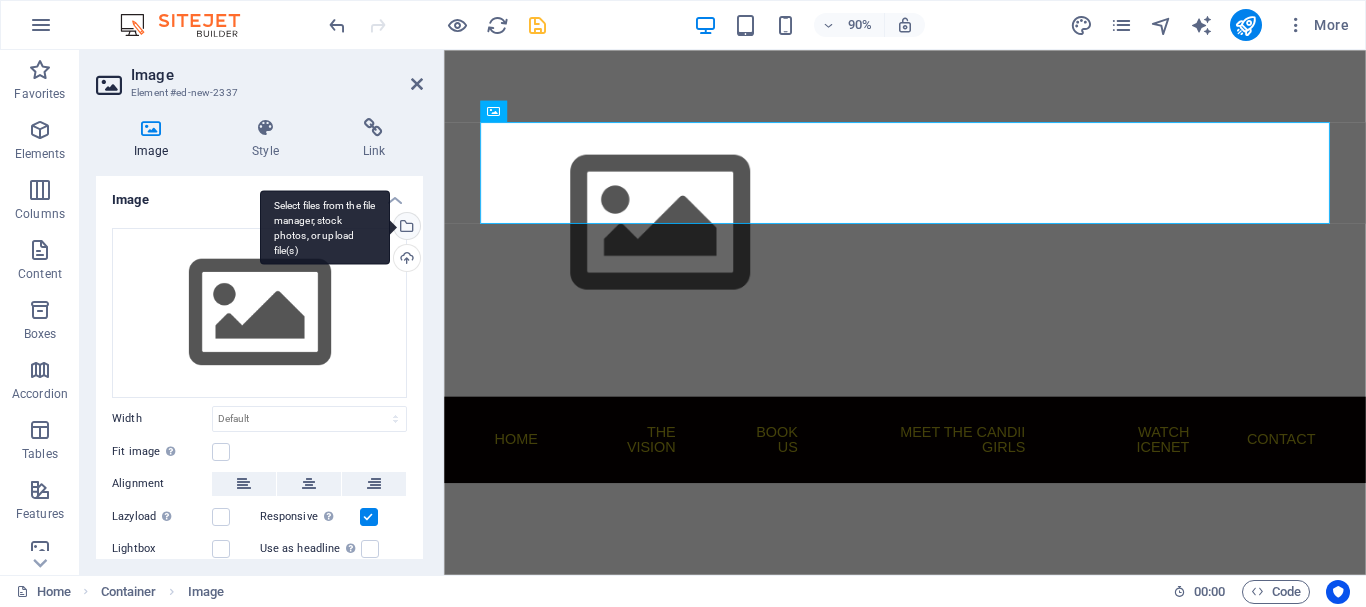click on "Select files from the file manager, stock photos, or upload file(s)" at bounding box center (405, 228) 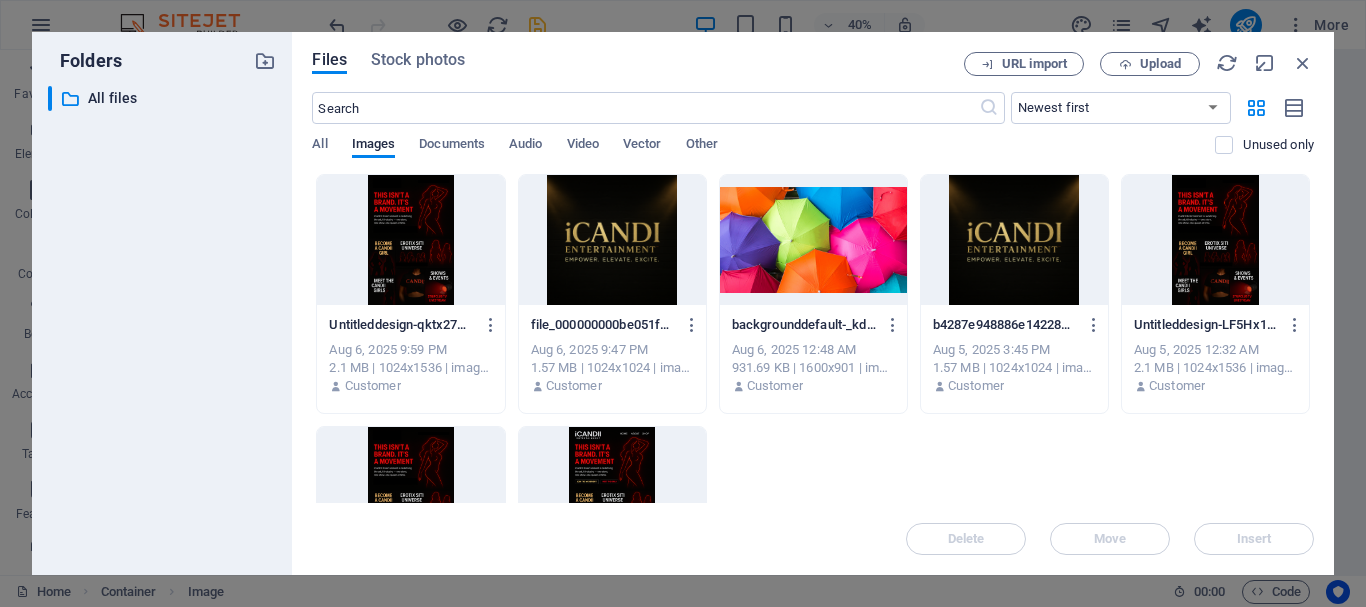 click at bounding box center (410, 240) 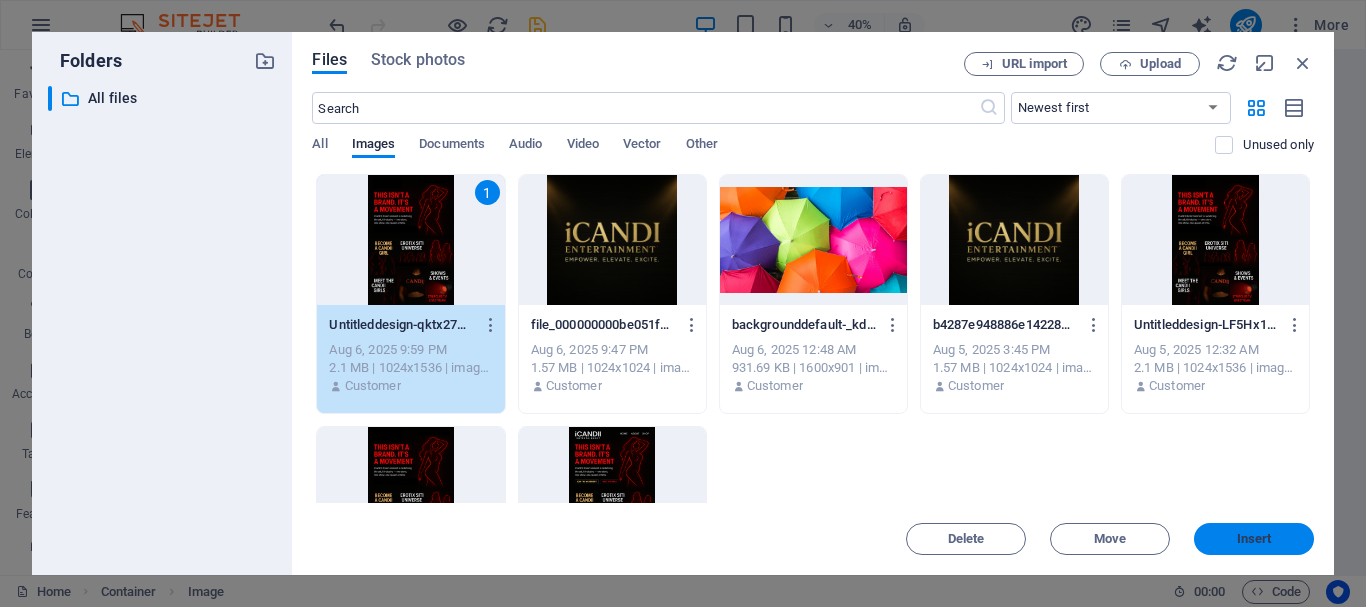 click on "Insert" at bounding box center (1254, 539) 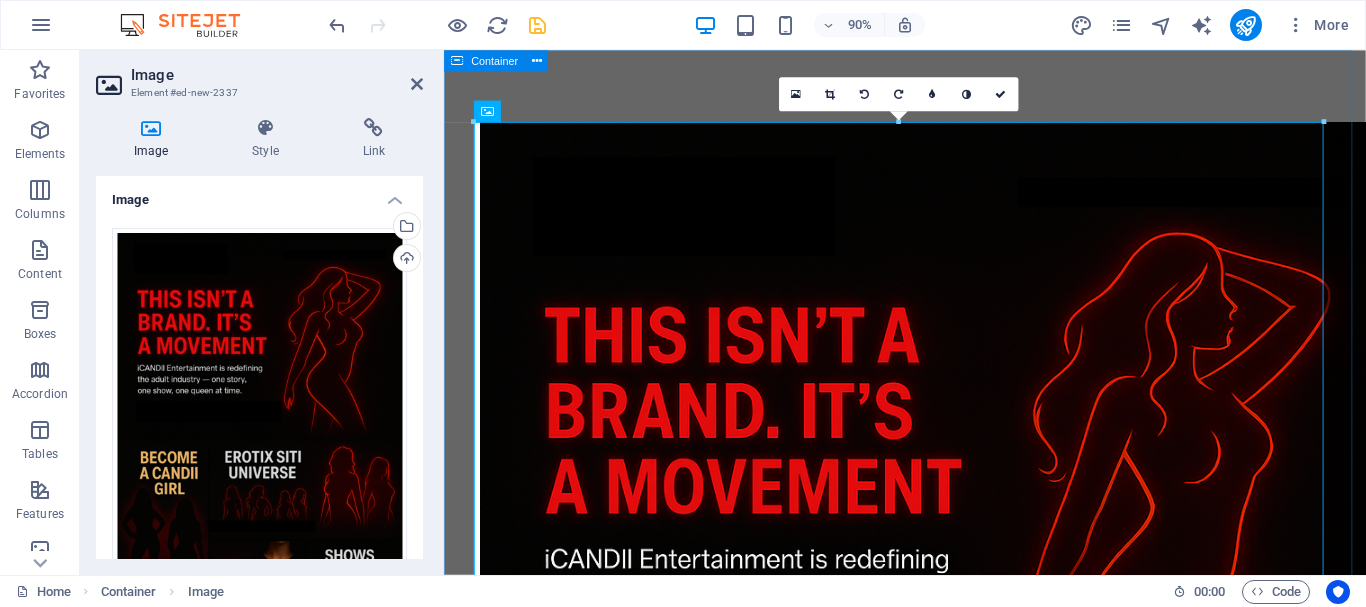 click at bounding box center (956, 898) 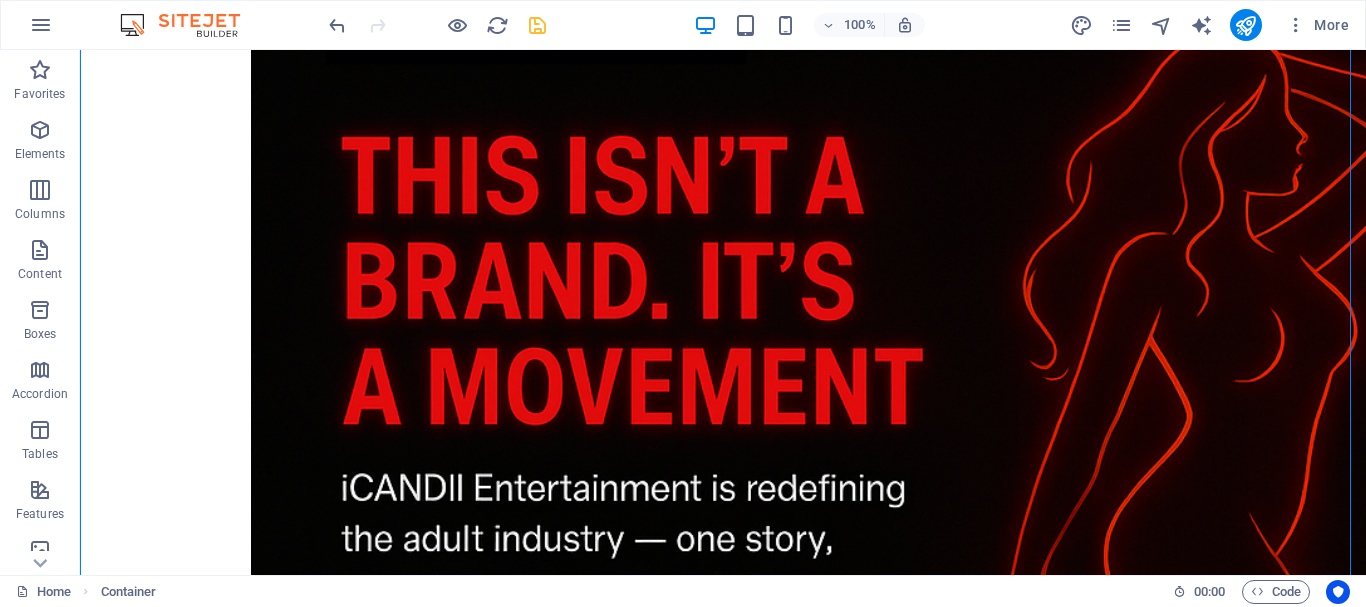 scroll, scrollTop: 0, scrollLeft: 0, axis: both 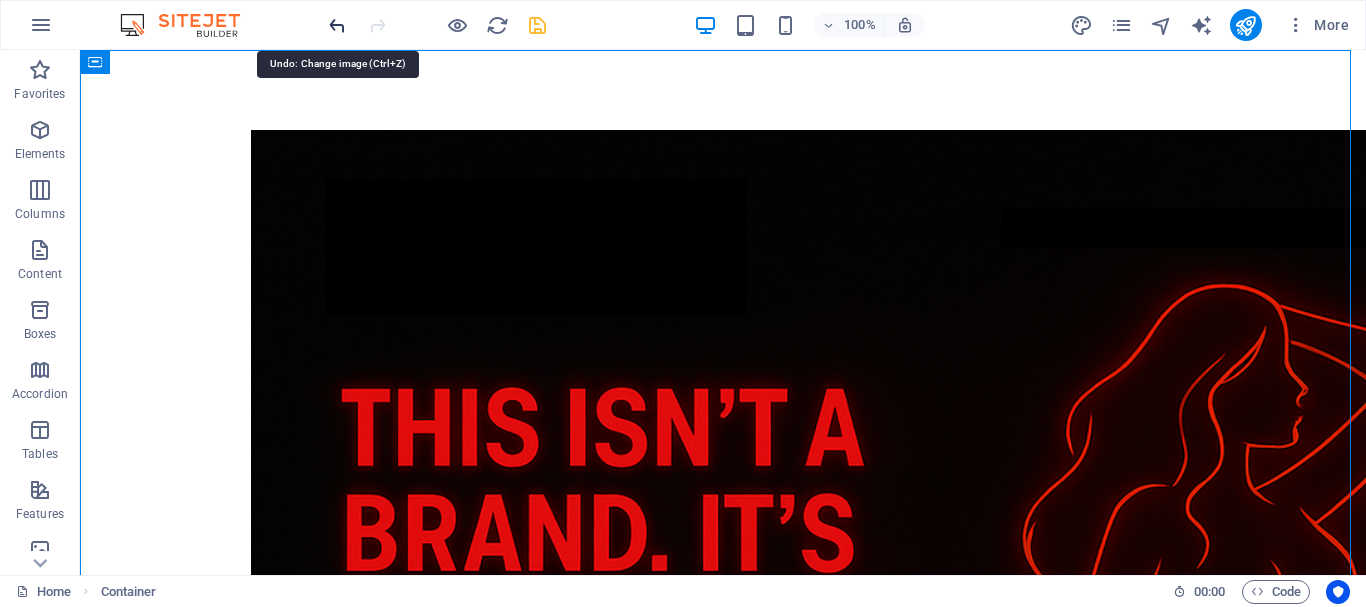 click at bounding box center [337, 25] 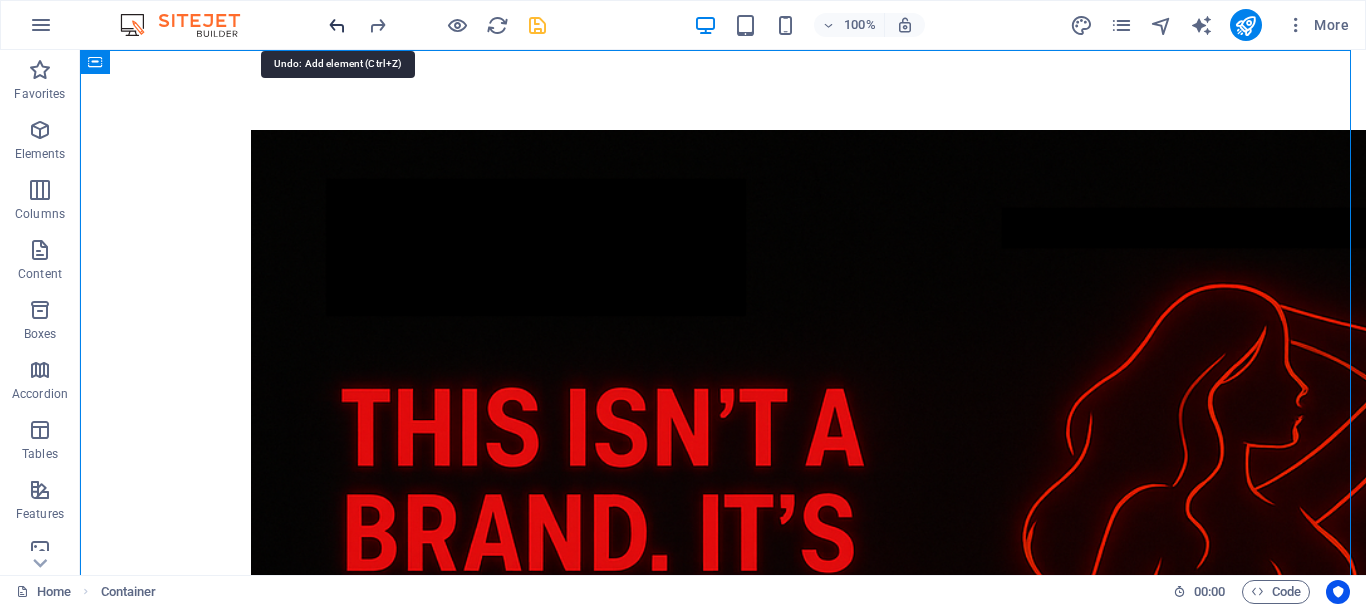 click at bounding box center [337, 25] 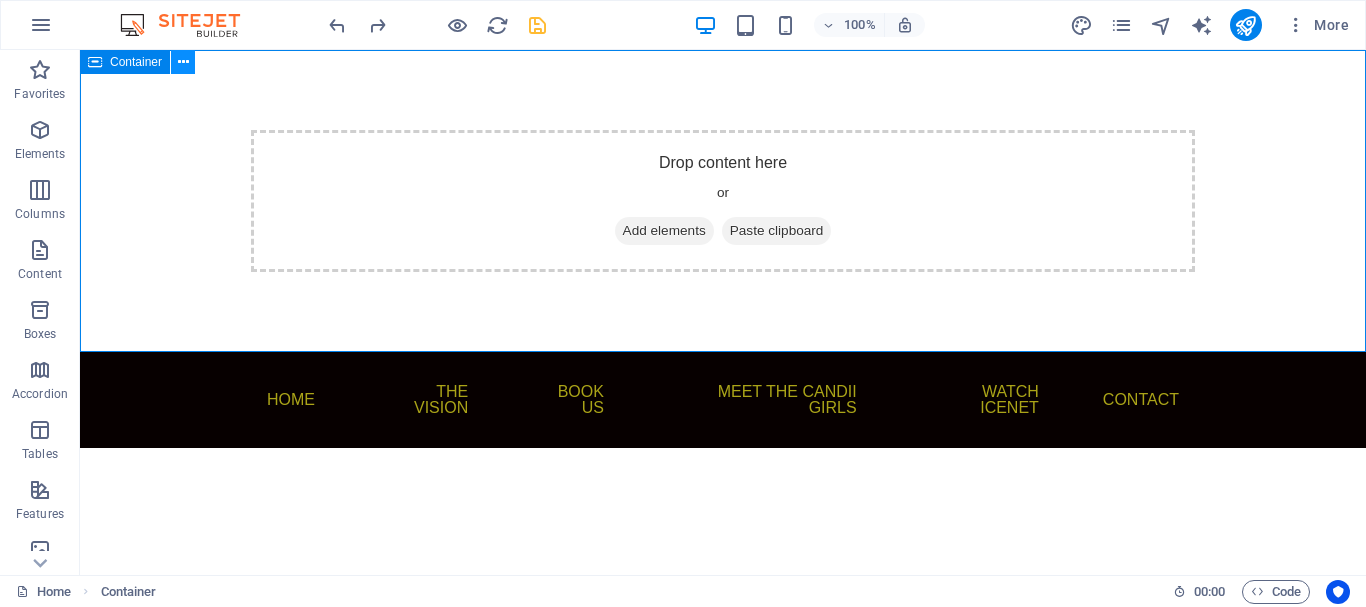 click at bounding box center [183, 62] 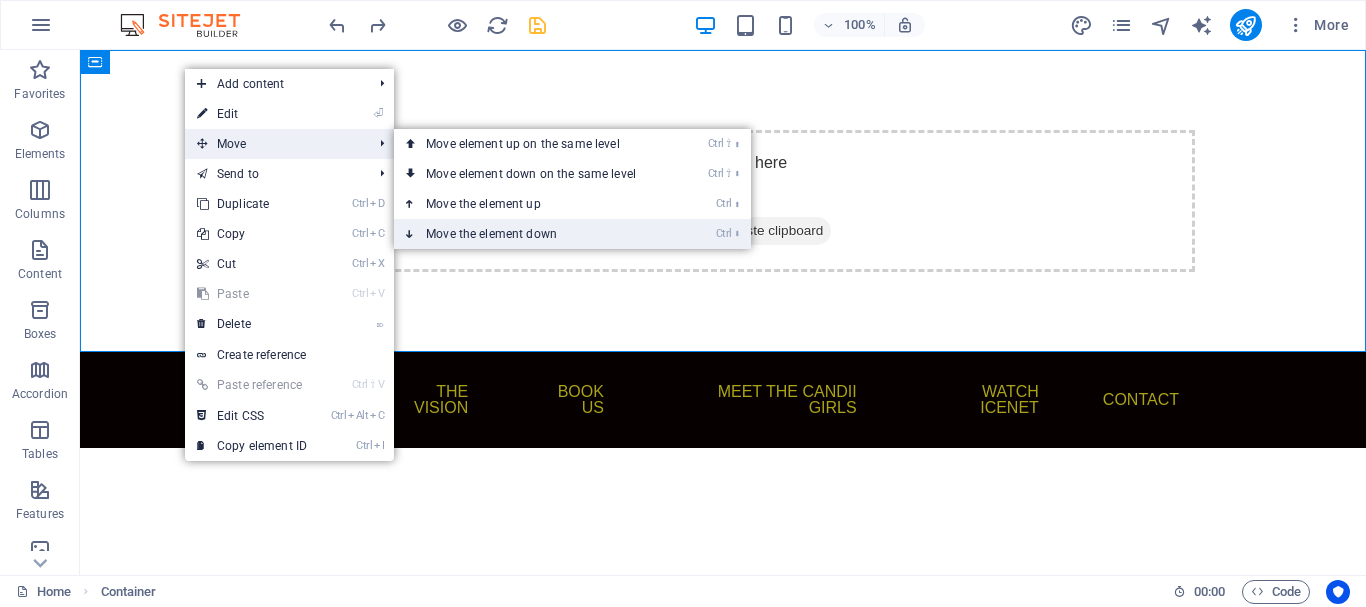click on "Ctrl ⬇  Move the element down" at bounding box center (535, 234) 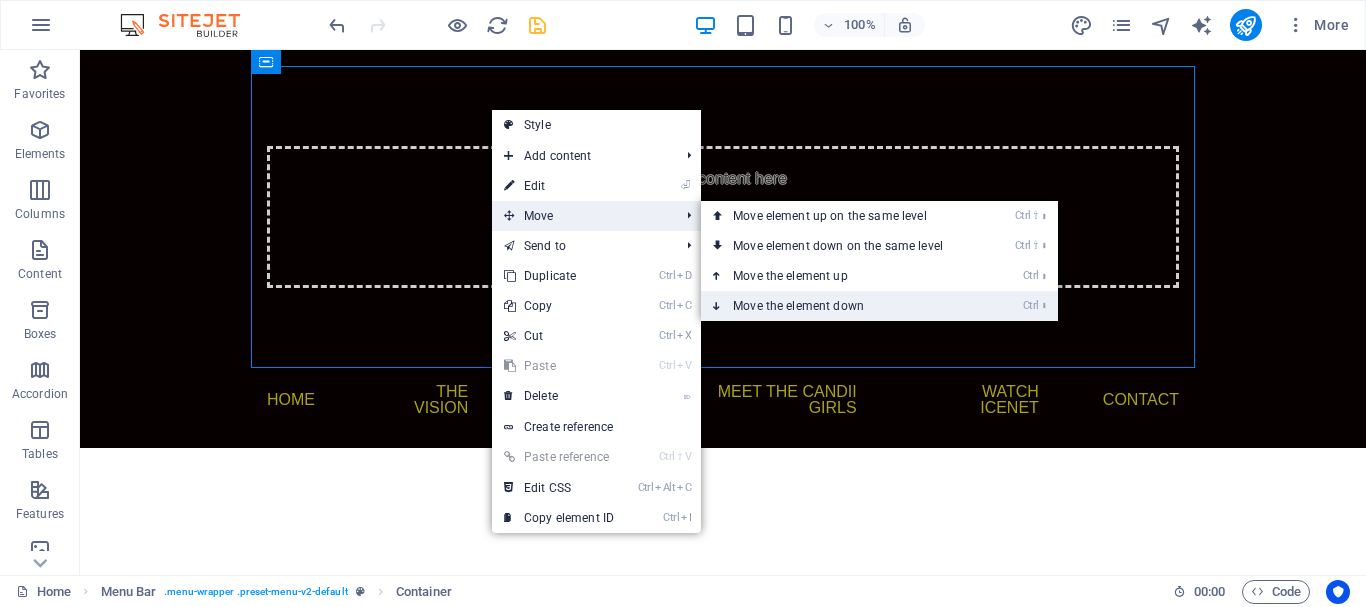 click on "Ctrl ⬇  Move the element down" at bounding box center [842, 306] 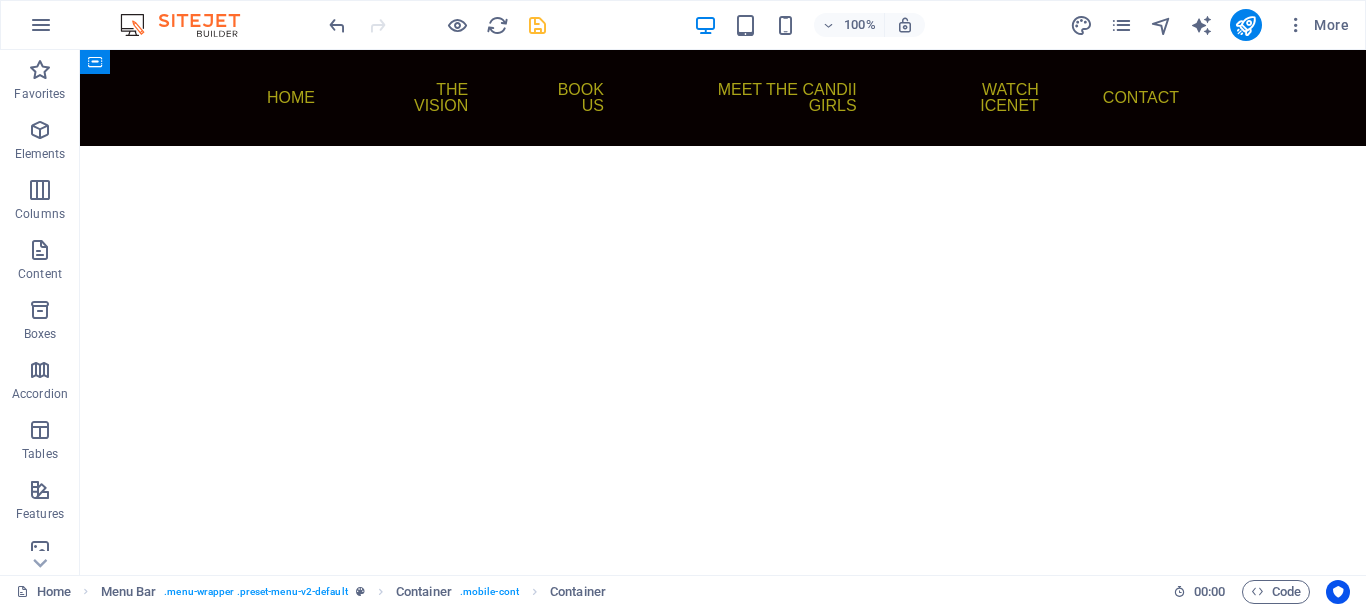 click on "Menu Home The Vision Book Us Meet the Candii Girls Watch ICENet Contact" at bounding box center (723, 98) 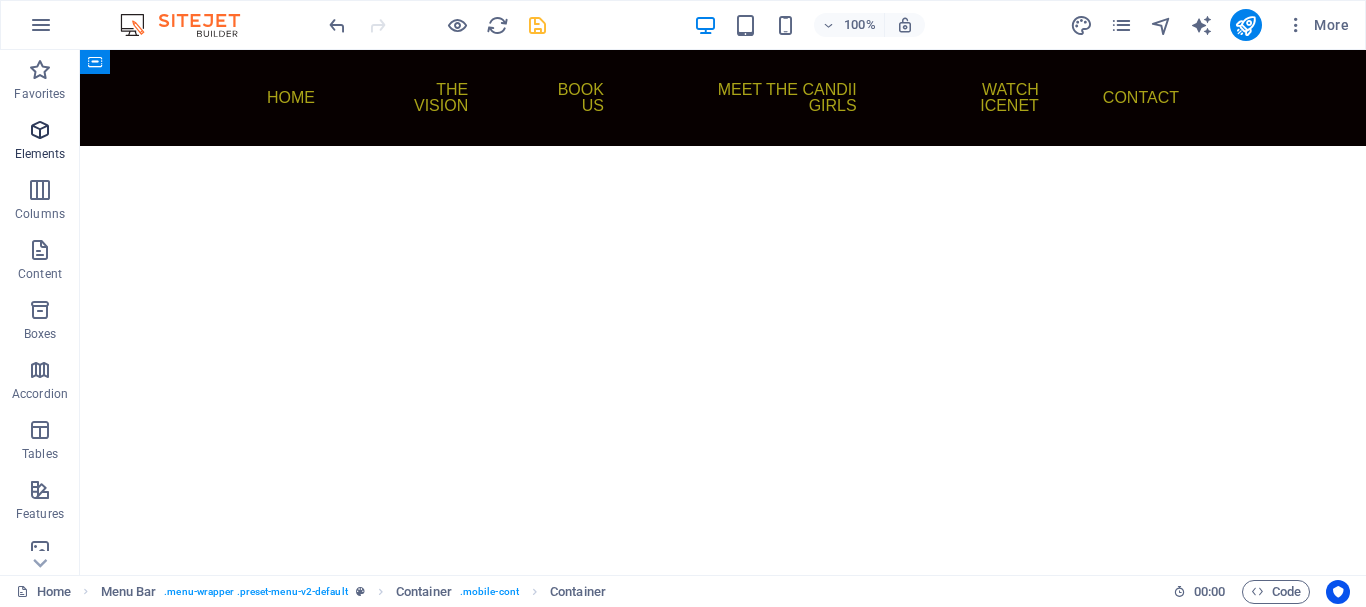 click at bounding box center [40, 130] 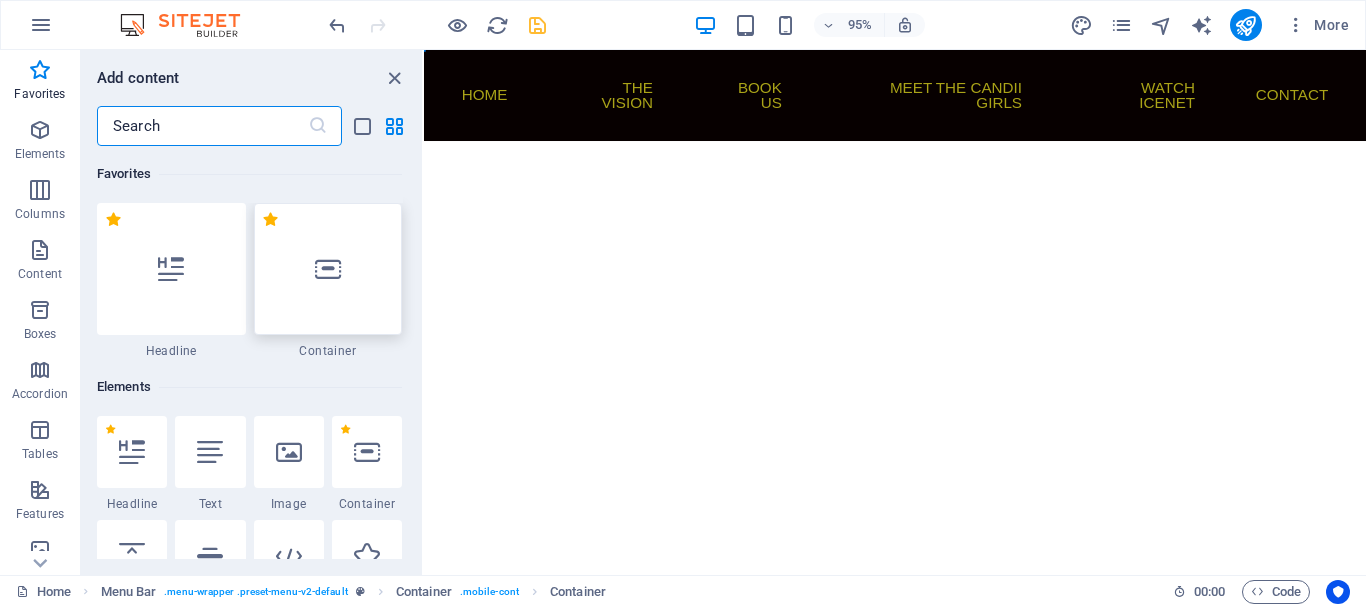scroll, scrollTop: 100, scrollLeft: 0, axis: vertical 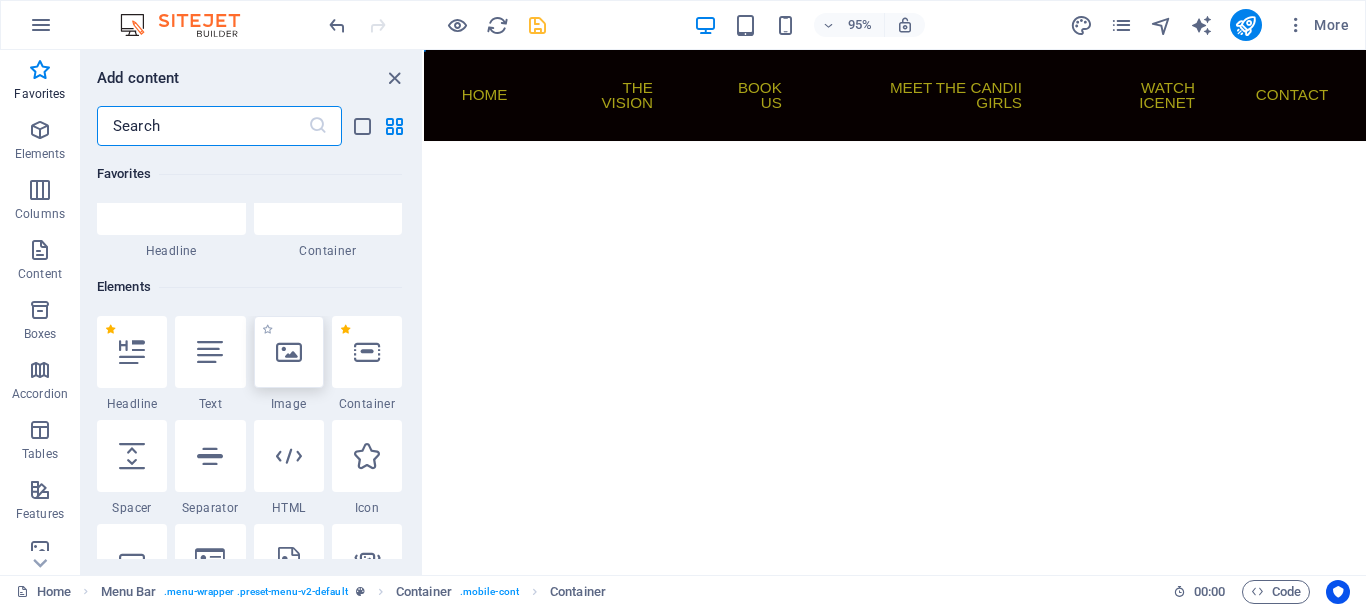 click at bounding box center (289, 352) 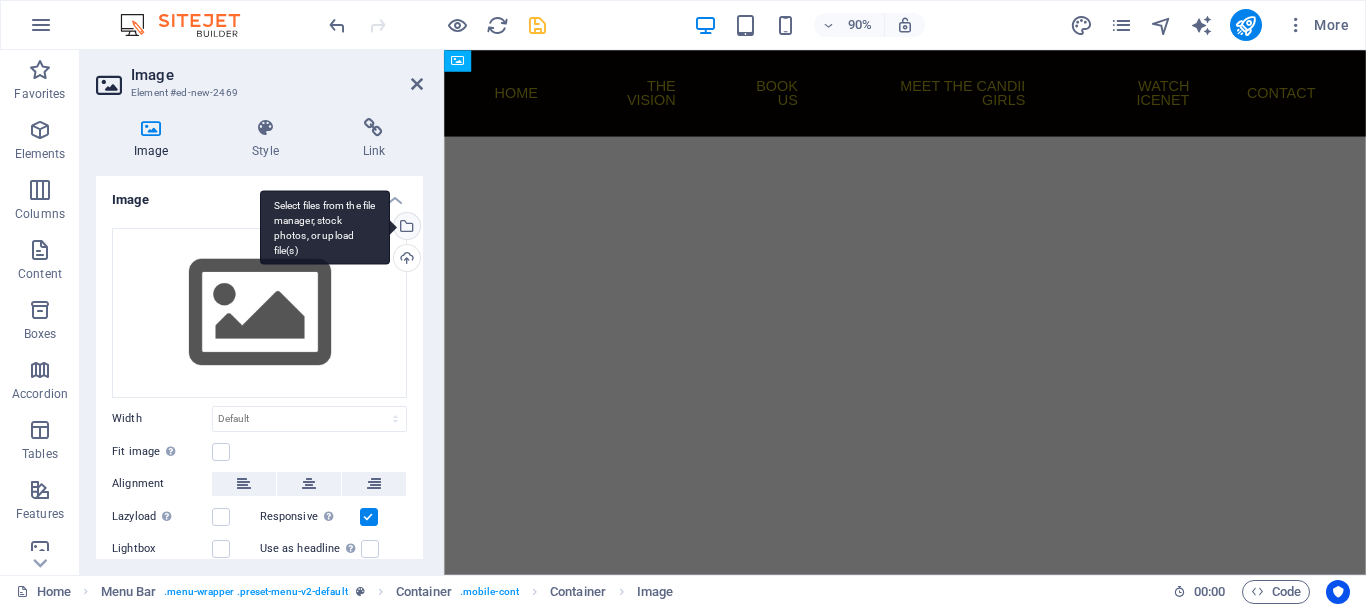 click on "Select files from the file manager, stock photos, or upload file(s)" at bounding box center (405, 228) 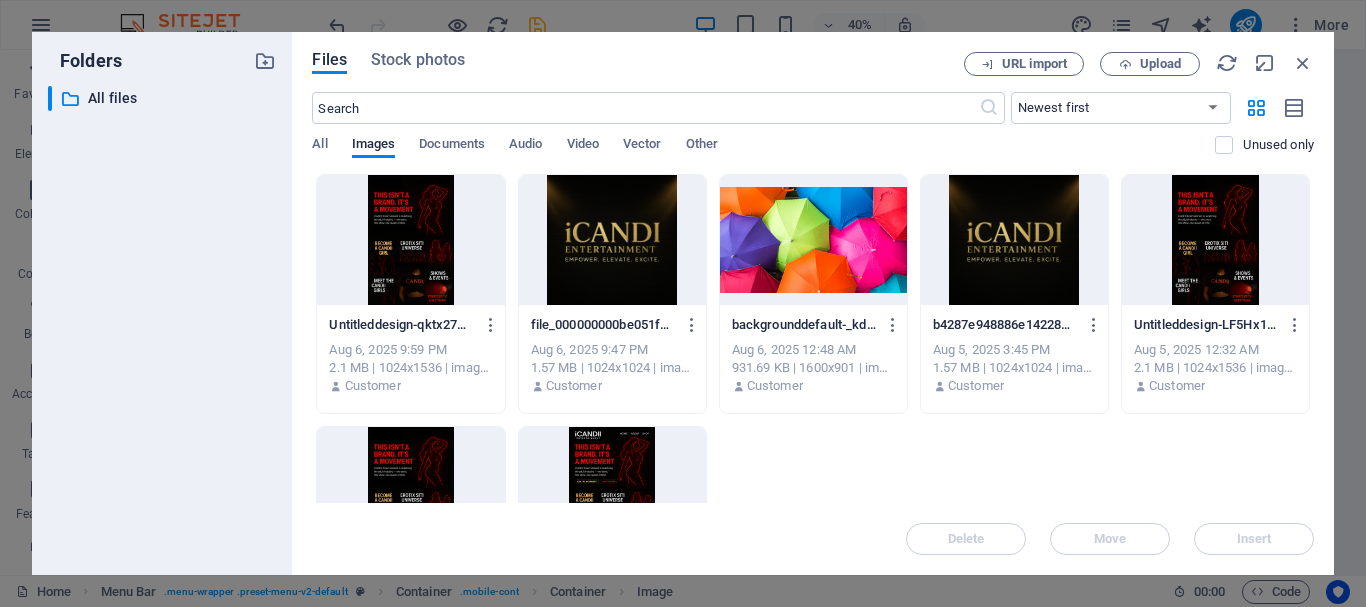 click at bounding box center (410, 240) 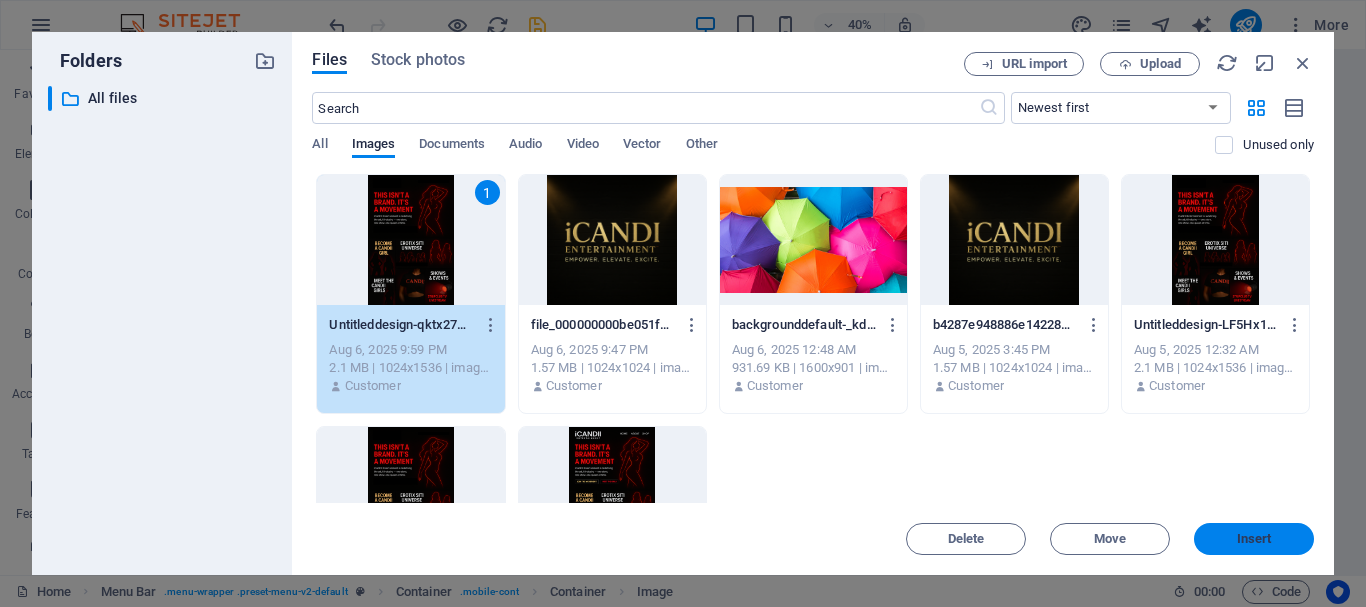 click on "Insert" at bounding box center [1254, 539] 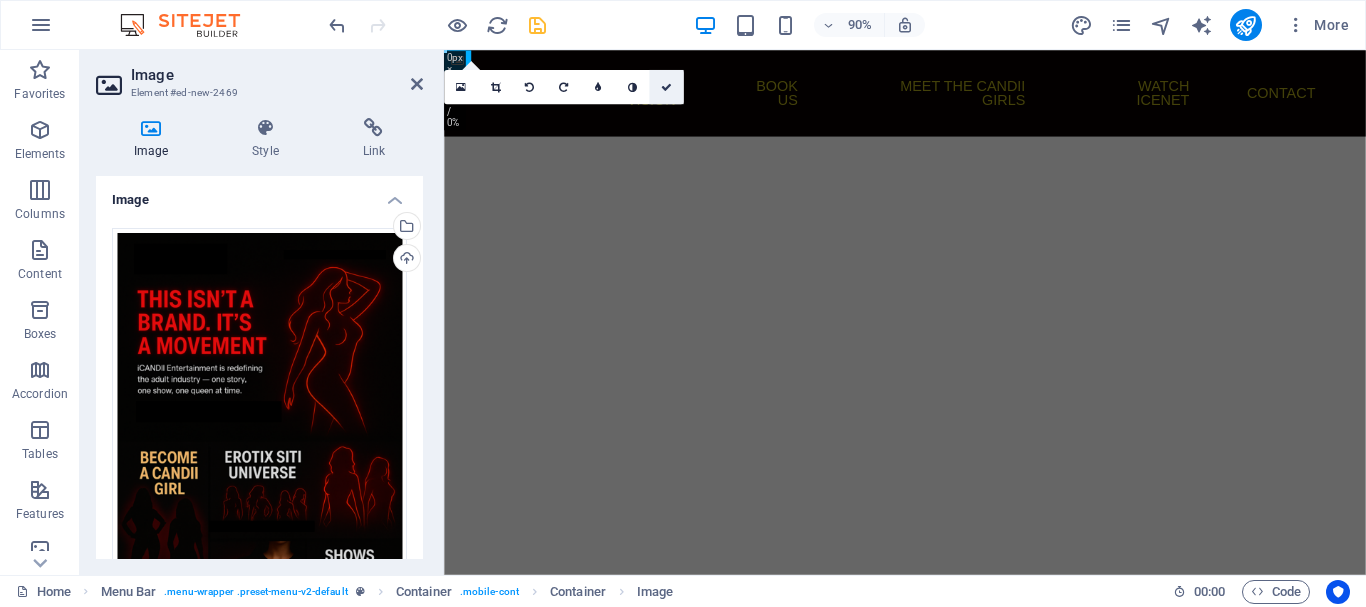 click at bounding box center (666, 87) 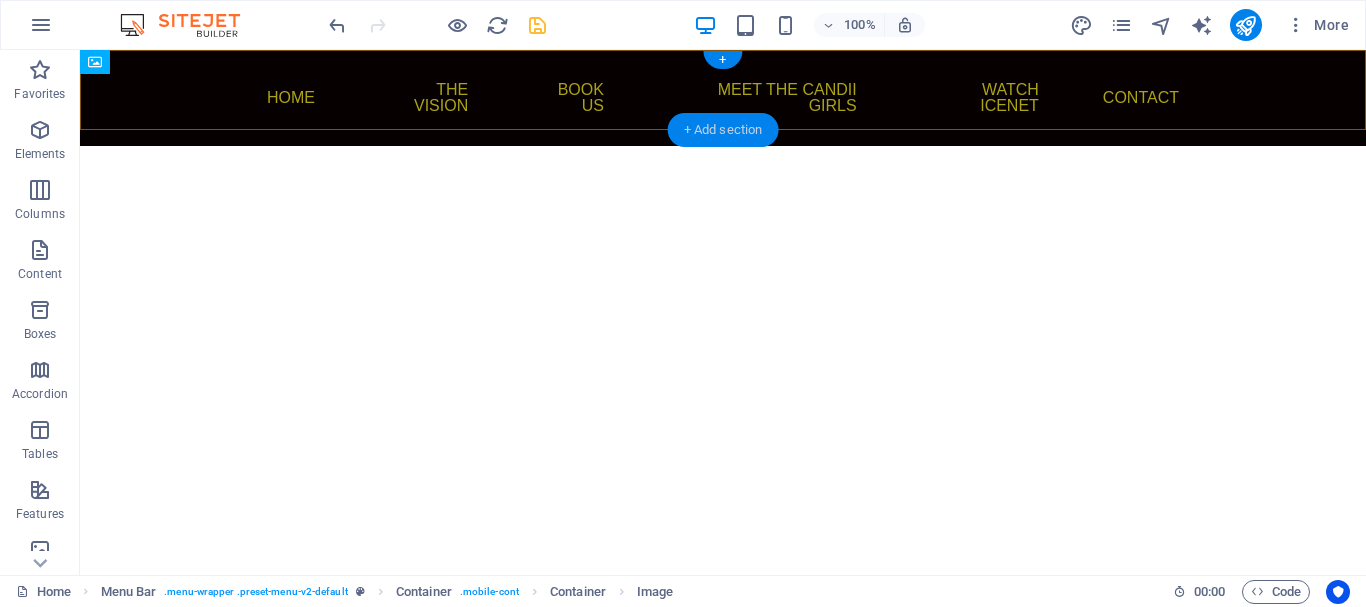 click on "+ Add section" at bounding box center (723, 130) 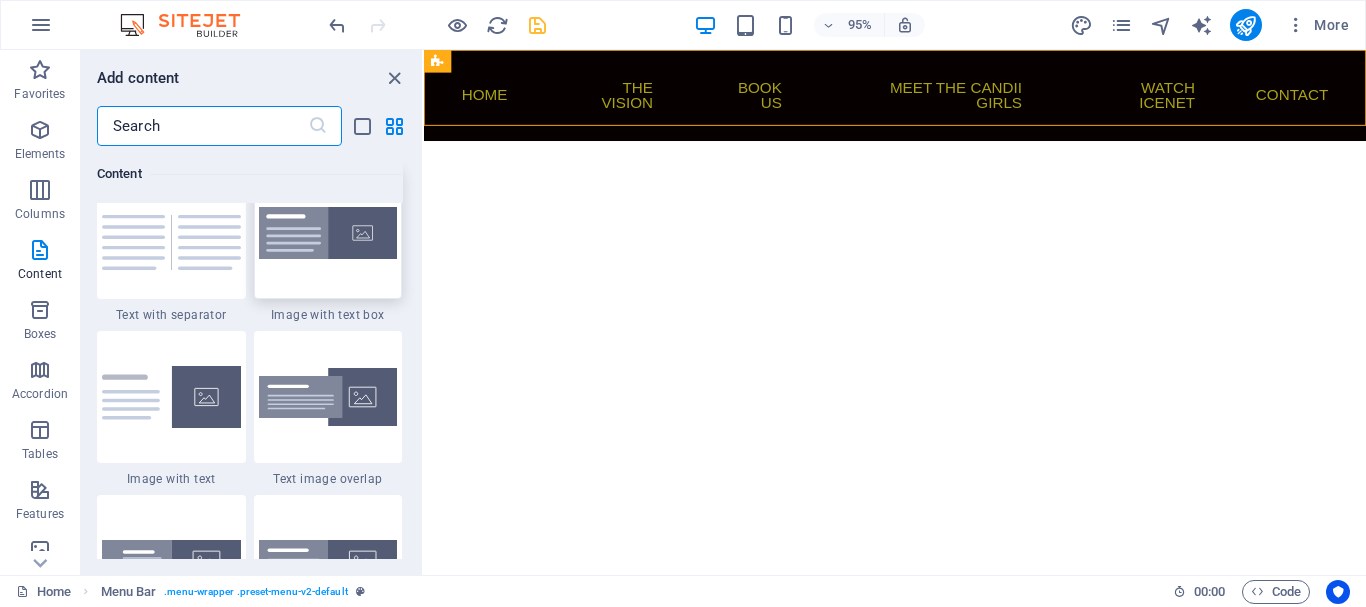 scroll, scrollTop: 3799, scrollLeft: 0, axis: vertical 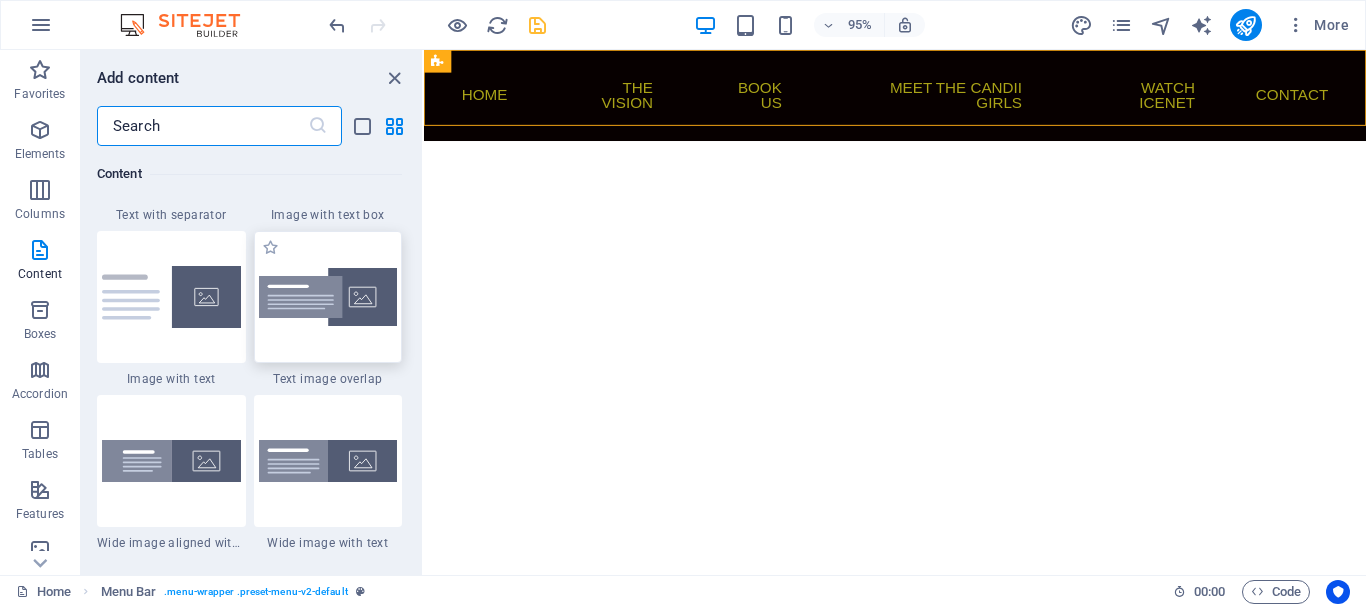 click at bounding box center [328, 297] 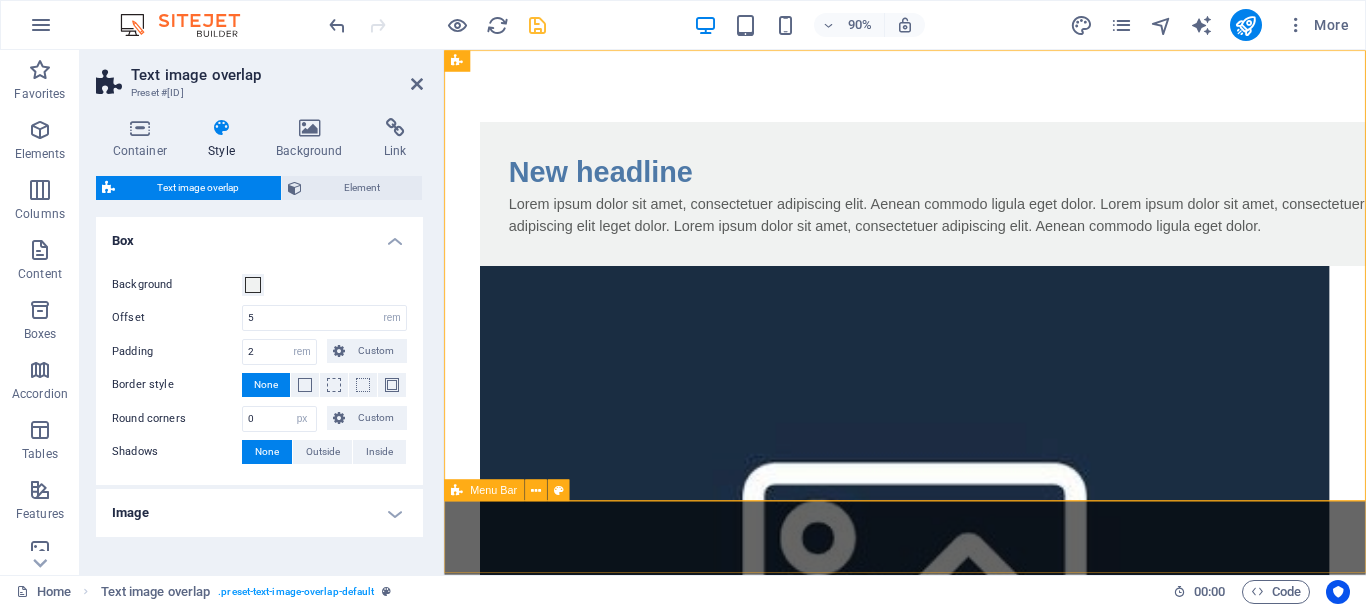 click on "Menu Home The Vision Book Us Meet the Candii Girls Watch ICENet Contact" at bounding box center (956, 1101) 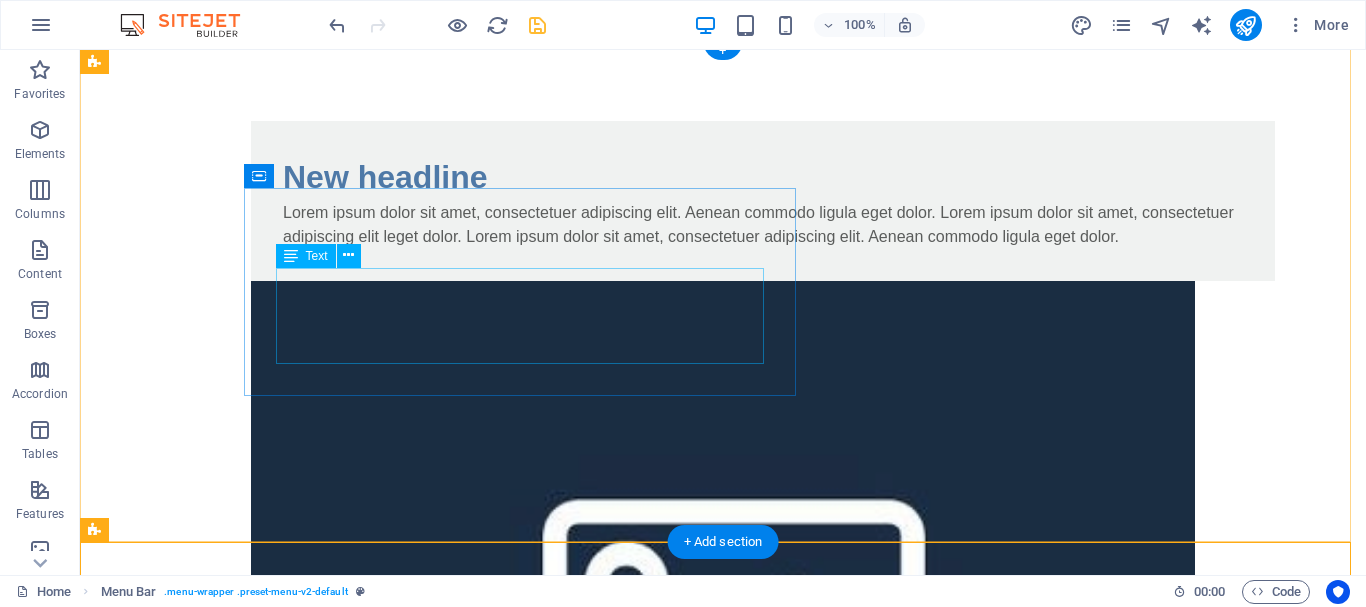 scroll, scrollTop: 0, scrollLeft: 0, axis: both 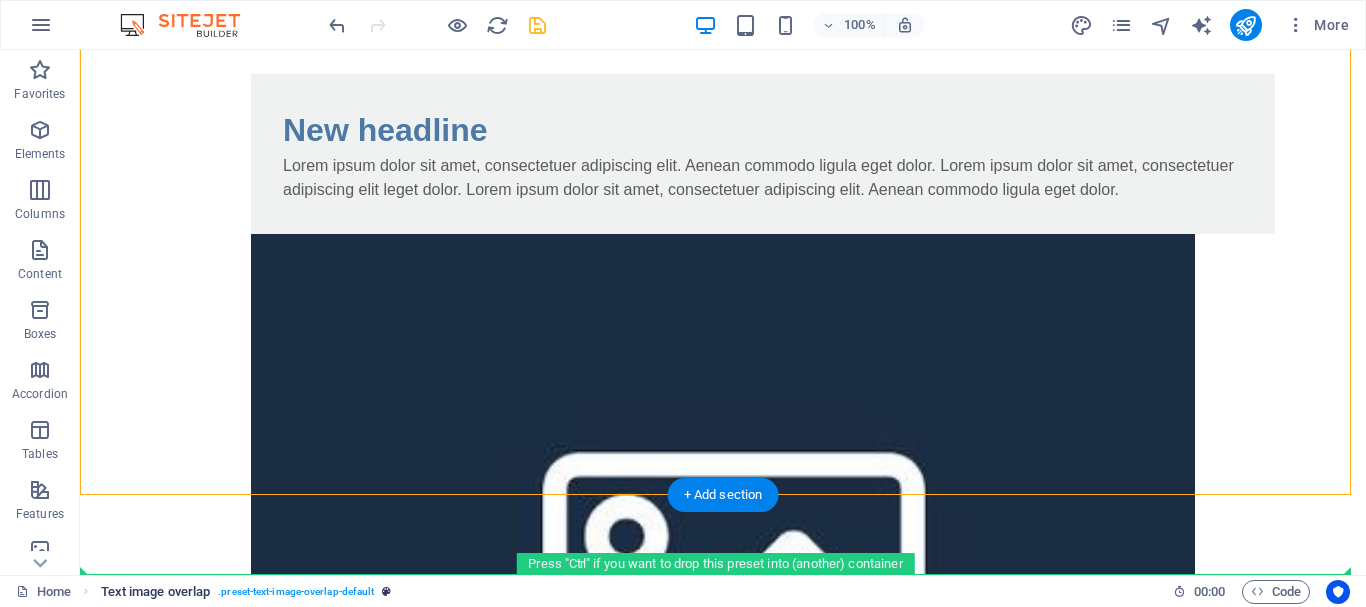 drag, startPoint x: 115, startPoint y: 64, endPoint x: 275, endPoint y: 582, distance: 542.1476 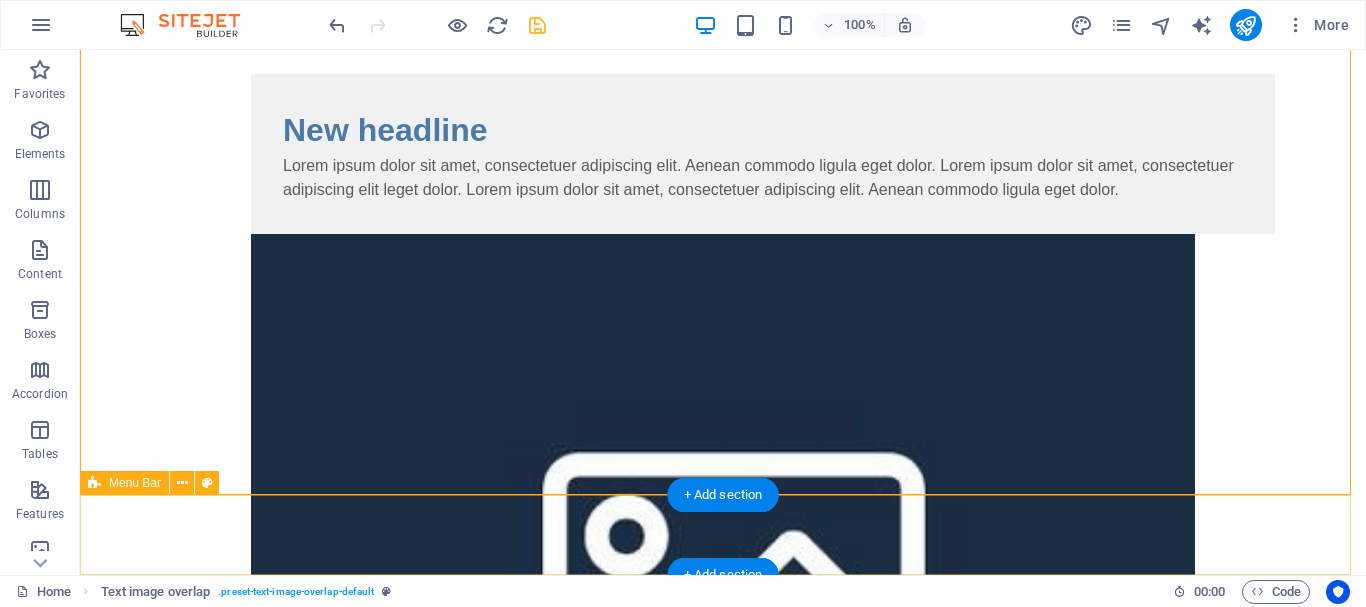 click on "Menu Home The Vision Book Us Meet the Candii Girls Watch ICENet Contact" at bounding box center [723, 1045] 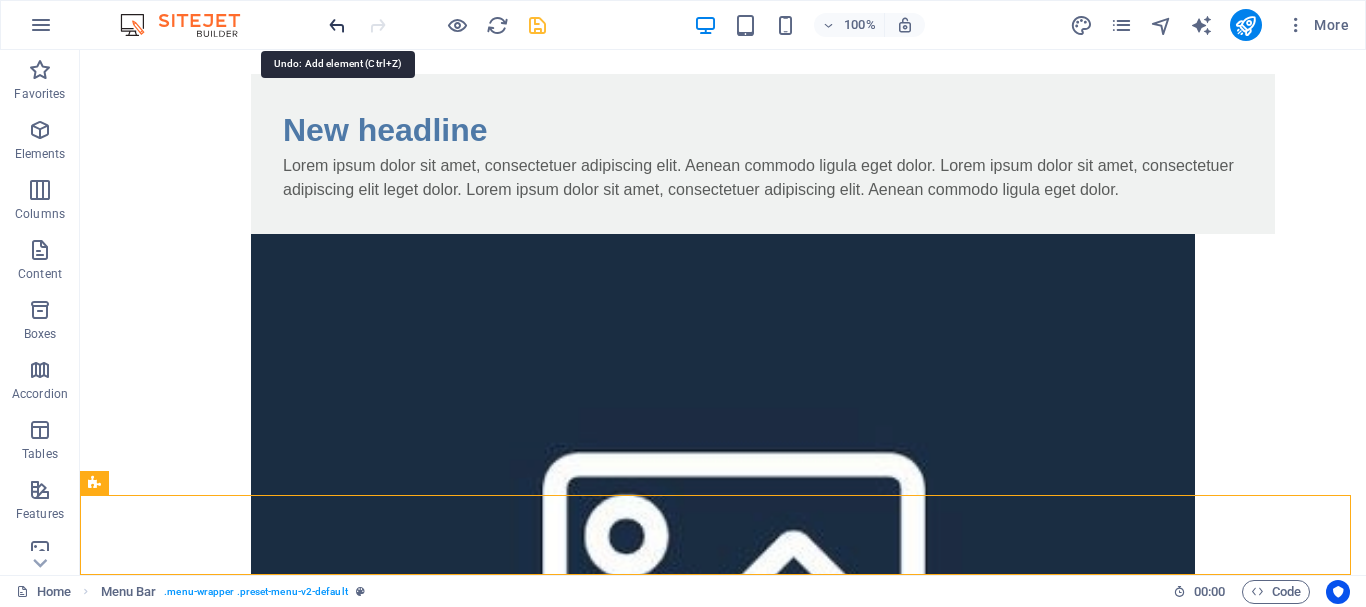click at bounding box center (337, 25) 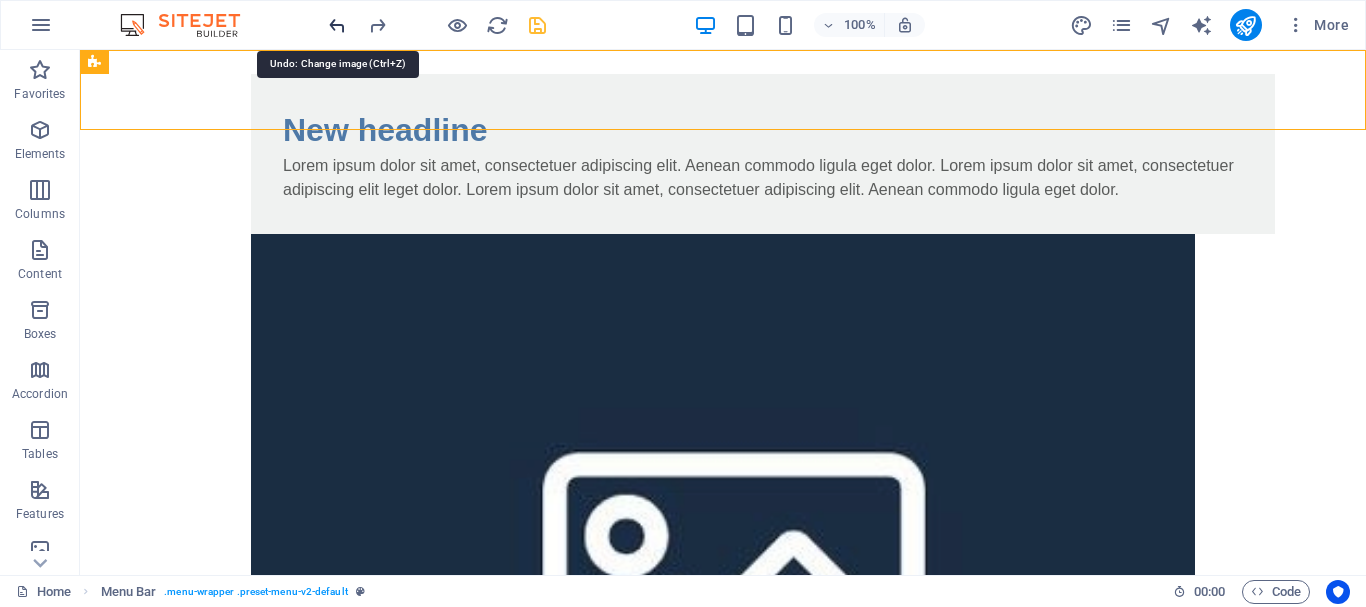 scroll, scrollTop: 0, scrollLeft: 0, axis: both 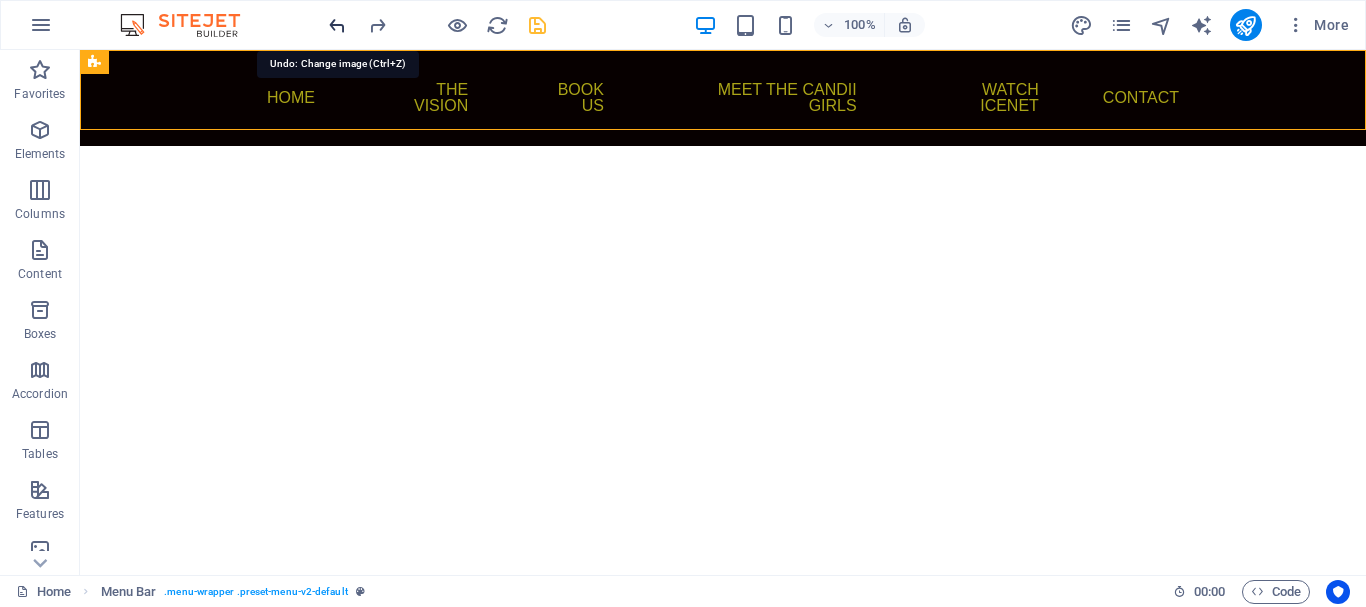 click at bounding box center (337, 25) 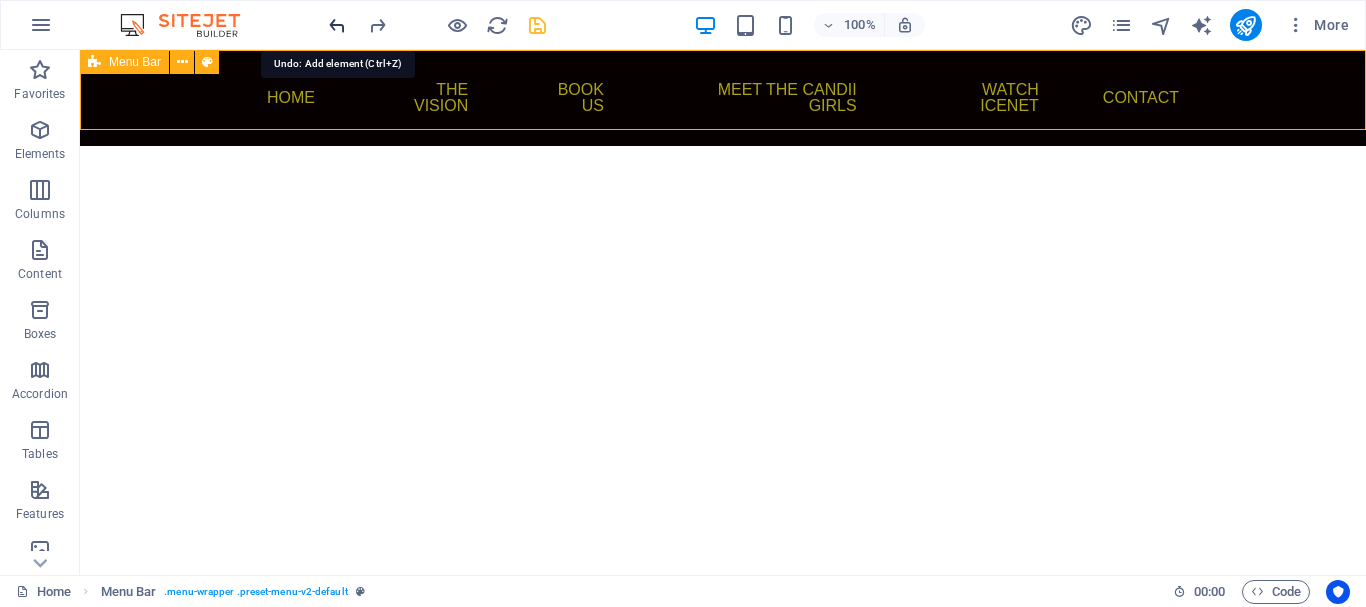 click at bounding box center [337, 25] 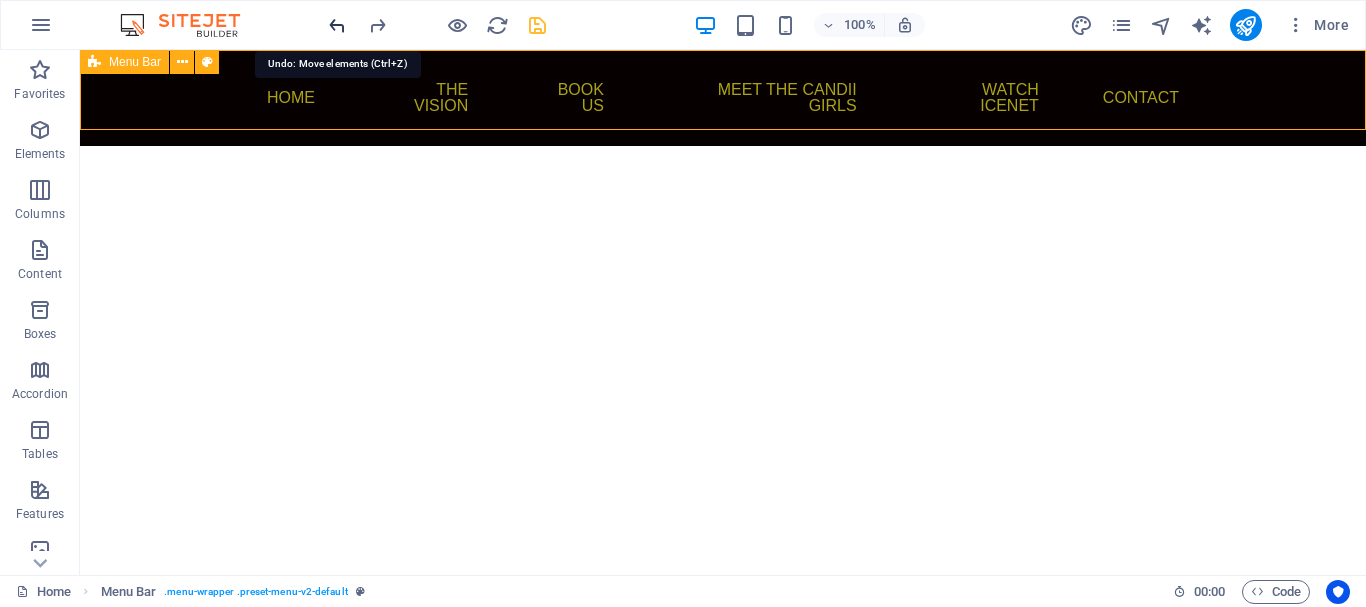 click at bounding box center (337, 25) 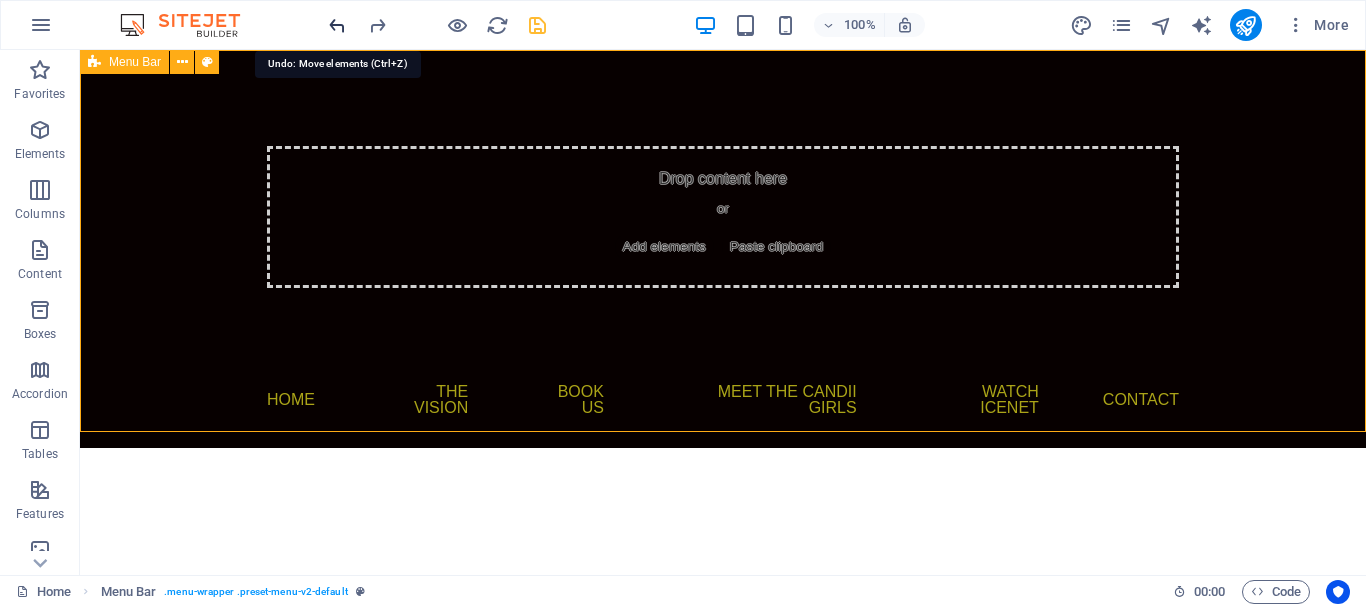 click at bounding box center (337, 25) 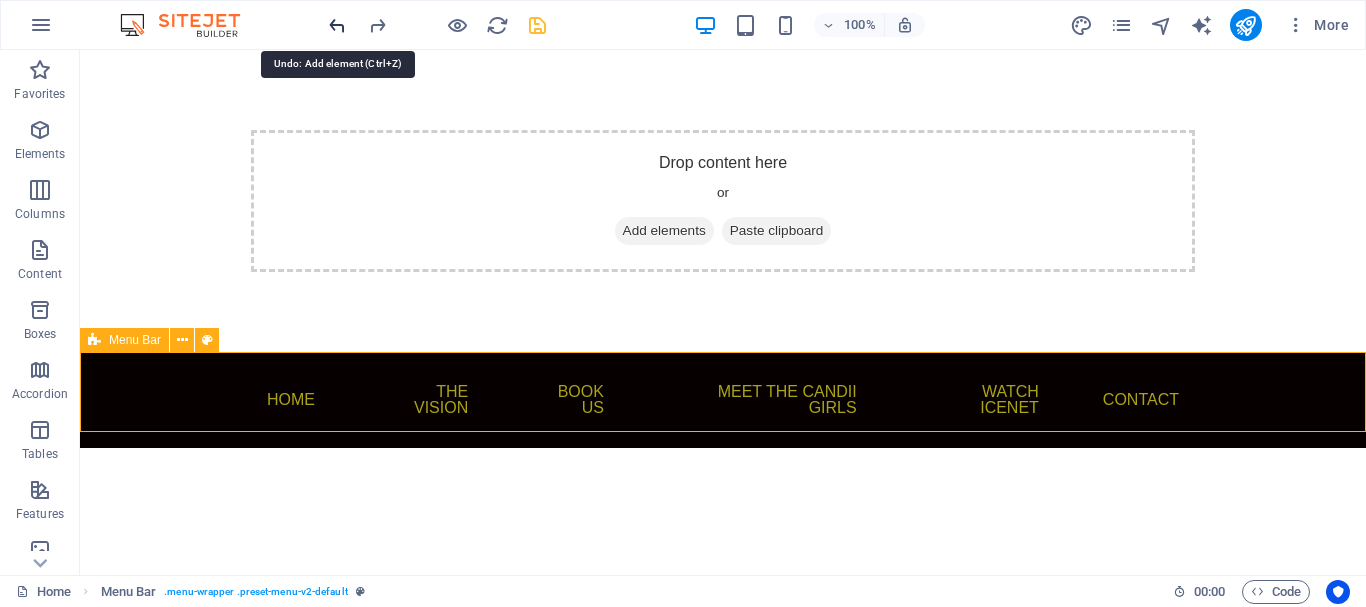 click at bounding box center (337, 25) 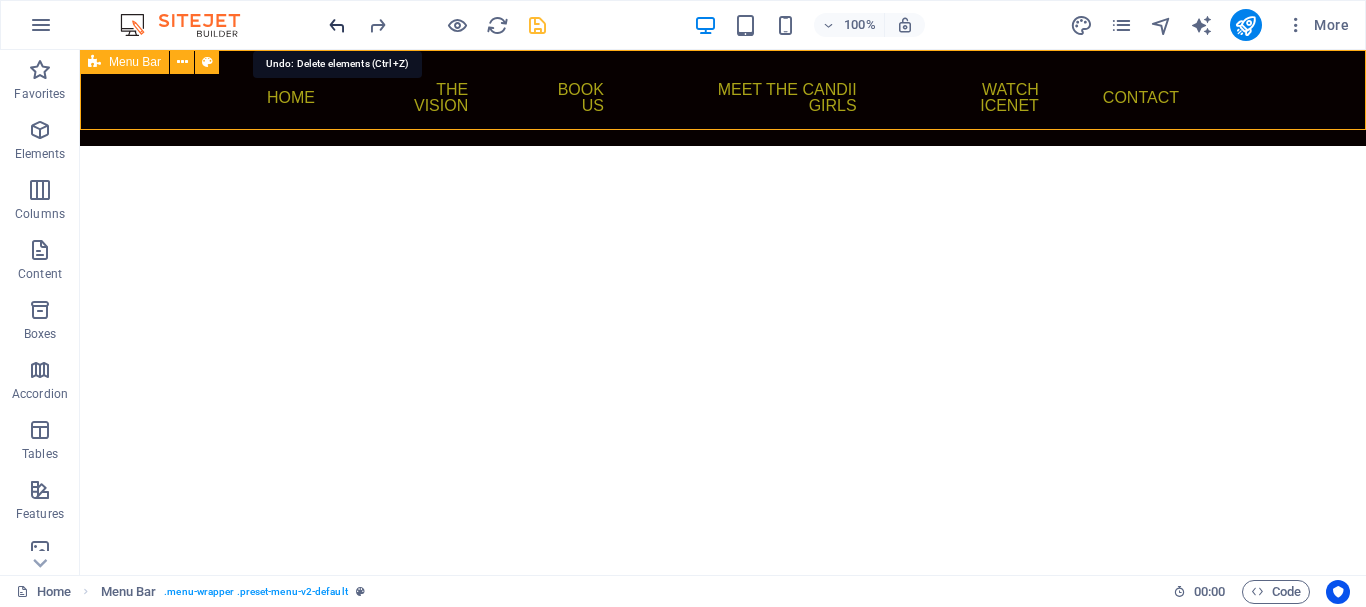 click at bounding box center [337, 25] 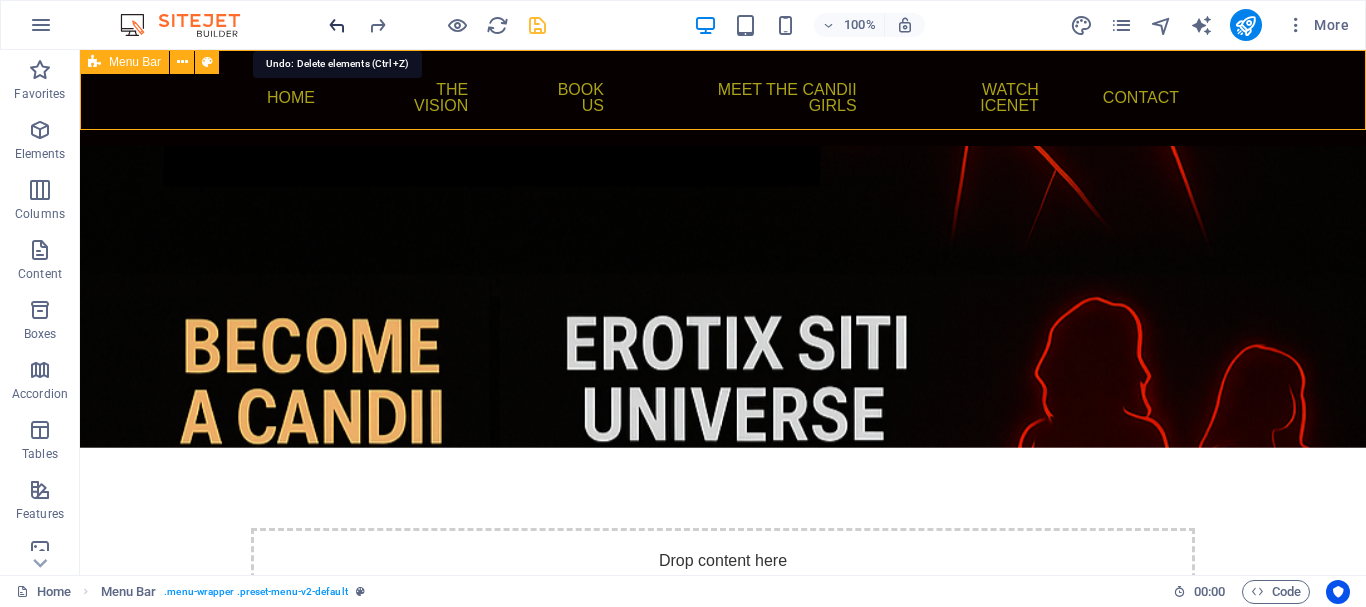 click at bounding box center (337, 25) 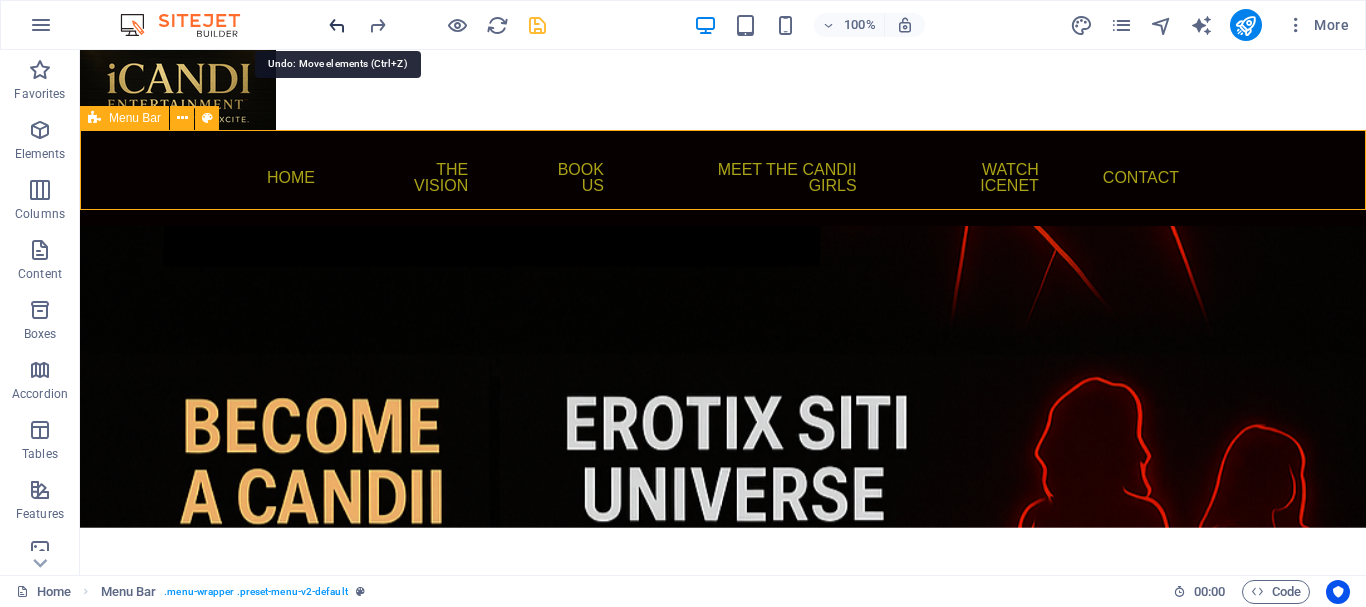click at bounding box center [337, 25] 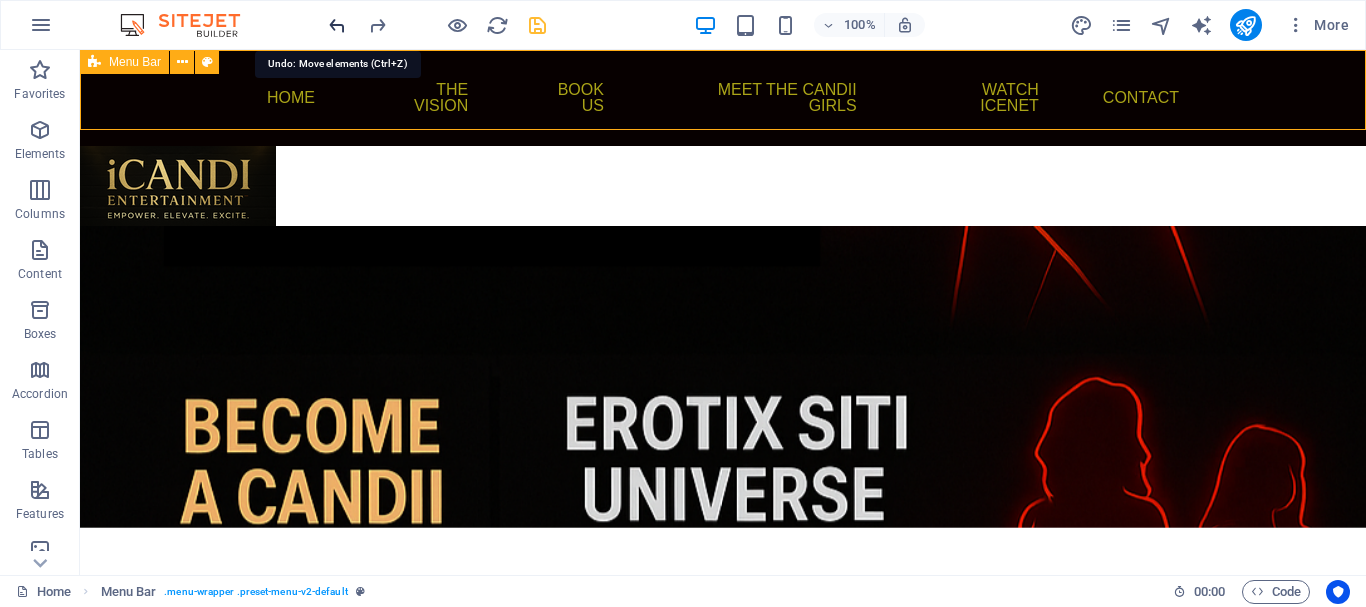click at bounding box center (337, 25) 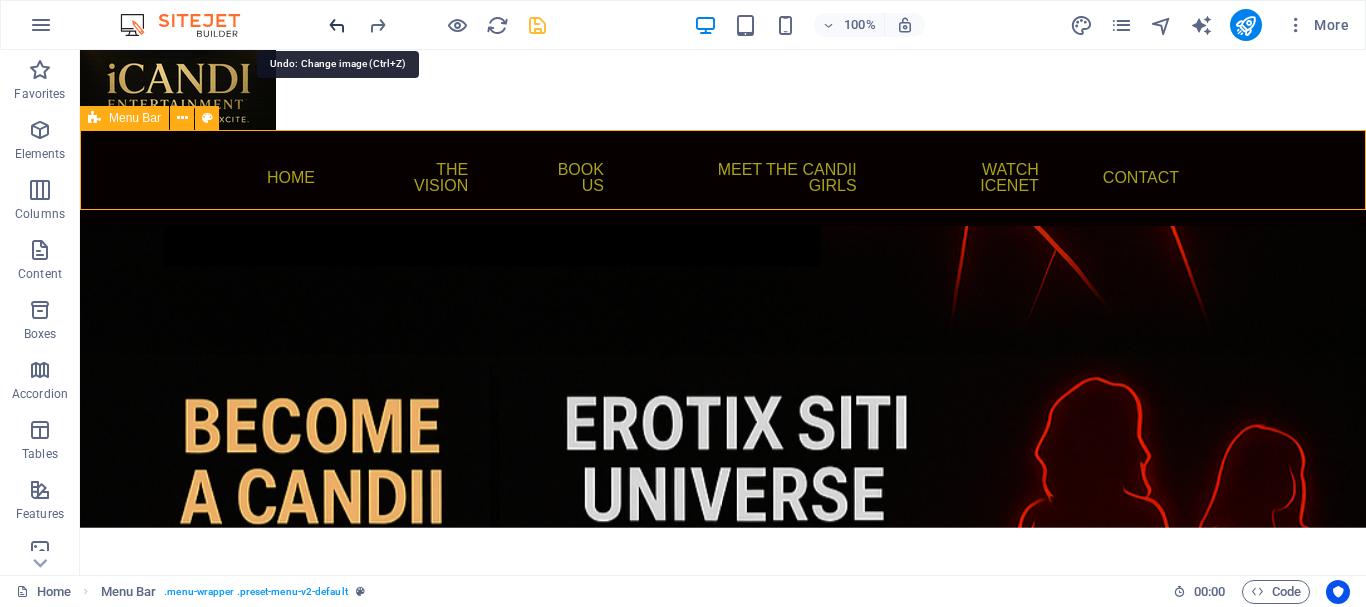 click at bounding box center [337, 25] 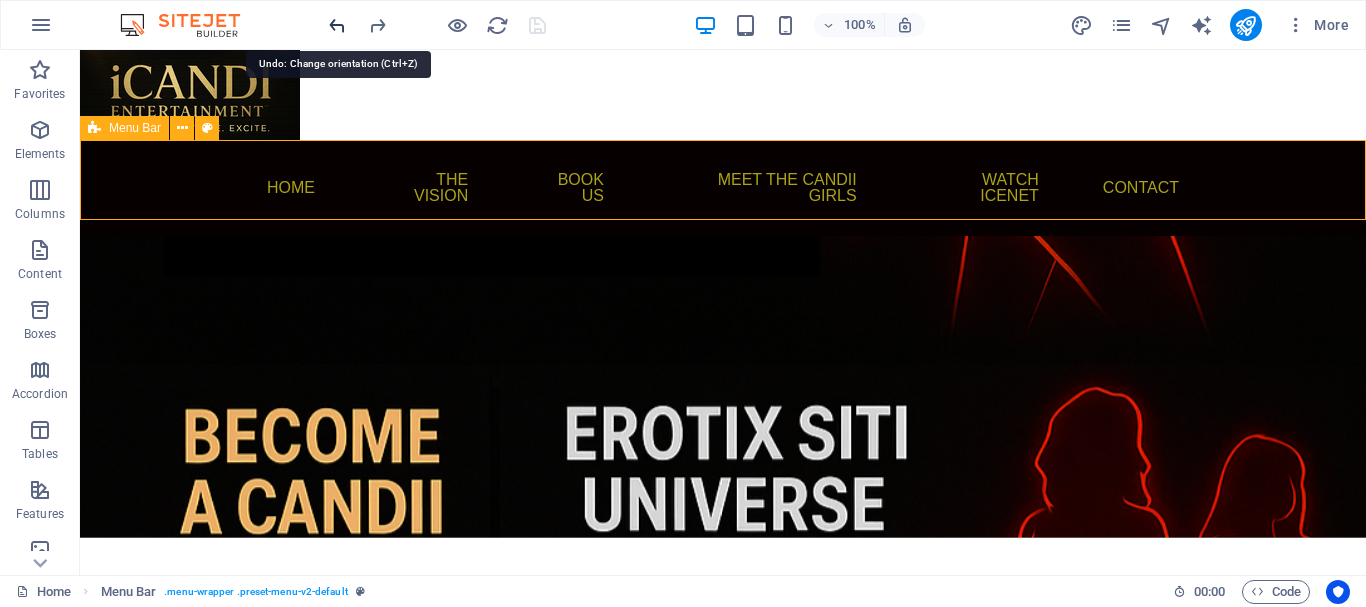 click at bounding box center (337, 25) 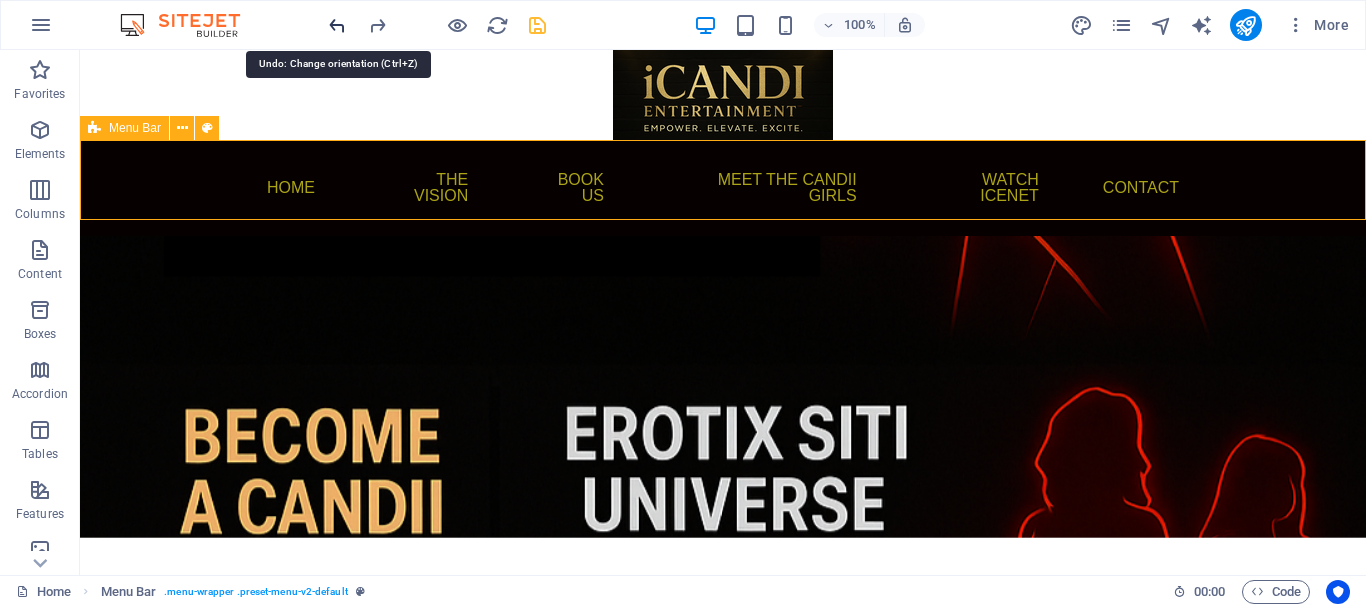 click at bounding box center [337, 25] 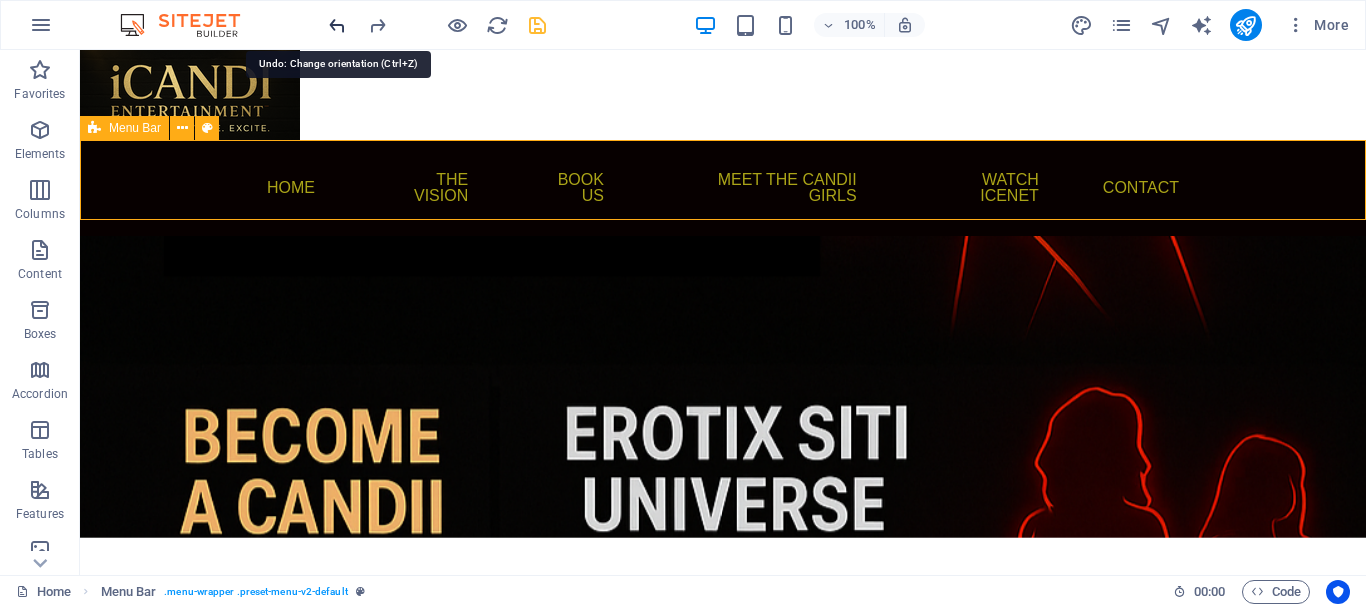 click at bounding box center [337, 25] 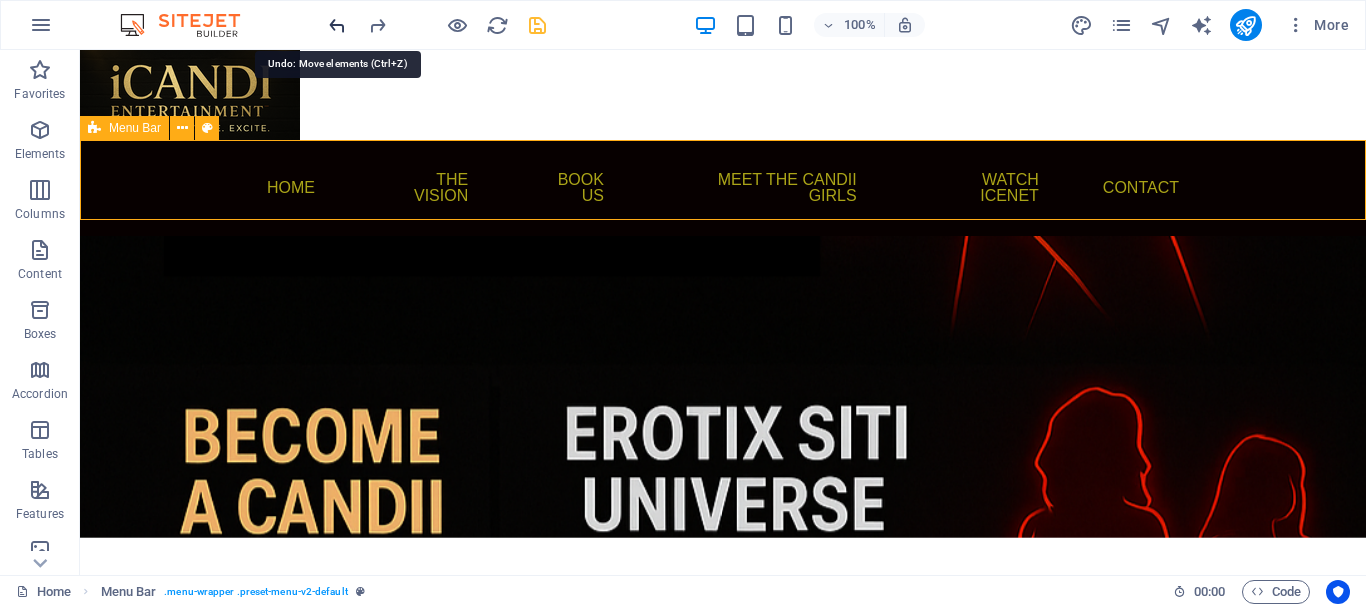 click at bounding box center (337, 25) 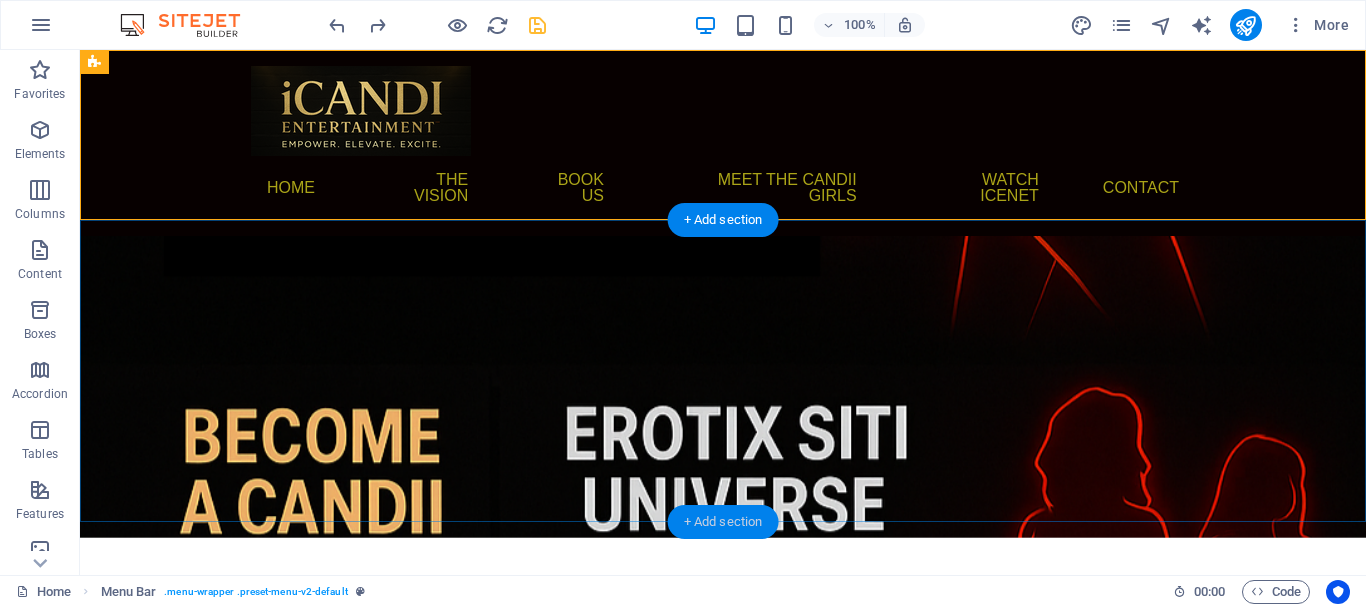 click on "+ Add section" at bounding box center [723, 522] 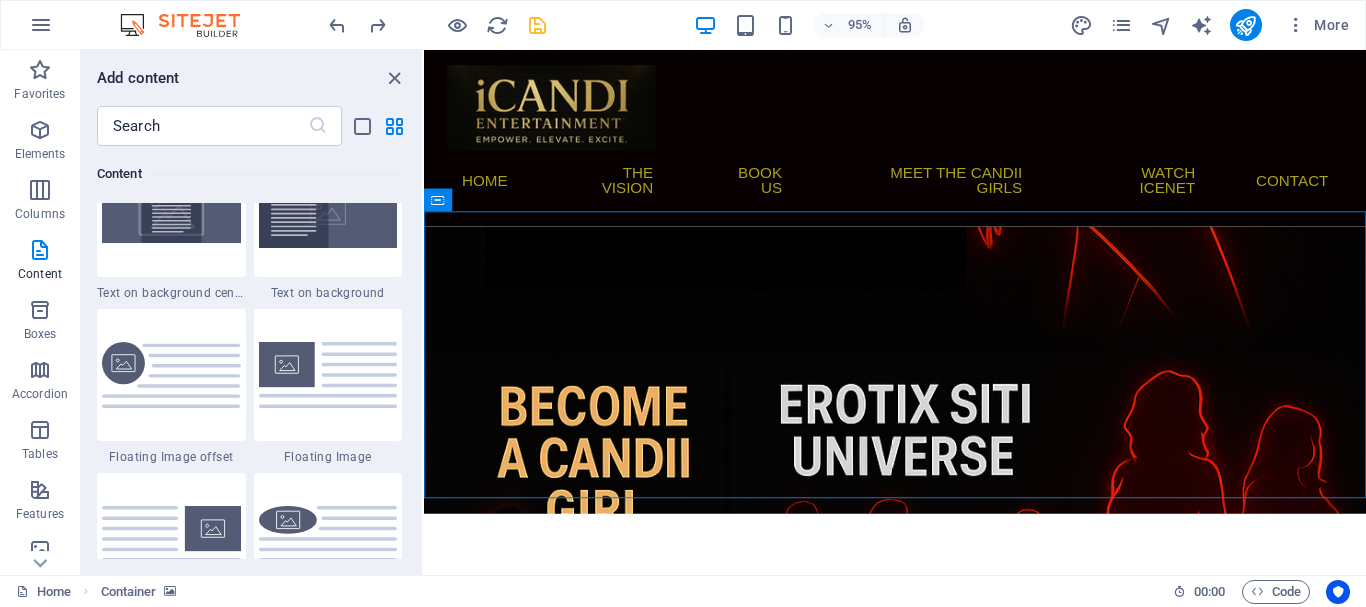 scroll, scrollTop: 4299, scrollLeft: 0, axis: vertical 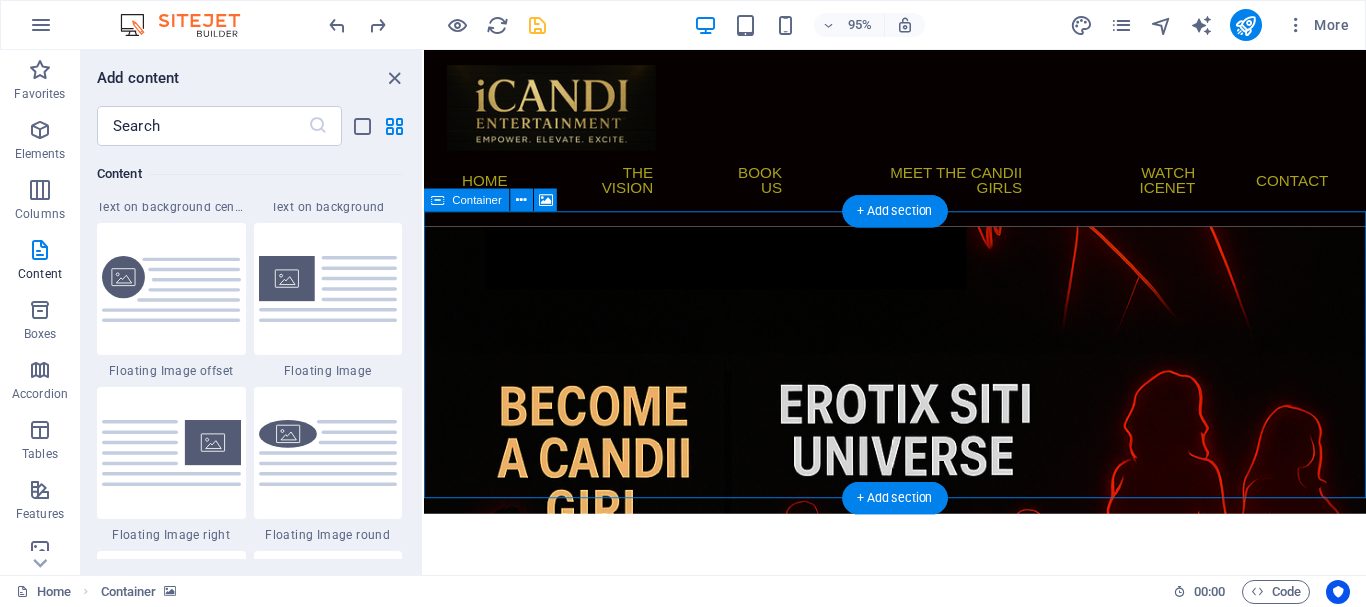 click at bounding box center [920, 387] 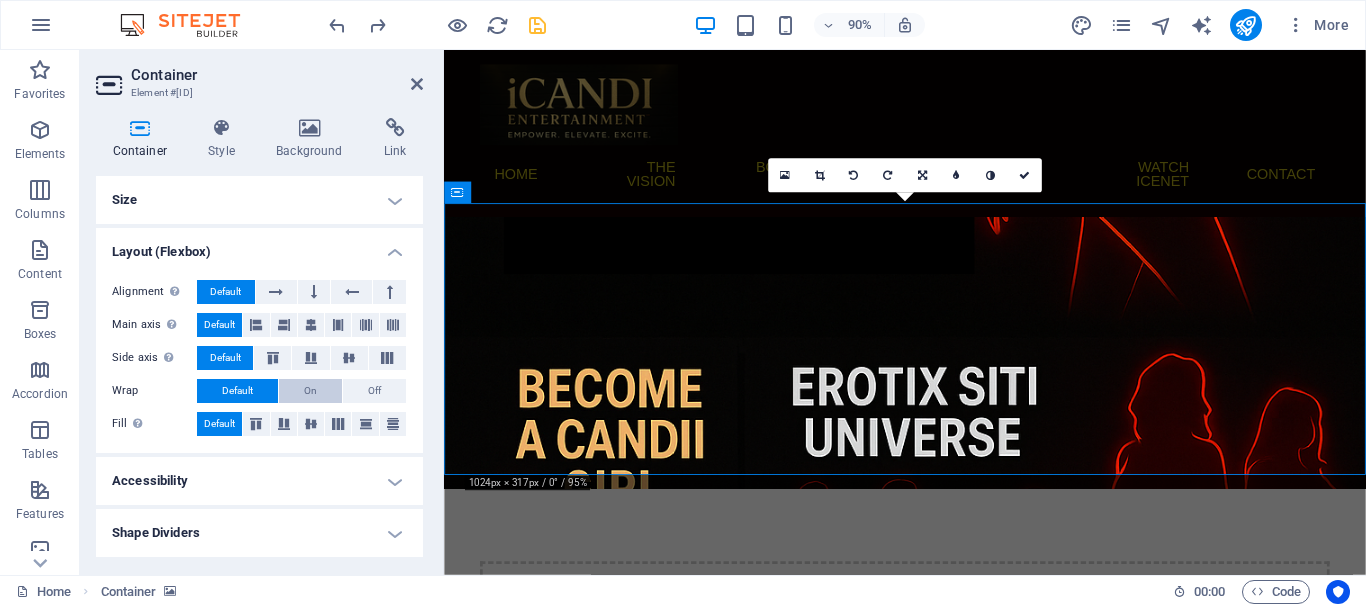click on "On" at bounding box center (310, 391) 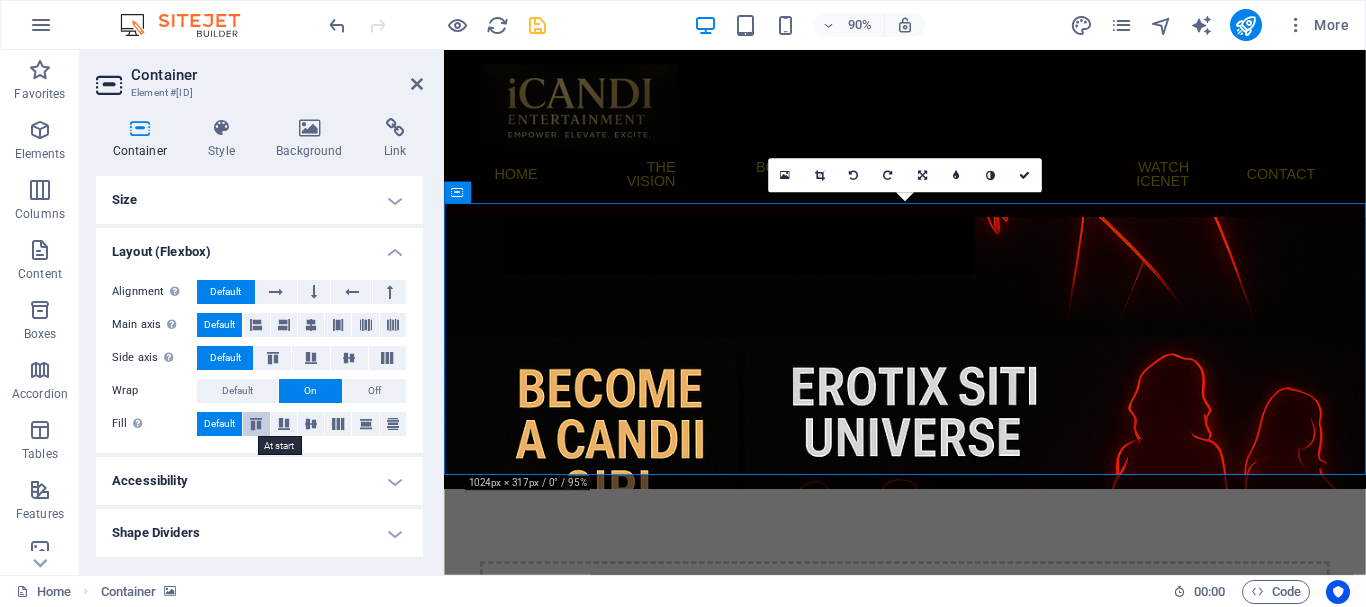 click at bounding box center [256, 424] 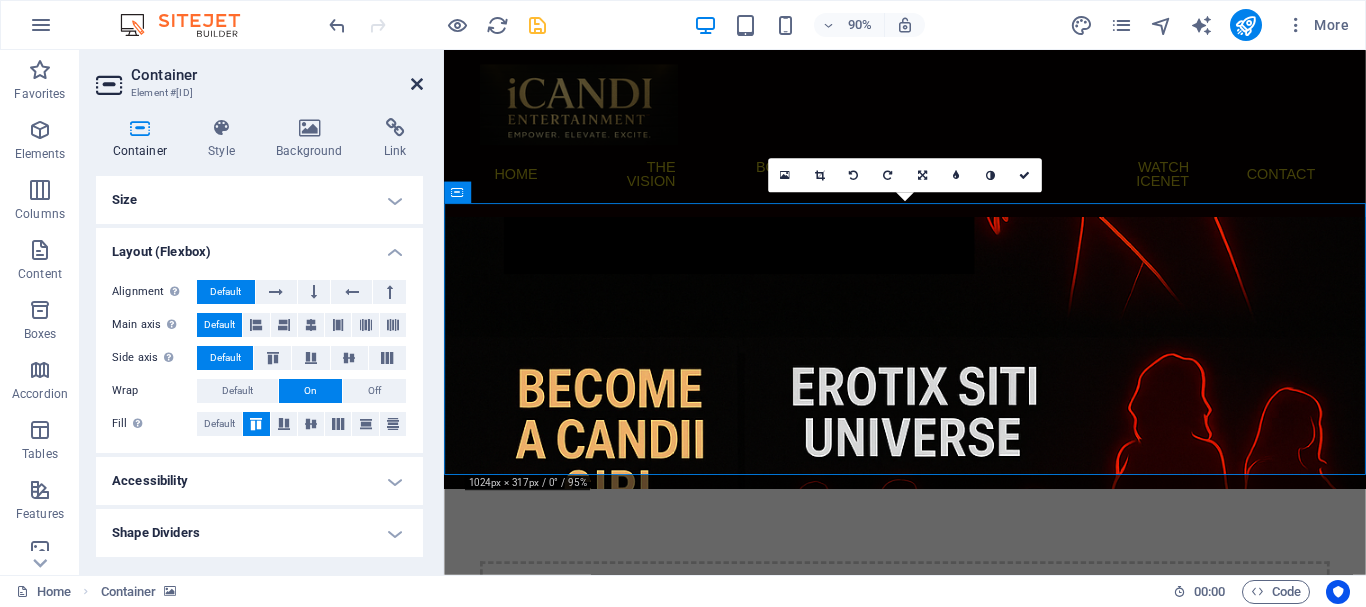 click at bounding box center (417, 84) 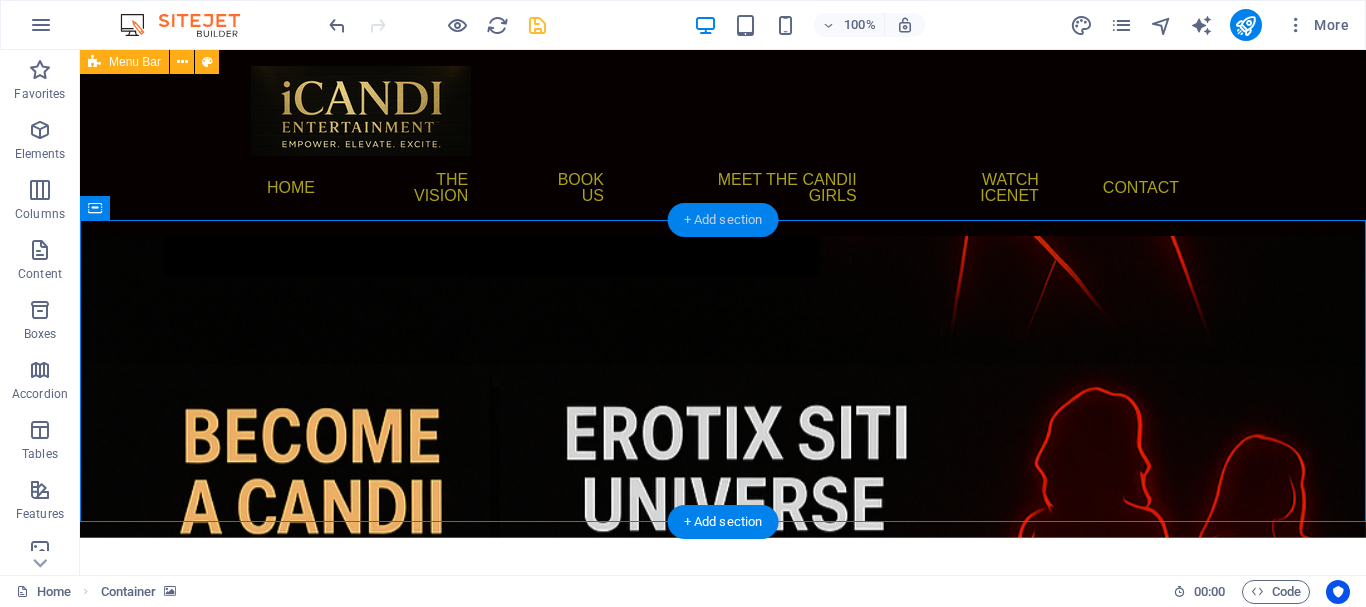 click on "+ Add section" at bounding box center (723, 220) 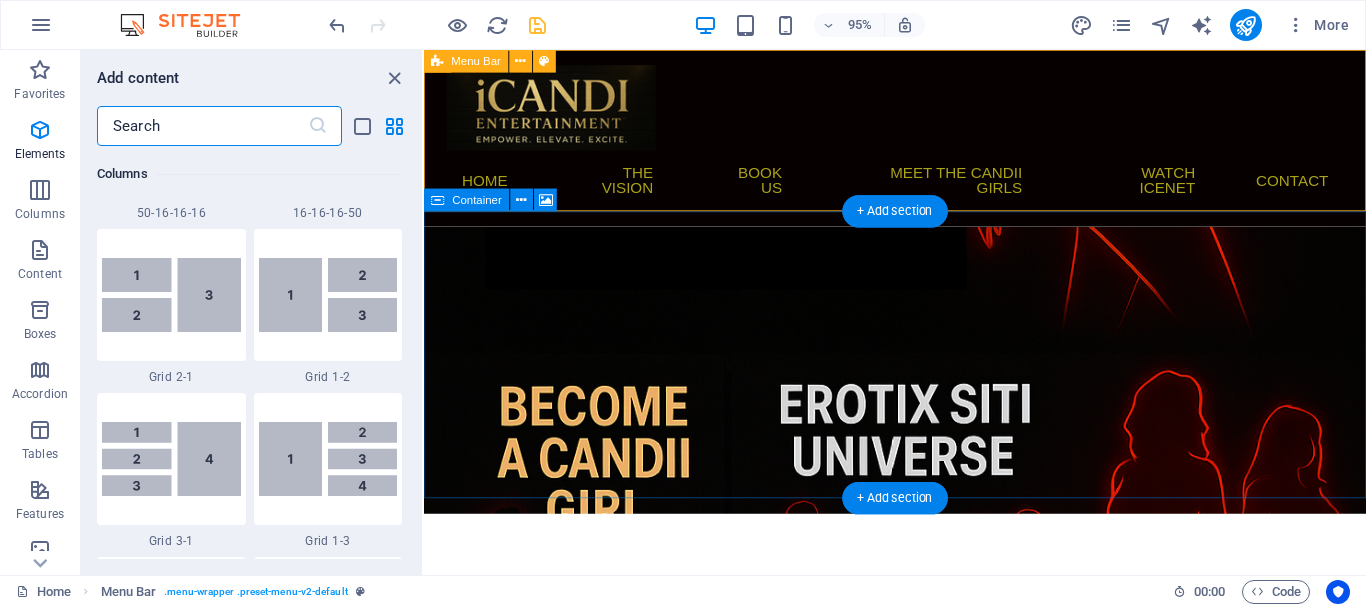 scroll, scrollTop: 3499, scrollLeft: 0, axis: vertical 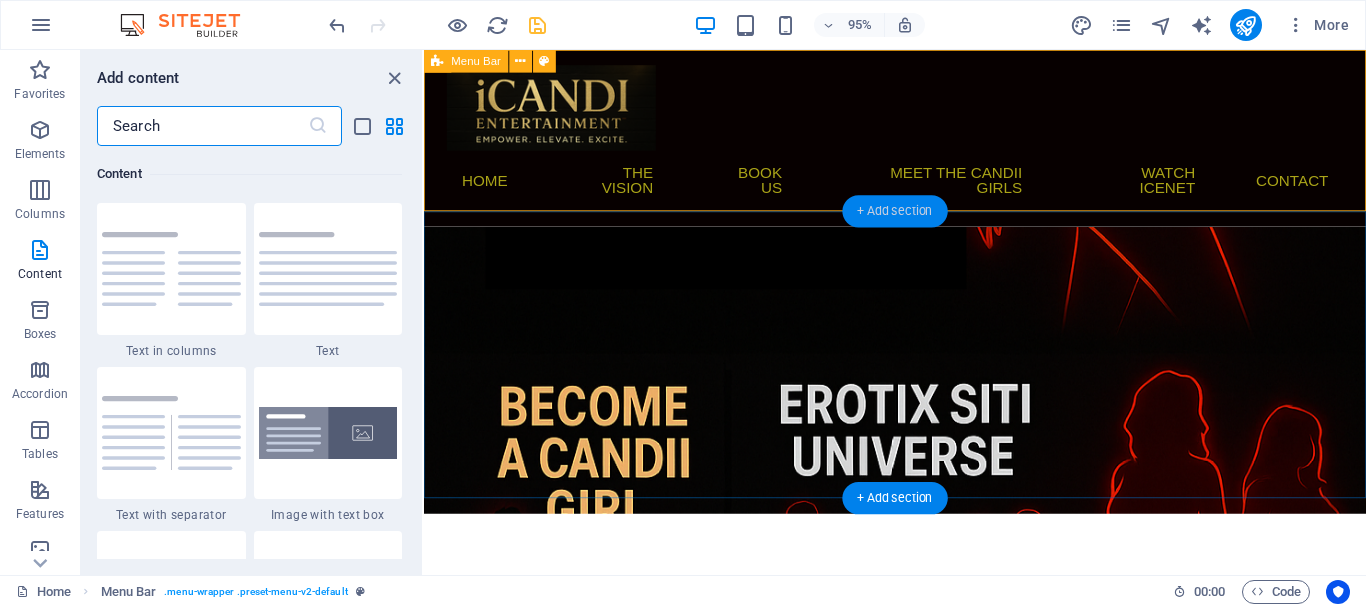 click on "+ Add section" at bounding box center [894, 211] 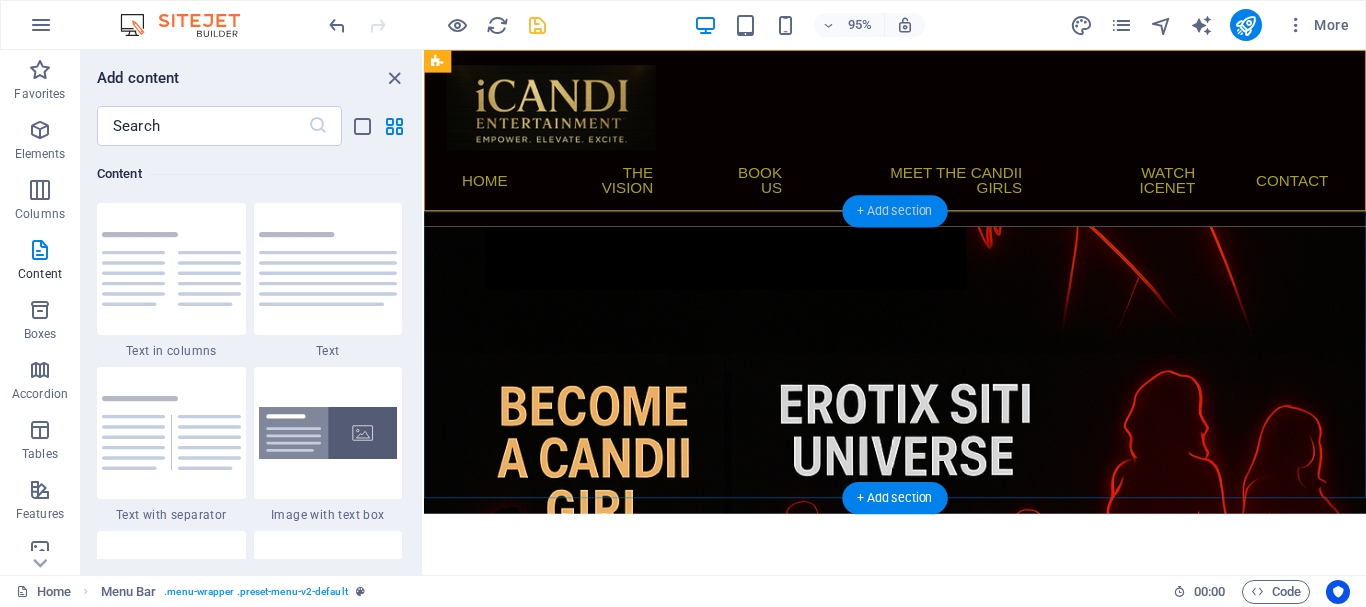 click on "+ Add section" at bounding box center (894, 211) 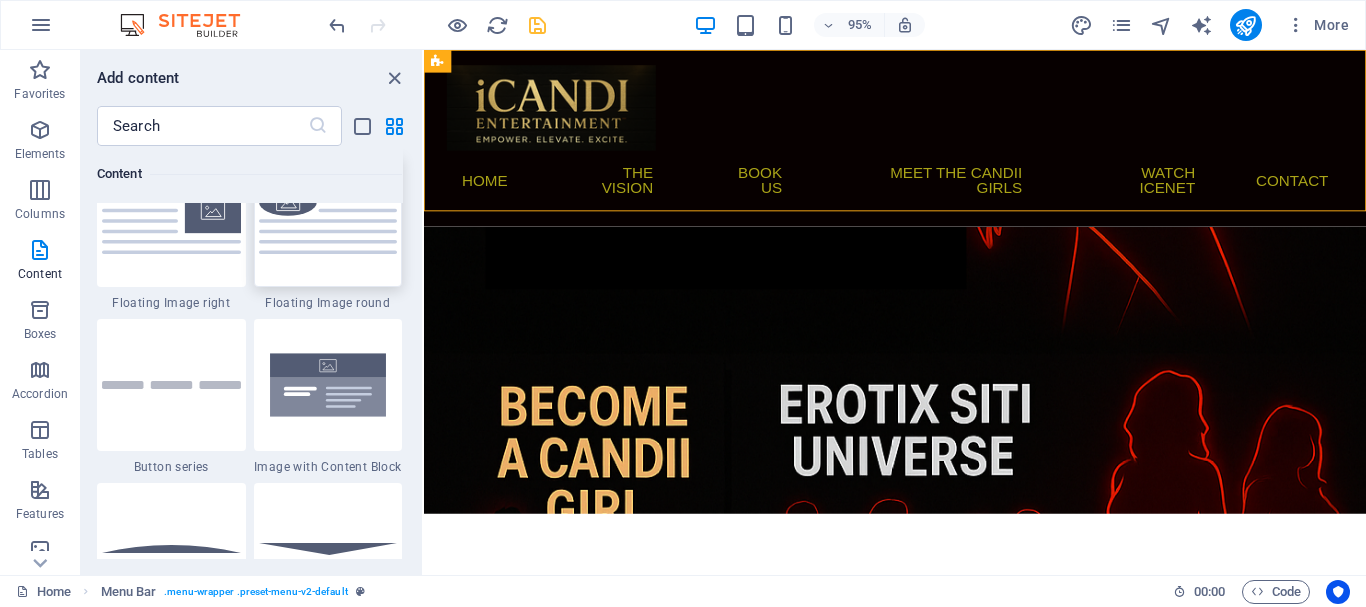 scroll, scrollTop: 4599, scrollLeft: 0, axis: vertical 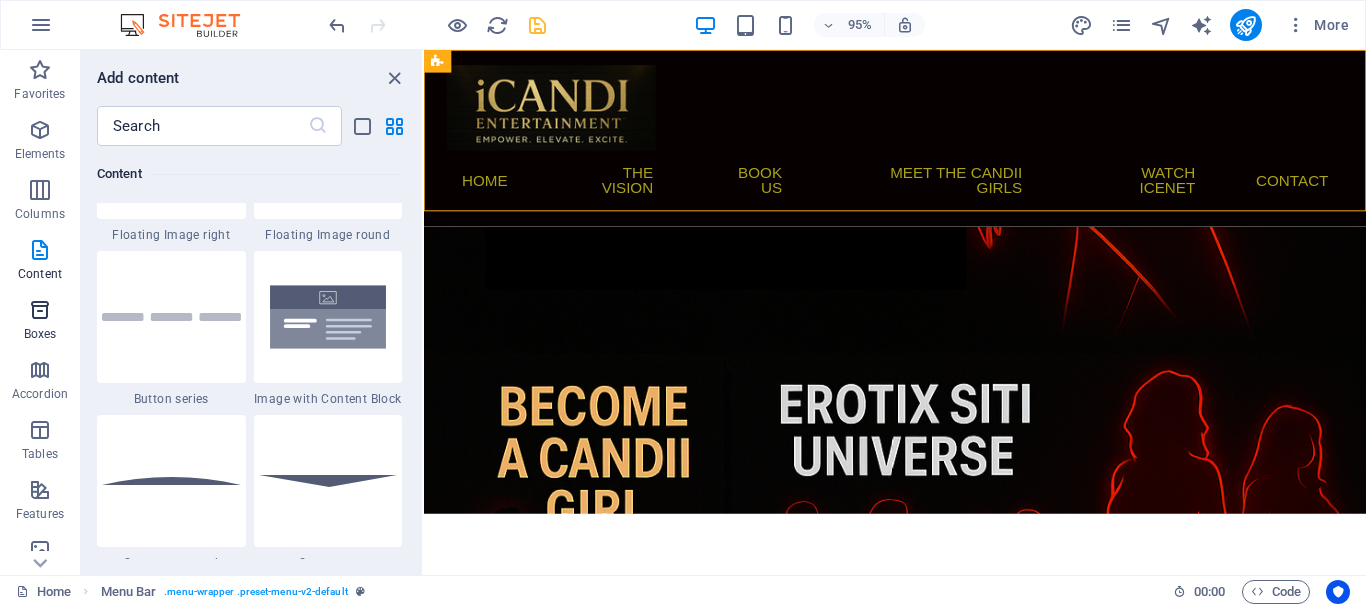 click at bounding box center (40, 310) 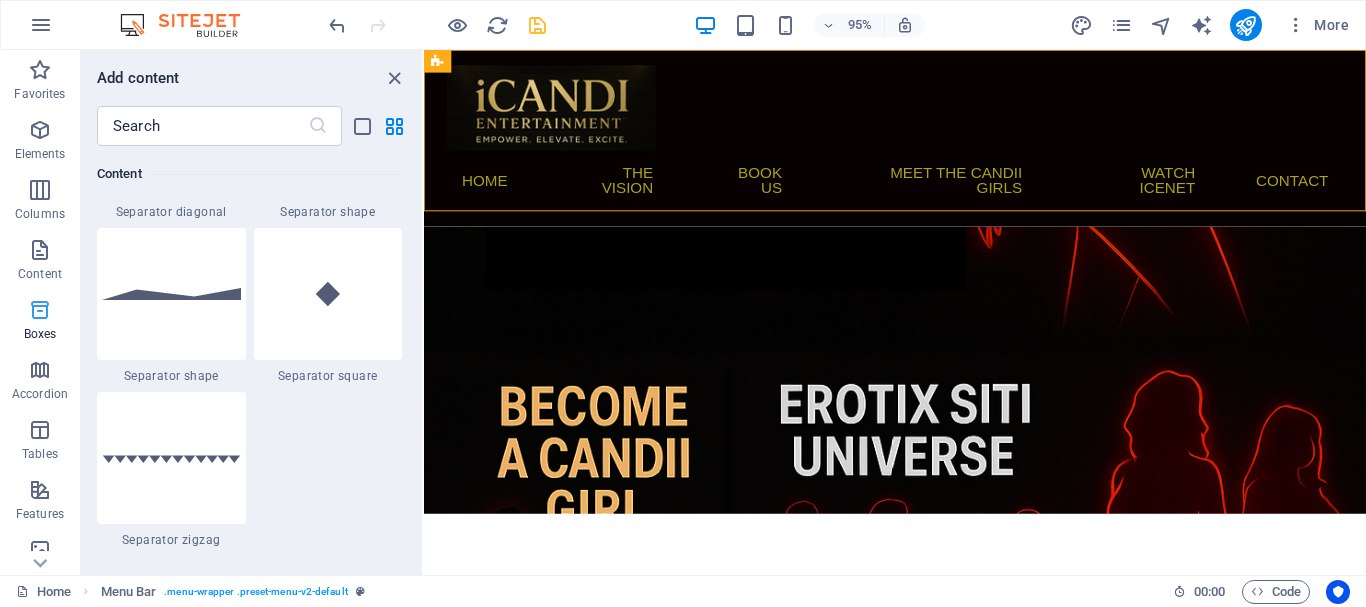 scroll, scrollTop: 5516, scrollLeft: 0, axis: vertical 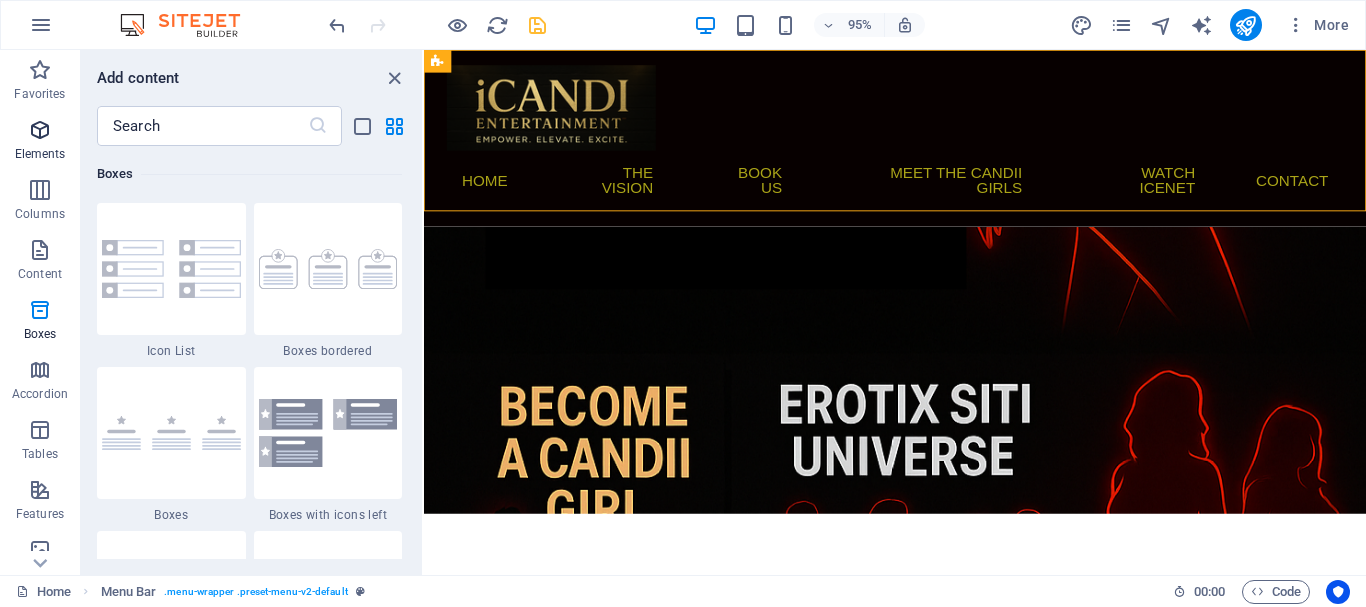click at bounding box center [40, 130] 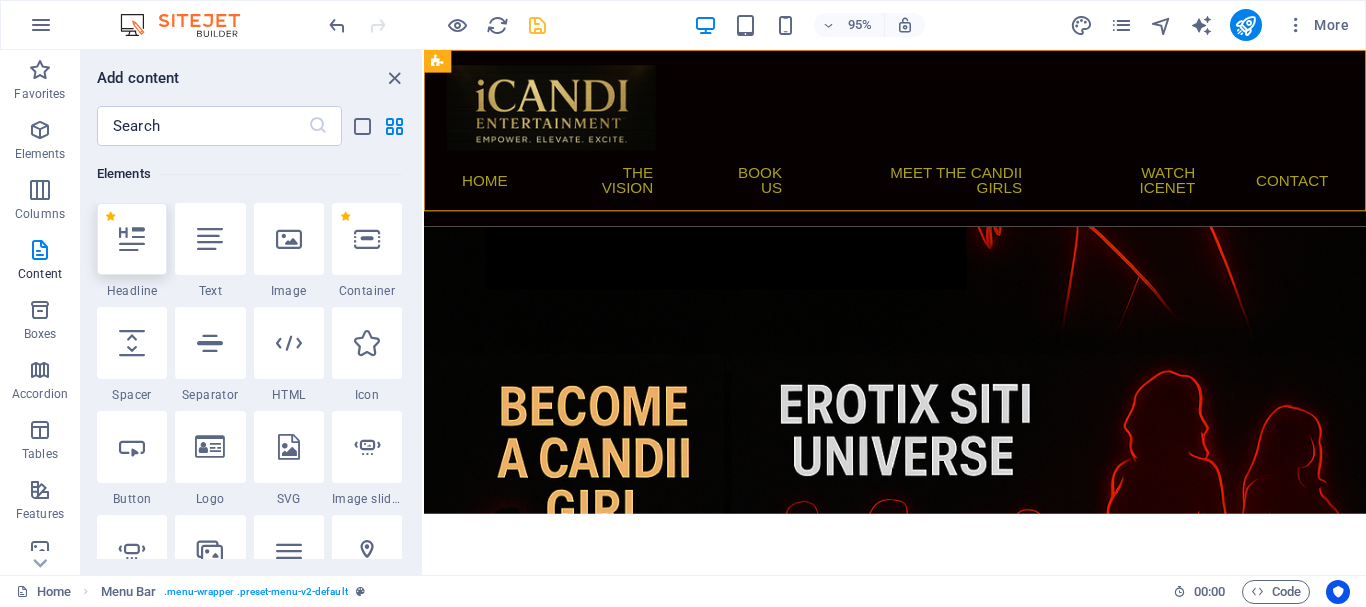 scroll, scrollTop: 213, scrollLeft: 0, axis: vertical 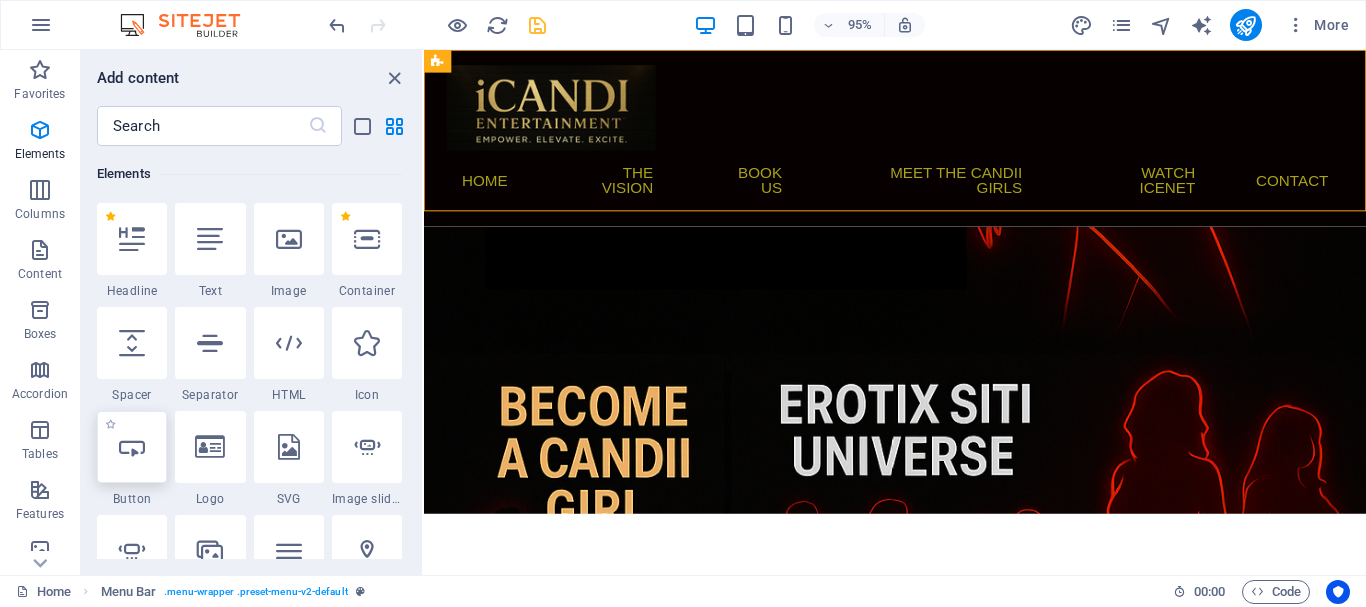 click at bounding box center (132, 447) 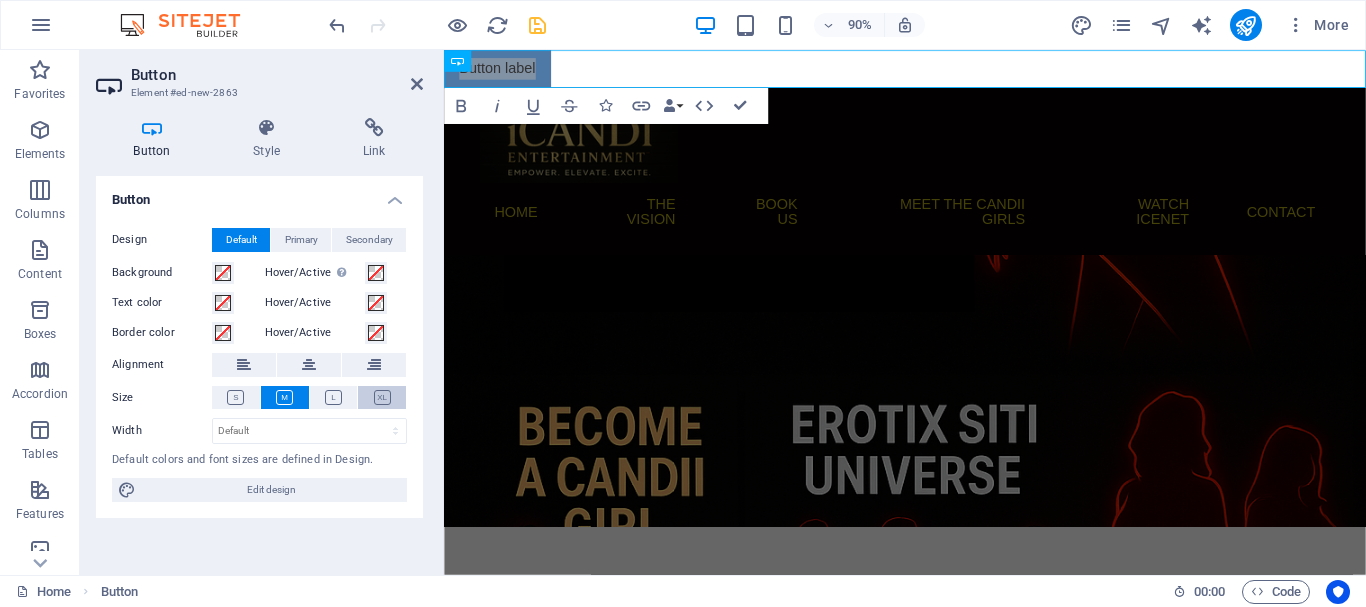 click at bounding box center [382, 397] 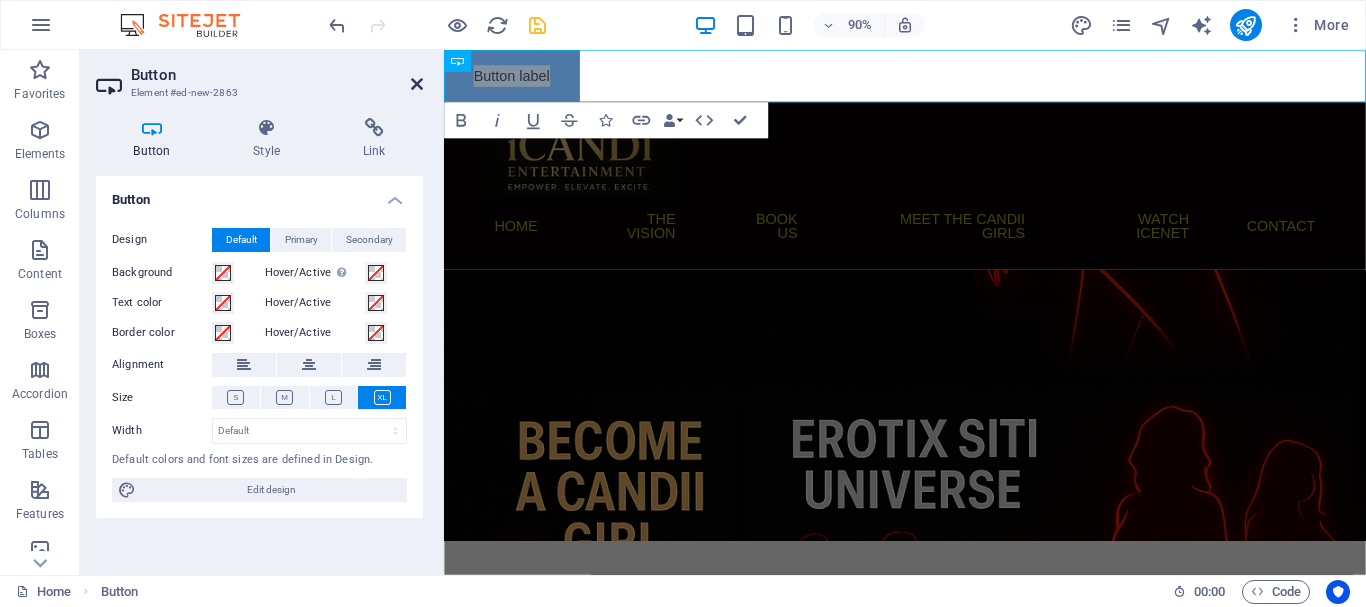 click at bounding box center [417, 84] 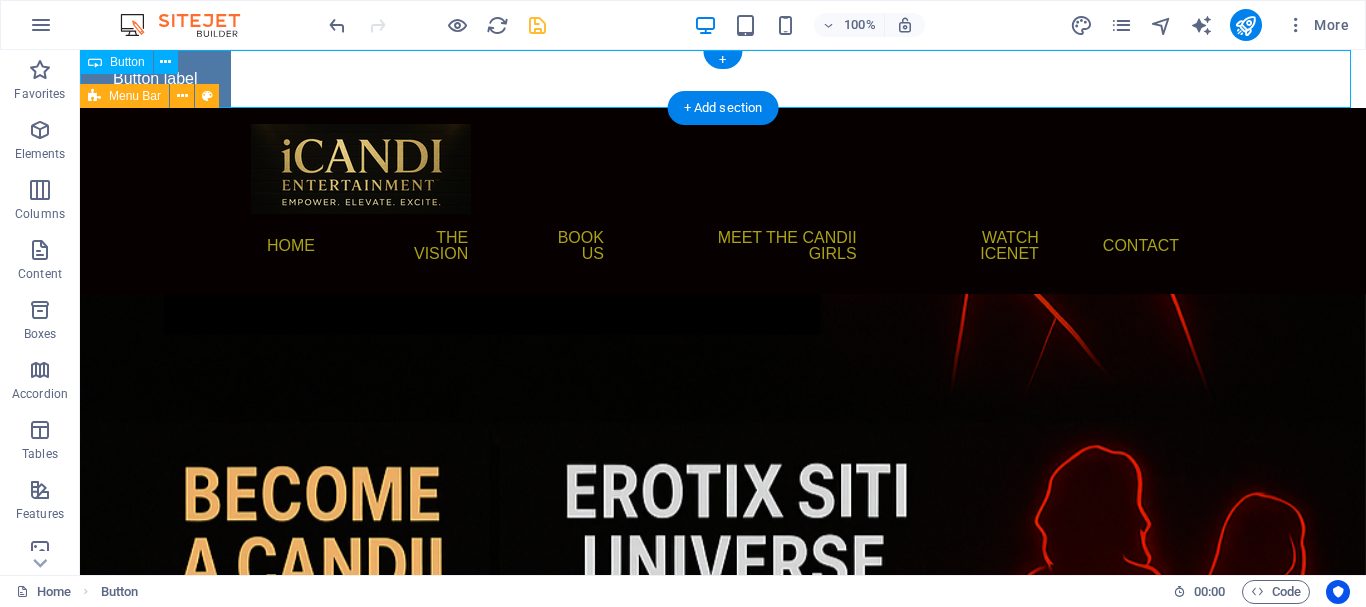 click on "Button label" at bounding box center [723, 79] 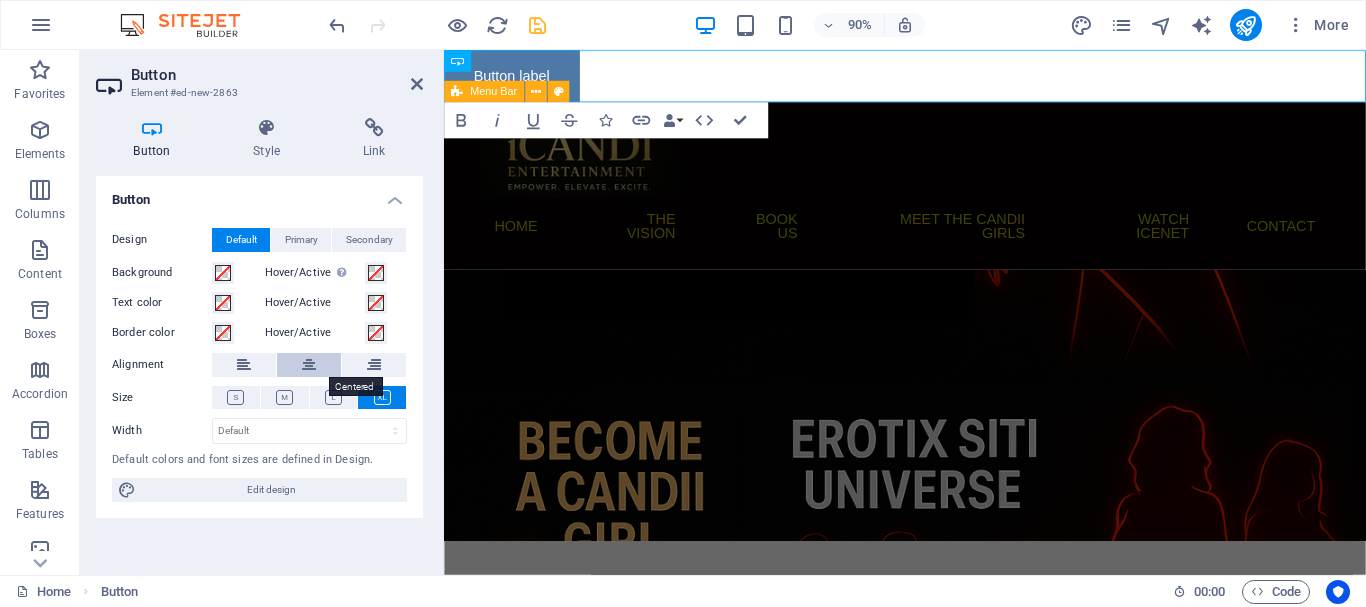 click at bounding box center (309, 365) 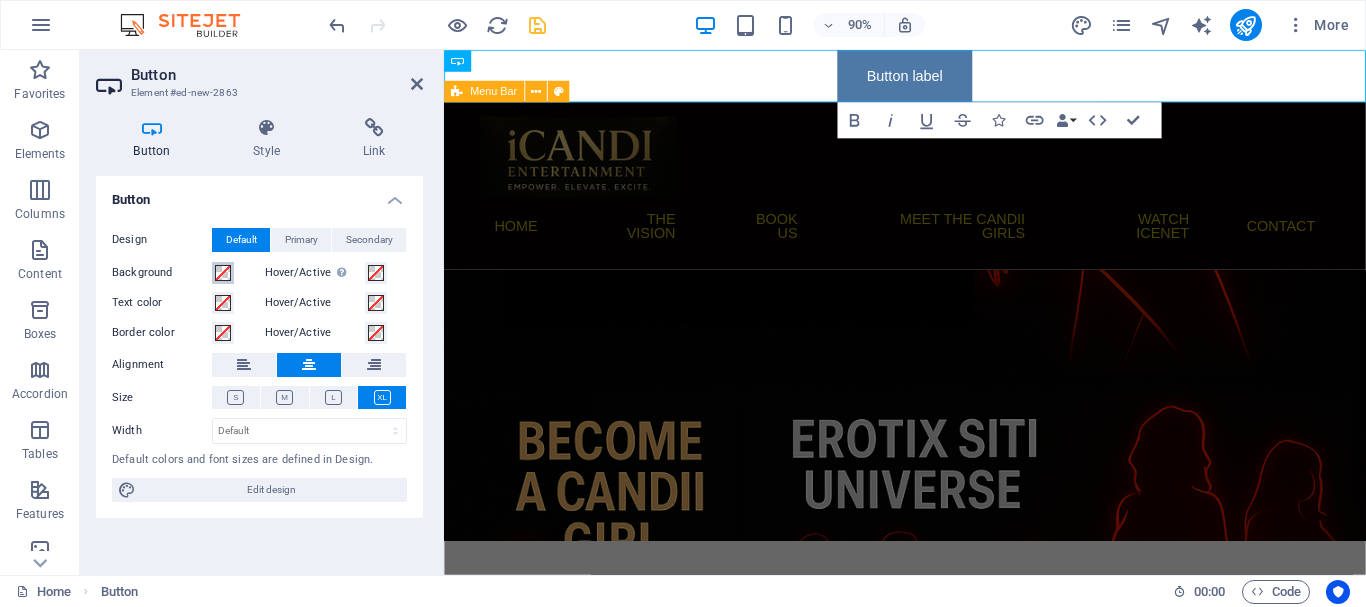 click at bounding box center (223, 273) 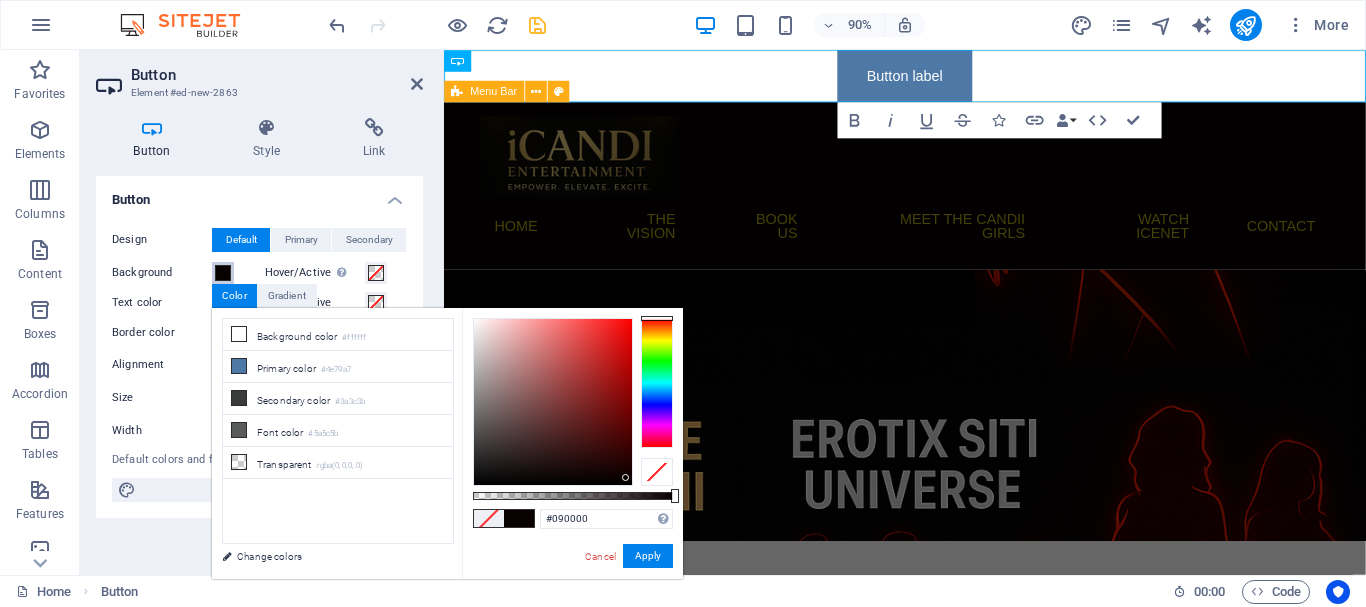 click at bounding box center [553, 402] 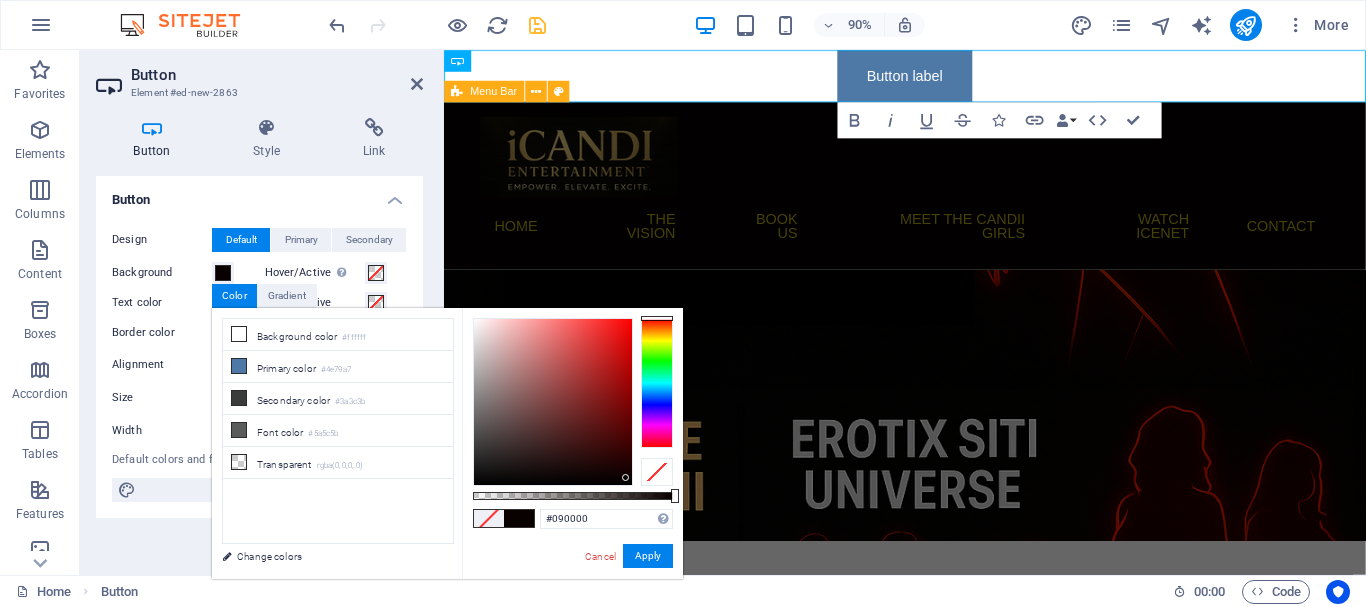 click at bounding box center (519, 518) 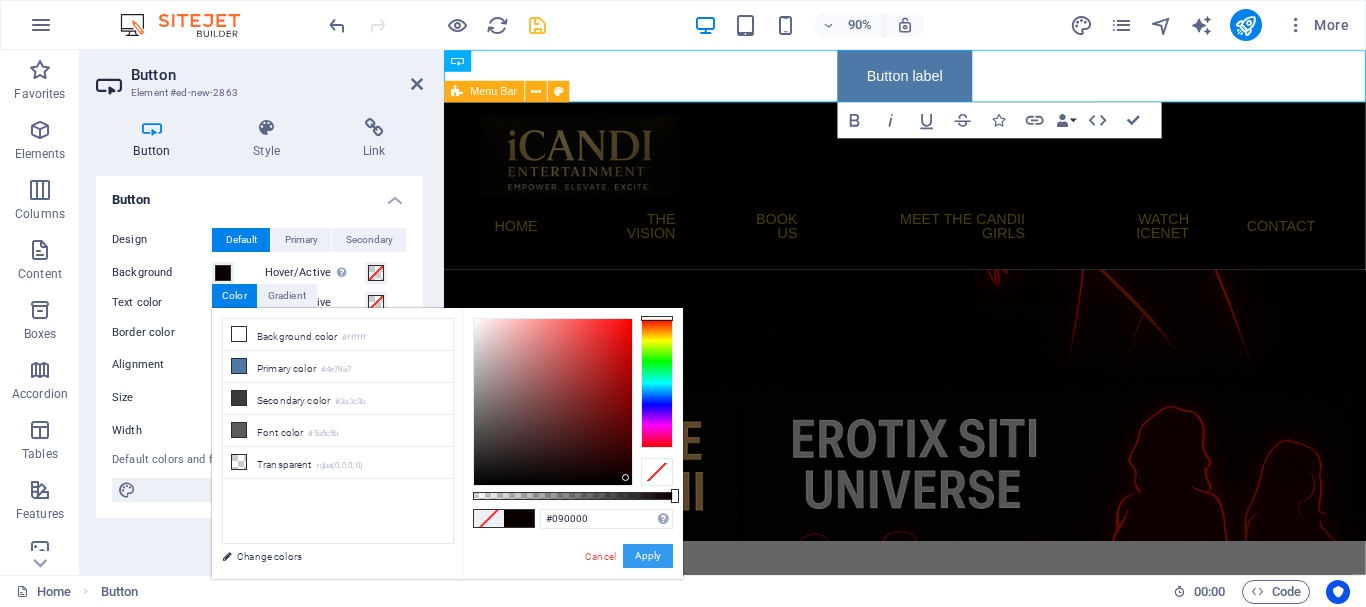 click on "Apply" at bounding box center (648, 556) 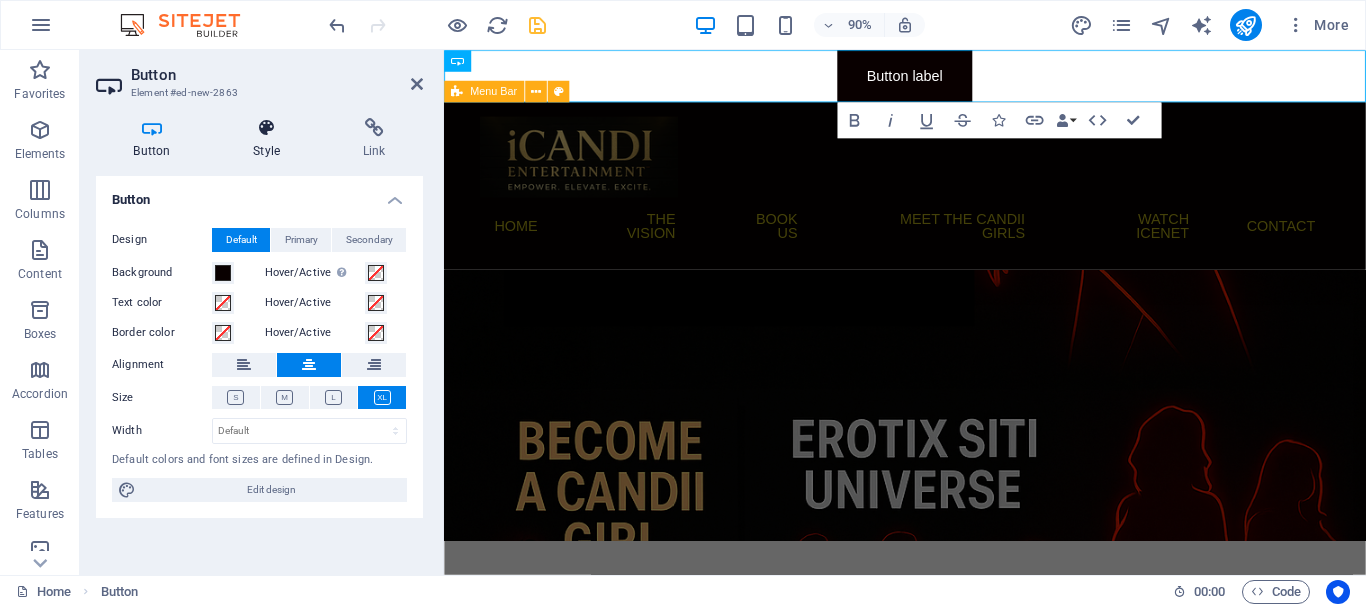 click at bounding box center [267, 128] 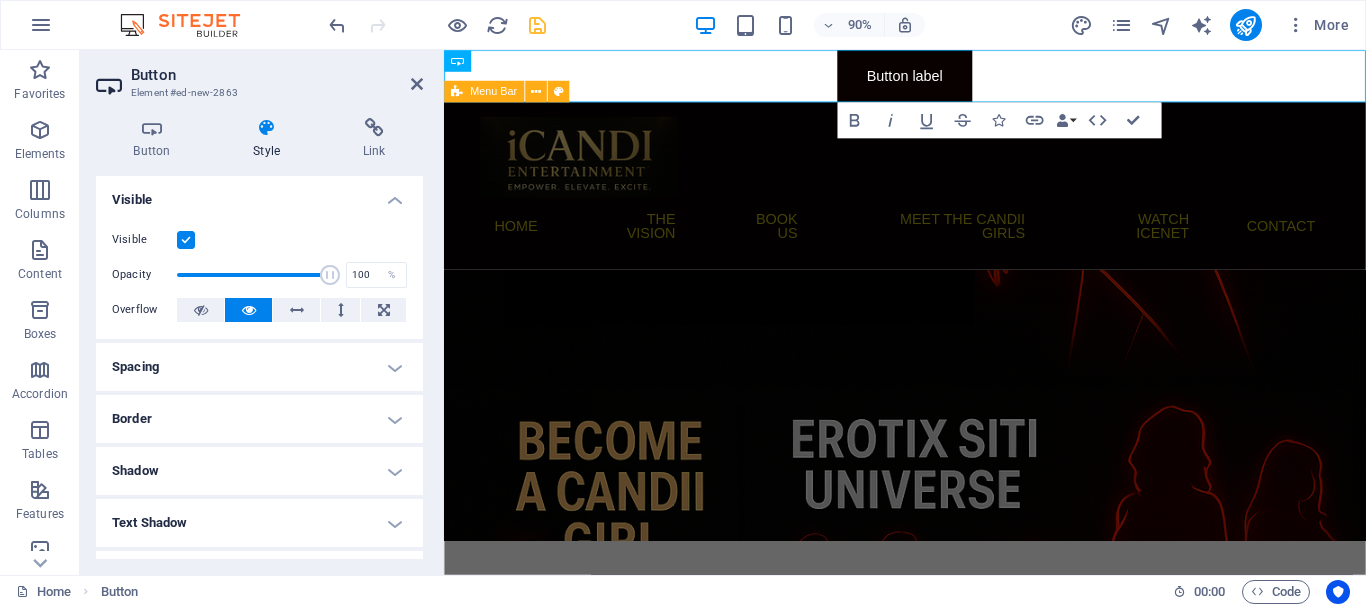 click on "Spacing" at bounding box center (259, 367) 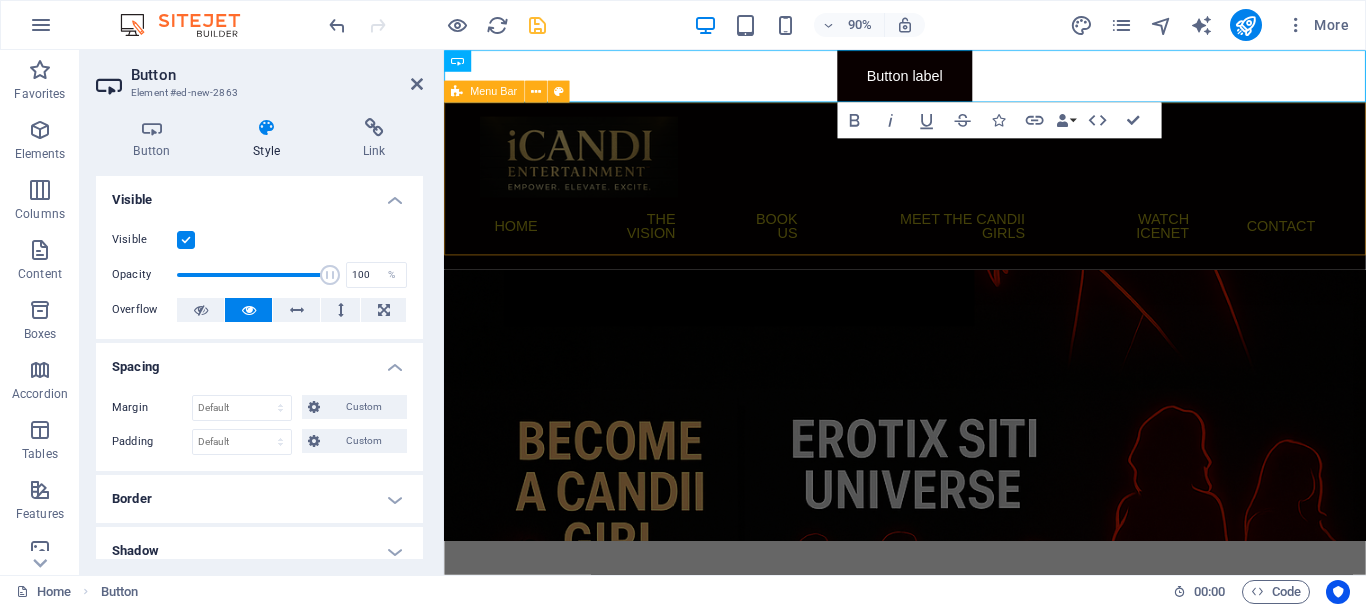 click on "Menu Home The Vision Book Us Meet the Candii Girls Watch ICENet Contact" at bounding box center (956, 201) 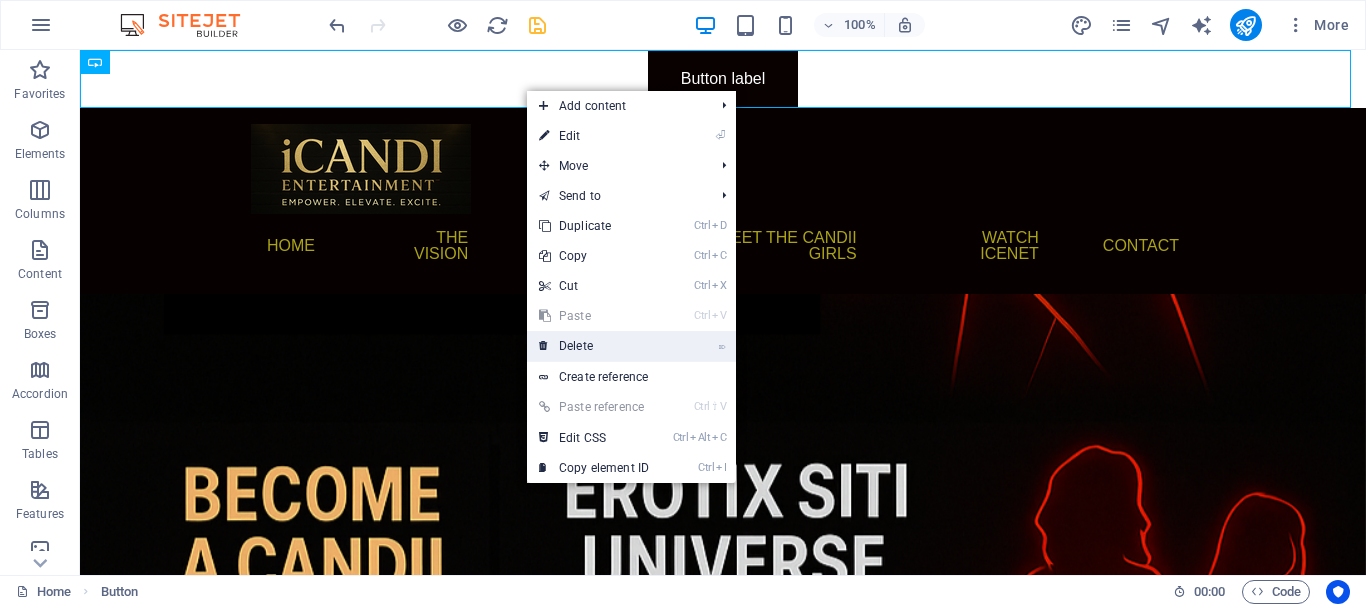 click on "⌦  Delete" at bounding box center [594, 346] 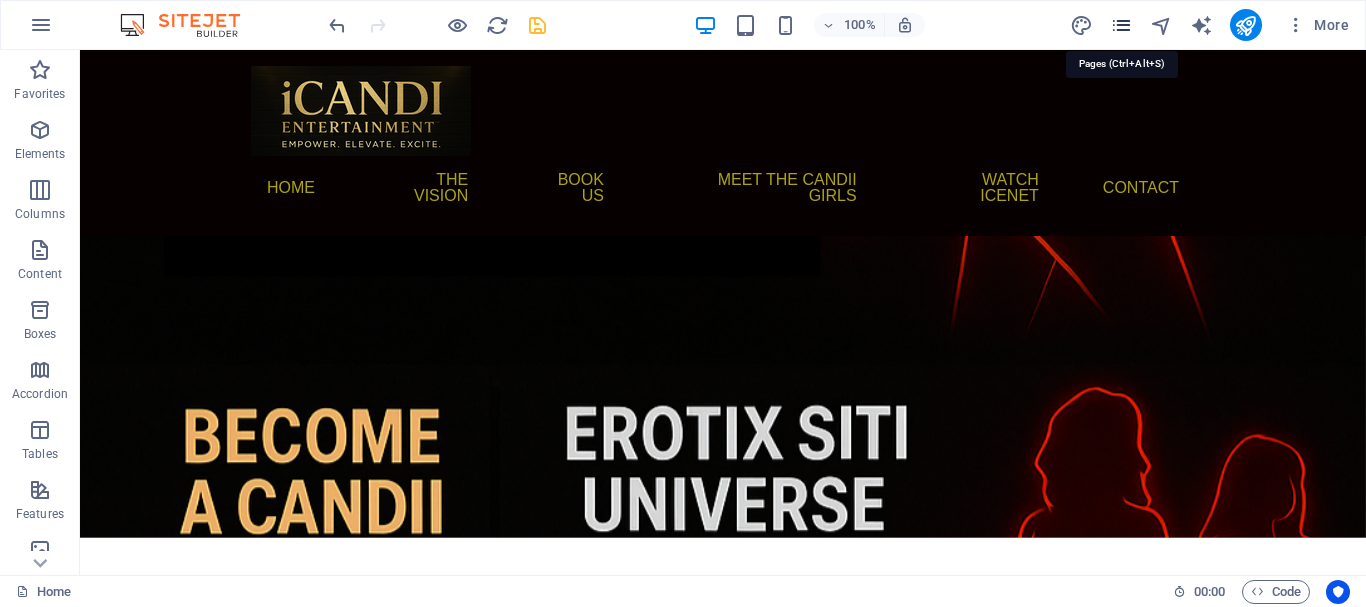 click at bounding box center (1121, 25) 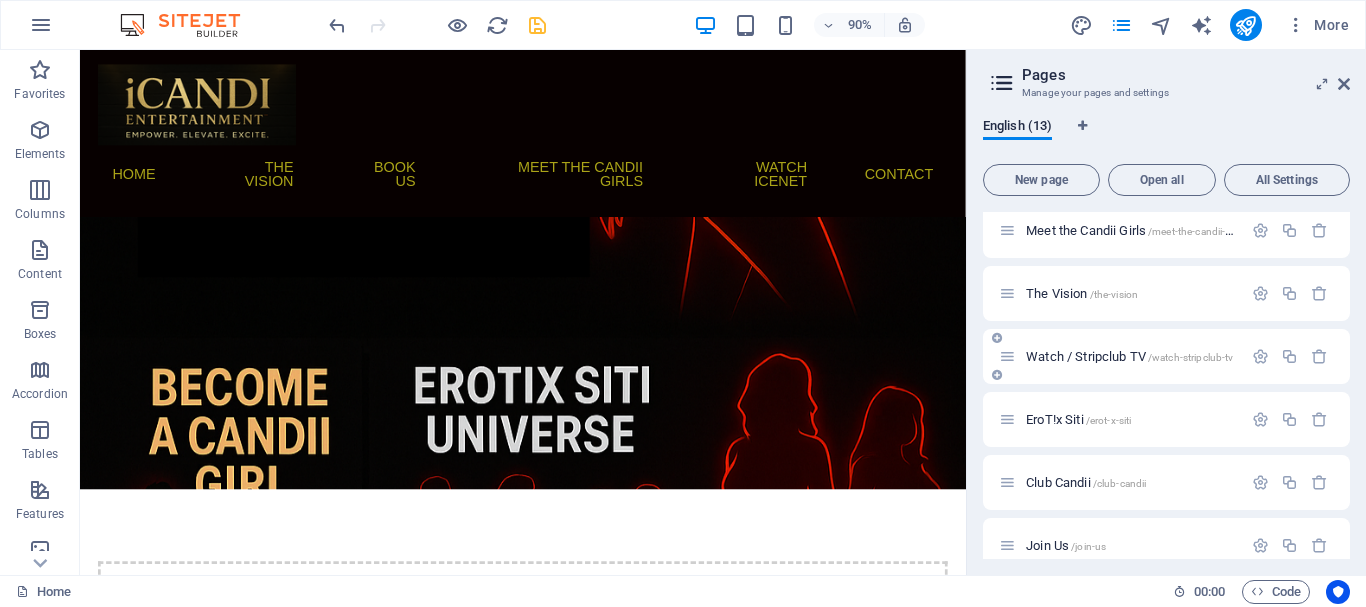 scroll, scrollTop: 0, scrollLeft: 0, axis: both 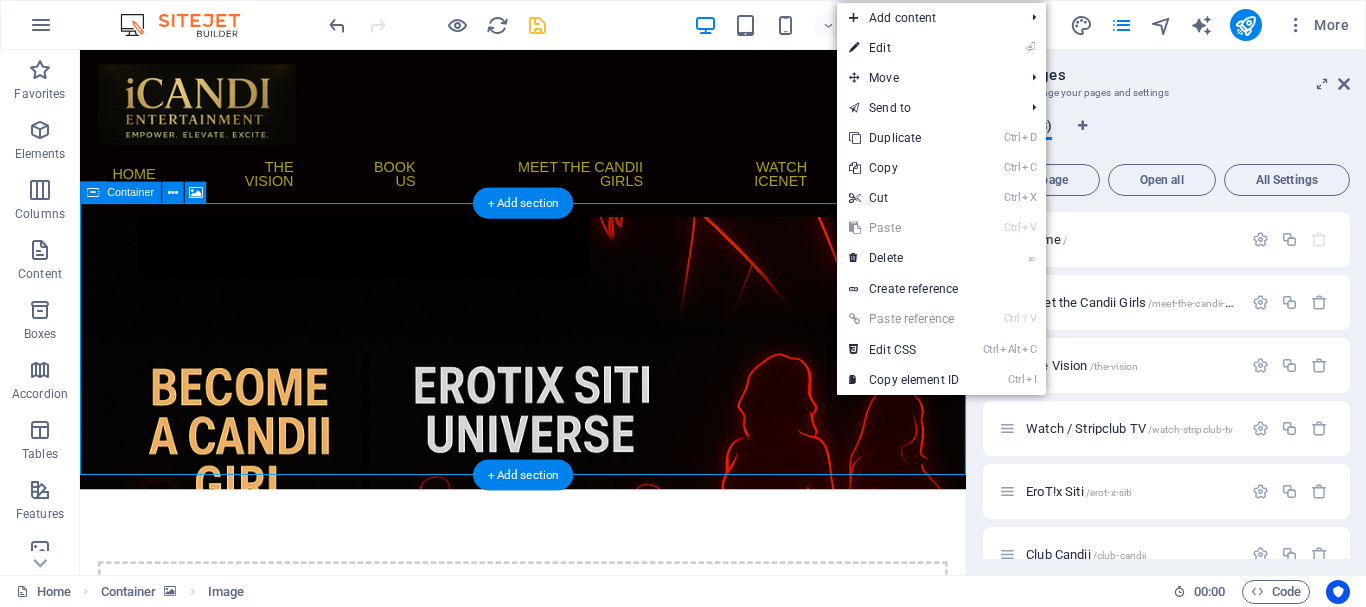 click on "Drop content here or  Add elements  Paste clipboard" at bounding box center [572, 689] 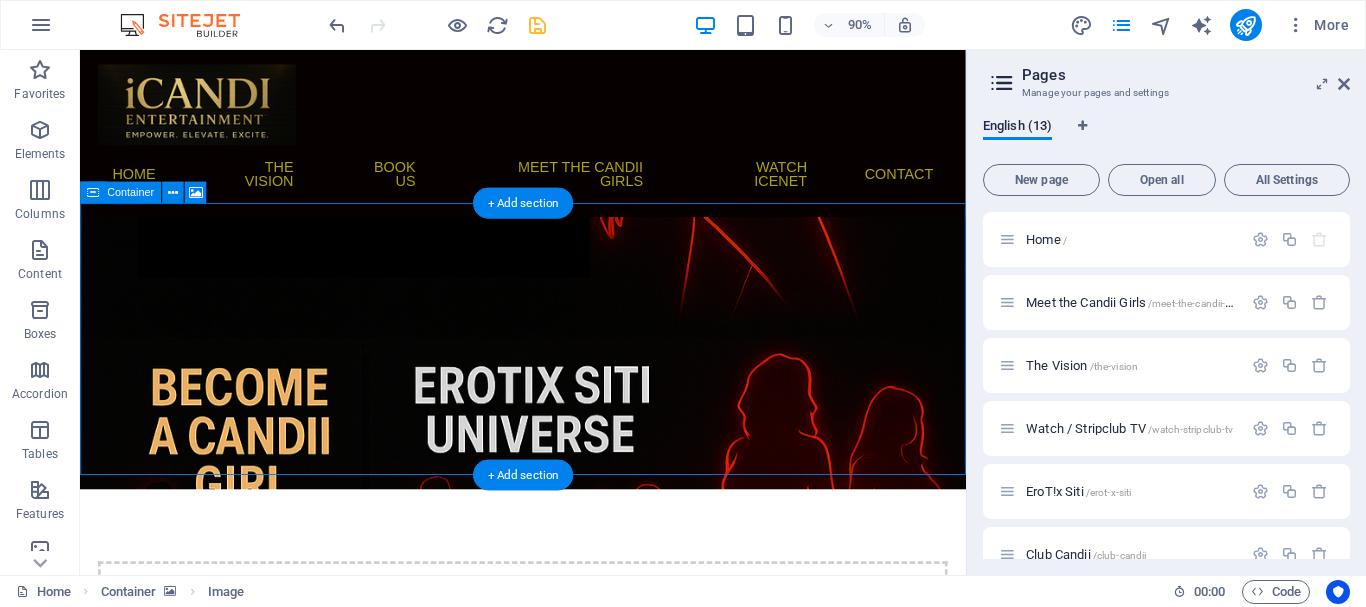 click on "Drop content here or  Add elements  Paste clipboard" at bounding box center [572, 689] 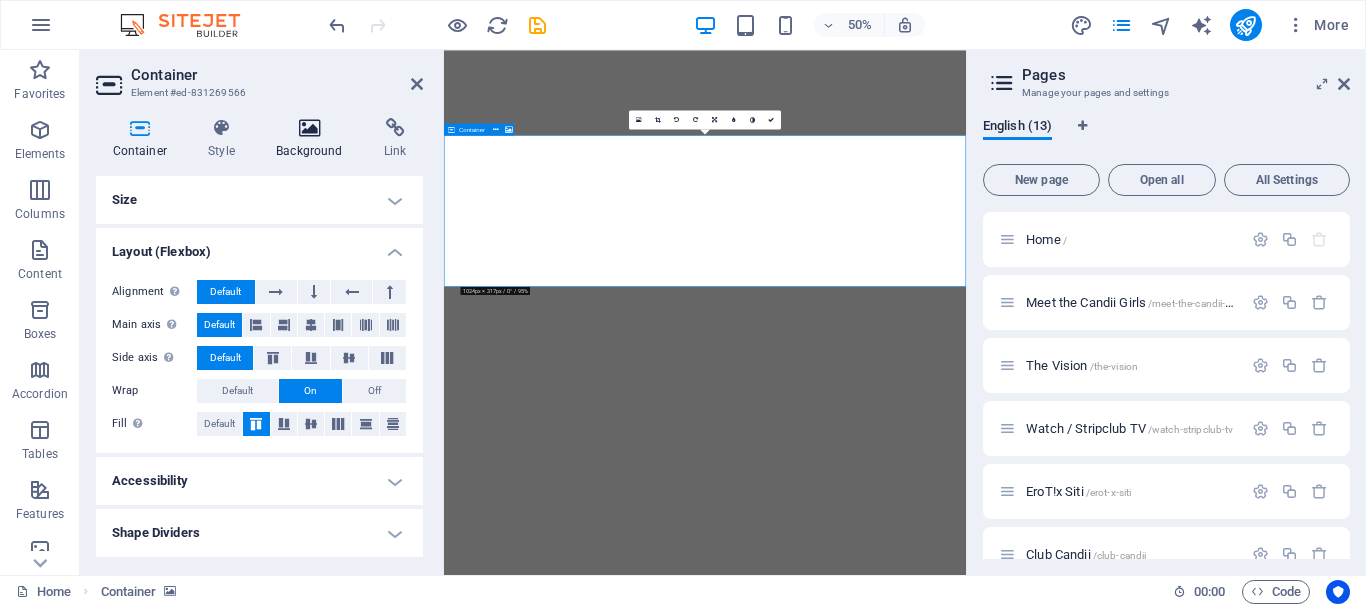 scroll, scrollTop: 0, scrollLeft: 0, axis: both 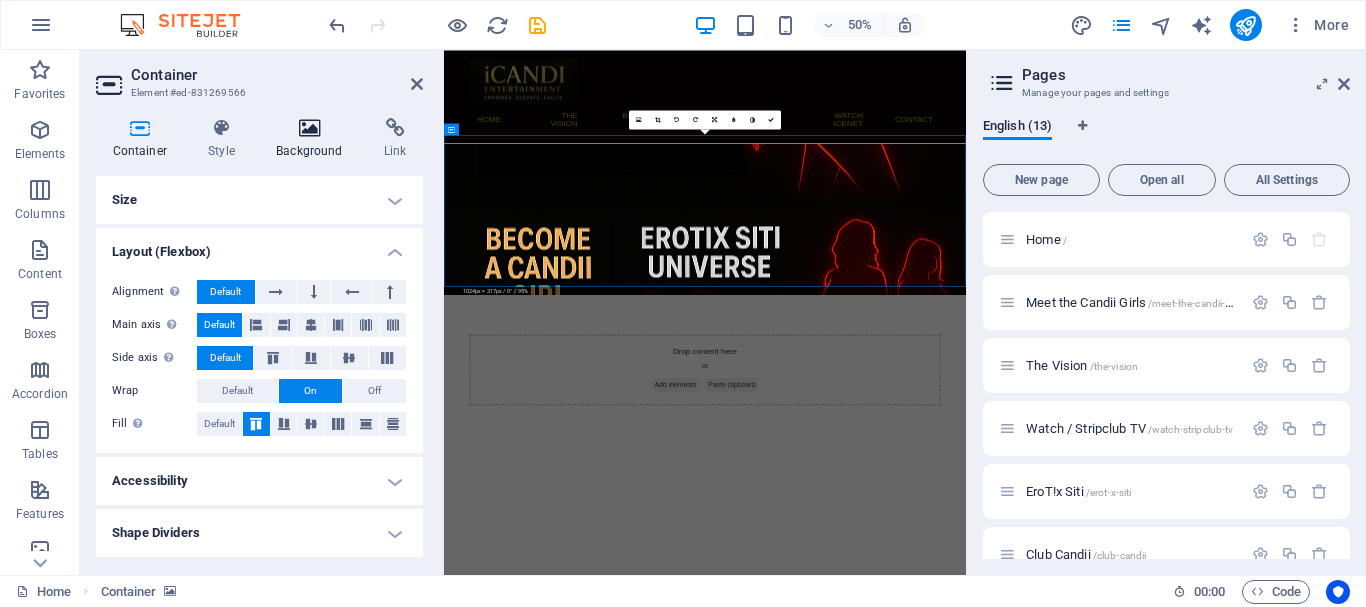 click on "Background" at bounding box center [314, 139] 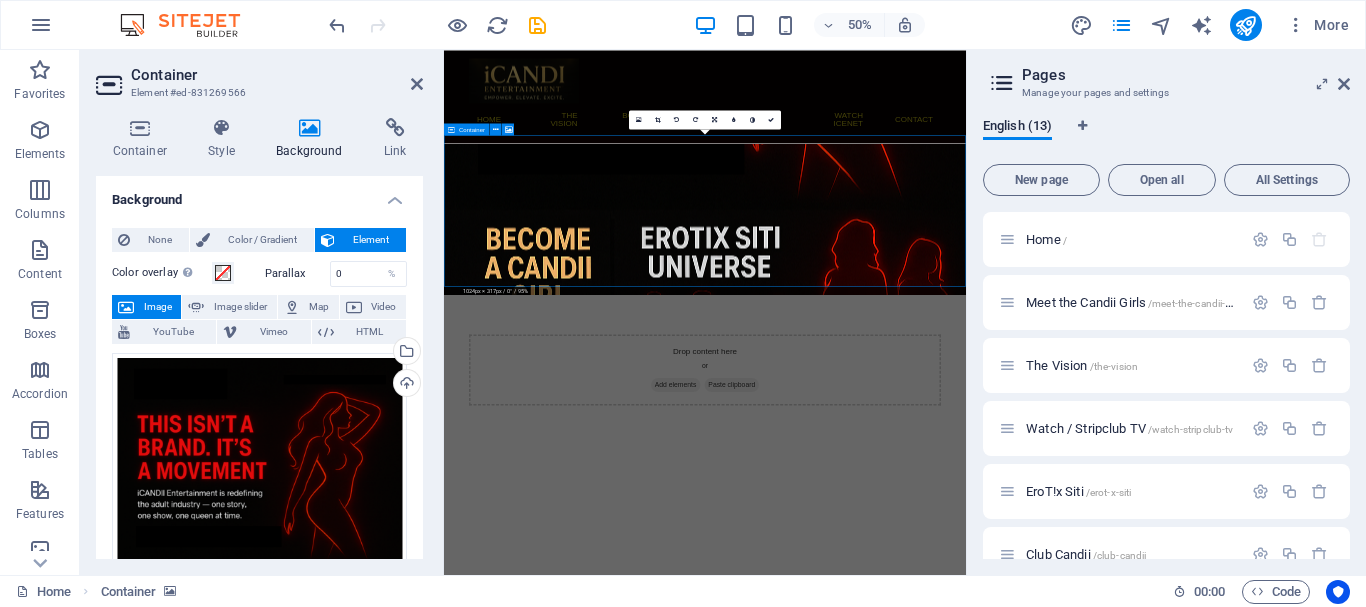click at bounding box center (966, 387) 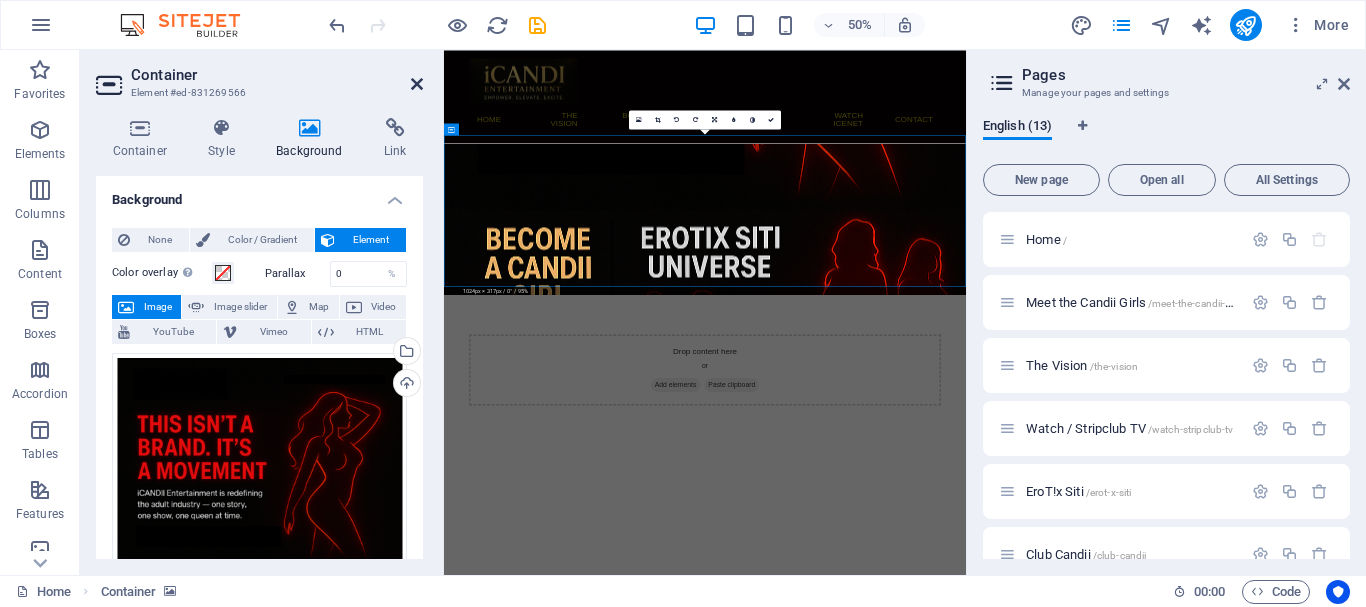 click at bounding box center (417, 84) 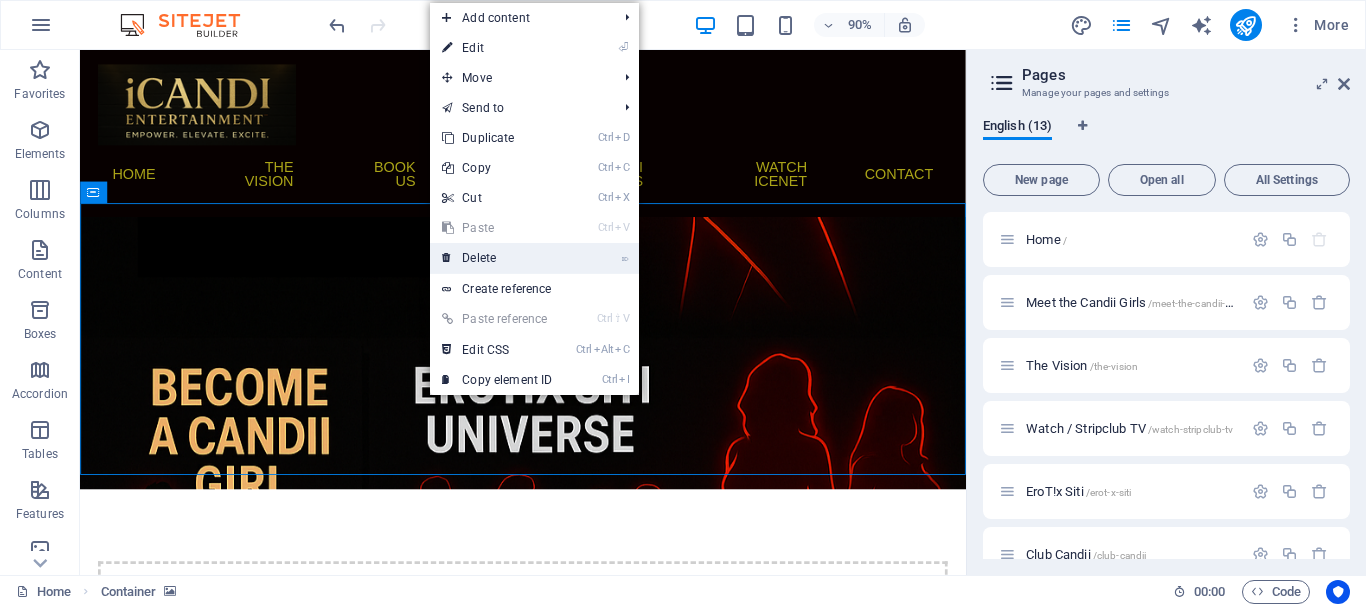 click on "⌦  Delete" at bounding box center [497, 258] 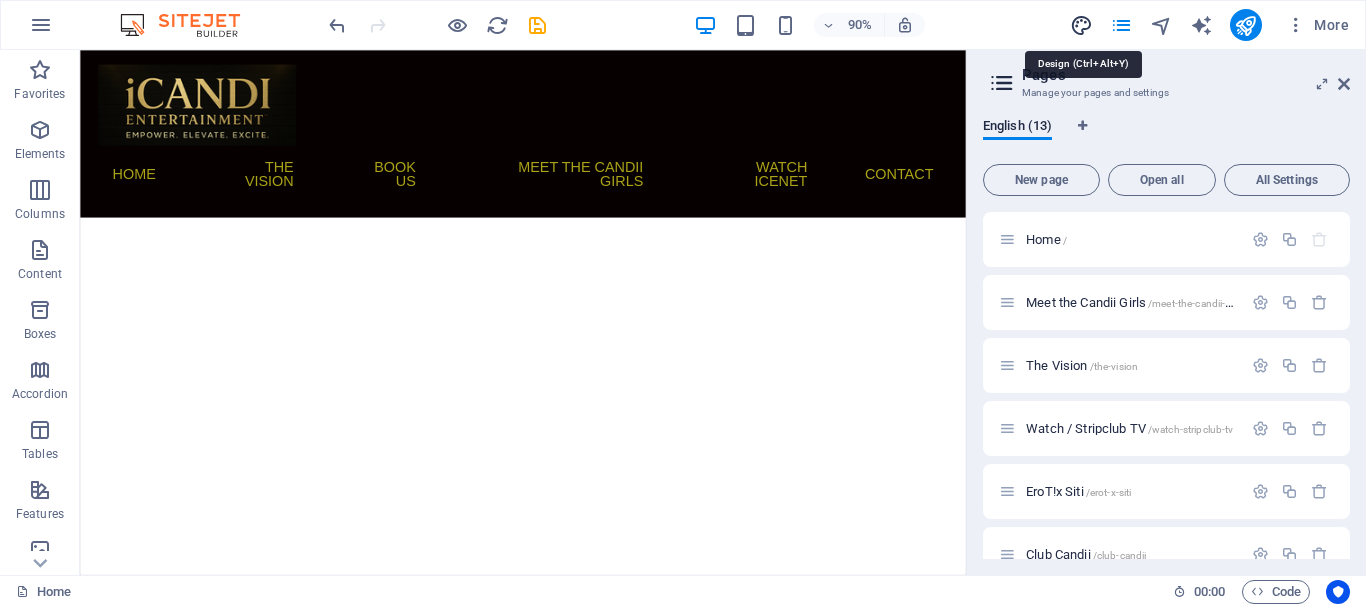 click at bounding box center [1081, 25] 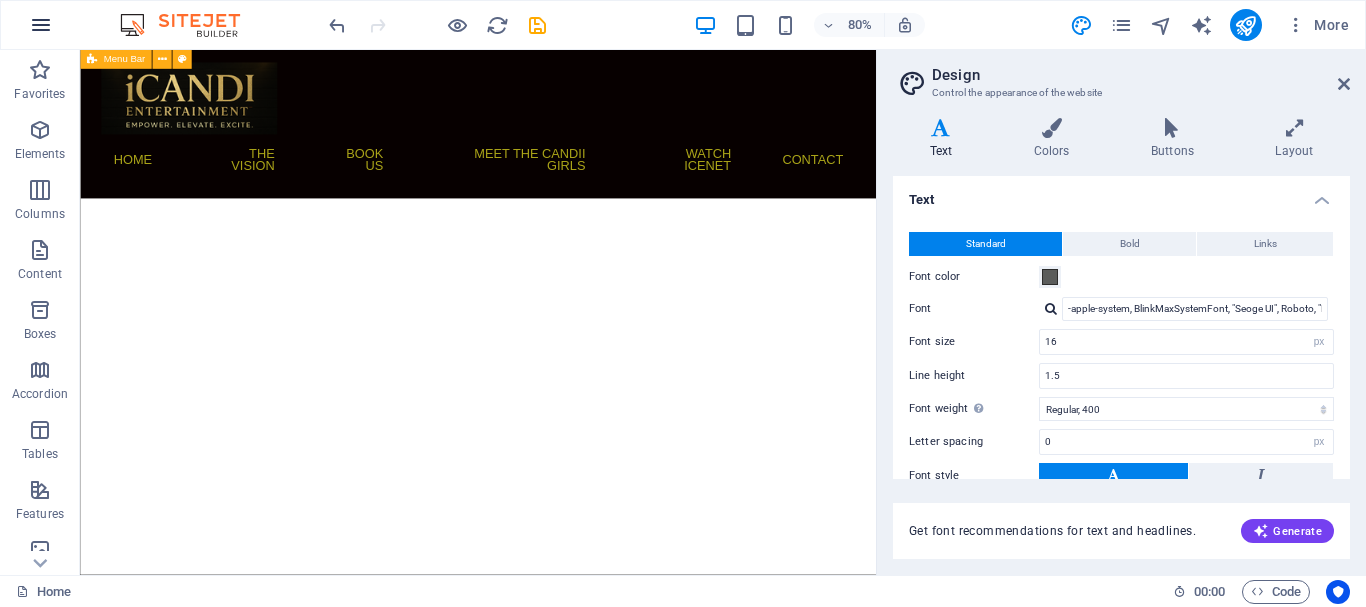 click at bounding box center [41, 25] 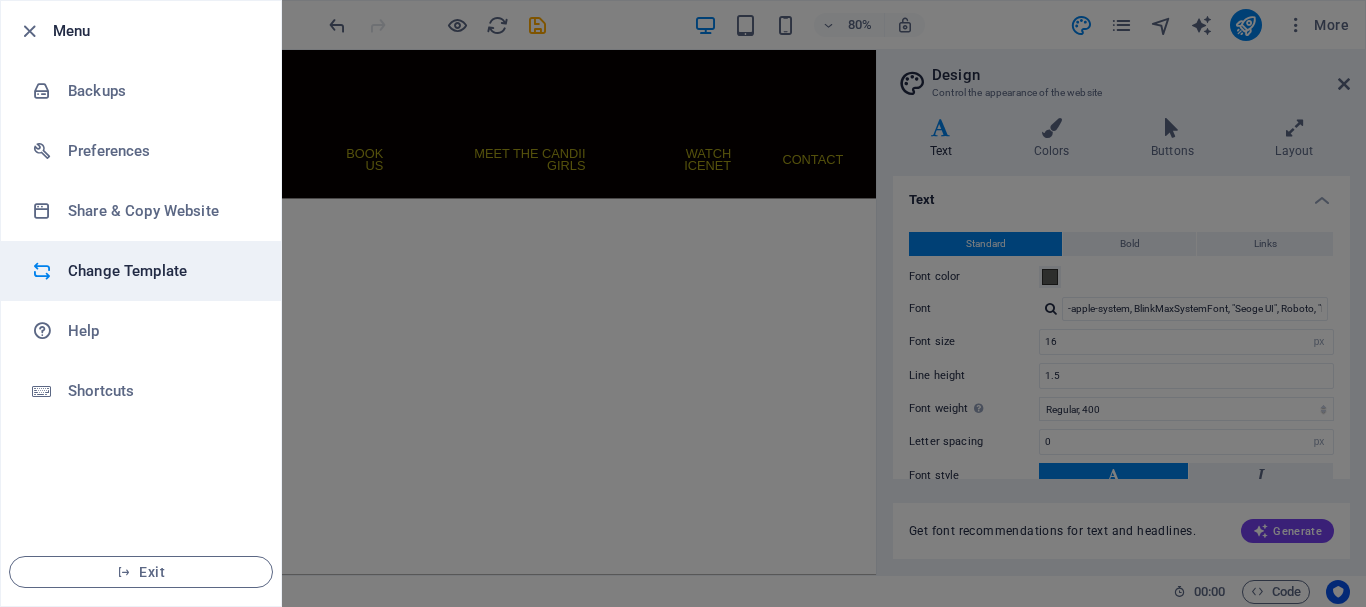 click on "Change Template" at bounding box center [160, 271] 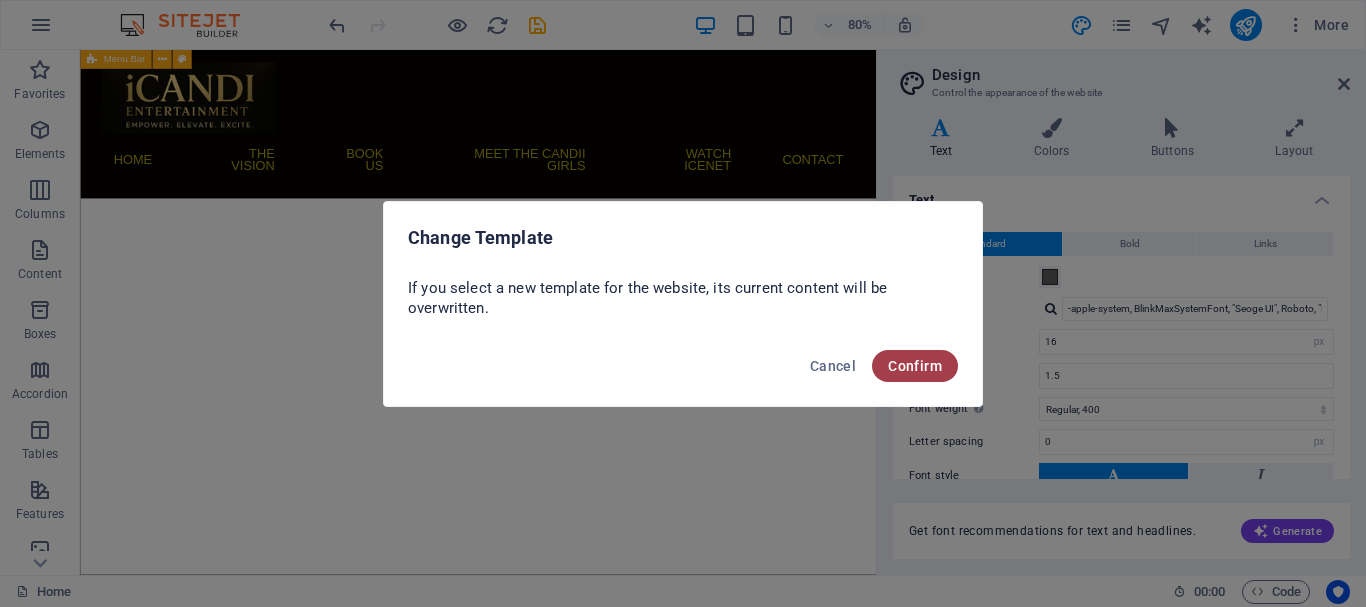 click on "Confirm" at bounding box center [915, 366] 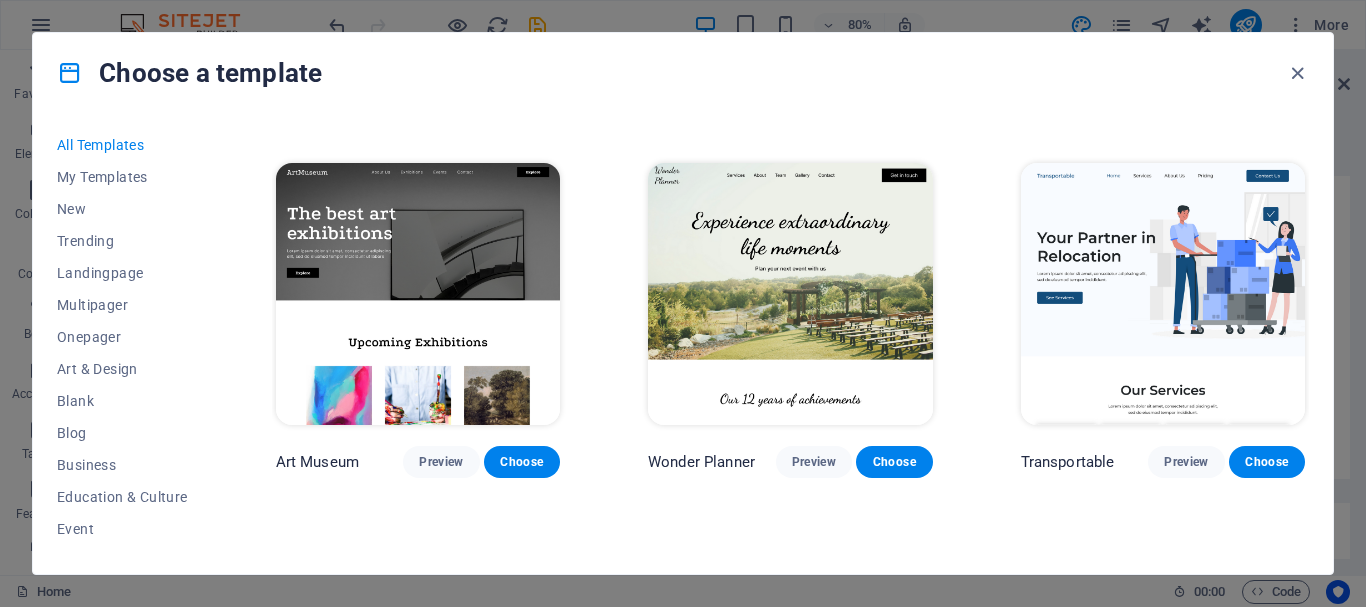 scroll, scrollTop: 400, scrollLeft: 0, axis: vertical 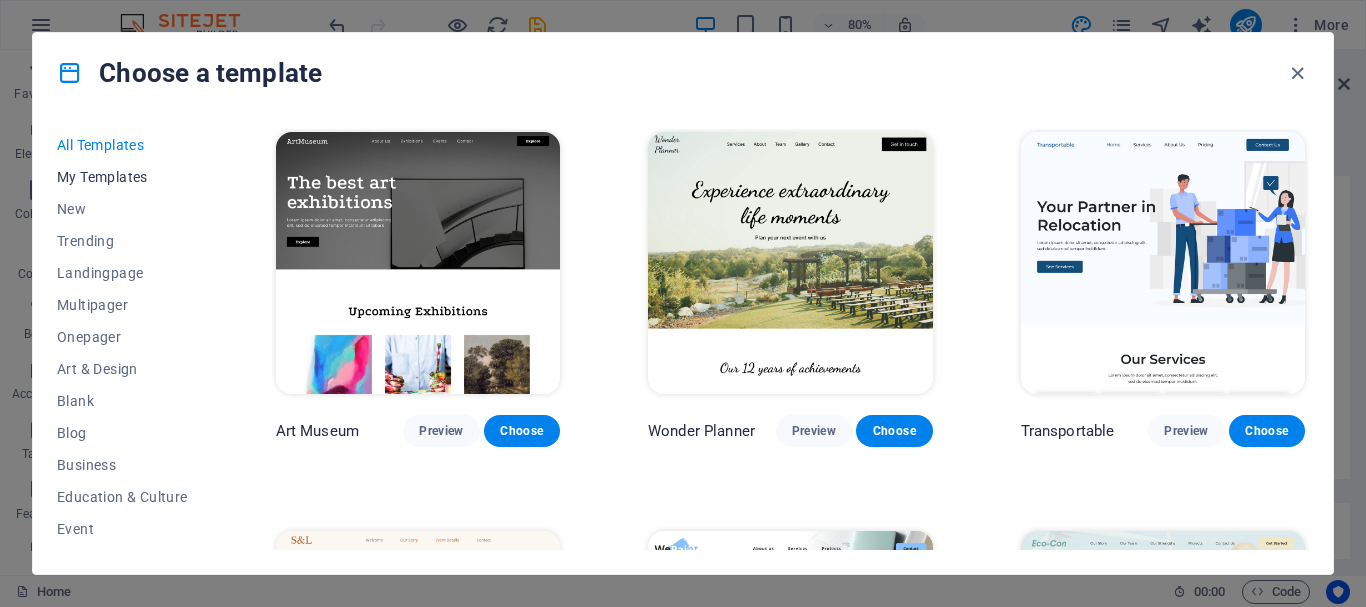 click on "My Templates" at bounding box center (122, 177) 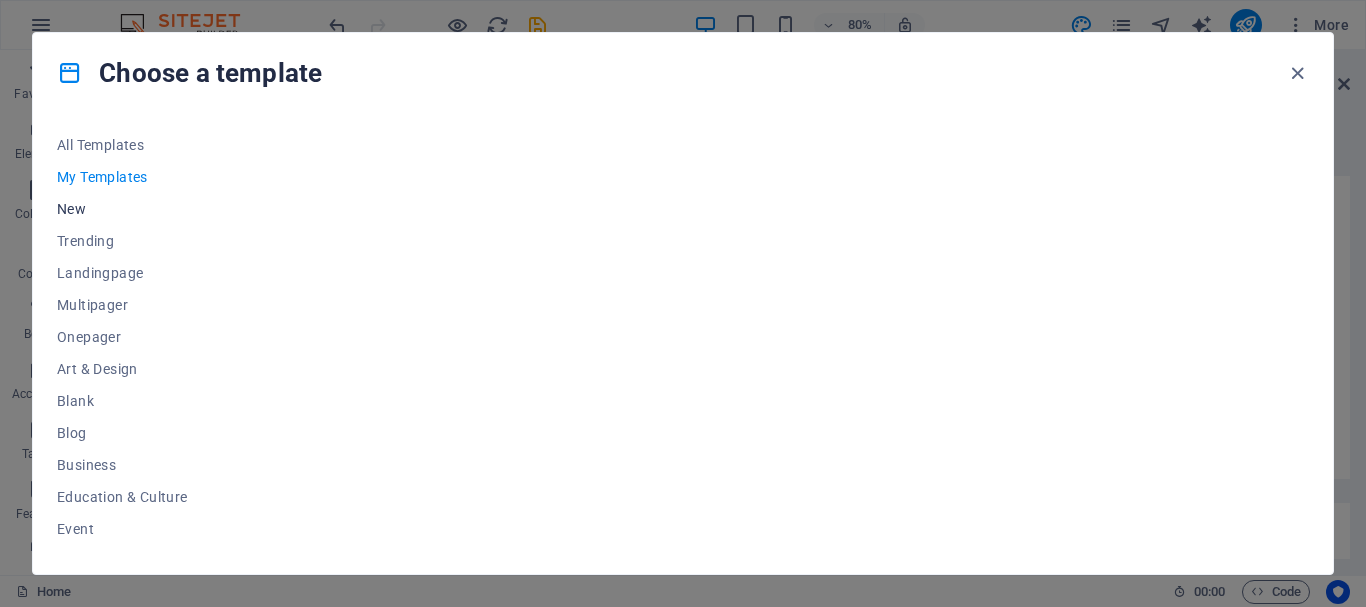 click on "New" at bounding box center [122, 209] 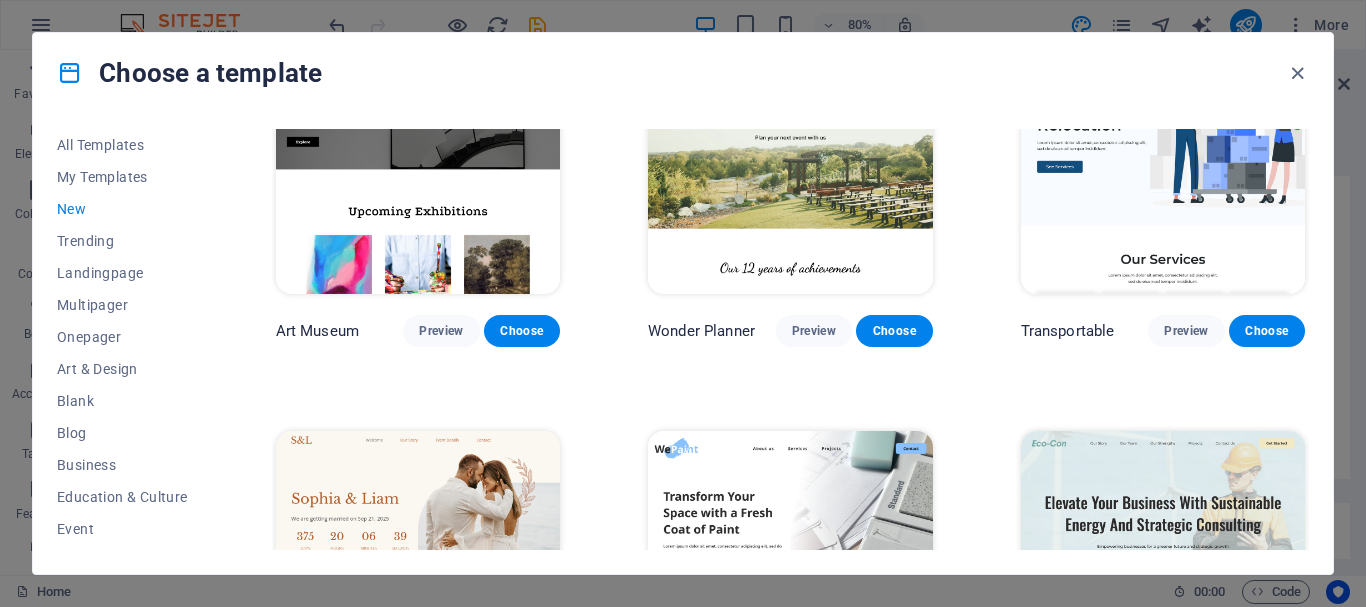 scroll, scrollTop: 400, scrollLeft: 0, axis: vertical 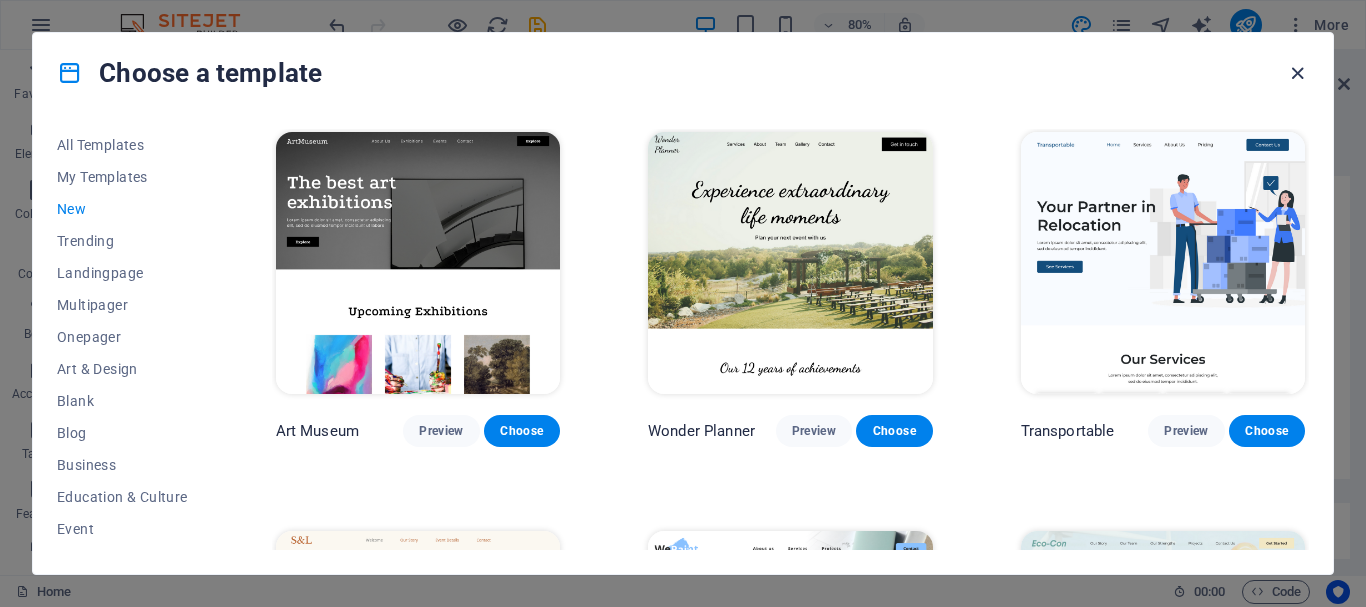 click at bounding box center [1297, 73] 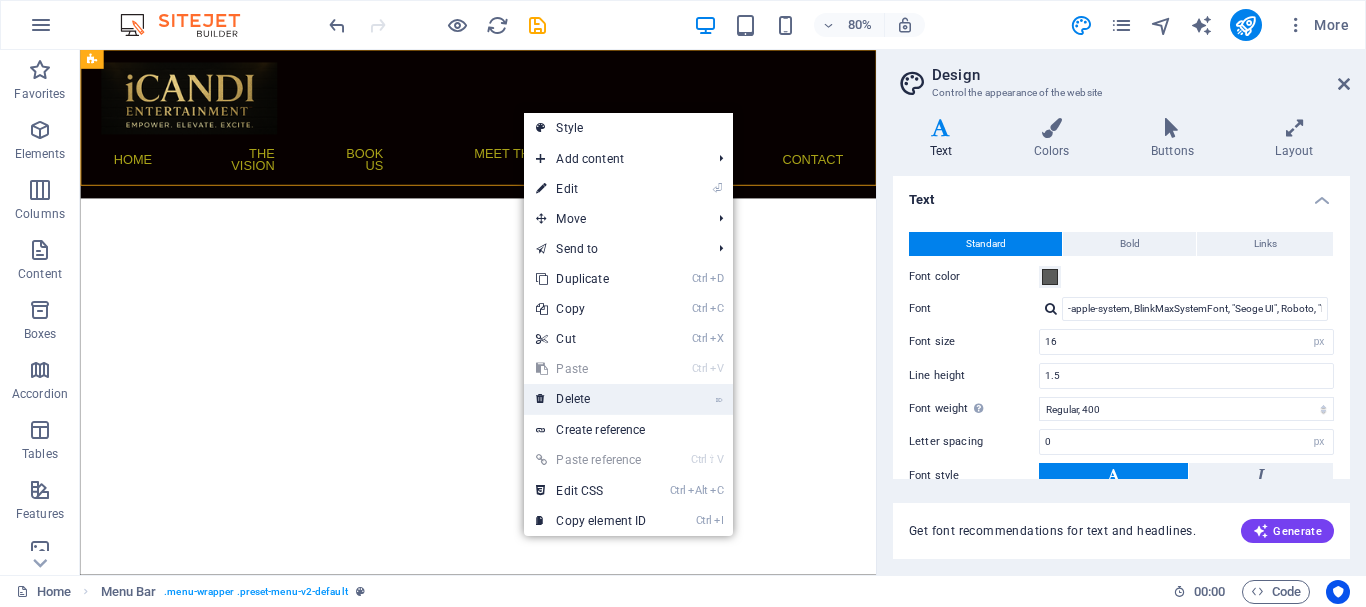click on "⌦  Delete" at bounding box center [591, 399] 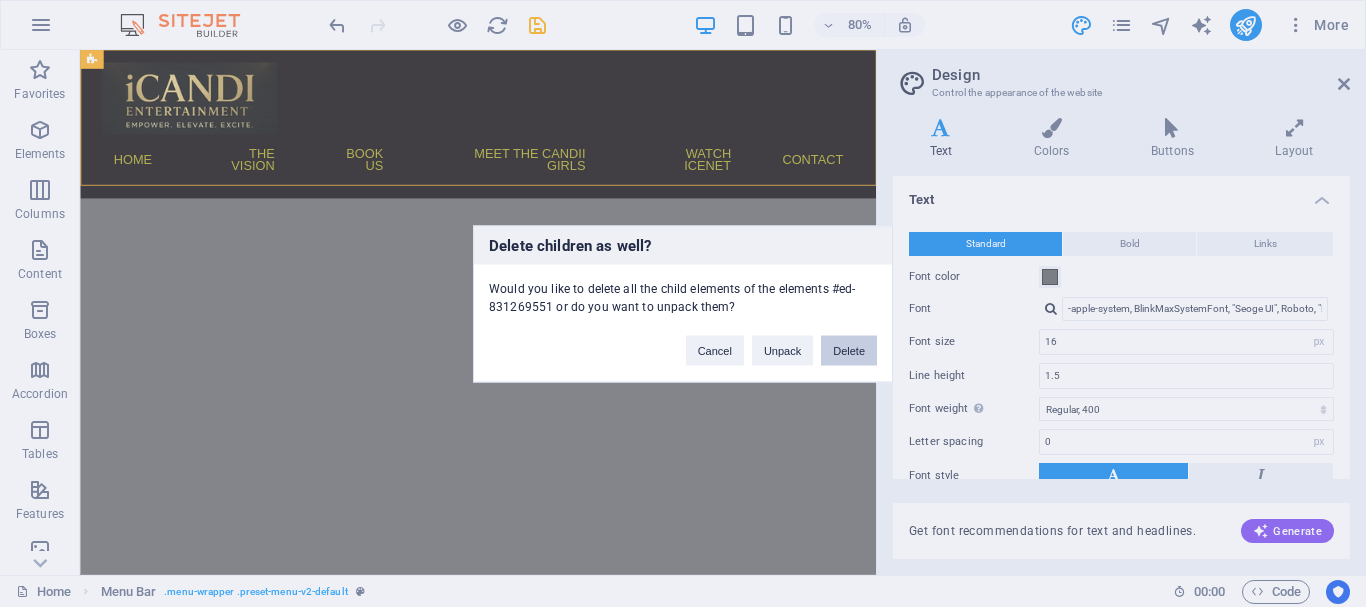 click on "Delete" at bounding box center (849, 350) 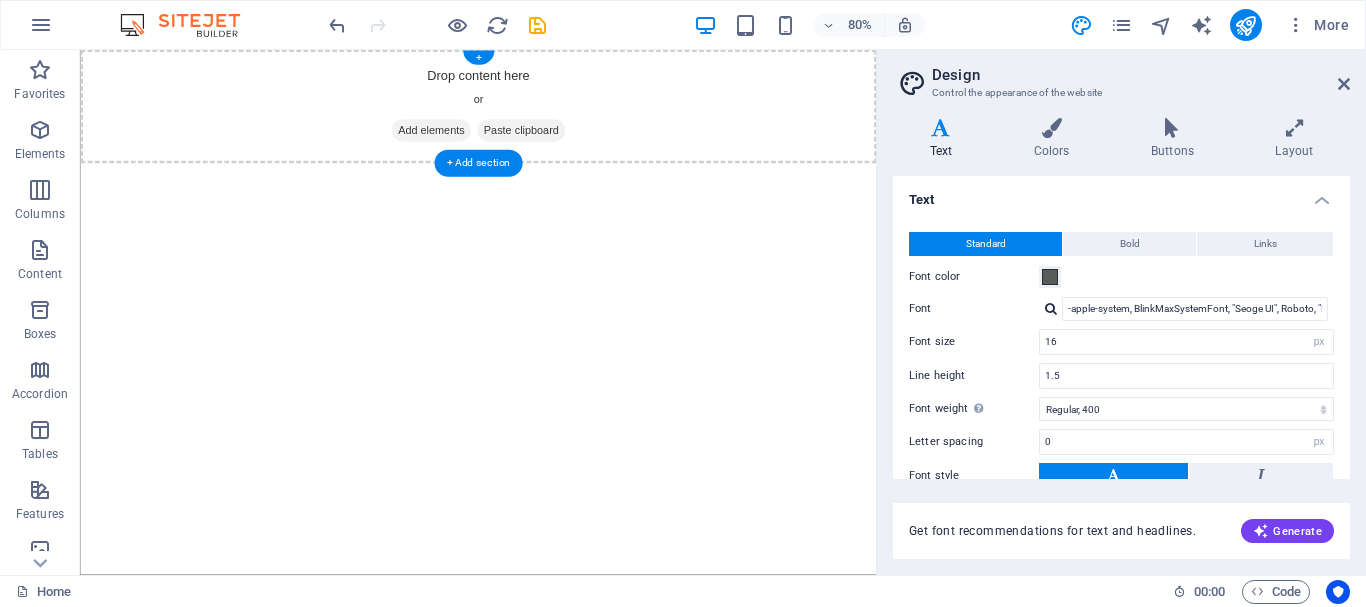 click on "Add elements" at bounding box center [518, 151] 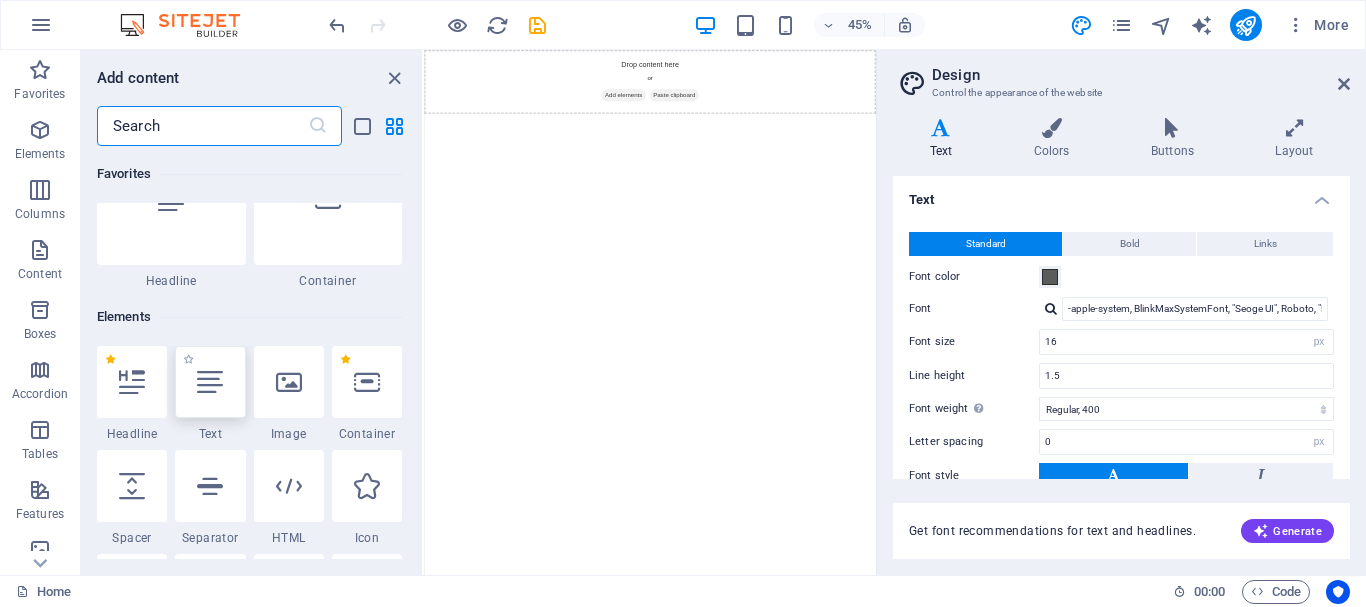 scroll, scrollTop: 100, scrollLeft: 0, axis: vertical 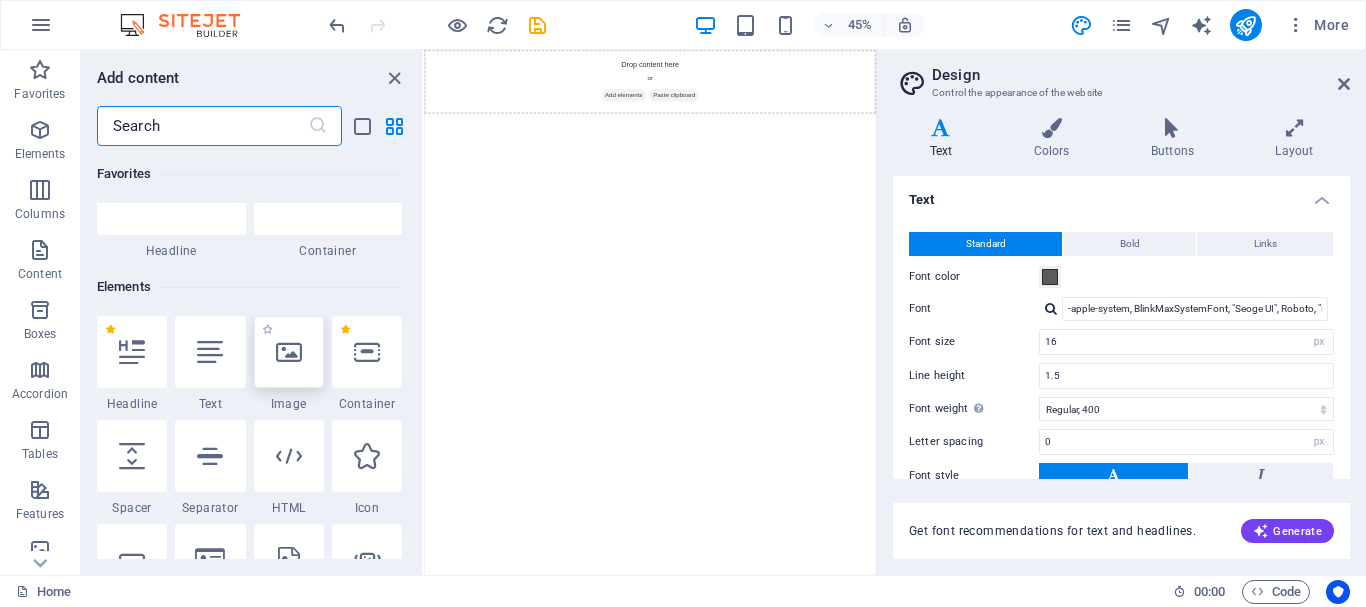 click at bounding box center (289, 352) 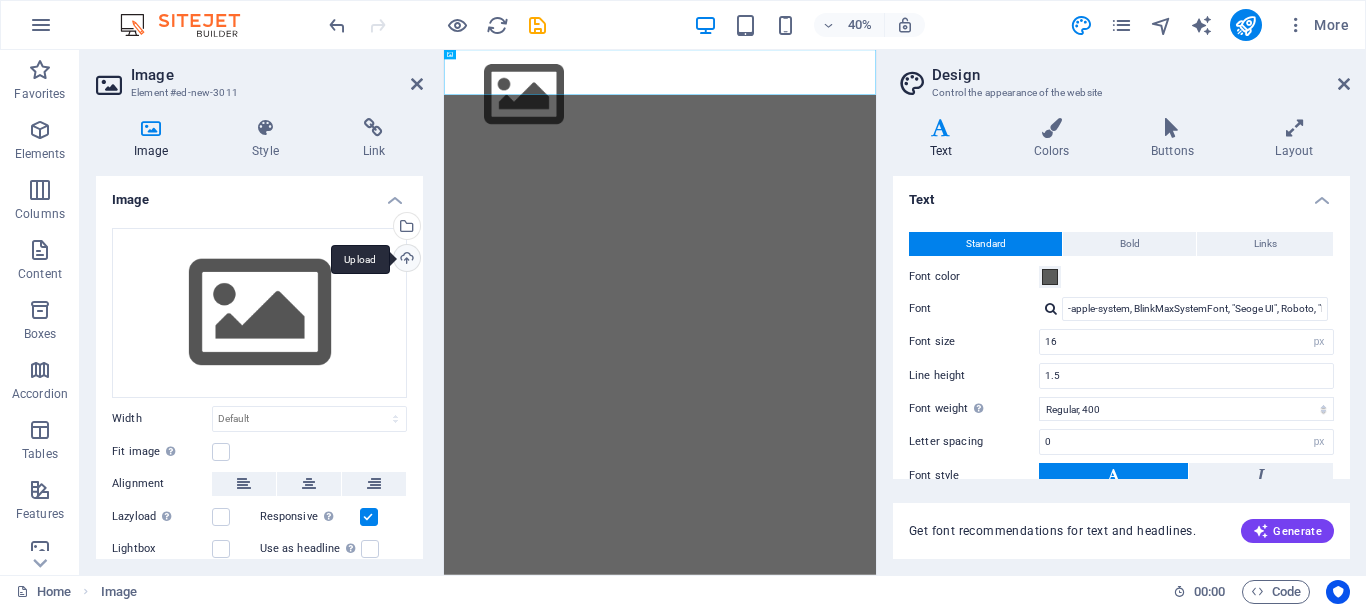 click on "Upload" at bounding box center [405, 260] 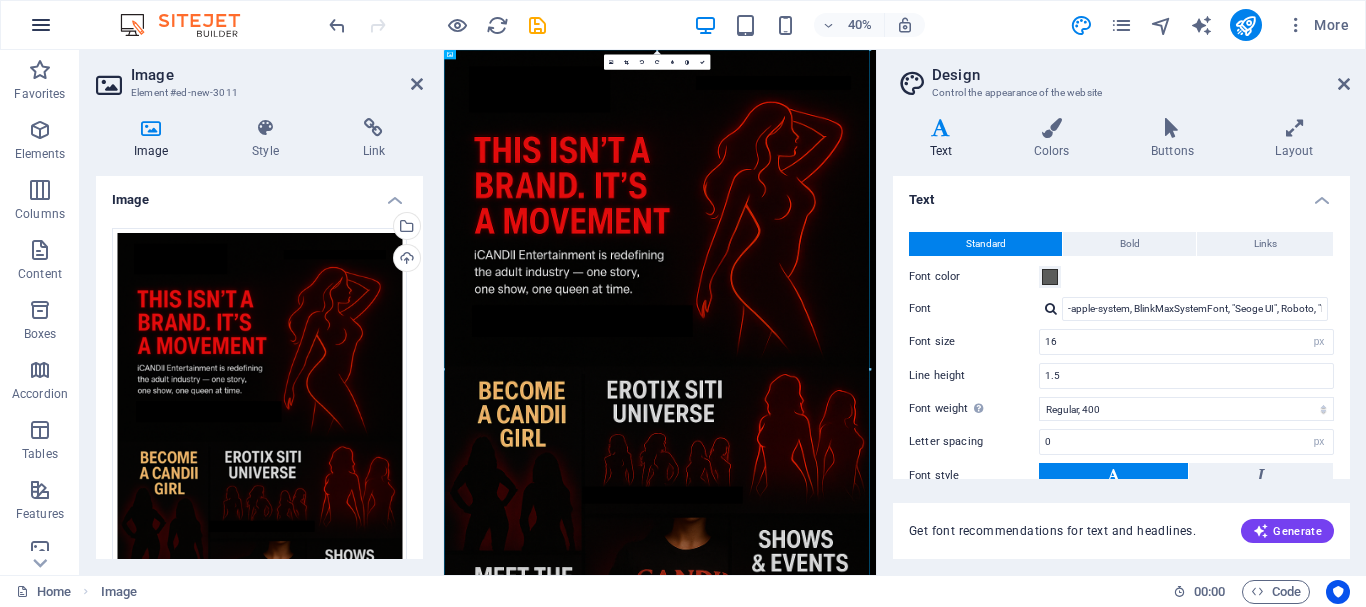 click at bounding box center [41, 25] 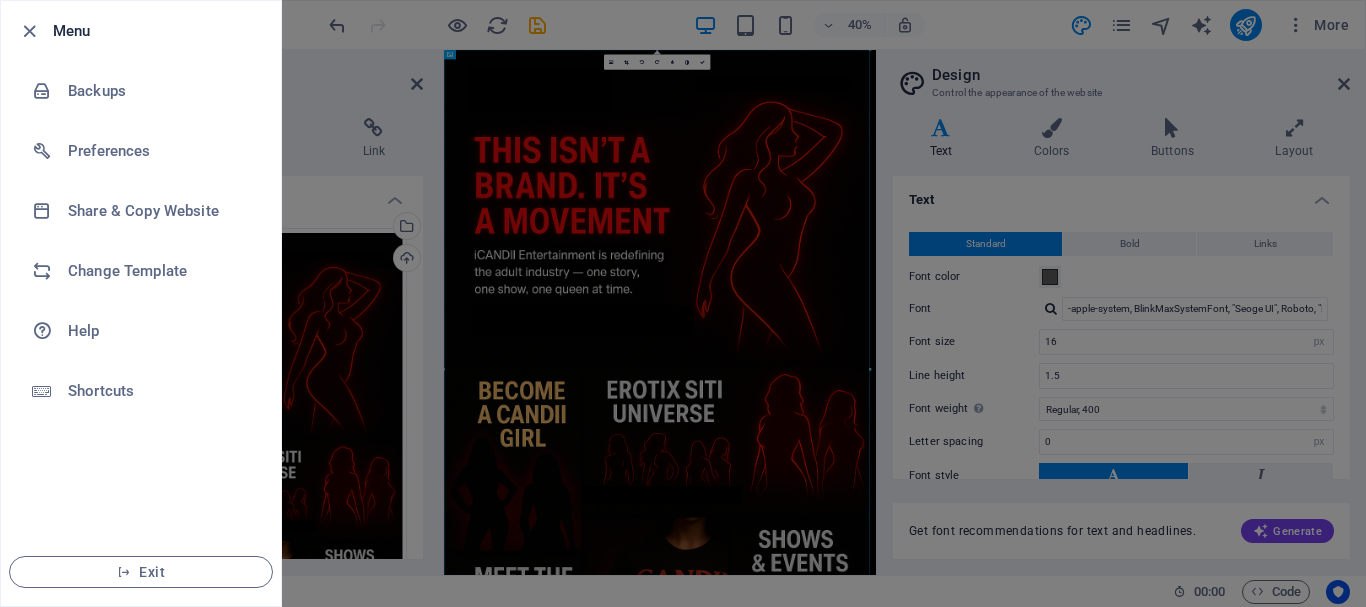 click at bounding box center (683, 303) 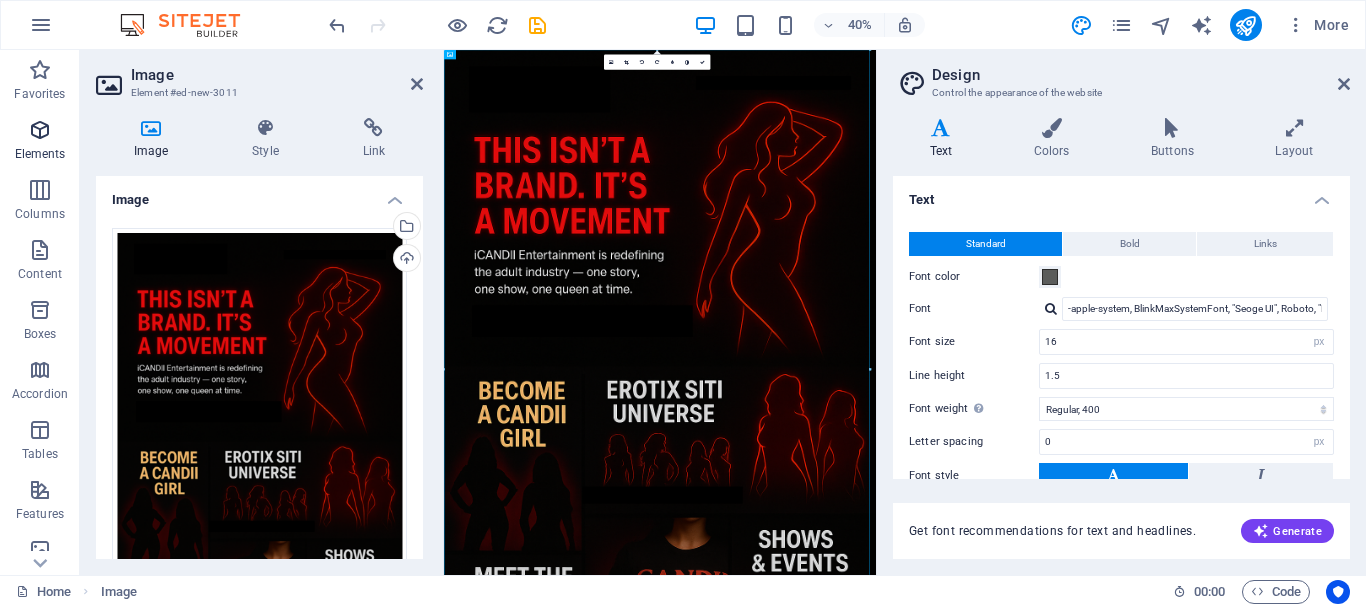click at bounding box center (40, 130) 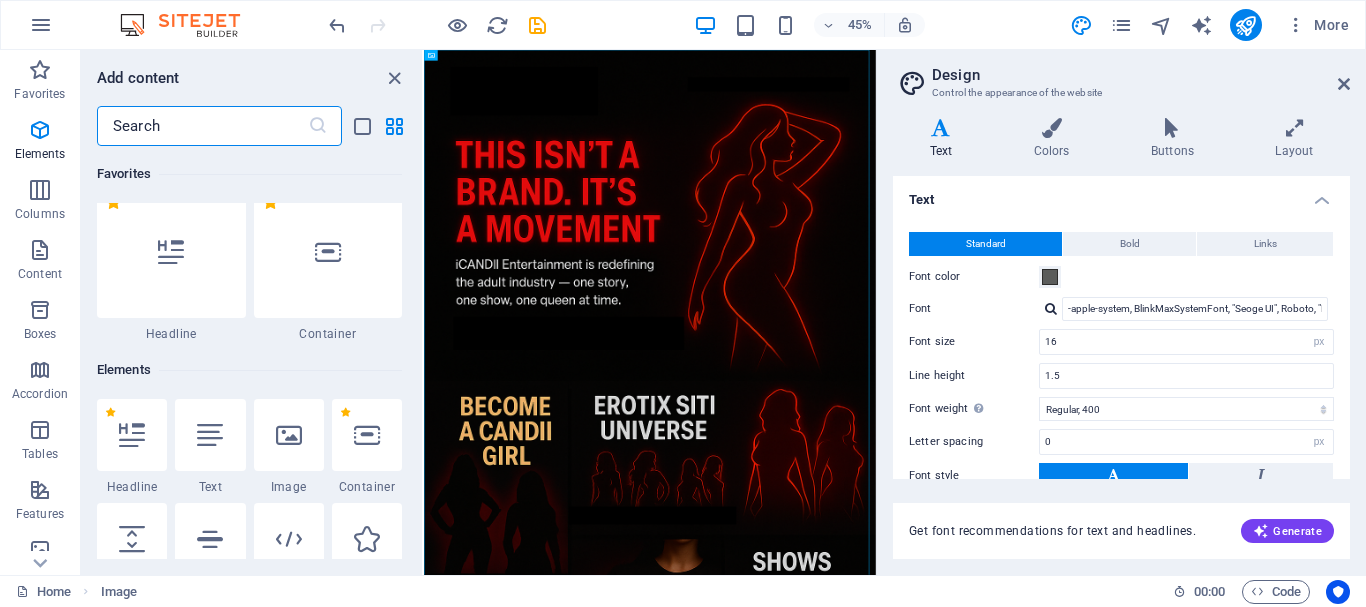 scroll, scrollTop: 213, scrollLeft: 0, axis: vertical 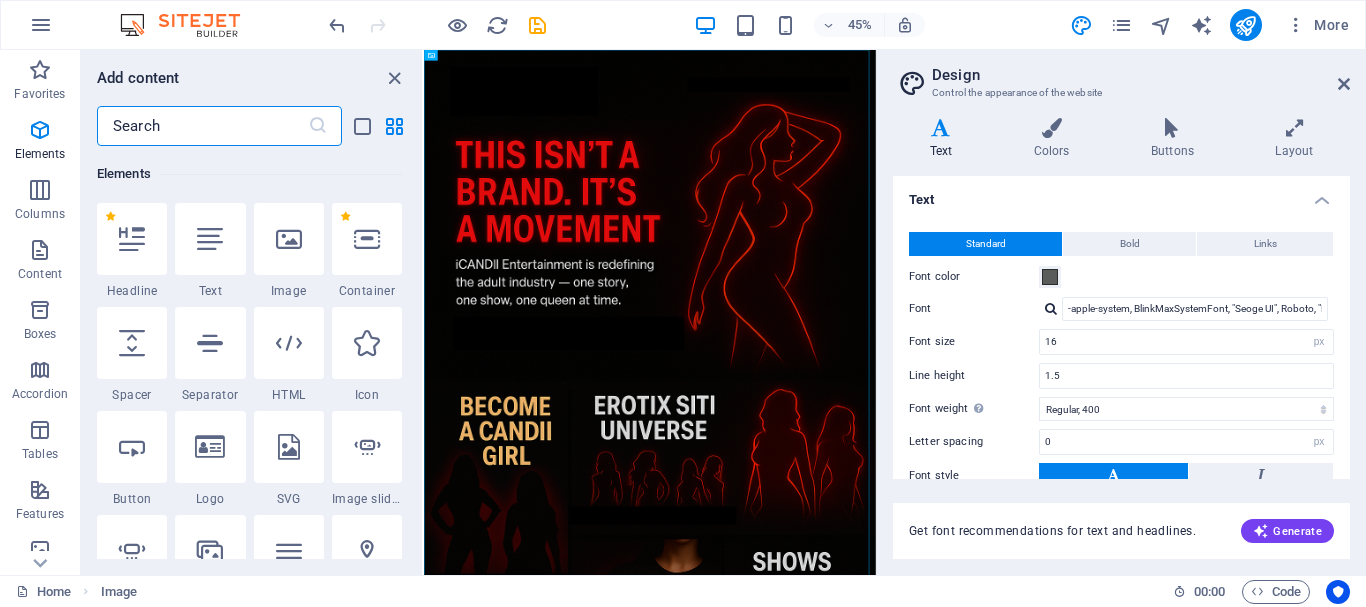 click at bounding box center (202, 126) 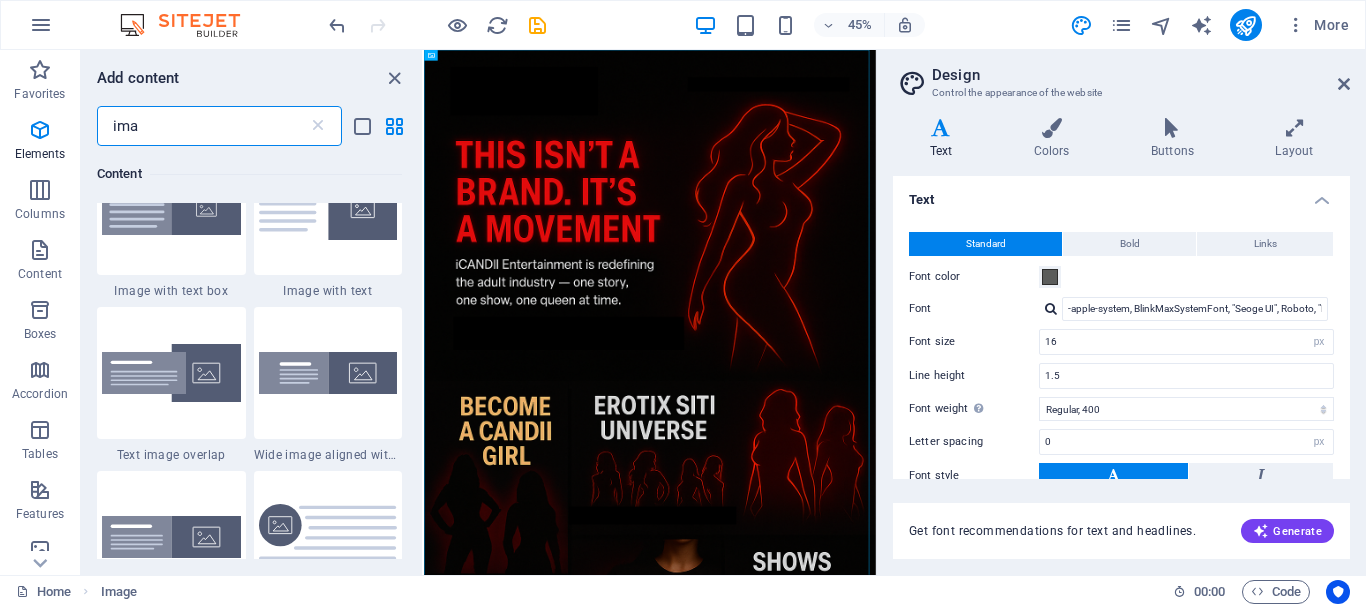 scroll, scrollTop: 0, scrollLeft: 0, axis: both 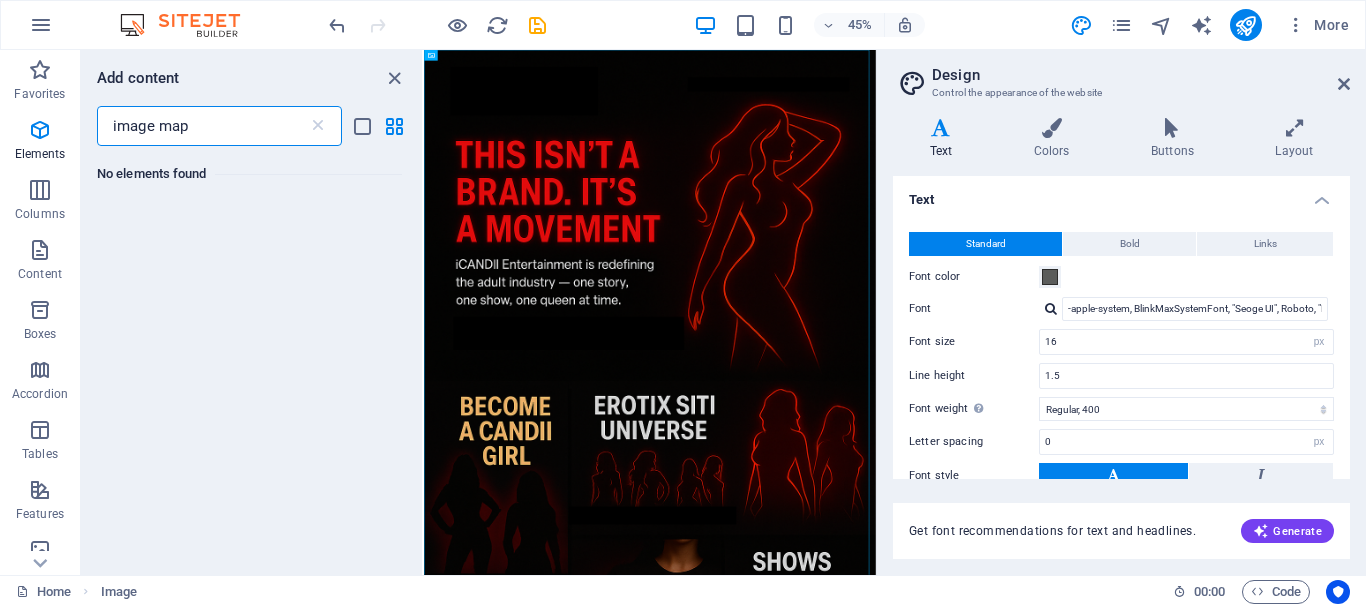 click on "image map" at bounding box center (202, 126) 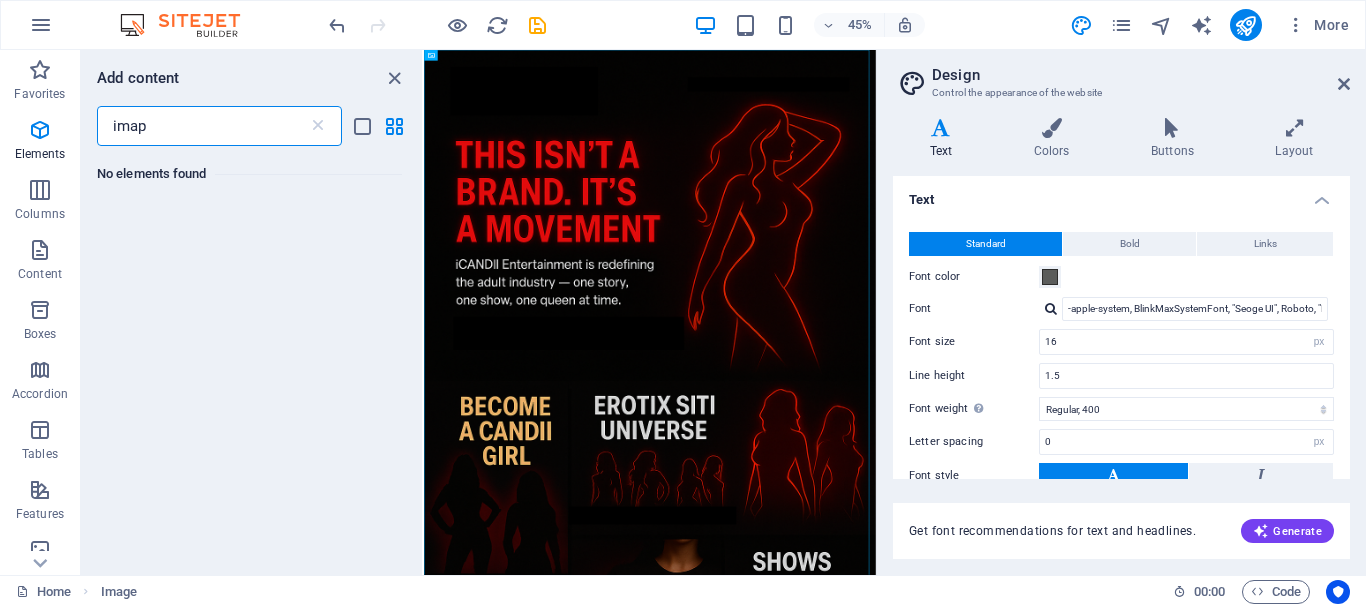 type on "map" 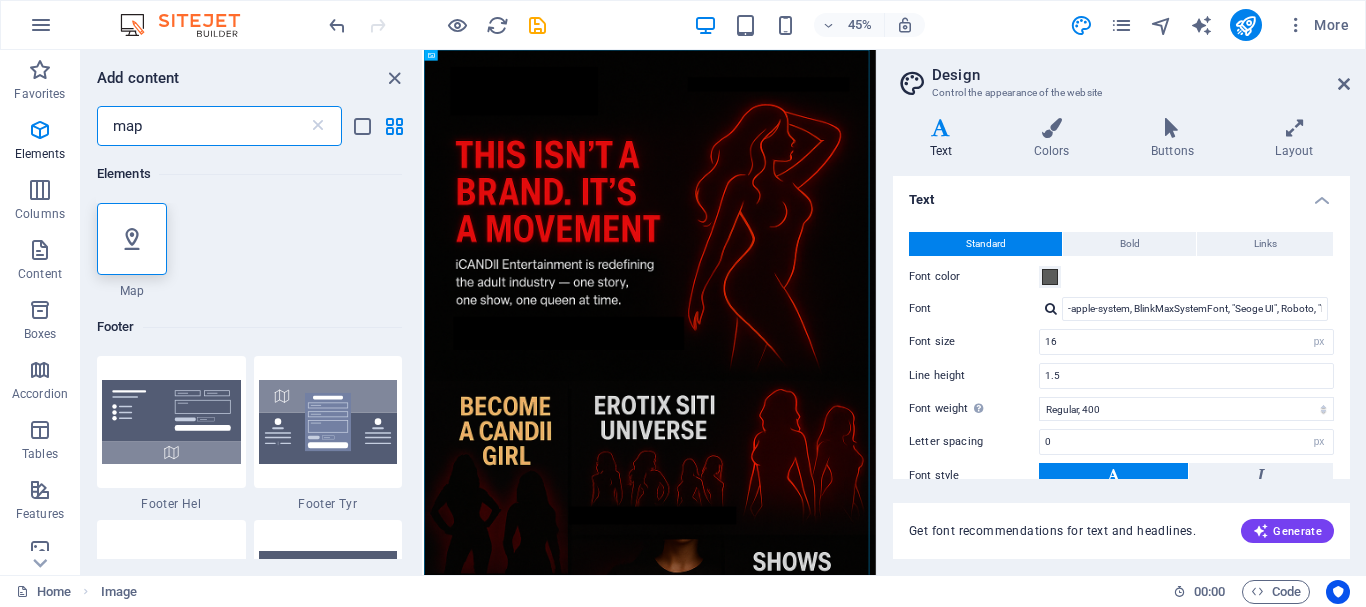 select on "1" 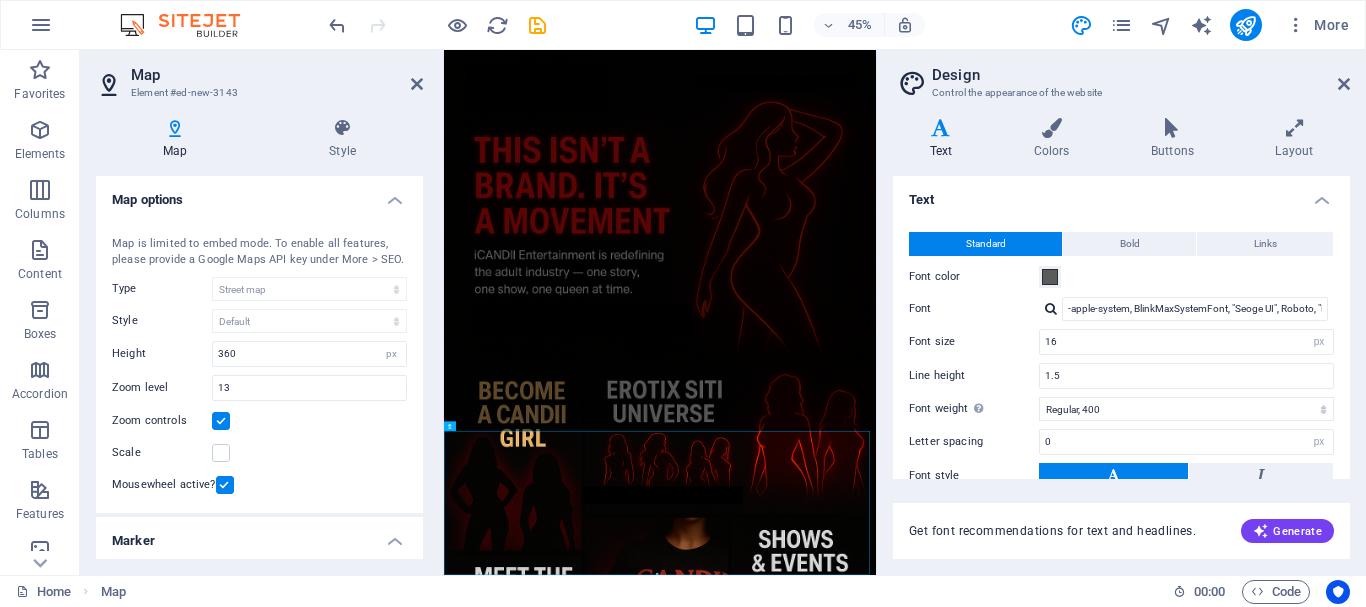 scroll, scrollTop: 645, scrollLeft: 0, axis: vertical 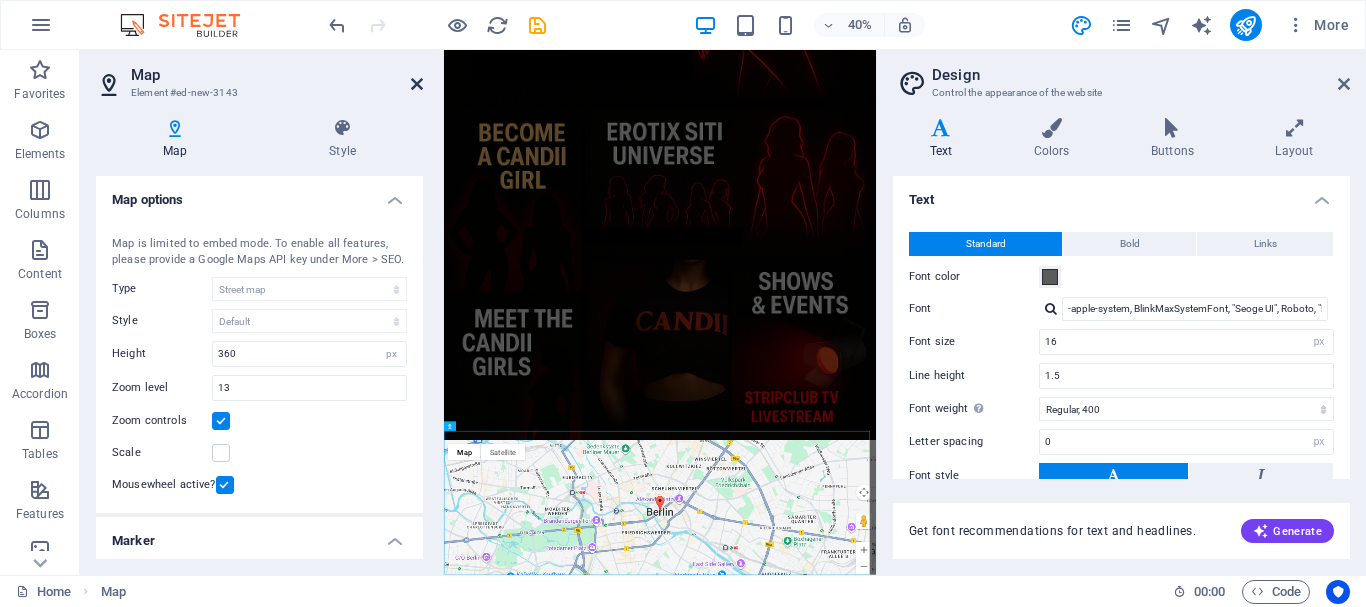 click at bounding box center (417, 84) 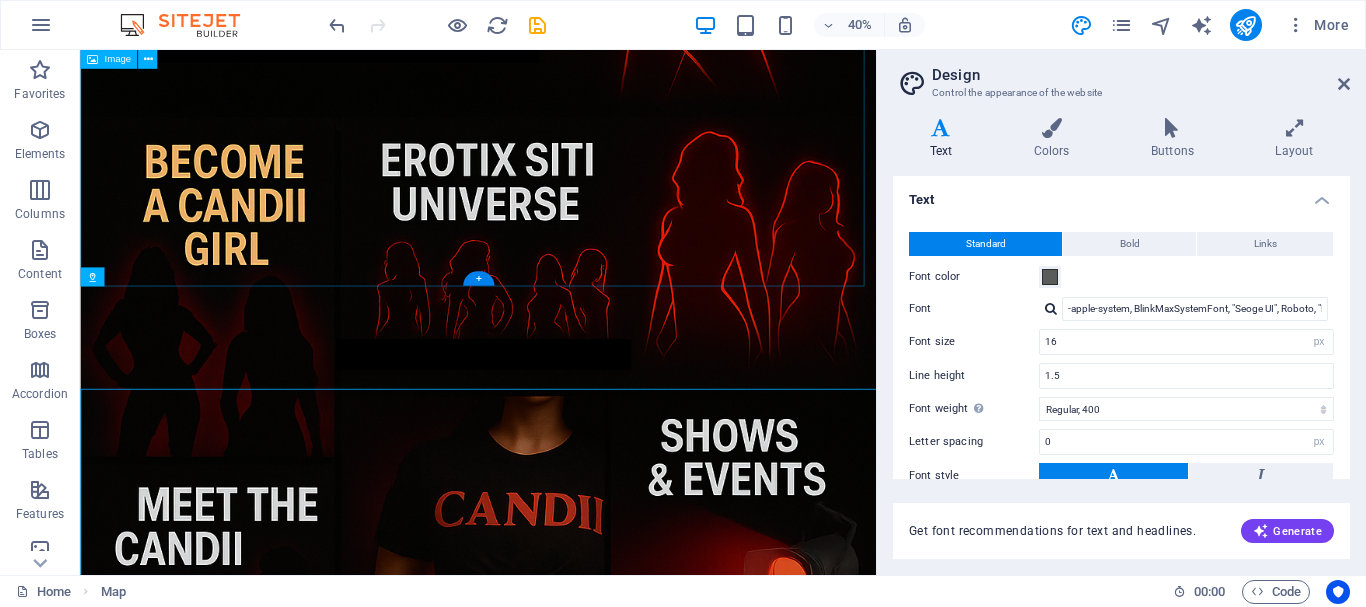 scroll, scrollTop: 1174, scrollLeft: 0, axis: vertical 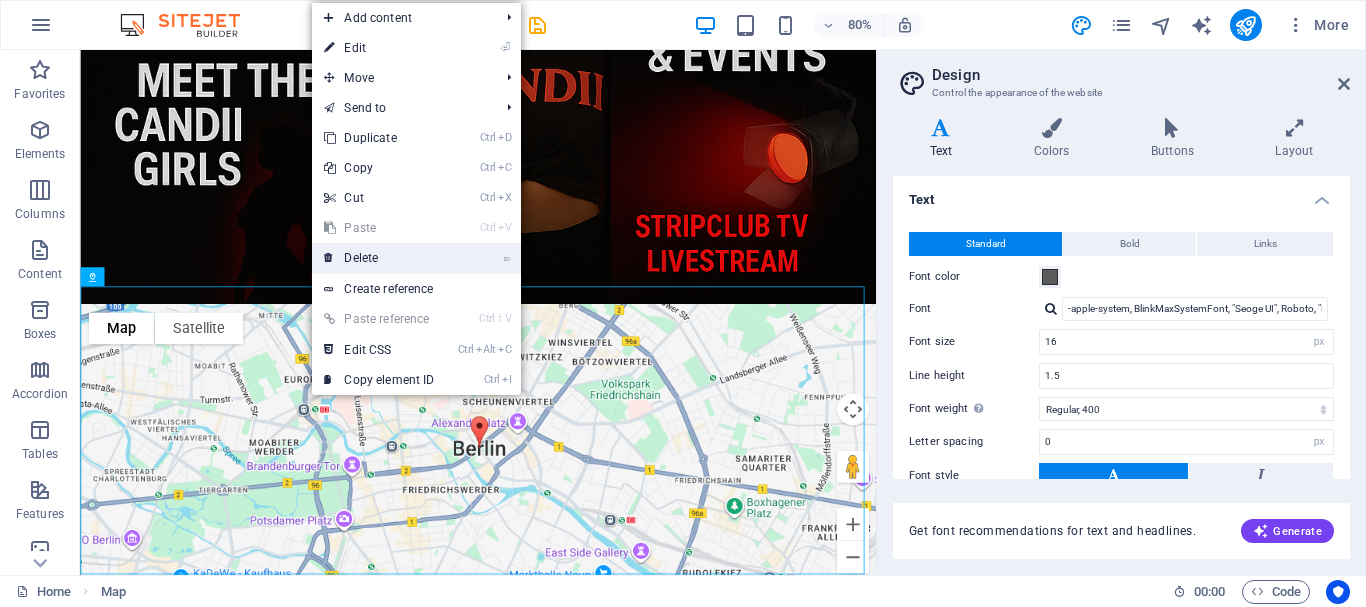 click on "⌦  Delete" at bounding box center (379, 258) 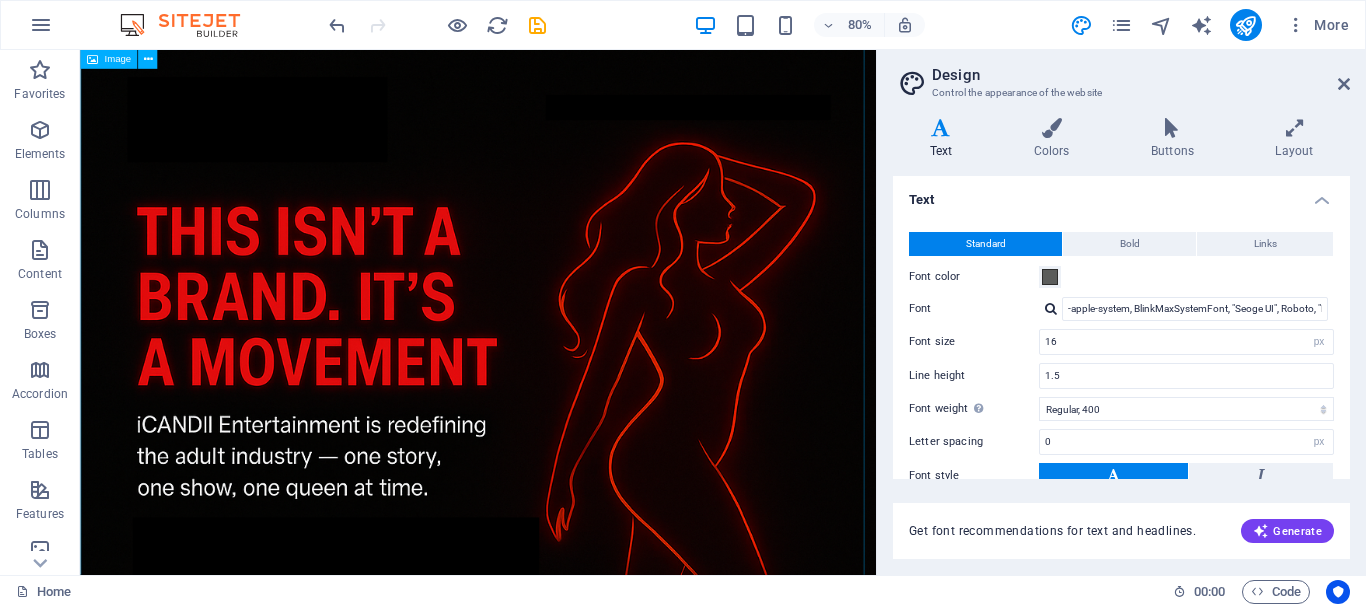 scroll, scrollTop: 0, scrollLeft: 0, axis: both 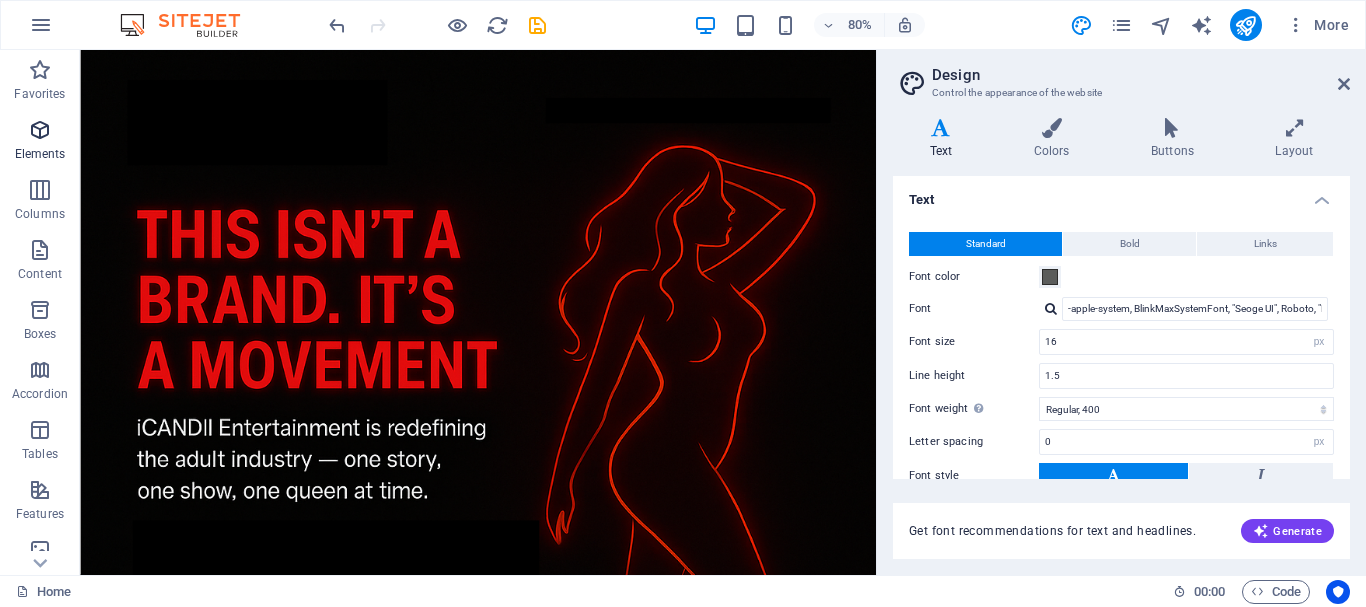 click at bounding box center (40, 130) 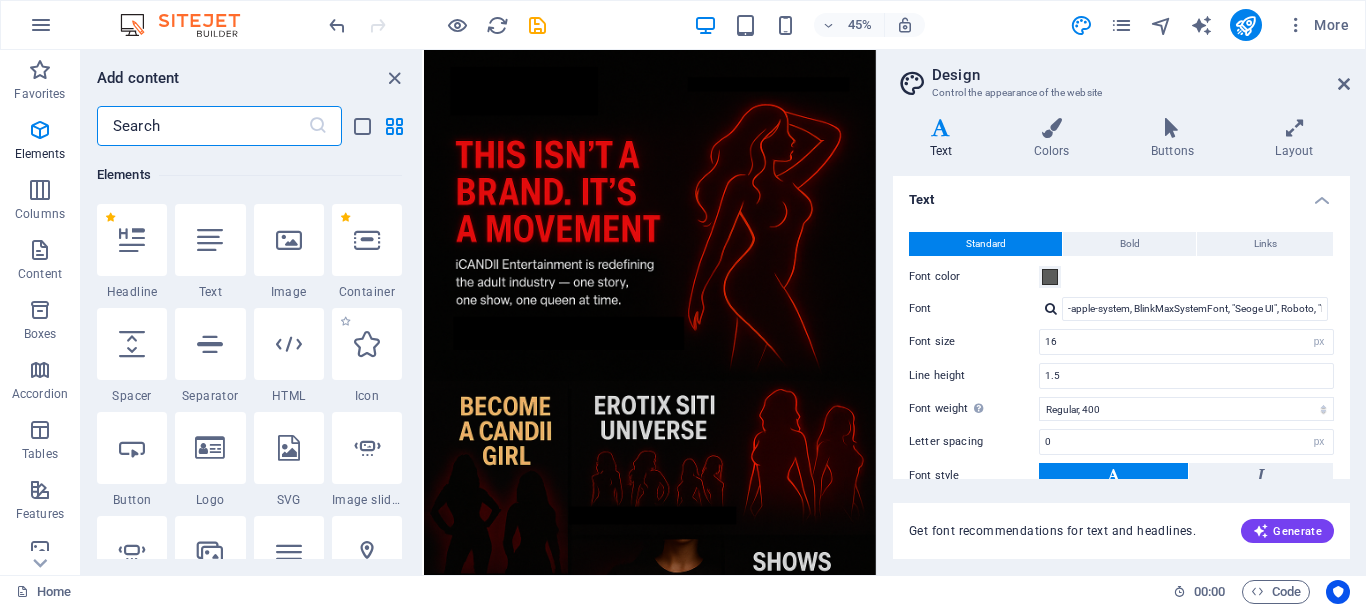 scroll, scrollTop: 213, scrollLeft: 0, axis: vertical 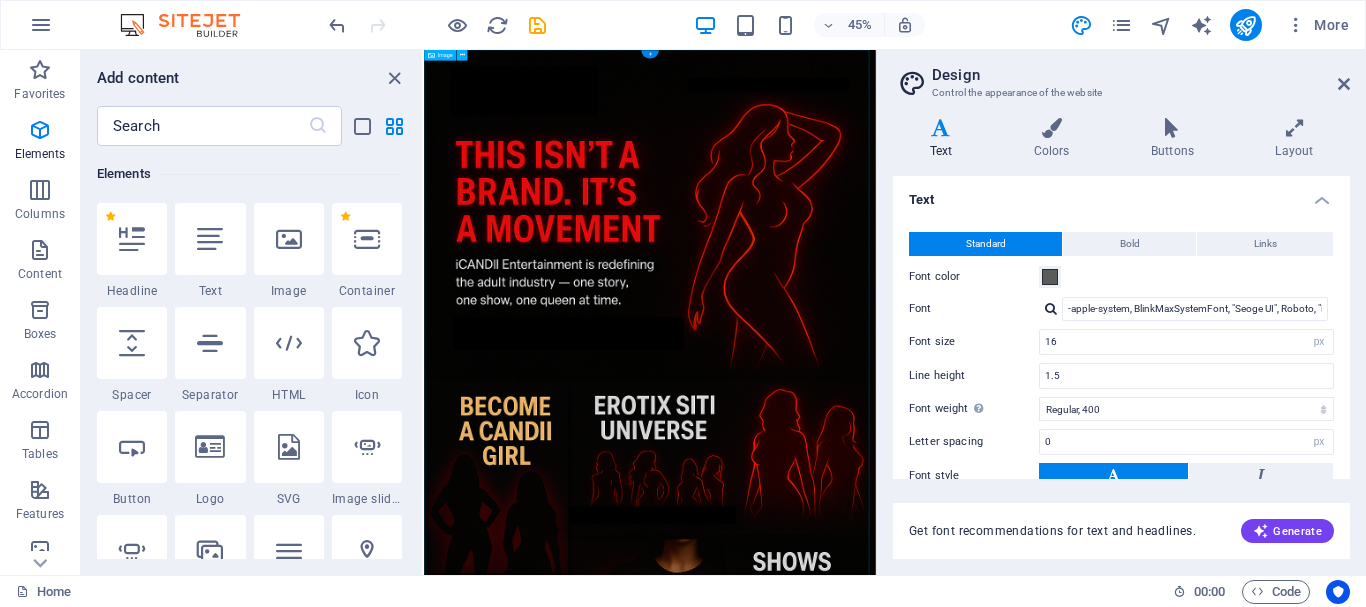 click at bounding box center [926, 803] 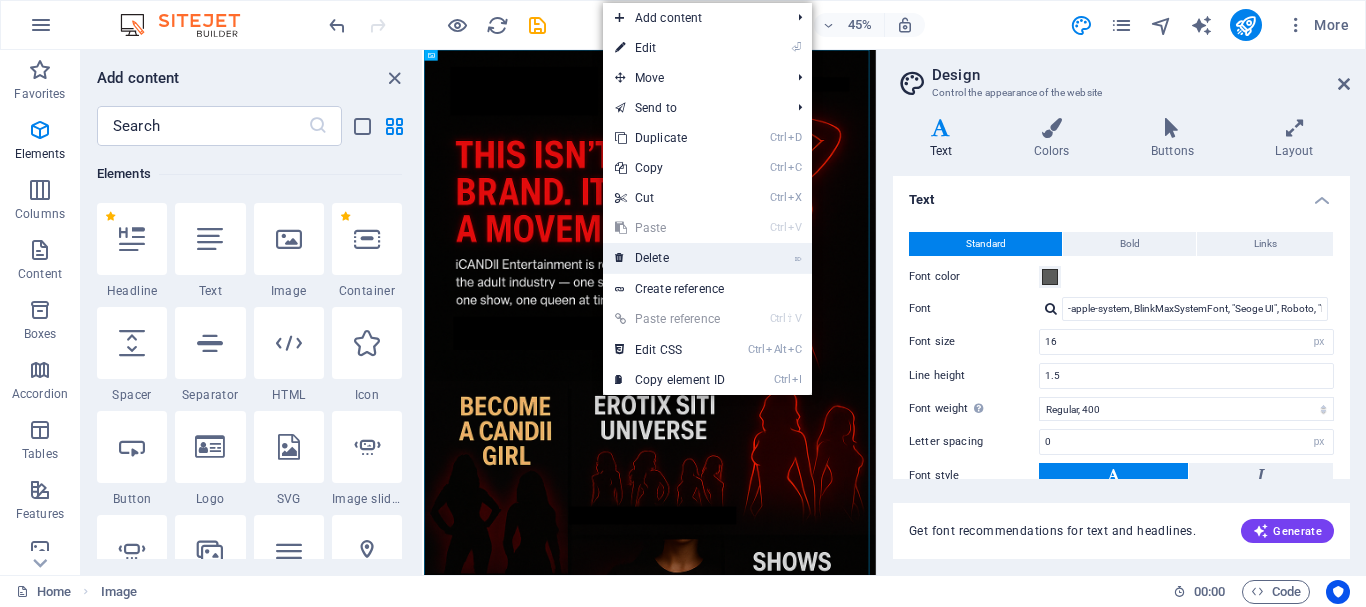 click on "⌦  Delete" at bounding box center (670, 258) 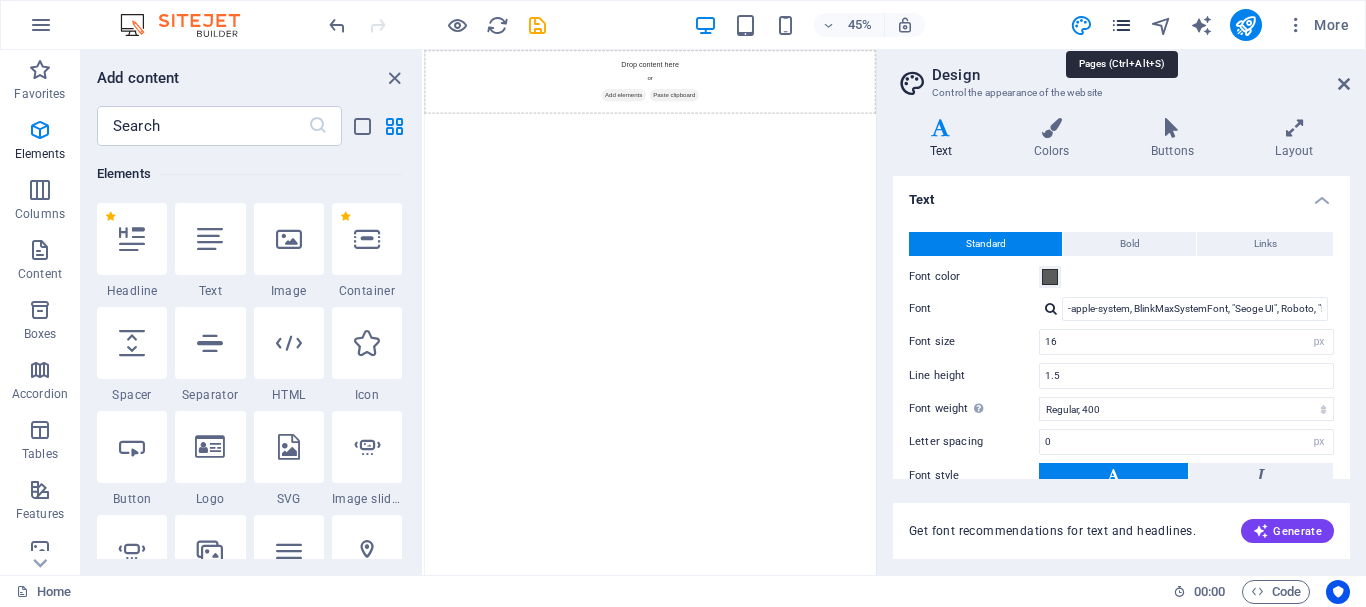 click at bounding box center (1121, 25) 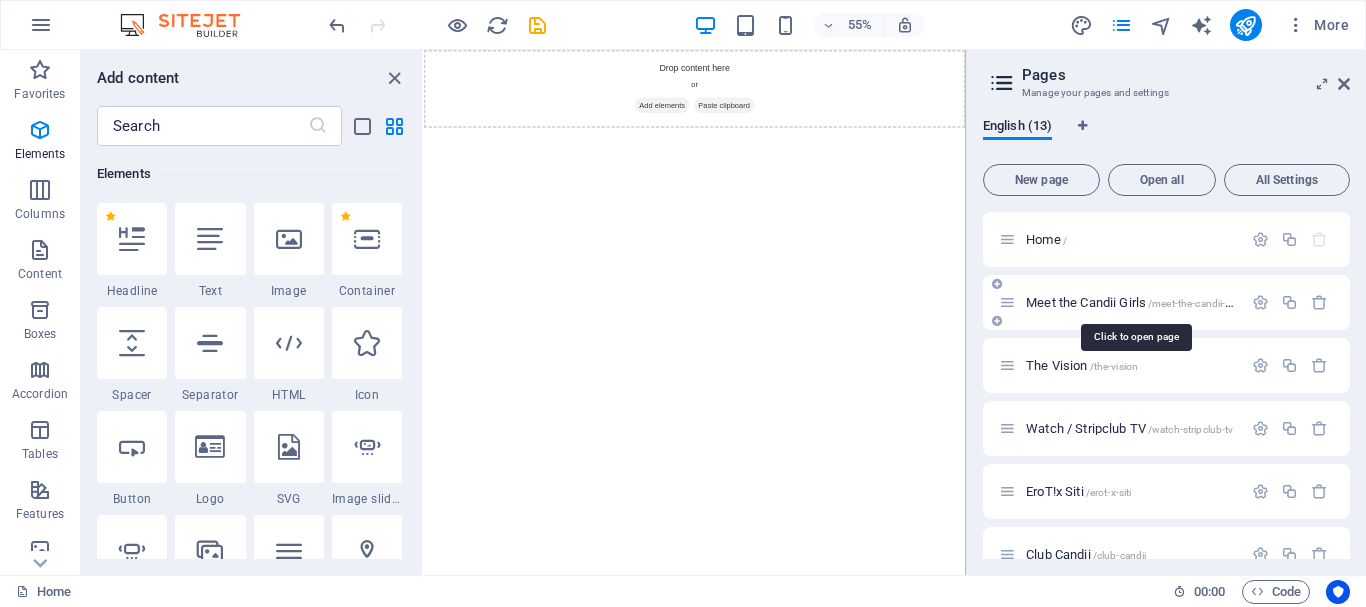 click on "Meet the Candii Girls /meet-the-candii-girls" at bounding box center (1135, 302) 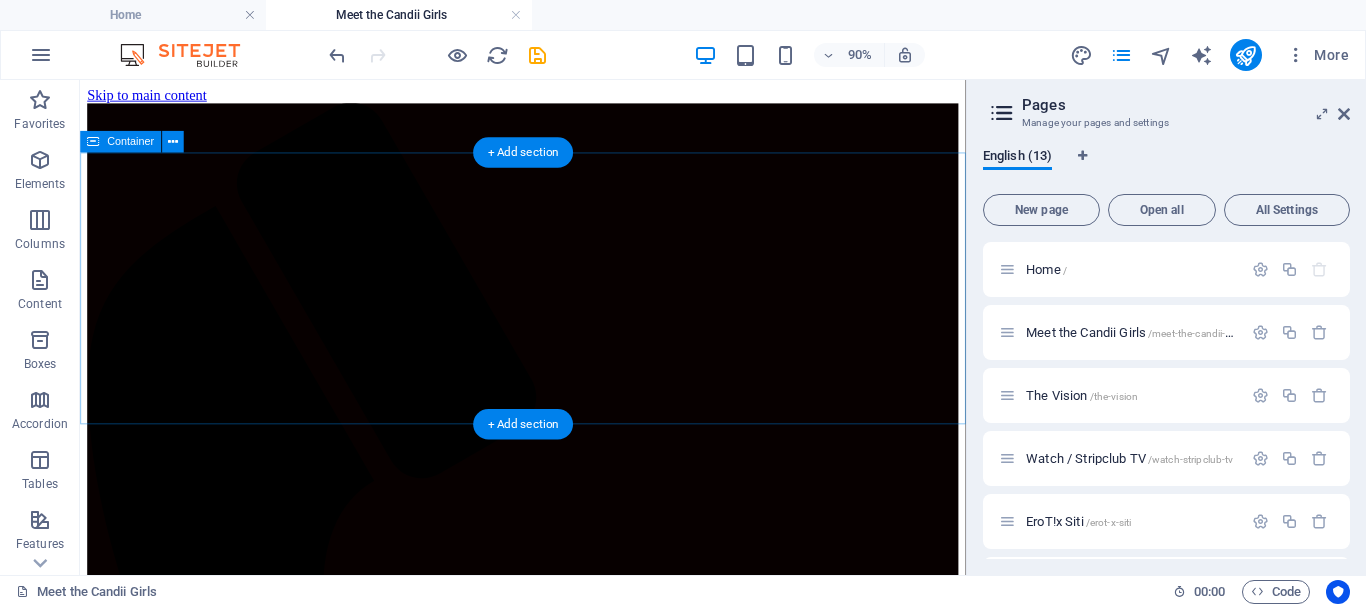 scroll, scrollTop: 0, scrollLeft: 0, axis: both 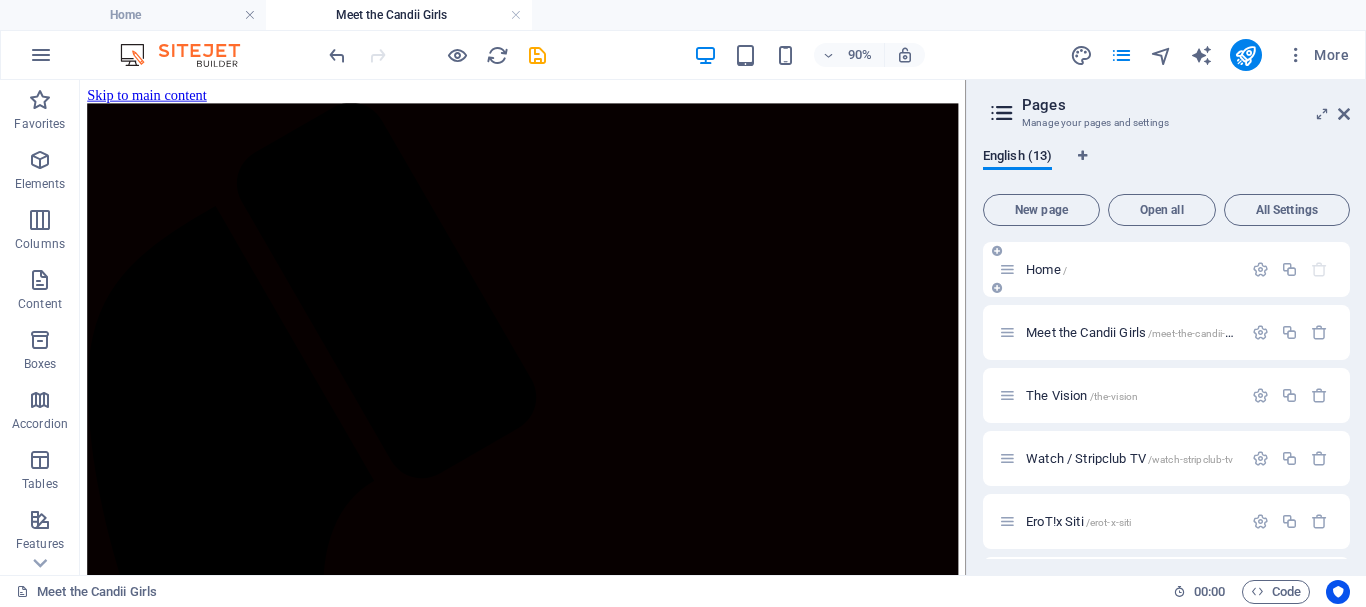 click on "Home /" at bounding box center (1046, 269) 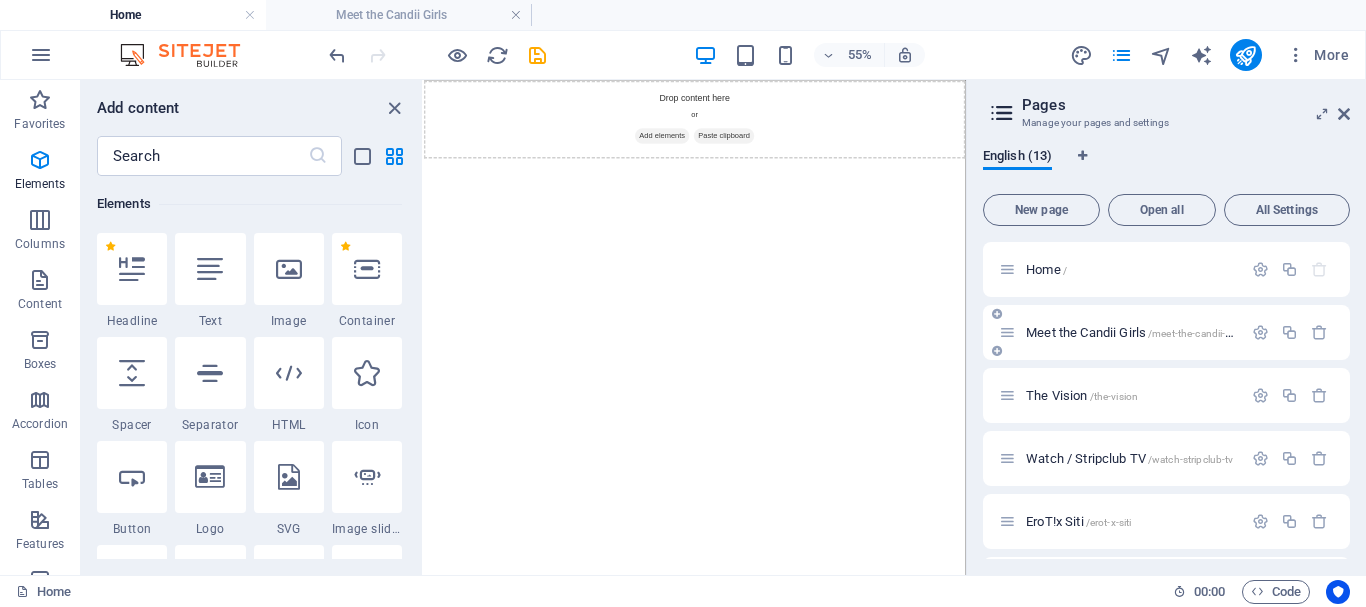 click on "Meet the Candii Girls /meet-the-candii-girls" at bounding box center (1135, 332) 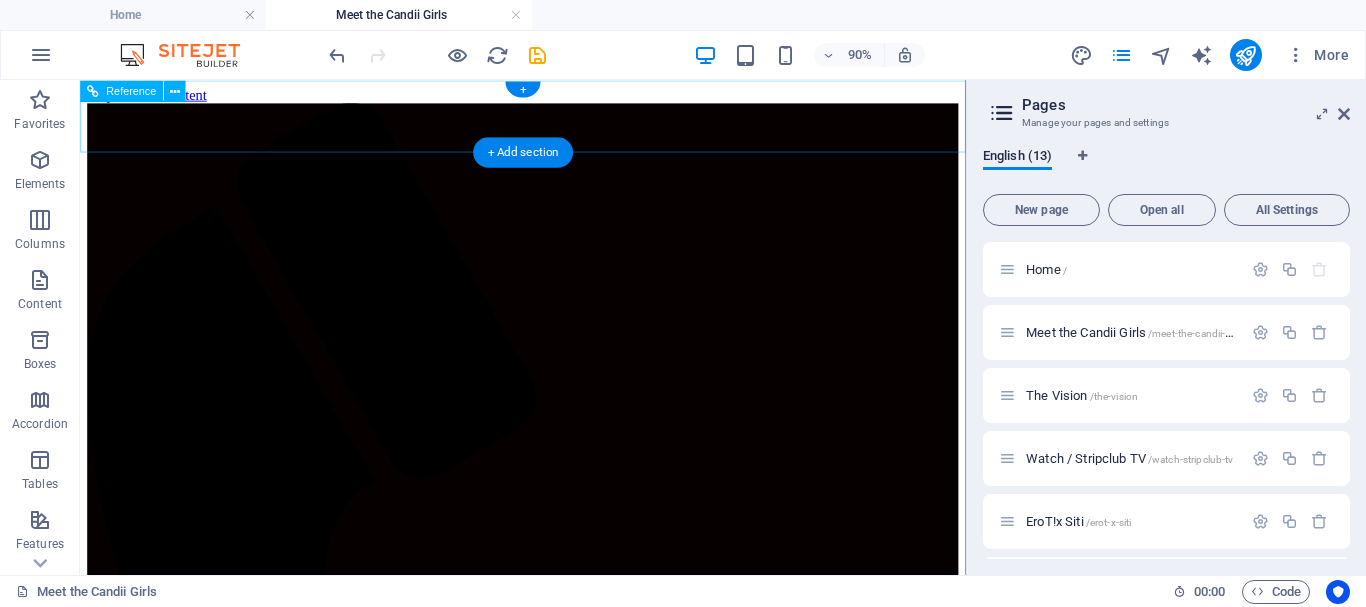 click on "Home The Vision Book Us Meet the Candii Girls Watch ICENet Contact" at bounding box center [572, 1465] 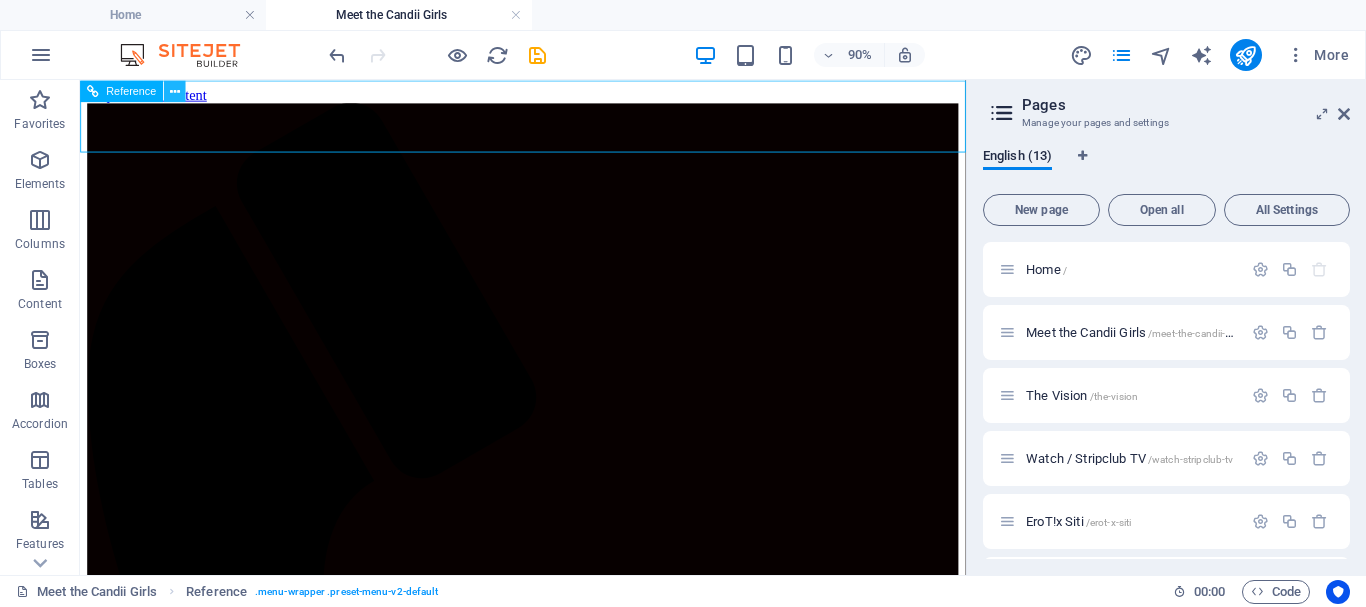 click at bounding box center [175, 90] 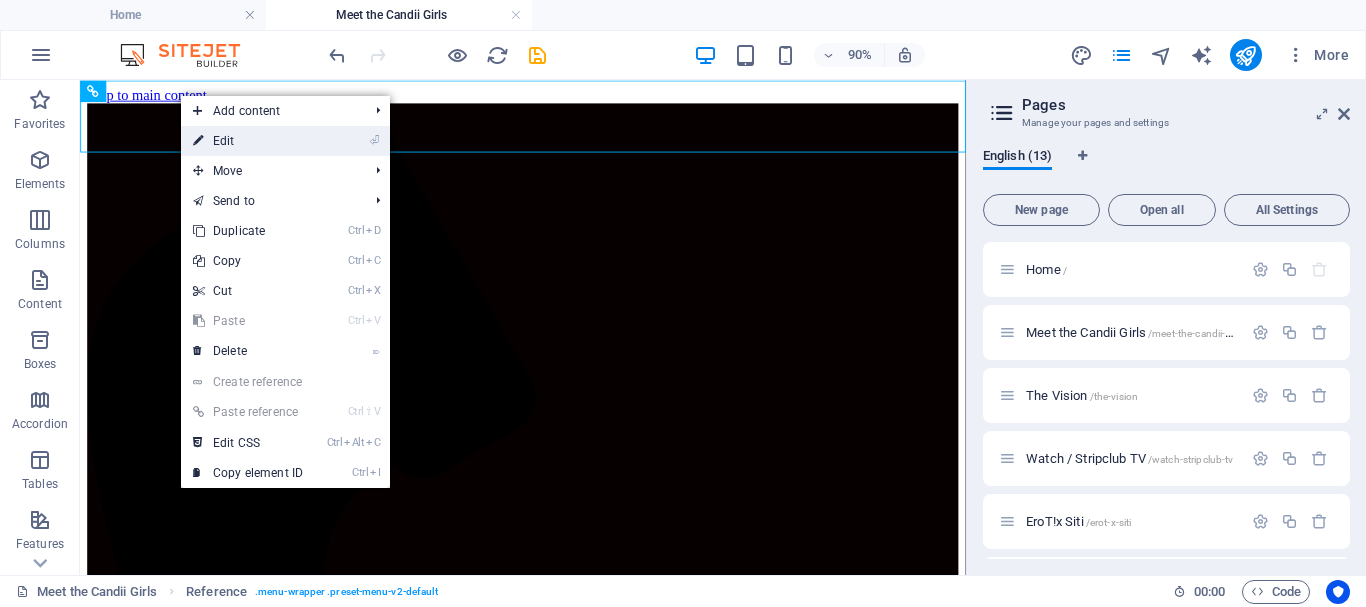 click on "⏎  Edit" at bounding box center [248, 141] 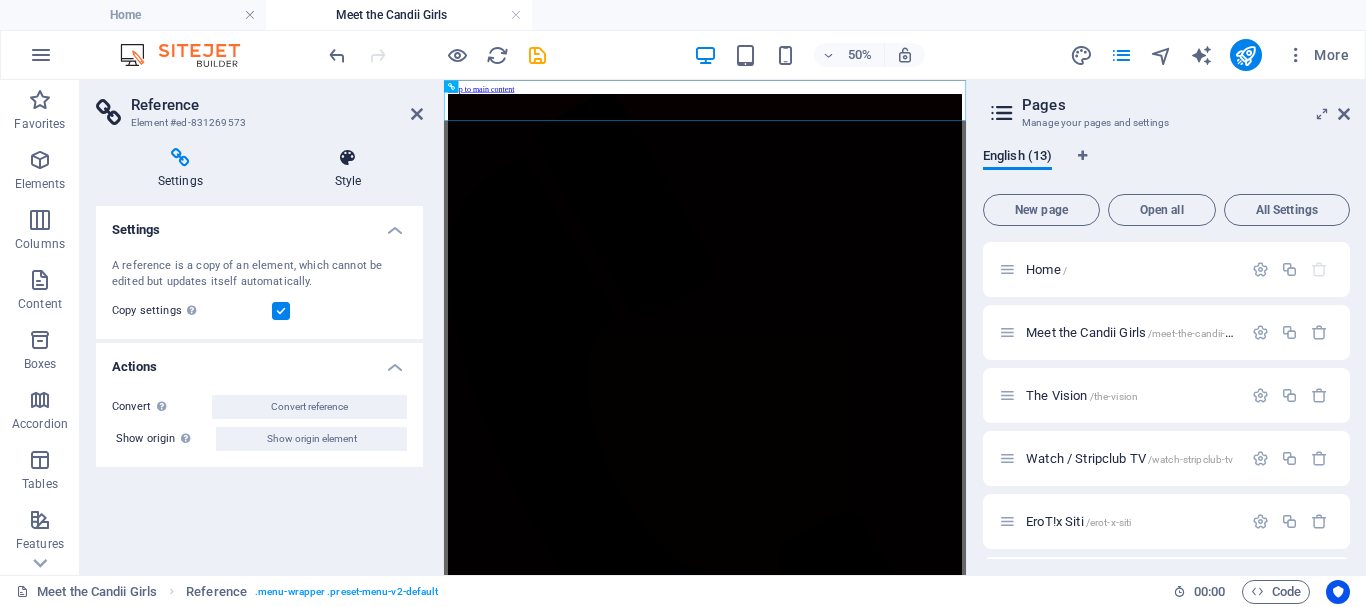 click on "Style" at bounding box center (348, 169) 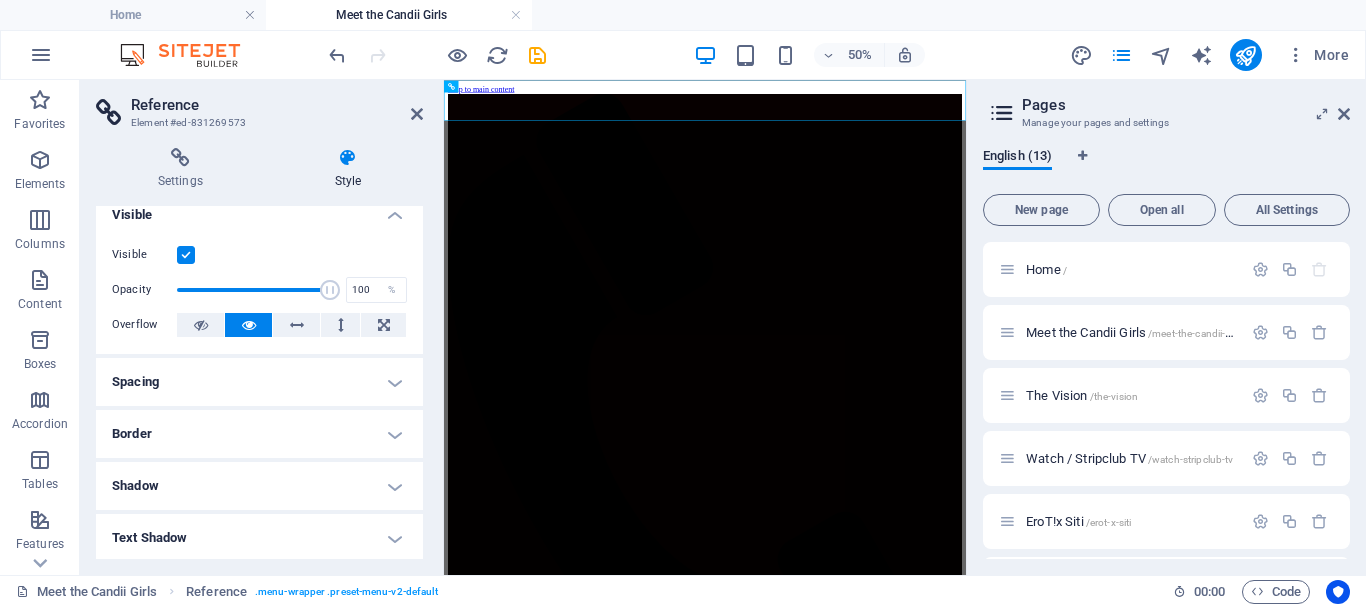 scroll, scrollTop: 0, scrollLeft: 0, axis: both 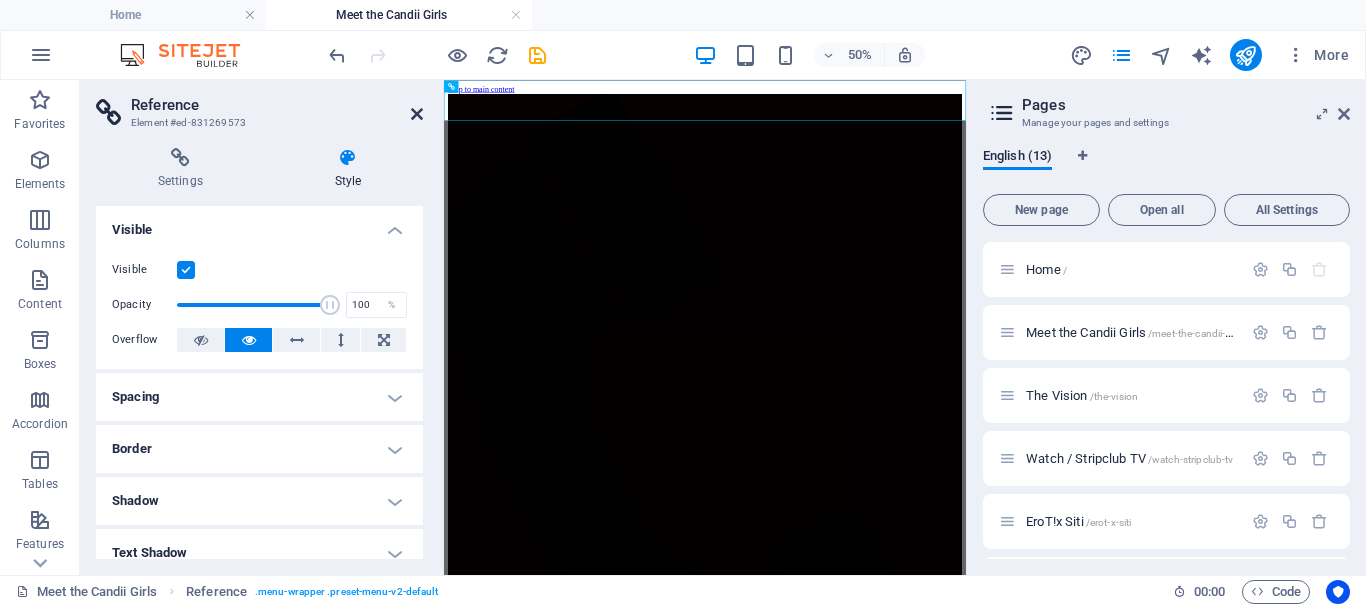 click at bounding box center (417, 114) 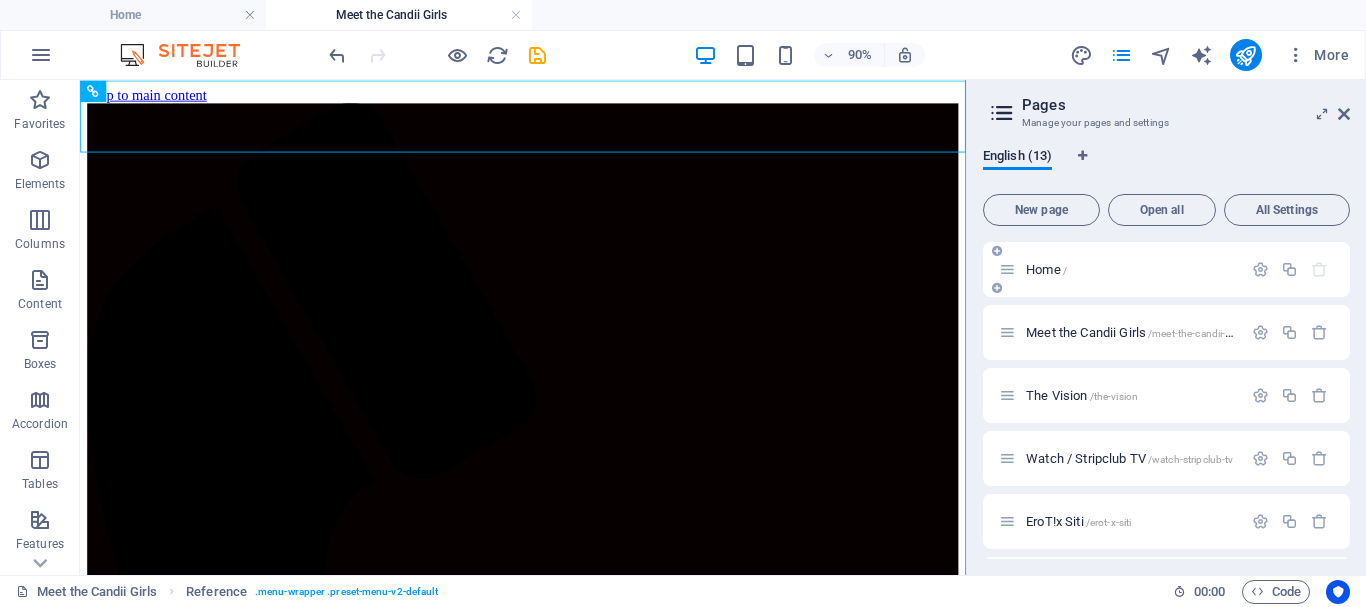 click on "Home /" at bounding box center [1046, 269] 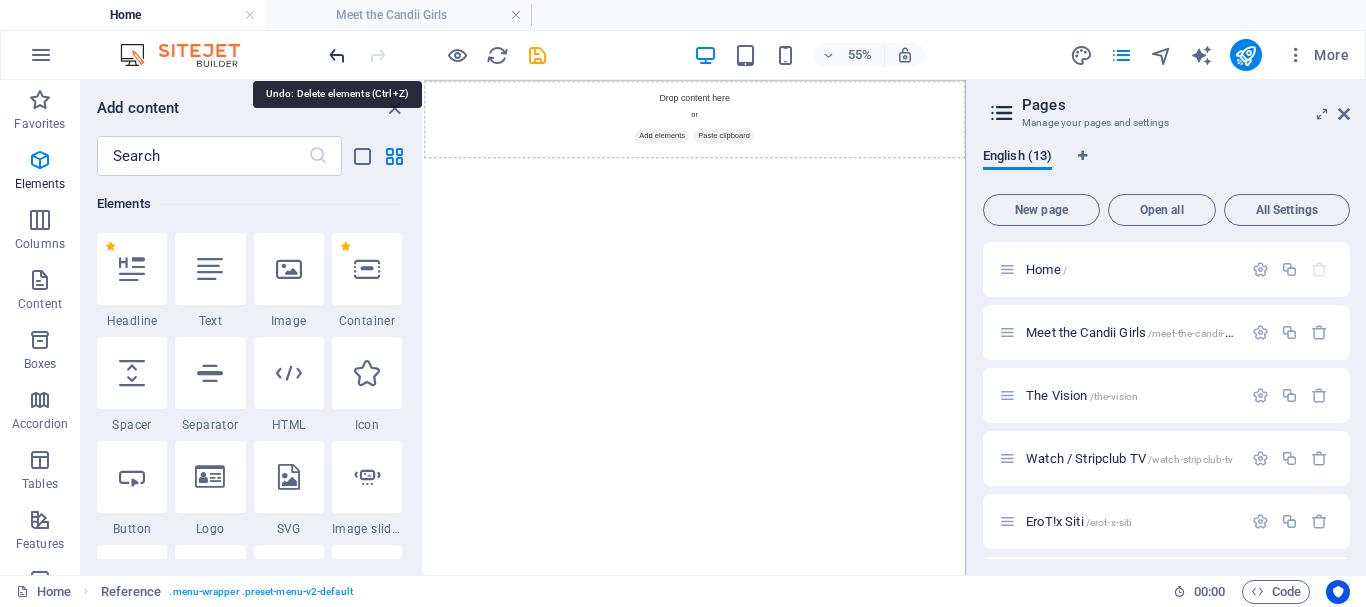 click at bounding box center (337, 55) 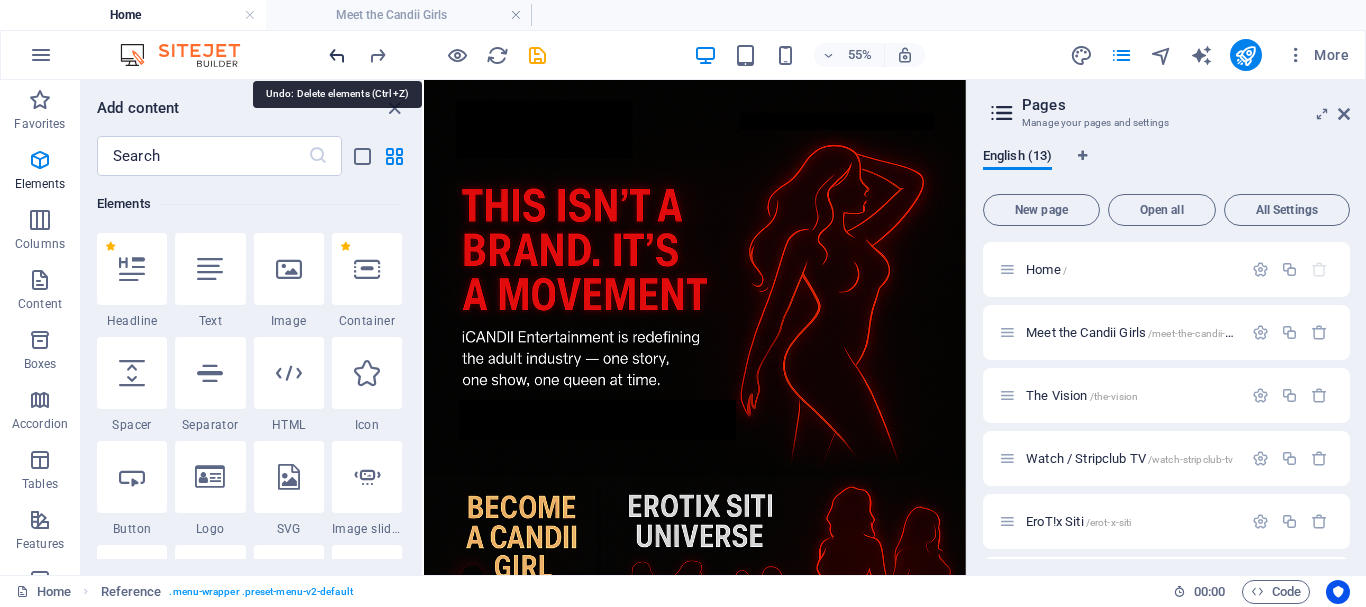 click at bounding box center [337, 55] 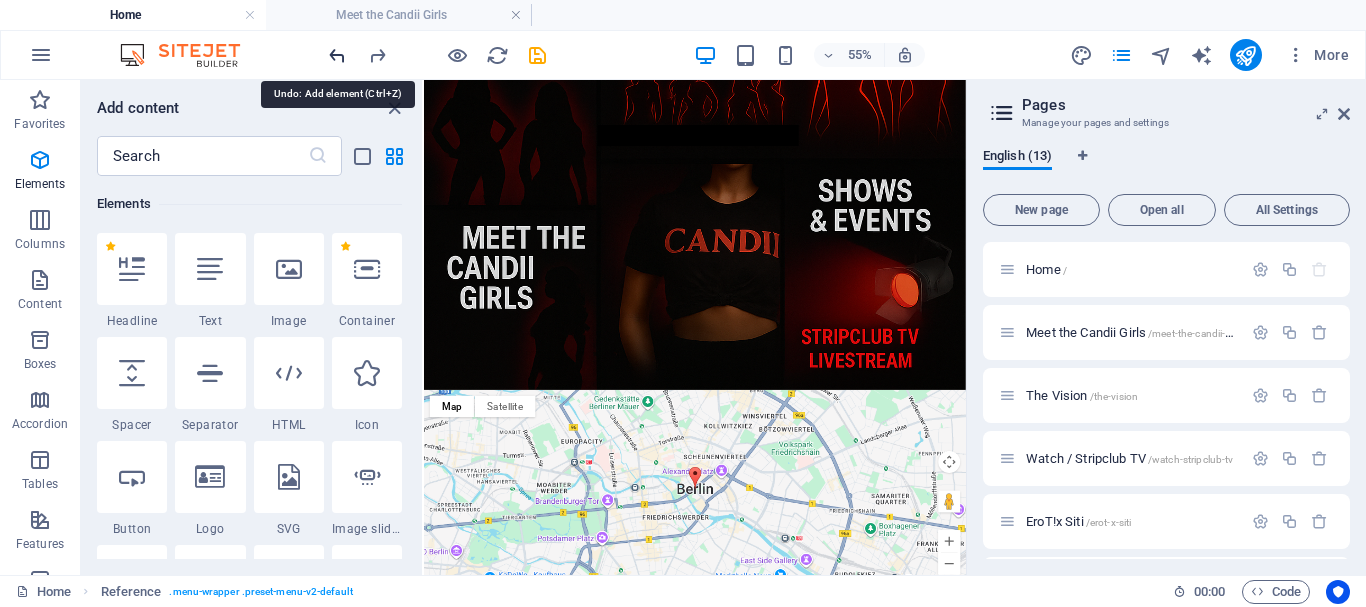 click at bounding box center (337, 55) 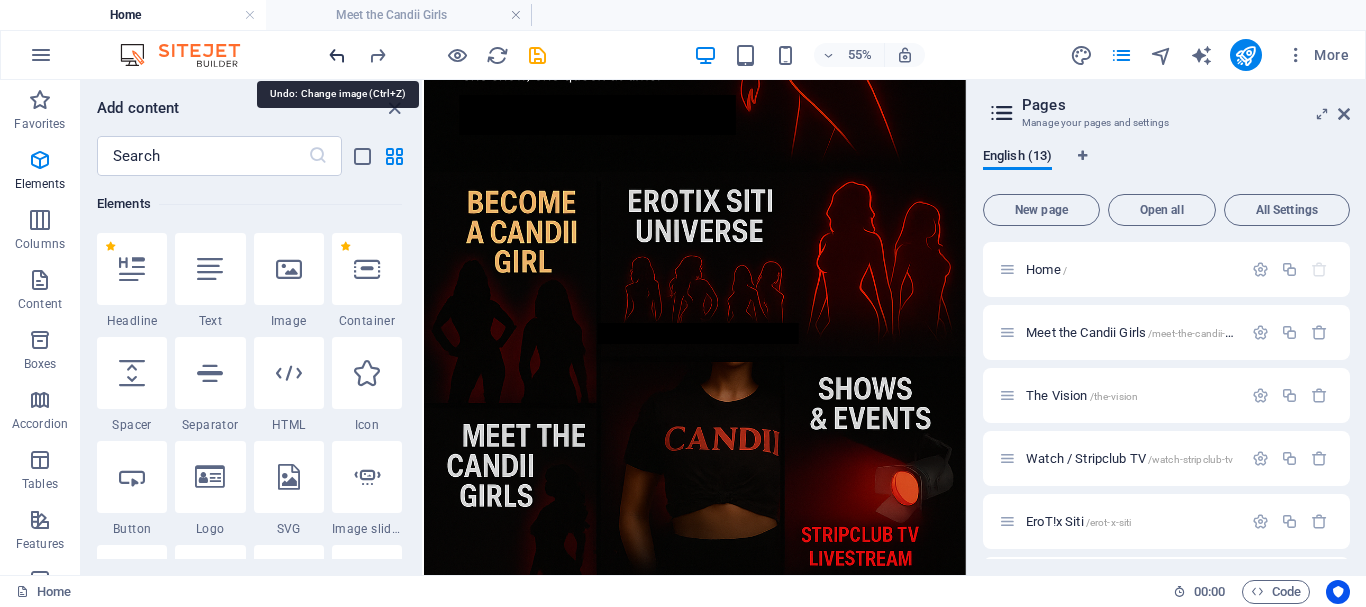 click at bounding box center [337, 55] 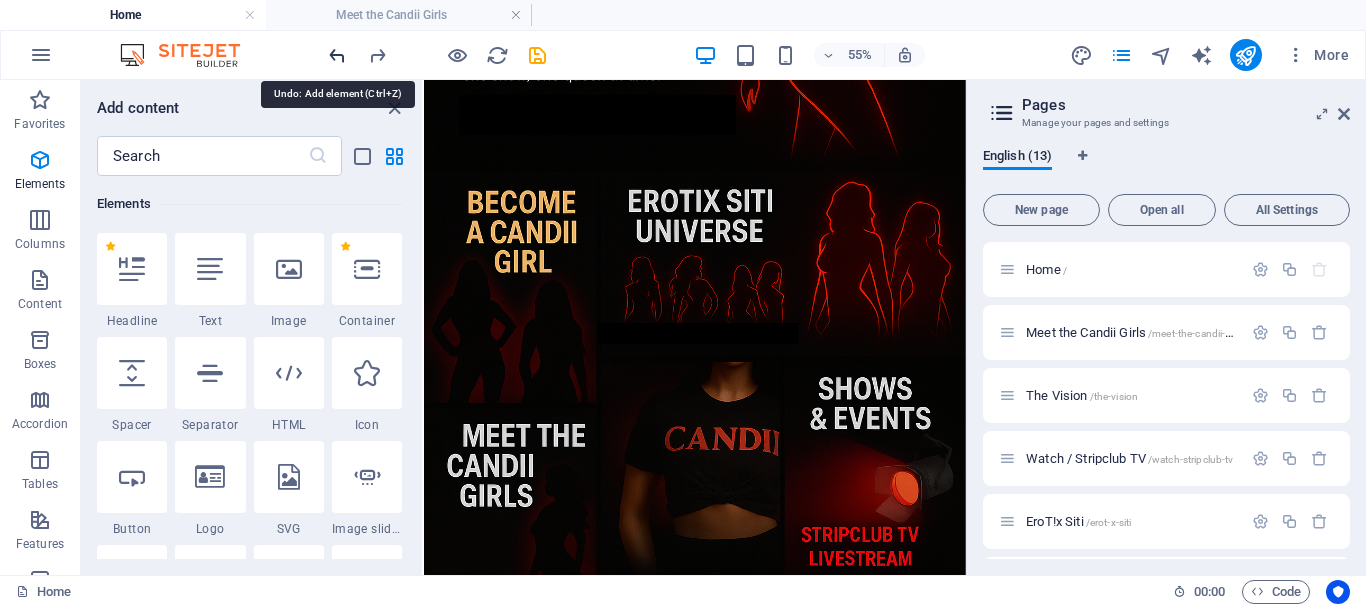 click at bounding box center (337, 55) 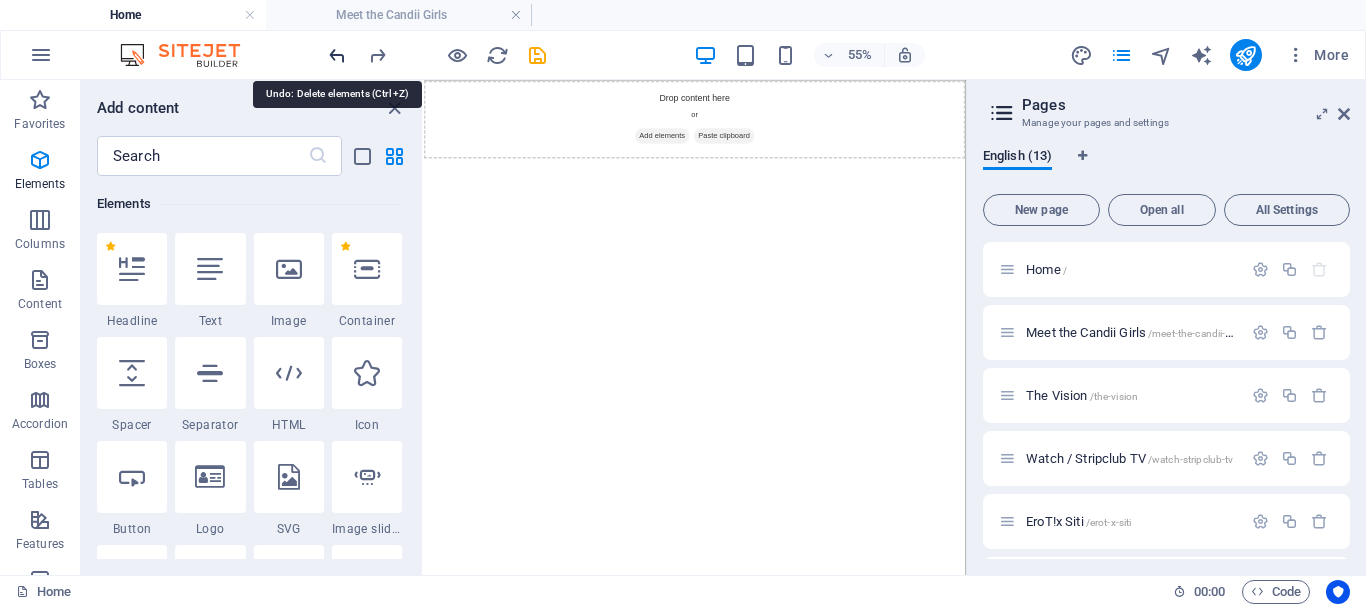 scroll, scrollTop: 0, scrollLeft: 0, axis: both 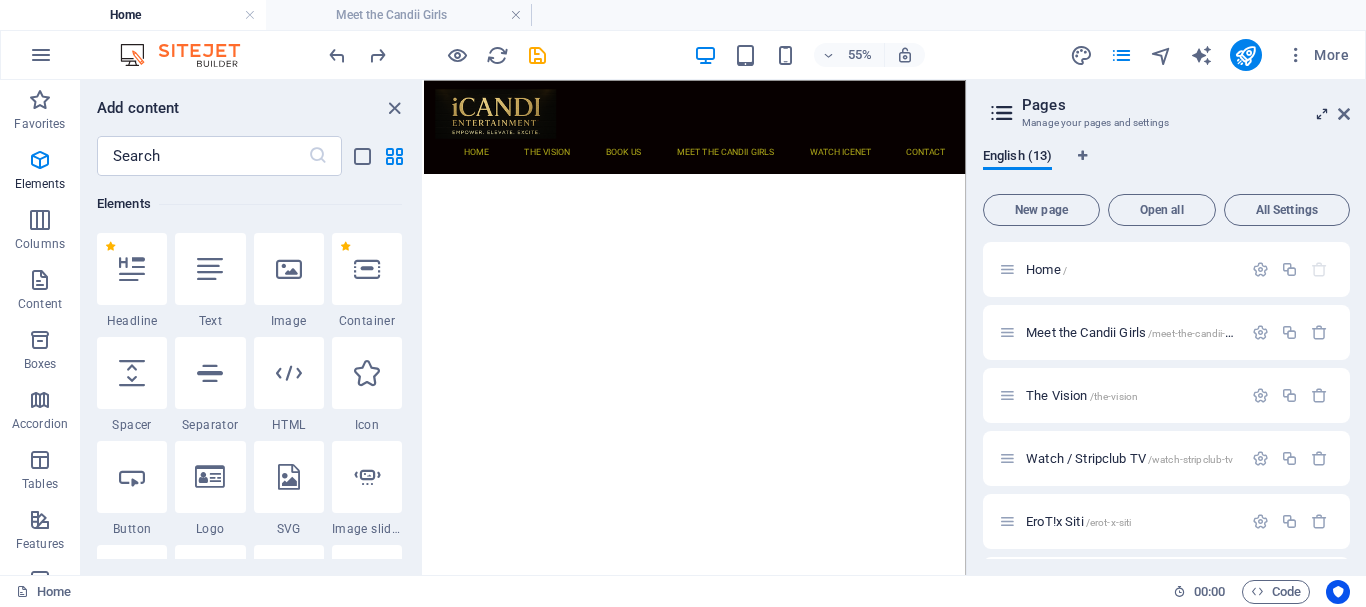 click at bounding box center [1322, 114] 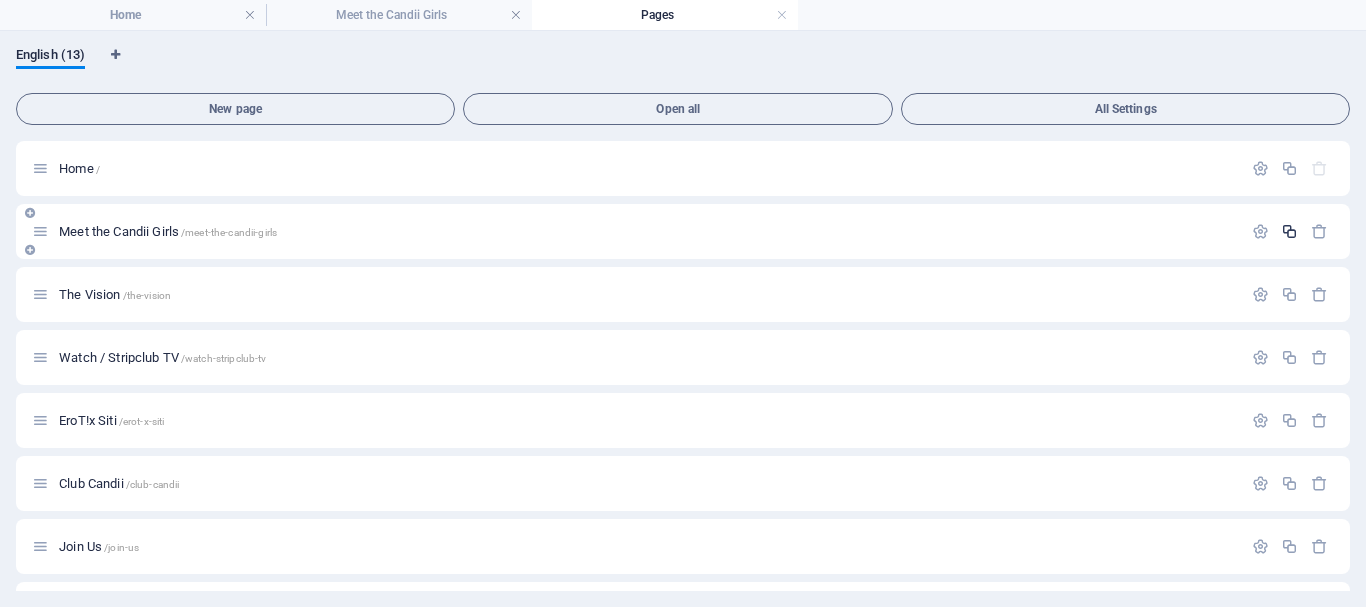 click at bounding box center [1289, 231] 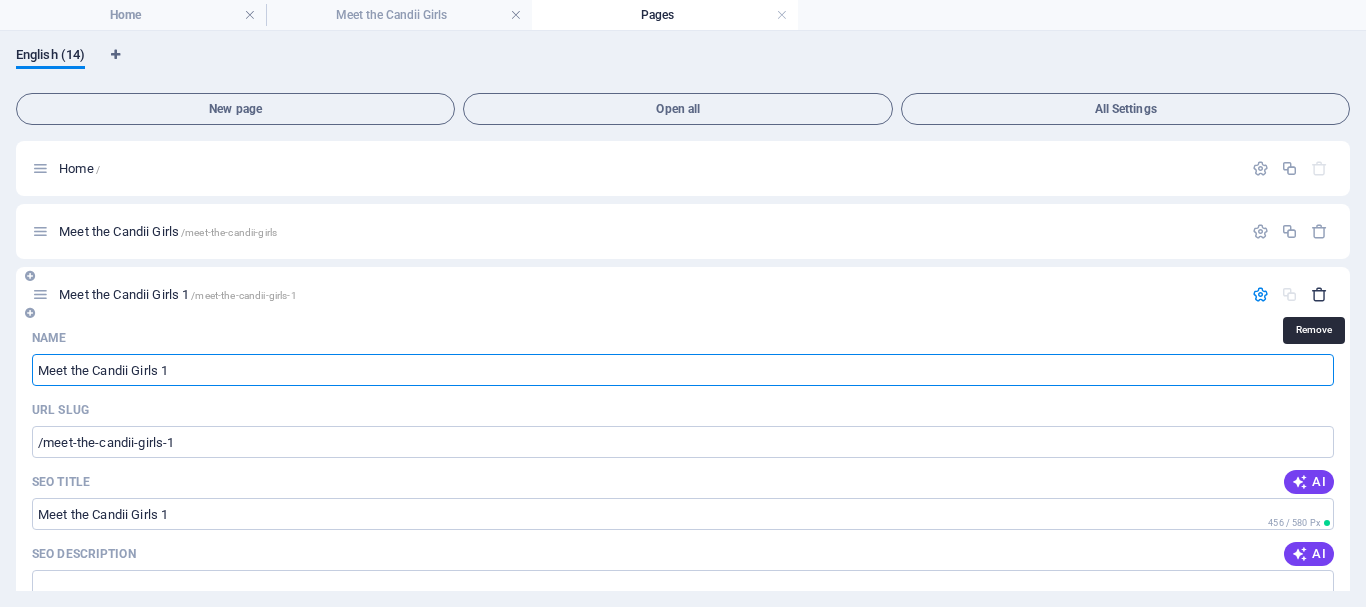click at bounding box center [1319, 294] 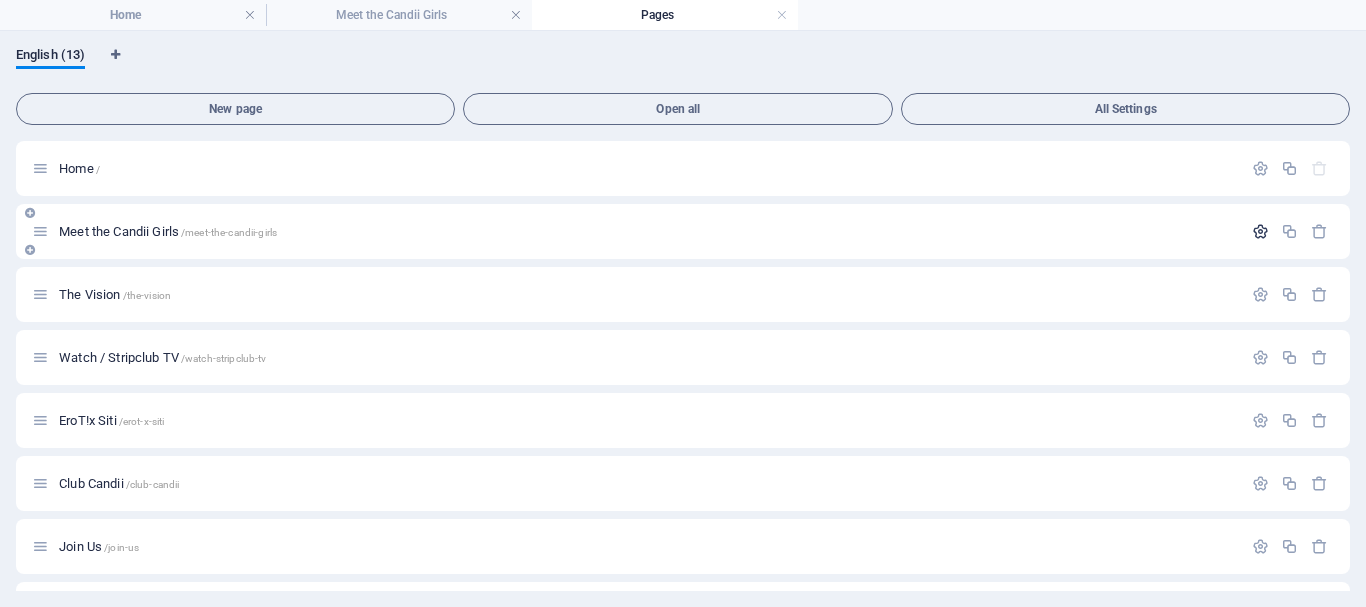 click at bounding box center (1260, 231) 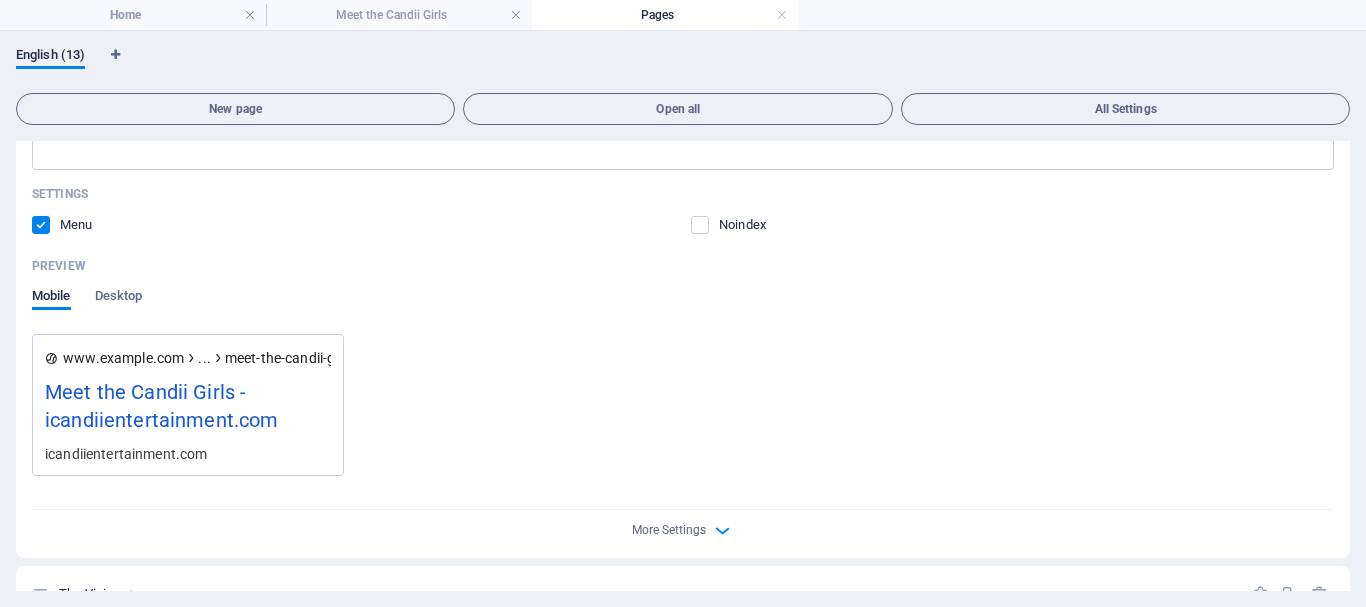 scroll, scrollTop: 500, scrollLeft: 0, axis: vertical 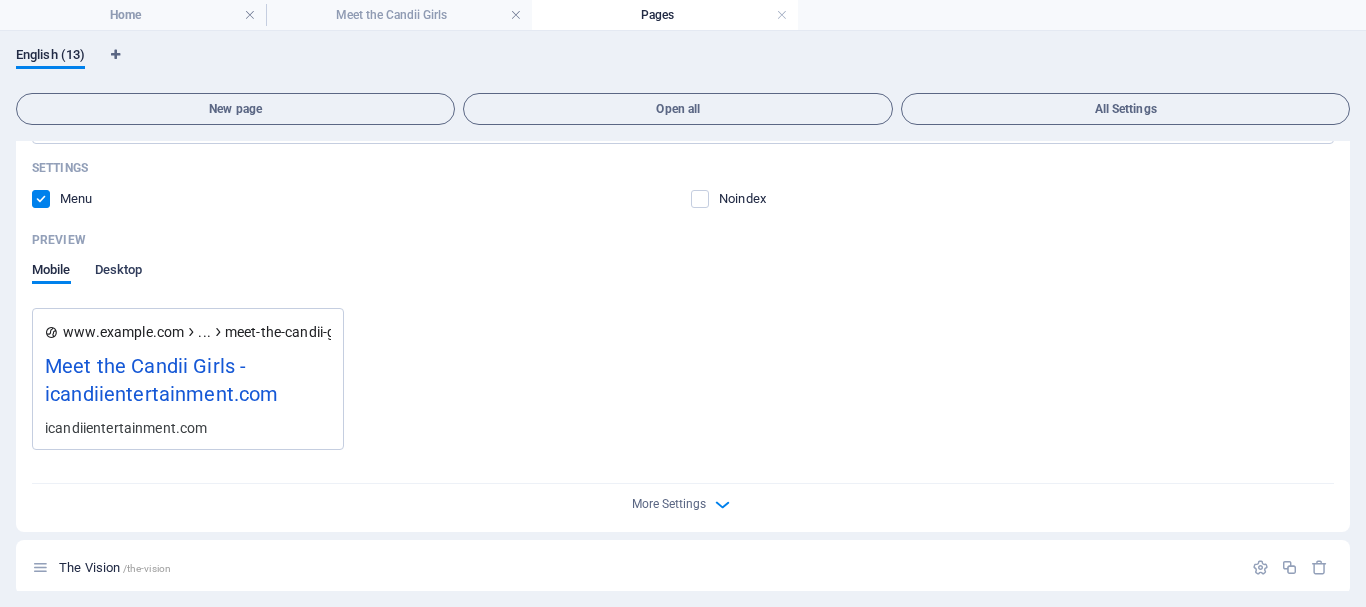 click on "Desktop" at bounding box center (119, 272) 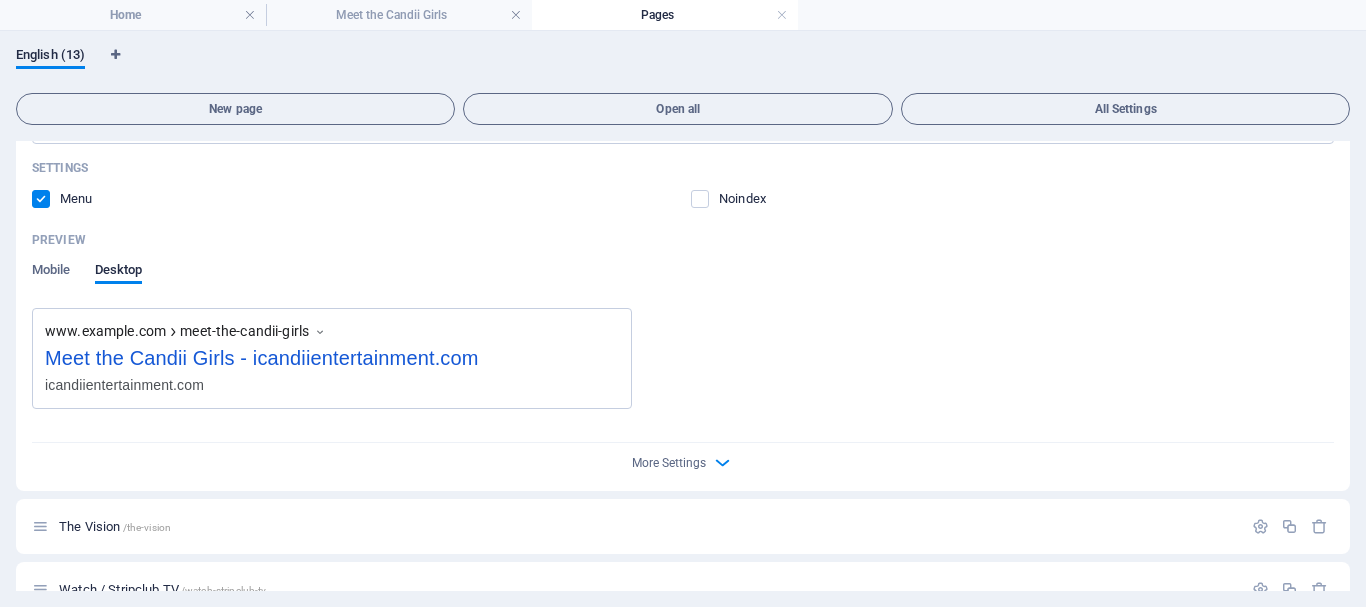 click on "Meet the Candii Girls - icandiientertainment.com" at bounding box center (332, 356) 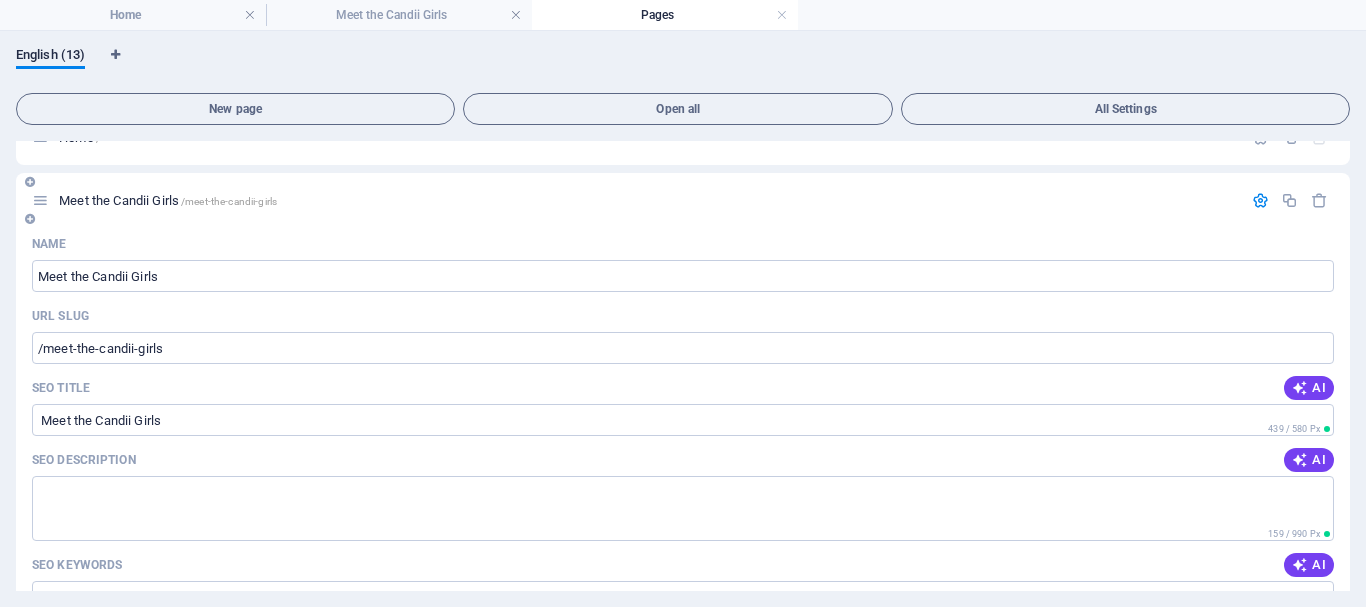scroll, scrollTop: 0, scrollLeft: 0, axis: both 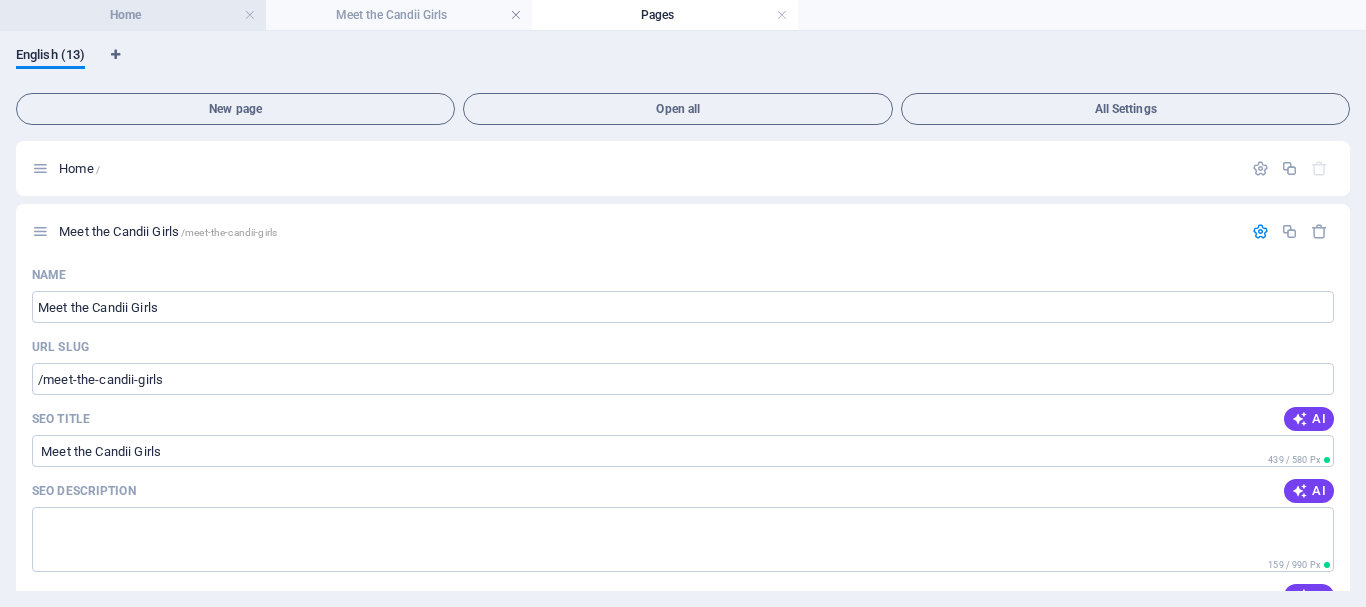 click on "Home" at bounding box center [133, 15] 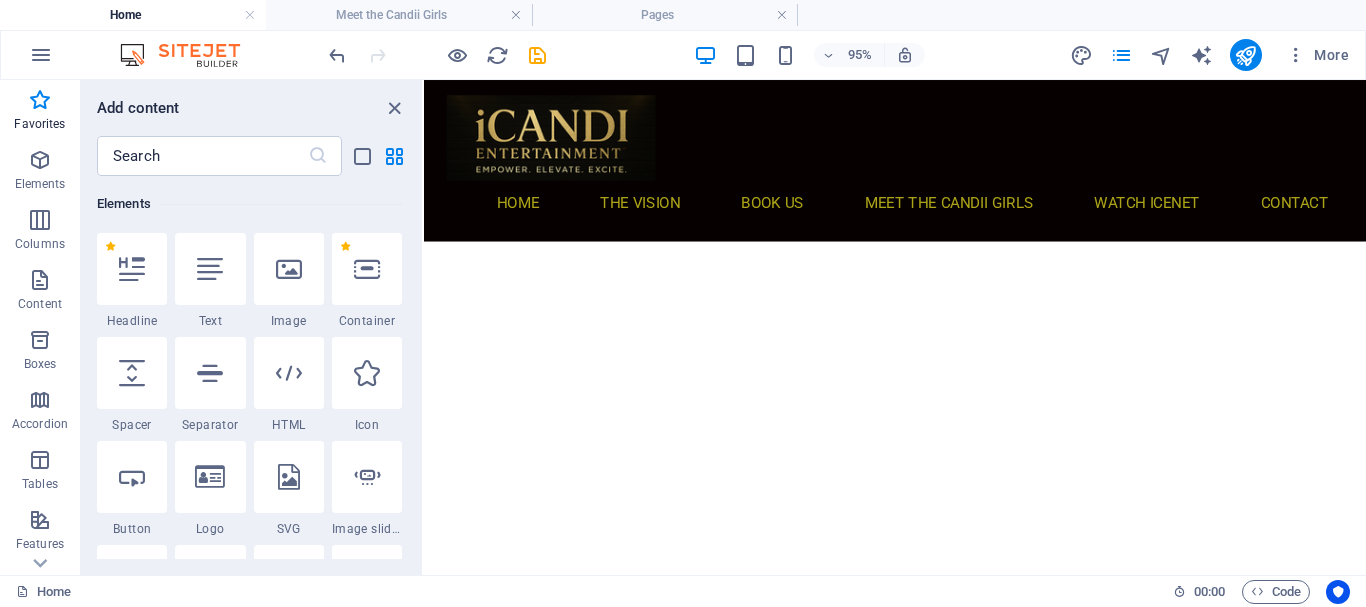 scroll, scrollTop: 113, scrollLeft: 0, axis: vertical 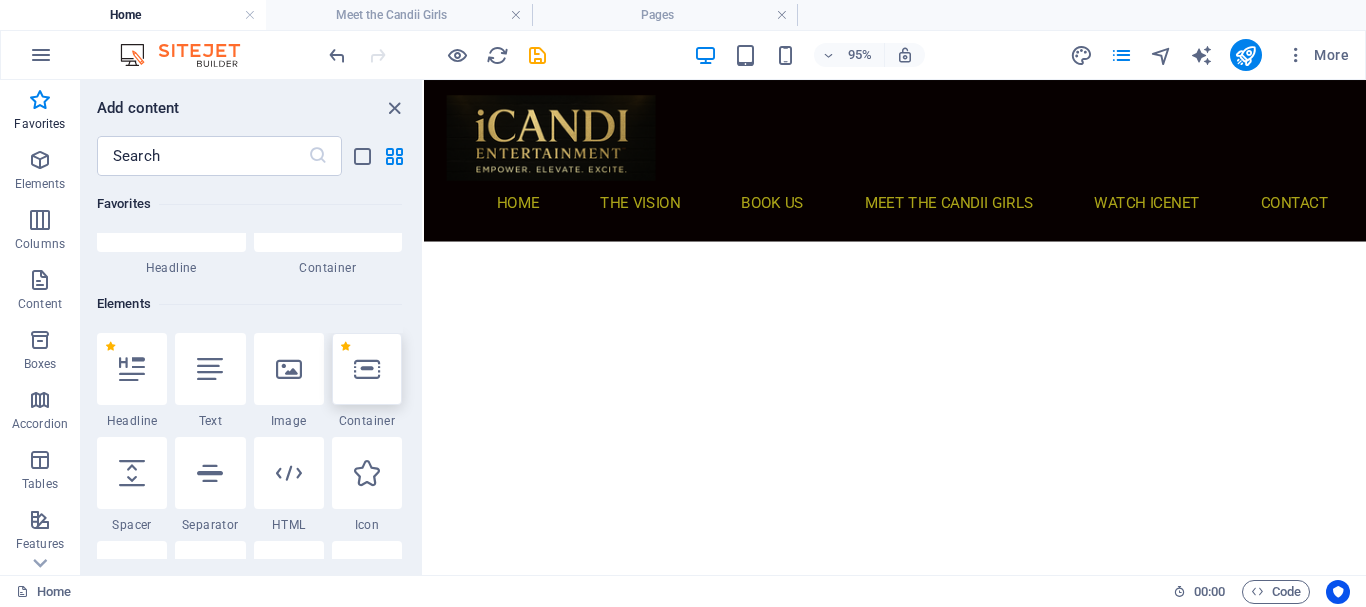click at bounding box center [367, 369] 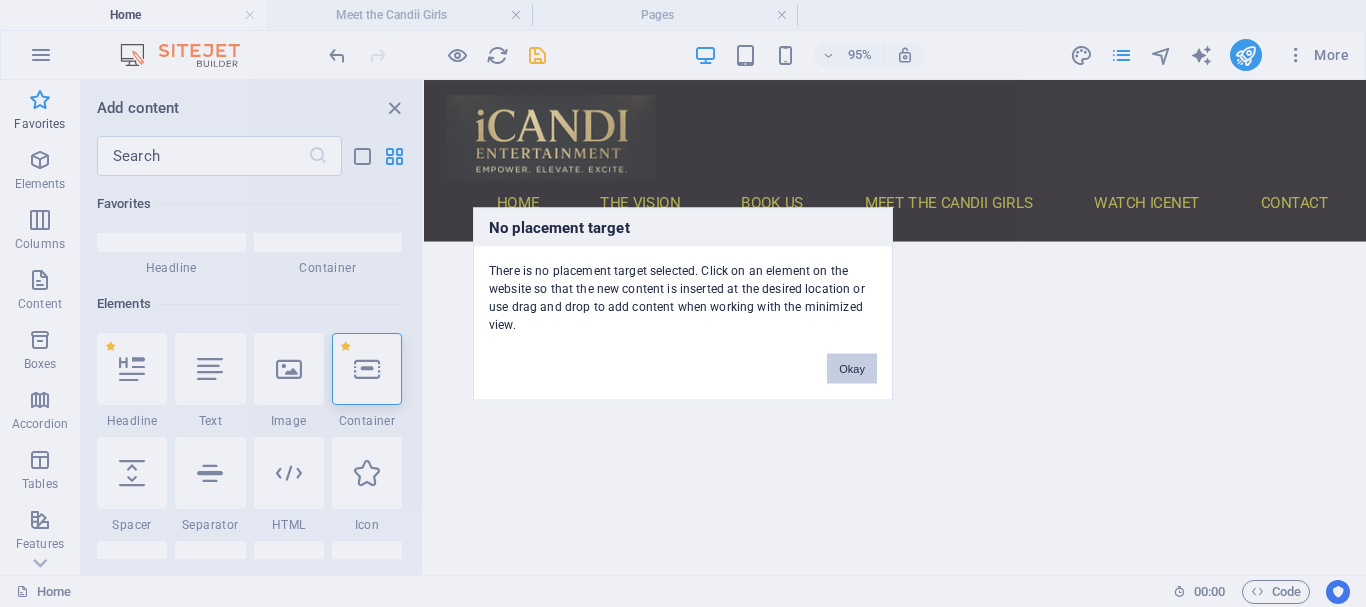 click on "Okay" at bounding box center [852, 368] 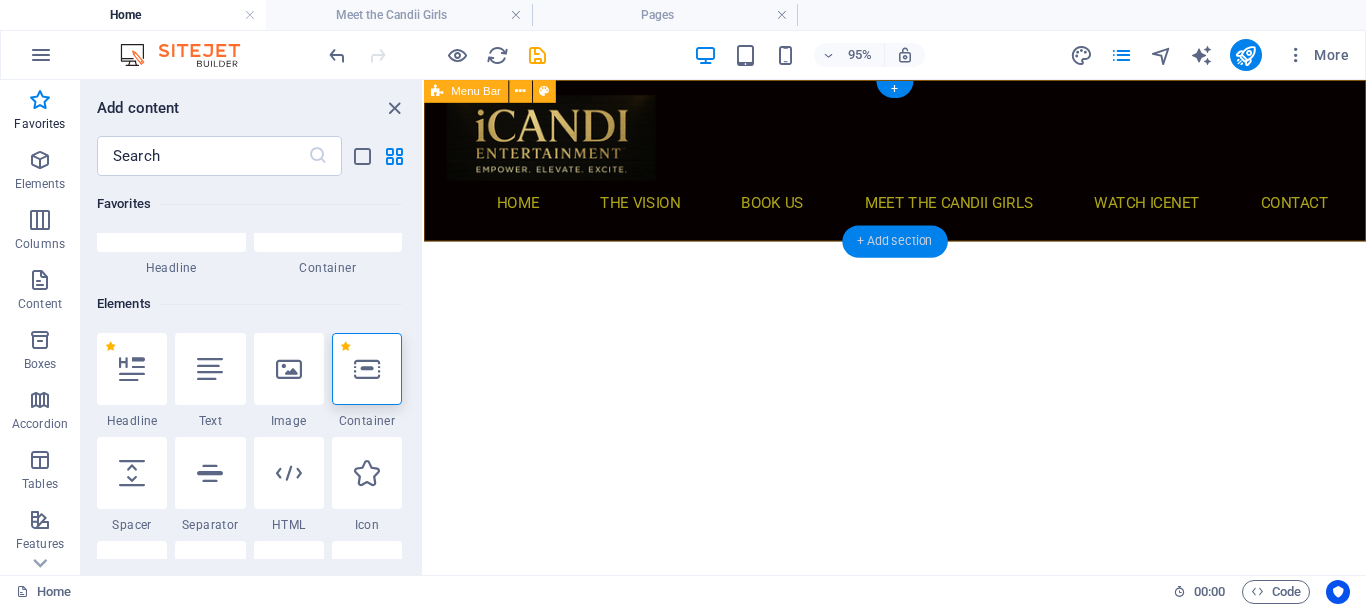 click on "+ Add section" at bounding box center [894, 241] 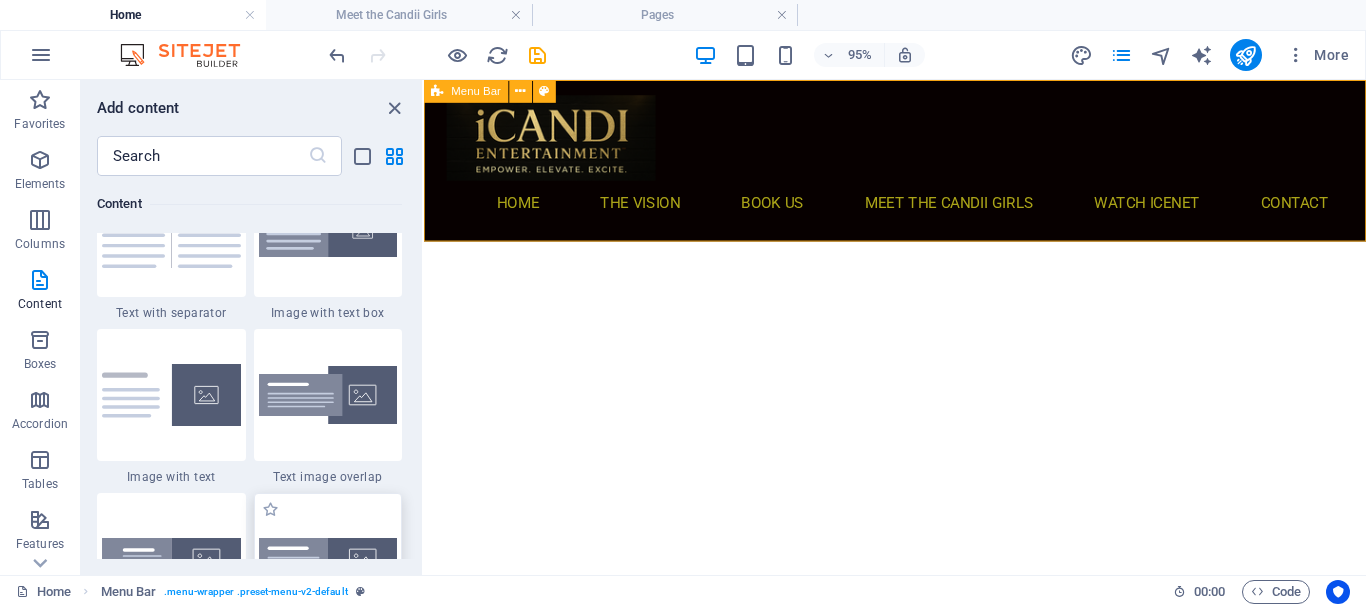 scroll, scrollTop: 3699, scrollLeft: 0, axis: vertical 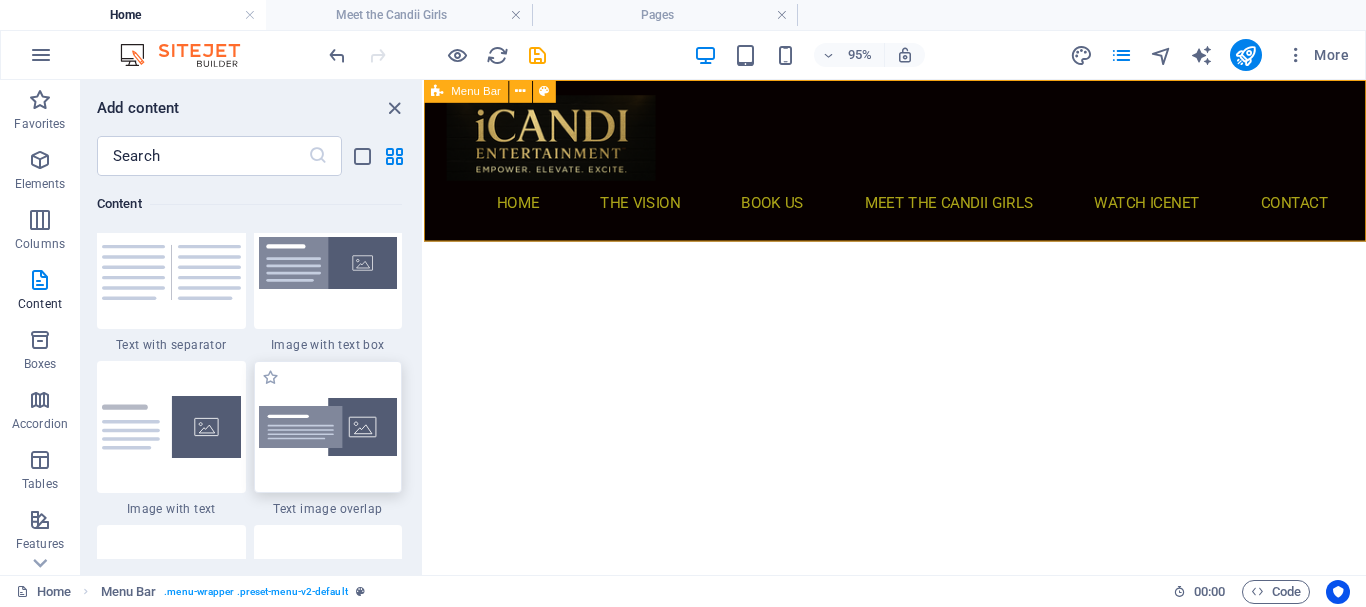 click at bounding box center (328, 427) 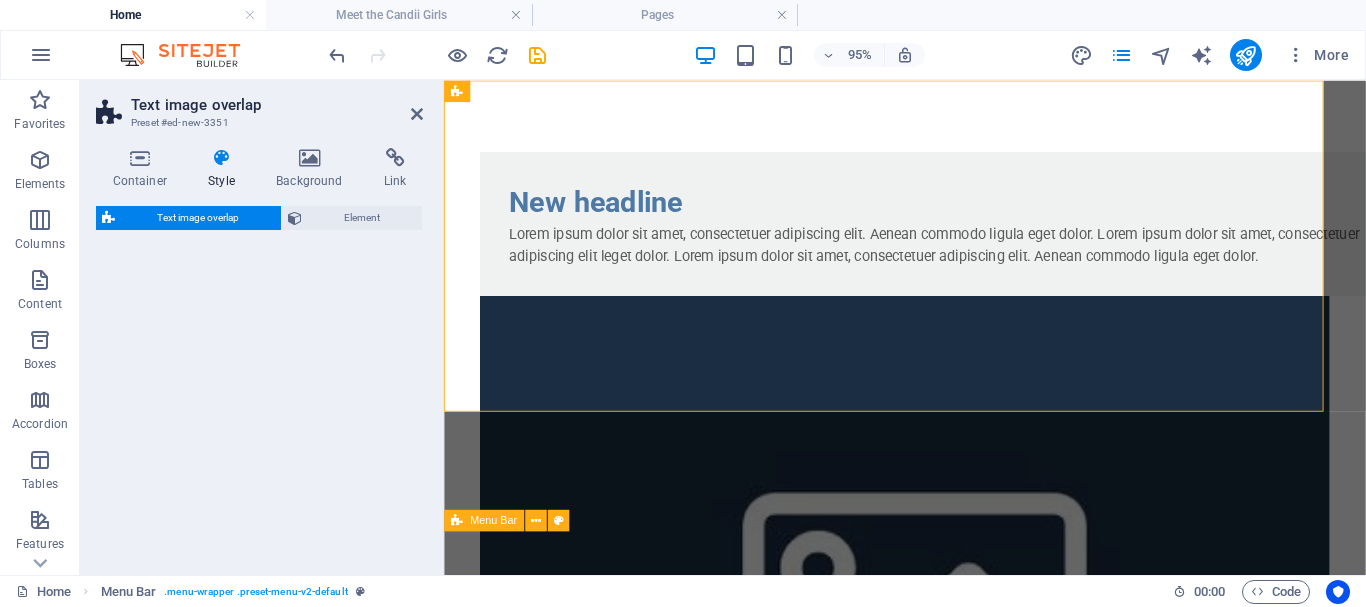 select on "rem" 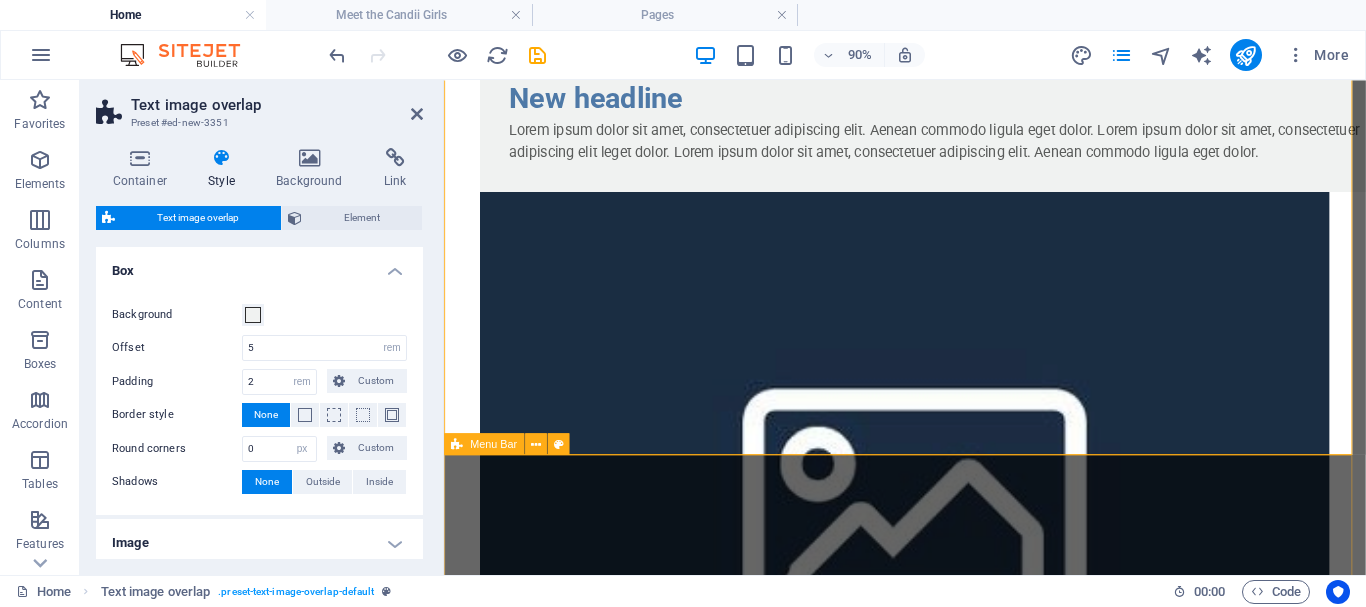 scroll, scrollTop: 121, scrollLeft: 0, axis: vertical 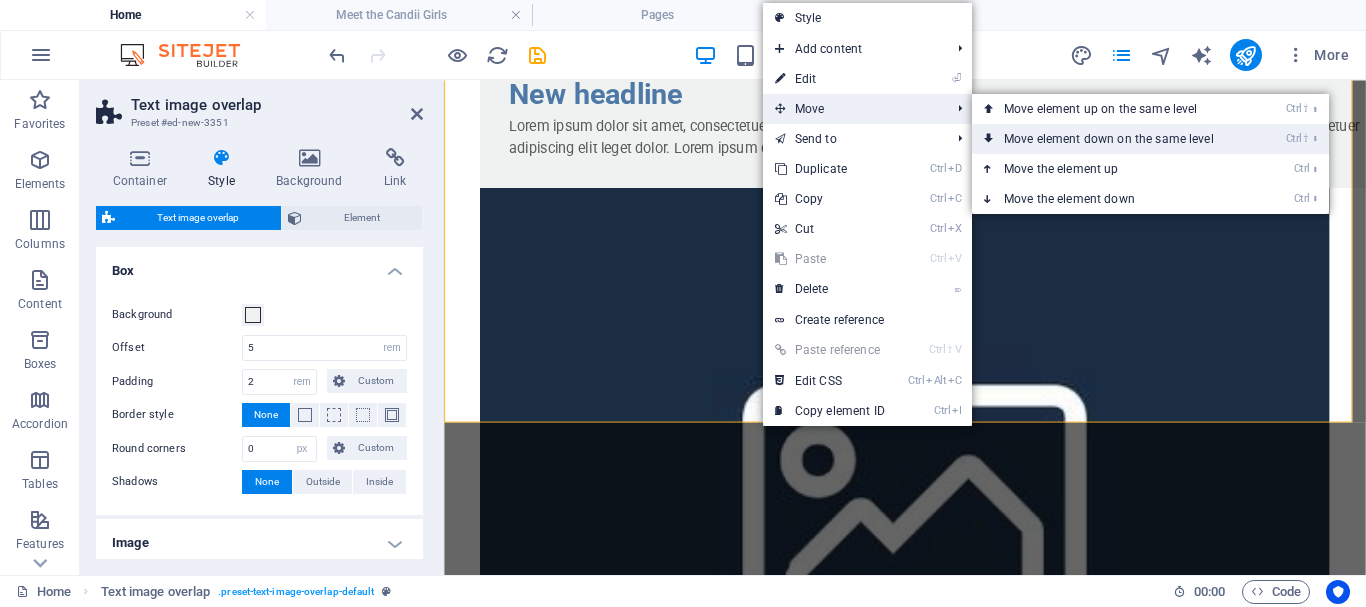 click on "Ctrl ⇧ ⬇  Move element down on the same level" at bounding box center [1113, 139] 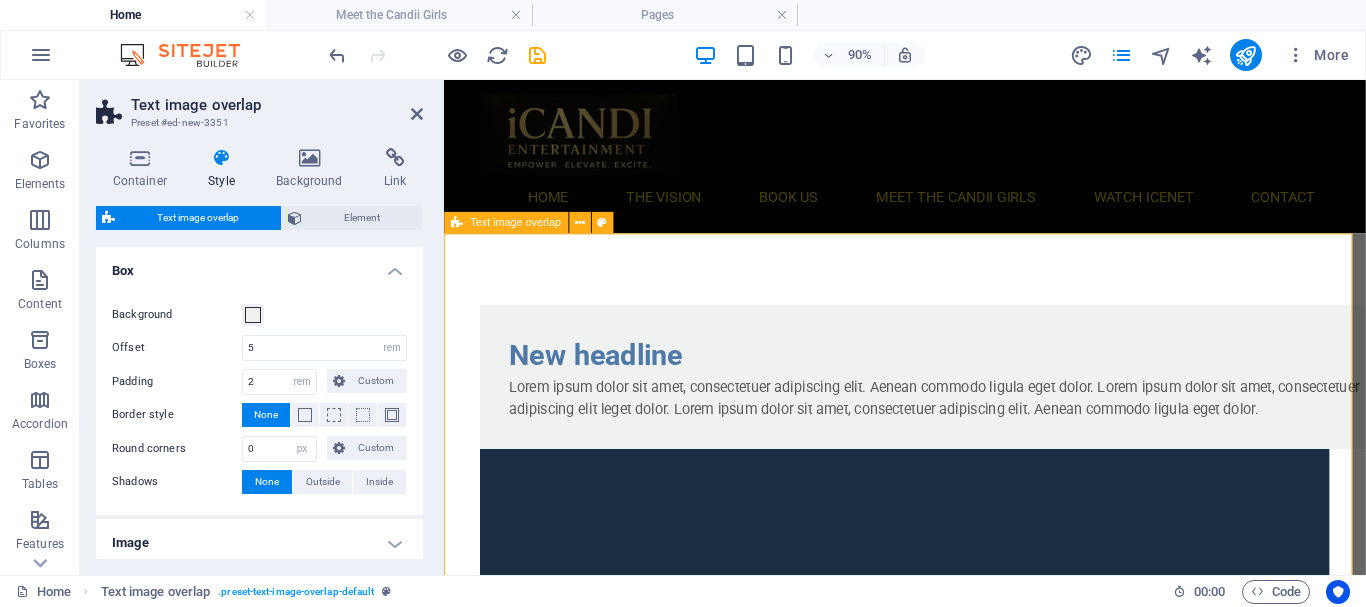 click on "New headline Lorem ipsum dolor sit amet, consectetuer adipiscing elit. Aenean commodo ligula eget dolor. Lorem ipsum dolor sit amet, consectetuer adipiscing elit leget dolor. Lorem ipsum dolor sit amet, consectetuer adipiscing elit. Aenean commodo ligula eget dolor." at bounding box center [956, 751] 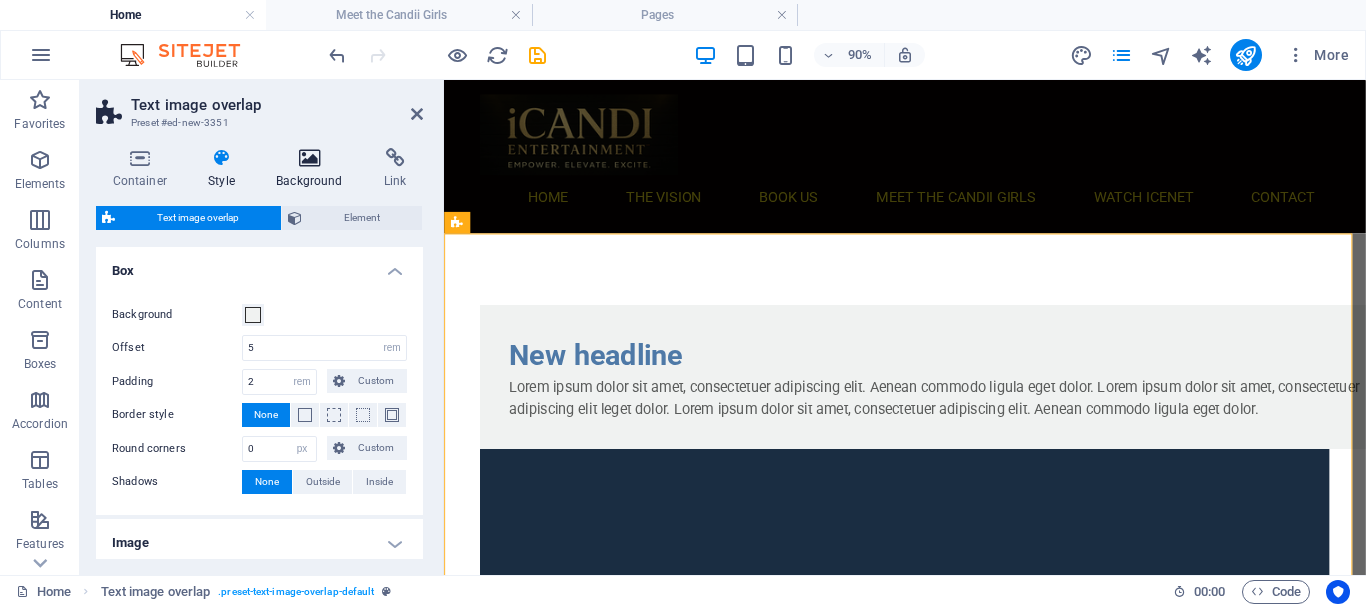 click at bounding box center (310, 158) 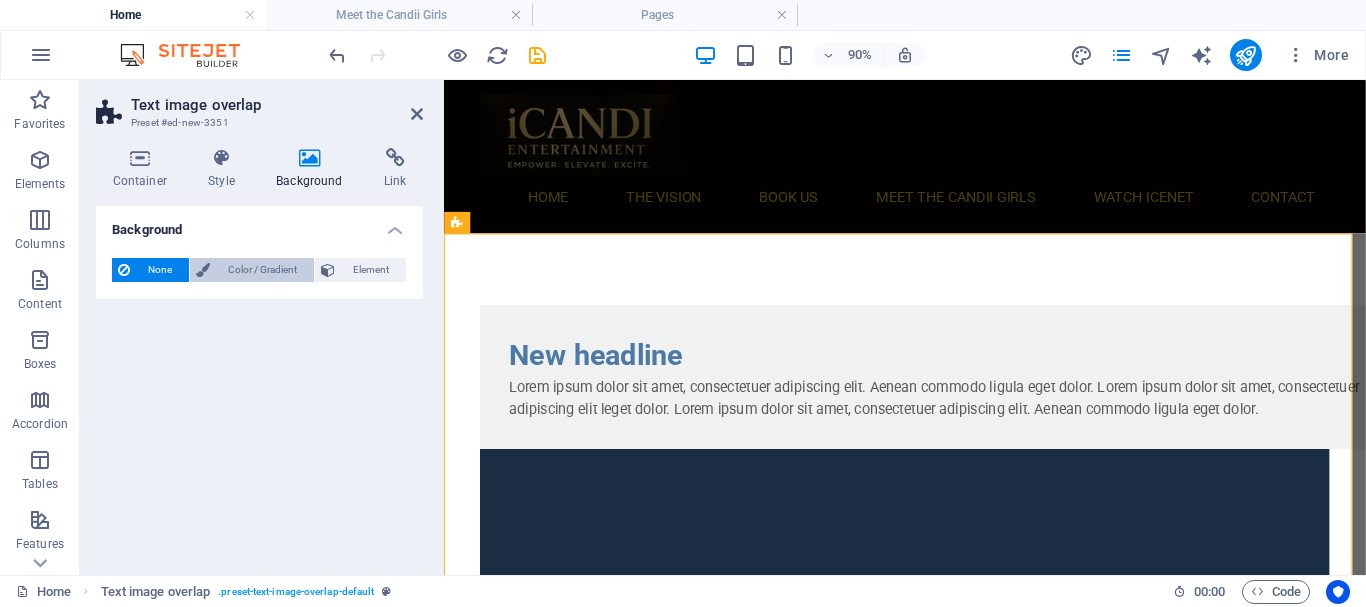 click on "Color / Gradient" at bounding box center [262, 270] 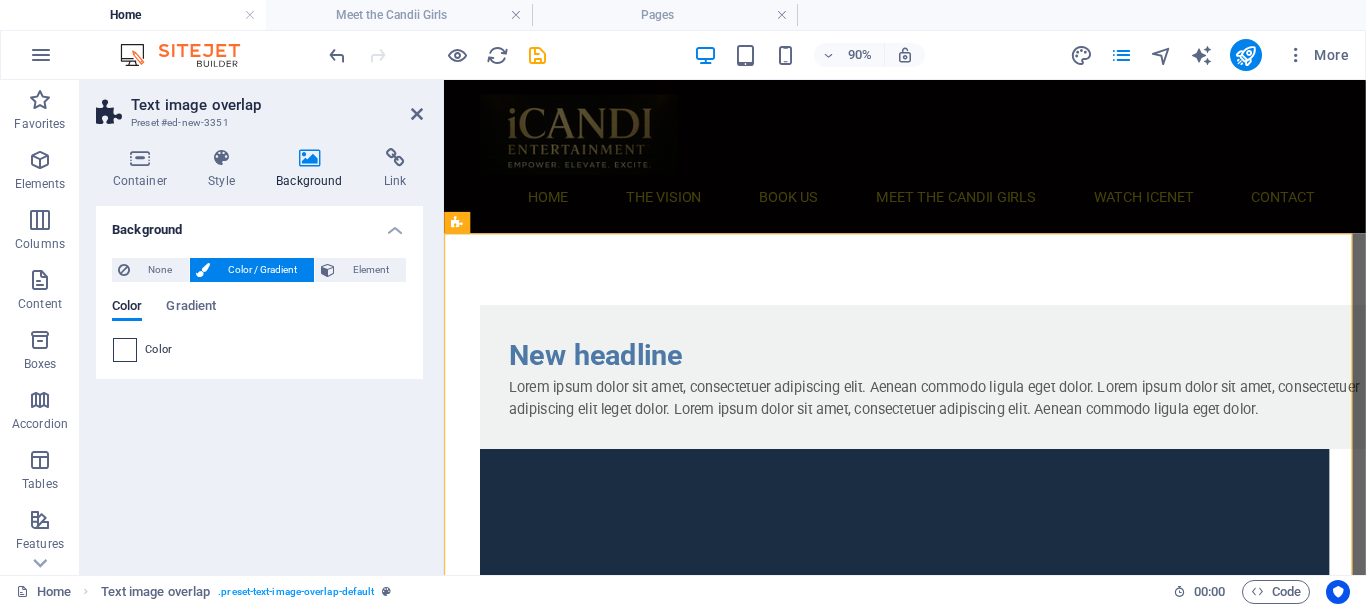 click at bounding box center (125, 350) 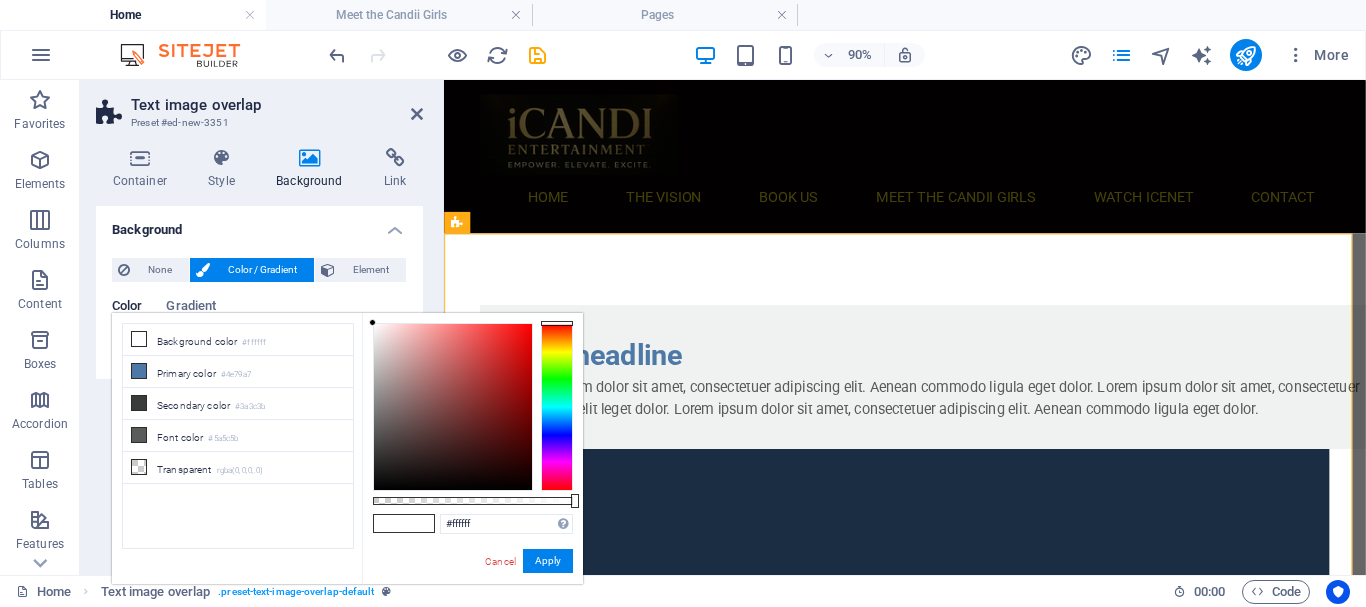 type on "#0c0000" 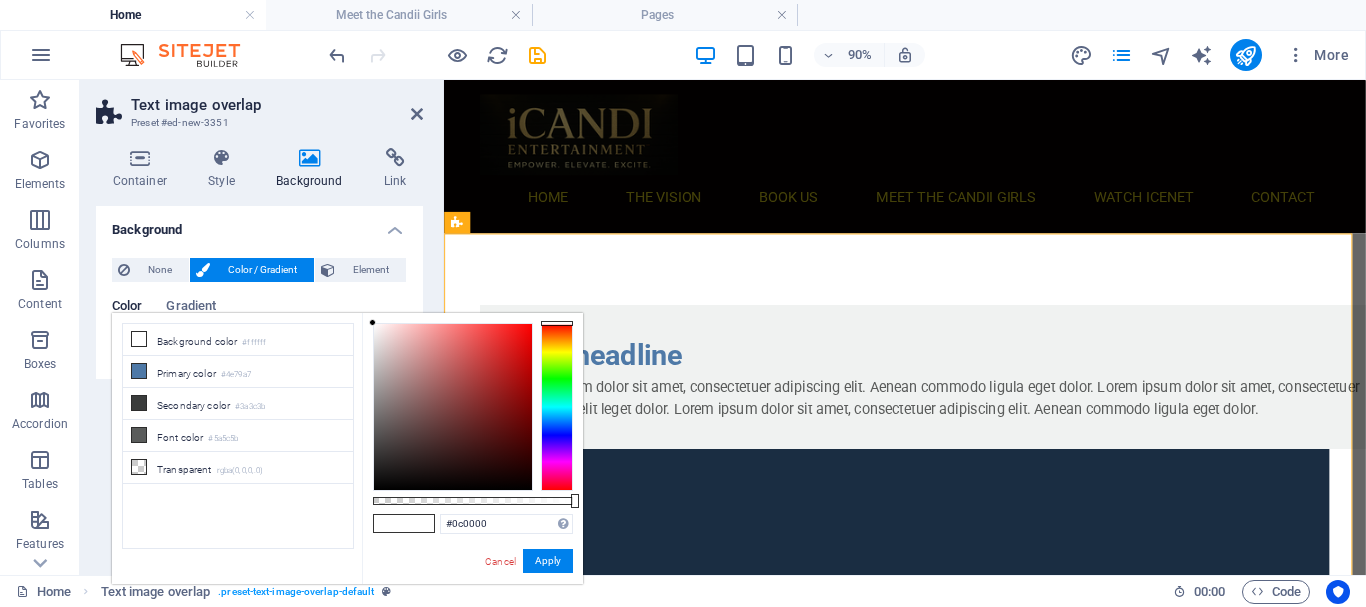 click at bounding box center (453, 407) 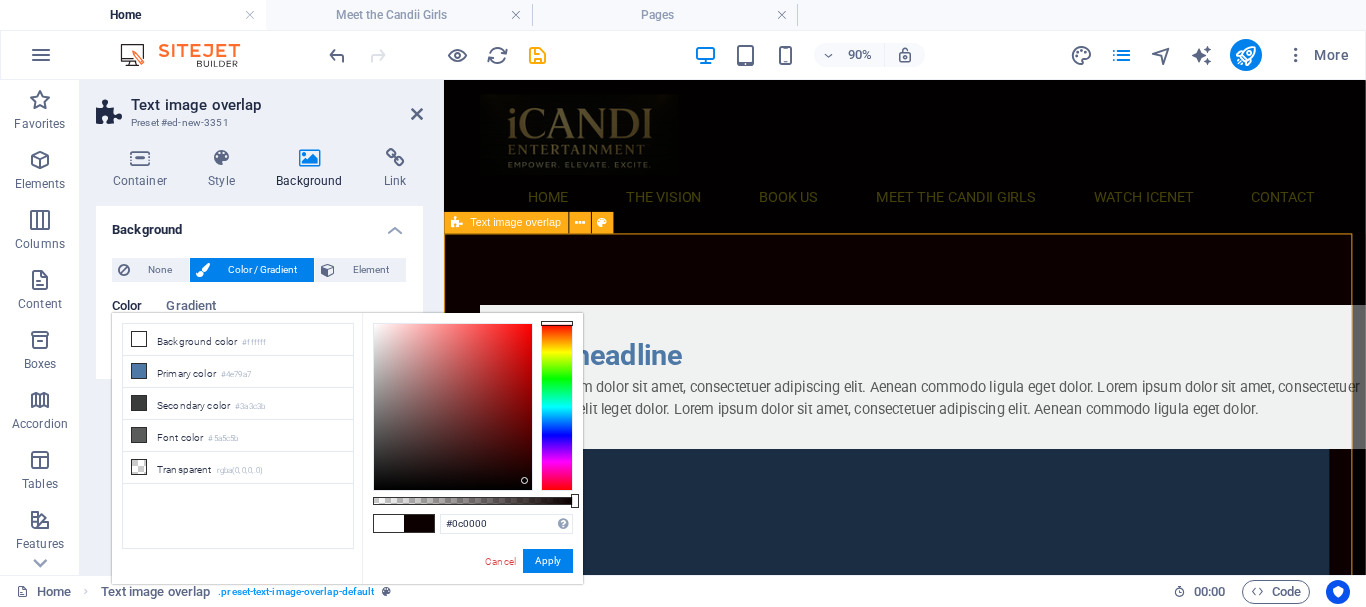 click on "New headline Lorem ipsum dolor sit amet, consectetuer adipiscing elit. Aenean commodo ligula eget dolor. Lorem ipsum dolor sit amet, consectetuer adipiscing elit leget dolor. Lorem ipsum dolor sit amet, consectetuer adipiscing elit. Aenean commodo ligula eget dolor." at bounding box center [956, 751] 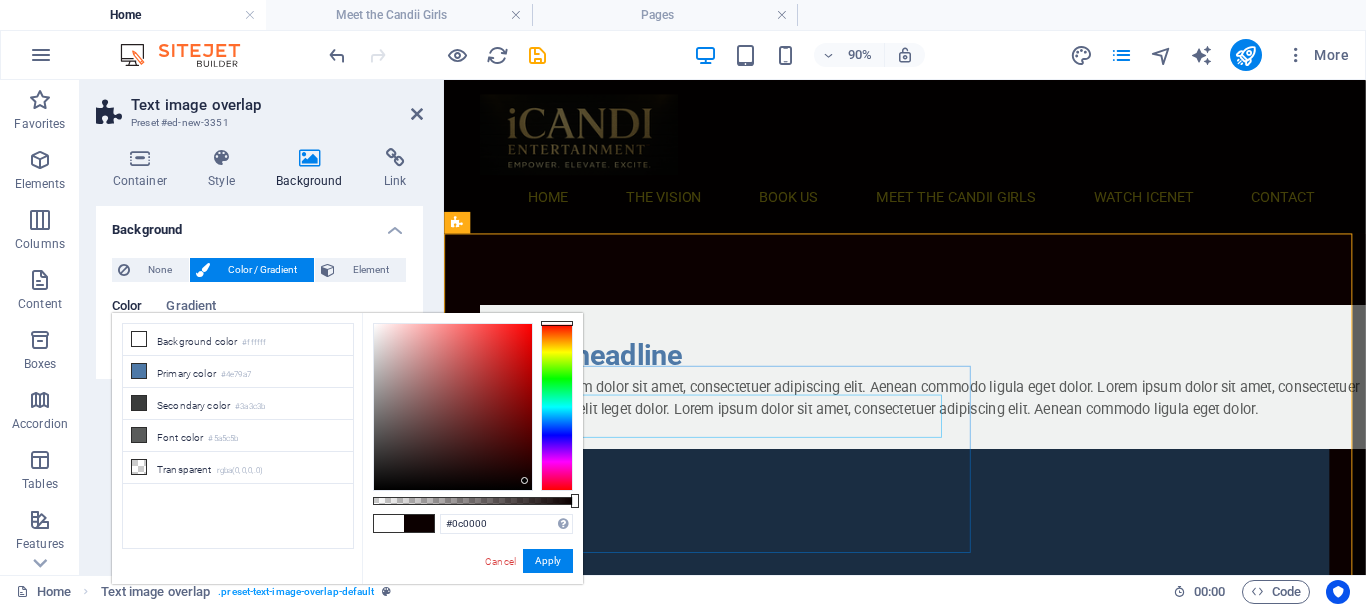 click on "New headline" at bounding box center [996, 386] 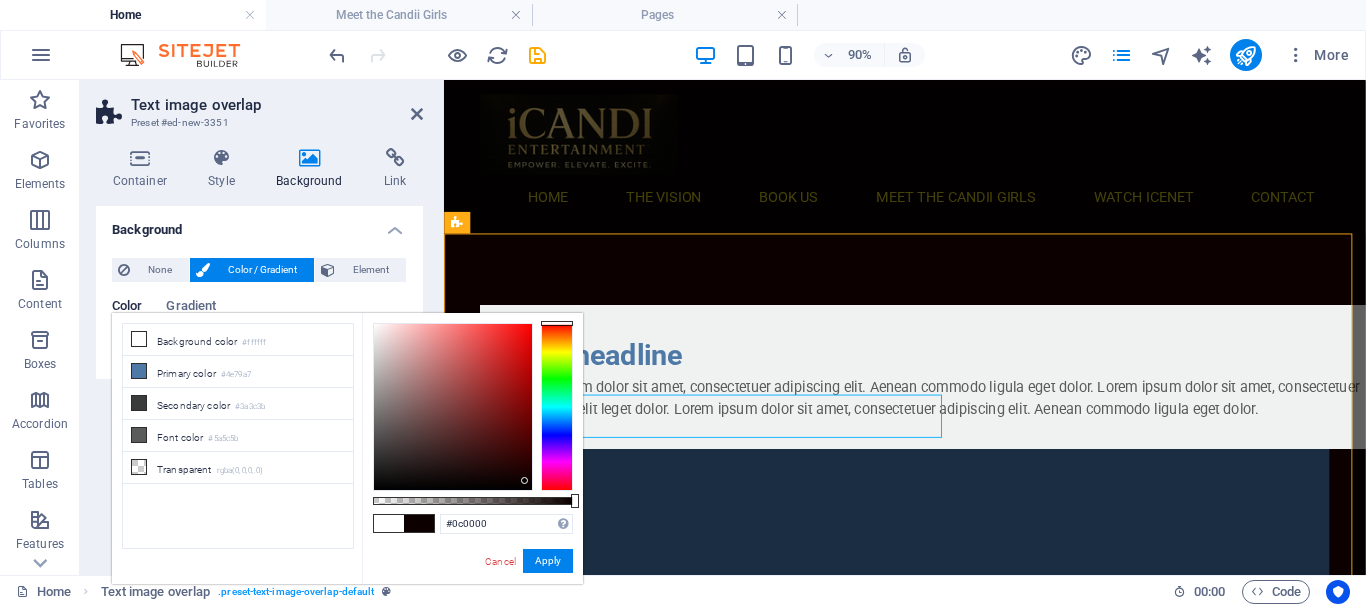 click on "New headline" at bounding box center [996, 386] 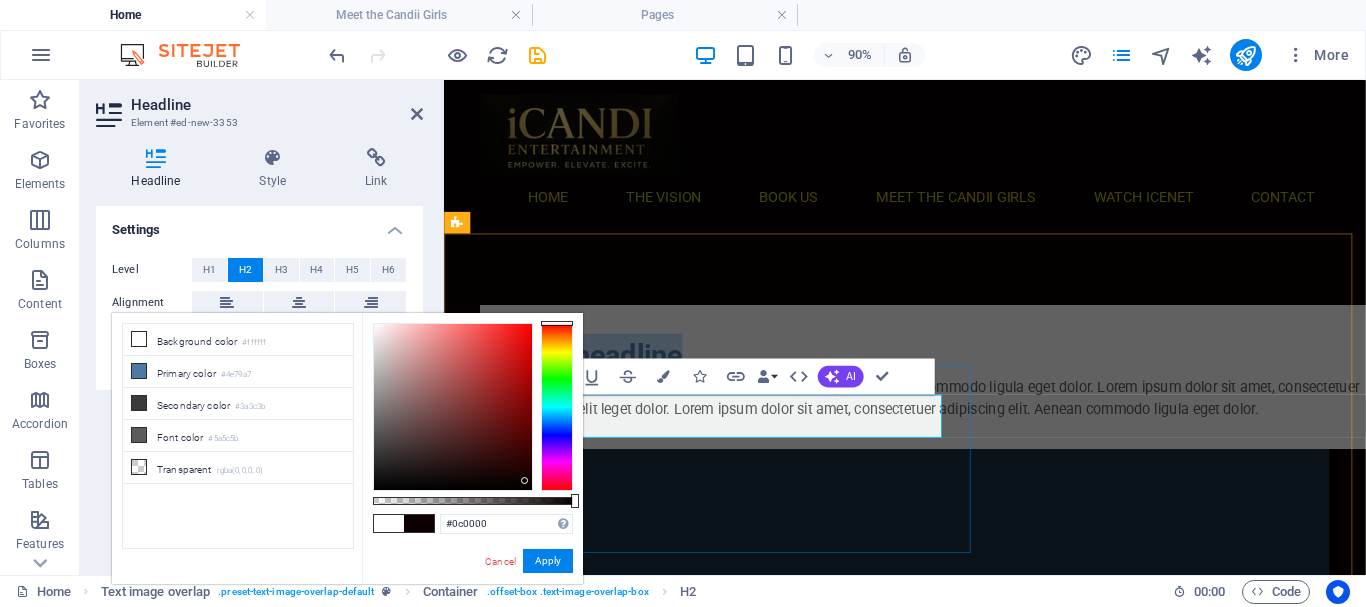 click on "New headline" at bounding box center [996, 386] 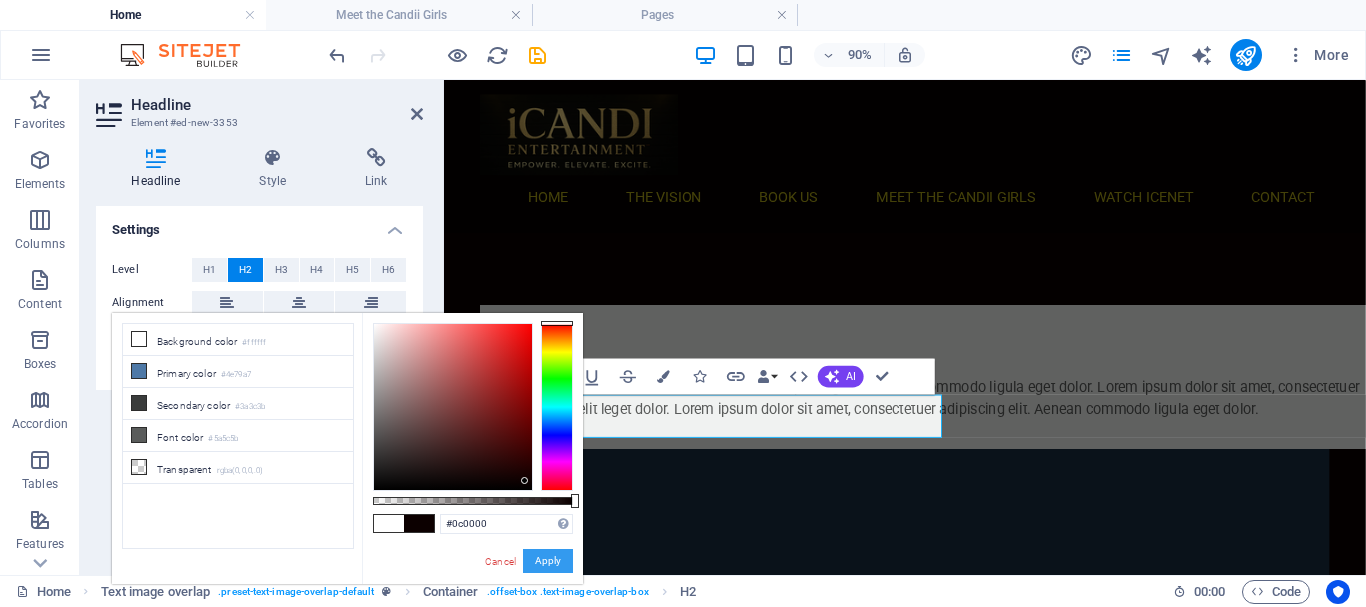 click on "Apply" at bounding box center (548, 561) 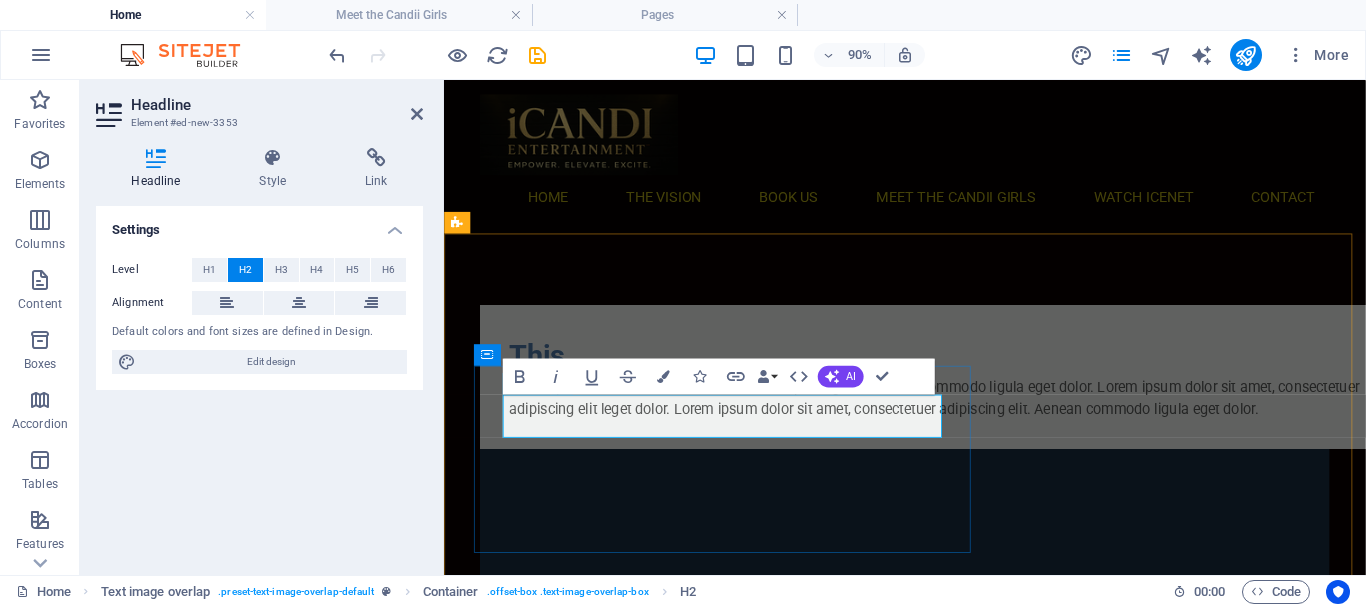 click on "This" at bounding box center (996, 386) 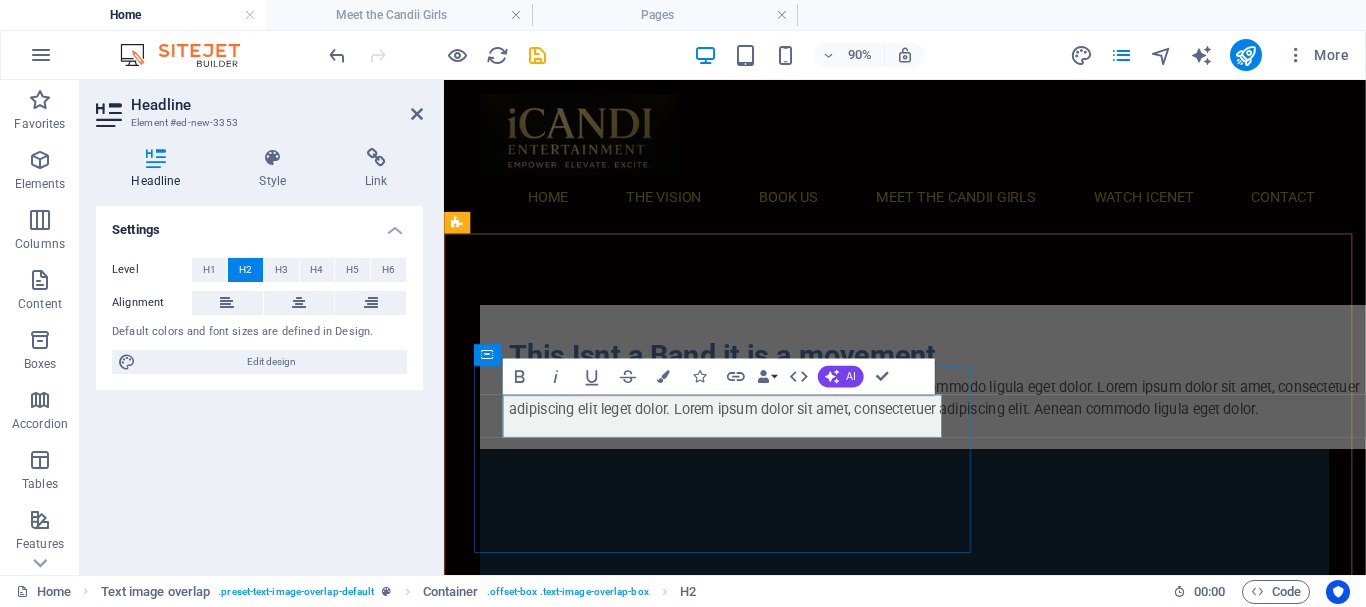 click on "This Isnt a Band it is a movement" at bounding box center [996, 386] 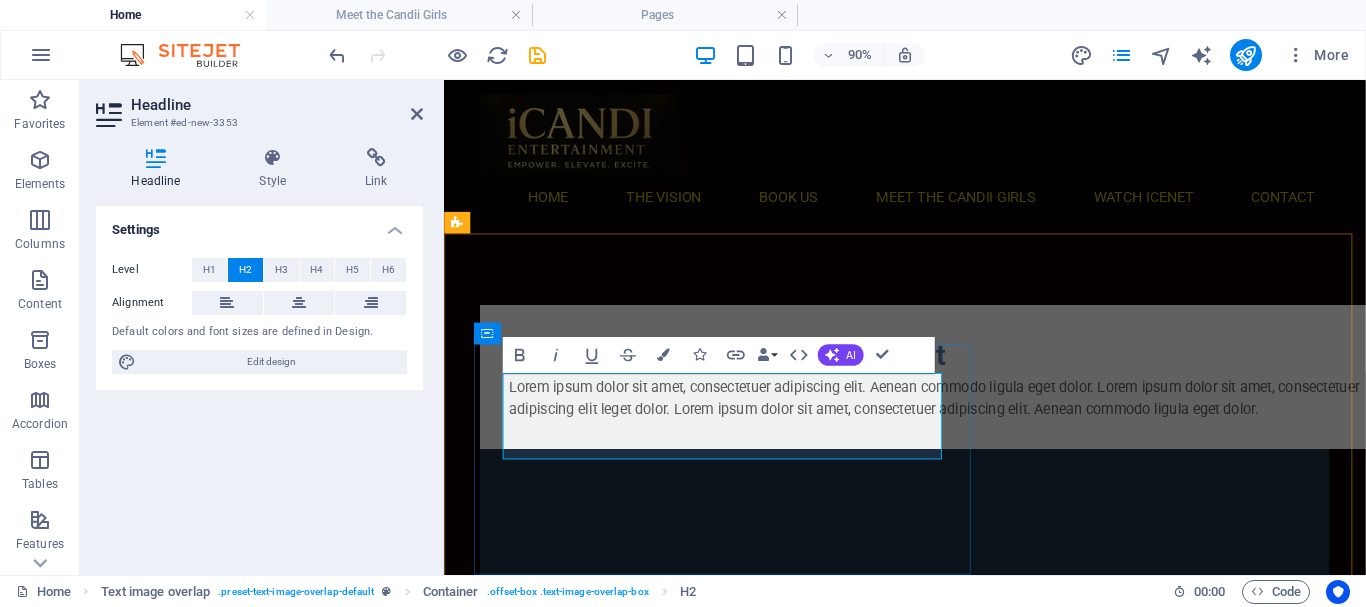 click on "This Isnt a Brand it is a movement" at bounding box center [996, 386] 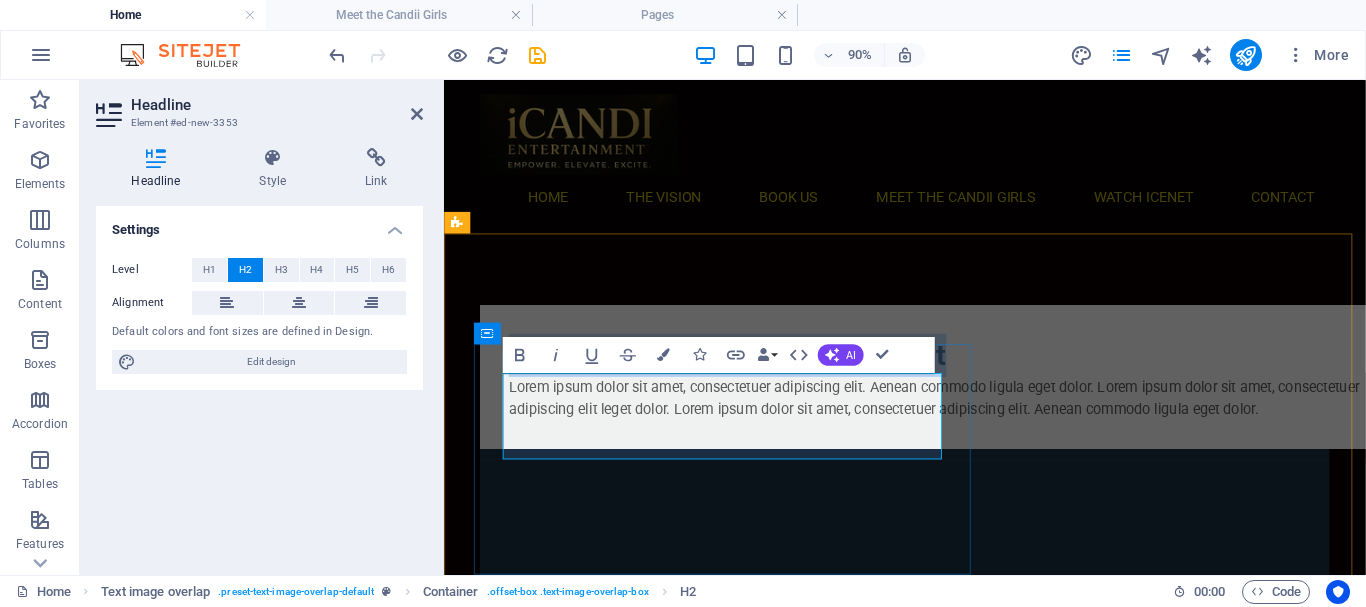 drag, startPoint x: 520, startPoint y: 421, endPoint x: 636, endPoint y: 468, distance: 125.1599 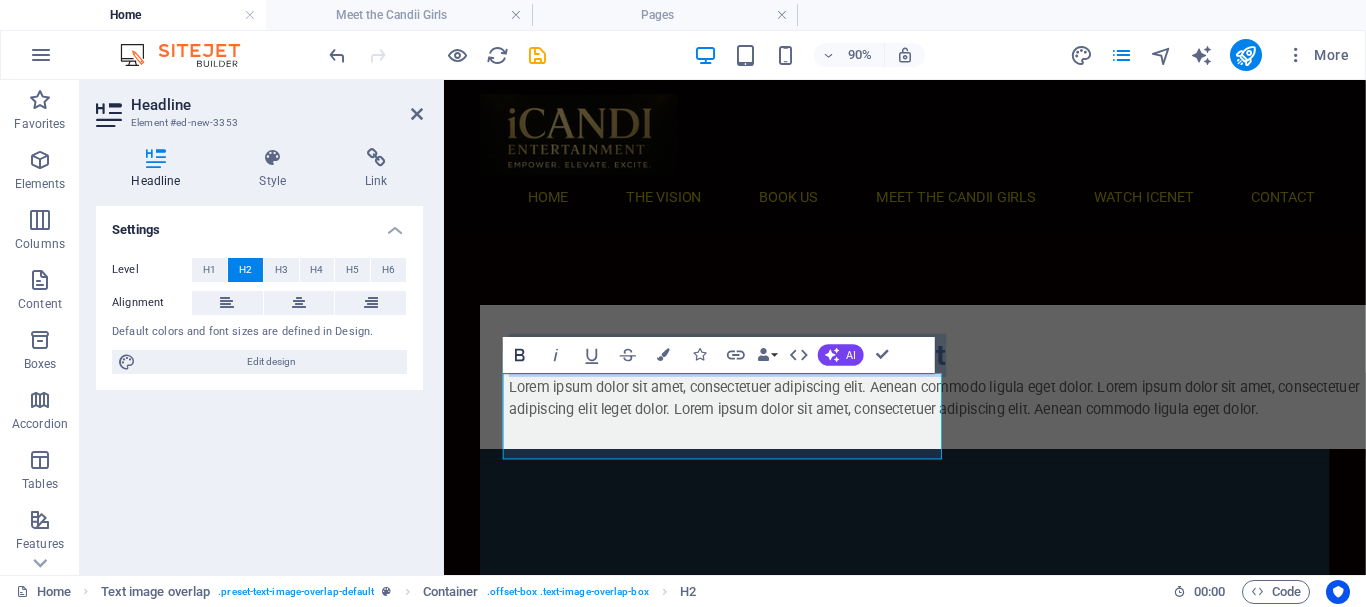 click 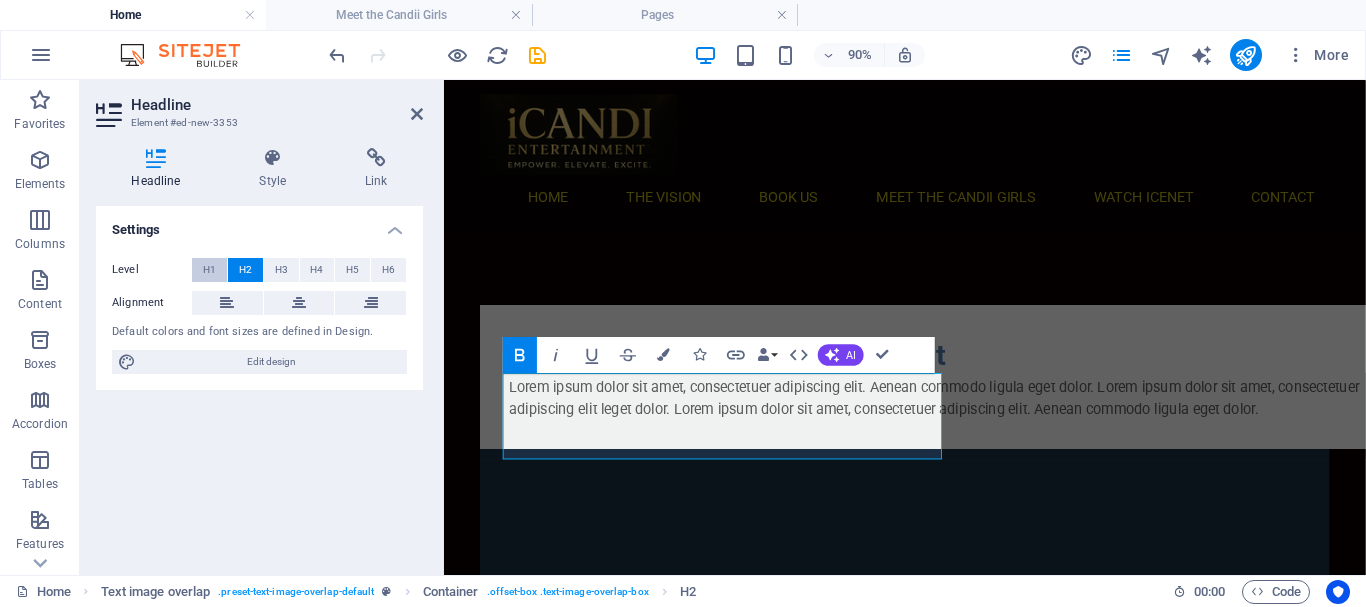 click on "H1" at bounding box center [209, 270] 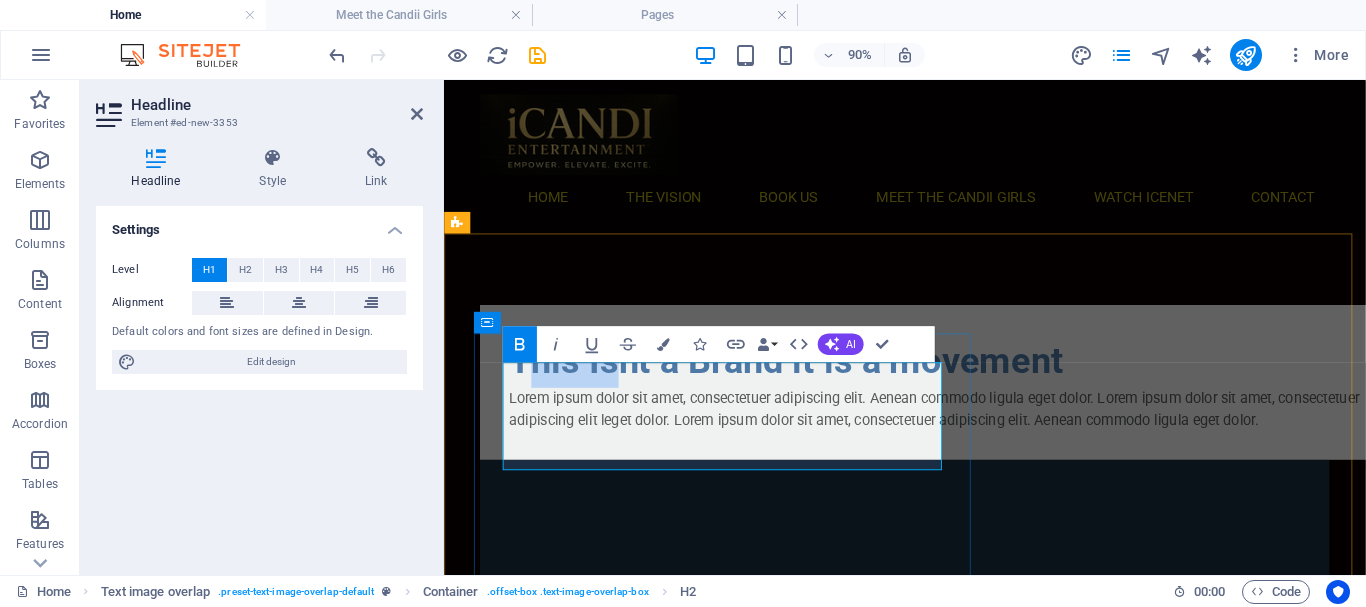 drag, startPoint x: 521, startPoint y: 421, endPoint x: 633, endPoint y: 435, distance: 112.871605 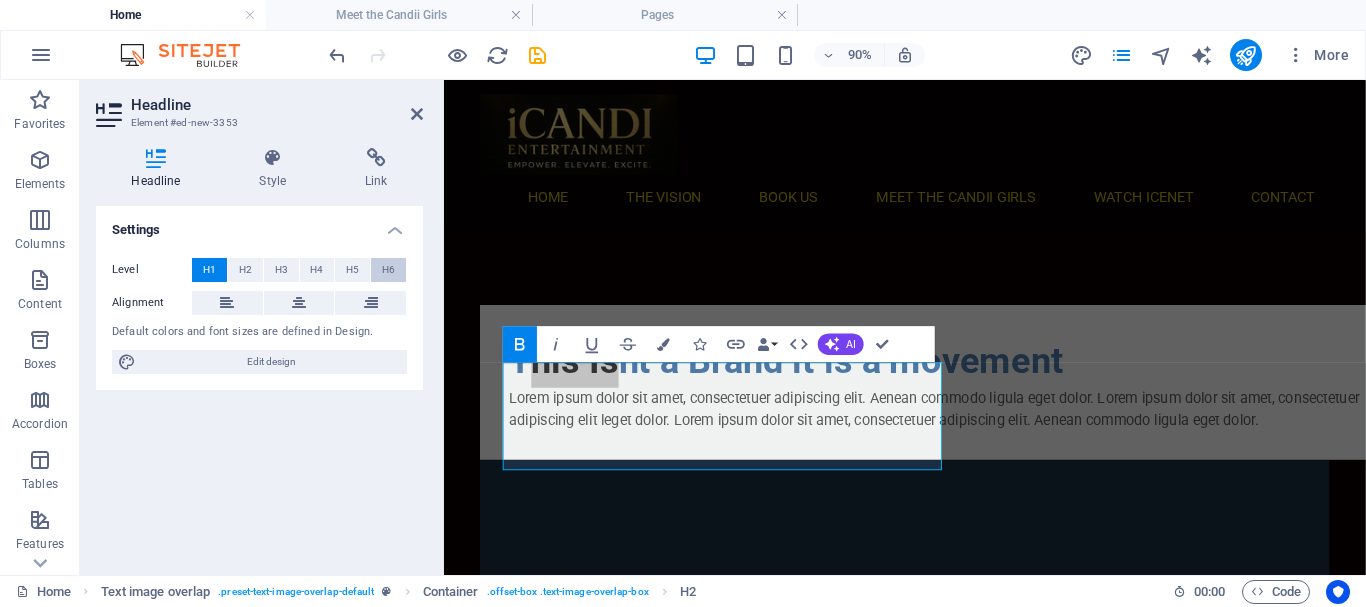 click on "H6" at bounding box center [388, 270] 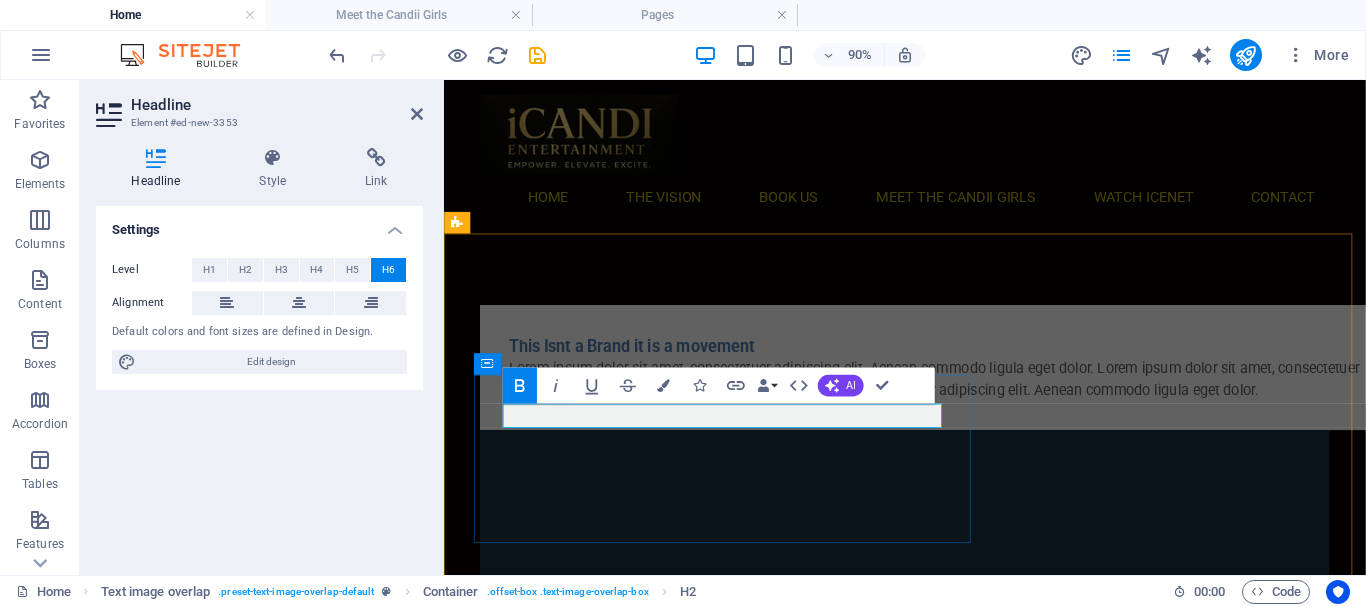 click on "This Isnt a Brand it is a movement" at bounding box center (652, 375) 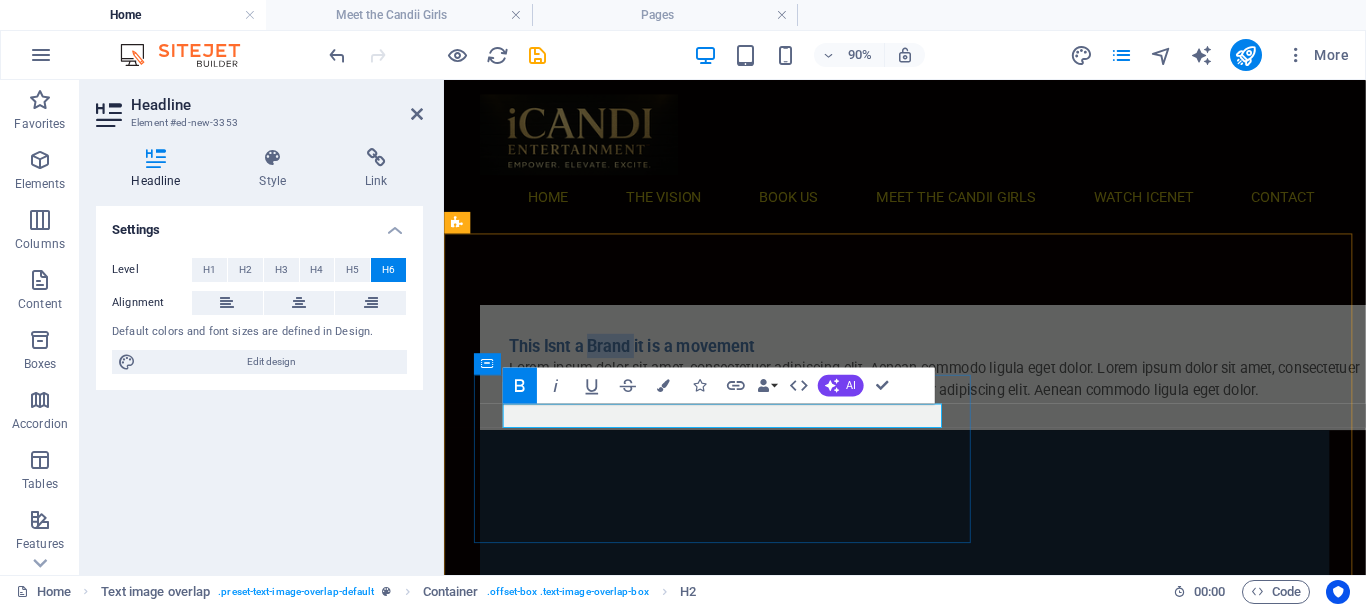 click on "This Isnt a Brand it is a movement" at bounding box center [652, 375] 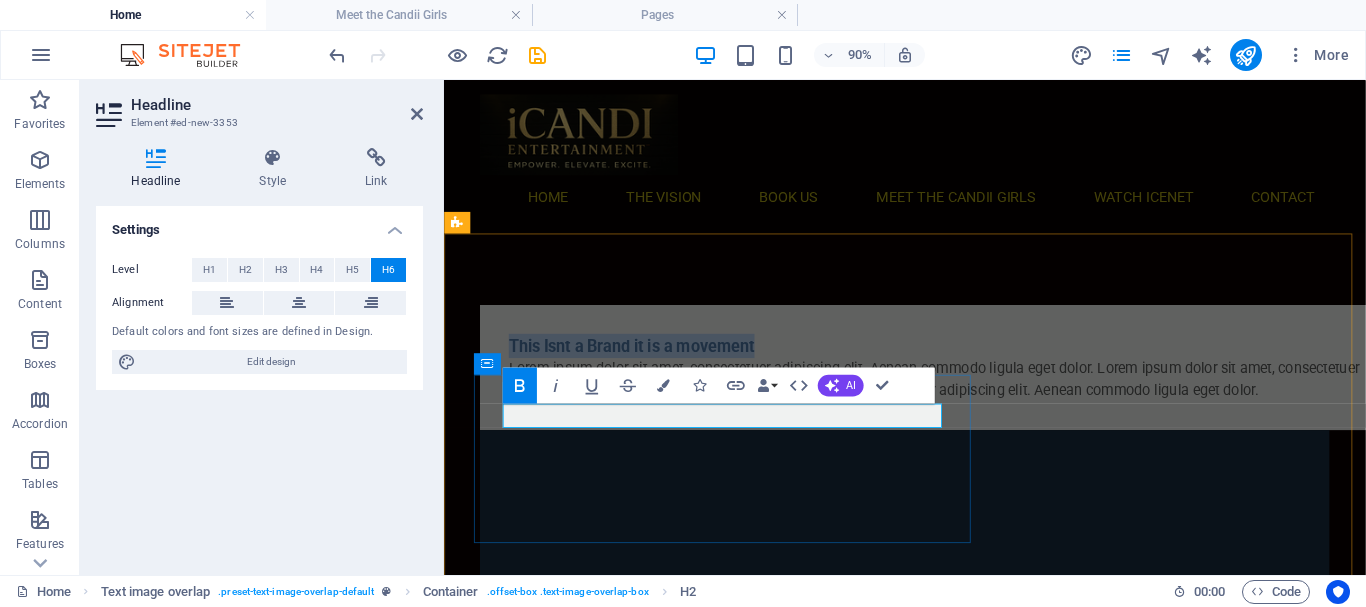 click on "This Isnt a Brand it is a movement" at bounding box center (652, 375) 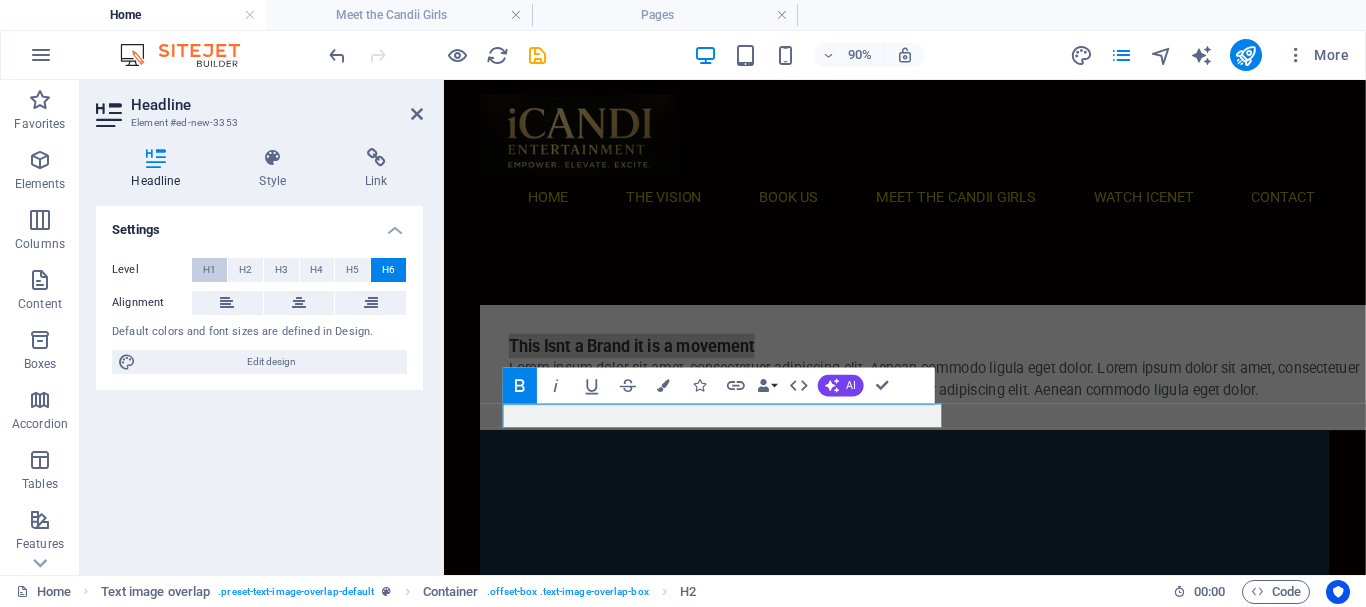 click on "H1" at bounding box center (209, 270) 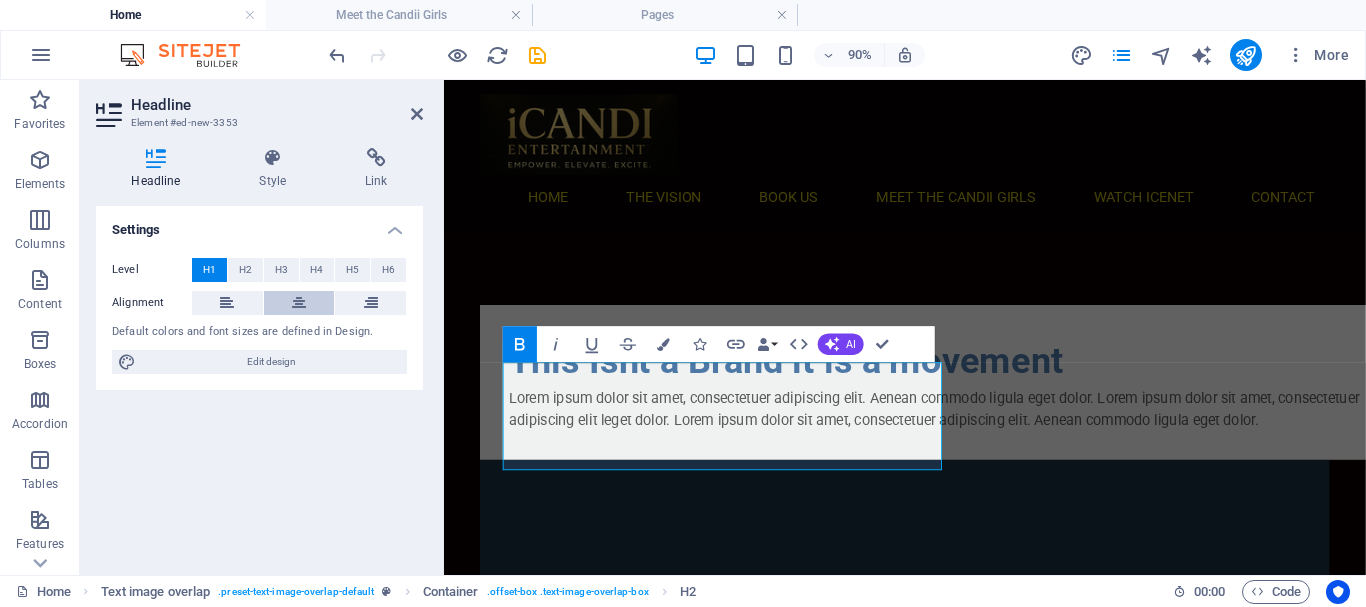 click at bounding box center (299, 303) 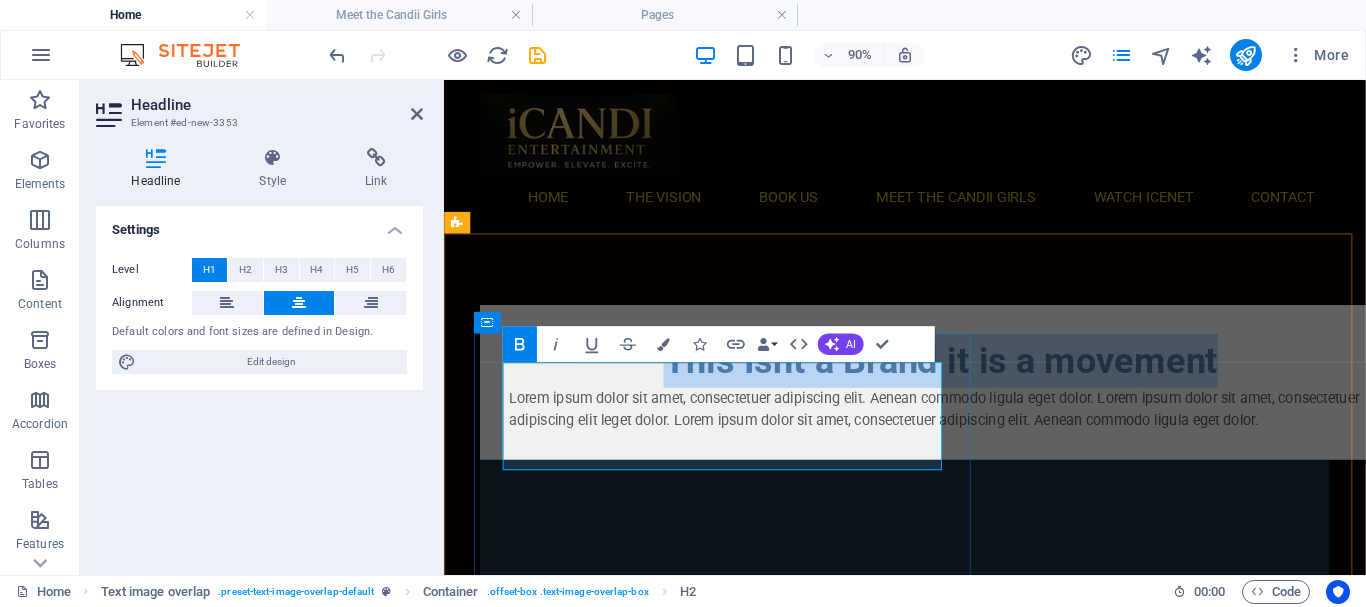 drag, startPoint x: 546, startPoint y: 422, endPoint x: 861, endPoint y: 477, distance: 319.76553 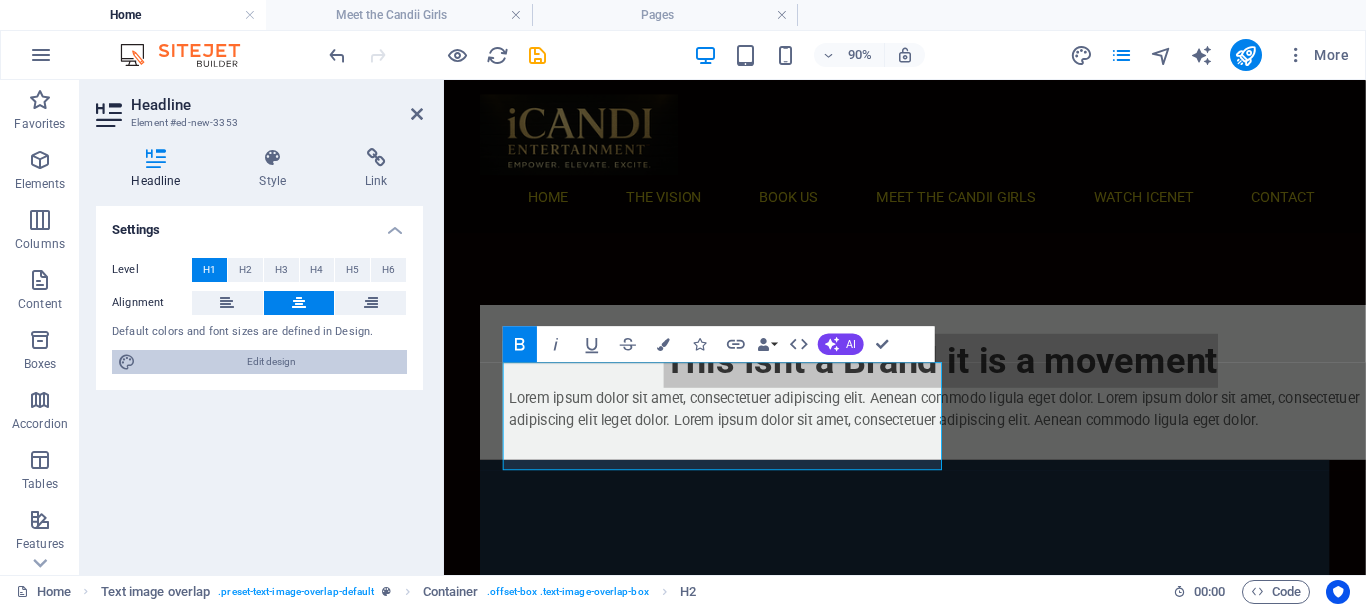 click on "Edit design" at bounding box center [271, 362] 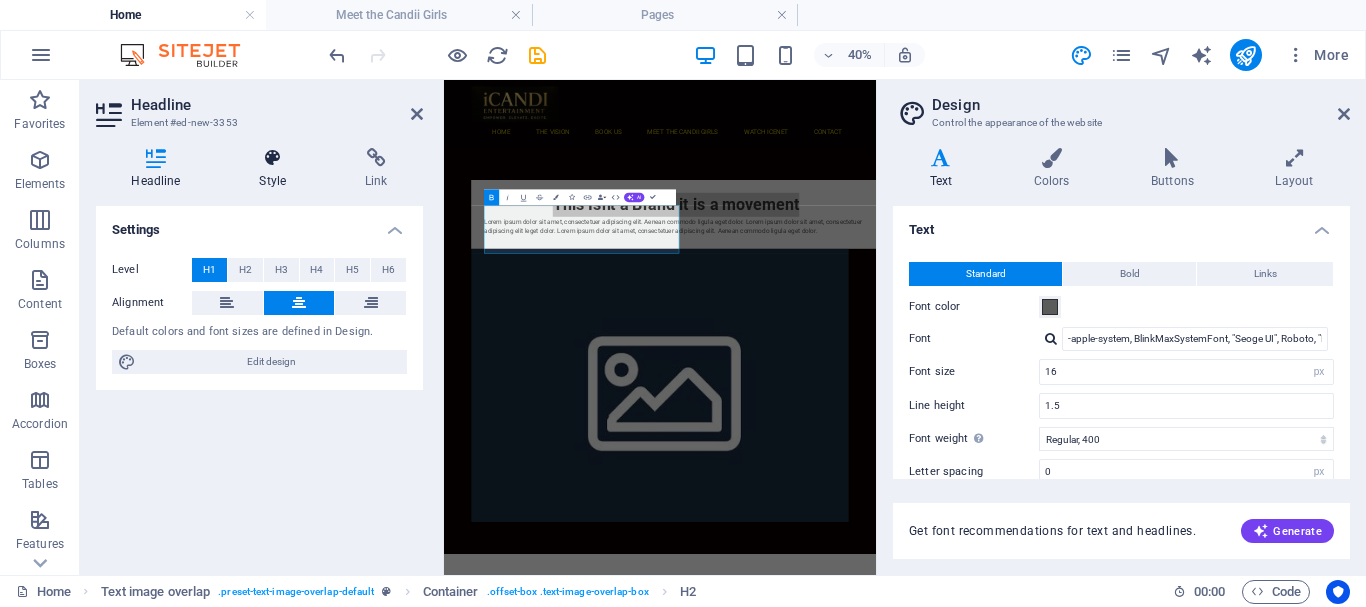 click at bounding box center [273, 158] 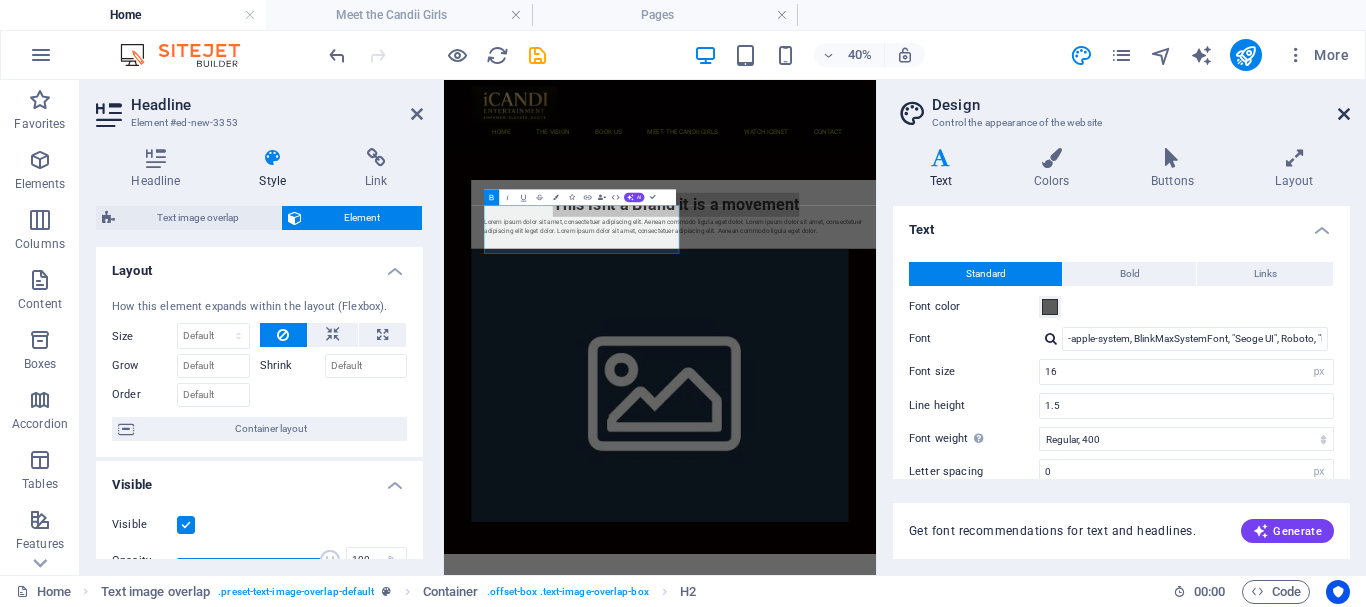 click at bounding box center [1344, 114] 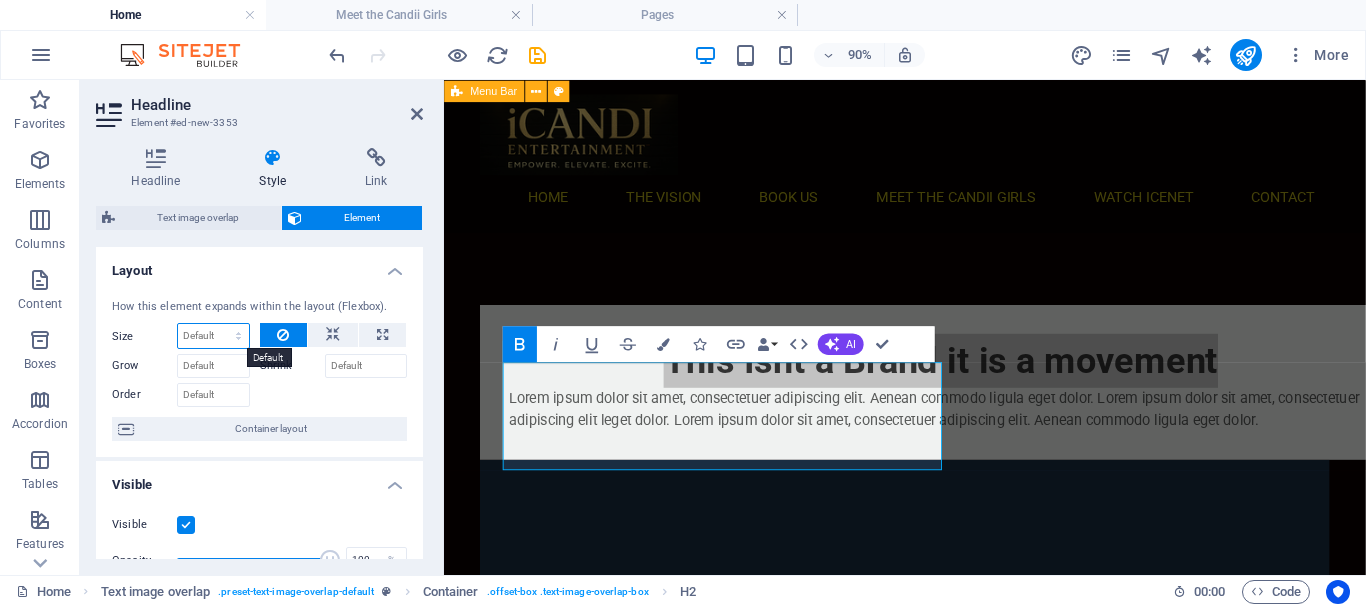 click on "Default auto px % 1/1 1/2 1/3 1/4 1/5 1/6 1/7 1/8 1/9 1/10" at bounding box center [213, 336] 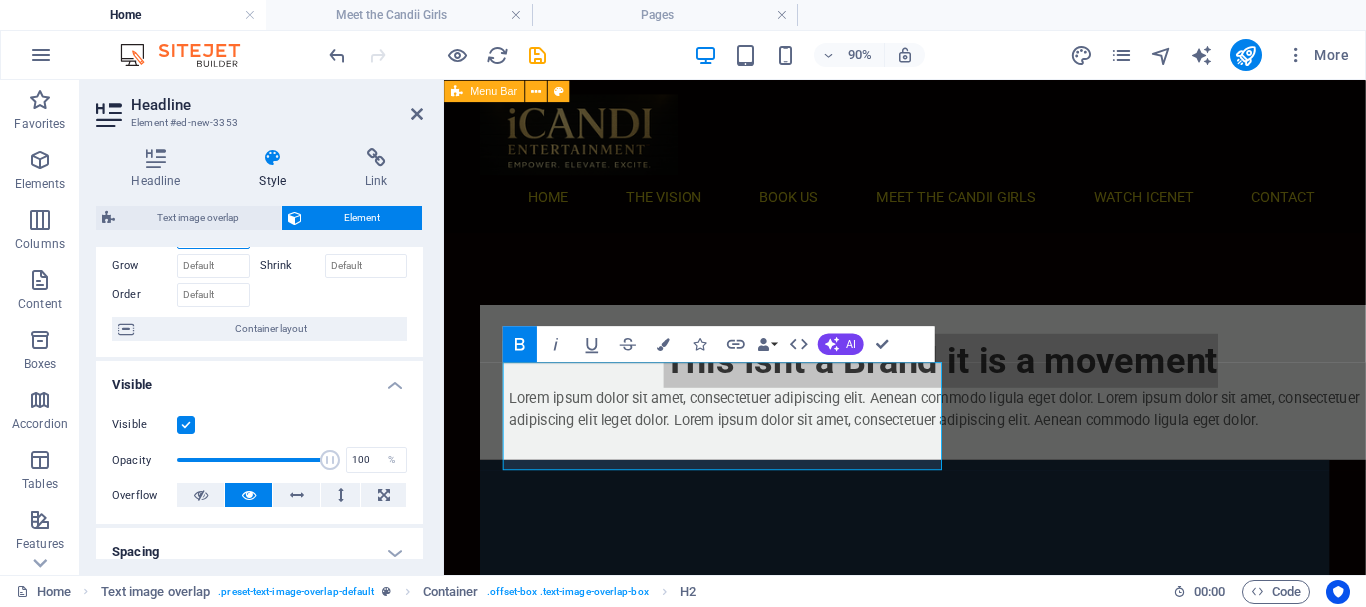 scroll, scrollTop: 200, scrollLeft: 0, axis: vertical 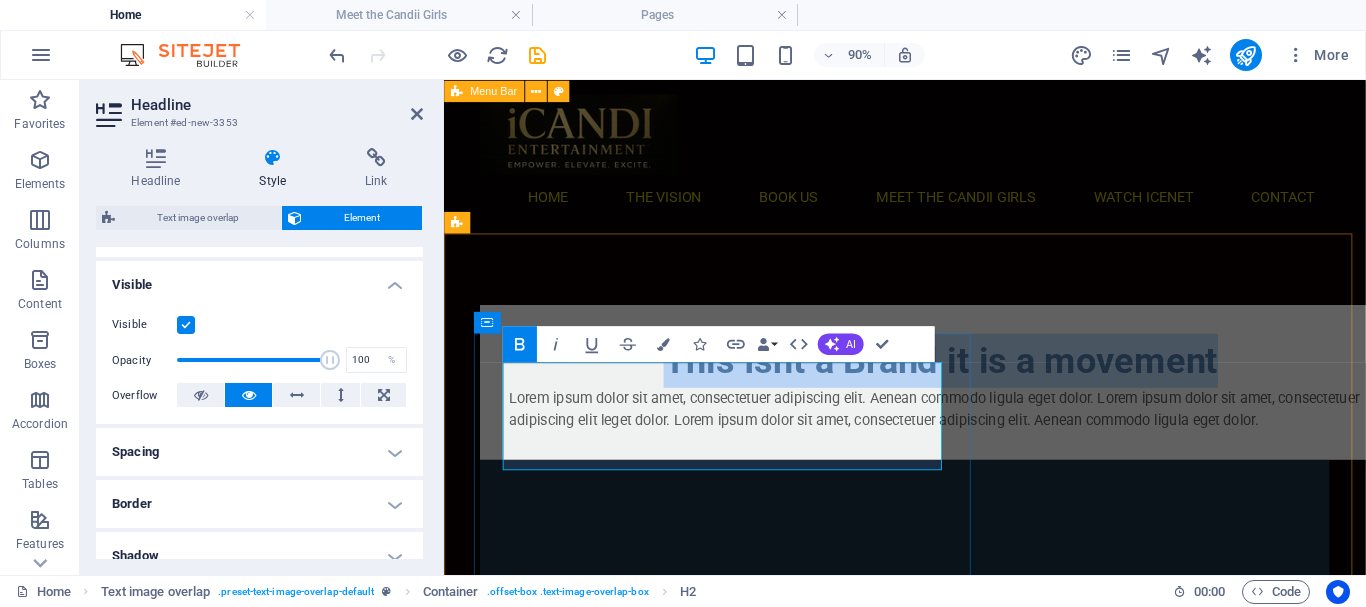 click on "This Isnt a Brand it is a movement" at bounding box center (996, 391) 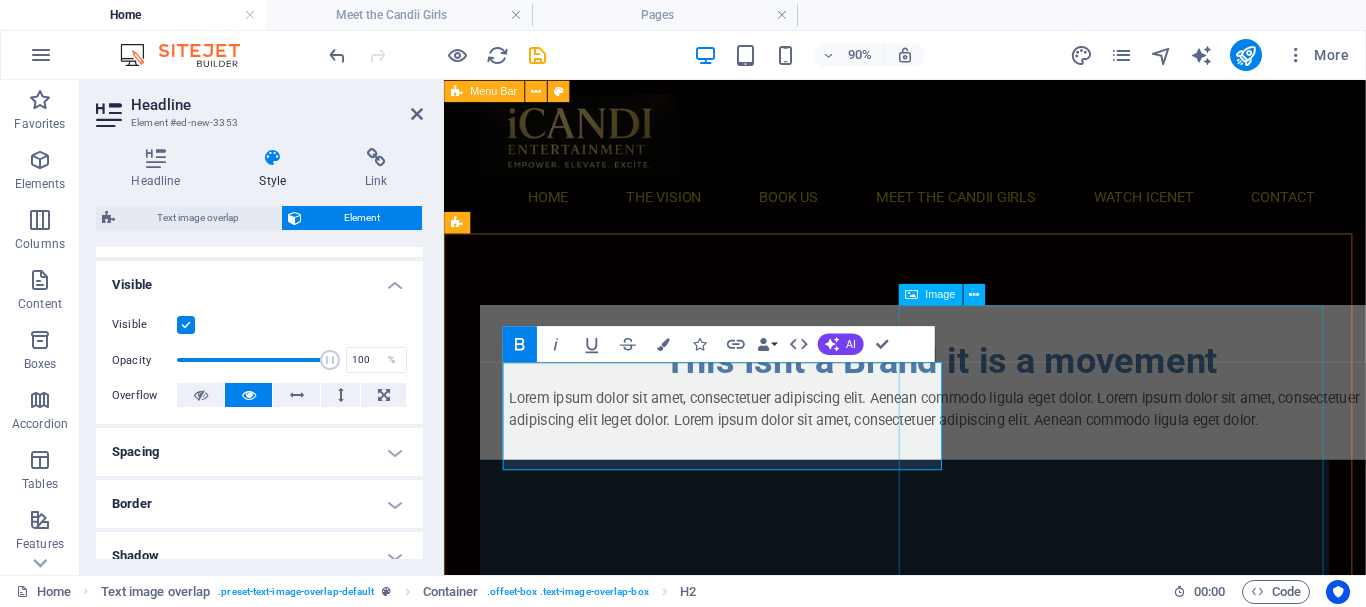 type 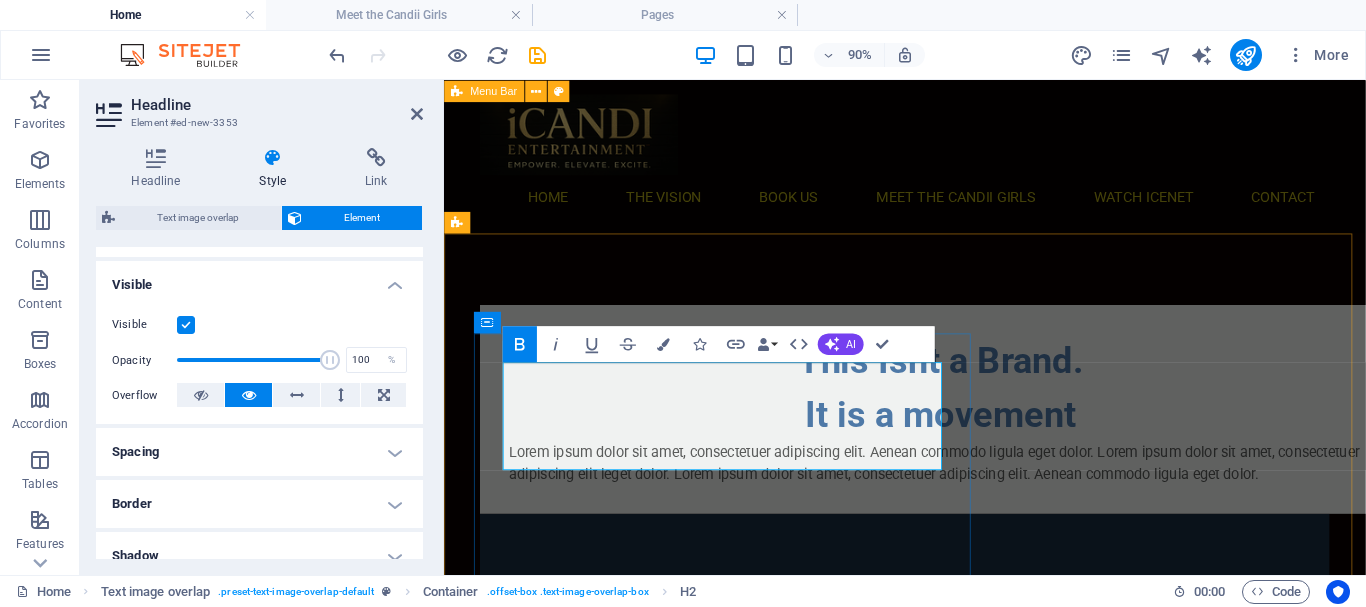 drag, startPoint x: 727, startPoint y: 418, endPoint x: 750, endPoint y: 462, distance: 49.648766 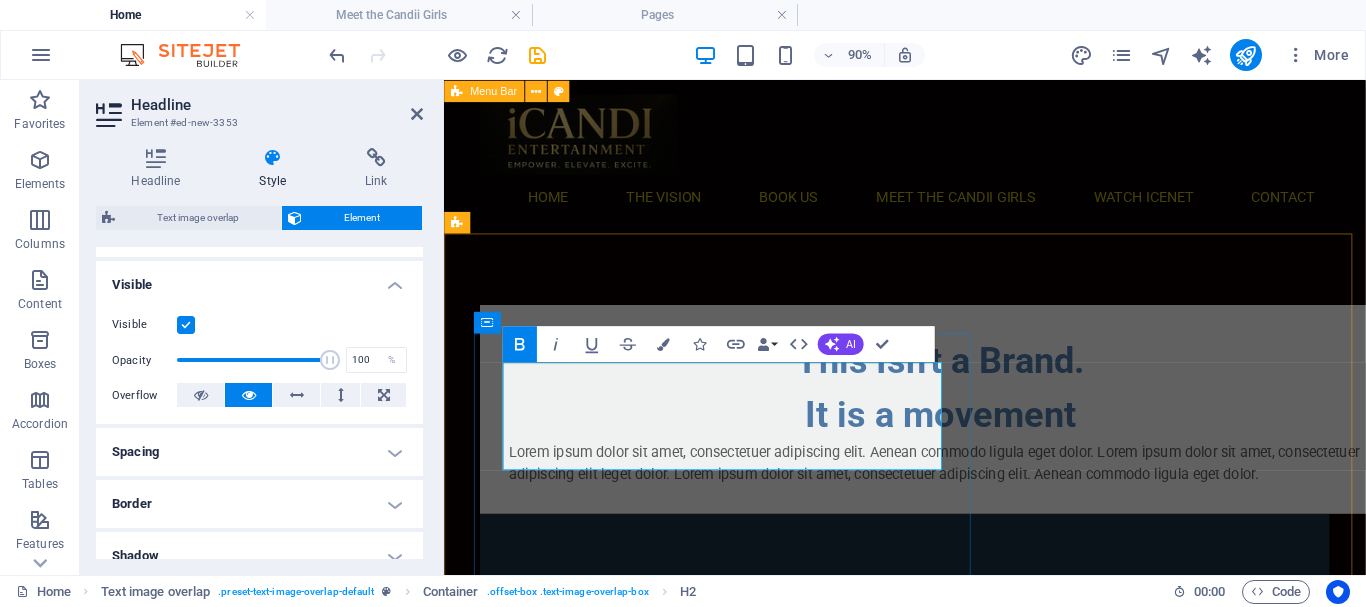 click on "This Isn't a Brand.  ‌It is a movement" at bounding box center [996, 421] 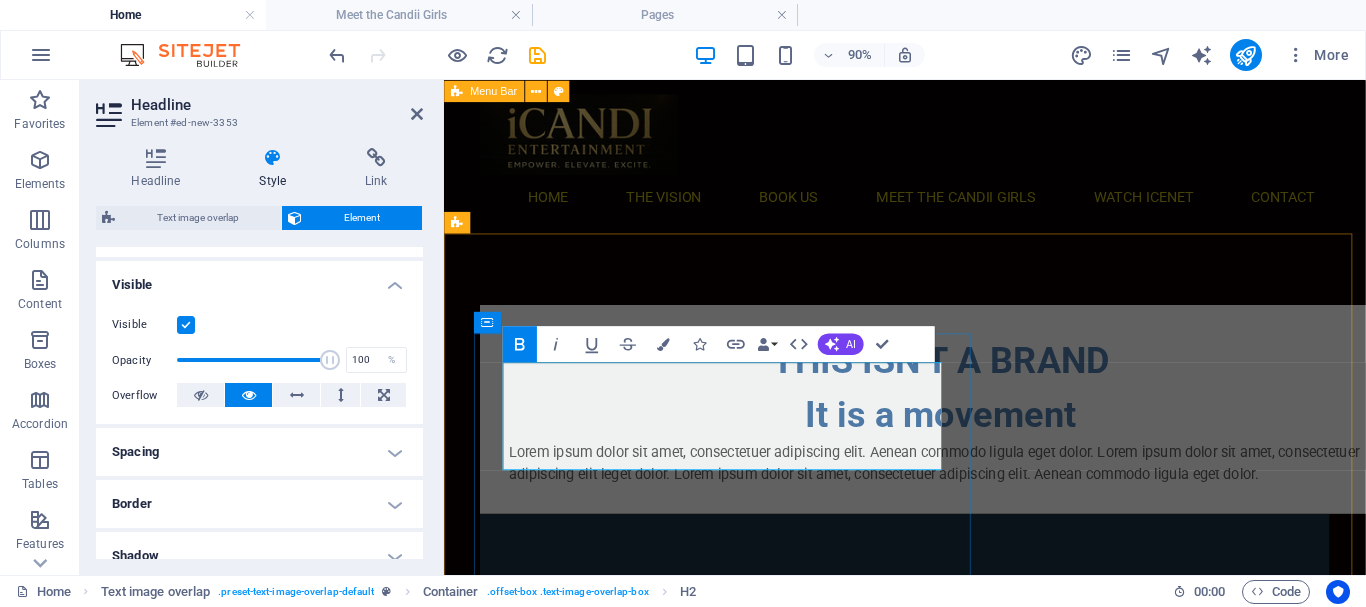 click on "THIS ISN'T A BRAND  ‌It is a movement" at bounding box center (996, 421) 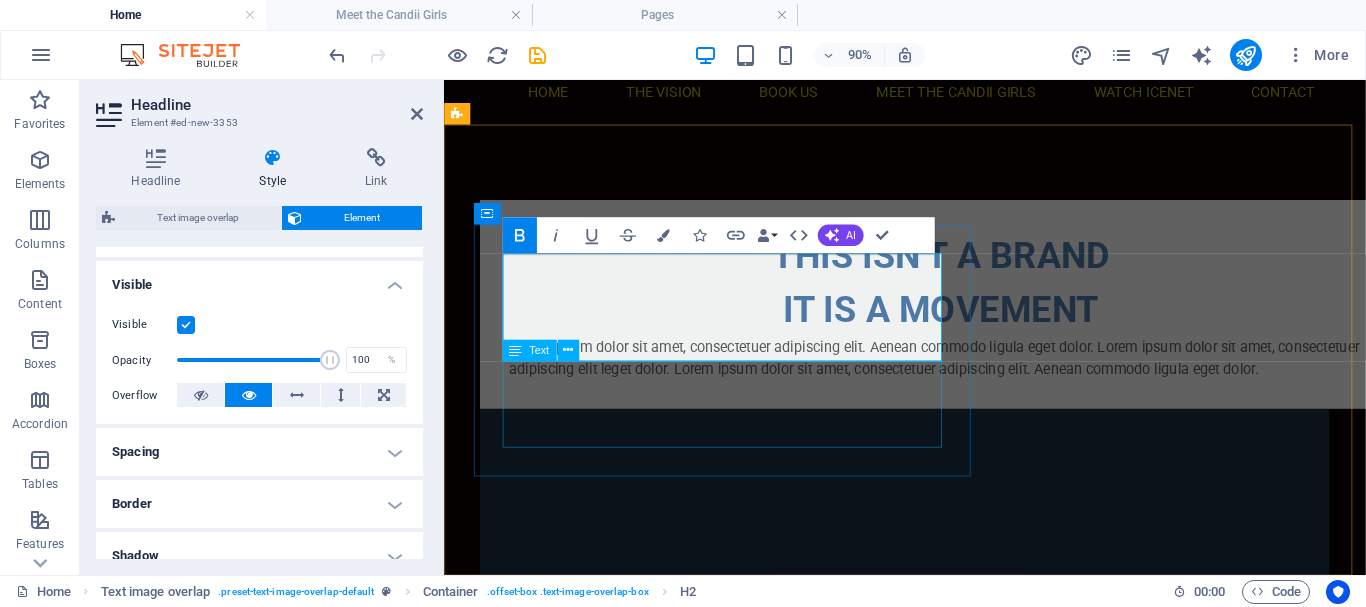 scroll, scrollTop: 121, scrollLeft: 0, axis: vertical 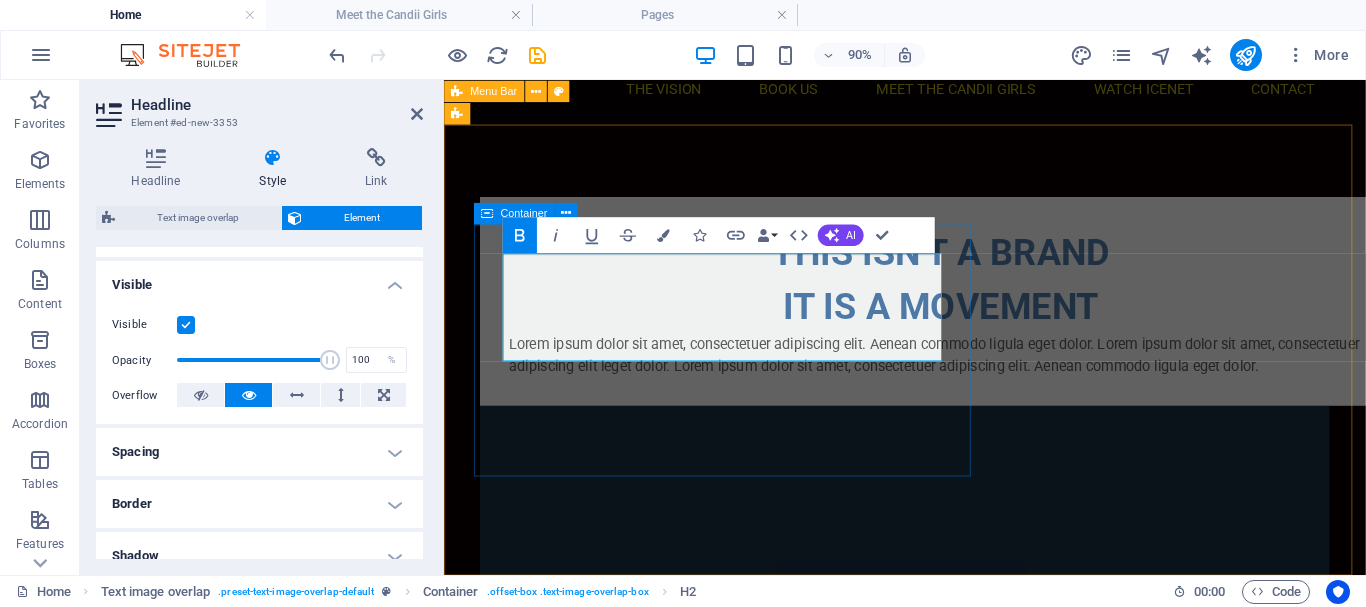 click on "THIS ISN'T A BRAND  ‌IT IS A MOVEMENT Lorem ipsum dolor sit amet, consectetuer adipiscing elit. Aenean commodo ligula eget dolor. Lorem ipsum dolor sit amet, consectetuer adipiscing elit leget dolor. Lorem ipsum dolor sit amet, consectetuer adipiscing elit. Aenean commodo ligula eget dolor." at bounding box center [996, 325] 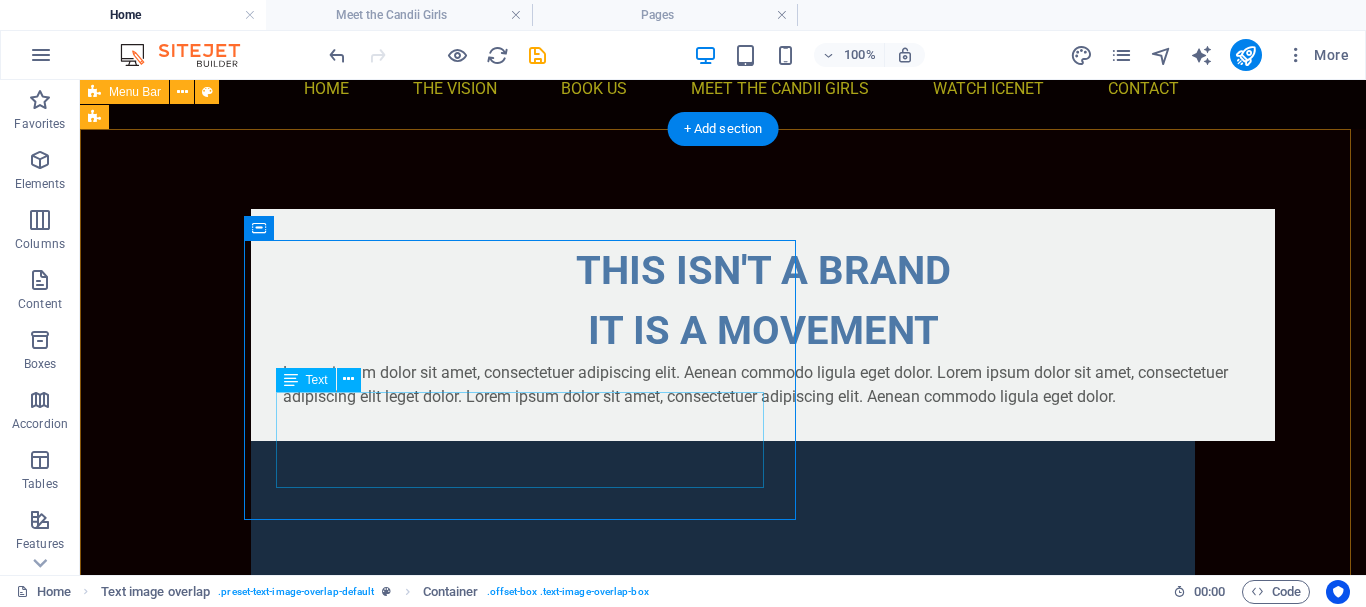 click on "Lorem ipsum dolor sit amet, consectetuer adipiscing elit. Aenean commodo ligula eget dolor. Lorem ipsum dolor sit amet, consectetuer adipiscing elit leget dolor. Lorem ipsum dolor sit amet, consectetuer adipiscing elit. Aenean commodo ligula eget dolor." at bounding box center (763, 385) 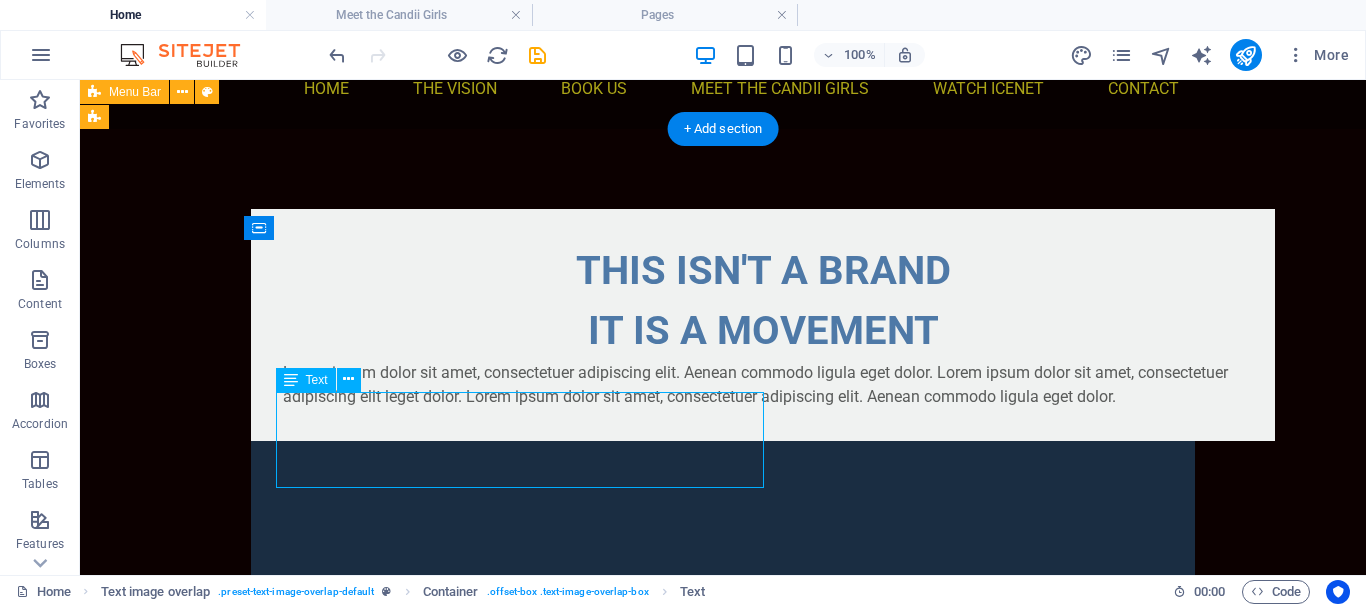 click on "Lorem ipsum dolor sit amet, consectetuer adipiscing elit. Aenean commodo ligula eget dolor. Lorem ipsum dolor sit amet, consectetuer adipiscing elit leget dolor. Lorem ipsum dolor sit amet, consectetuer adipiscing elit. Aenean commodo ligula eget dolor." at bounding box center [763, 385] 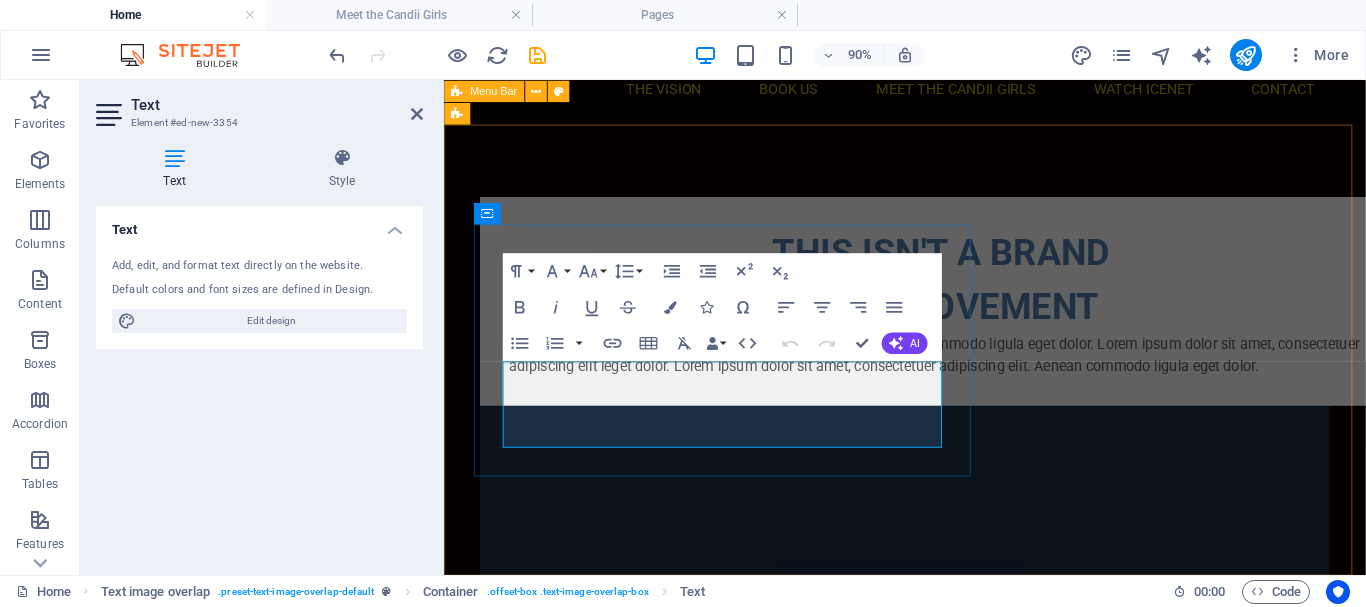 click on "Lorem ipsum dolor sit amet, consectetuer adipiscing elit. Aenean commodo ligula eget dolor. Lorem ipsum dolor sit amet, consectetuer adipiscing elit leget dolor. Lorem ipsum dolor sit amet, consectetuer adipiscing elit. Aenean commodo ligula eget dolor." at bounding box center [996, 385] 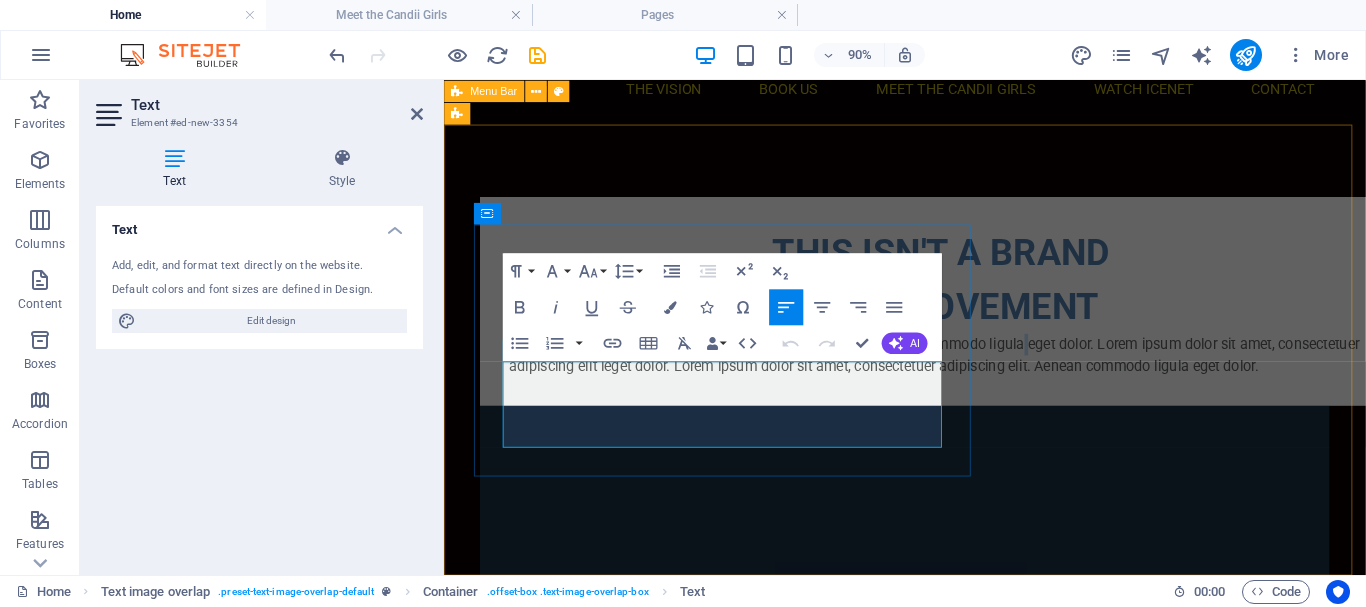 click on "Lorem ipsum dolor sit amet, consectetuer adipiscing elit. Aenean commodo ligula eget dolor. Lorem ipsum dolor sit amet, consectetuer adipiscing elit leget dolor. Lorem ipsum dolor sit amet, consectetuer adipiscing elit. Aenean commodo ligula eget dolor." at bounding box center (996, 385) 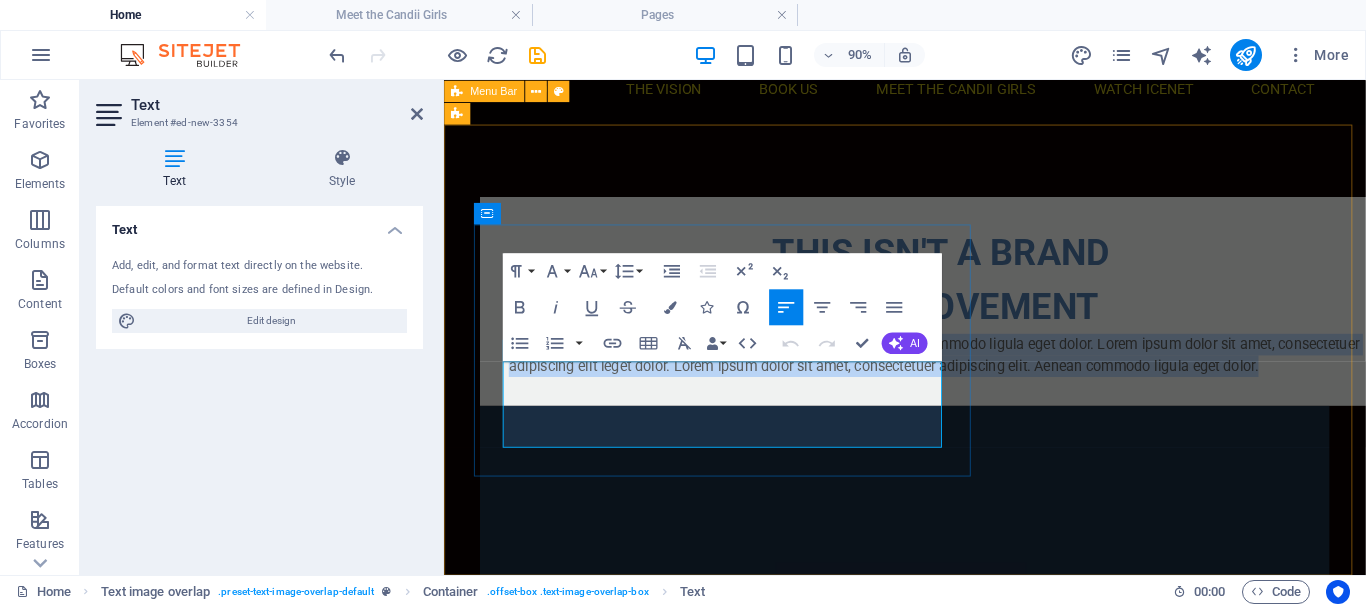 click on "Lorem ipsum dolor sit amet, consectetuer adipiscing elit. Aenean commodo ligula eget dolor. Lorem ipsum dolor sit amet, consectetuer adipiscing elit leget dolor. Lorem ipsum dolor sit amet, consectetuer adipiscing elit. Aenean commodo ligula eget dolor." at bounding box center (996, 385) 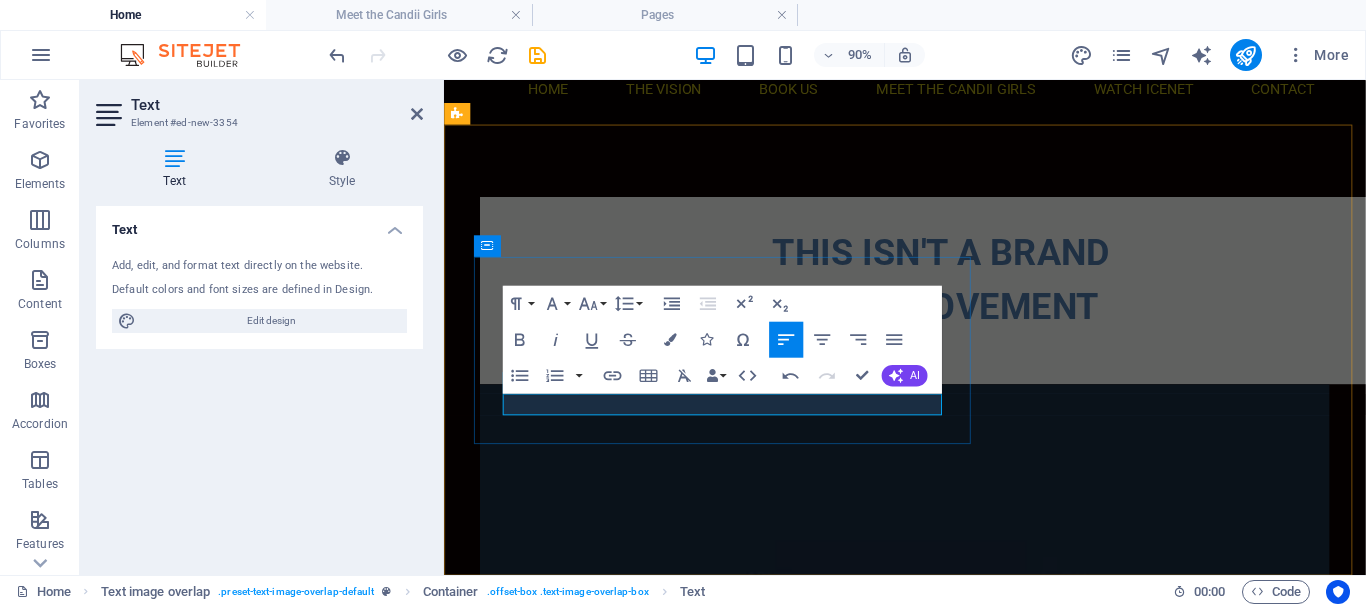 click on "iCandii Entertainment is redefining adult entertainment" at bounding box center [996, 373] 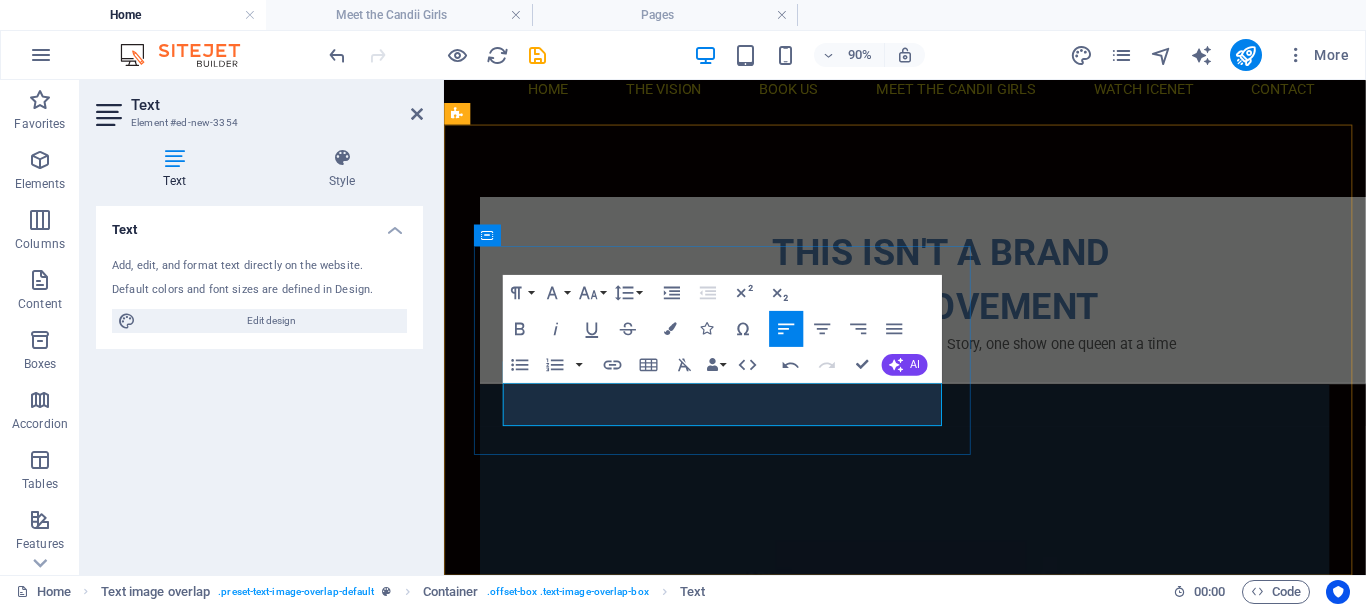 click on "iCandii Entertainment is redefining adult entertainment industry- one  Story, one show one queen at a time" at bounding box center (996, 373) 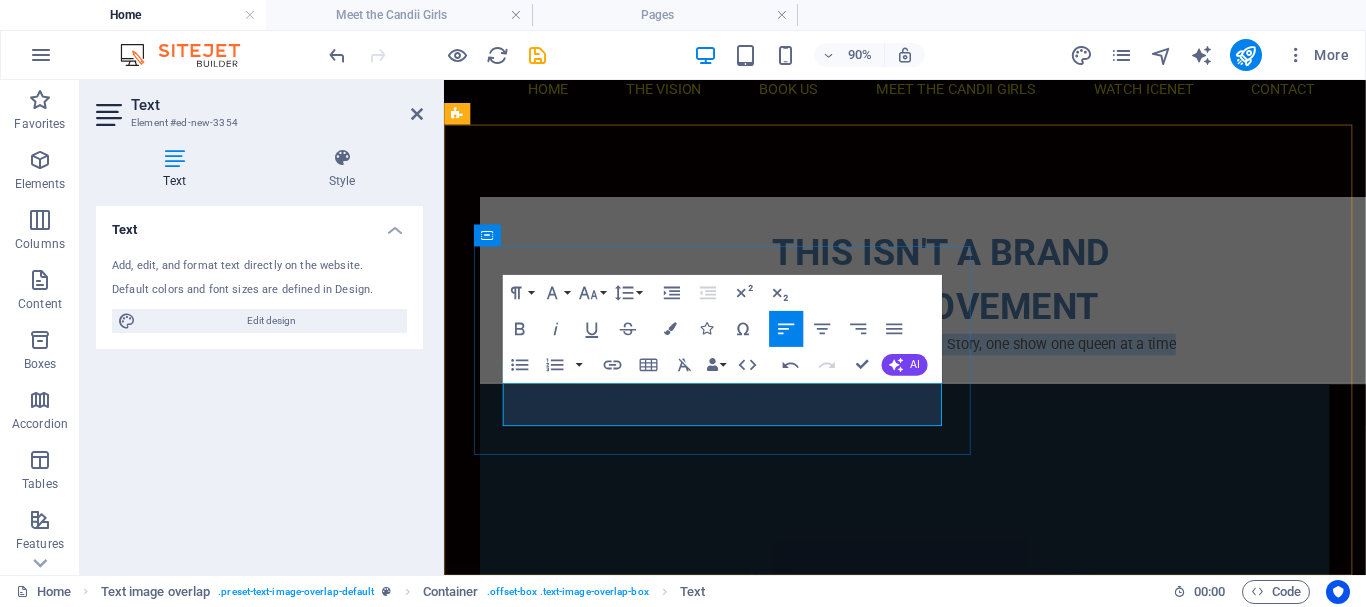 click on "iCandii Entertainment is redefining adult entertainment industry- one  Story, one show one queen at a time" at bounding box center [996, 373] 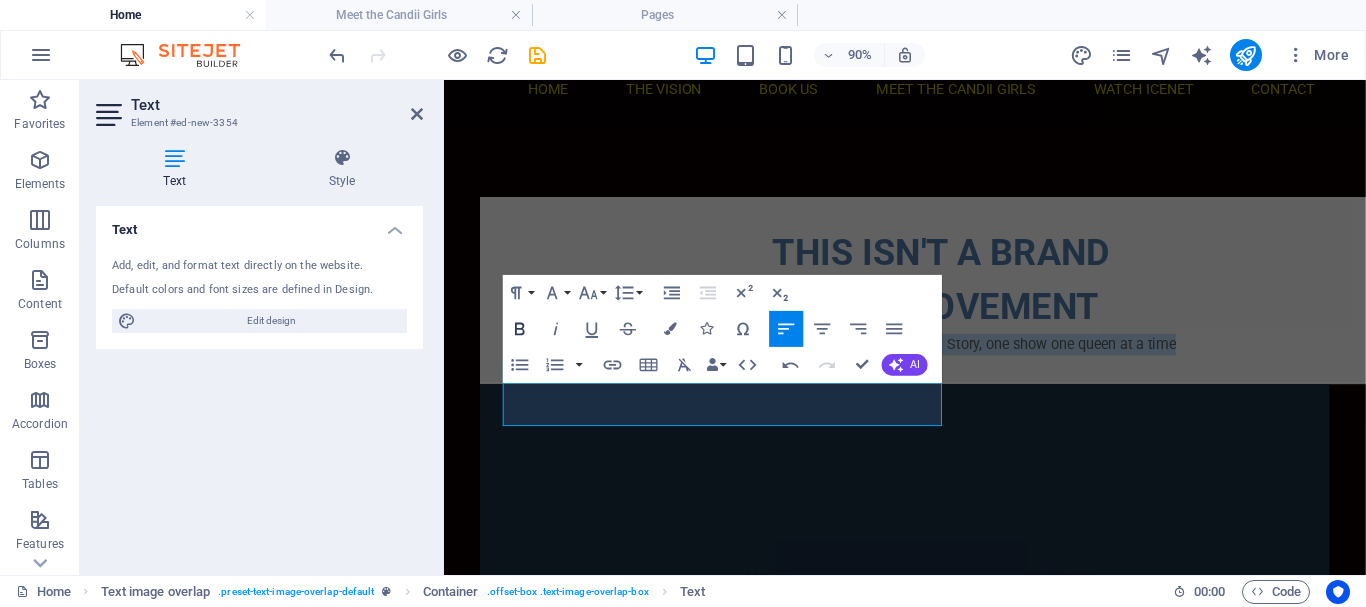 click 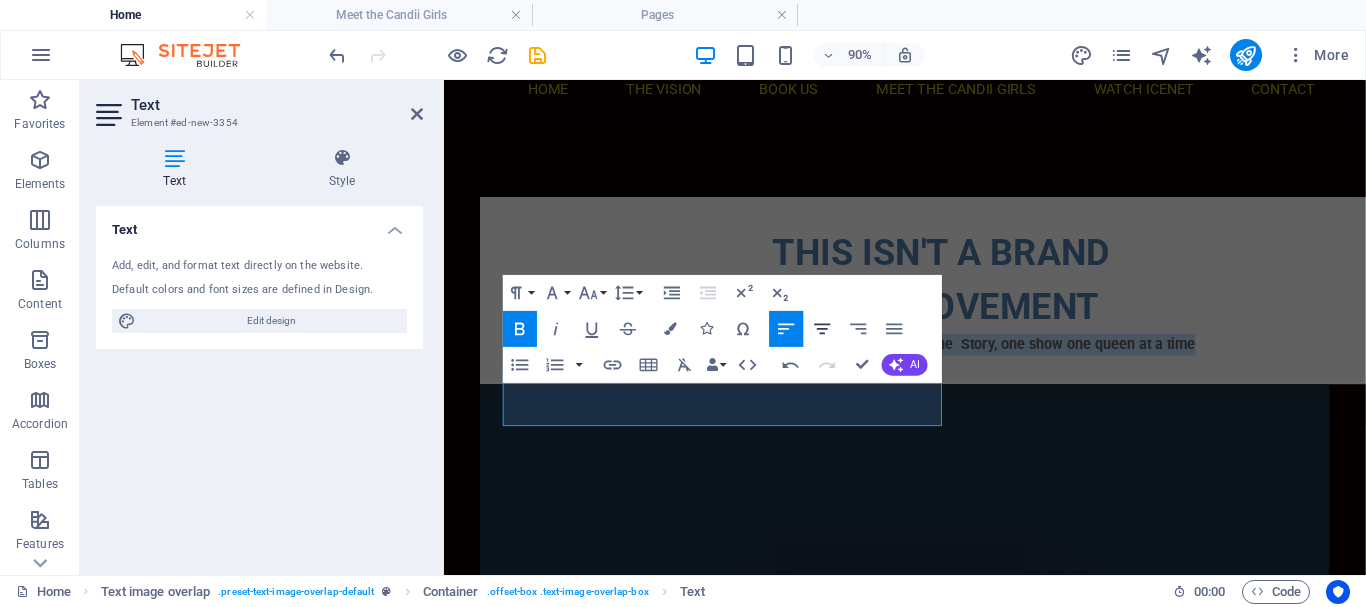 click 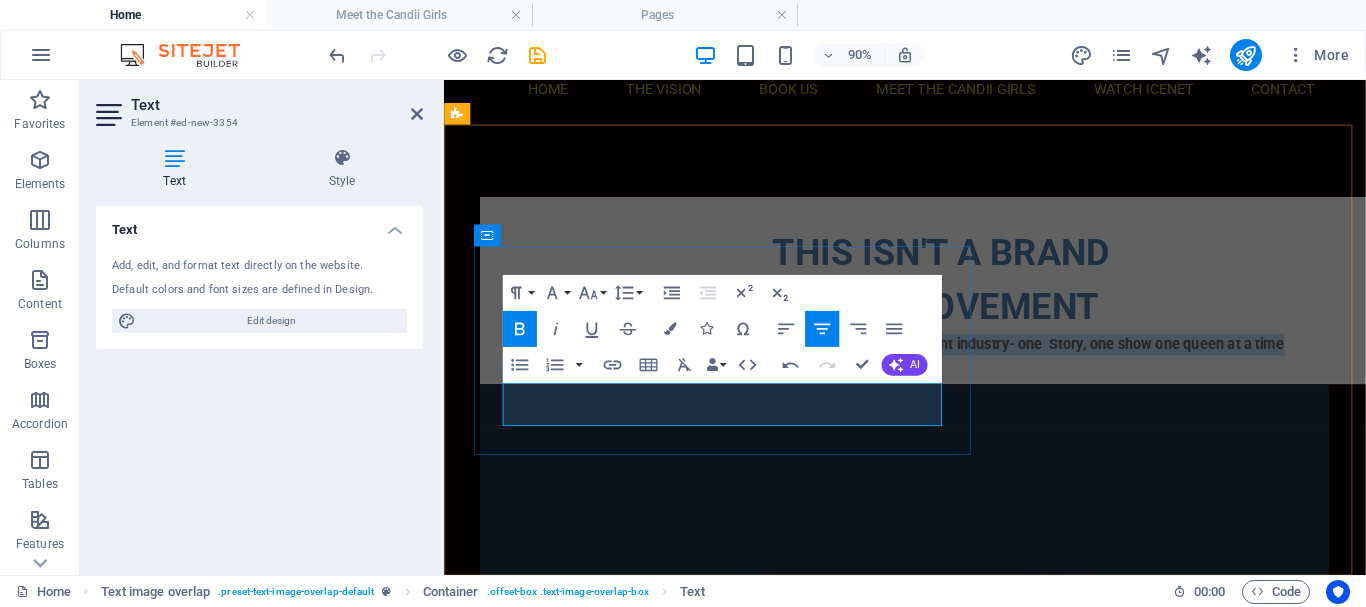click on "iCandii Entertainment is redefining adult entertainment industry- one  Story, one show one queen at a time" at bounding box center (996, 372) 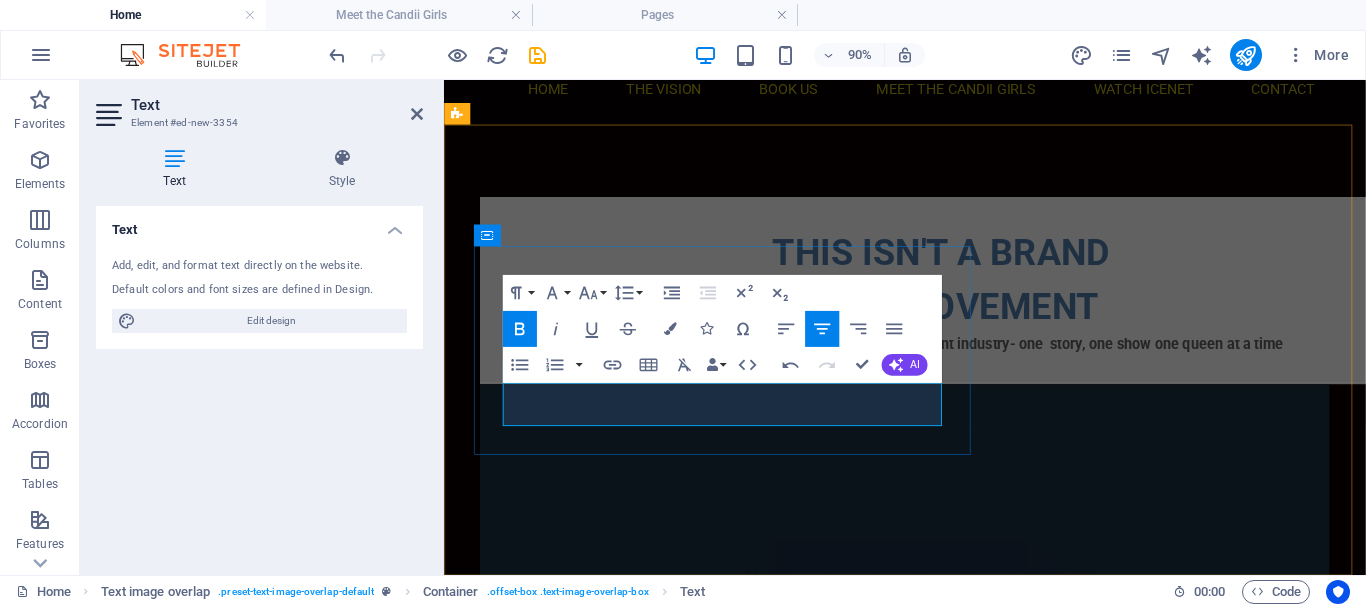 click on "iCandii Entertainment is redefining adult entertainment industry- one  story, one show one queen at a time" at bounding box center [996, 373] 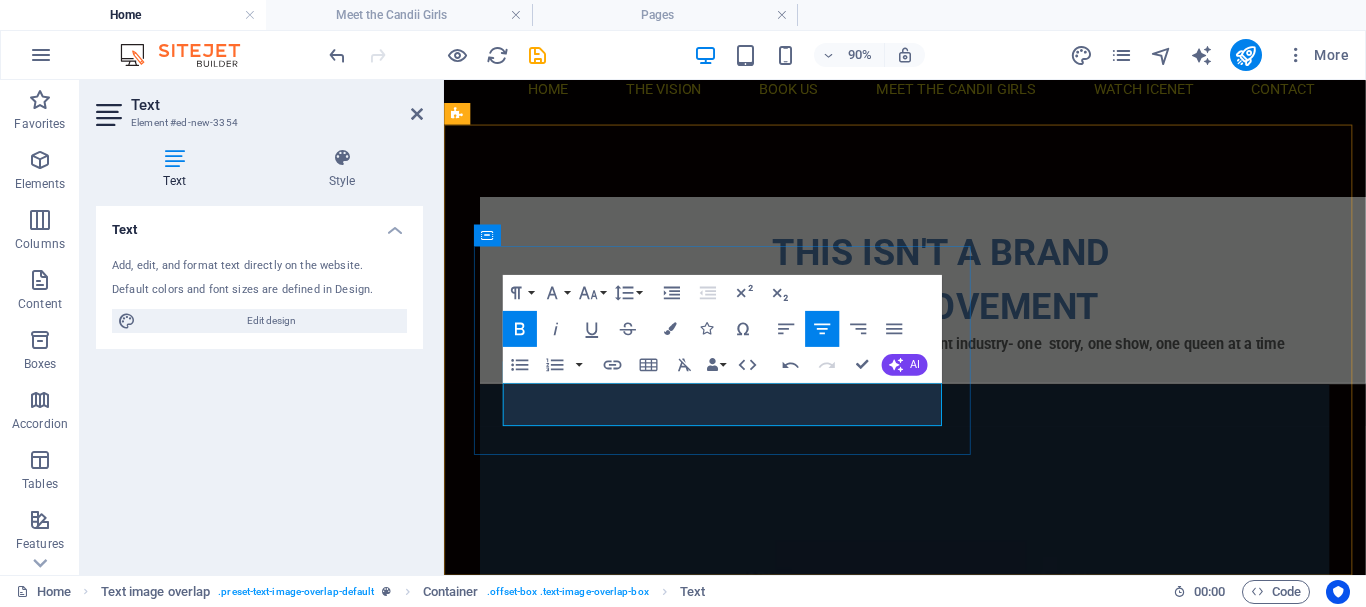click on "iCandii Entertainment is redefining adult entertainment industry- one  story, one show, one queen at a time" at bounding box center [996, 373] 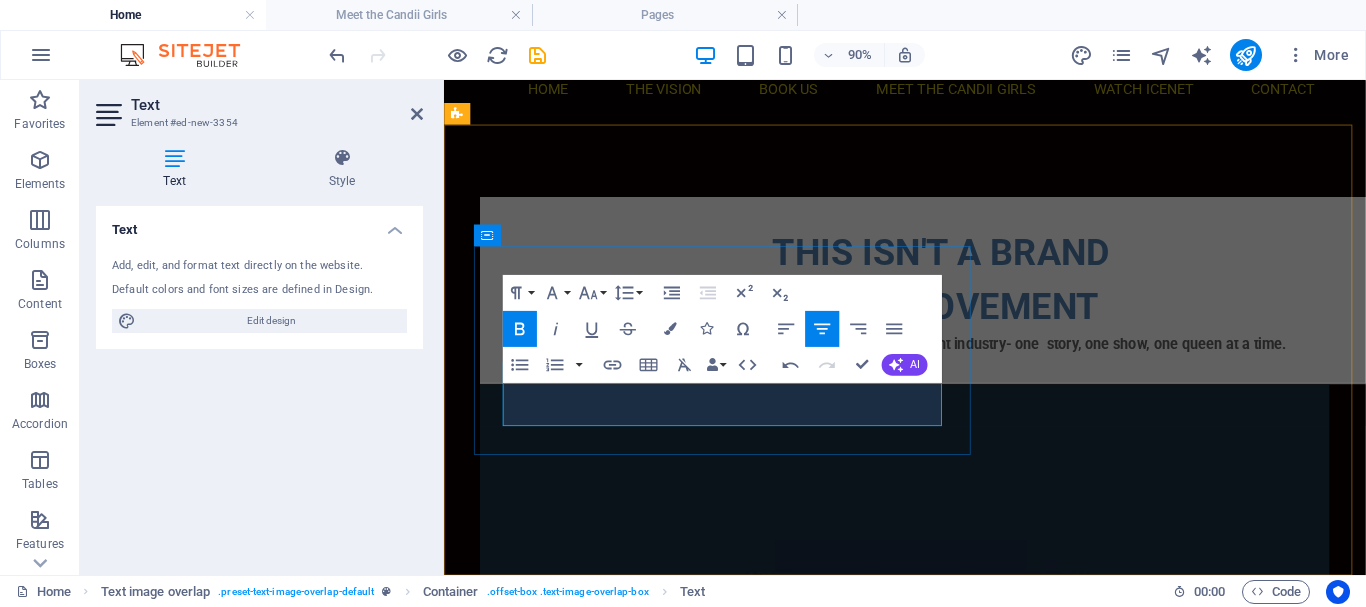 click on "iCandii Entertainment is redefining adult entertainment industry- one  story, one show, one queen at a time." at bounding box center (996, 372) 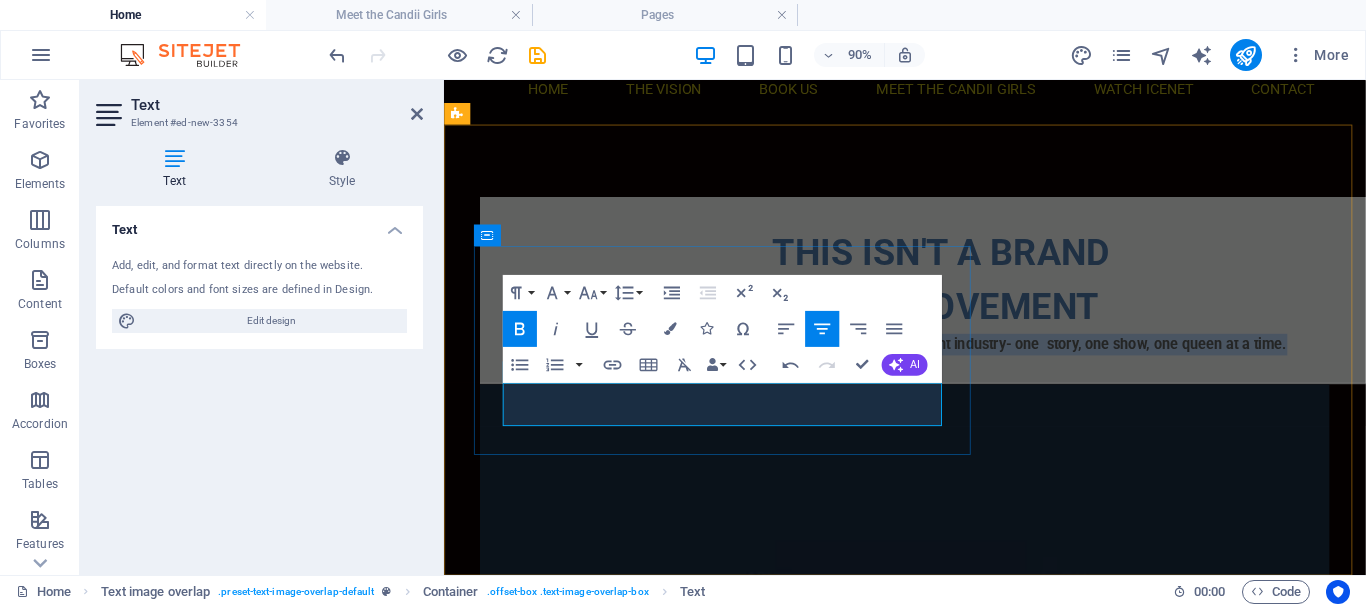 click on "iCandii Entertainment is redefining adult entertainment industry- one  story, one show, one queen at a time." at bounding box center (996, 372) 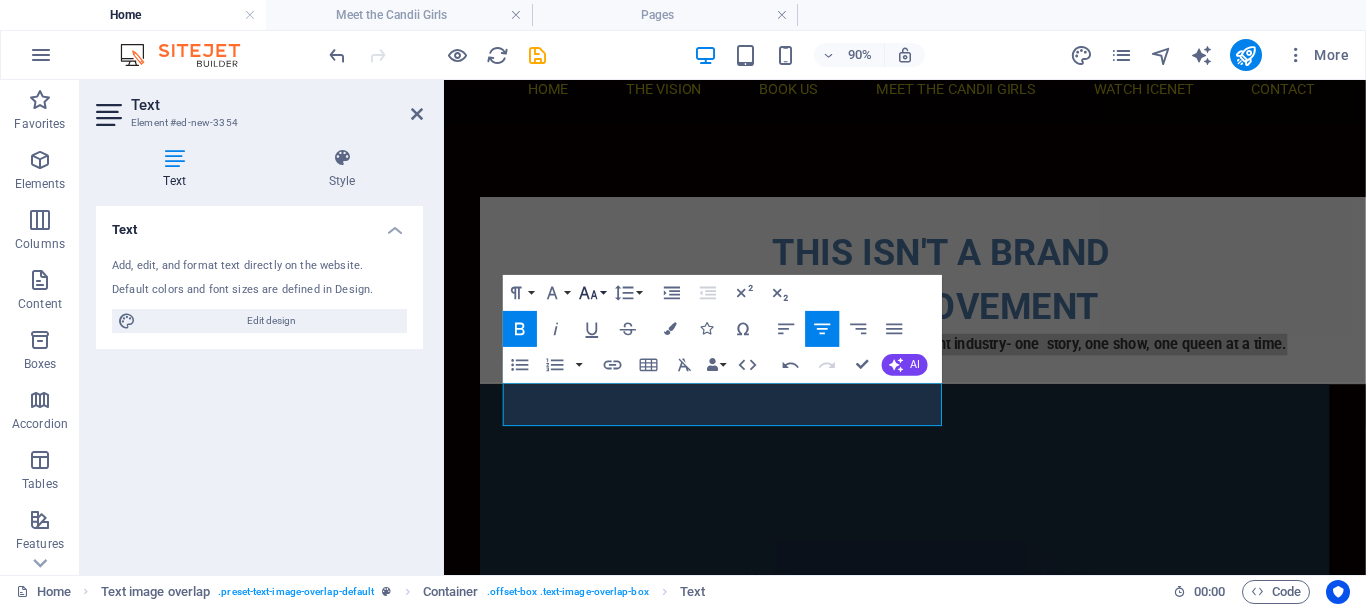 click 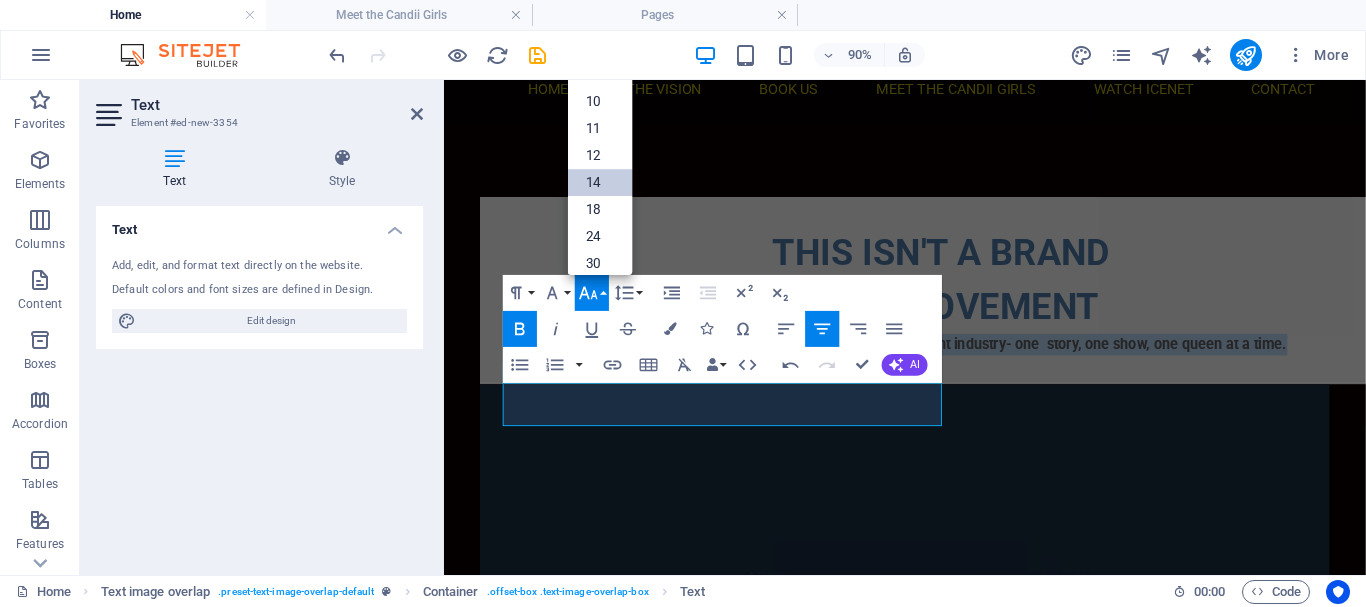 click on "14" at bounding box center (599, 182) 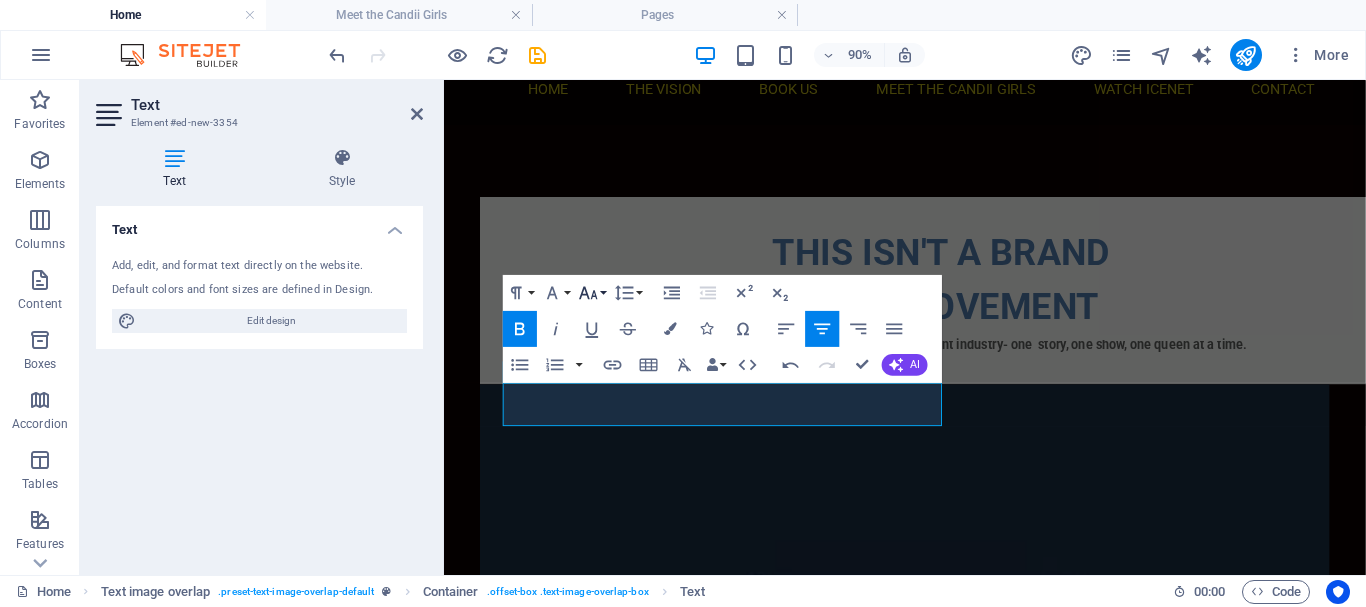 click 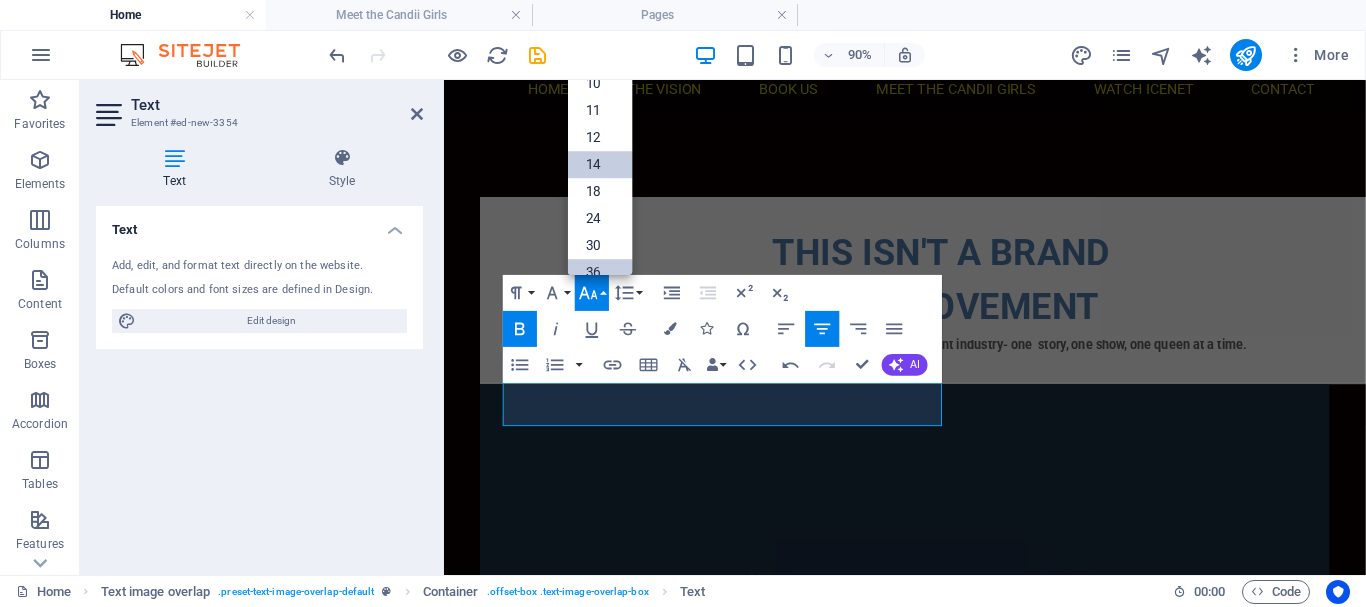 scroll, scrollTop: 0, scrollLeft: 0, axis: both 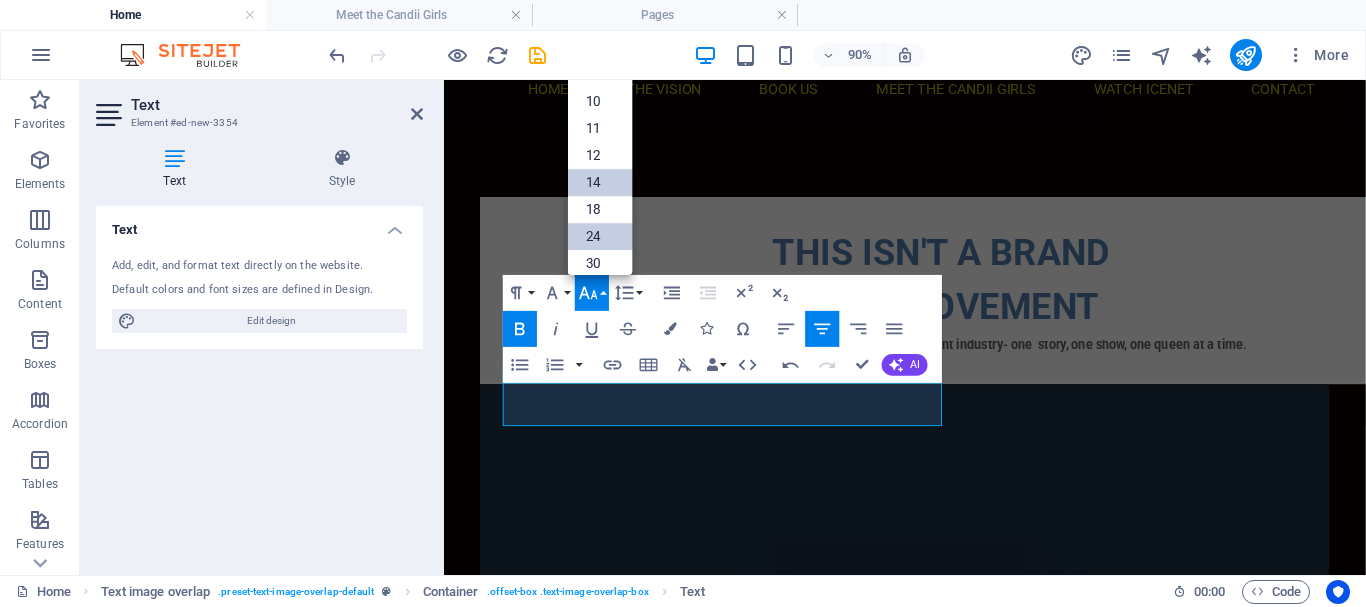 click on "24" at bounding box center [599, 236] 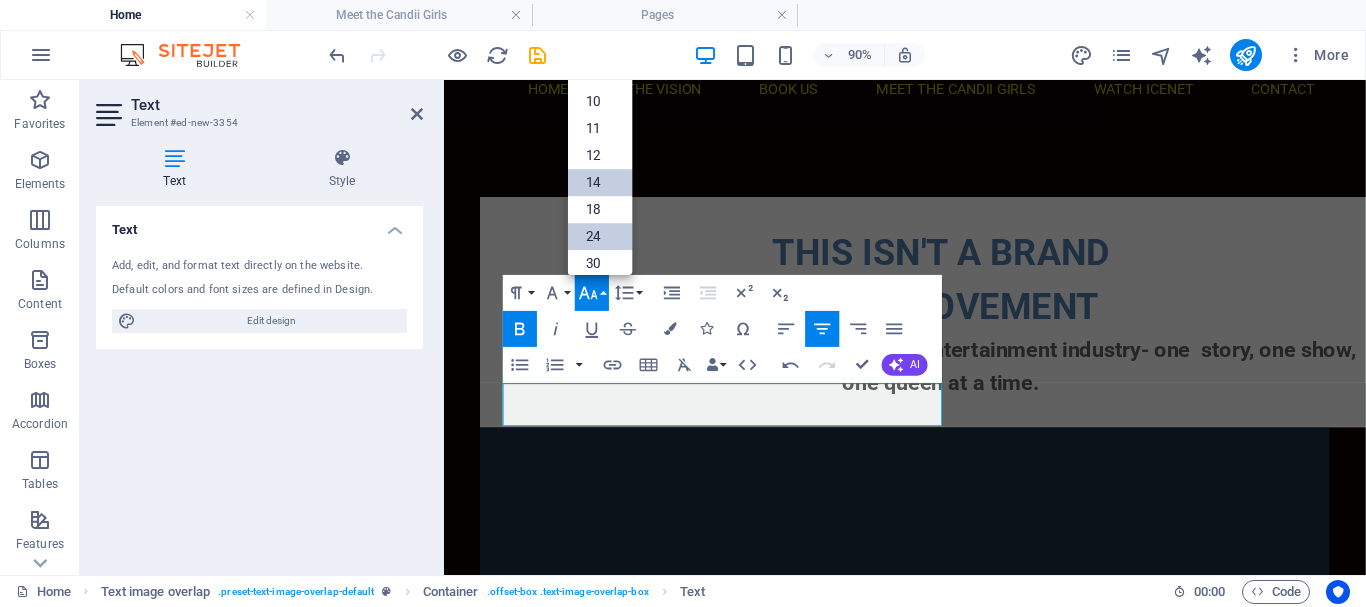 scroll, scrollTop: 91, scrollLeft: 0, axis: vertical 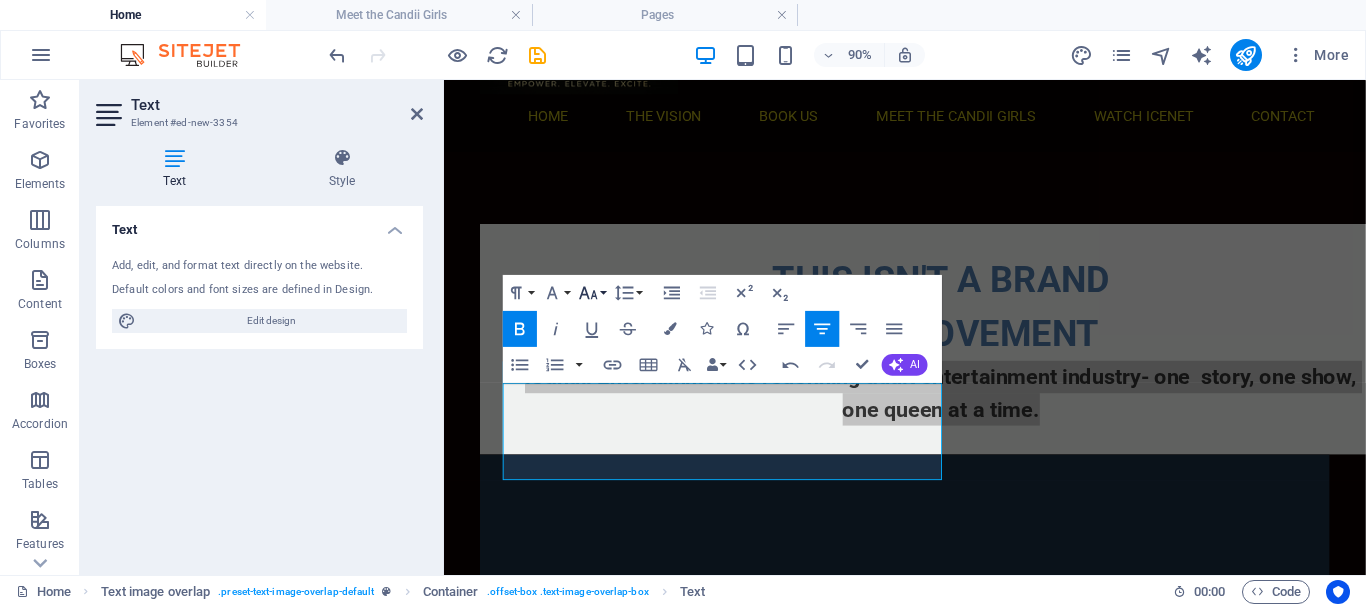 click 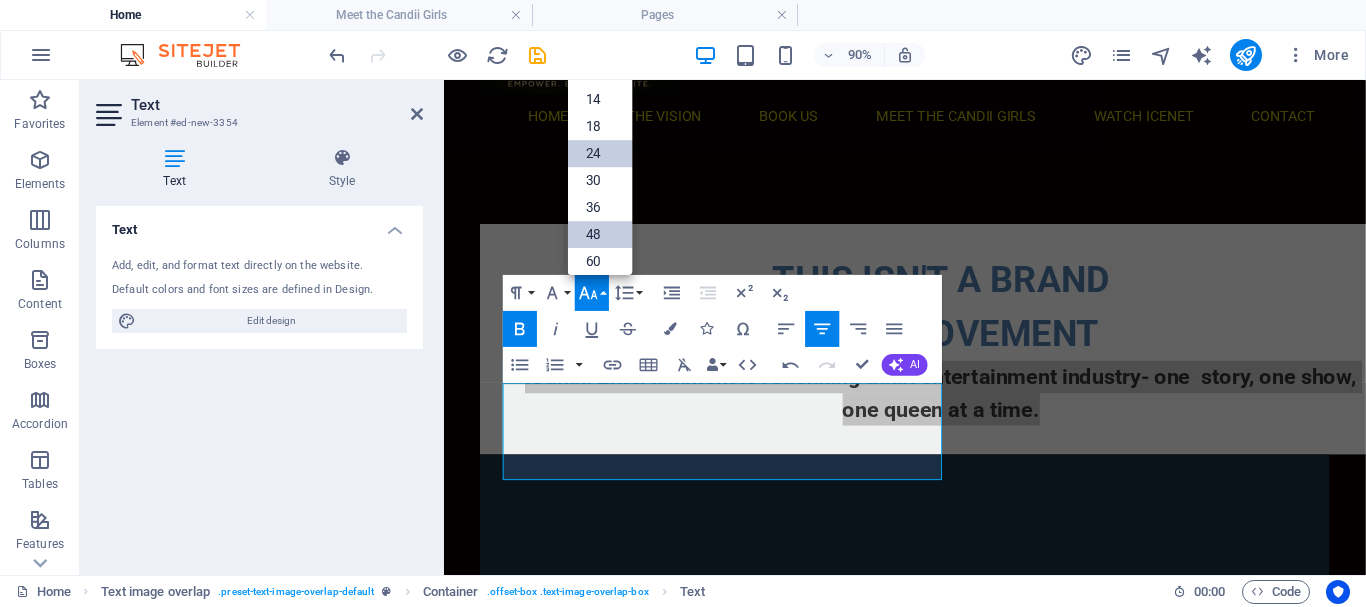 scroll, scrollTop: 61, scrollLeft: 0, axis: vertical 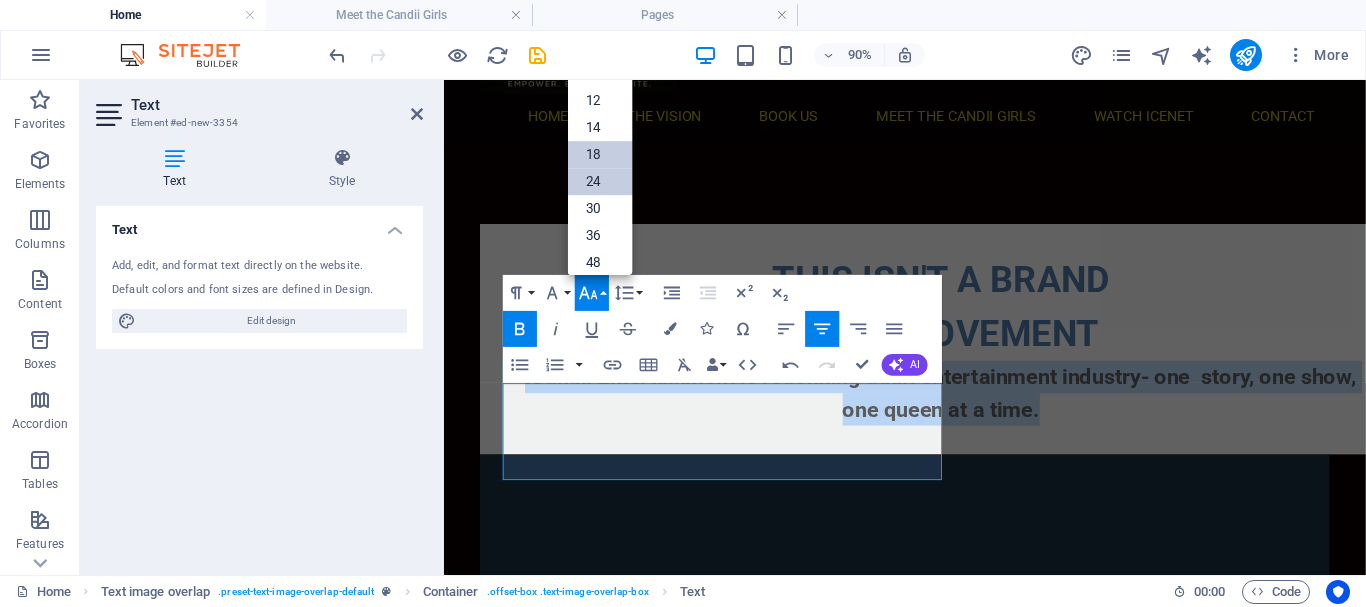 click on "18" at bounding box center [599, 154] 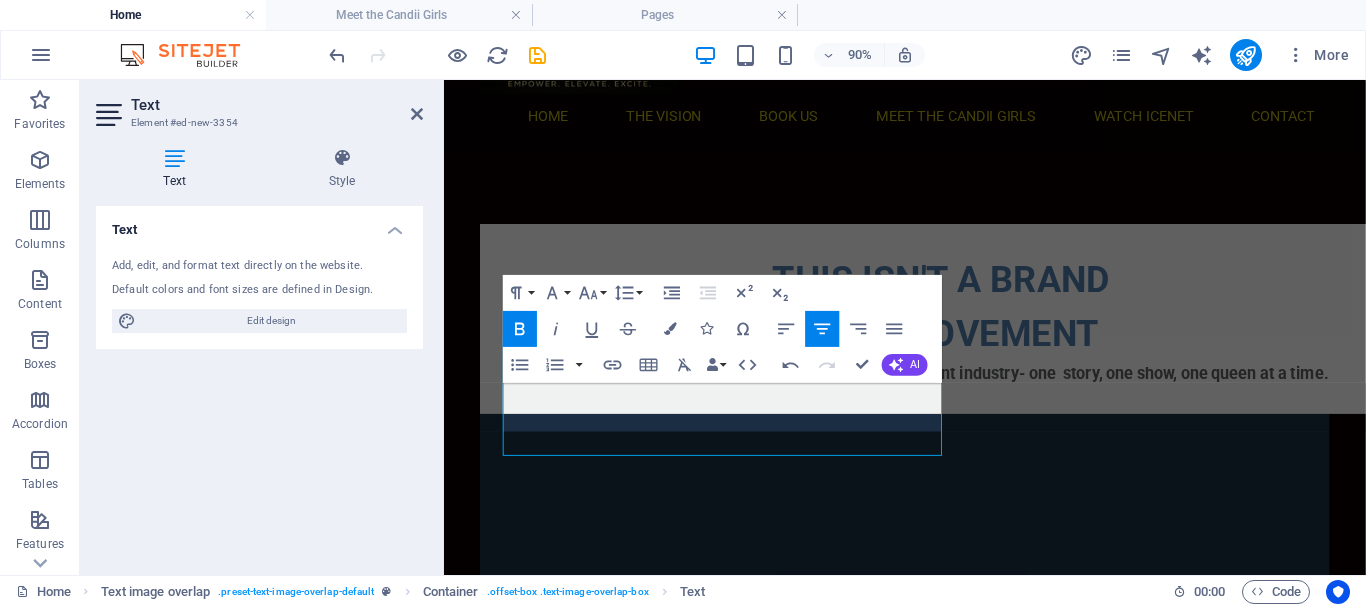 scroll, scrollTop: 118, scrollLeft: 0, axis: vertical 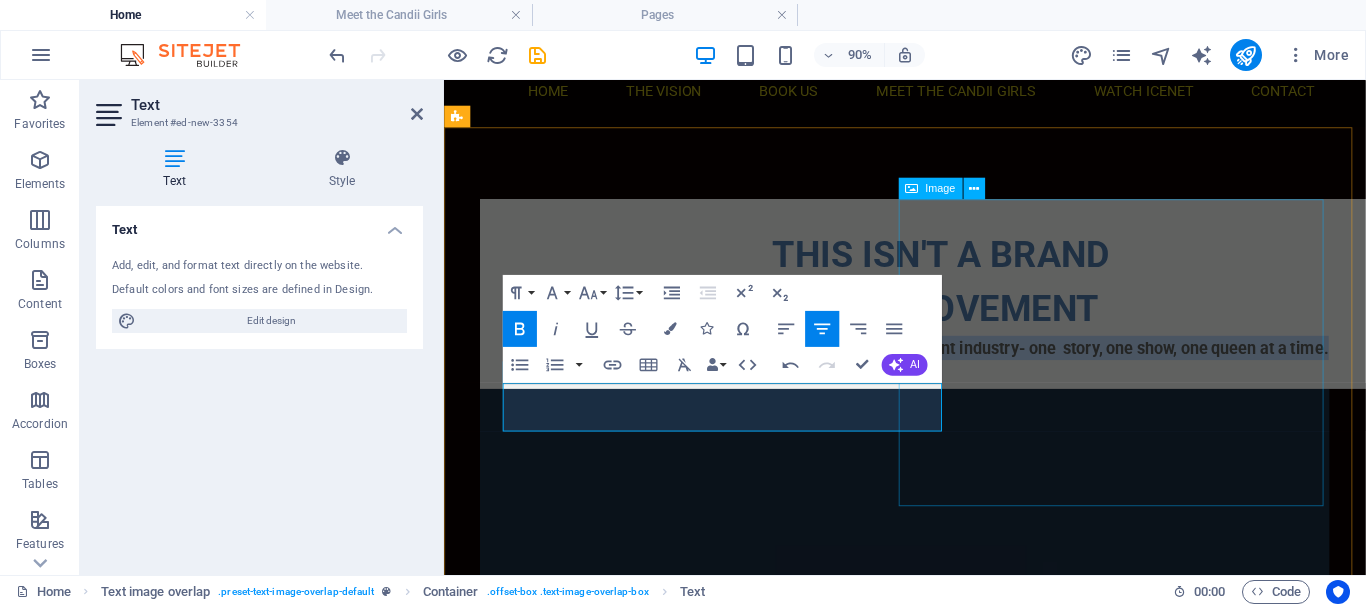 click at bounding box center [956, 764] 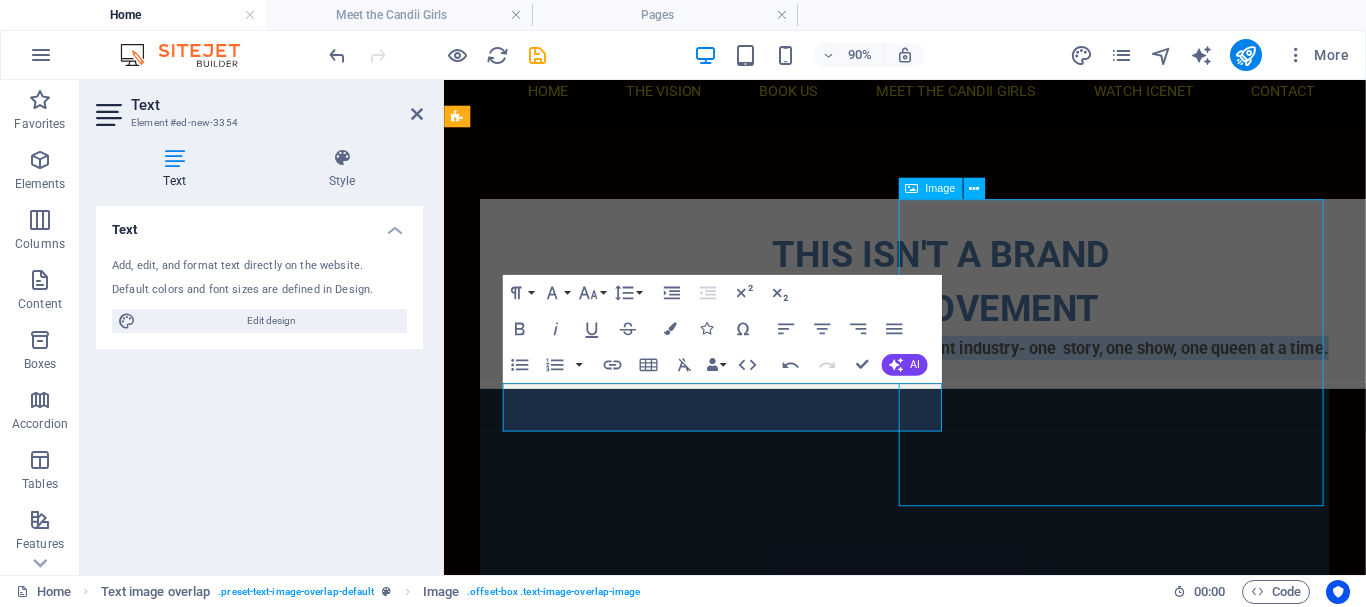 click at bounding box center (956, 764) 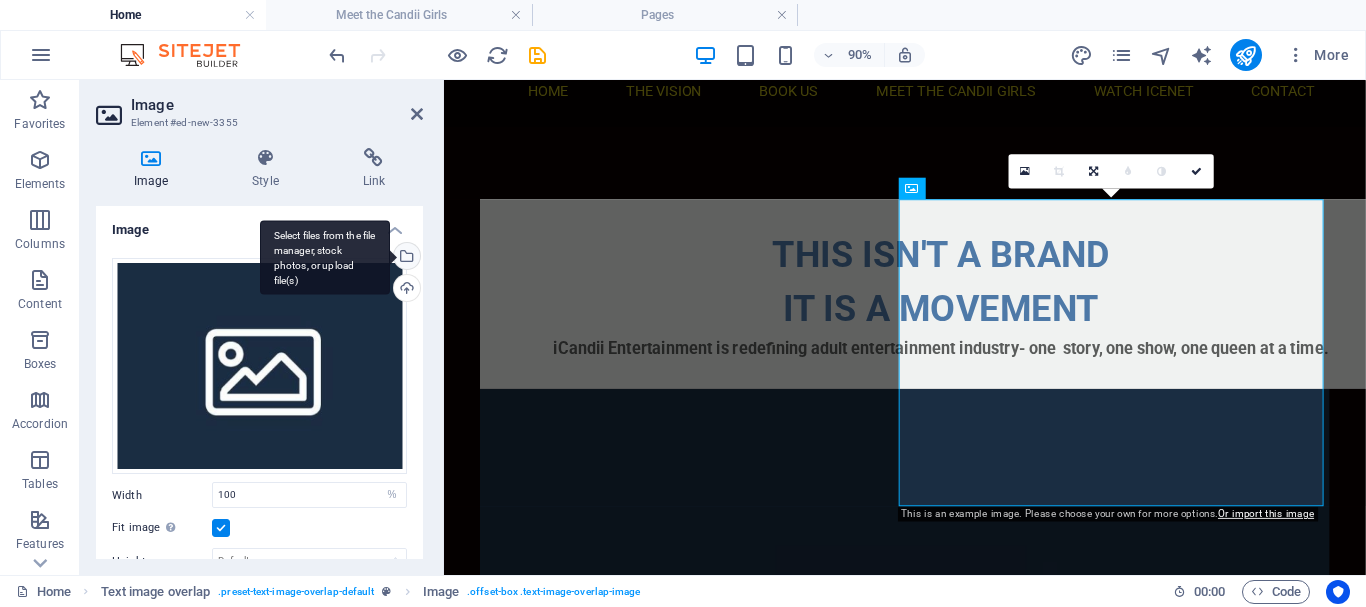 click on "Select files from the file manager, stock photos, or upload file(s)" at bounding box center (405, 258) 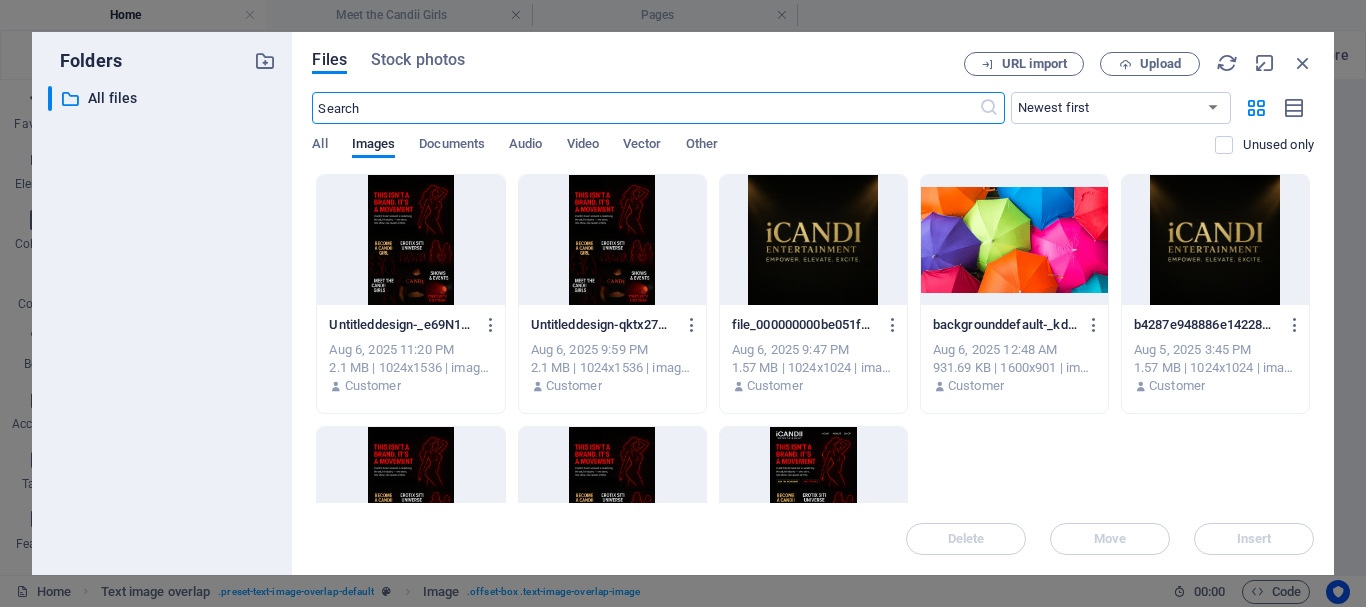 scroll, scrollTop: 0, scrollLeft: 0, axis: both 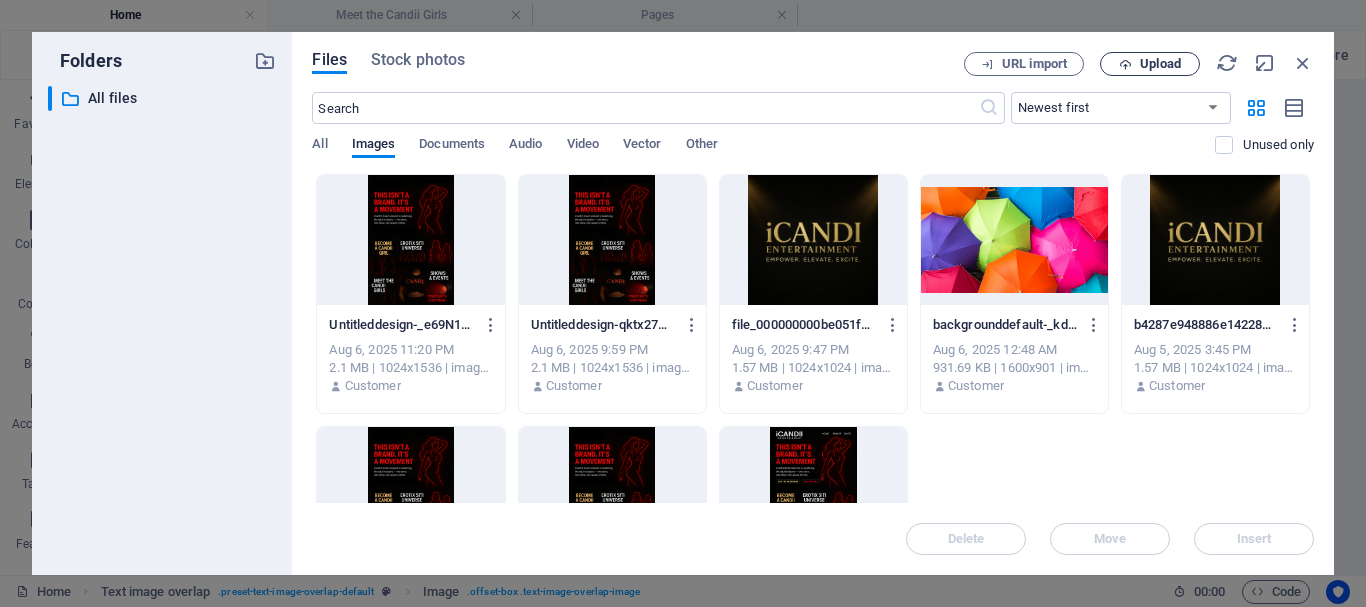 click on "Upload" at bounding box center (1160, 64) 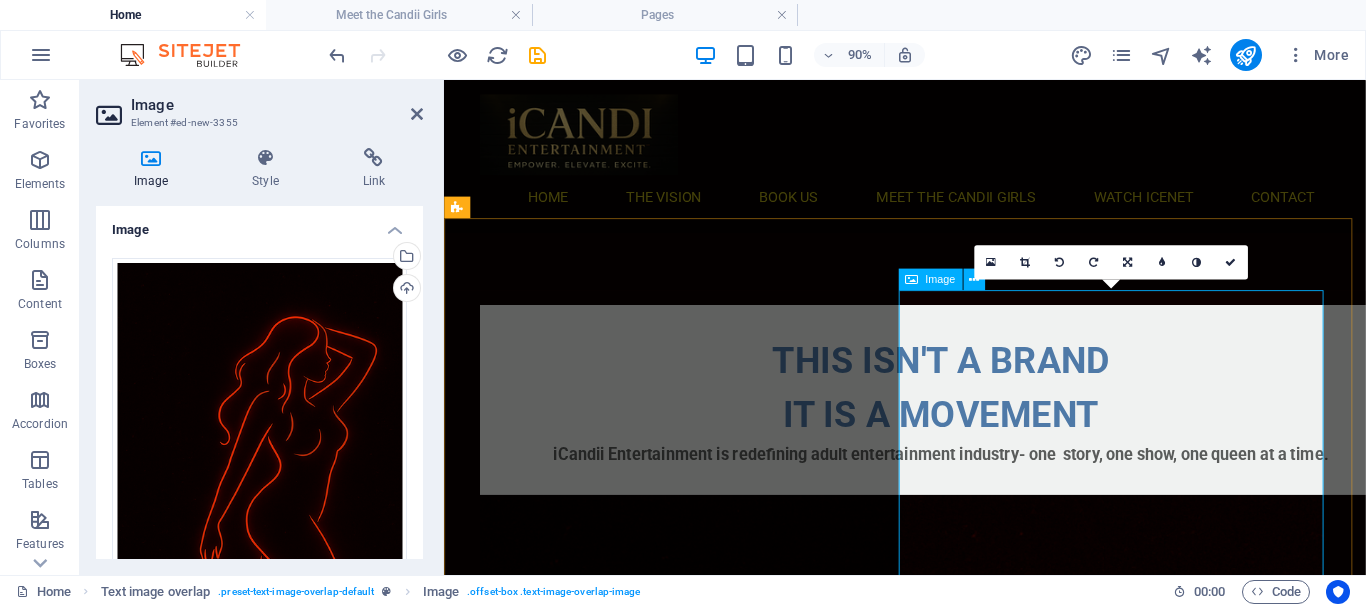 scroll, scrollTop: 100, scrollLeft: 0, axis: vertical 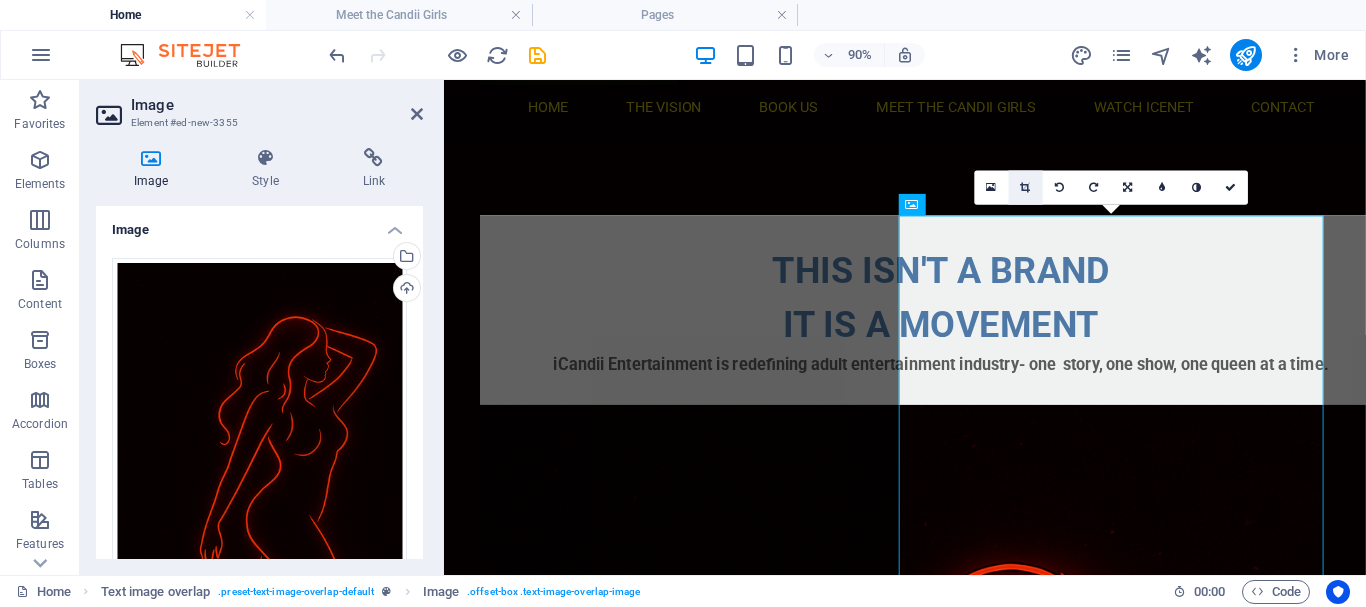 click at bounding box center [1025, 187] 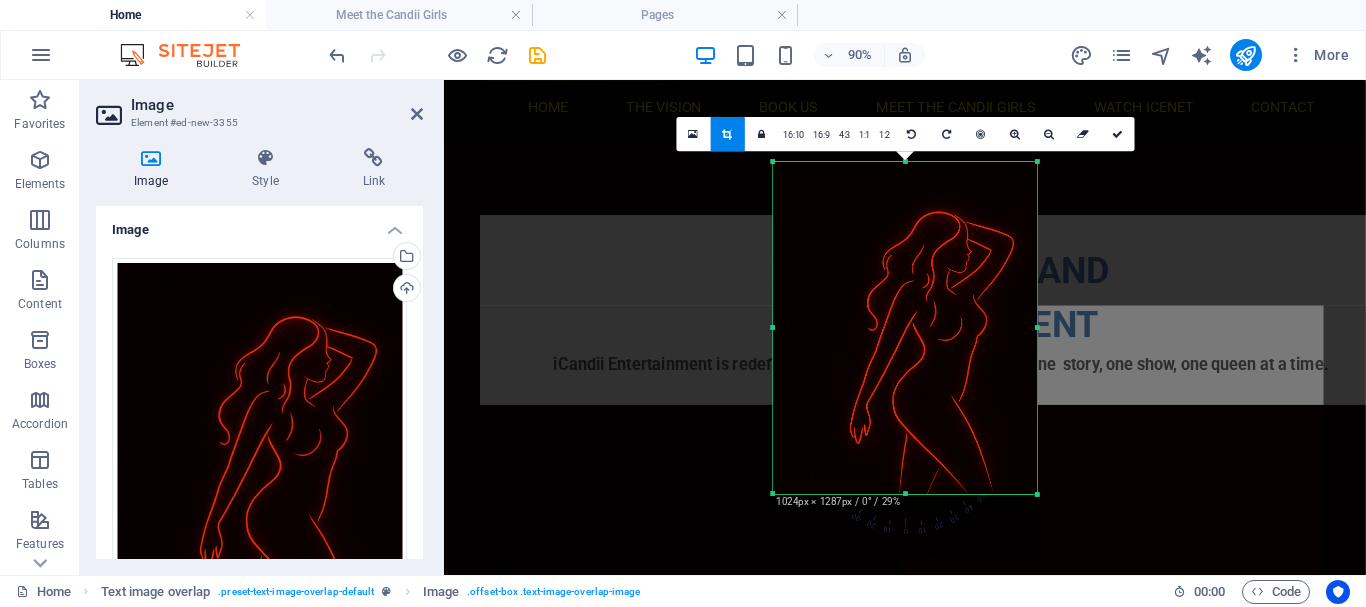 drag, startPoint x: 904, startPoint y: 525, endPoint x: 909, endPoint y: 454, distance: 71.17584 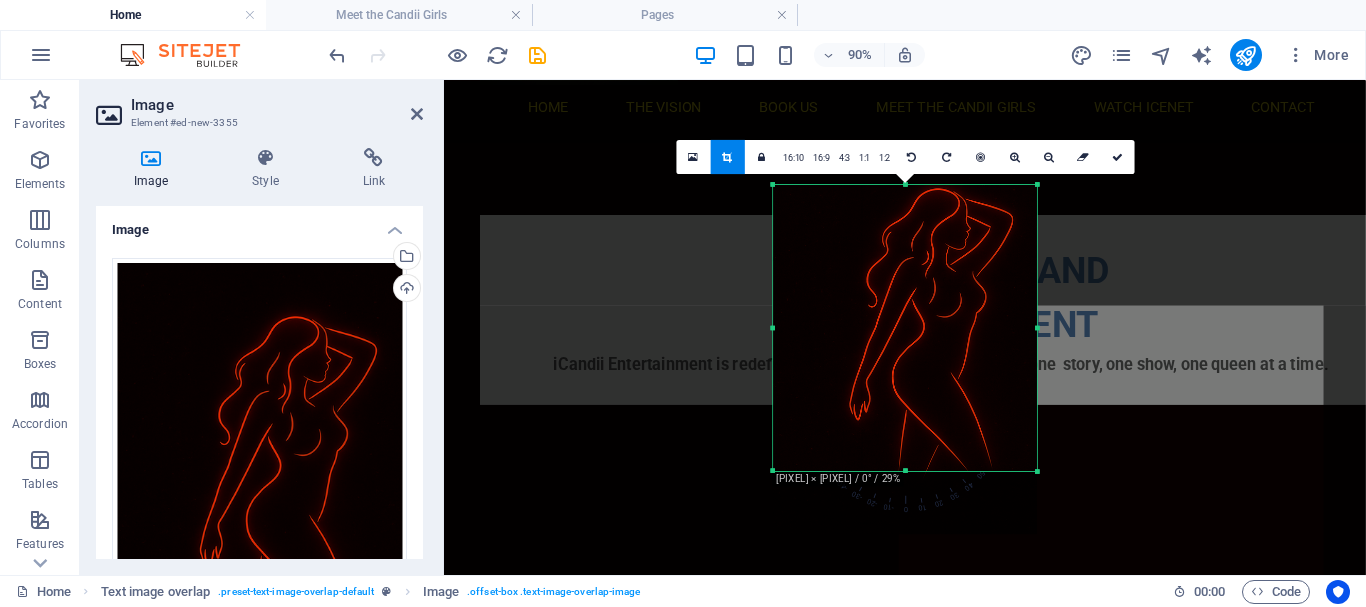 scroll, scrollTop: 98, scrollLeft: 0, axis: vertical 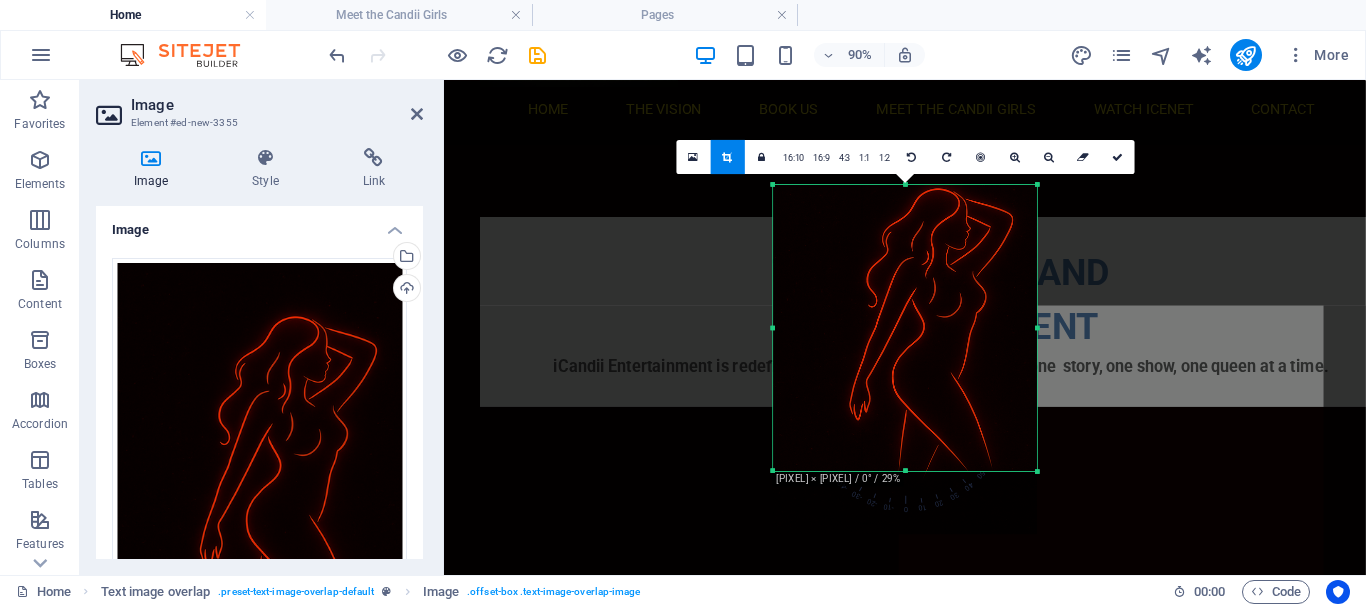 drag, startPoint x: 903, startPoint y: 162, endPoint x: 894, endPoint y: 213, distance: 51.78803 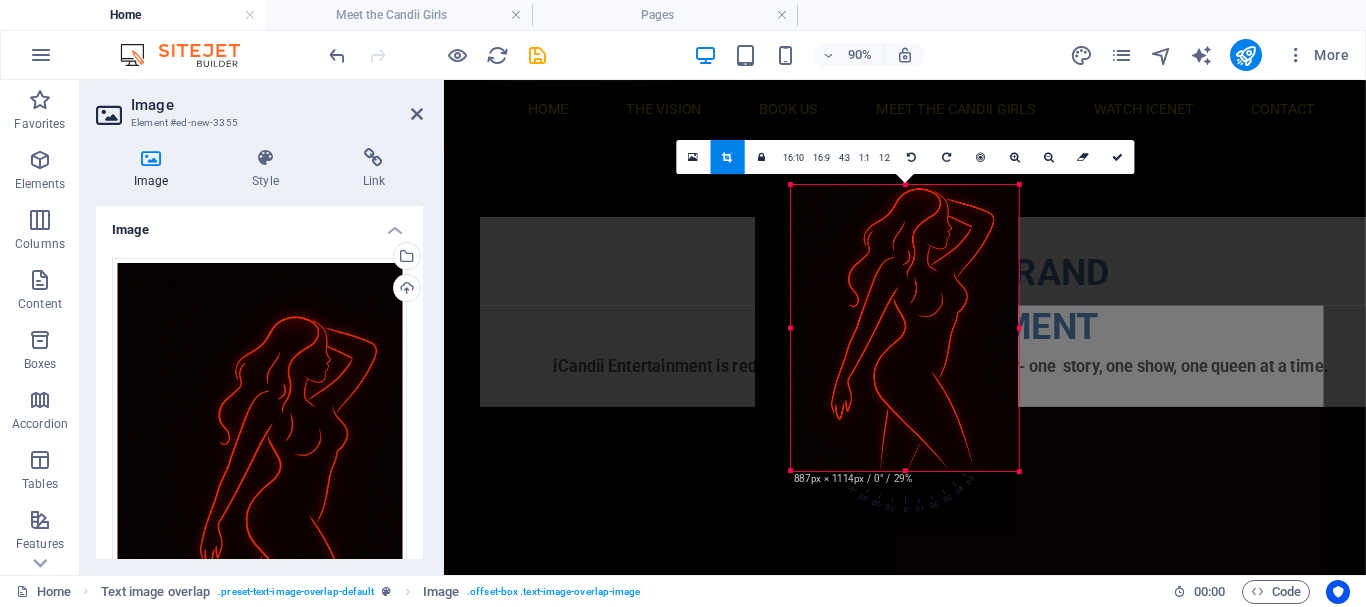 drag, startPoint x: 771, startPoint y: 327, endPoint x: 811, endPoint y: 334, distance: 40.60788 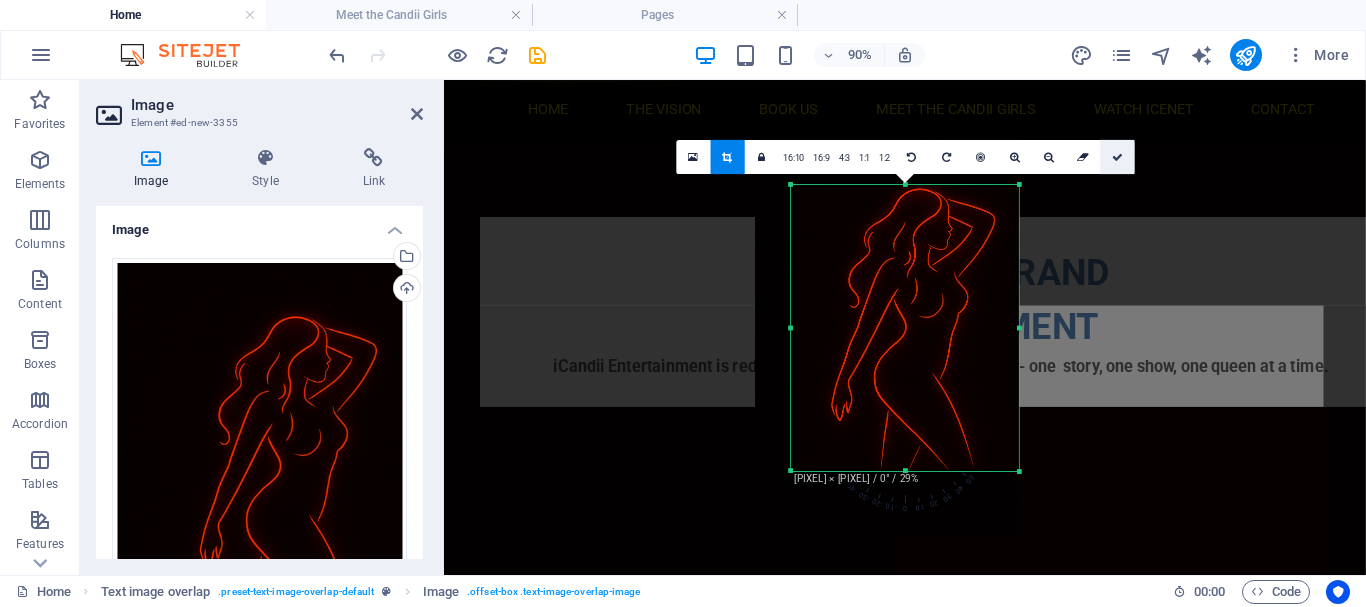 click at bounding box center (1117, 156) 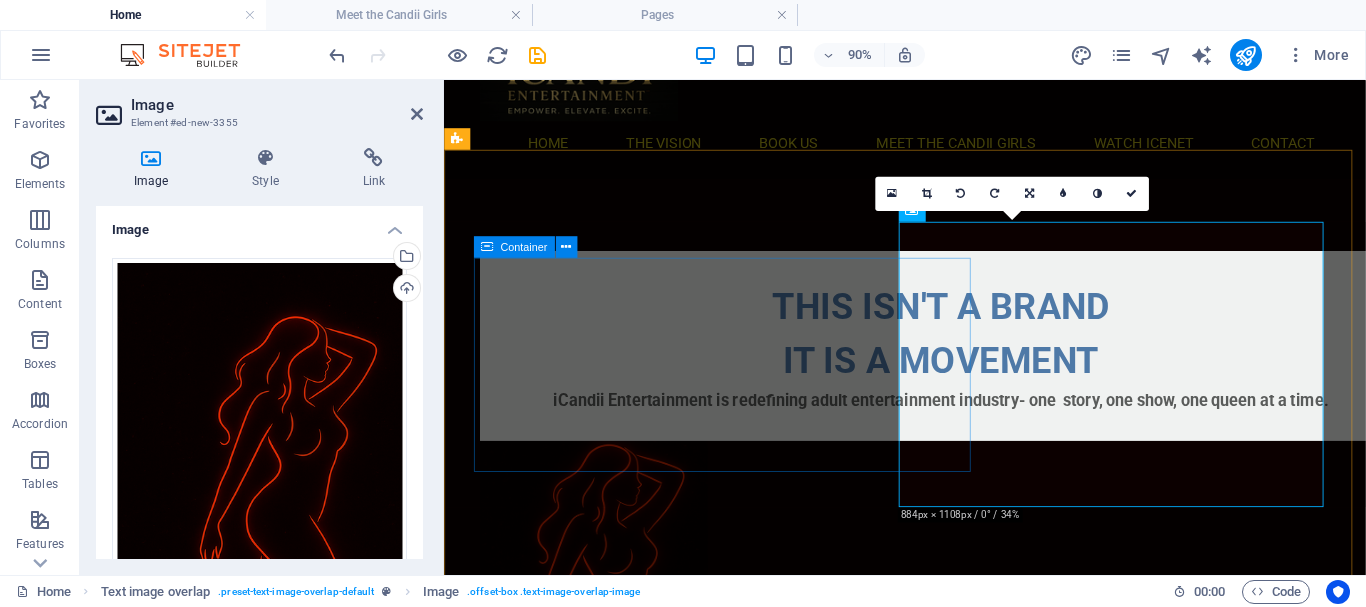 scroll, scrollTop: 97, scrollLeft: 0, axis: vertical 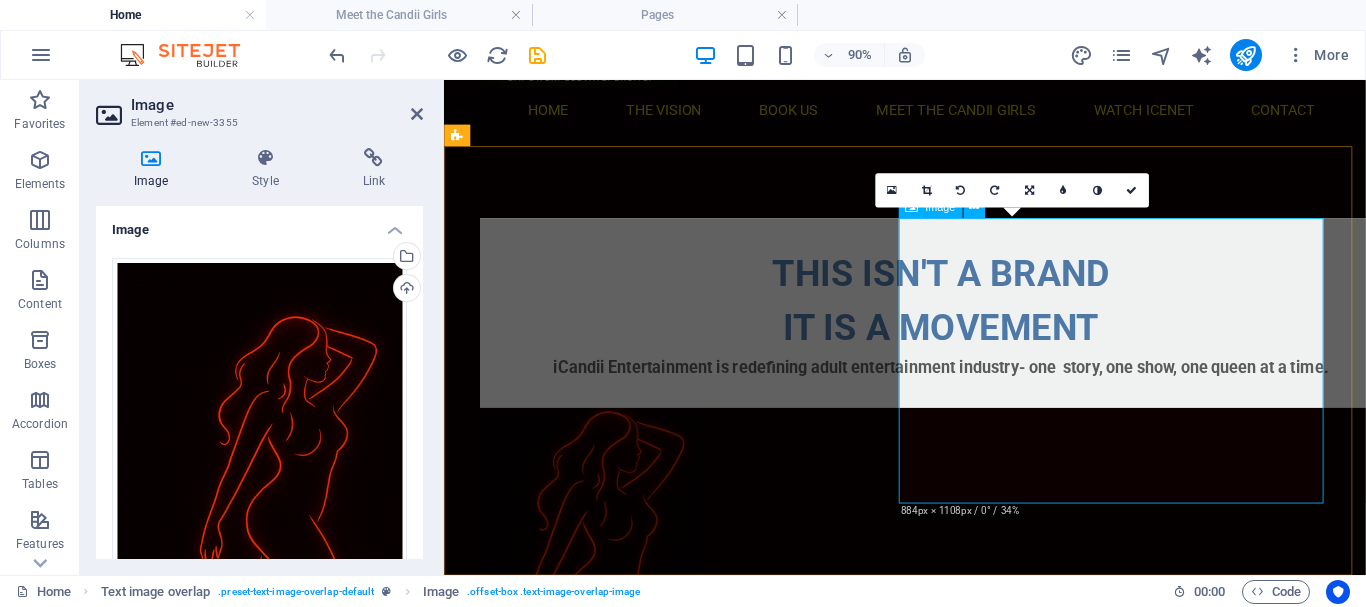 click at bounding box center [956, 602] 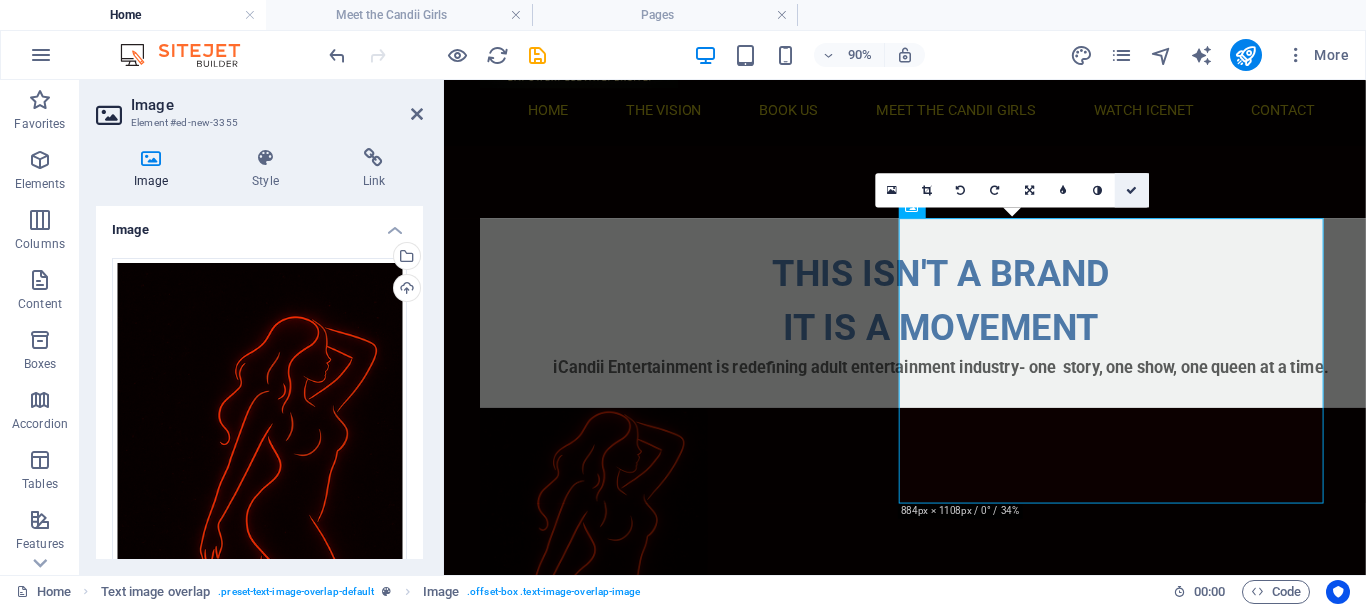 click at bounding box center (1131, 189) 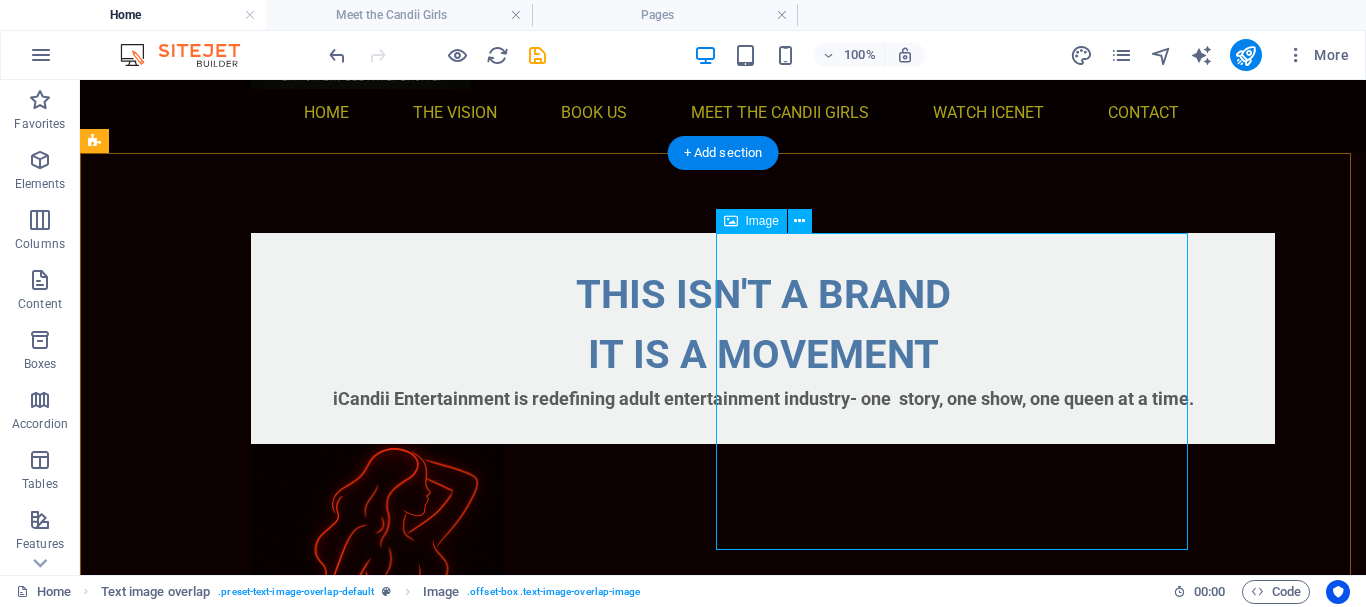 click at bounding box center [723, 602] 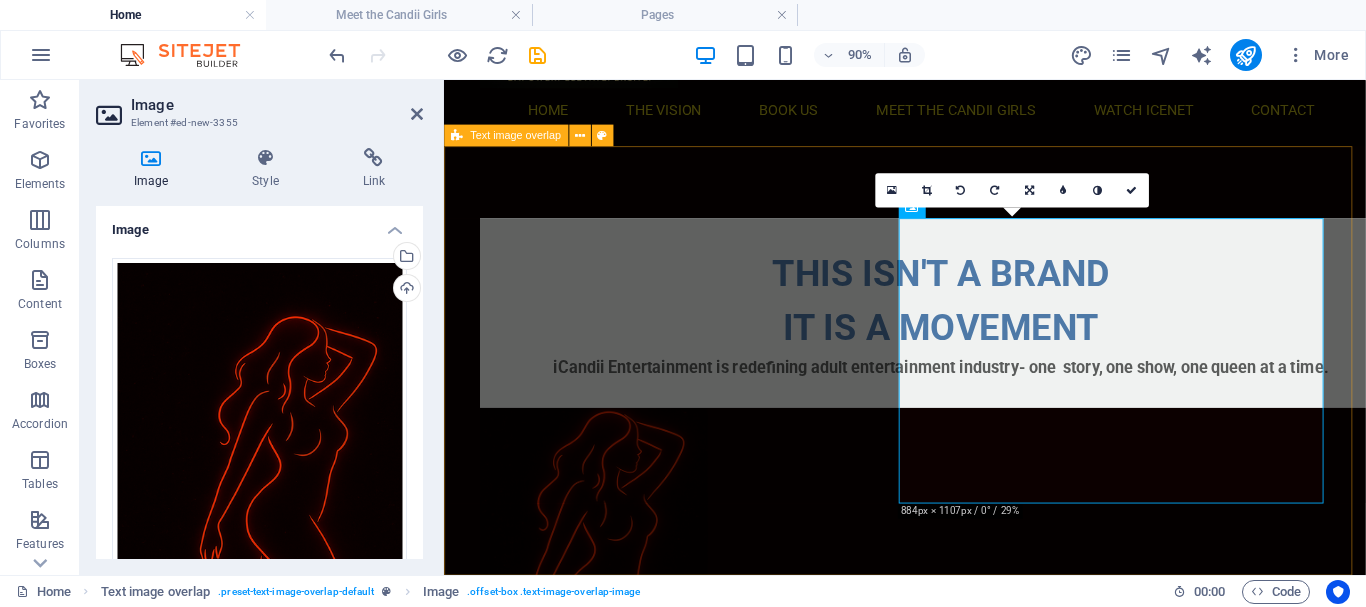 click on "THIS ISN'T A BRAND  IT IS A MOVEMENT iCandii Entertainment is redefining adult entertainment industry- one  story, one show, one queen at a time." at bounding box center (956, 497) 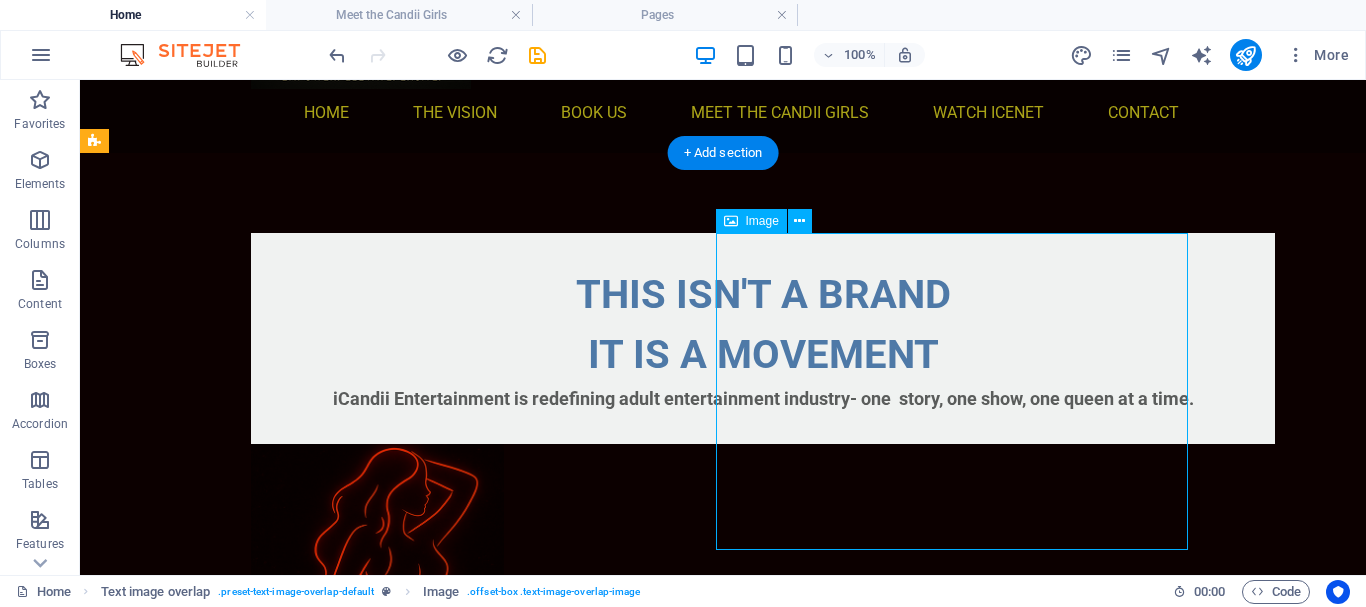 drag, startPoint x: 892, startPoint y: 422, endPoint x: 1115, endPoint y: 416, distance: 223.0807 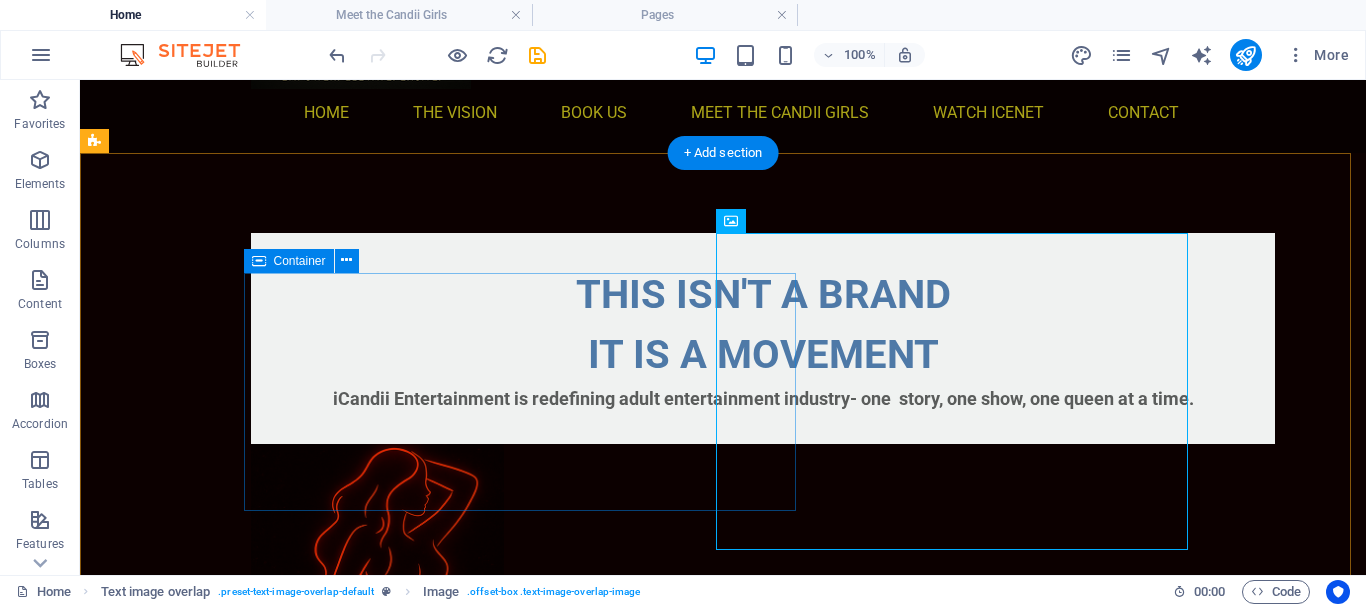 click on "THIS ISN'T A BRAND  IT IS A MOVEMENT iCandii Entertainment is redefining adult entertainment industry- one  story, one show, one queen at a time." at bounding box center (763, 338) 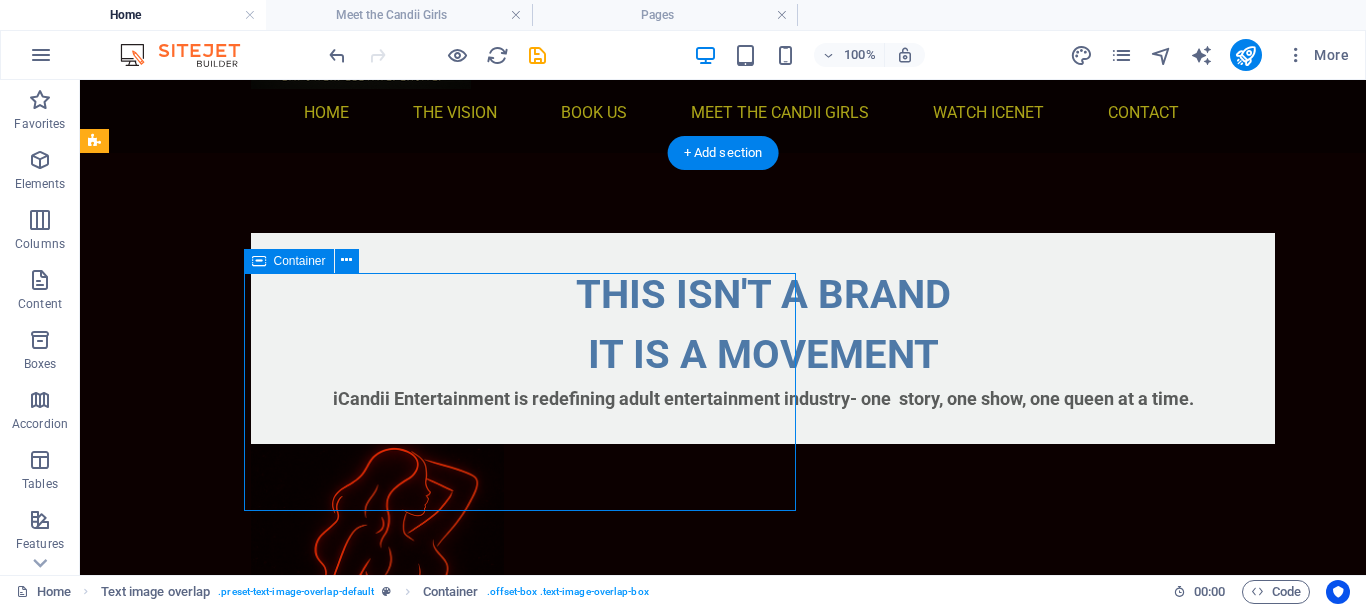 drag, startPoint x: 659, startPoint y: 481, endPoint x: 623, endPoint y: 472, distance: 37.107952 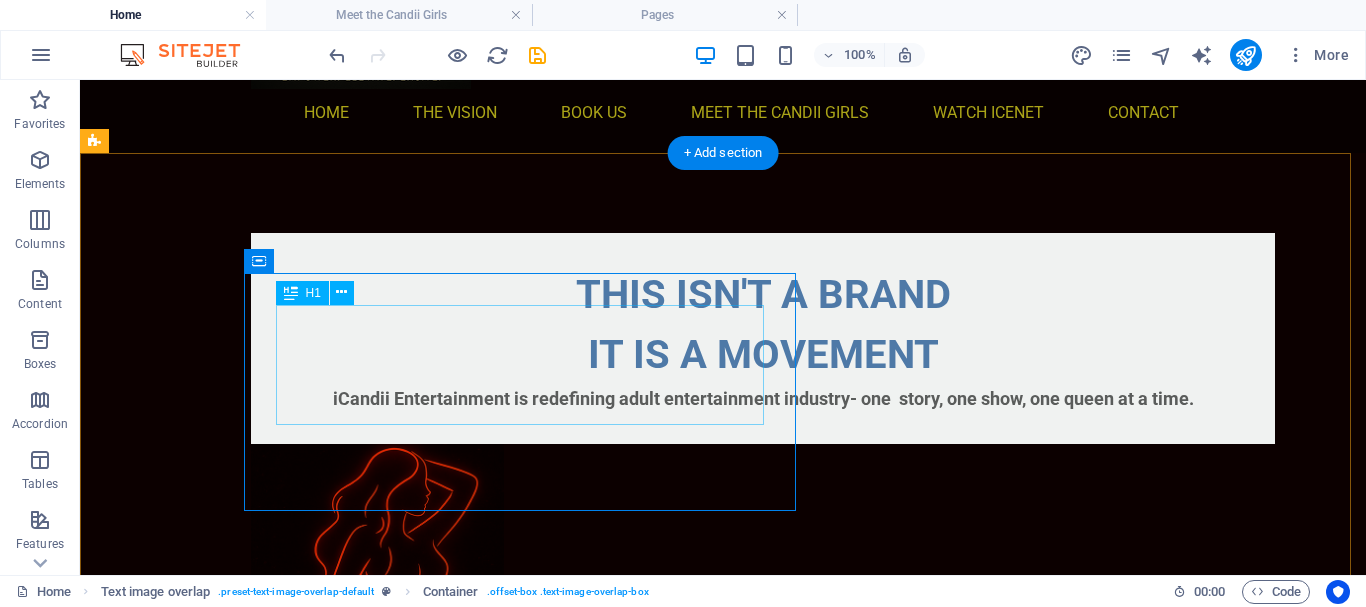 click on "THIS ISN'T A BRAND  IT IS A MOVEMENT" at bounding box center (763, 325) 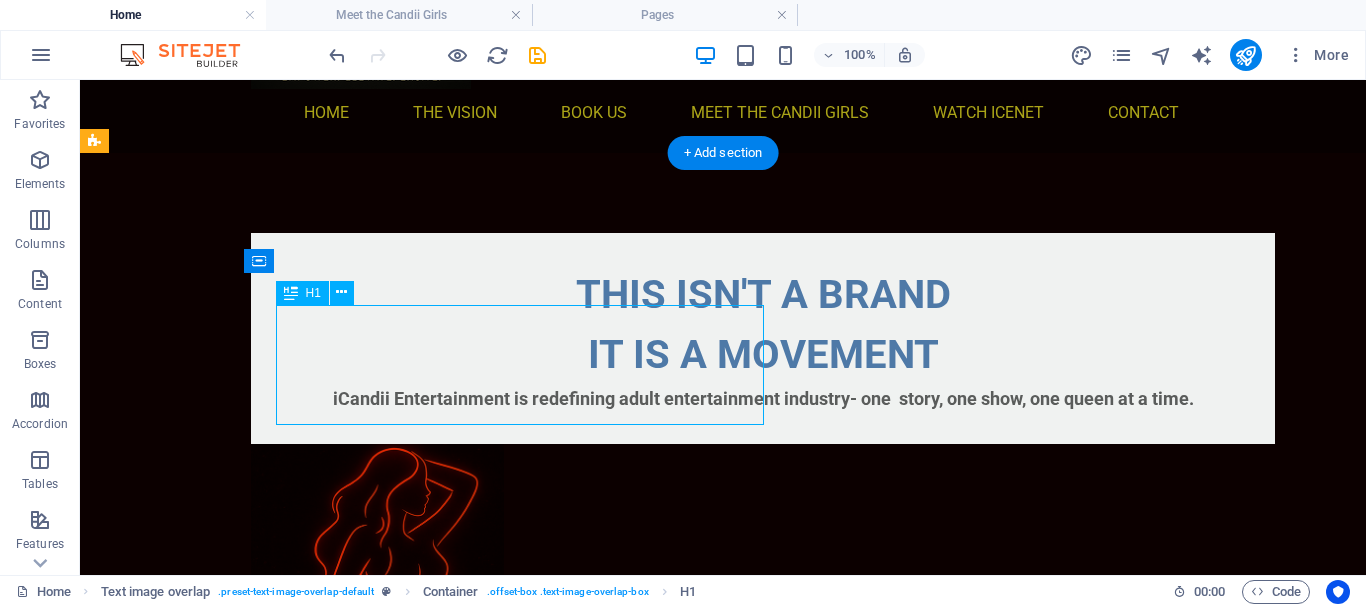 click on "THIS ISN'T A BRAND  IT IS A MOVEMENT" at bounding box center [763, 325] 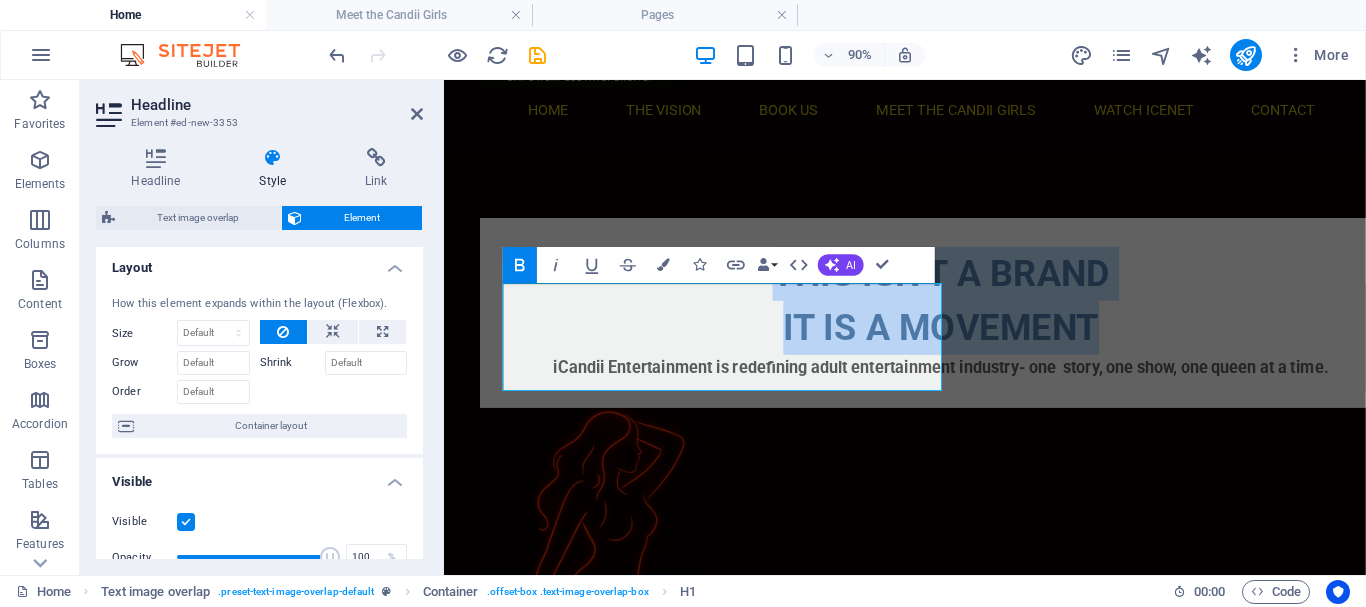 scroll, scrollTop: 0, scrollLeft: 0, axis: both 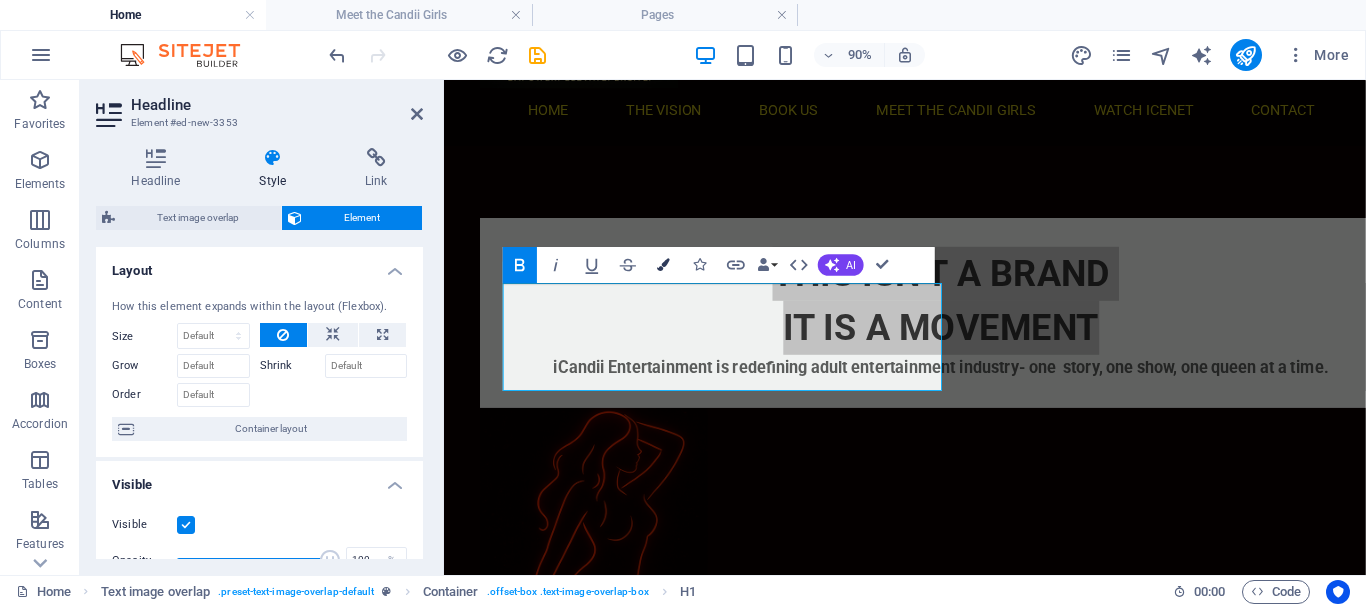click at bounding box center [663, 264] 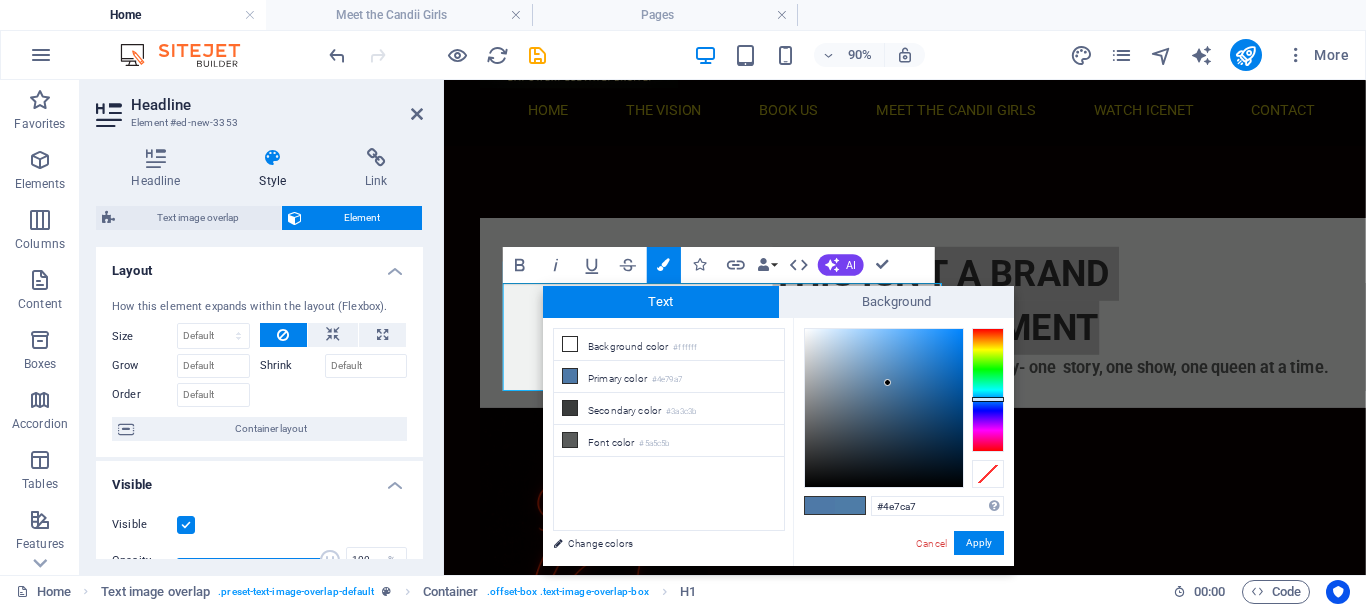 click at bounding box center [988, 399] 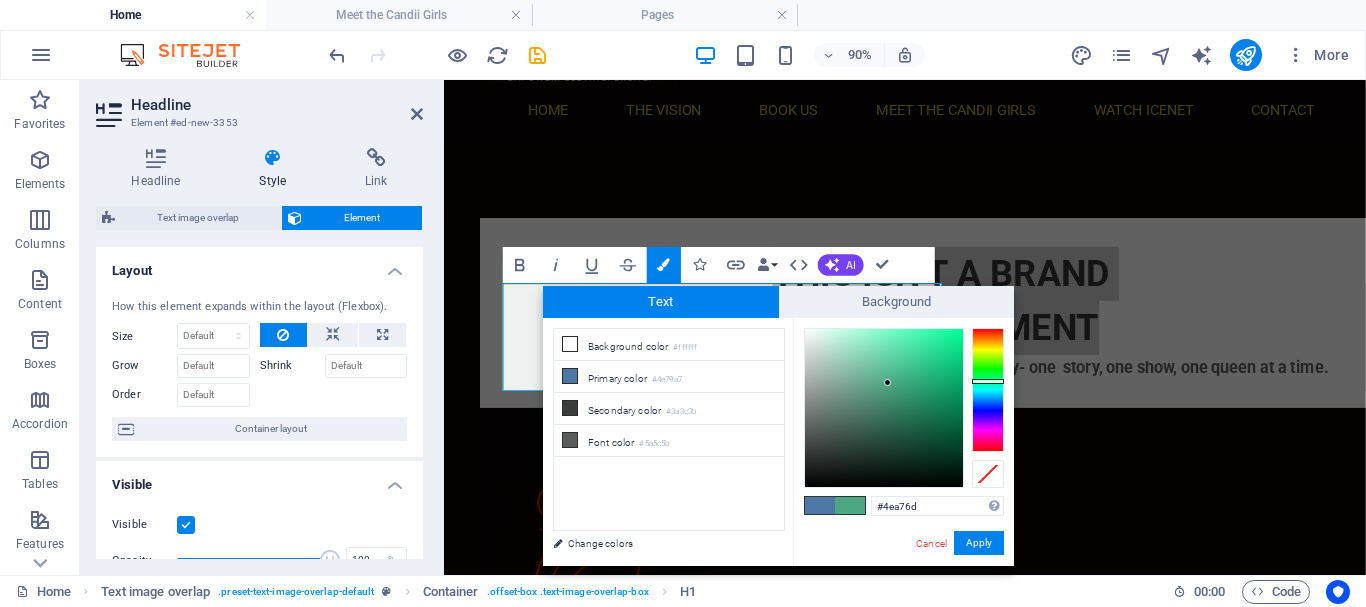 drag, startPoint x: 978, startPoint y: 383, endPoint x: 979, endPoint y: 369, distance: 14.035668 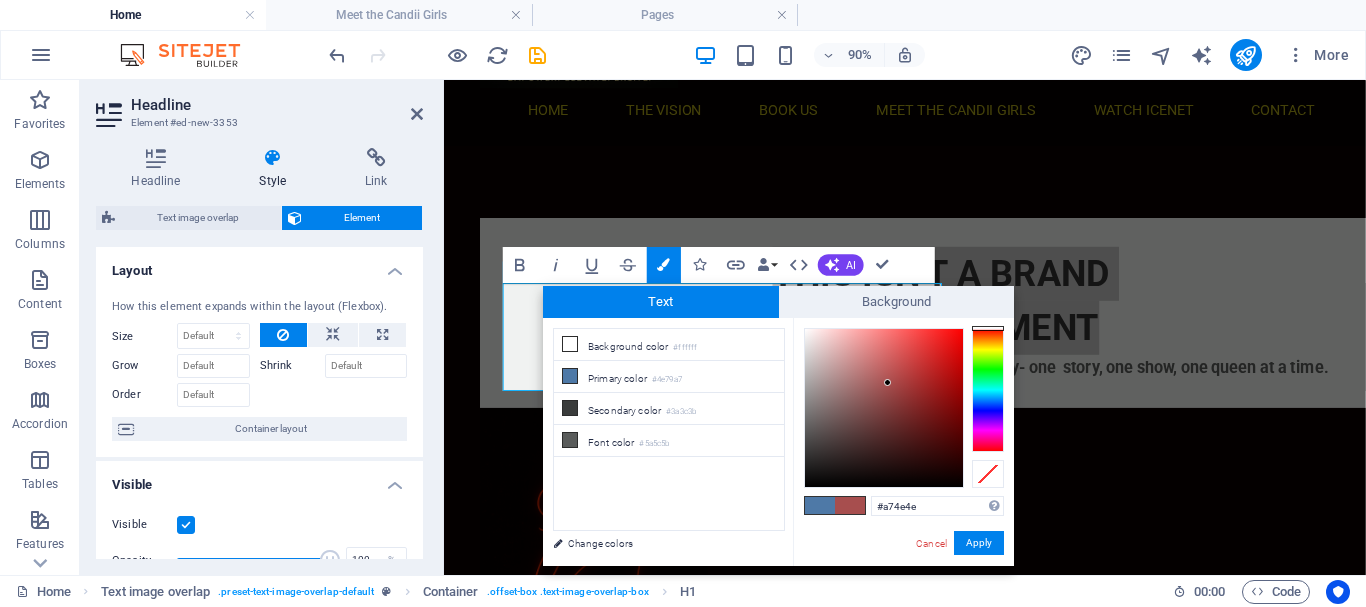 drag, startPoint x: 980, startPoint y: 361, endPoint x: 989, endPoint y: 280, distance: 81.49847 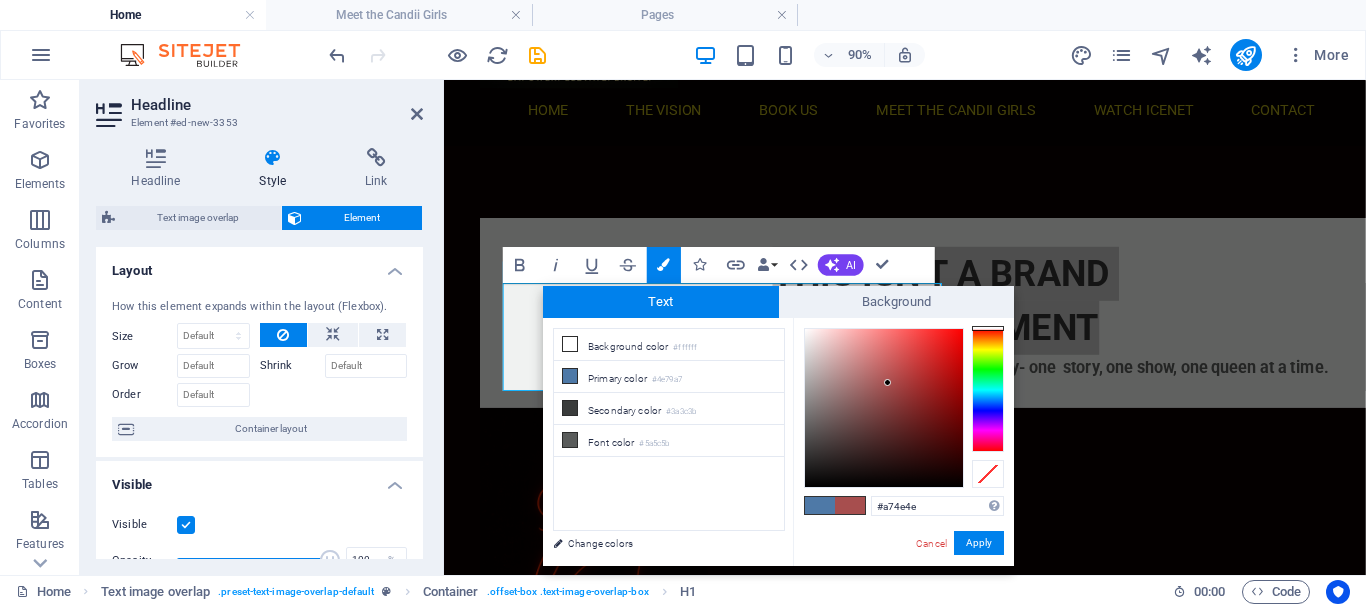 type on "#fe0808" 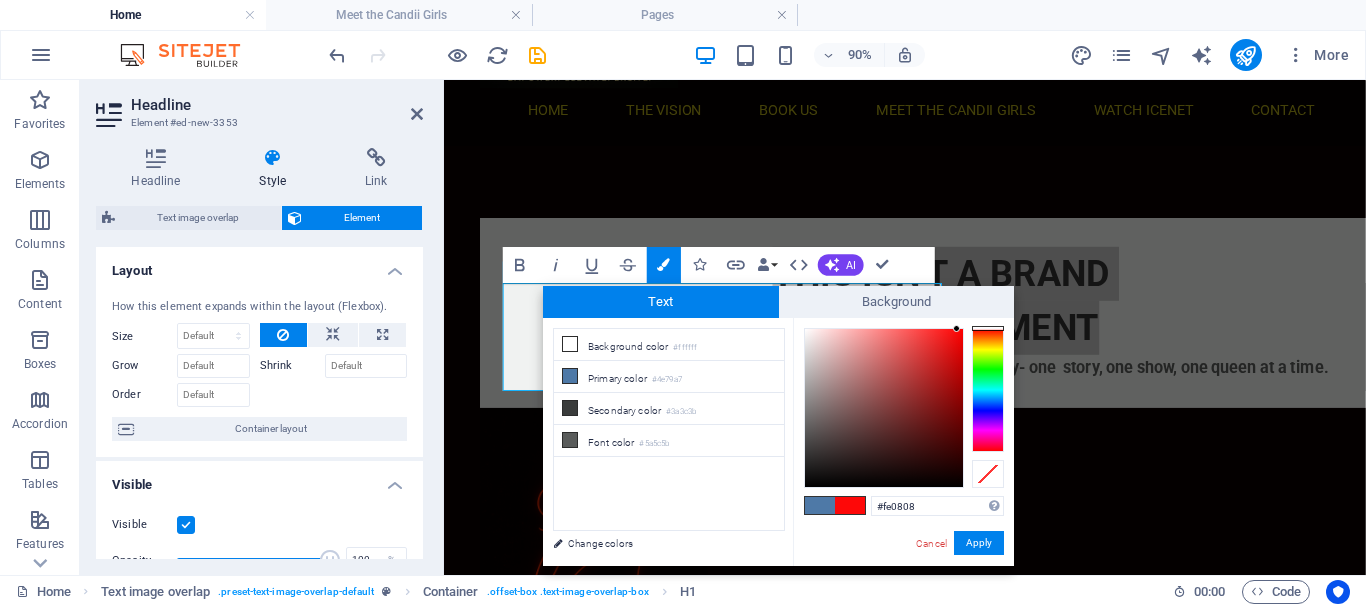 click at bounding box center (884, 408) 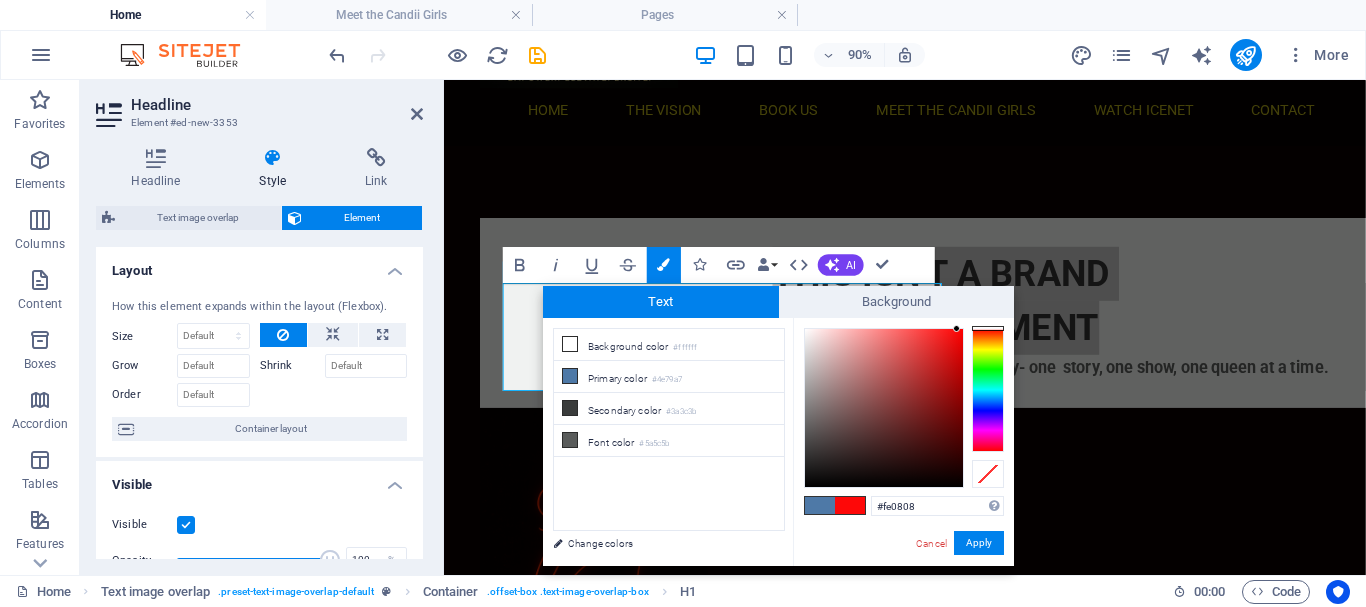 click at bounding box center (850, 505) 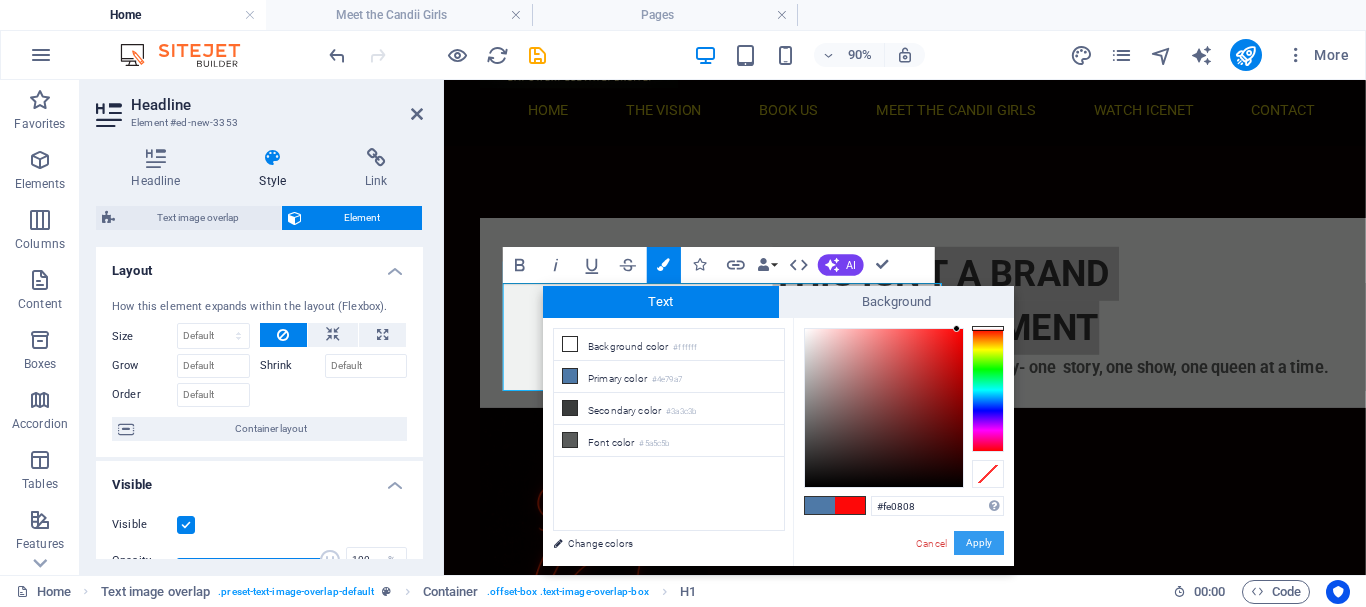click on "Apply" at bounding box center (979, 543) 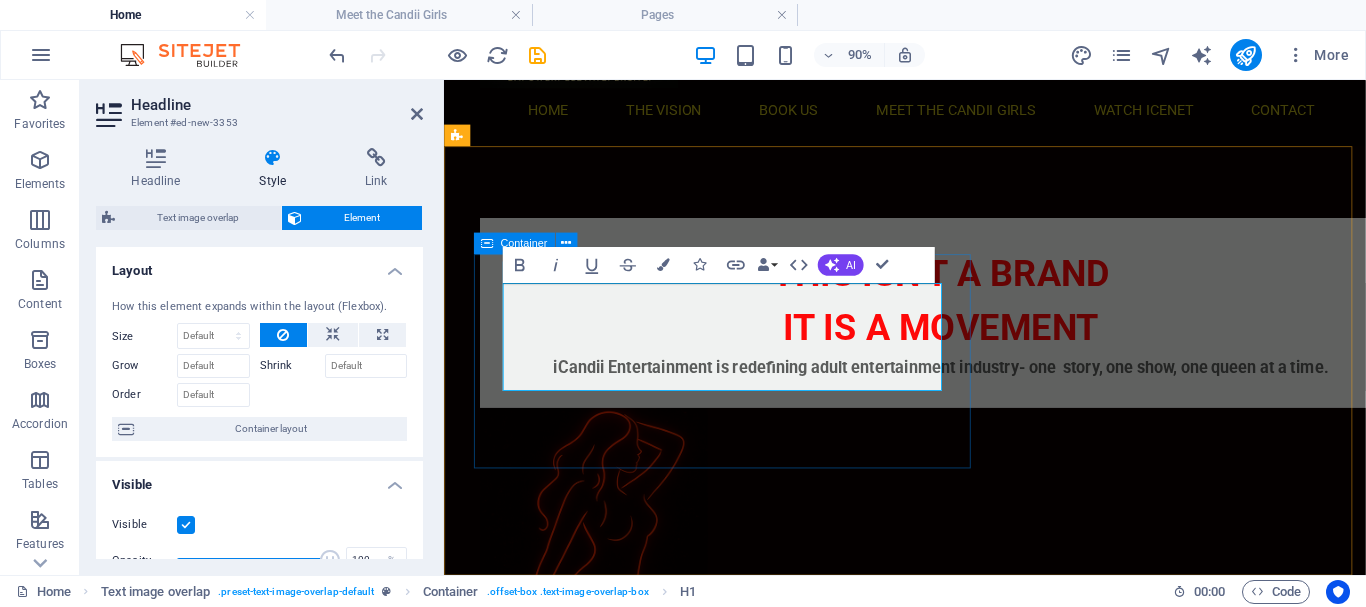 click on "THIS ISN'T A BRAND  IT IS A MOVEMENT iCandii Entertainment is redefining adult entertainment industry- one  story, one show, one queen at a time." at bounding box center (996, 338) 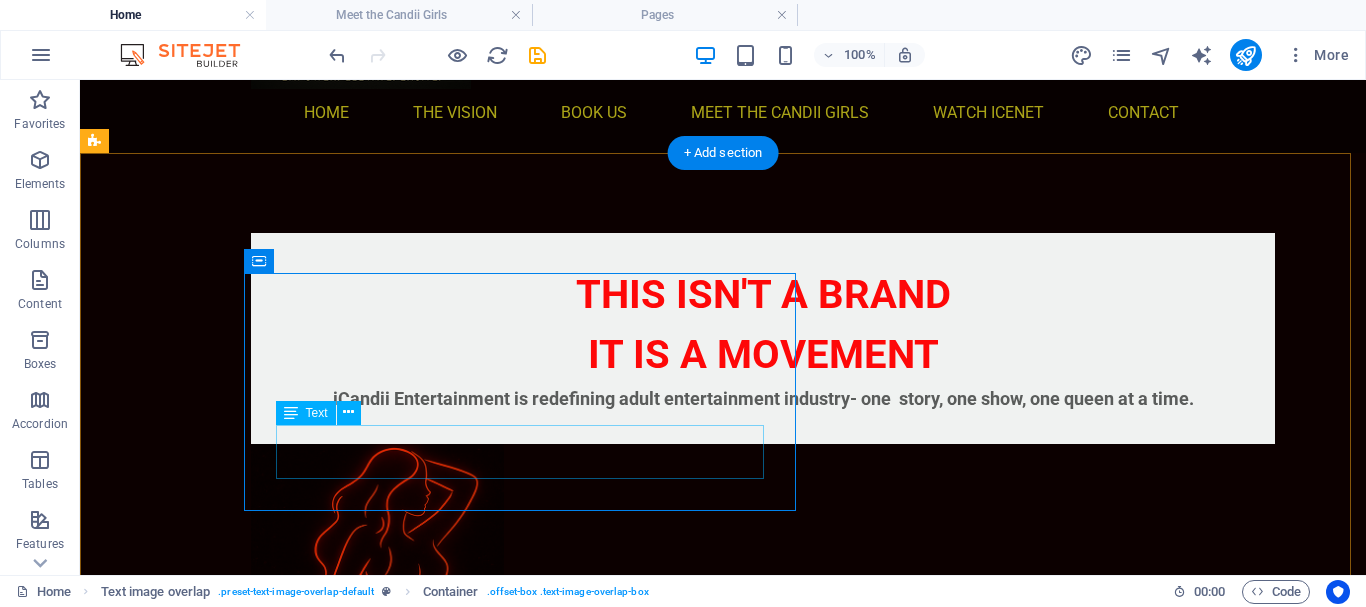 click on "iCandii Entertainment is redefining adult entertainment industry- one  story, one show, one queen at a time." at bounding box center [763, 398] 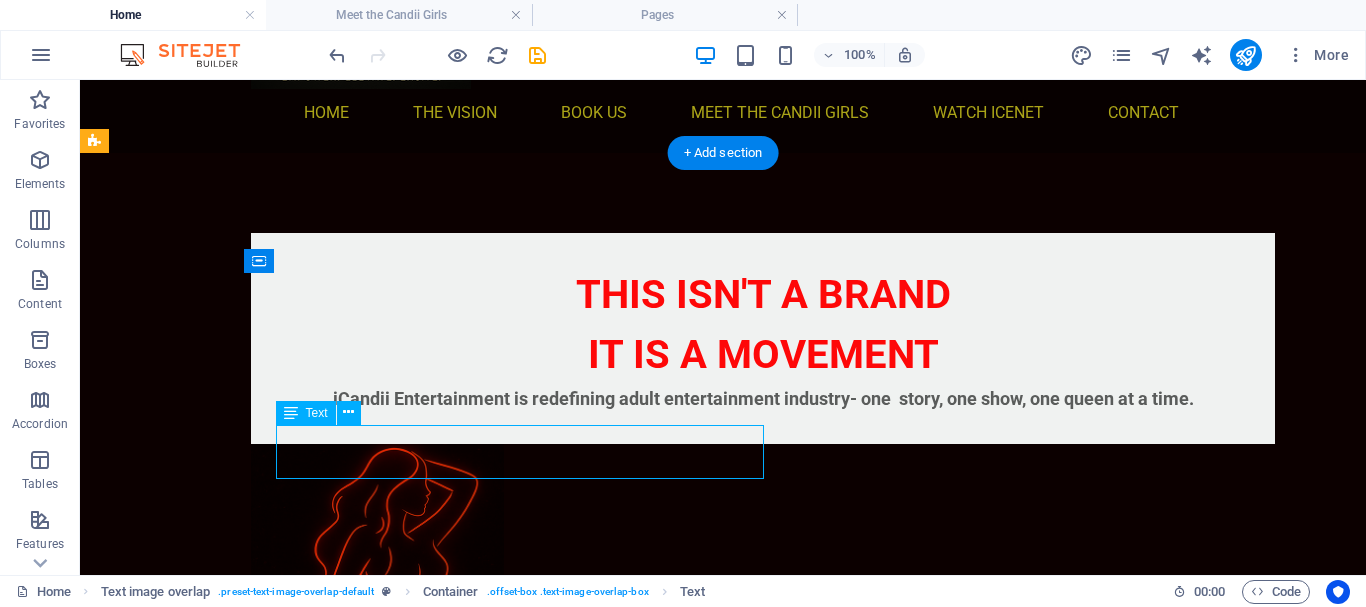 click on "iCandii Entertainment is redefining adult entertainment industry- one  story, one show, one queen at a time." at bounding box center [763, 398] 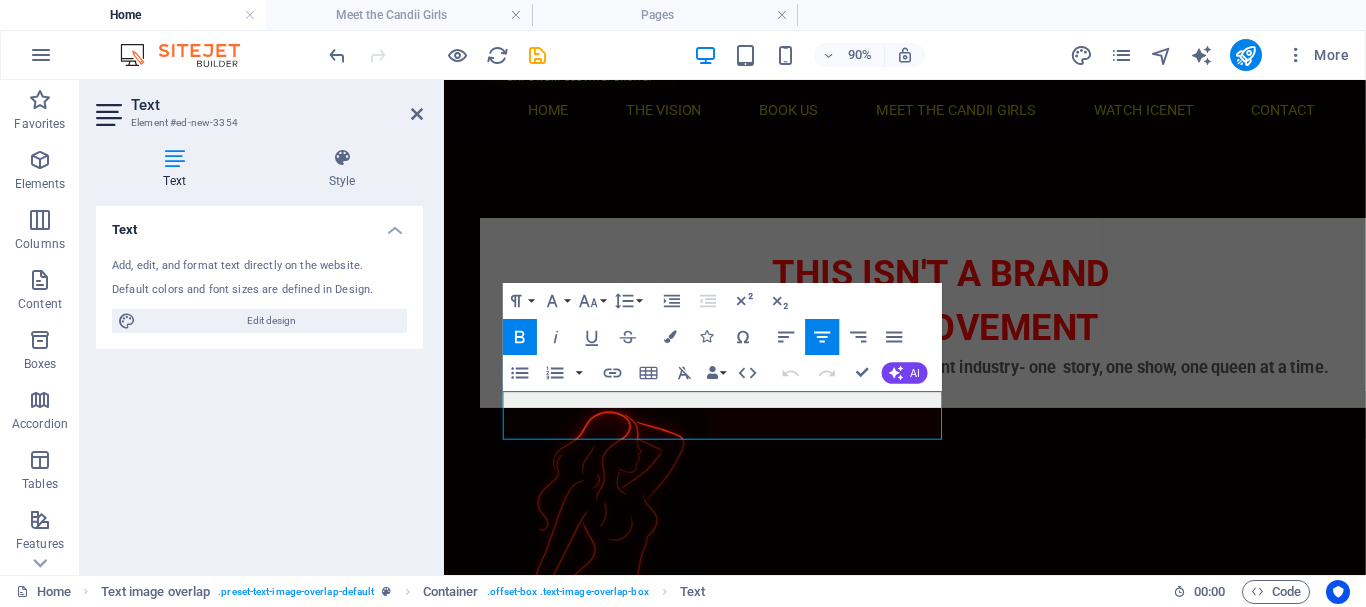 click on "Text Add, edit, and format text directly on the website. Default colors and font sizes are defined in Design. Edit design Alignment Left aligned Centered Right aligned" at bounding box center [259, 382] 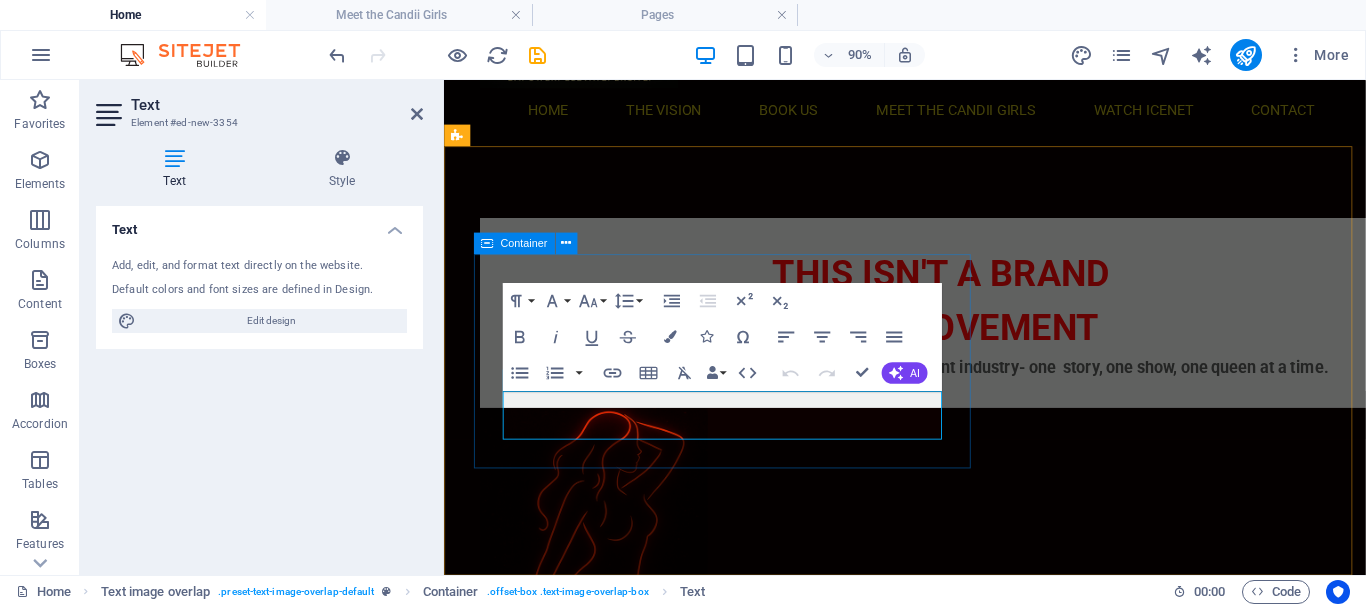 click on "THIS ISN'T A BRAND  IT IS A MOVEMENT iCandii Entertainment is redefining adult entertainment industry- one  story, one show, one queen at a time." at bounding box center [996, 338] 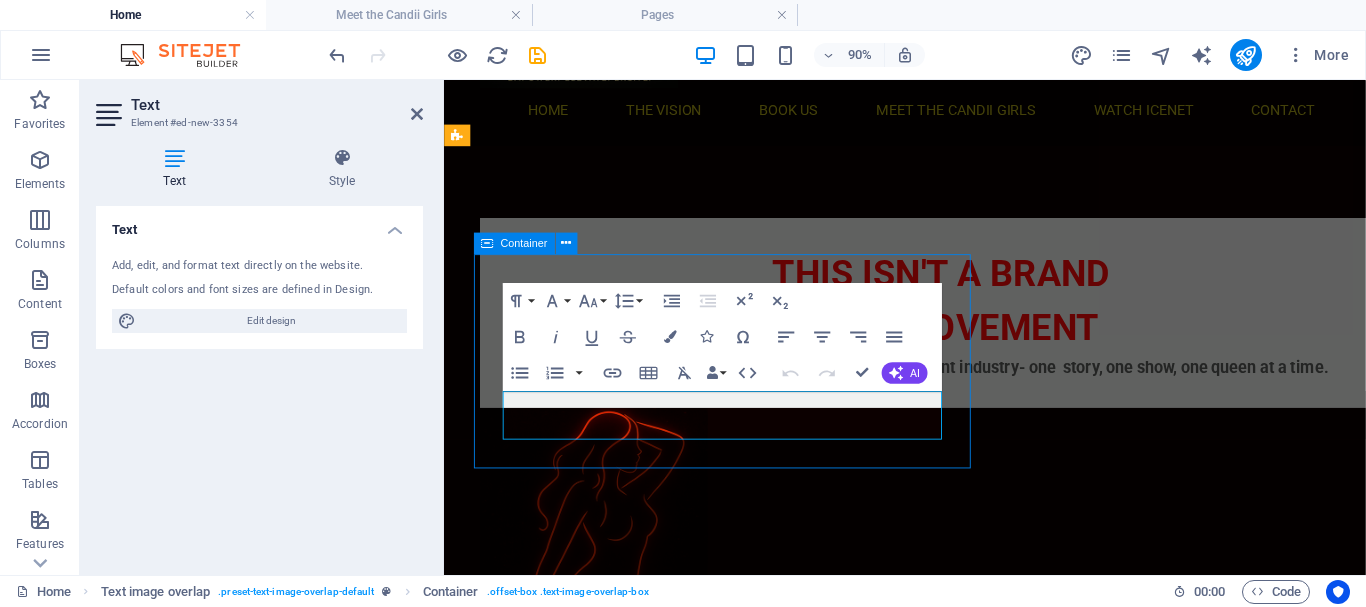 click on "THIS ISN'T A BRAND  IT IS A MOVEMENT iCandii Entertainment is redefining adult entertainment industry- one  story, one show, one queen at a time." at bounding box center [996, 338] 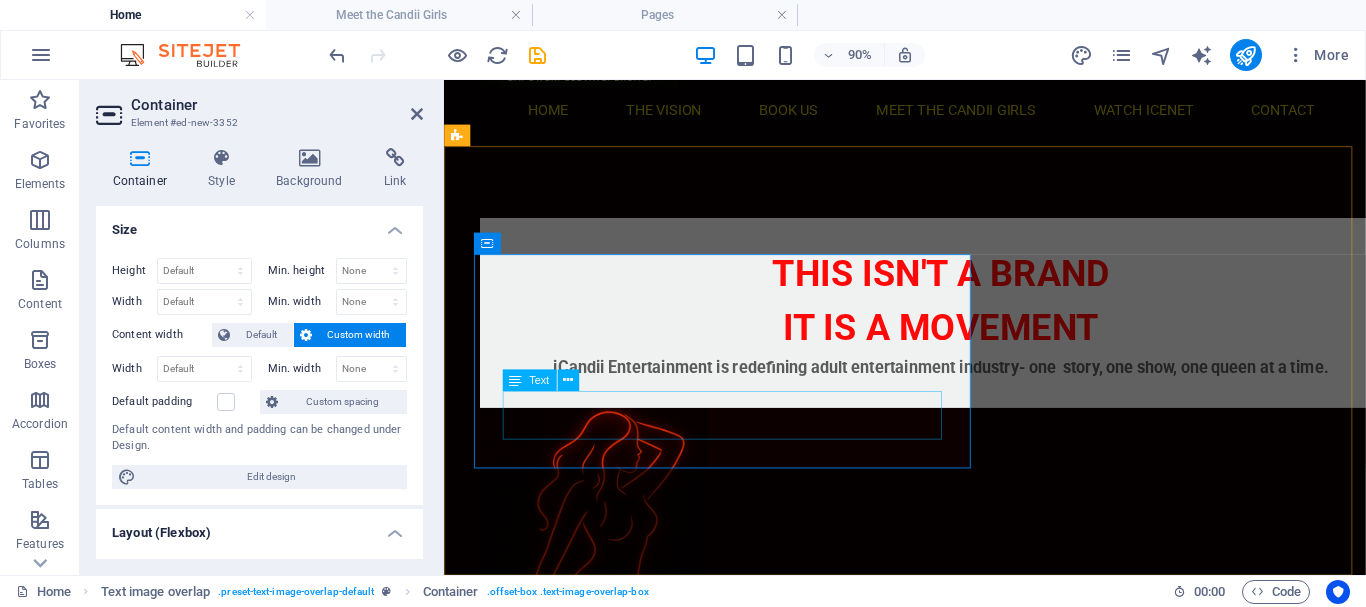 click on "iCandii Entertainment is redefining adult entertainment industry- one  story, one show, one queen at a time." at bounding box center [996, 398] 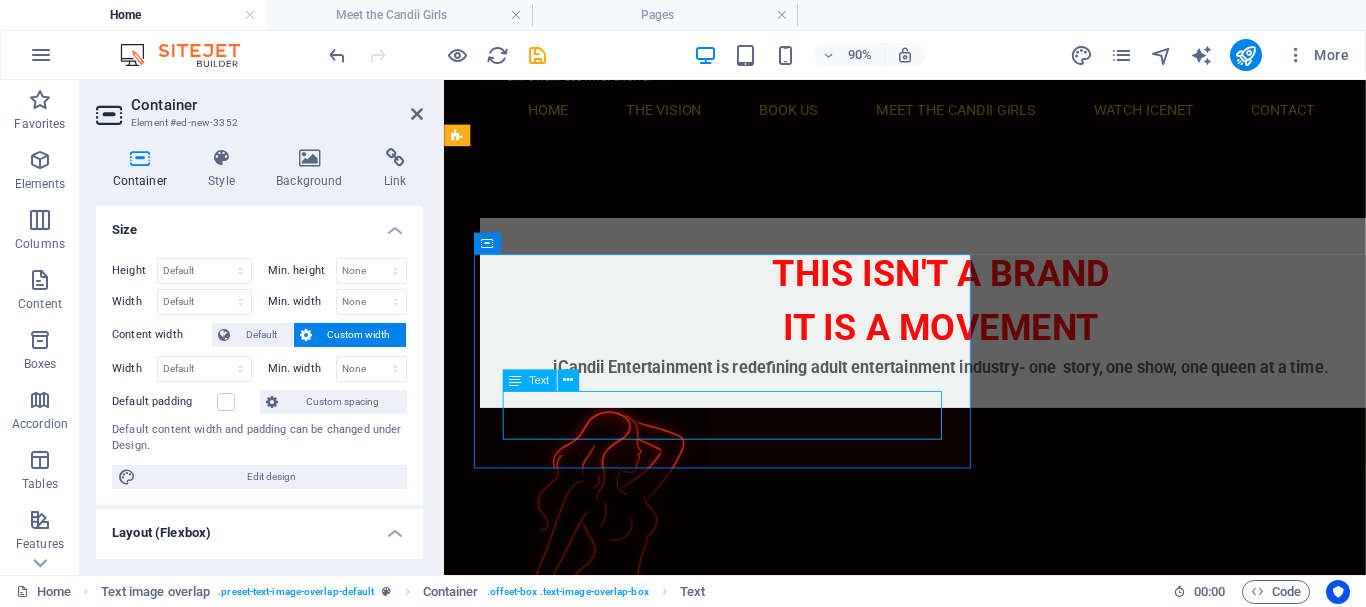 click on "iCandii Entertainment is redefining adult entertainment industry- one  story, one show, one queen at a time." at bounding box center [996, 398] 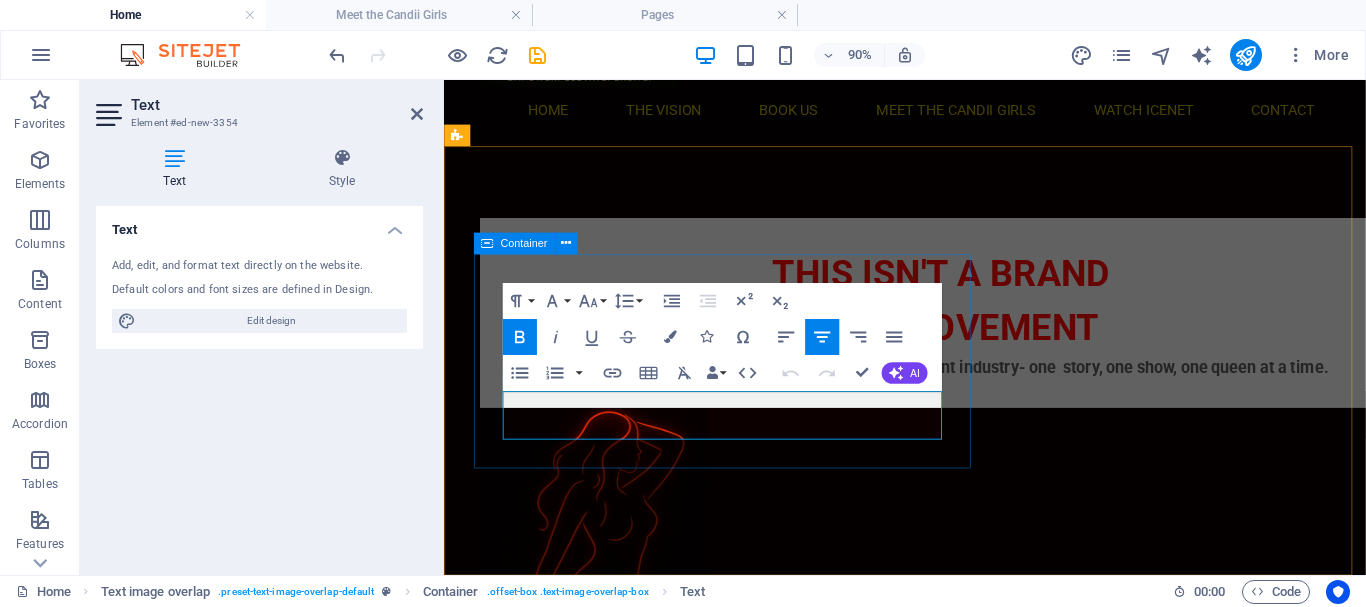 click on "THIS ISN'T A BRAND  IT IS A MOVEMENT iCandii Entertainment is redefining adult entertainment industry- one  story, one show, one queen at a time." at bounding box center [996, 338] 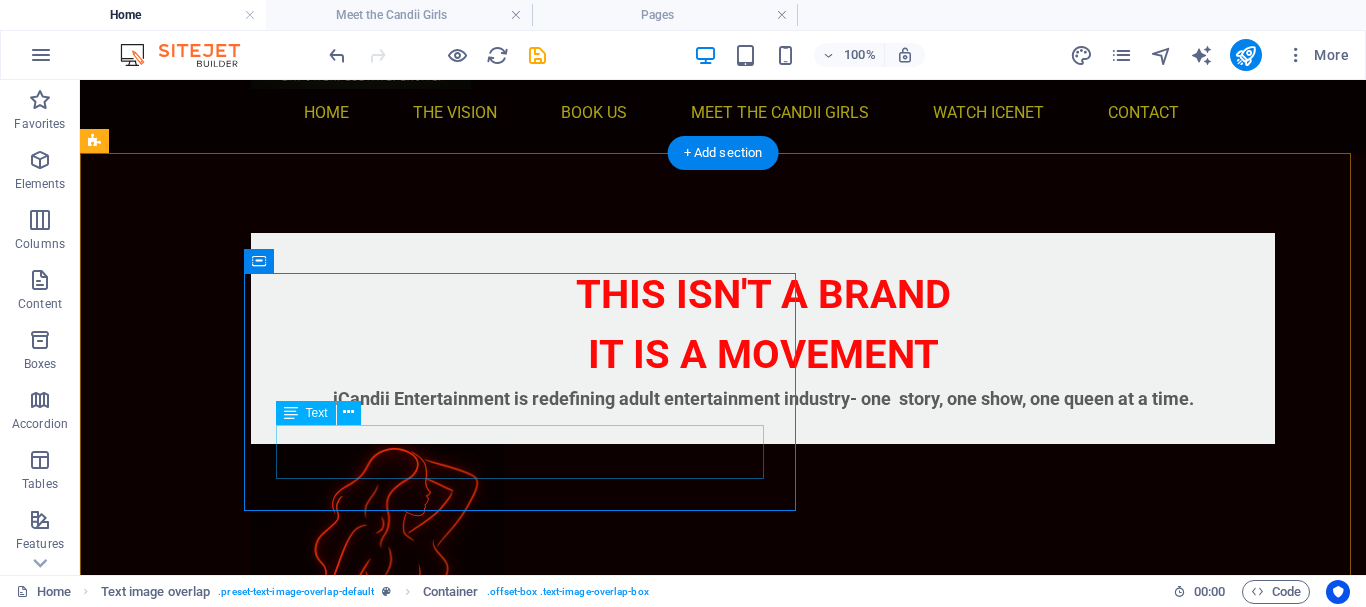 click on "iCandii Entertainment is redefining adult entertainment industry- one  story, one show, one queen at a time." at bounding box center [763, 398] 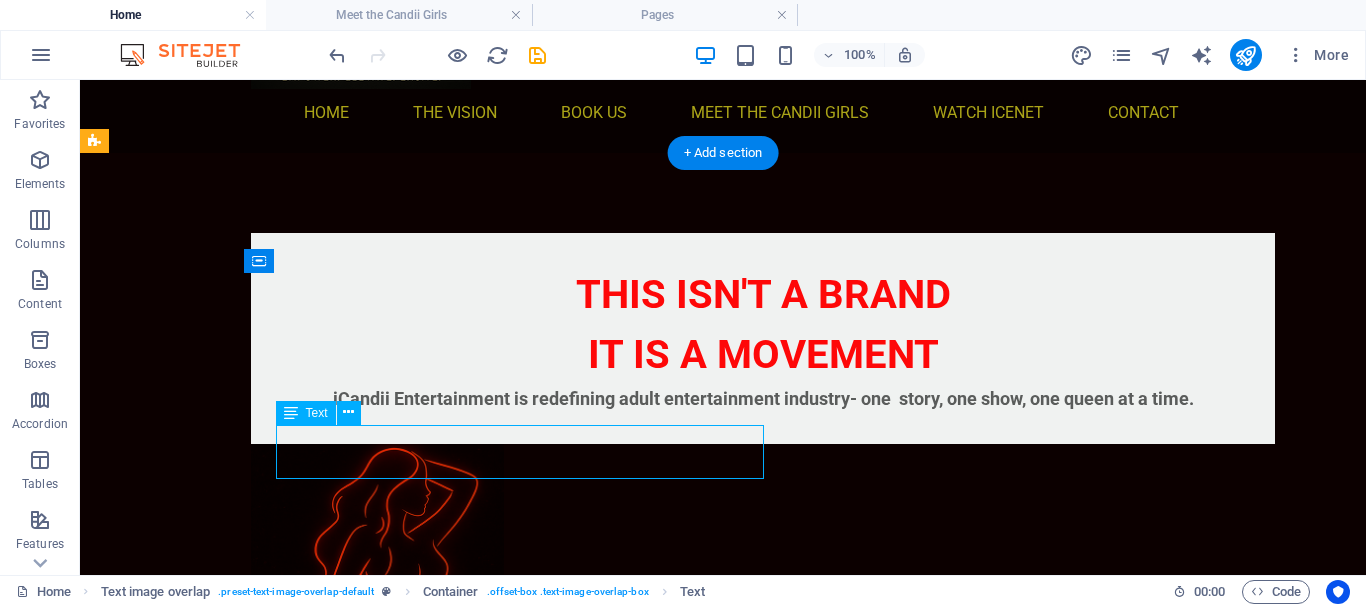 click on "iCandii Entertainment is redefining adult entertainment industry- one  story, one show, one queen at a time." at bounding box center (763, 398) 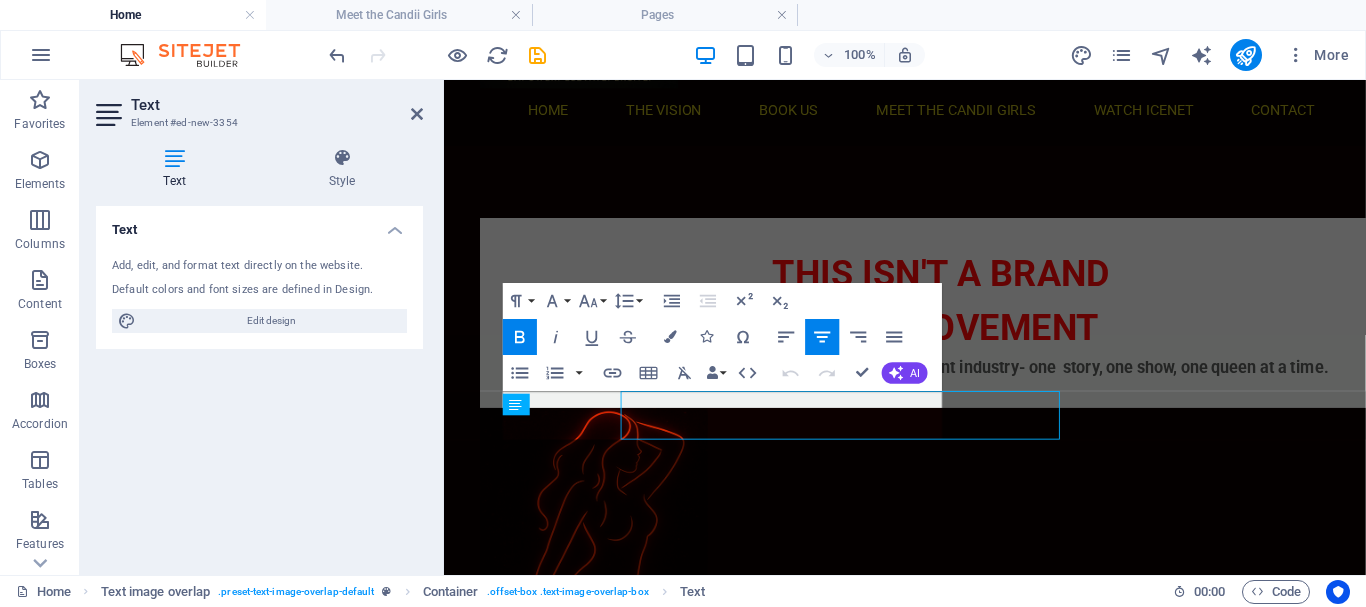 click on "Text Add, edit, and format text directly on the website. Default colors and font sizes are defined in Design. Edit design Alignment Left aligned Centered Right aligned" at bounding box center (259, 382) 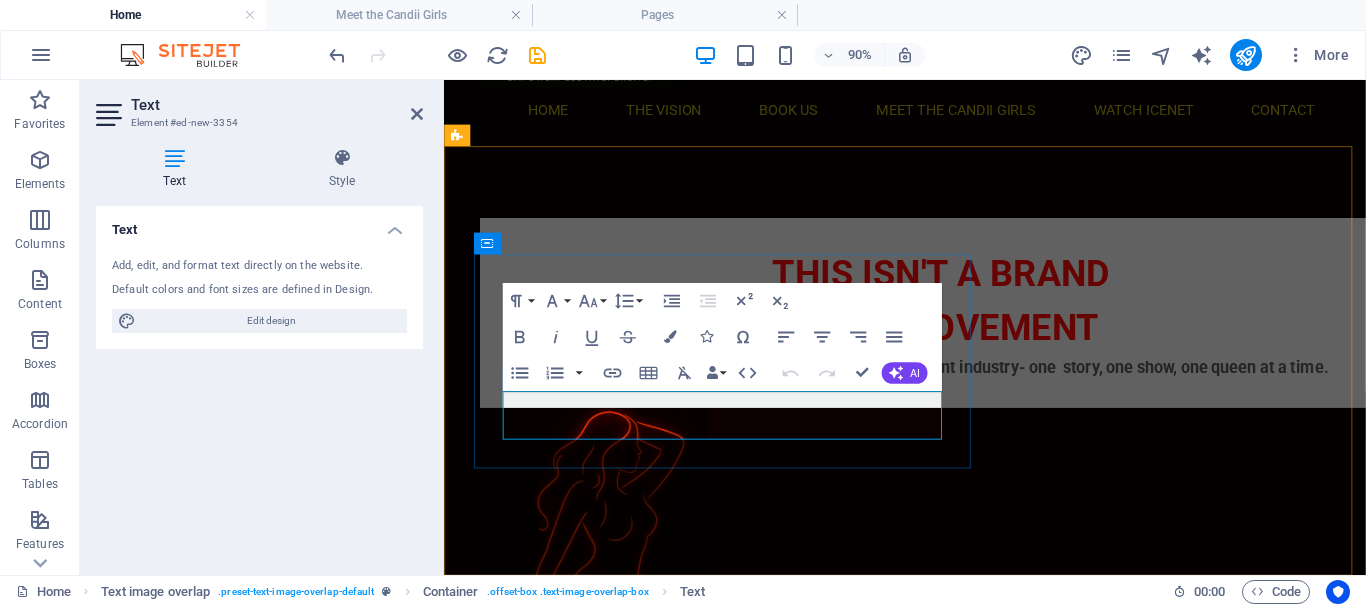 click on "iCandii Entertainment is redefining adult entertainment industry- one  story, one show, one queen at a time." at bounding box center (996, 398) 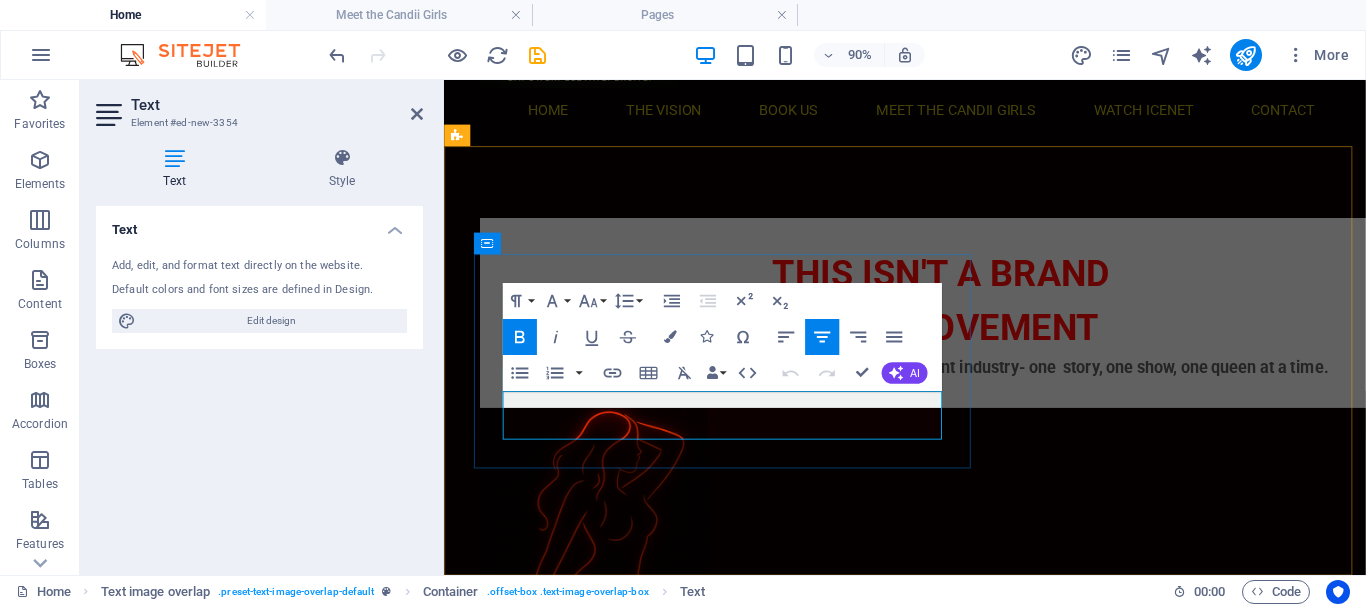 click on "iCandii Entertainment is redefining adult entertainment industry- one  story, one show, one queen at a time." at bounding box center (996, 398) 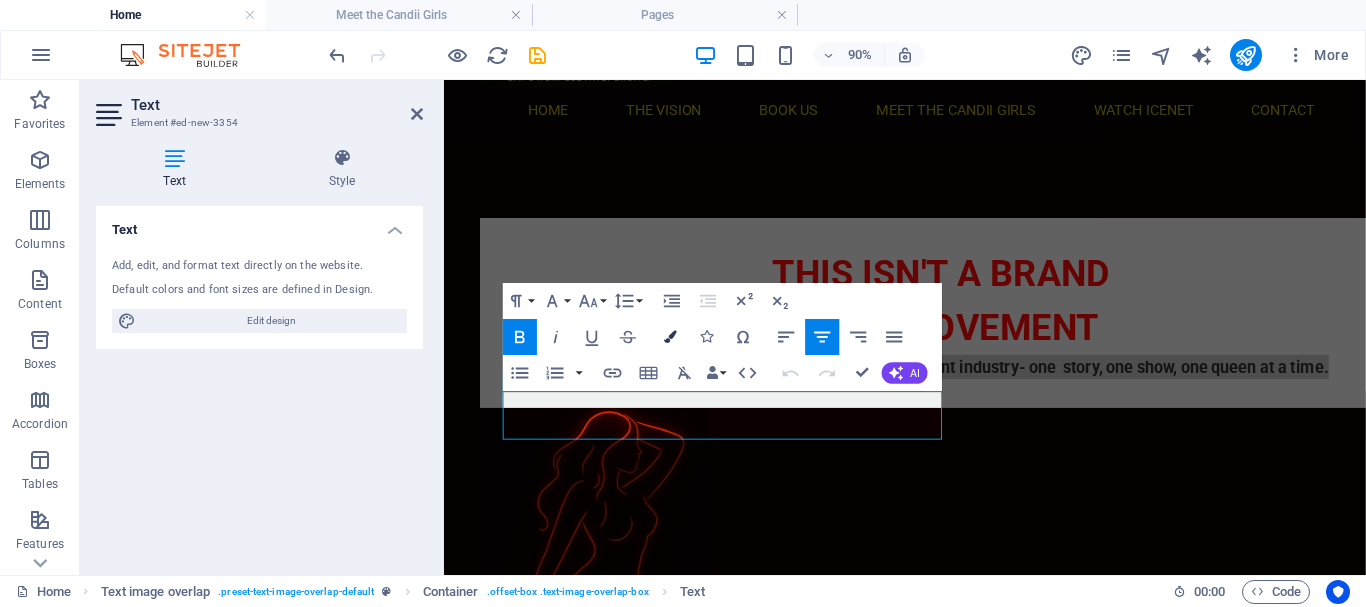 click at bounding box center [670, 336] 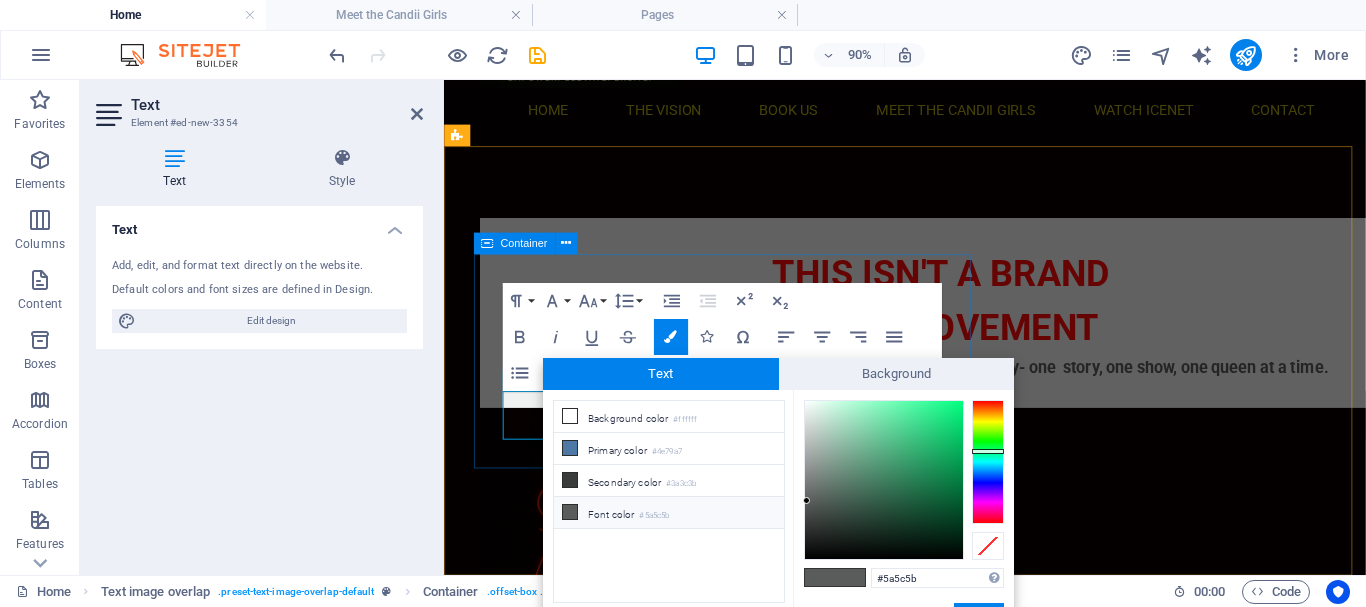 click on "THIS ISN'T A BRAND  IT IS A MOVEMENT ​ iCandii Entertainment is redefining adult entertainment industry- one  story, one show, one queen at a time. ​" at bounding box center [996, 338] 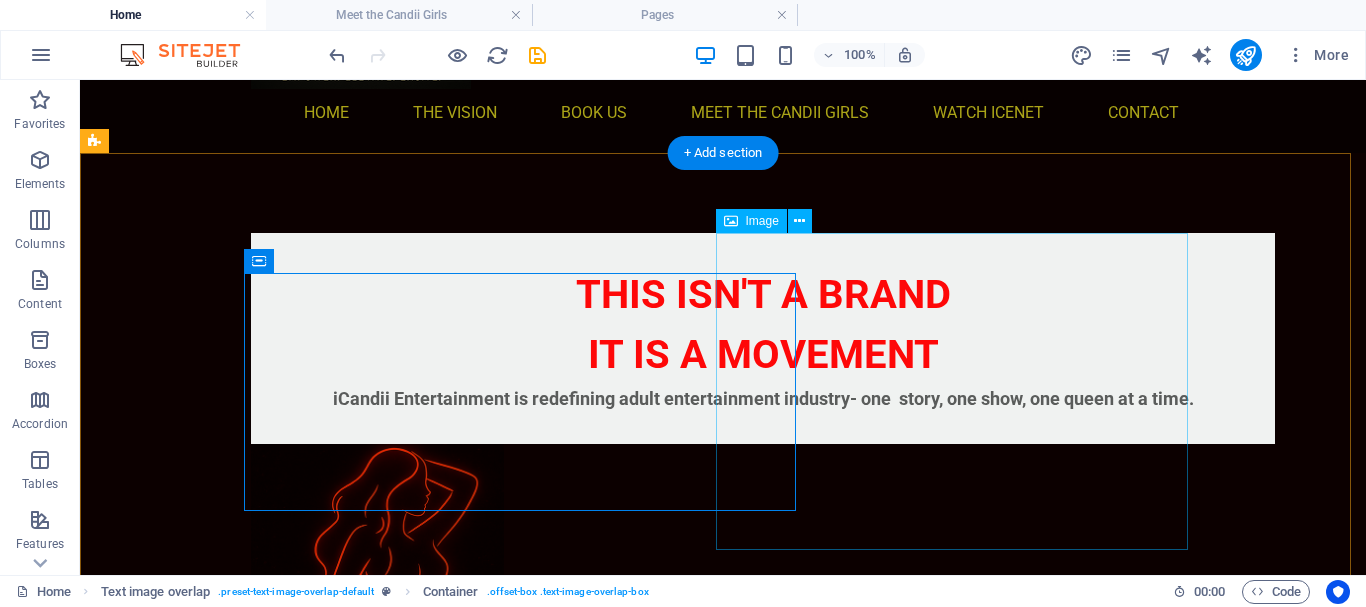 click at bounding box center [723, 602] 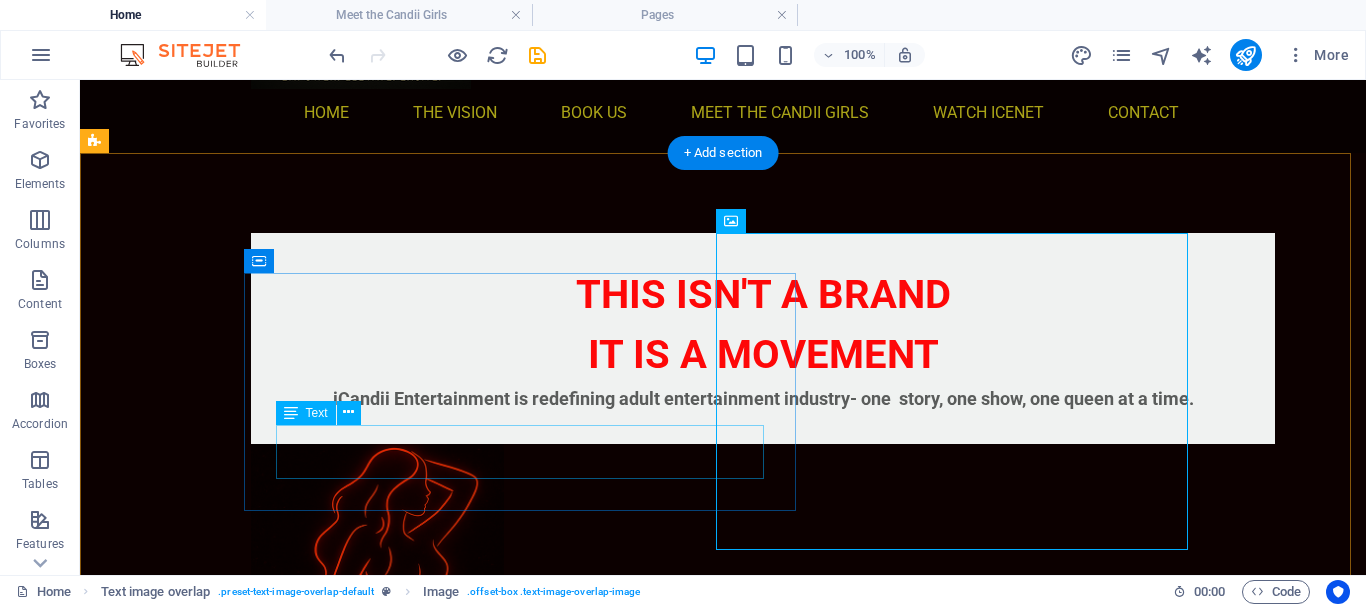 click on "iCandii Entertainment is redefining adult entertainment industry- one  story, one show, one queen at a time." at bounding box center (763, 398) 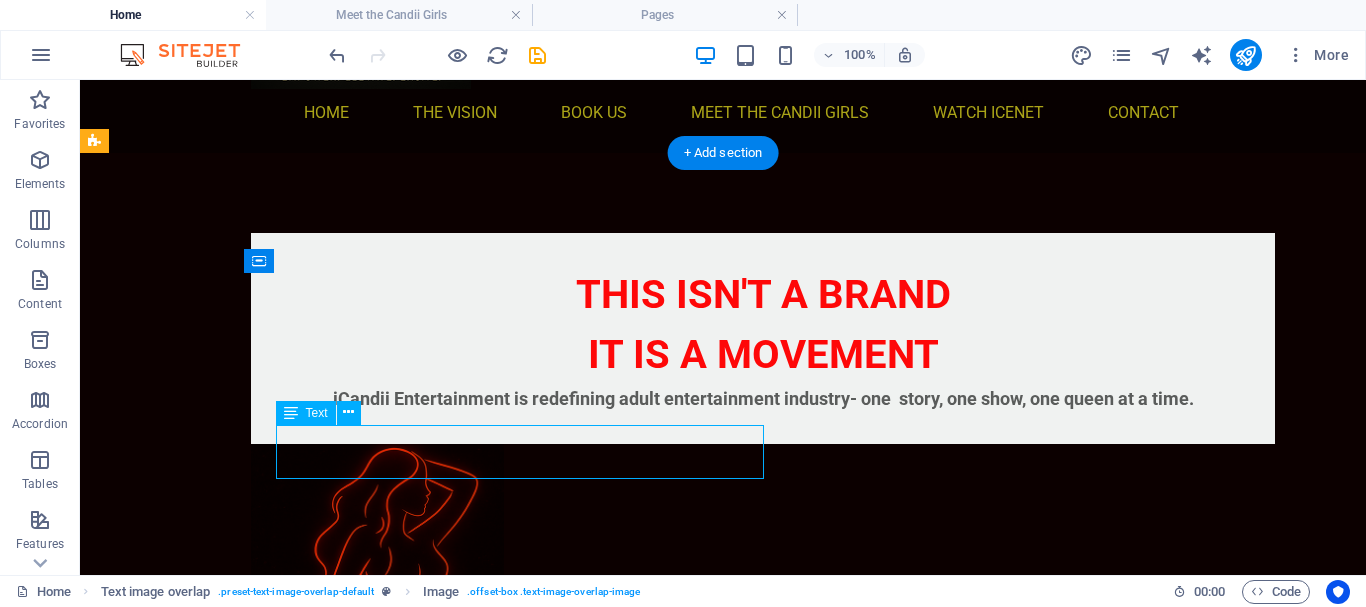 click on "iCandii Entertainment is redefining adult entertainment industry- one  story, one show, one queen at a time." at bounding box center (763, 398) 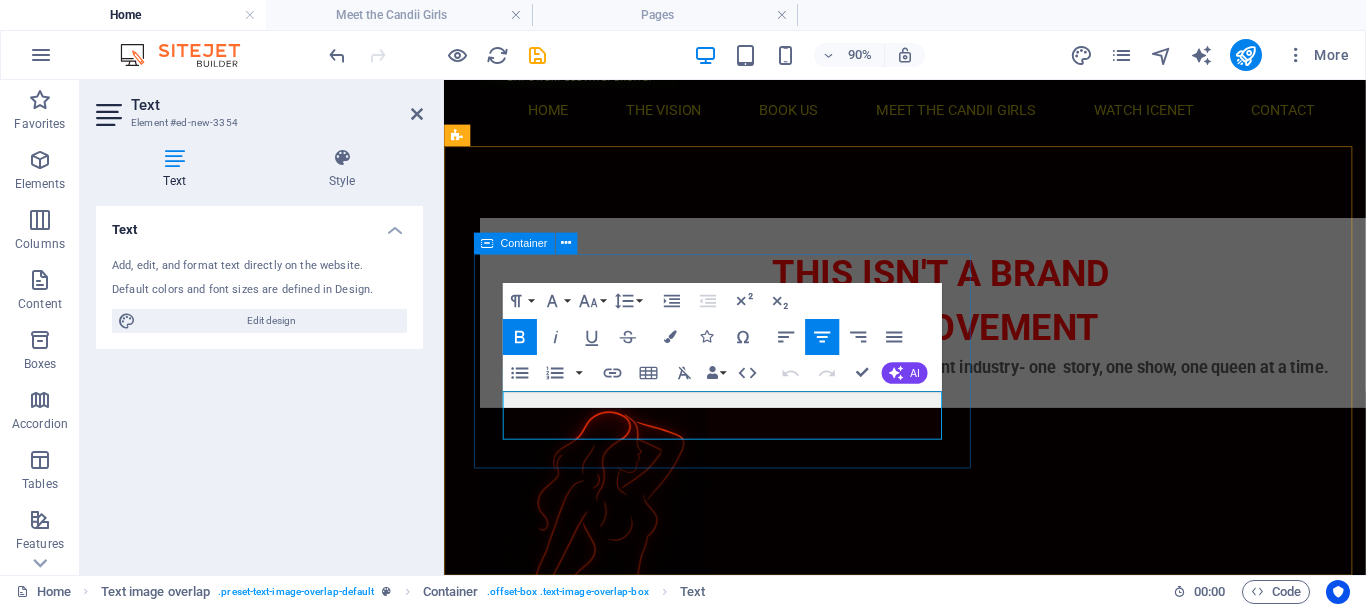 click on "THIS ISN'T A BRAND  IT IS A MOVEMENT iCandii Entertainment is redefining adult entertainment industry- one  story, one show, one queen at a time." at bounding box center [996, 338] 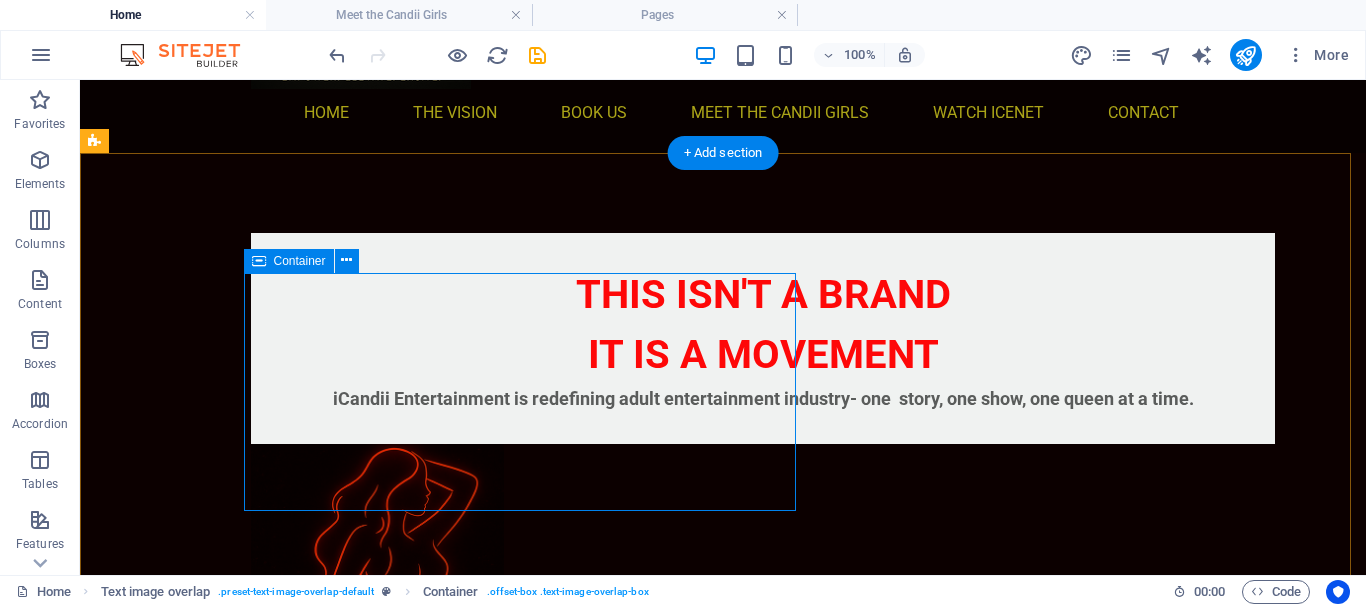 click on "THIS ISN'T A BRAND  IT IS A MOVEMENT iCandii Entertainment is redefining adult entertainment industry- one  story, one show, one queen at a time." at bounding box center [763, 338] 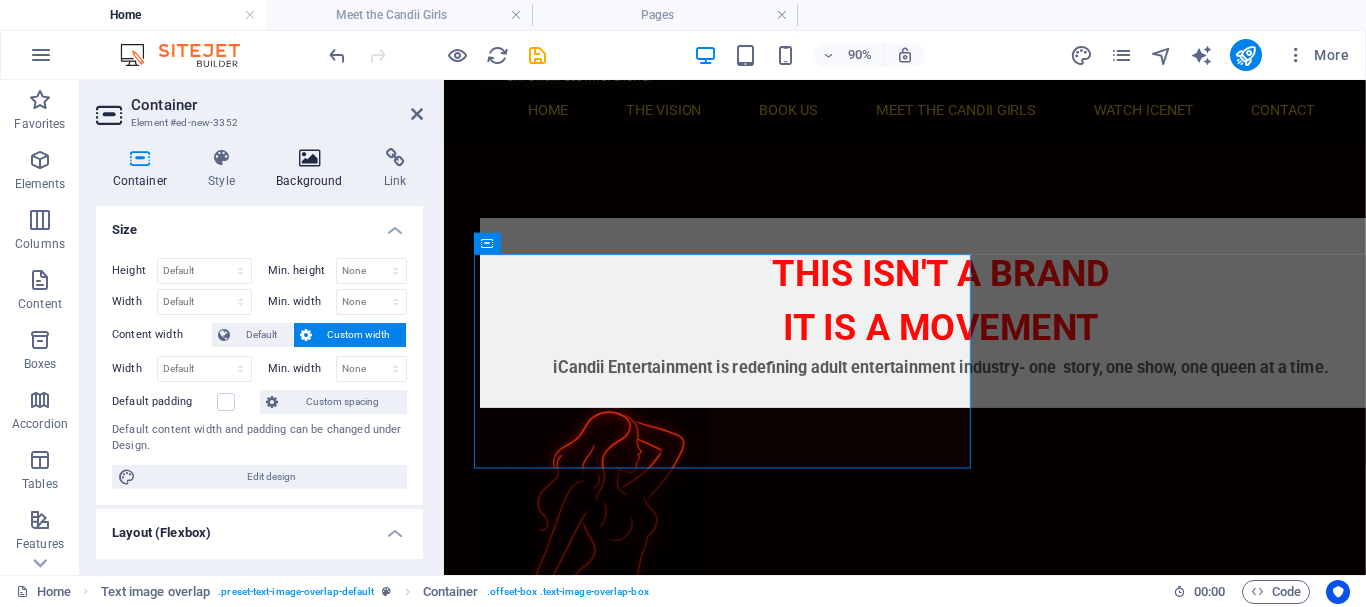 click at bounding box center [310, 158] 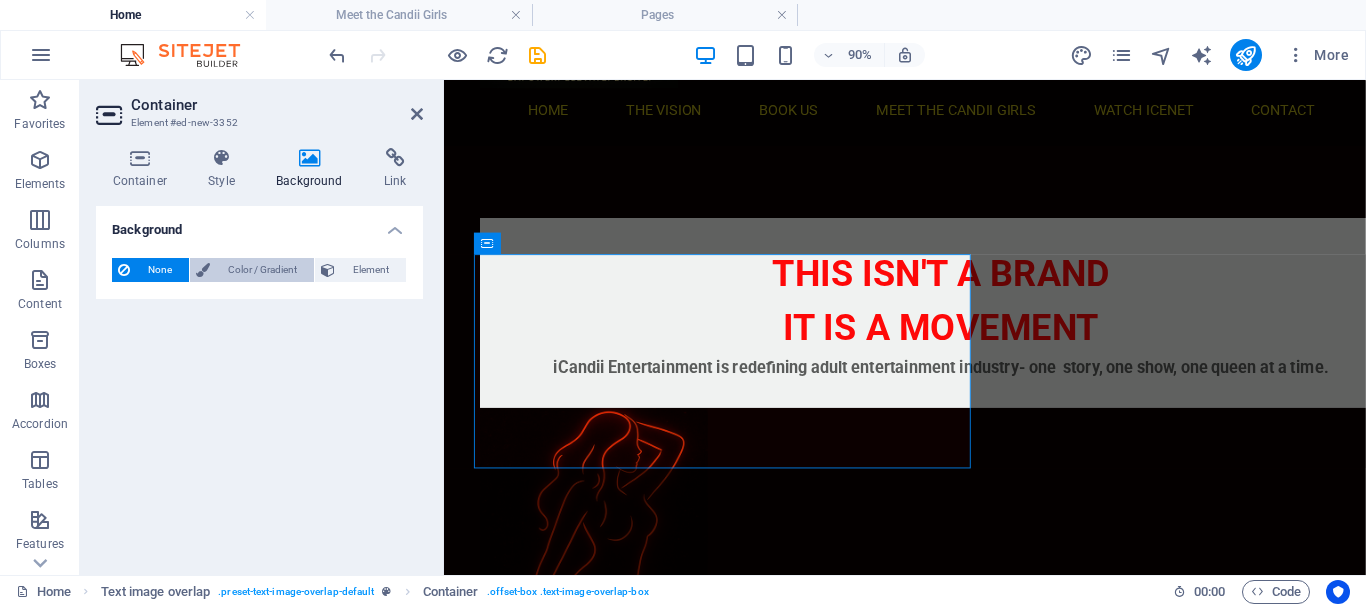 click on "Color / Gradient" at bounding box center (262, 270) 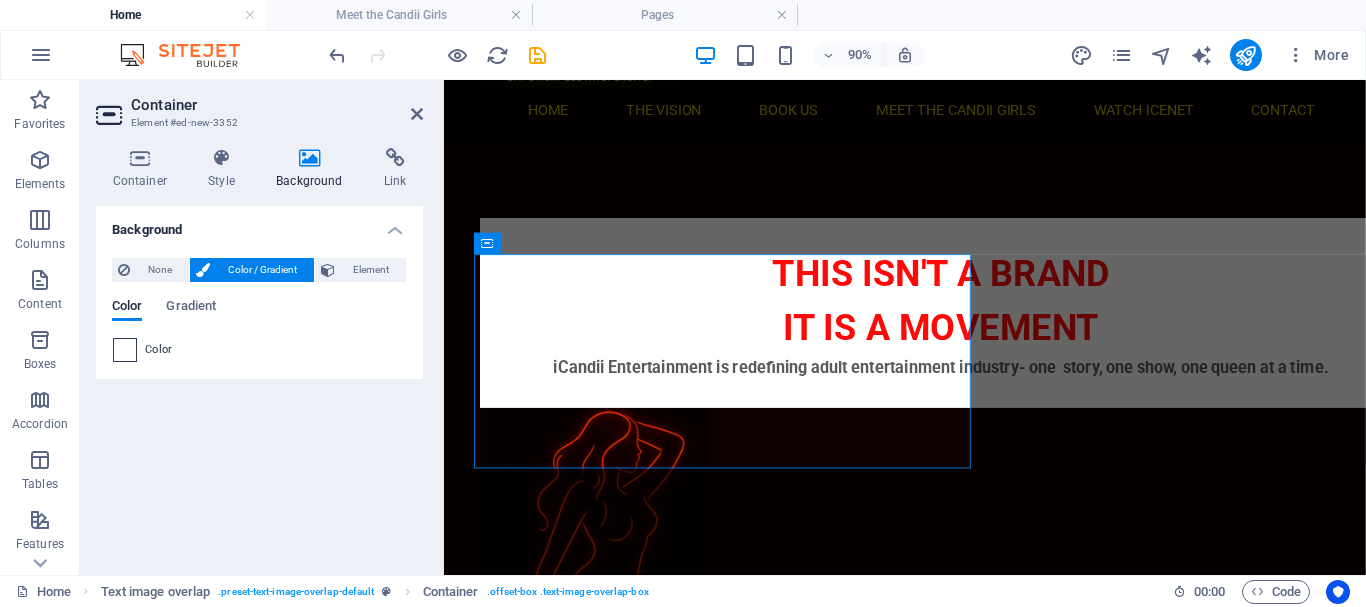 click at bounding box center (125, 350) 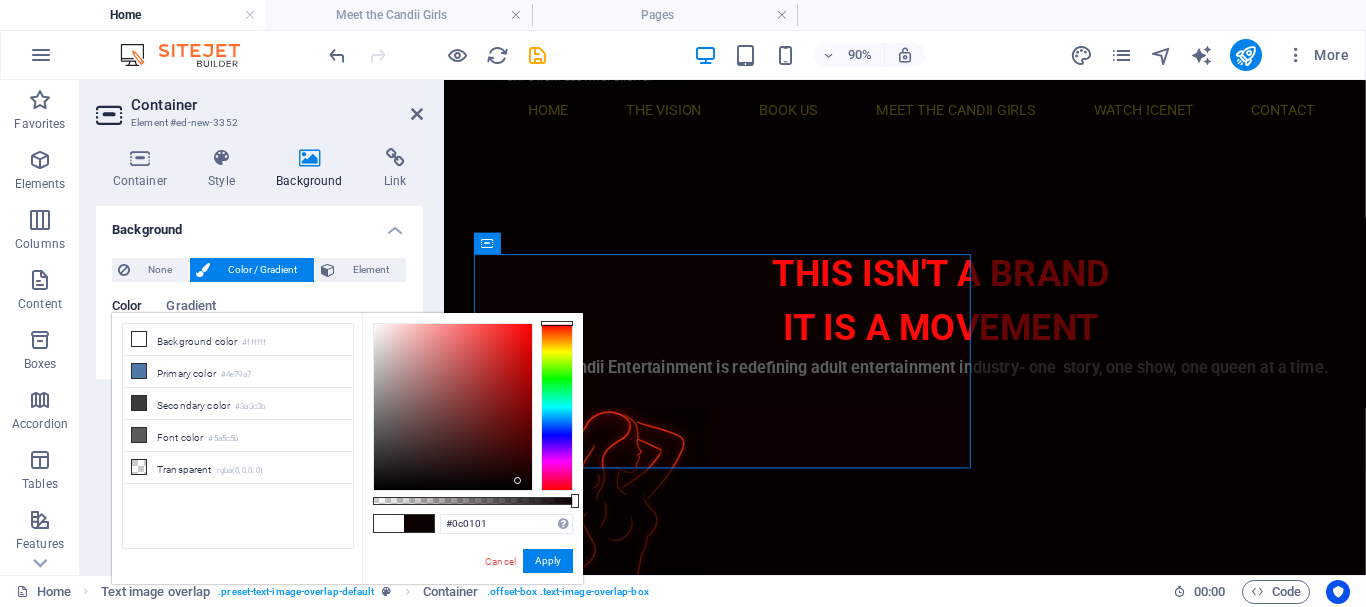 click at bounding box center (453, 407) 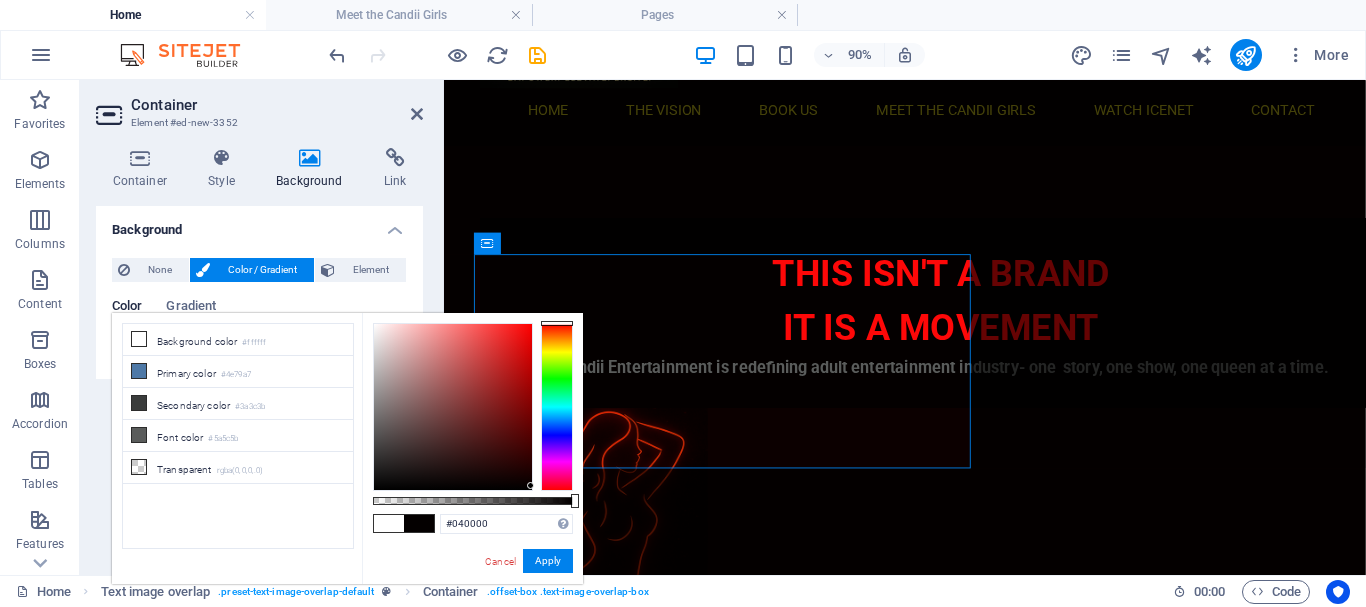 type on "#000000" 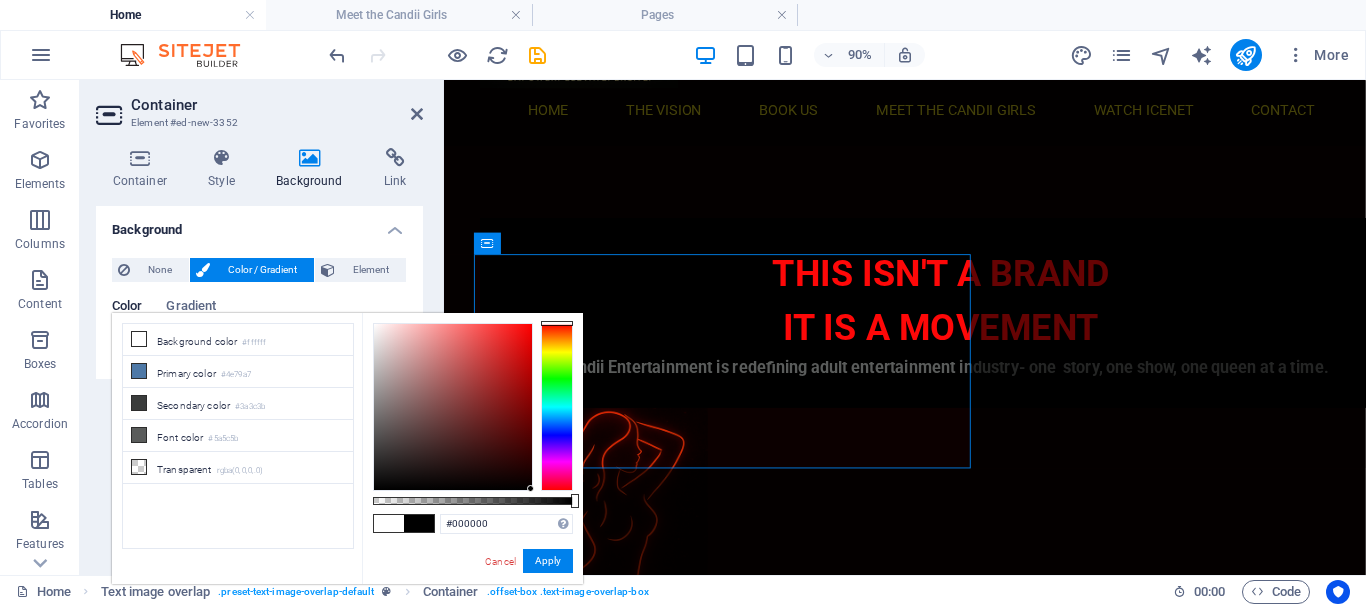 drag, startPoint x: 519, startPoint y: 480, endPoint x: 536, endPoint y: 502, distance: 27.802877 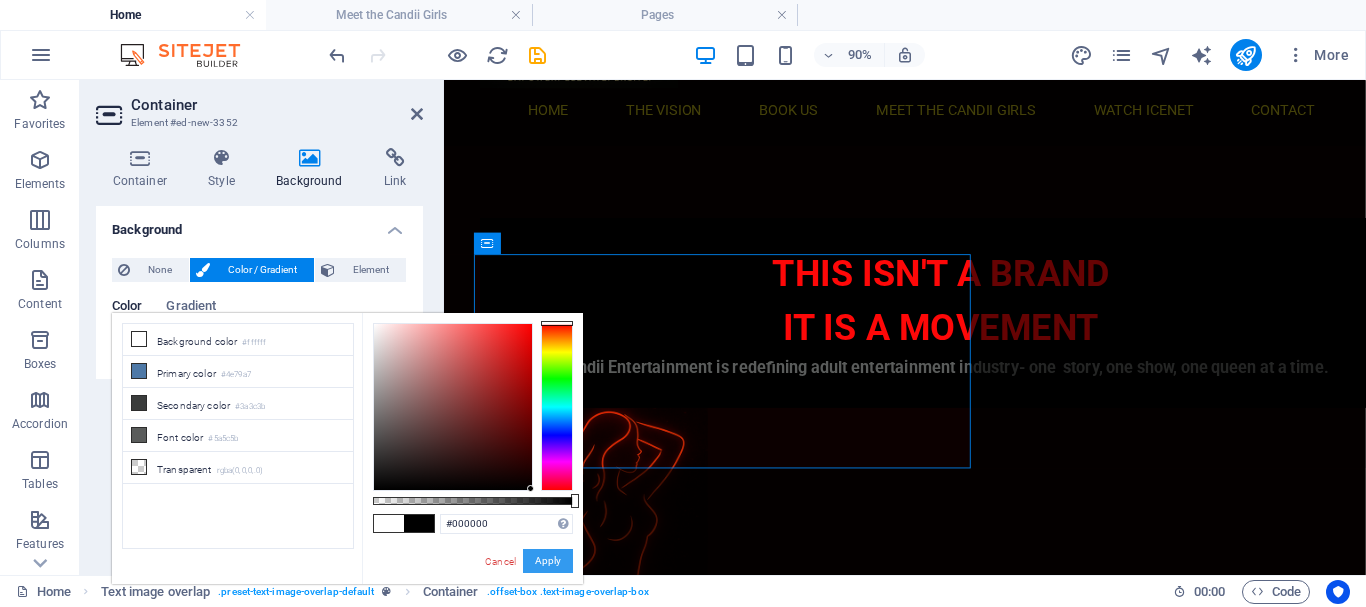 click on "Apply" at bounding box center [548, 561] 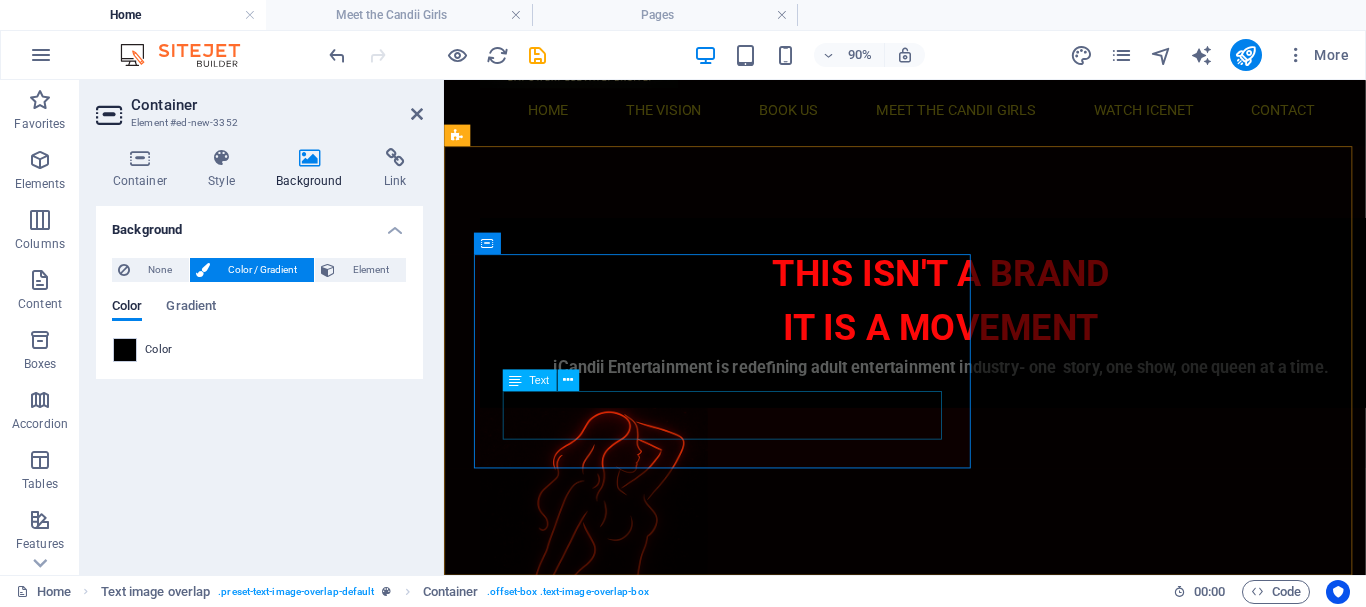 click on "iCandii Entertainment is redefining adult entertainment industry- one  story, one show, one queen at a time." at bounding box center [996, 398] 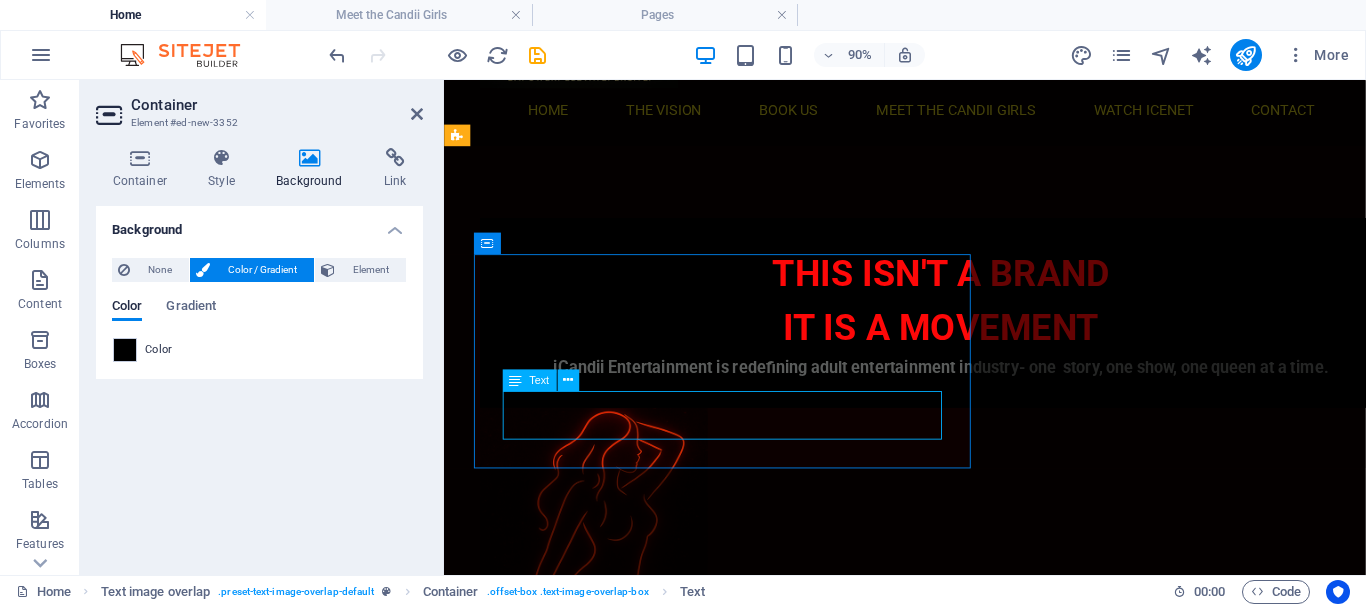 click on "iCandii Entertainment is redefining adult entertainment industry- one  story, one show, one queen at a time." at bounding box center (996, 398) 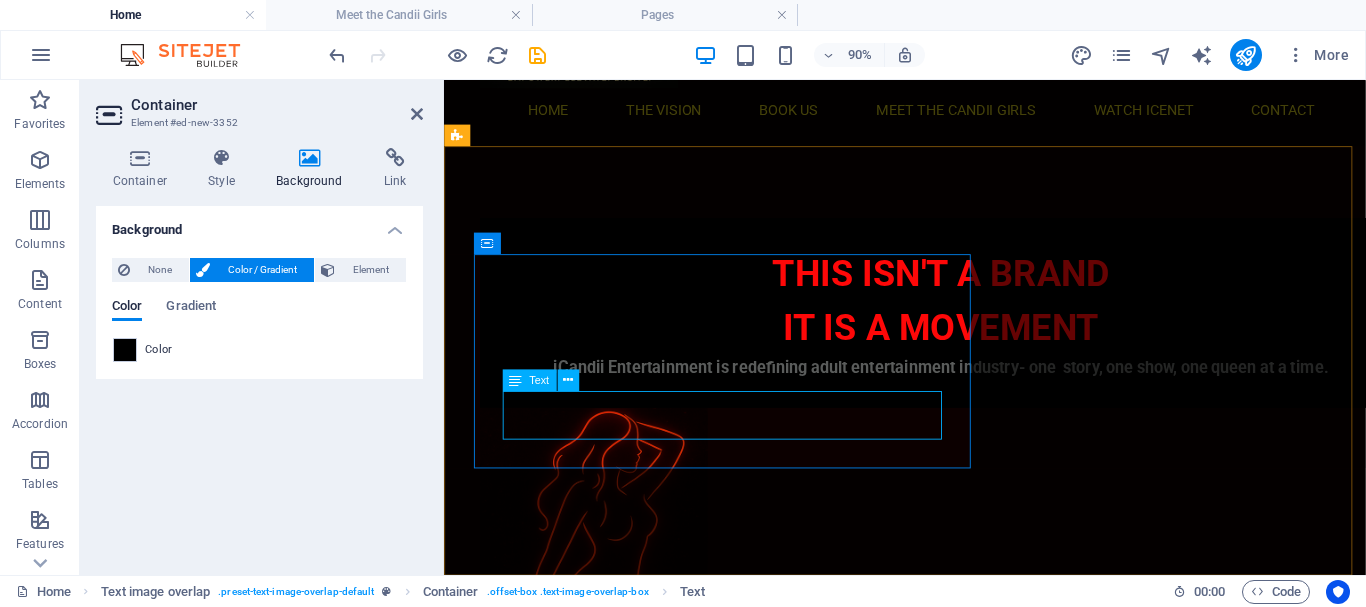 click on "iCandii Entertainment is redefining adult entertainment industry- one  story, one show, one queen at a time." at bounding box center [996, 398] 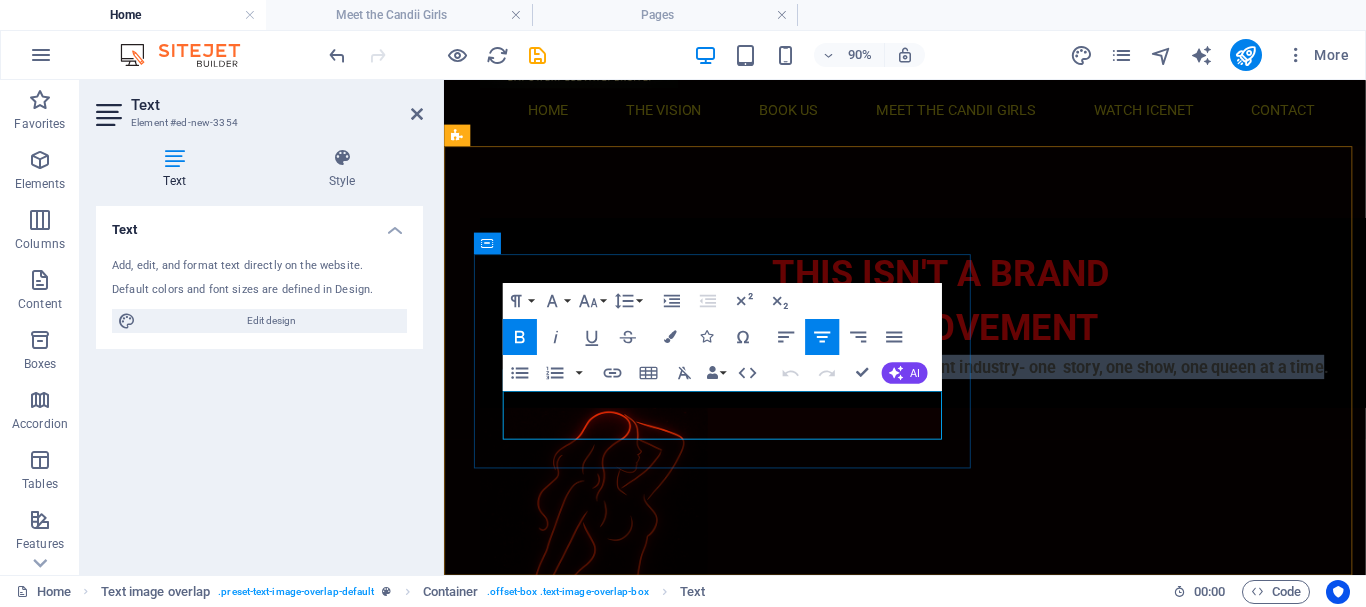 drag, startPoint x: 528, startPoint y: 438, endPoint x: 956, endPoint y: 477, distance: 429.7732 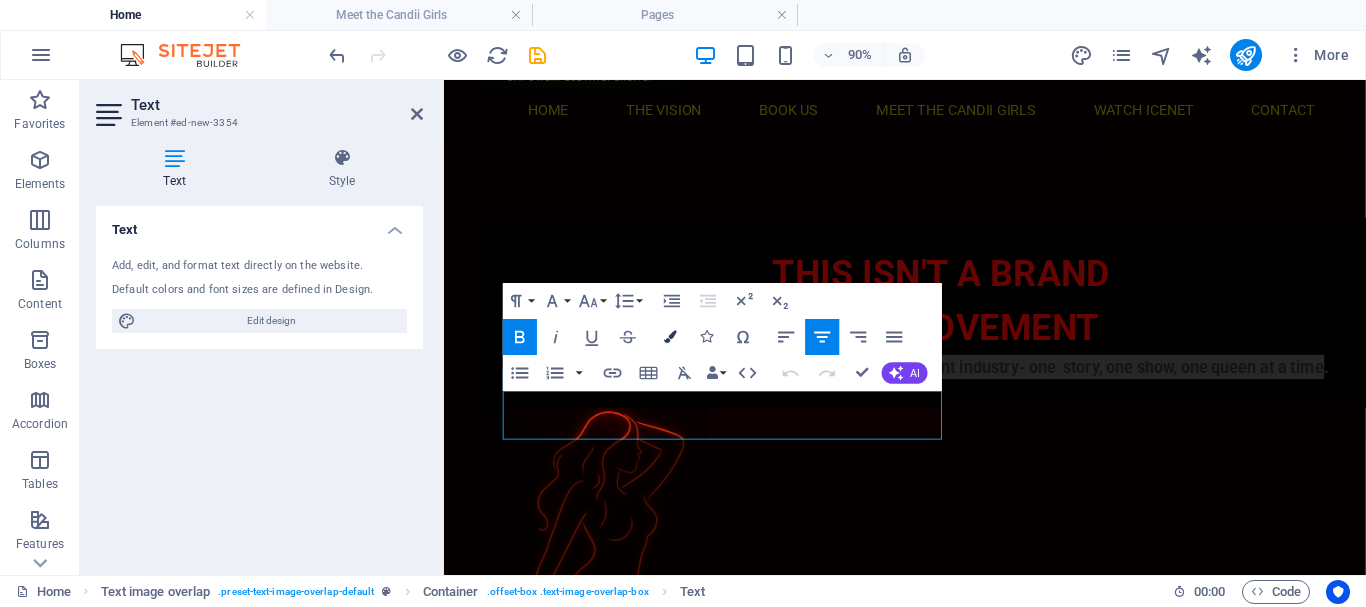 click at bounding box center [670, 336] 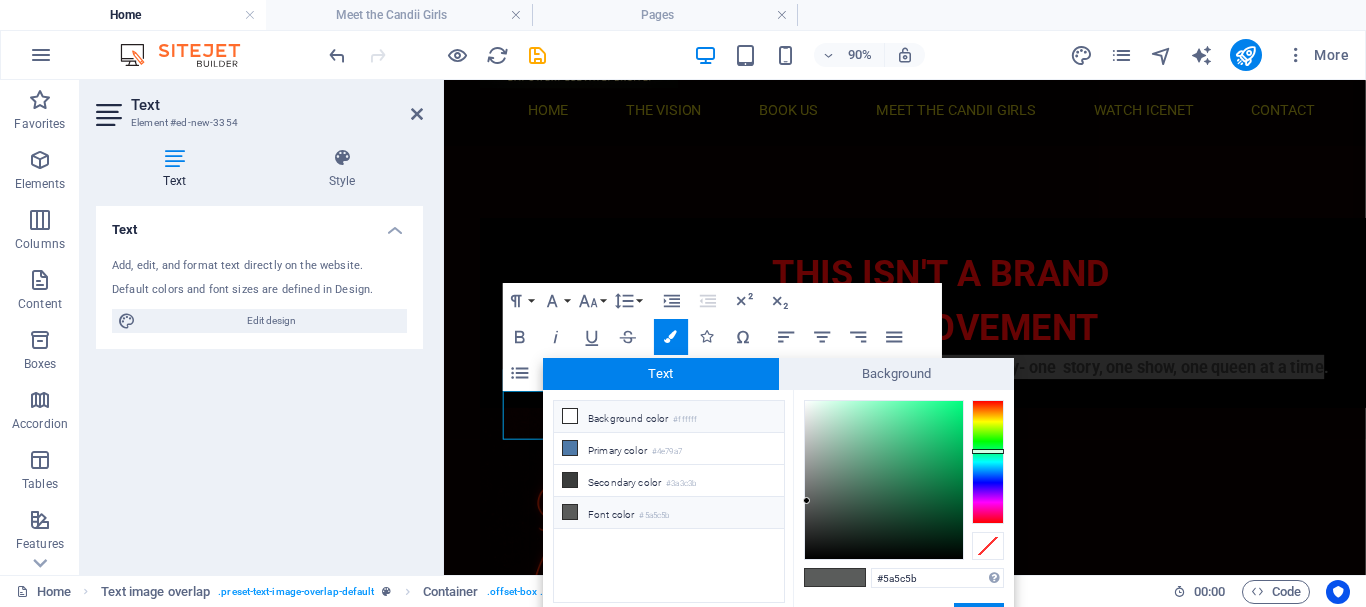 click at bounding box center [570, 416] 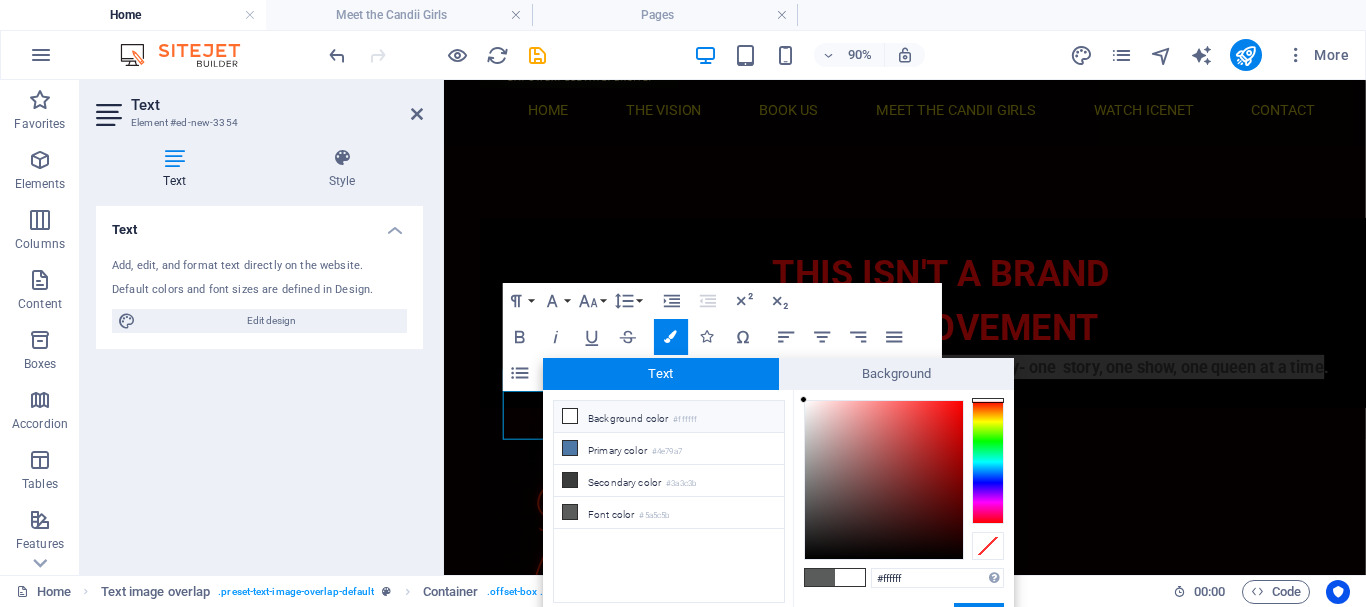 click at bounding box center (850, 577) 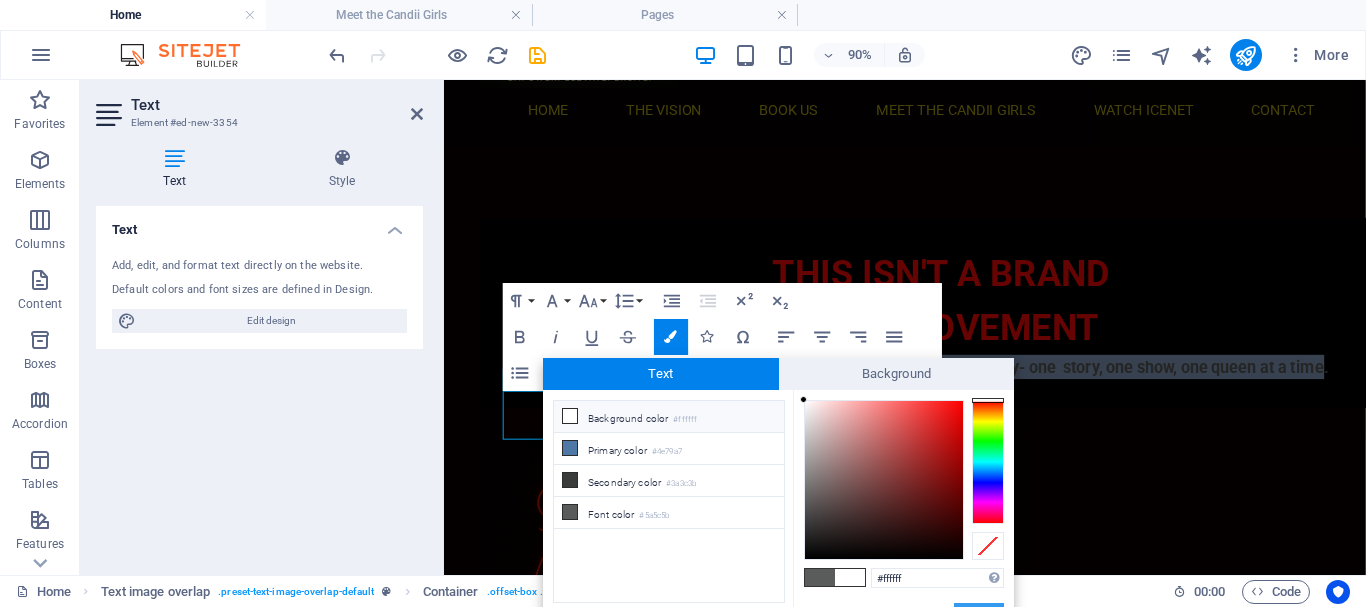 click on "Apply" at bounding box center [979, 615] 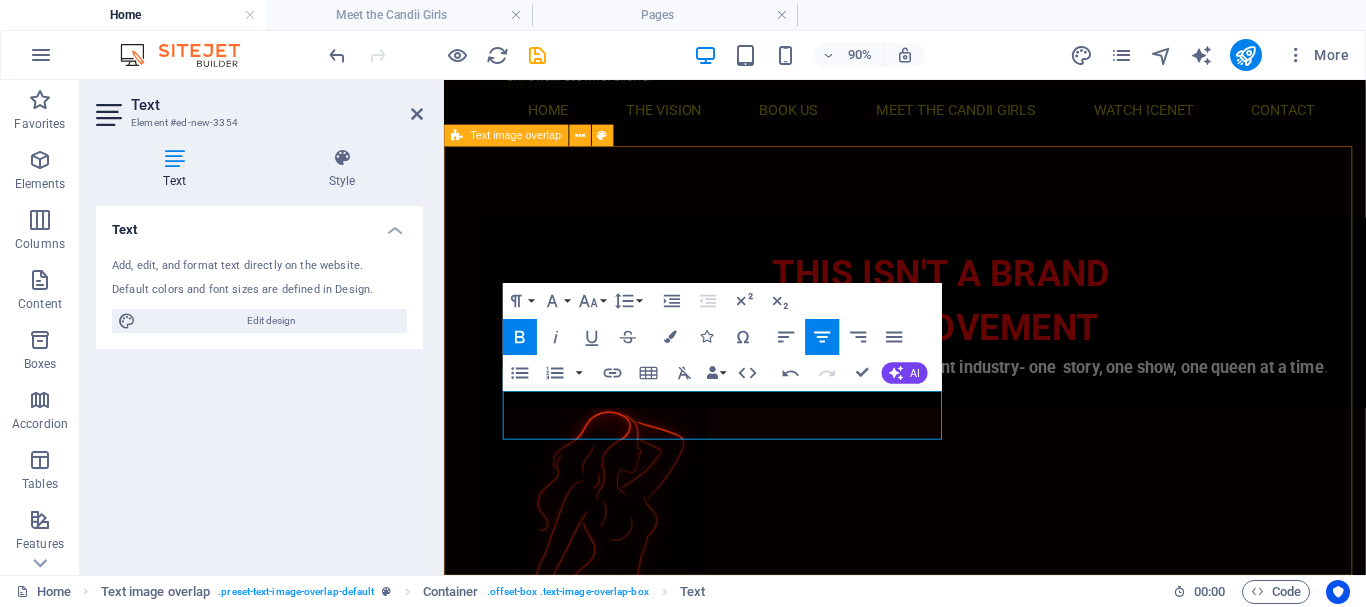 drag, startPoint x: 902, startPoint y: 555, endPoint x: 1221, endPoint y: 501, distance: 323.53824 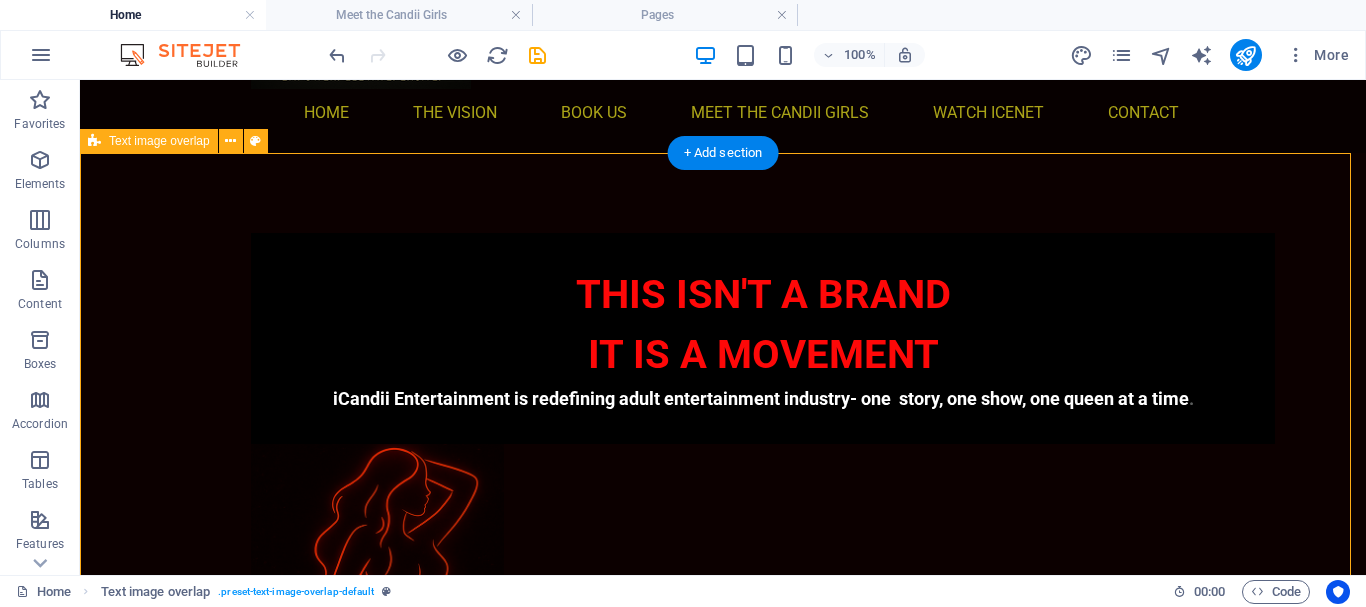 click on "THIS ISN'T A BRAND  IT IS A MOVEMENT iCandii Entertainment is redefining adult entertainment industry- one  story, one show, one queen at a time ." at bounding box center (723, 497) 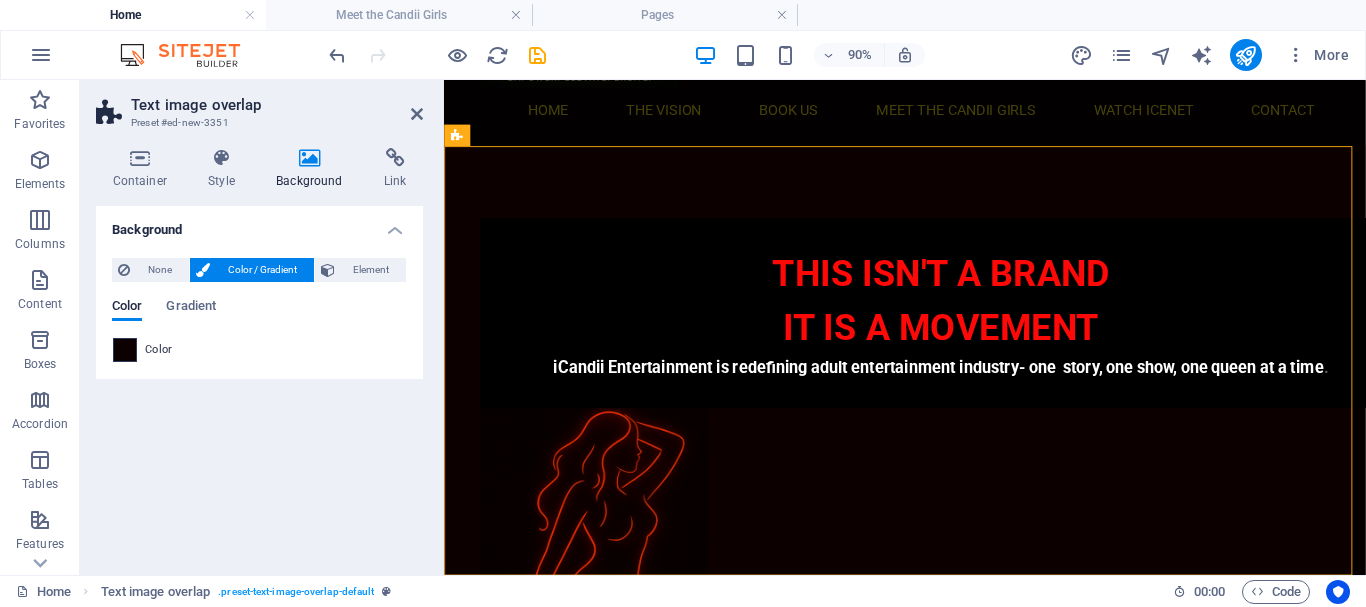 click at bounding box center [125, 350] 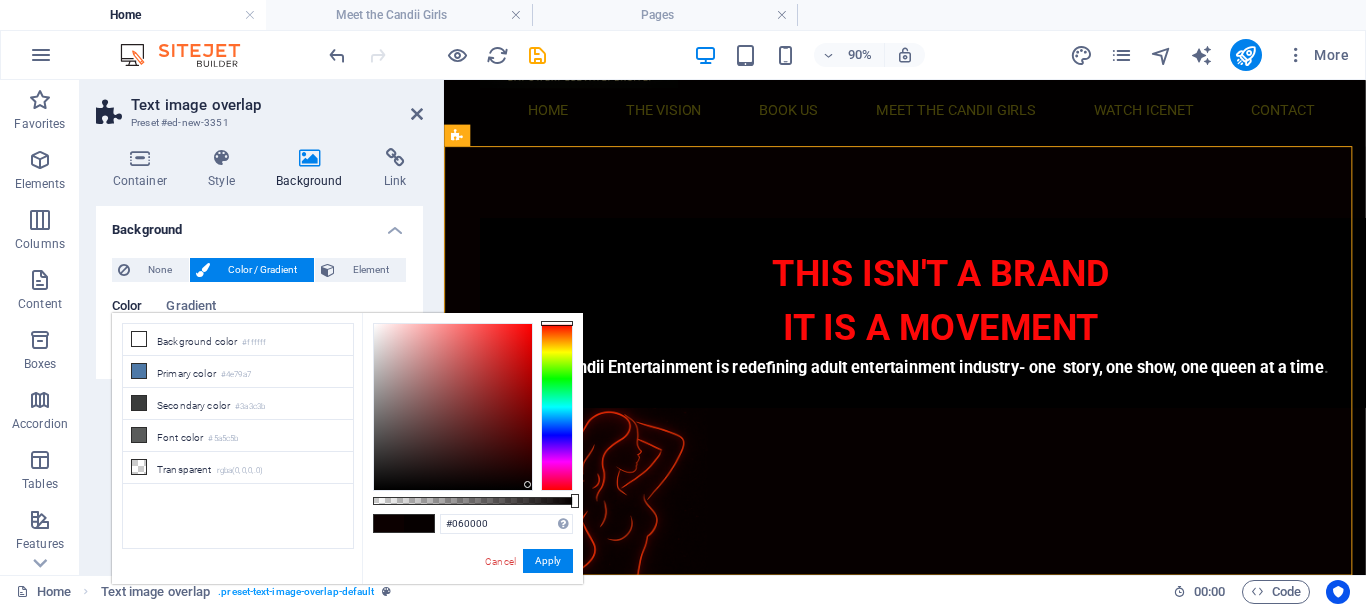 type on "#000000" 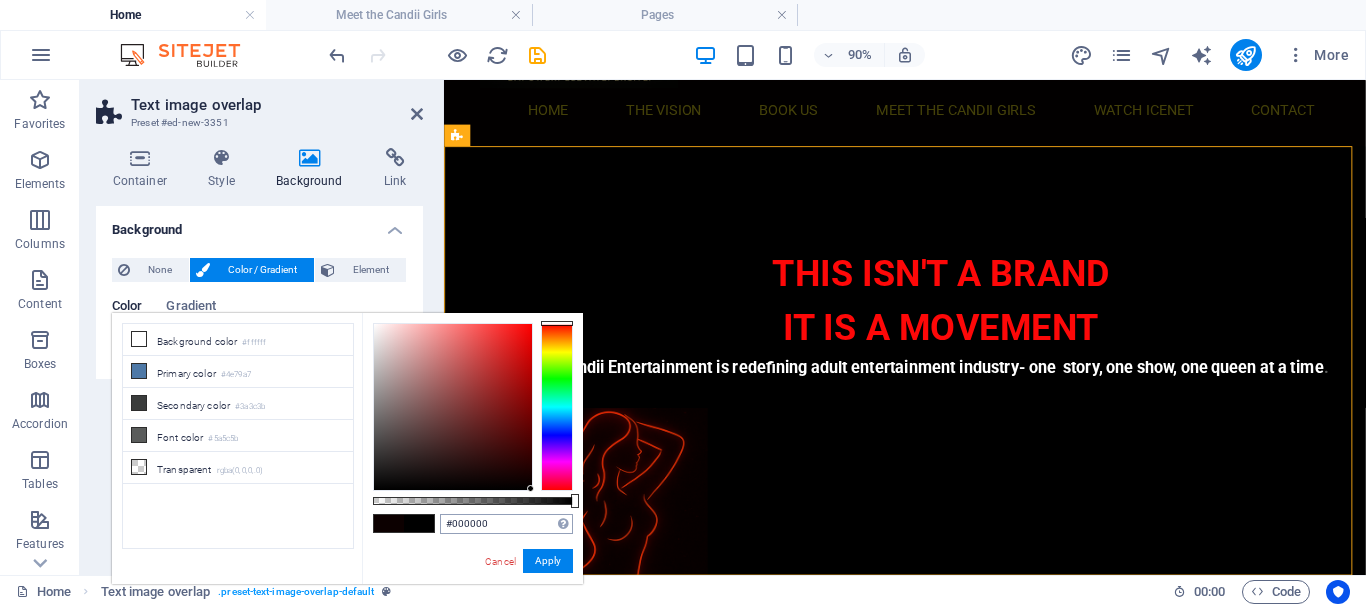 drag, startPoint x: 526, startPoint y: 479, endPoint x: 543, endPoint y: 533, distance: 56.61272 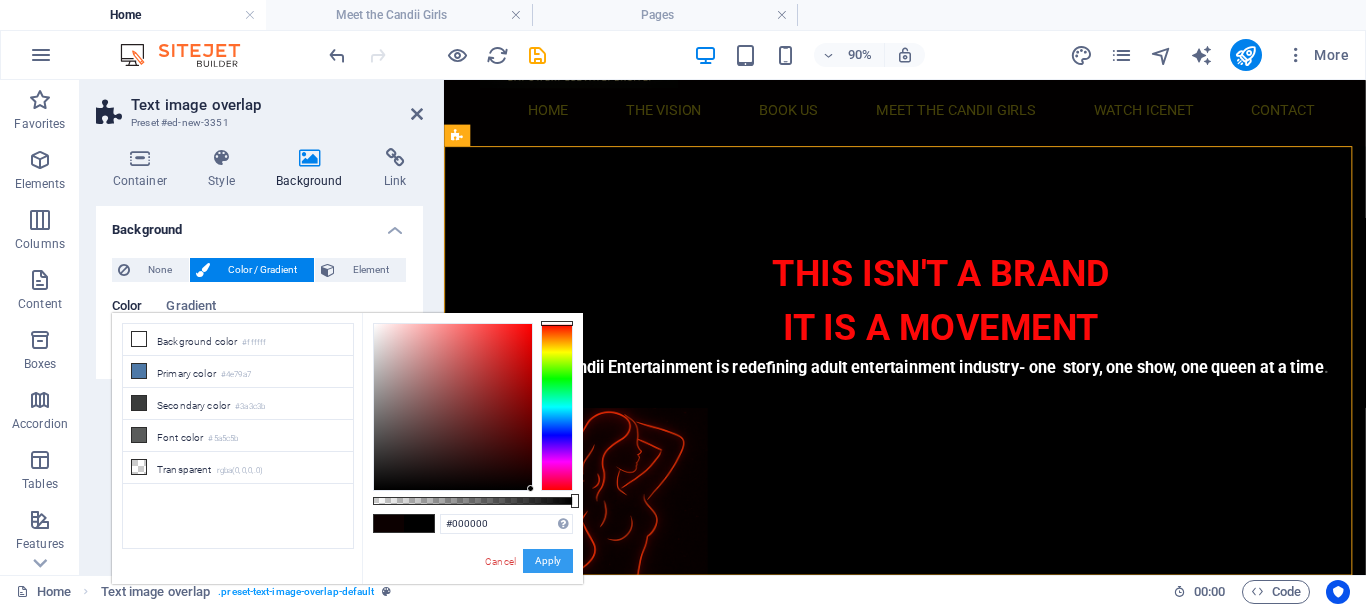 click on "Apply" at bounding box center (548, 561) 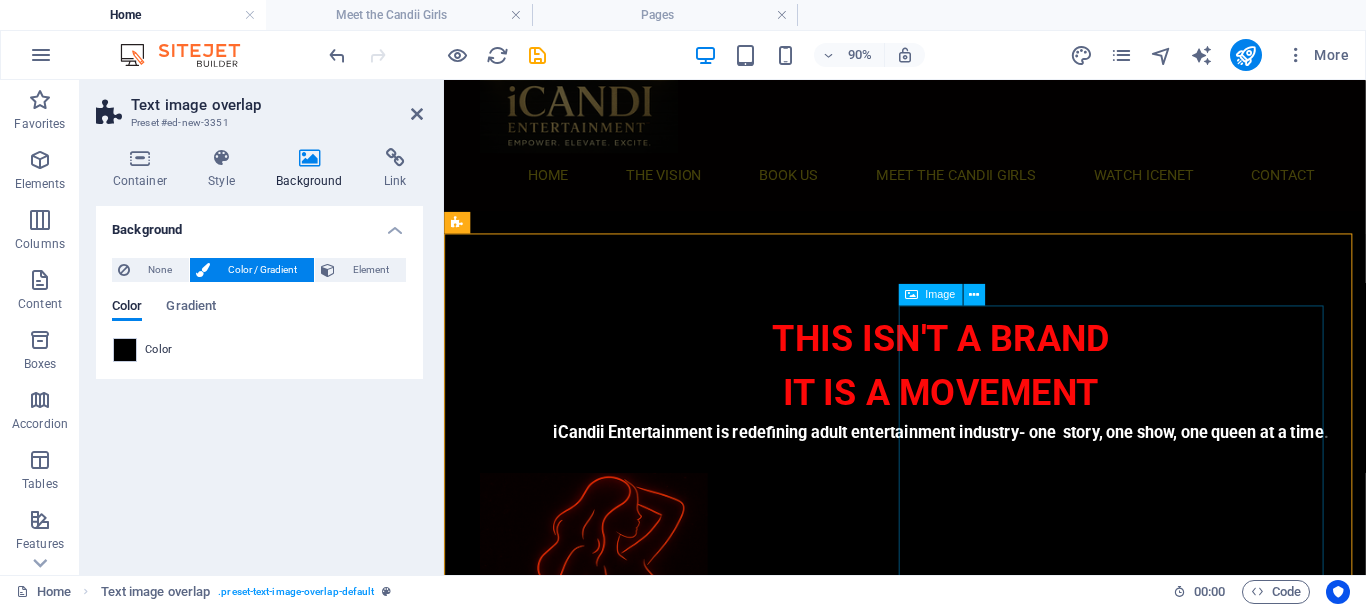 scroll, scrollTop: 0, scrollLeft: 0, axis: both 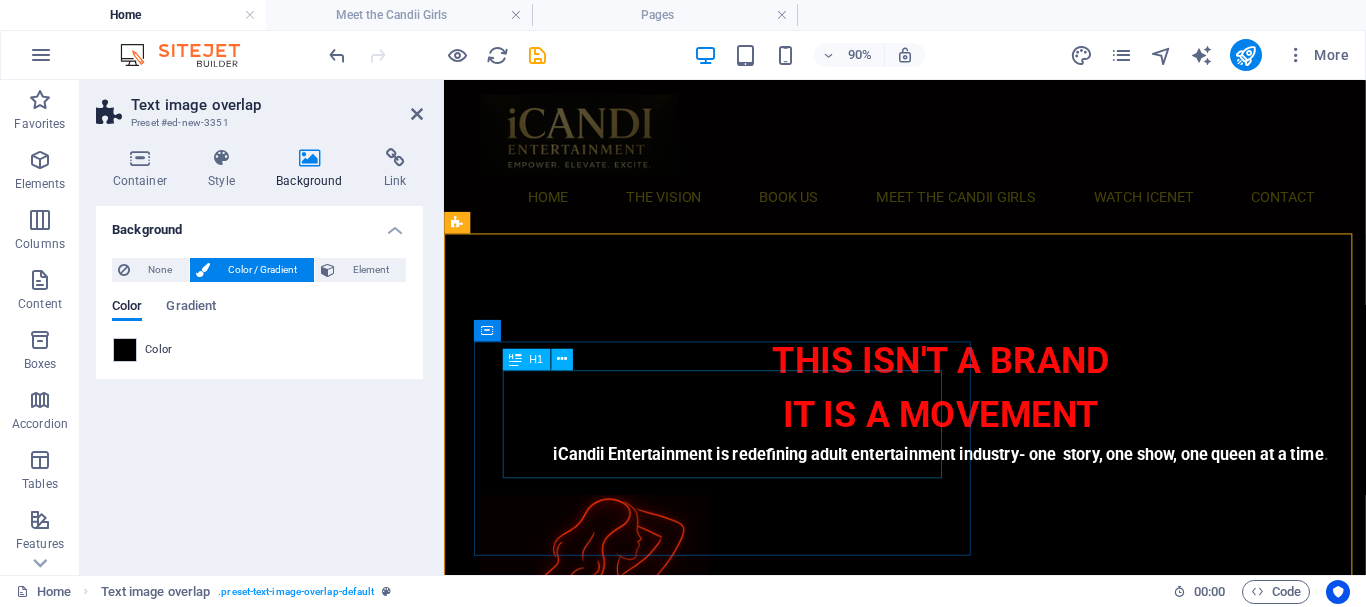 click on "THIS ISN'T A BRAND  IT IS A MOVEMENT" at bounding box center [996, 422] 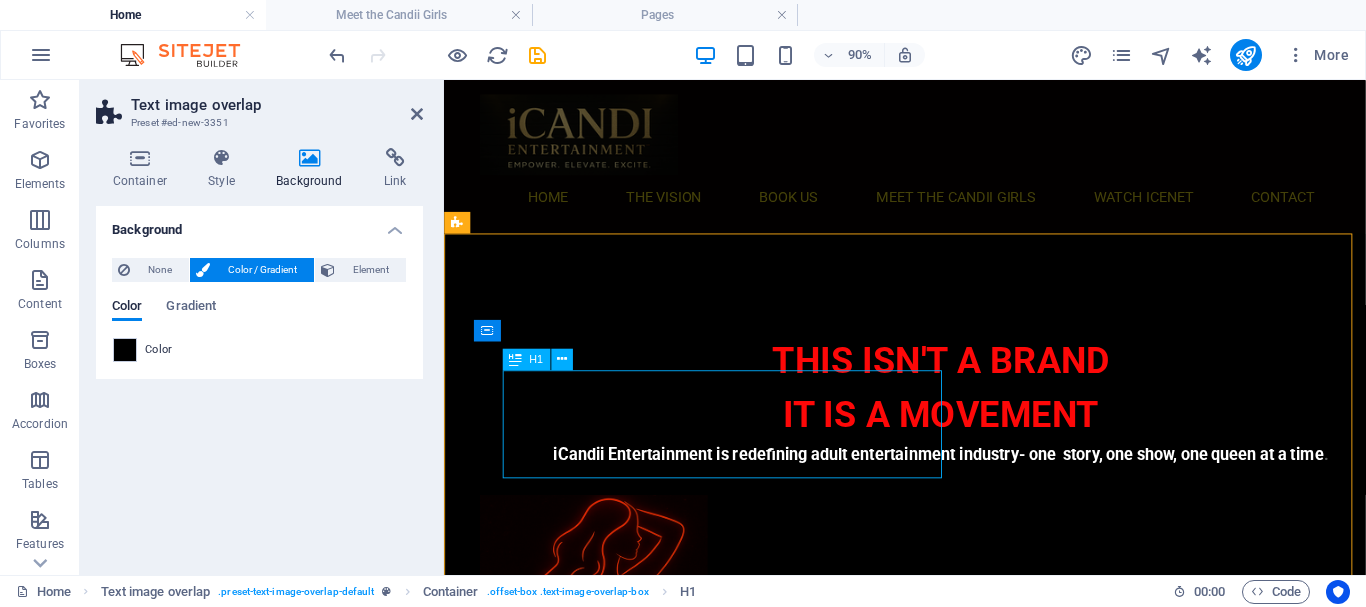 click on "THIS ISN'T A BRAND  IT IS A MOVEMENT" at bounding box center [996, 422] 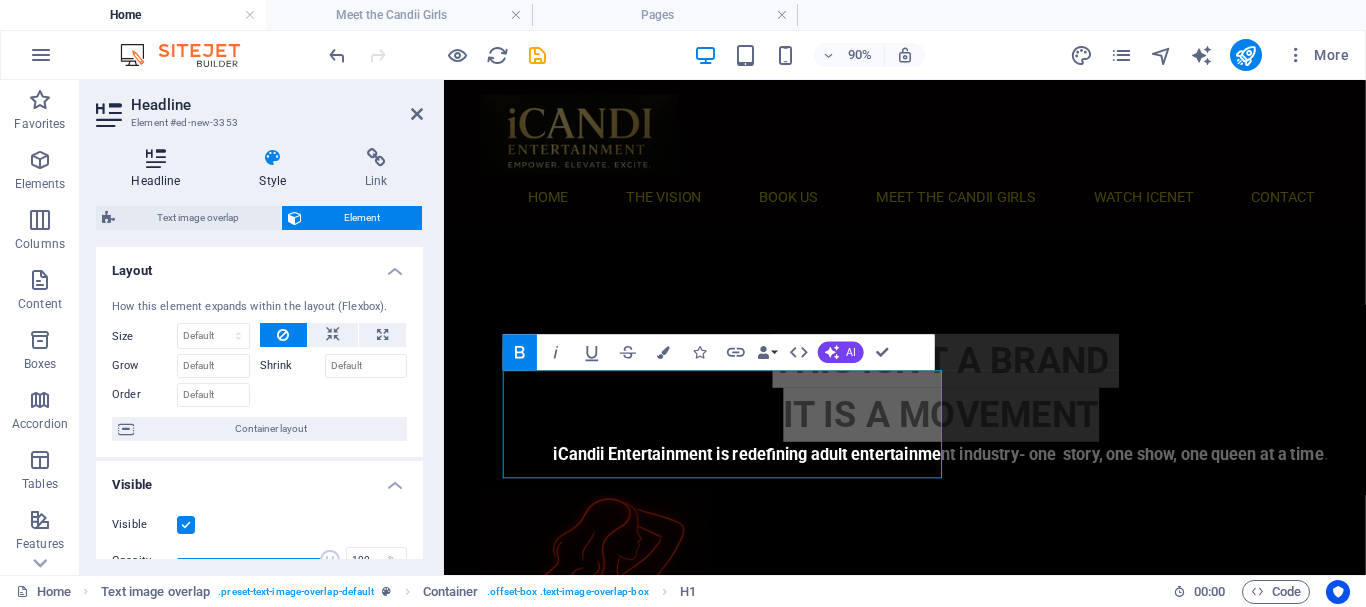 click on "Headline" at bounding box center (160, 169) 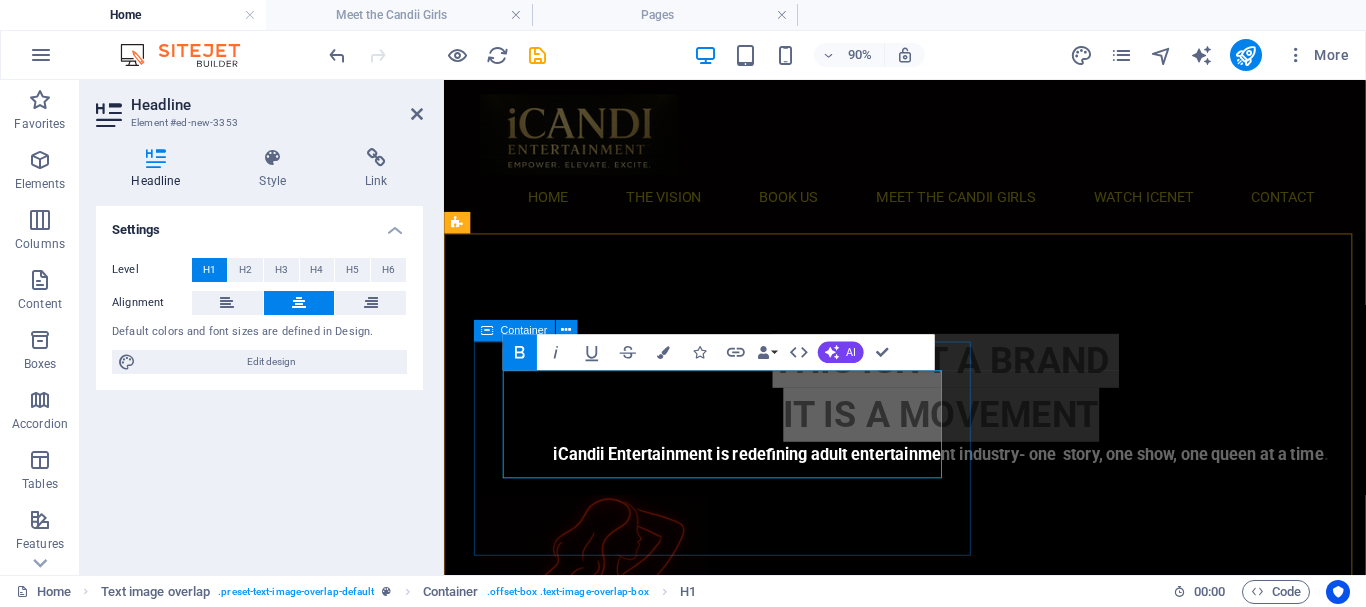 click on "THIS ISN'T A BRAND  IT IS A MOVEMENT iCandii Entertainment is redefining adult entertainment industry- one  story, one show, one queen at a time ." at bounding box center (996, 435) 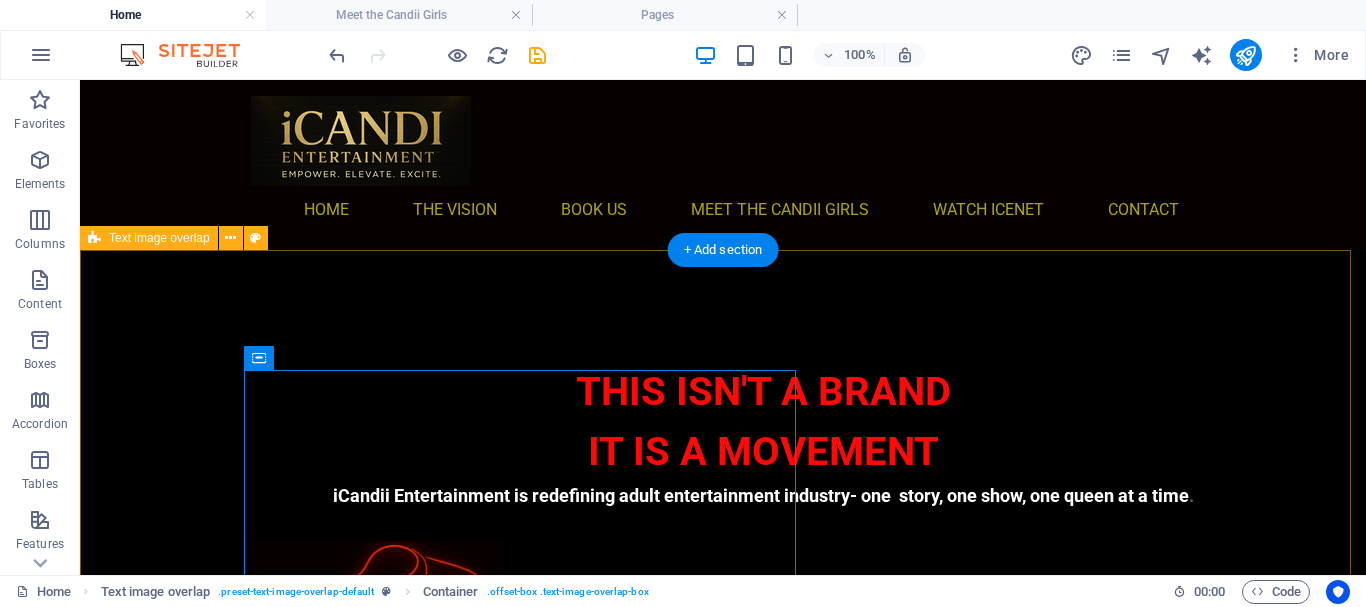 click on "THIS ISN'T A BRAND  IT IS A MOVEMENT iCandii Entertainment is redefining adult entertainment industry- one  story, one show, one queen at a time ." at bounding box center (723, 594) 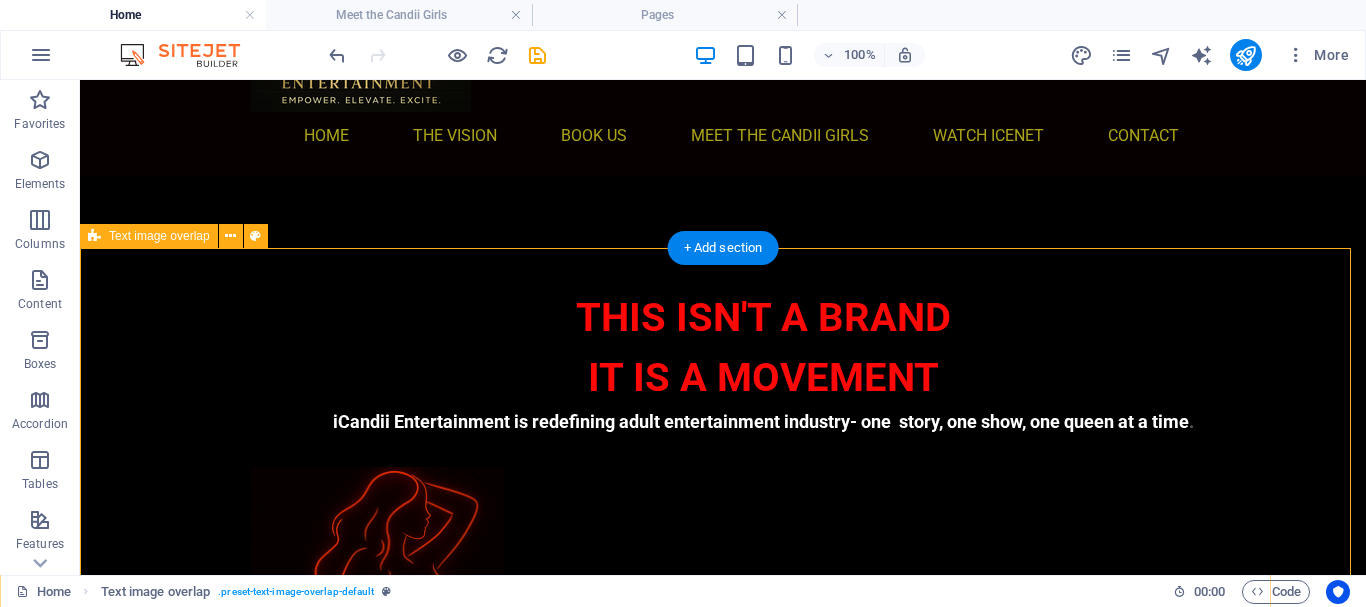 scroll, scrollTop: 152, scrollLeft: 0, axis: vertical 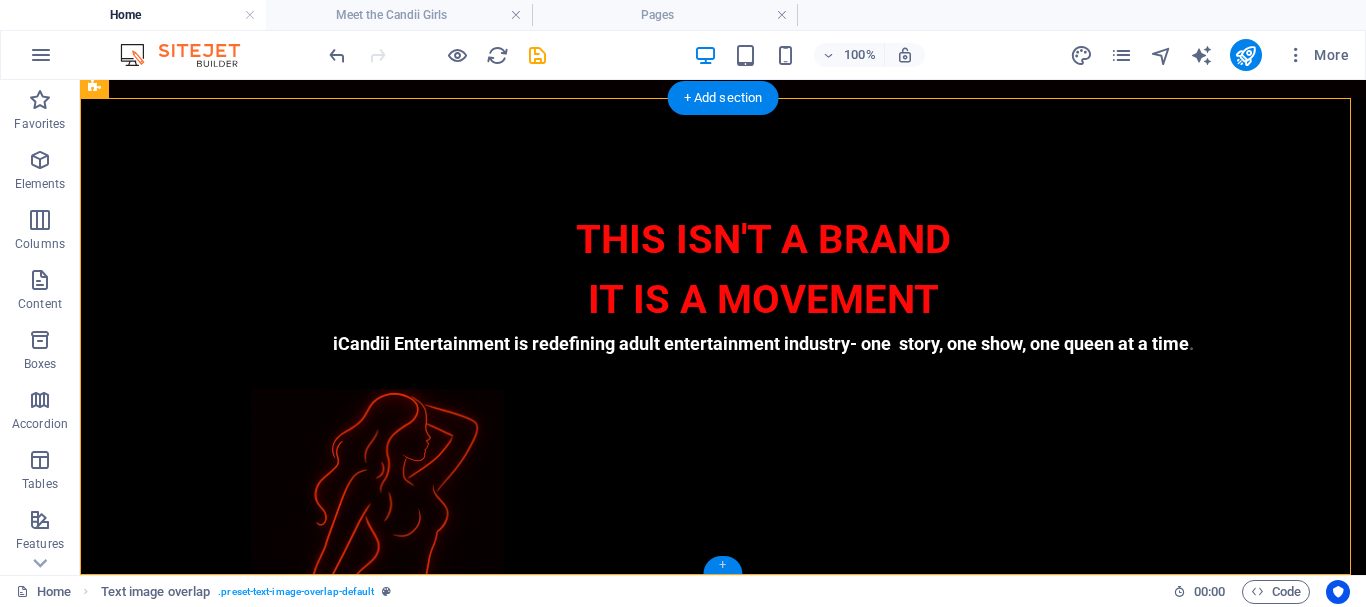 click on "+" at bounding box center (722, 565) 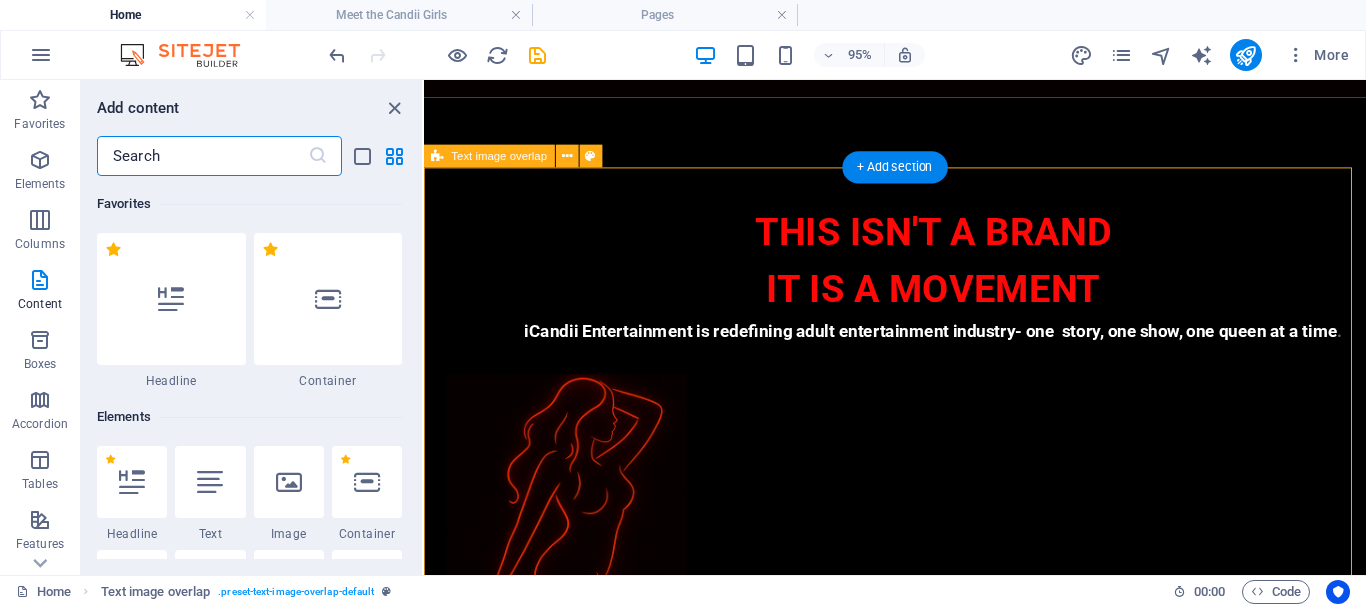 scroll, scrollTop: 78, scrollLeft: 0, axis: vertical 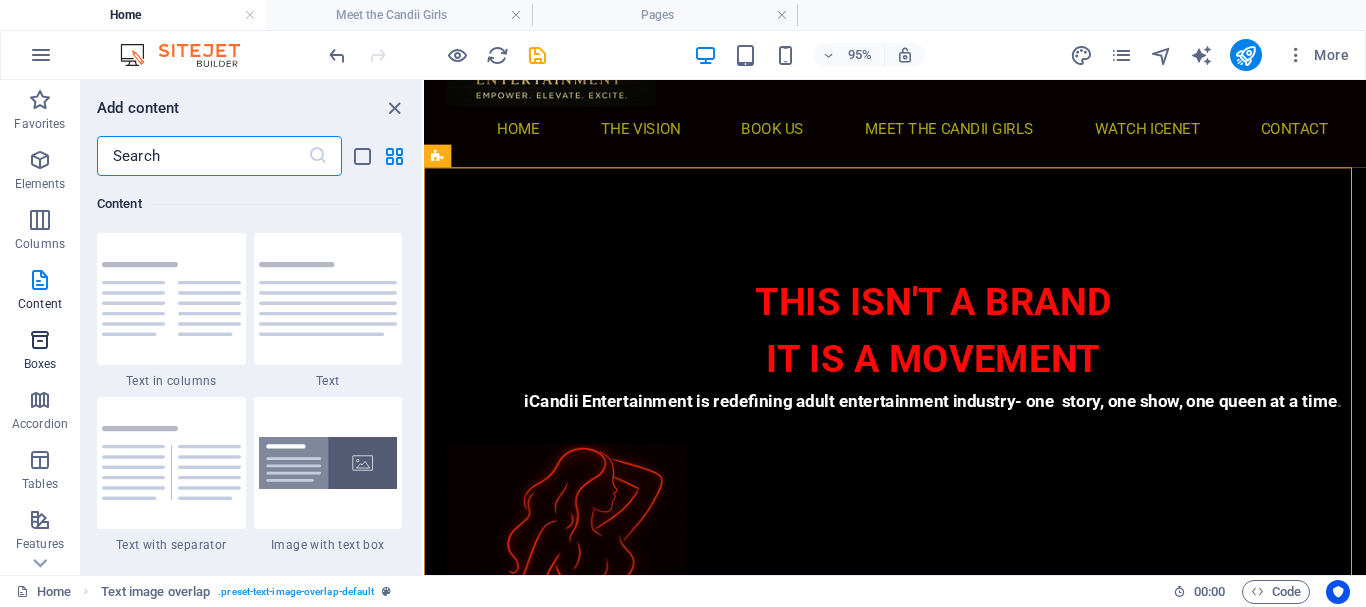 click on "Boxes" at bounding box center (40, 352) 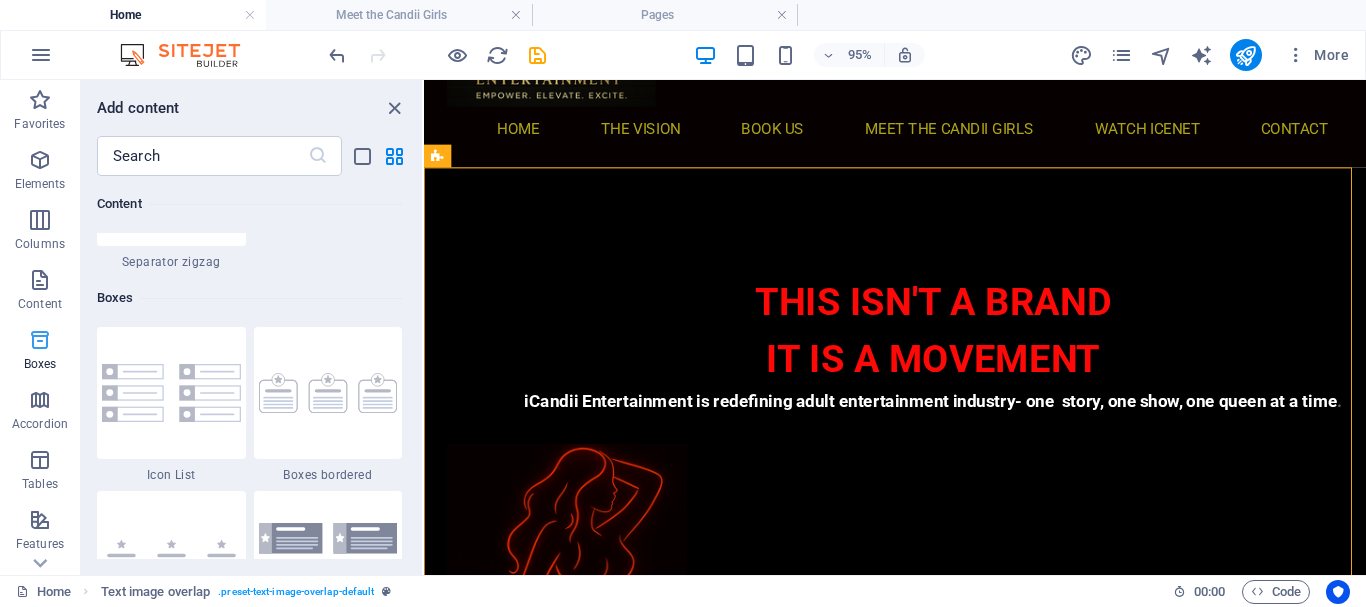 scroll, scrollTop: 5516, scrollLeft: 0, axis: vertical 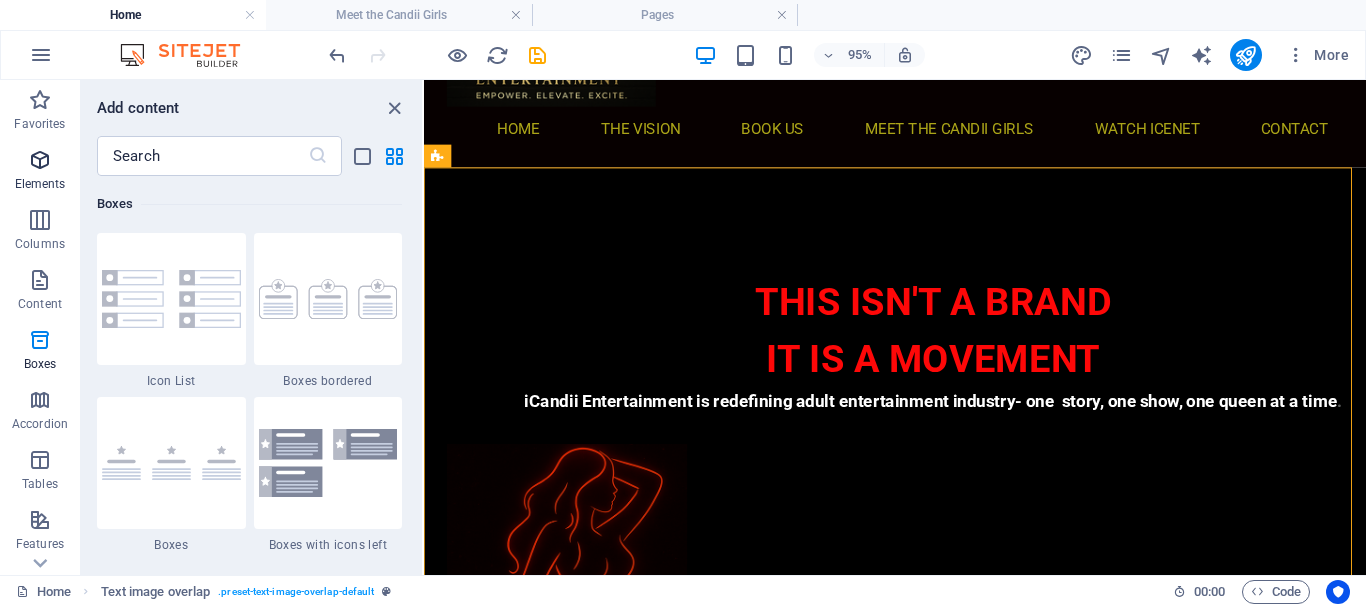 click at bounding box center (40, 160) 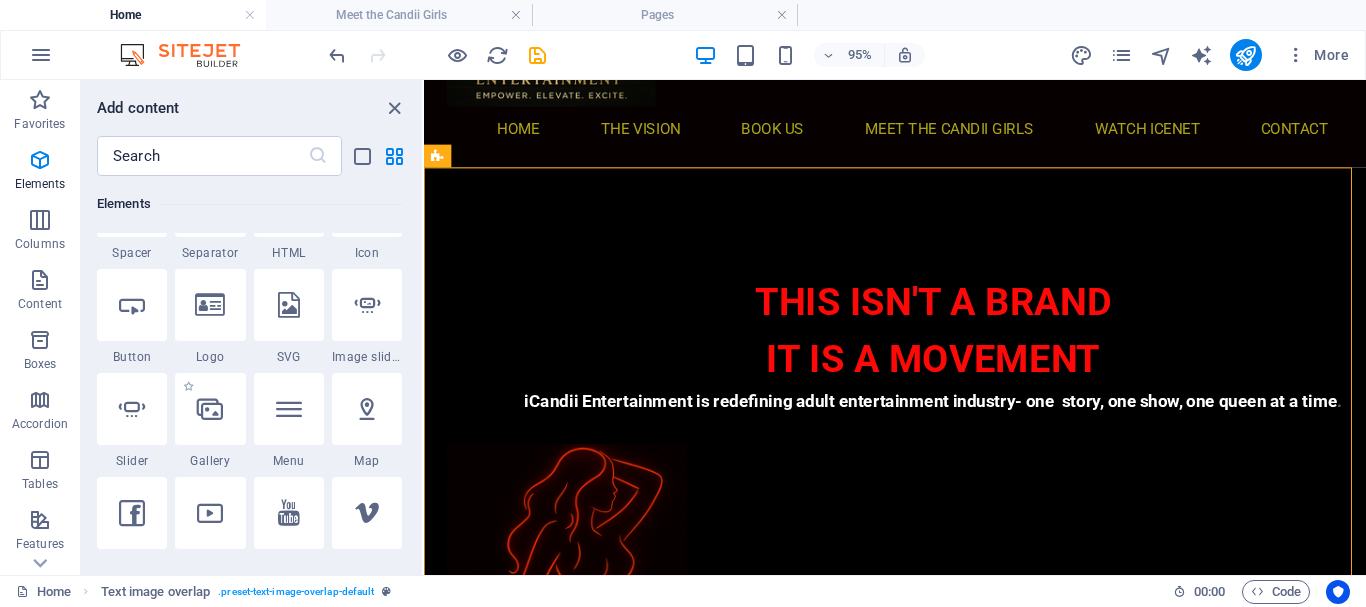 scroll, scrollTop: 413, scrollLeft: 0, axis: vertical 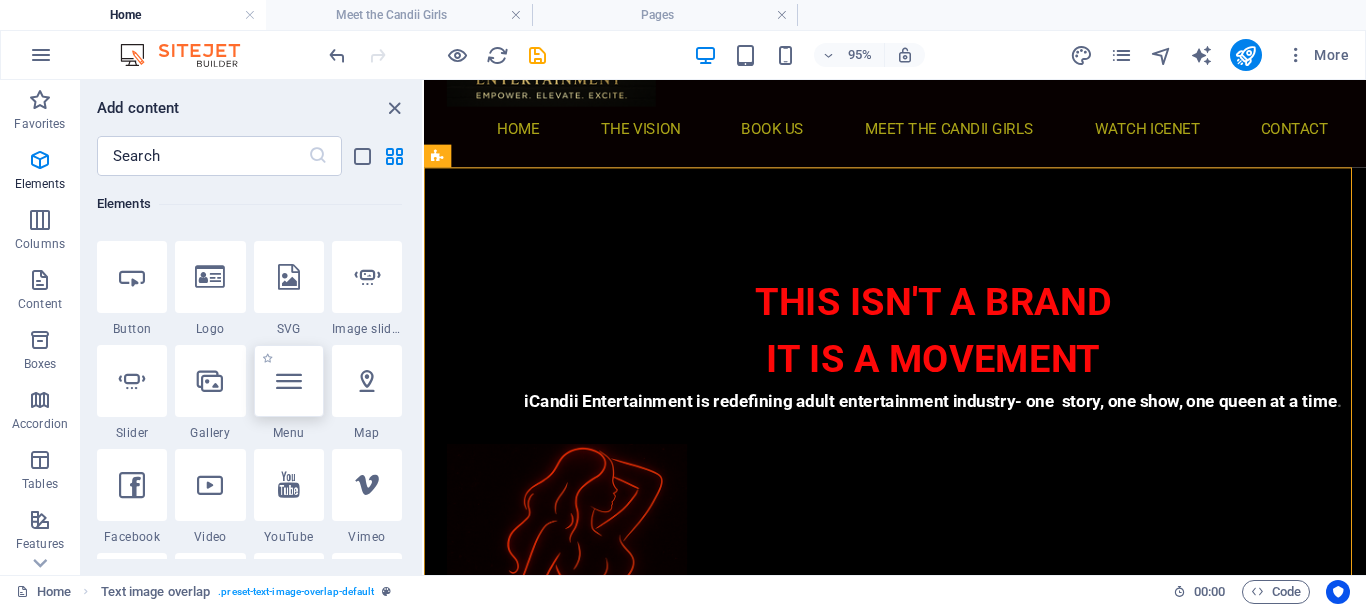 click at bounding box center (289, 381) 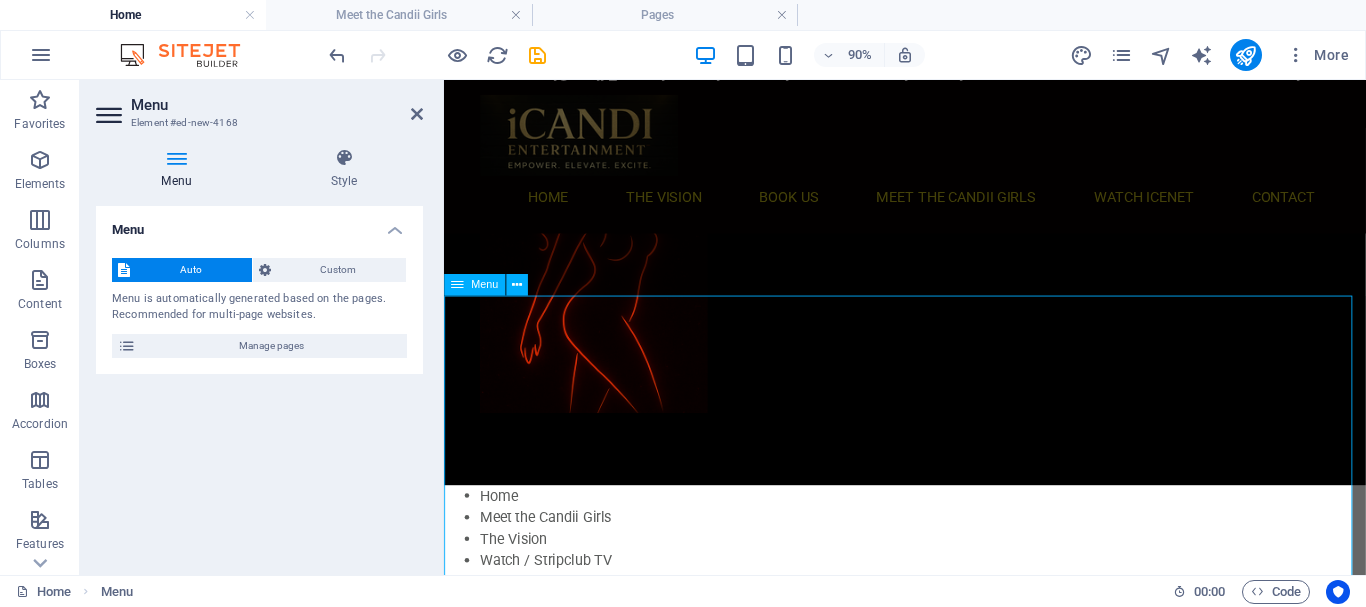 scroll, scrollTop: 409, scrollLeft: 0, axis: vertical 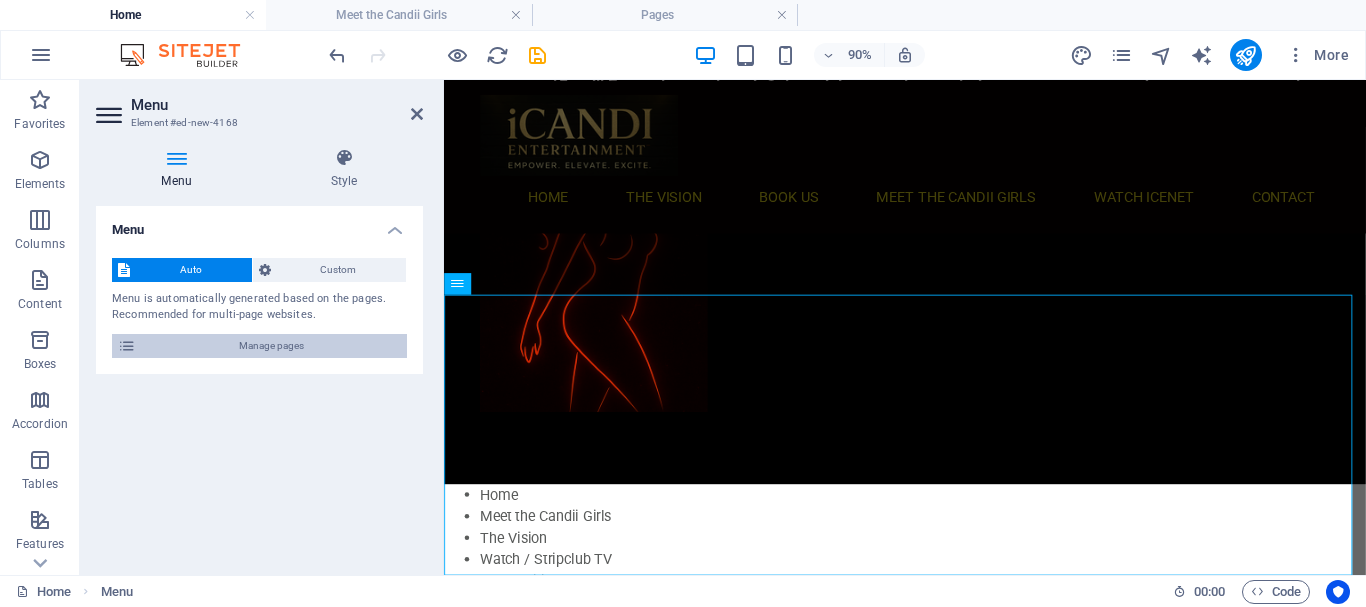 click on "Manage pages" at bounding box center (271, 346) 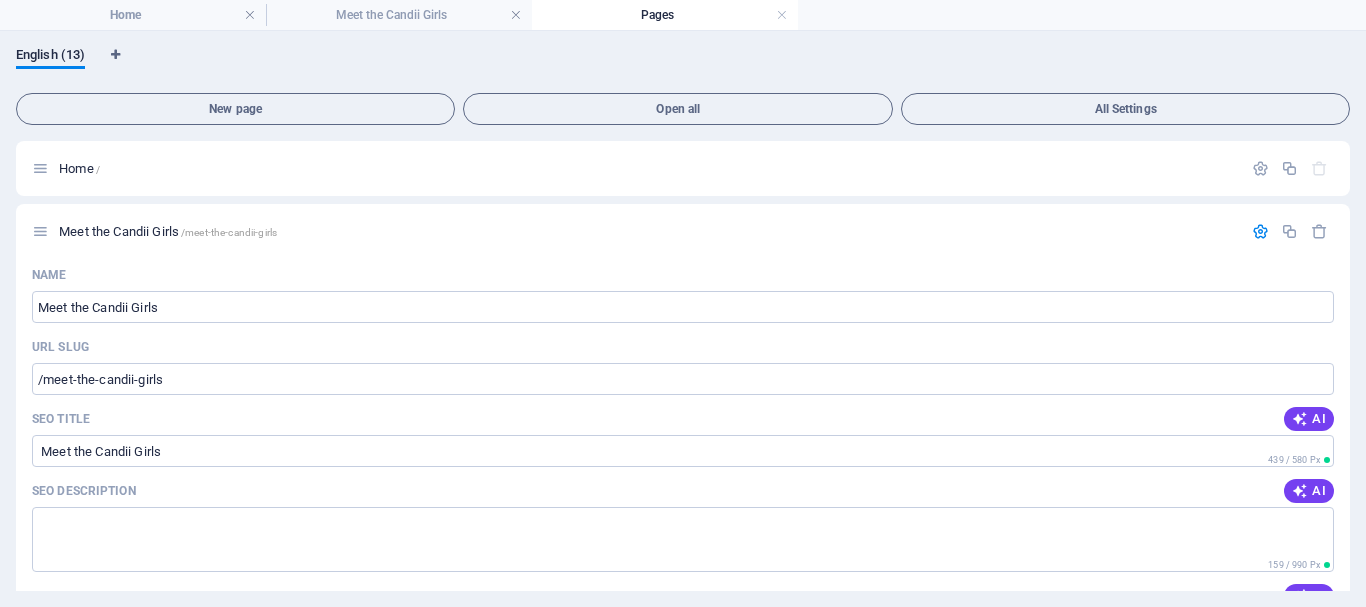 scroll, scrollTop: 0, scrollLeft: 0, axis: both 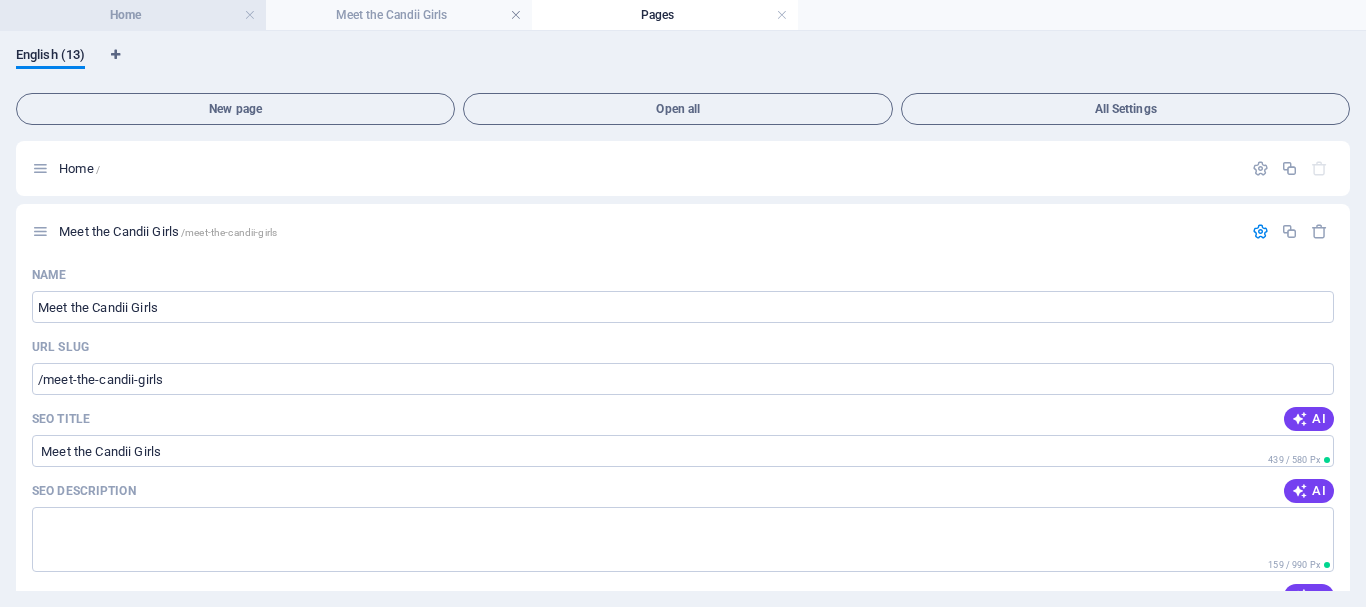 click on "Home" at bounding box center (133, 15) 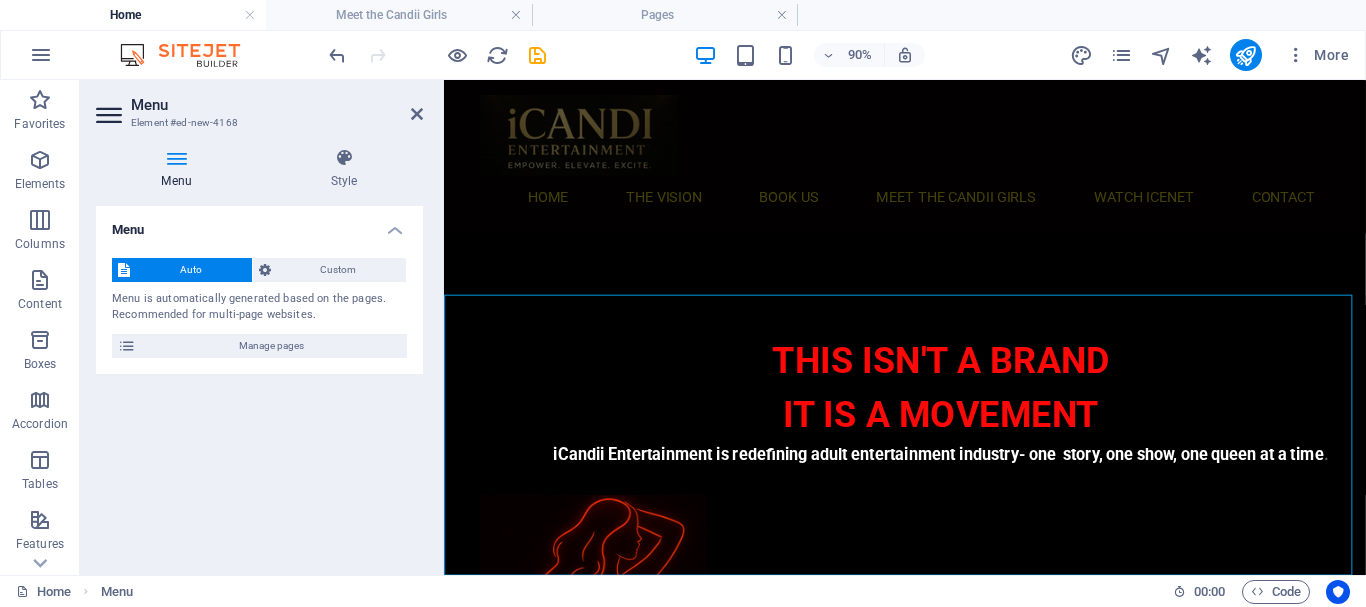 scroll, scrollTop: 409, scrollLeft: 0, axis: vertical 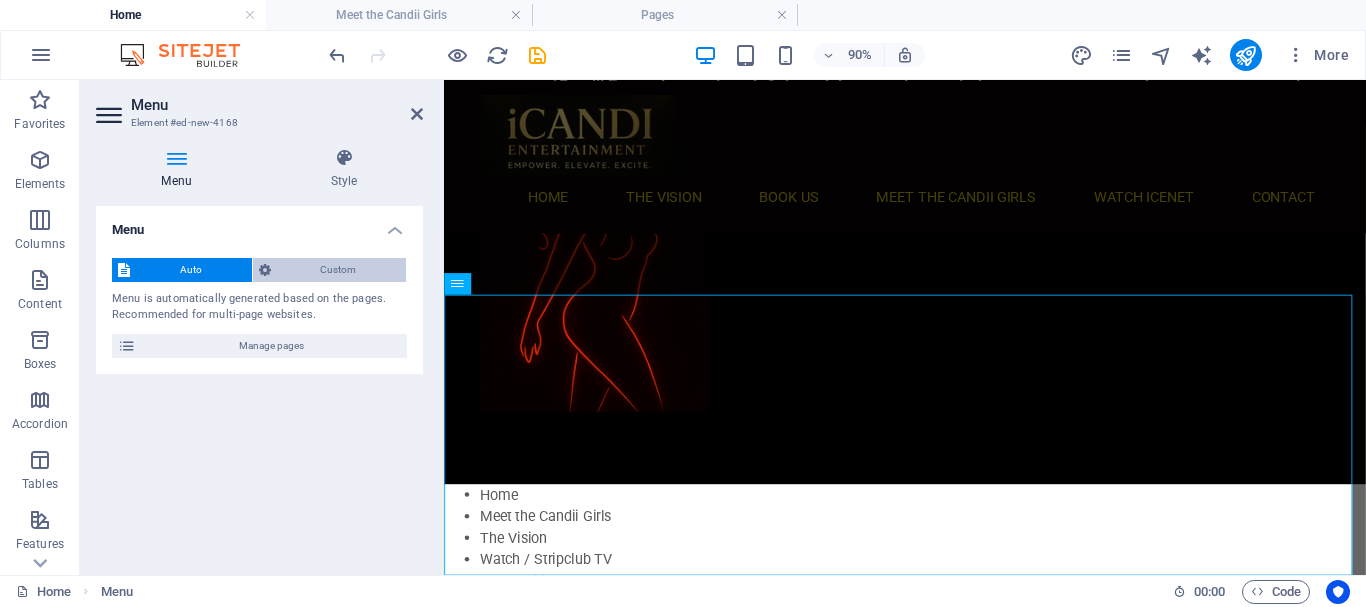 click on "Custom" at bounding box center (339, 270) 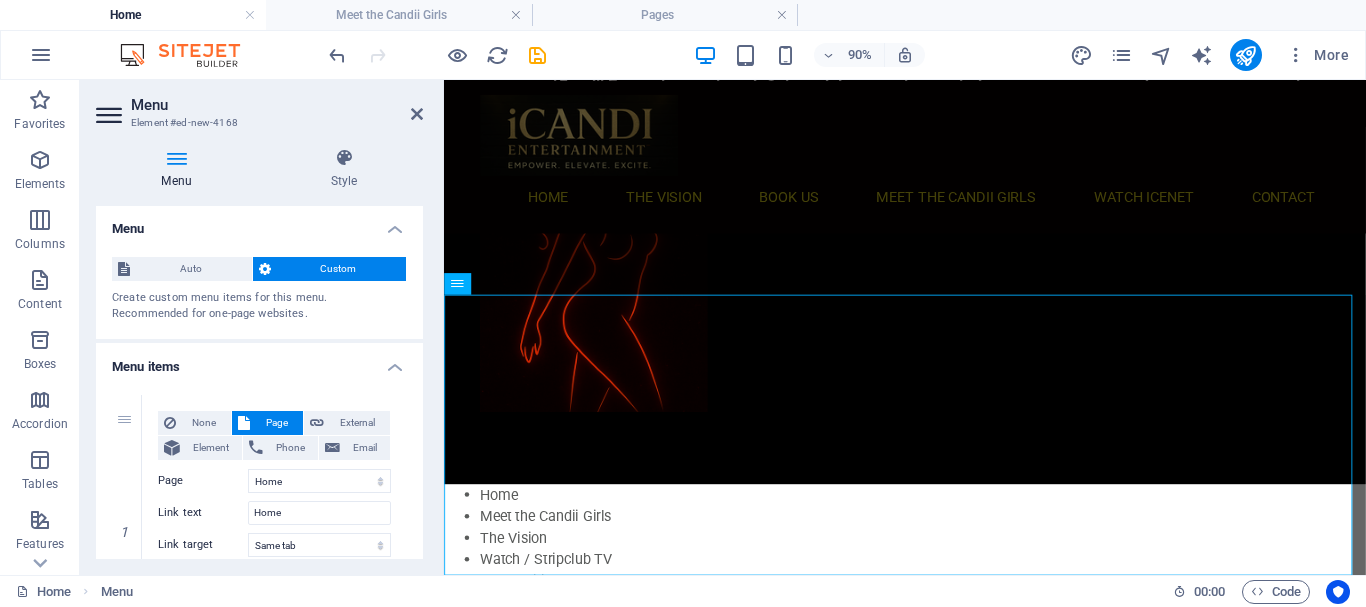 scroll, scrollTop: 0, scrollLeft: 0, axis: both 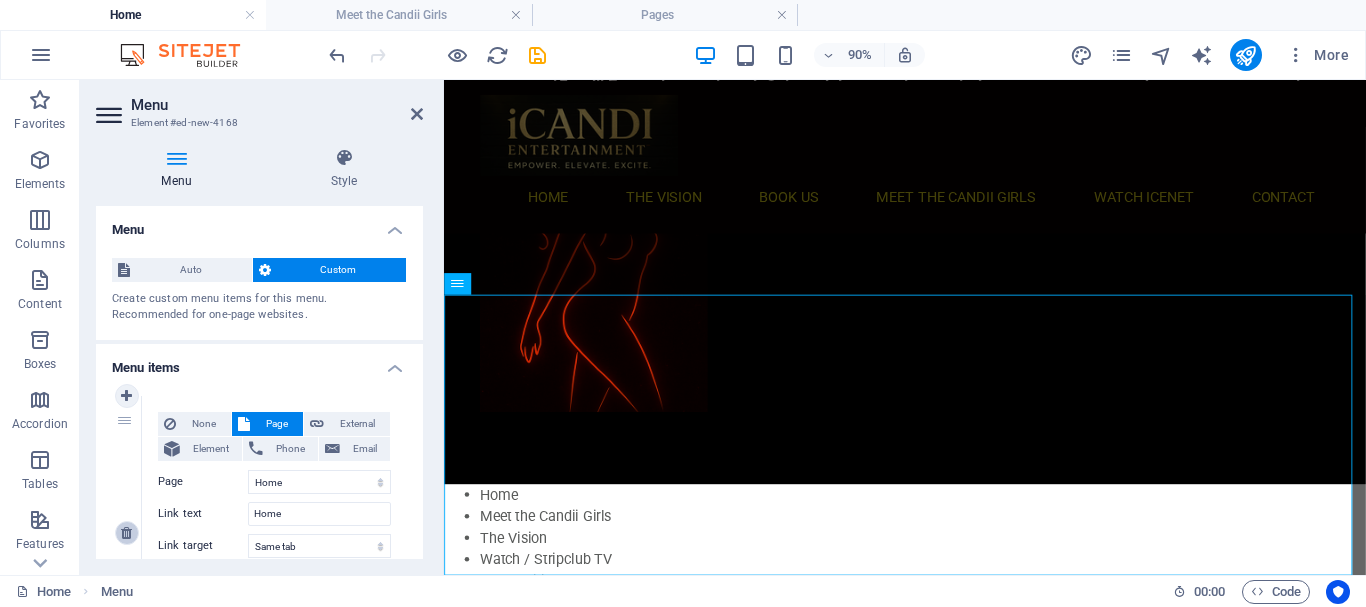 click at bounding box center [126, 533] 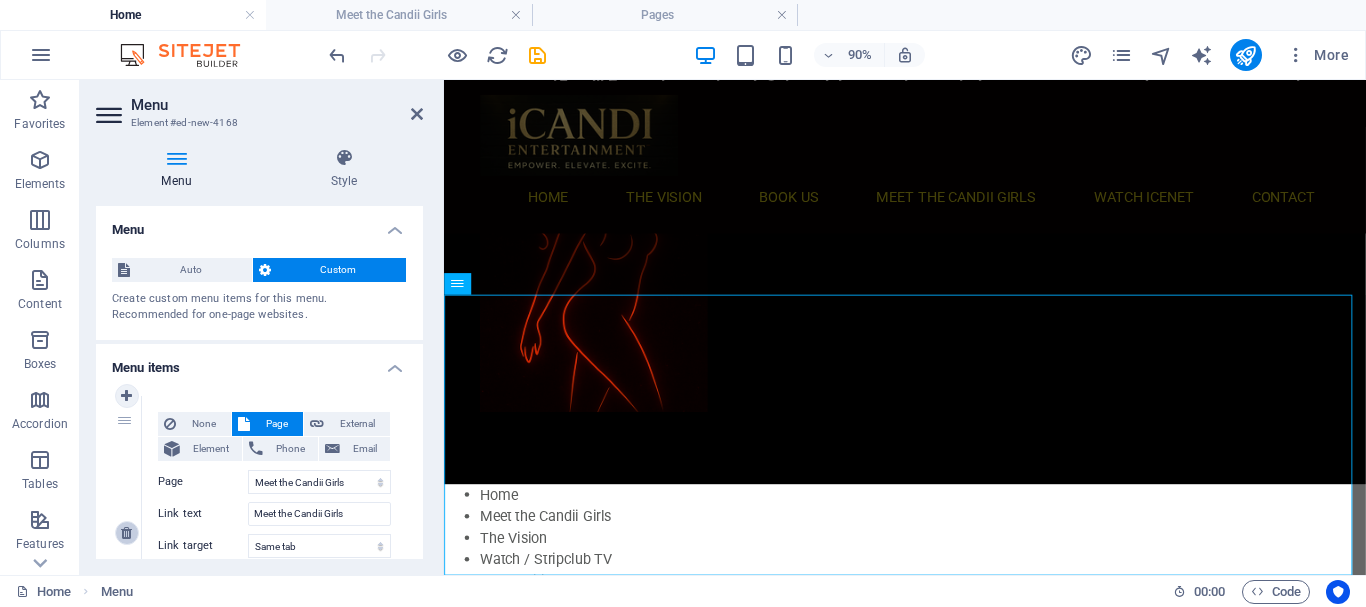 select on "8" 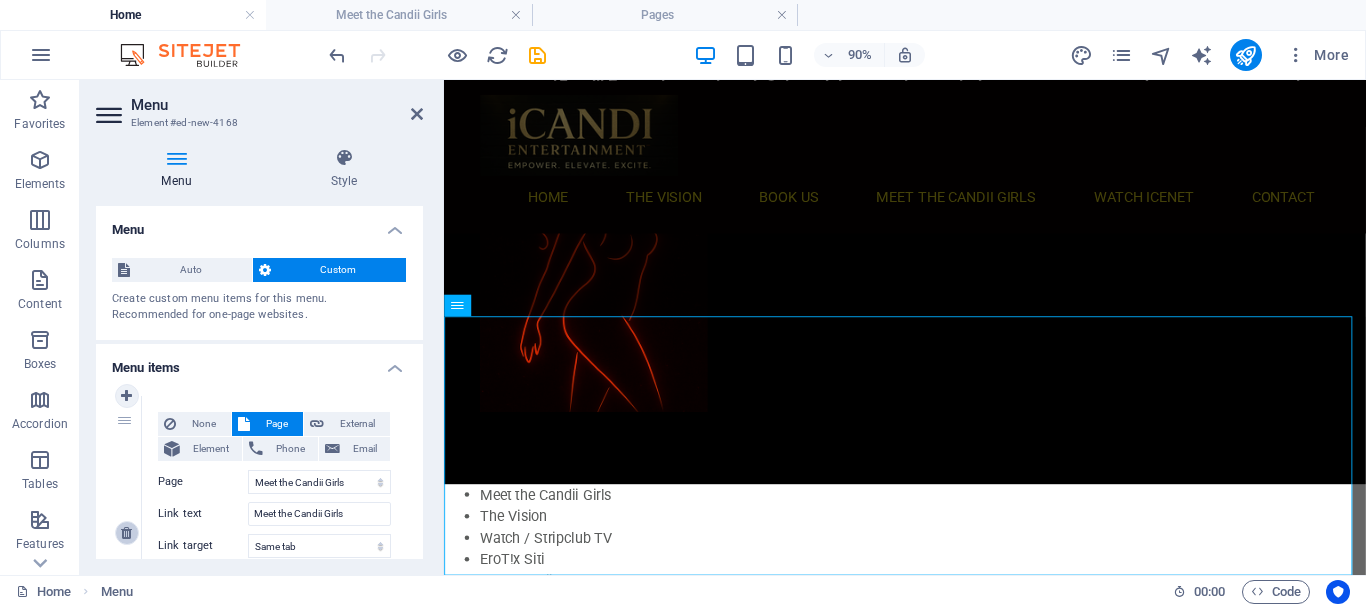scroll, scrollTop: 385, scrollLeft: 0, axis: vertical 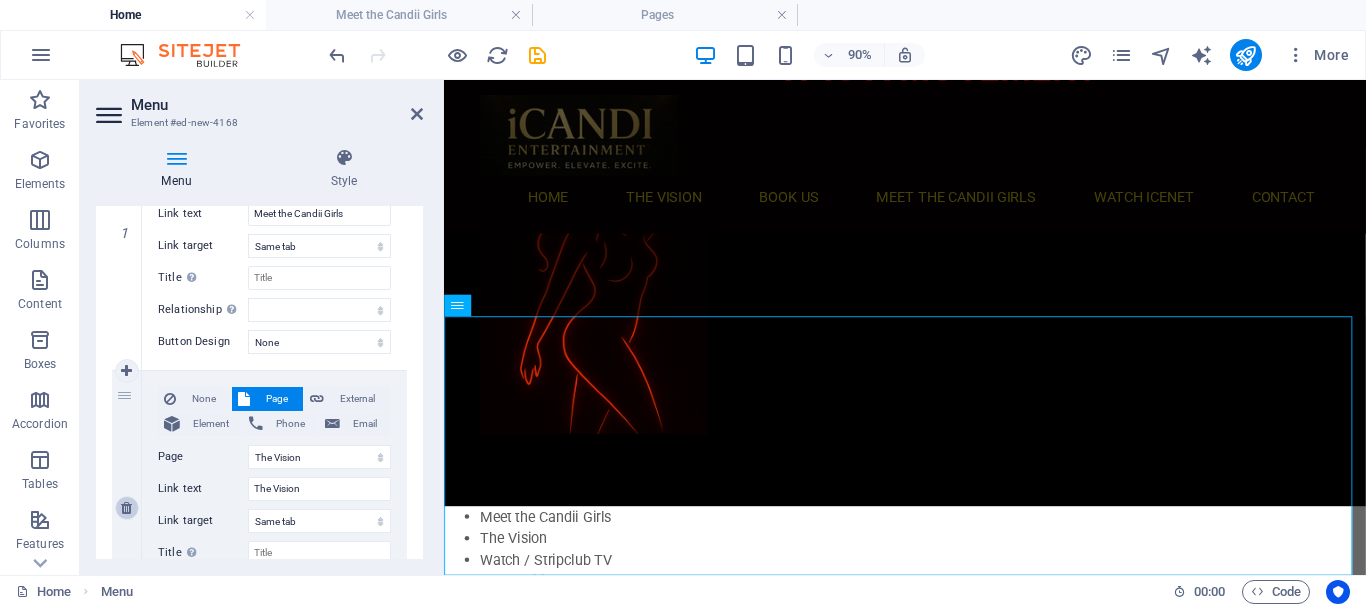 click at bounding box center [126, 508] 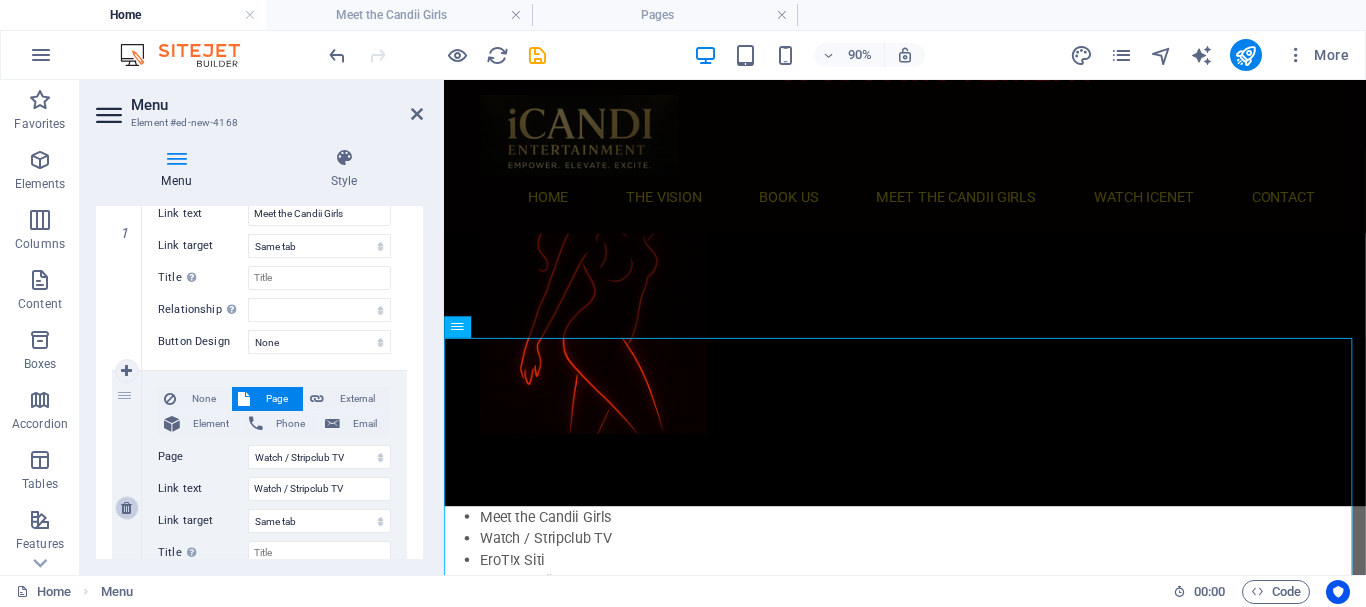 scroll, scrollTop: 361, scrollLeft: 0, axis: vertical 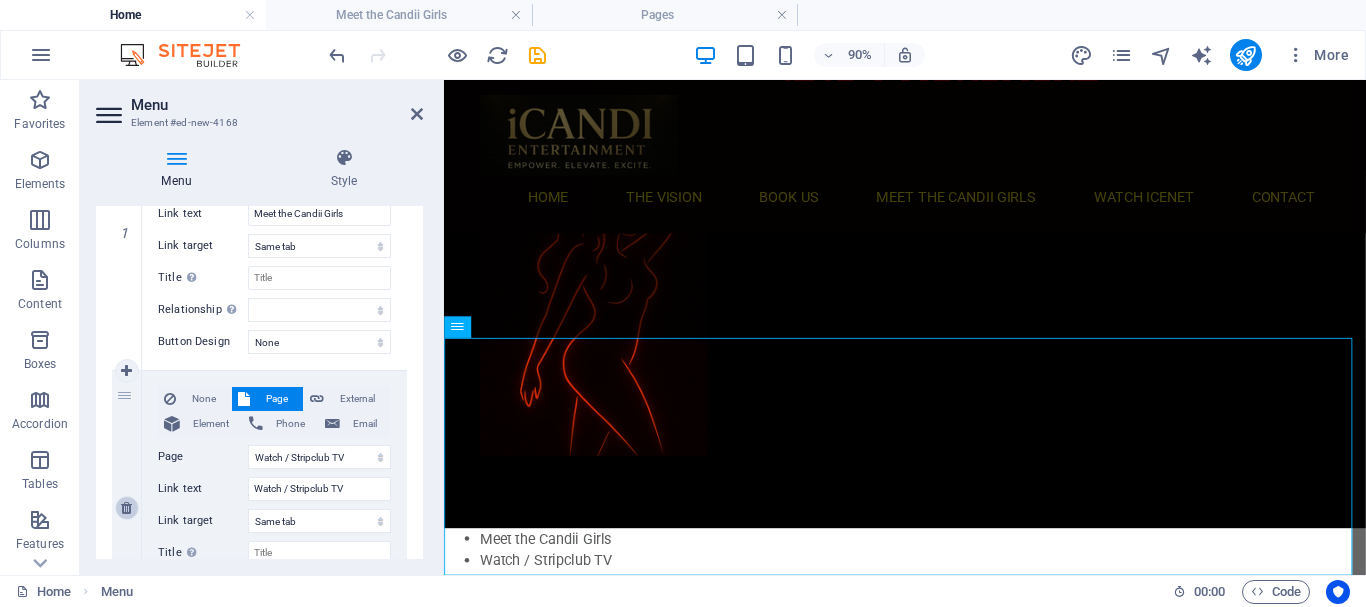 click at bounding box center [127, 508] 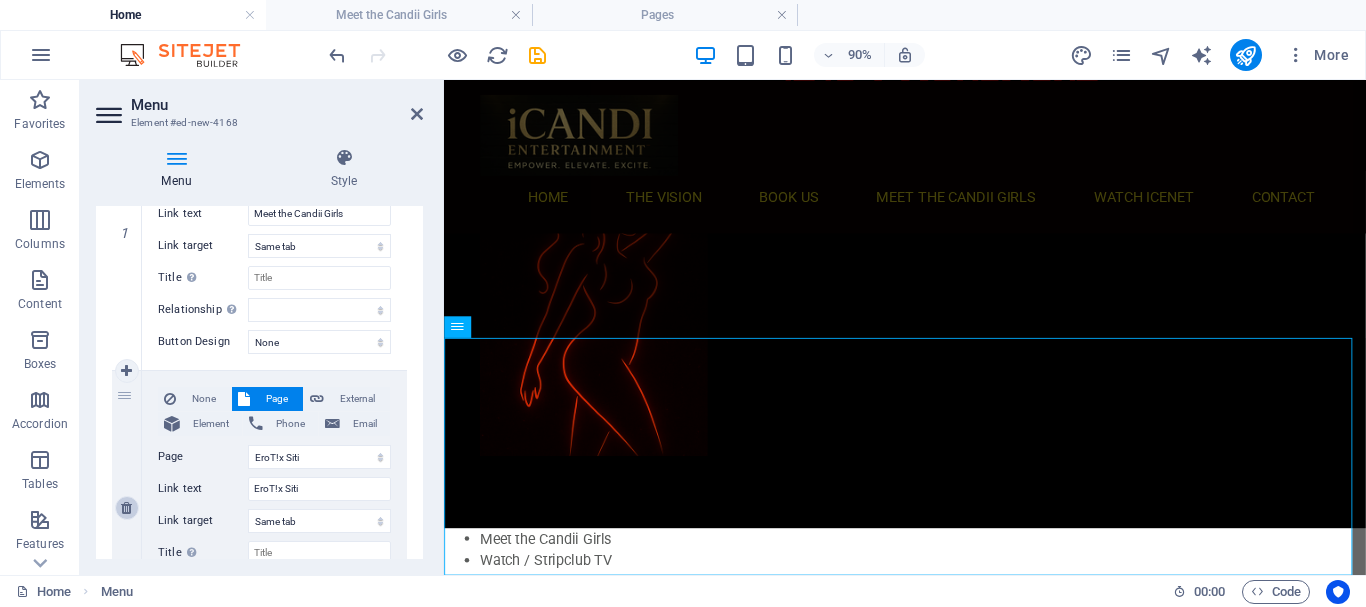 scroll, scrollTop: 337, scrollLeft: 0, axis: vertical 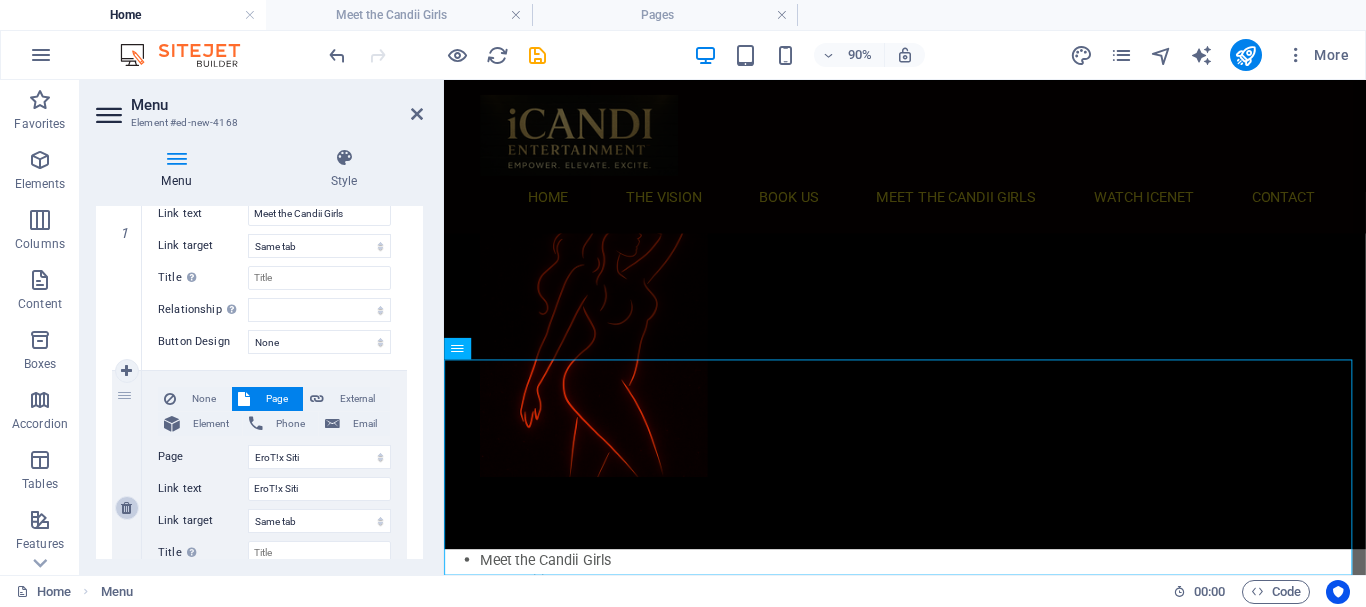 click at bounding box center (127, 508) 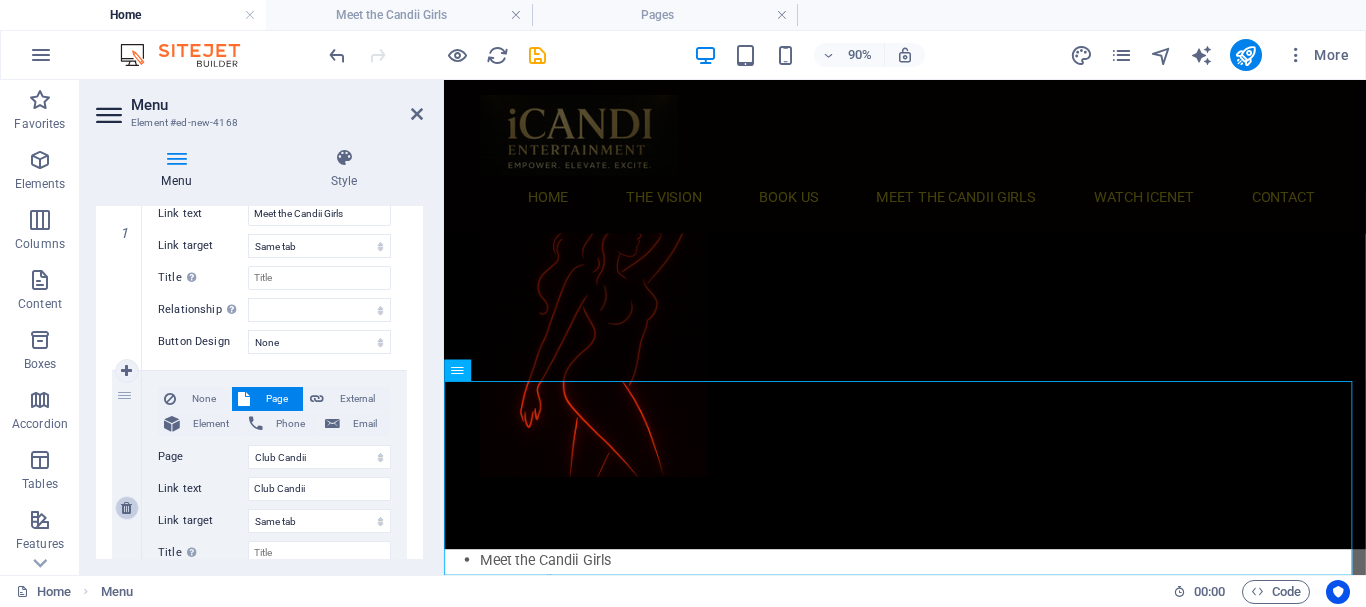 scroll, scrollTop: 313, scrollLeft: 0, axis: vertical 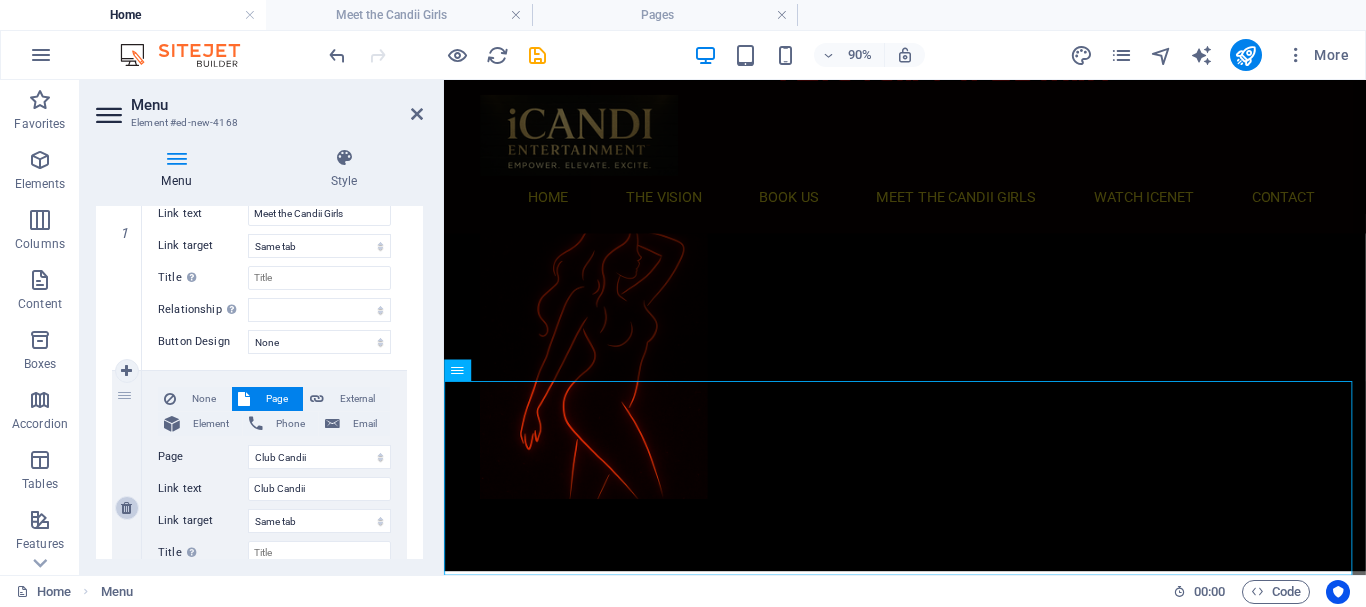 click at bounding box center (127, 508) 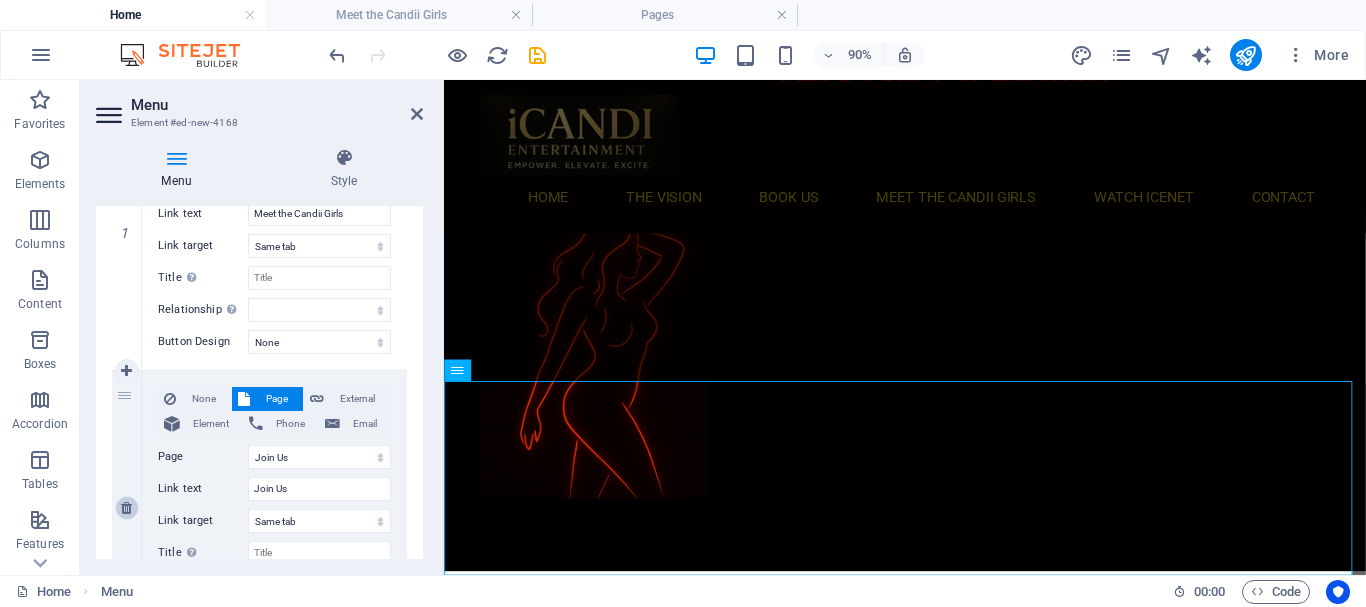 type on "StripLife Media (Blog/News)" 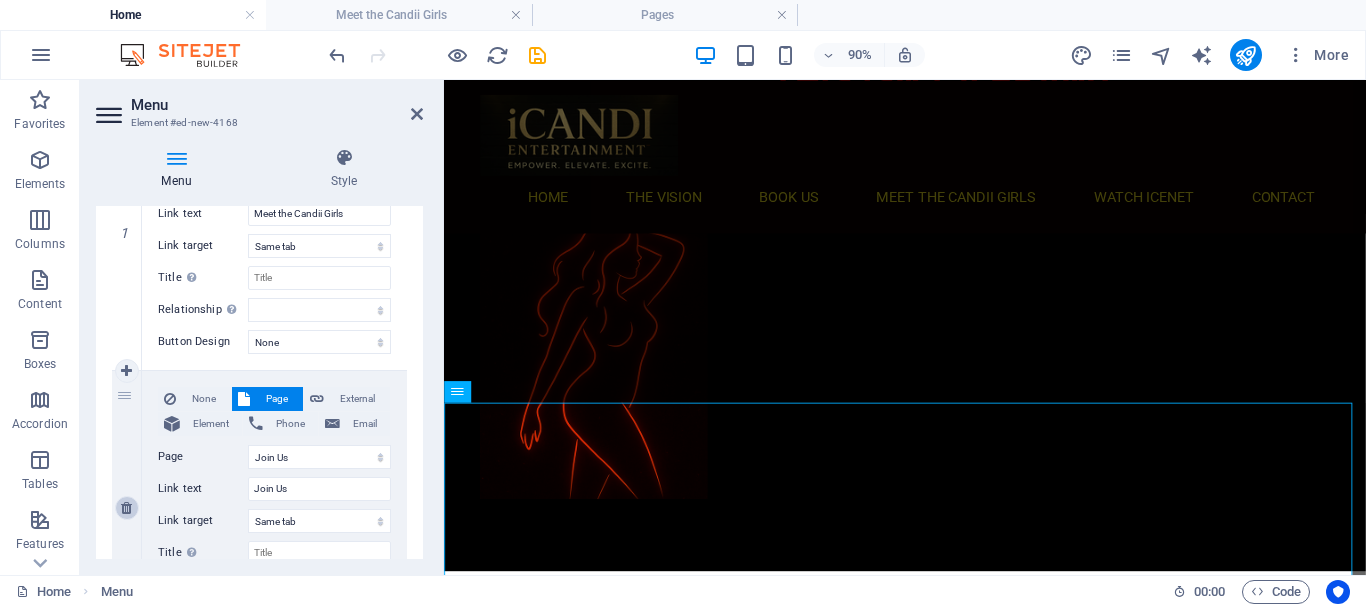 scroll, scrollTop: 289, scrollLeft: 0, axis: vertical 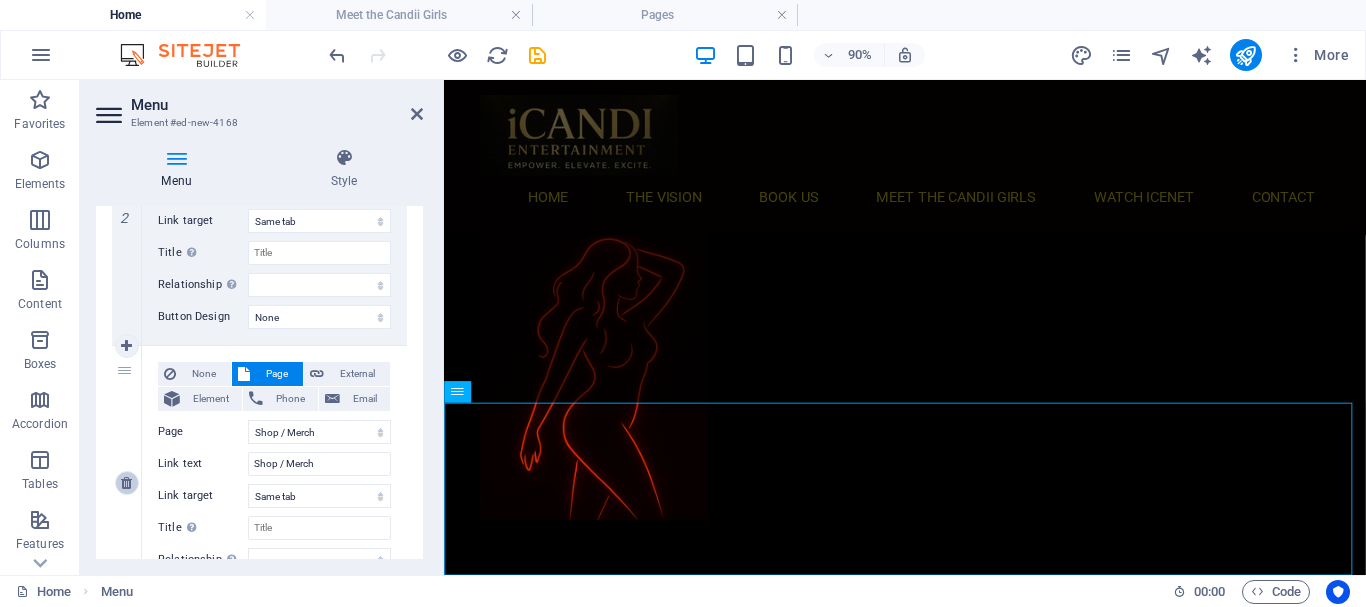 click at bounding box center (126, 483) 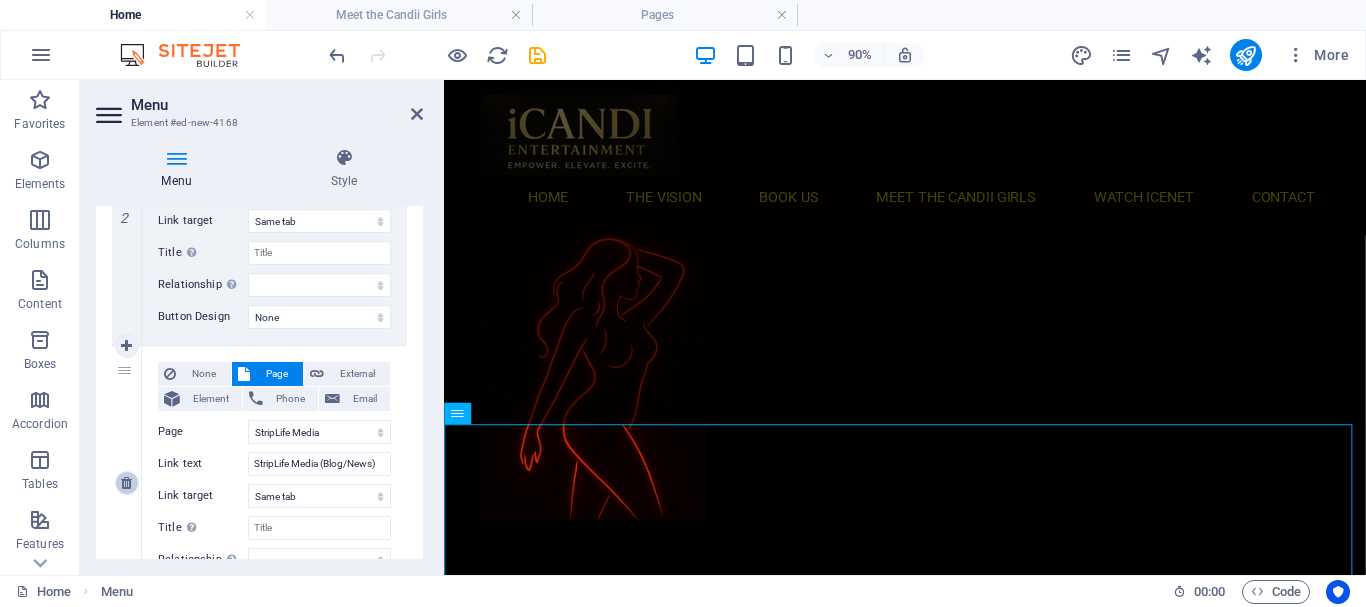 scroll, scrollTop: 265, scrollLeft: 0, axis: vertical 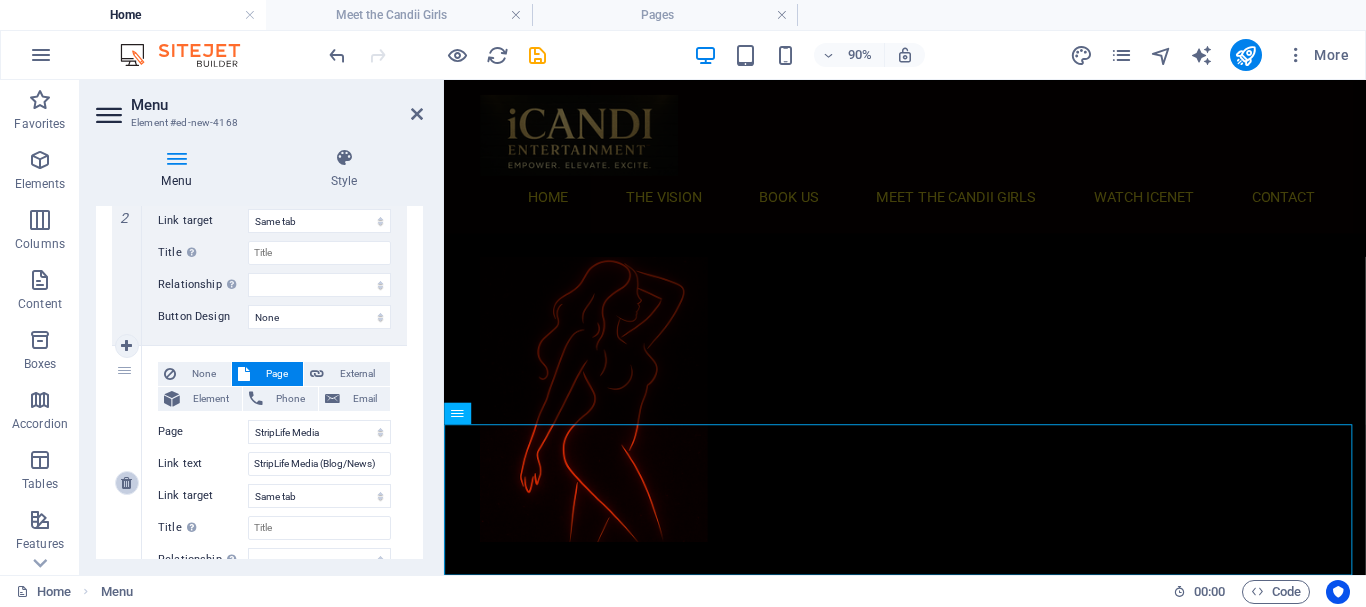click at bounding box center [126, 483] 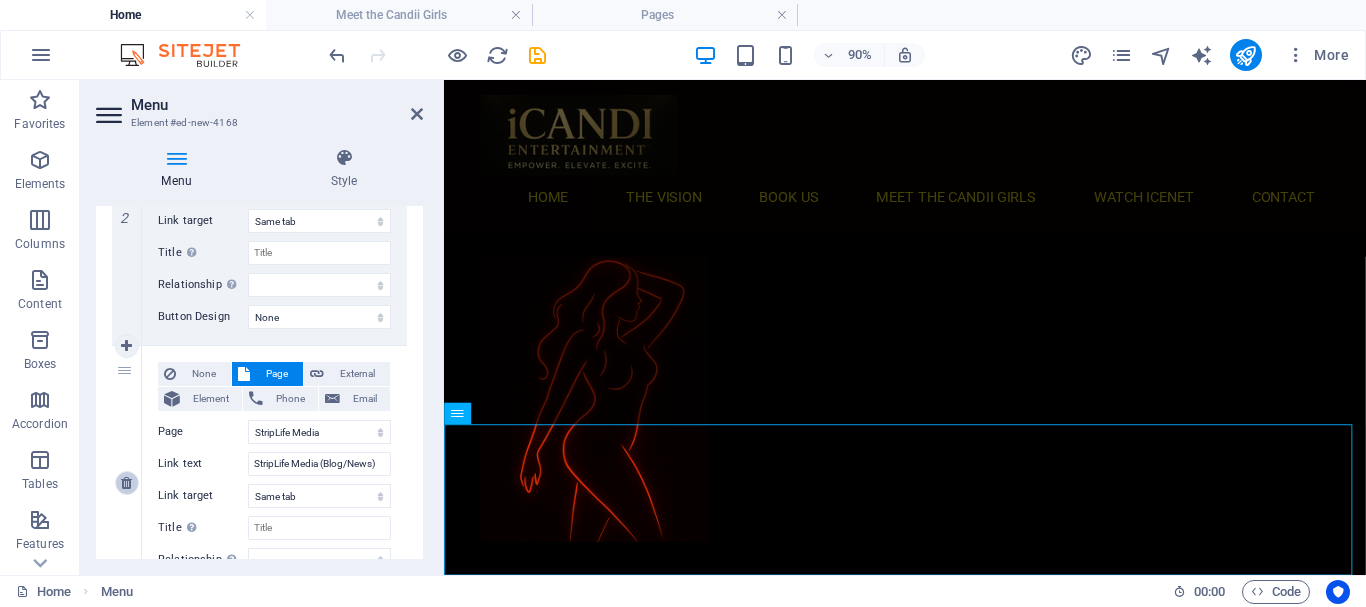 select 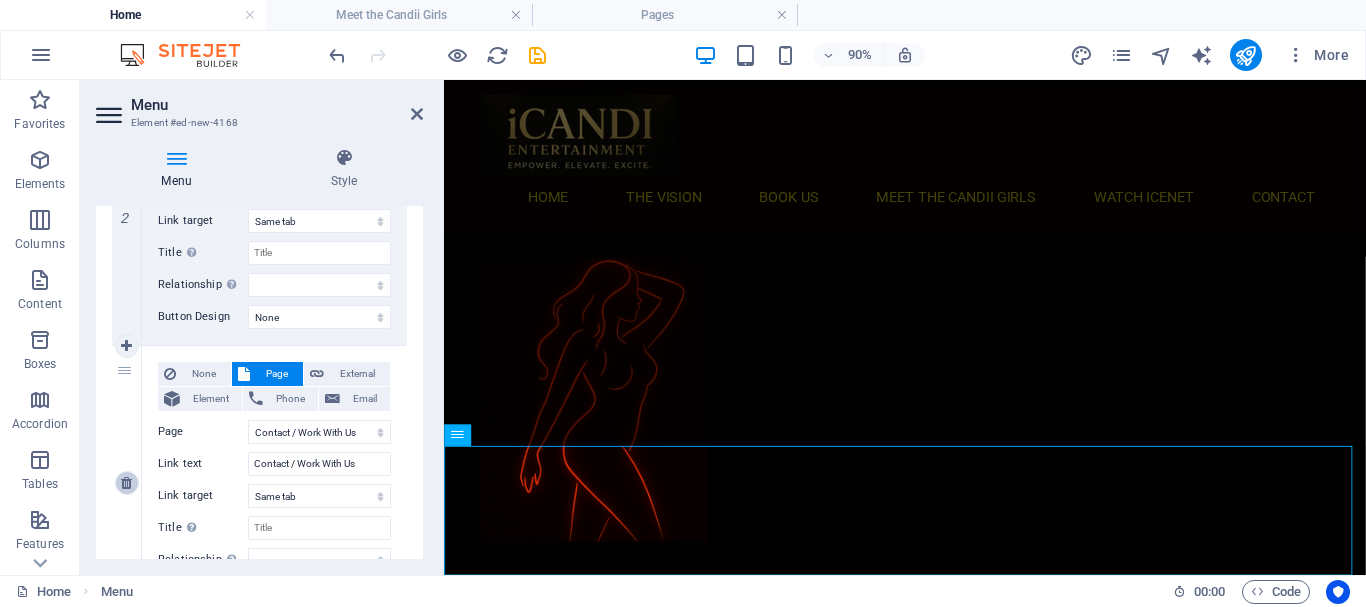 scroll, scrollTop: 241, scrollLeft: 0, axis: vertical 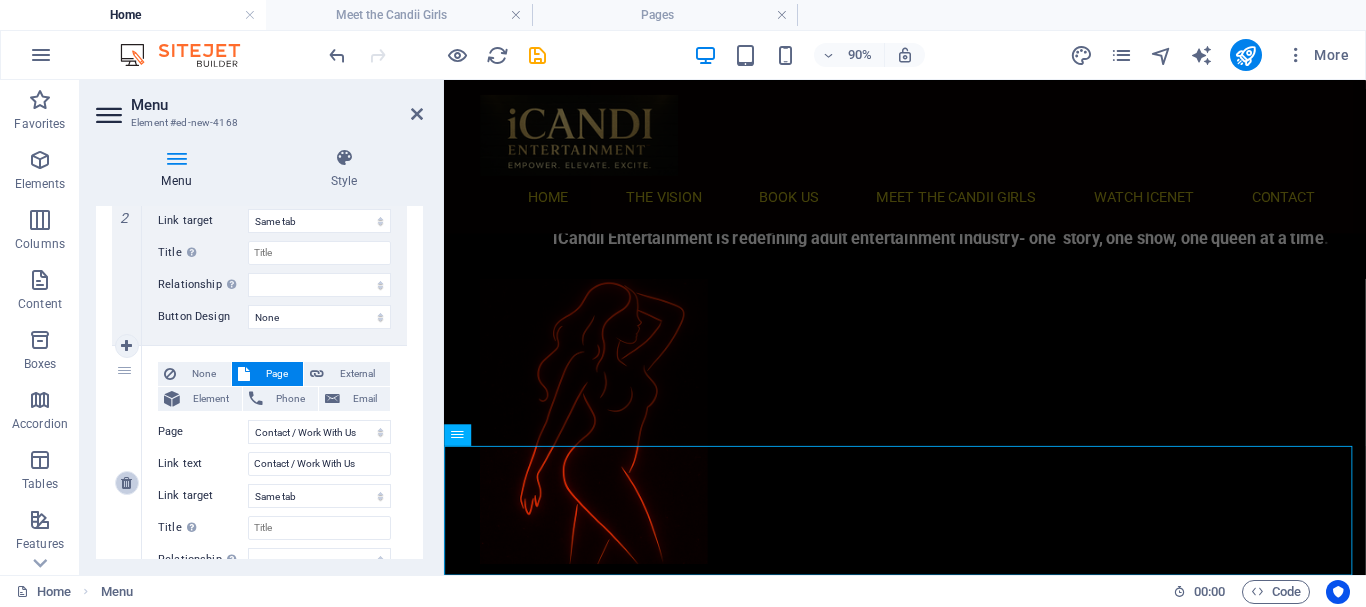 click at bounding box center (126, 483) 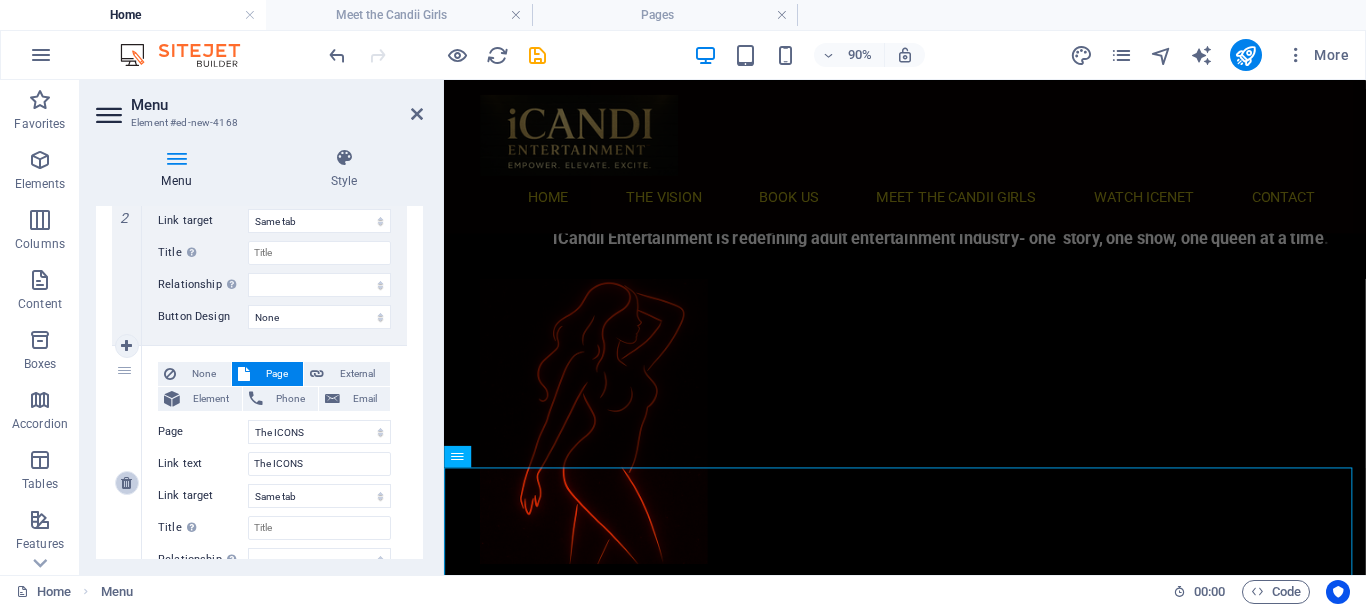 scroll, scrollTop: 217, scrollLeft: 0, axis: vertical 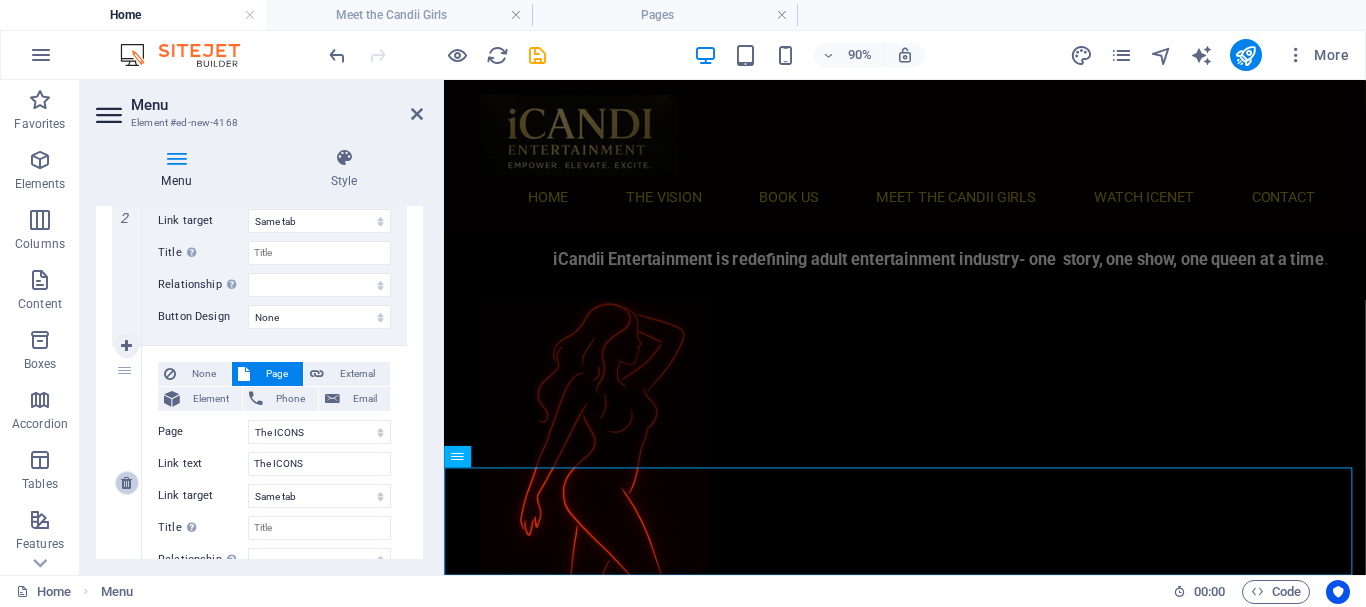click at bounding box center (126, 483) 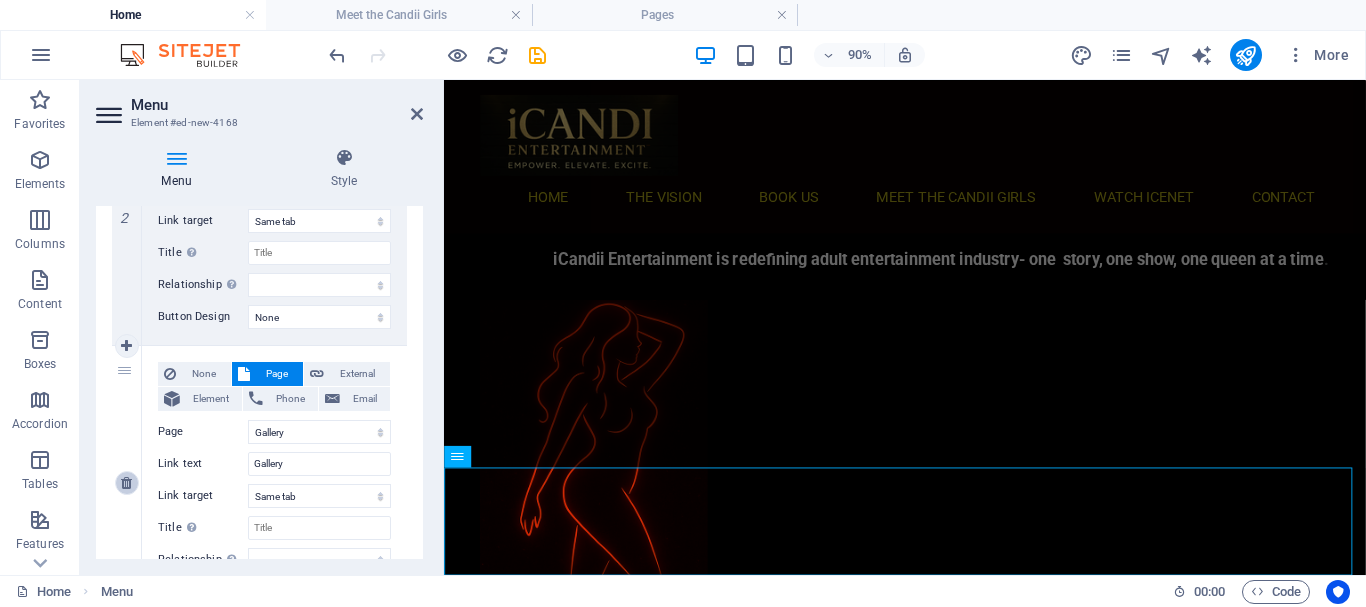 scroll, scrollTop: 193, scrollLeft: 0, axis: vertical 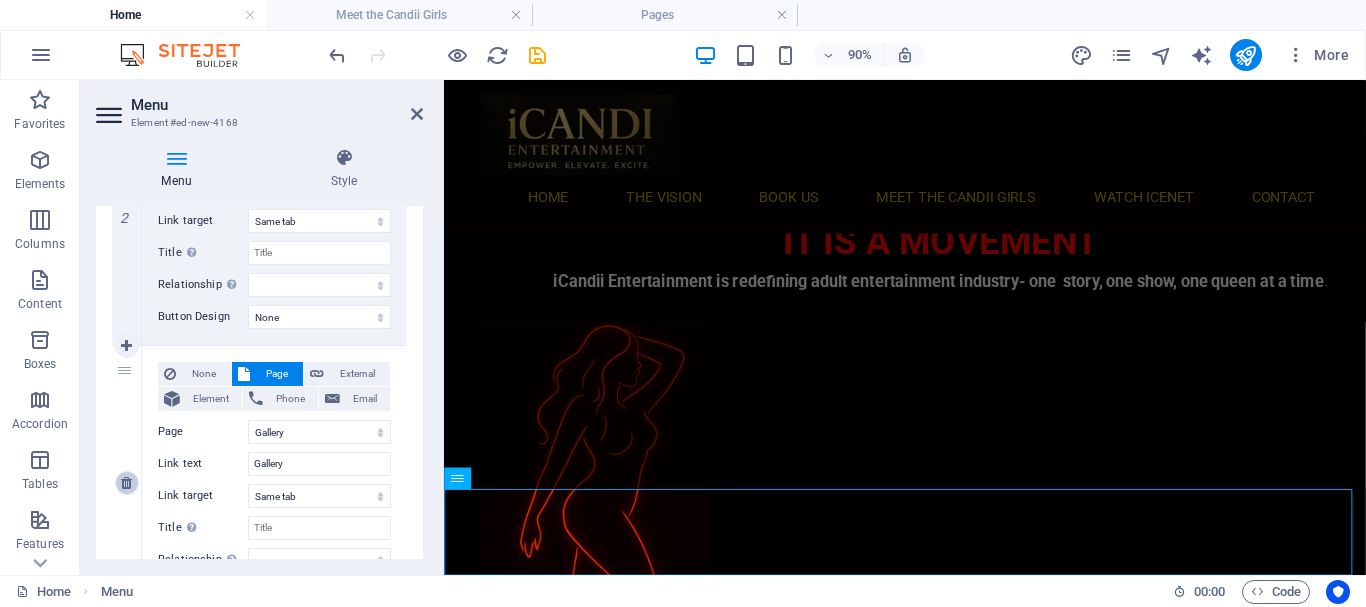 click at bounding box center (126, 483) 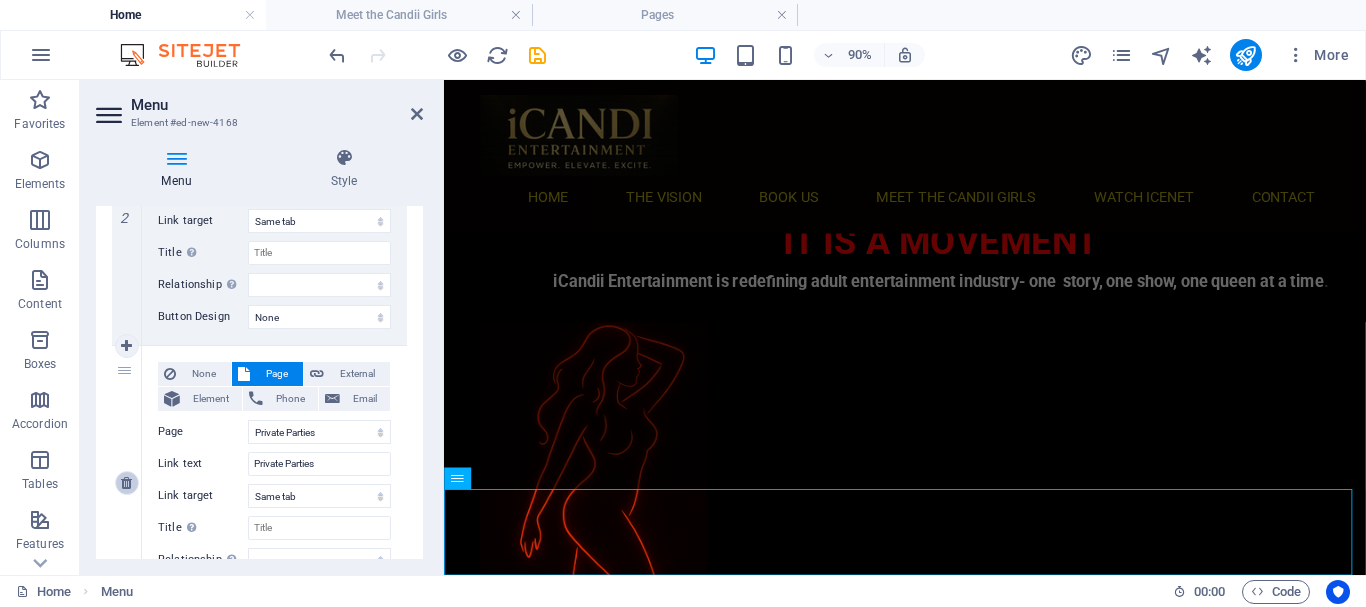 scroll, scrollTop: 145, scrollLeft: 0, axis: vertical 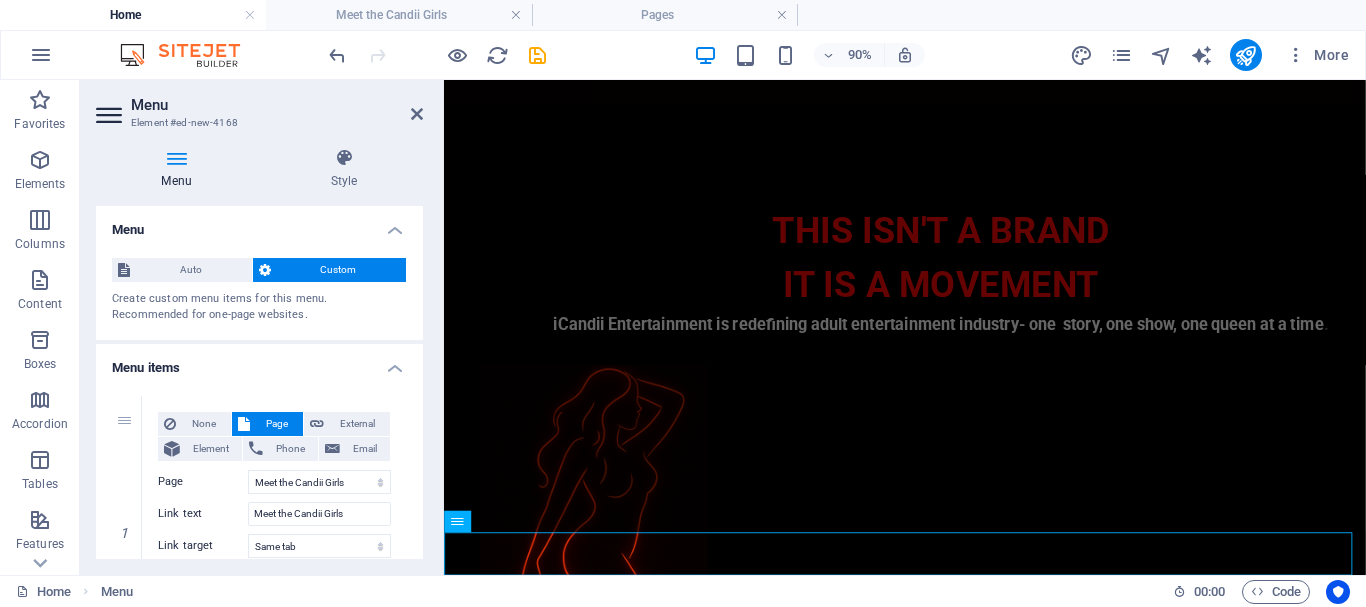 click on "Menu items" at bounding box center [259, 362] 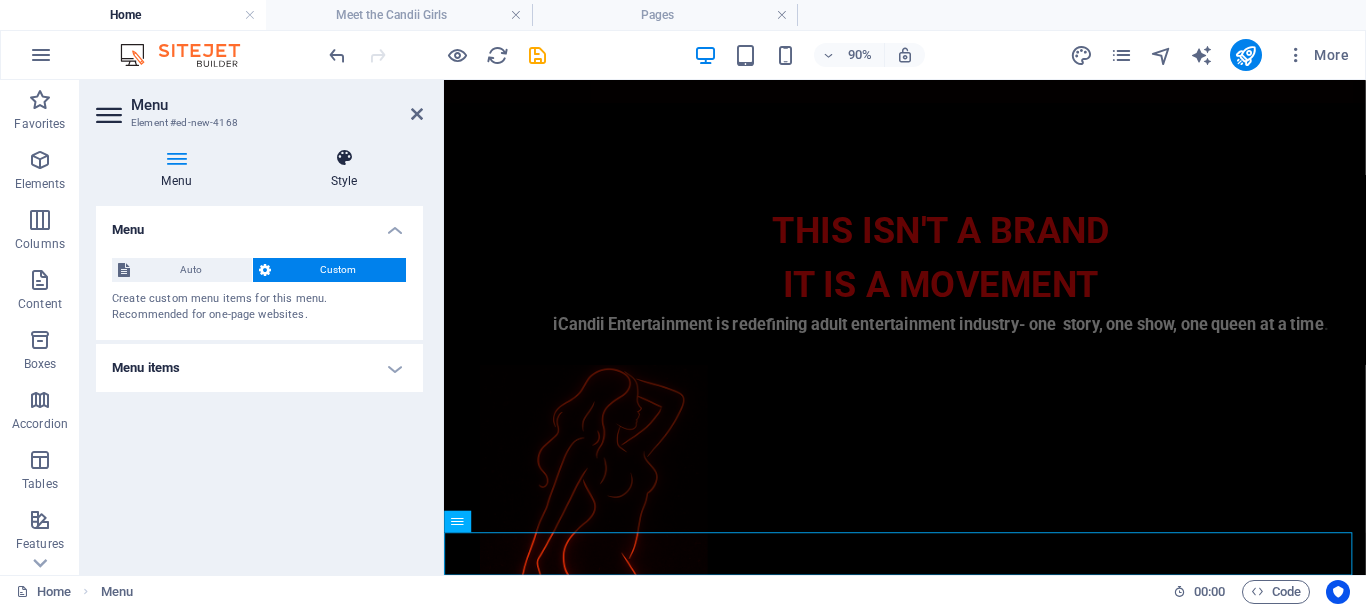 click at bounding box center (344, 158) 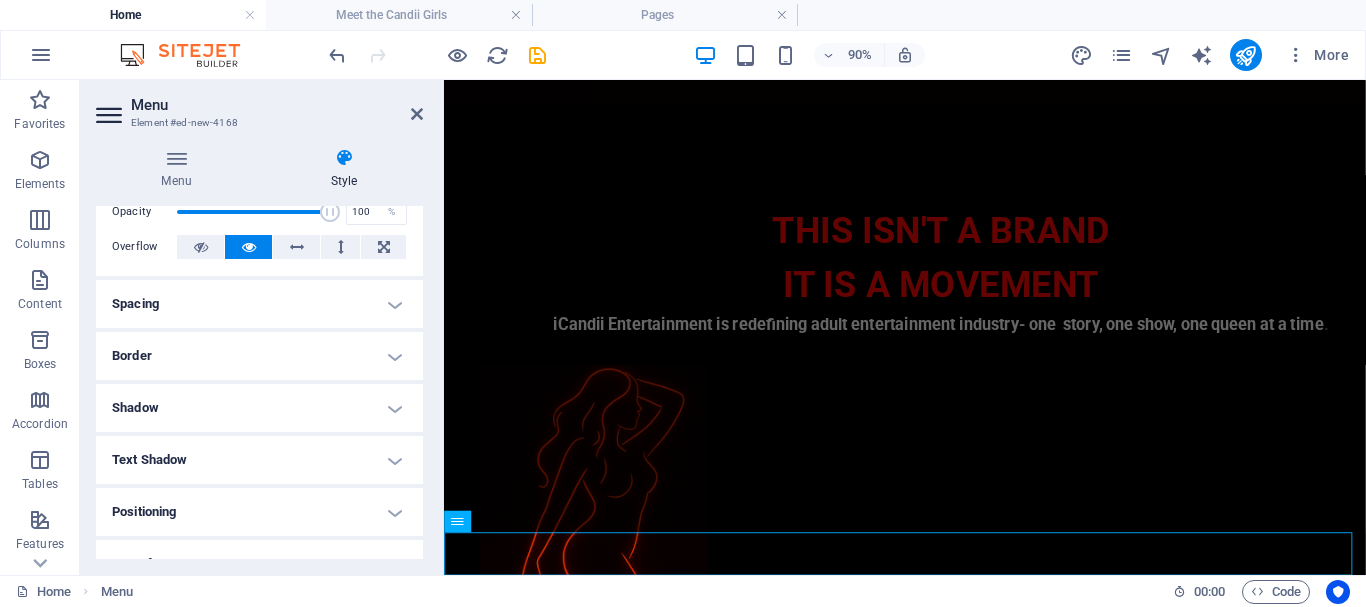 scroll, scrollTop: 0, scrollLeft: 0, axis: both 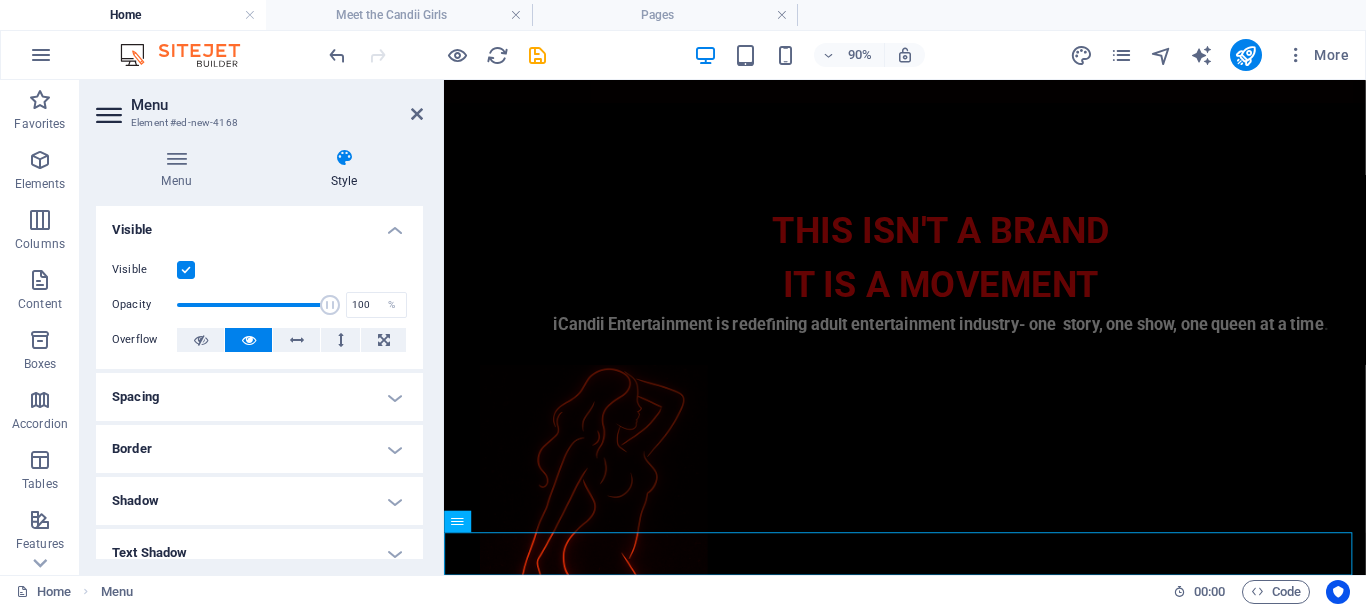 click on "Spacing" at bounding box center [259, 397] 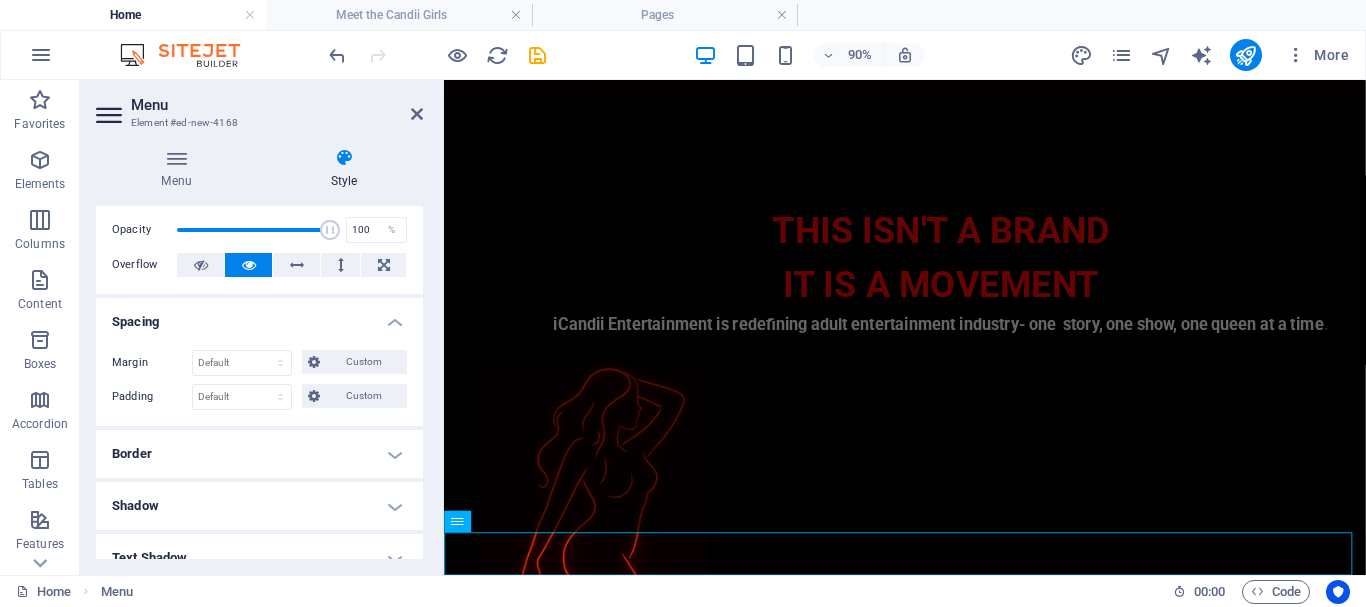 scroll, scrollTop: 100, scrollLeft: 0, axis: vertical 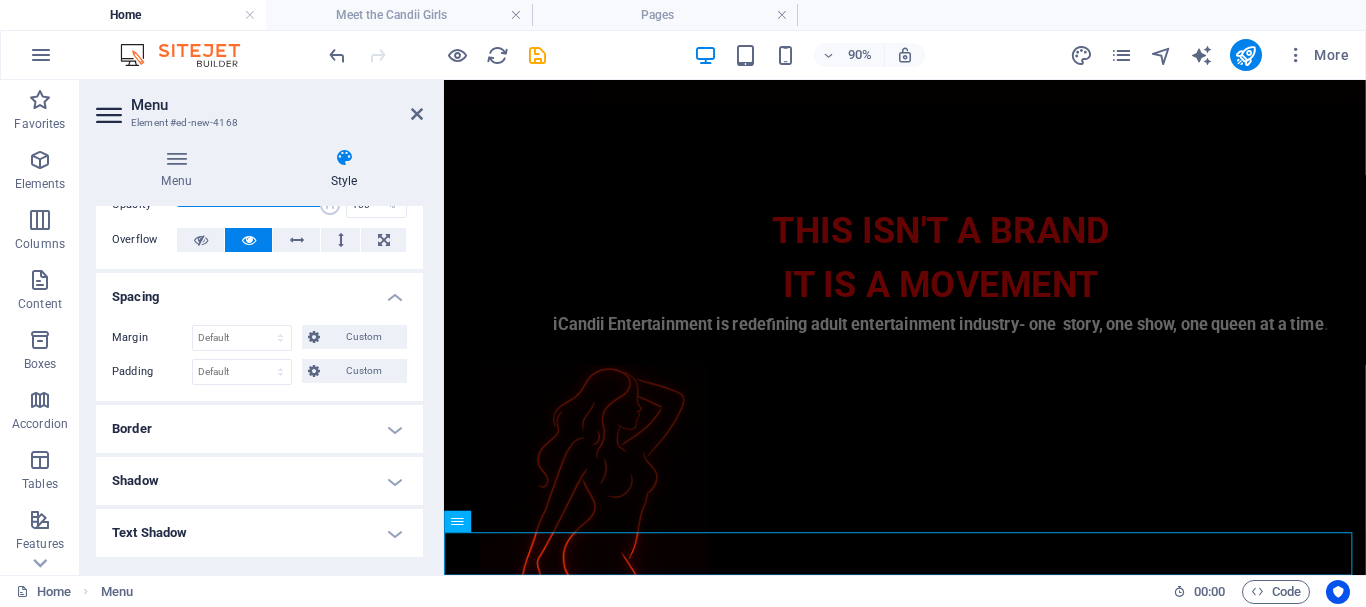 click on "Border" at bounding box center [259, 429] 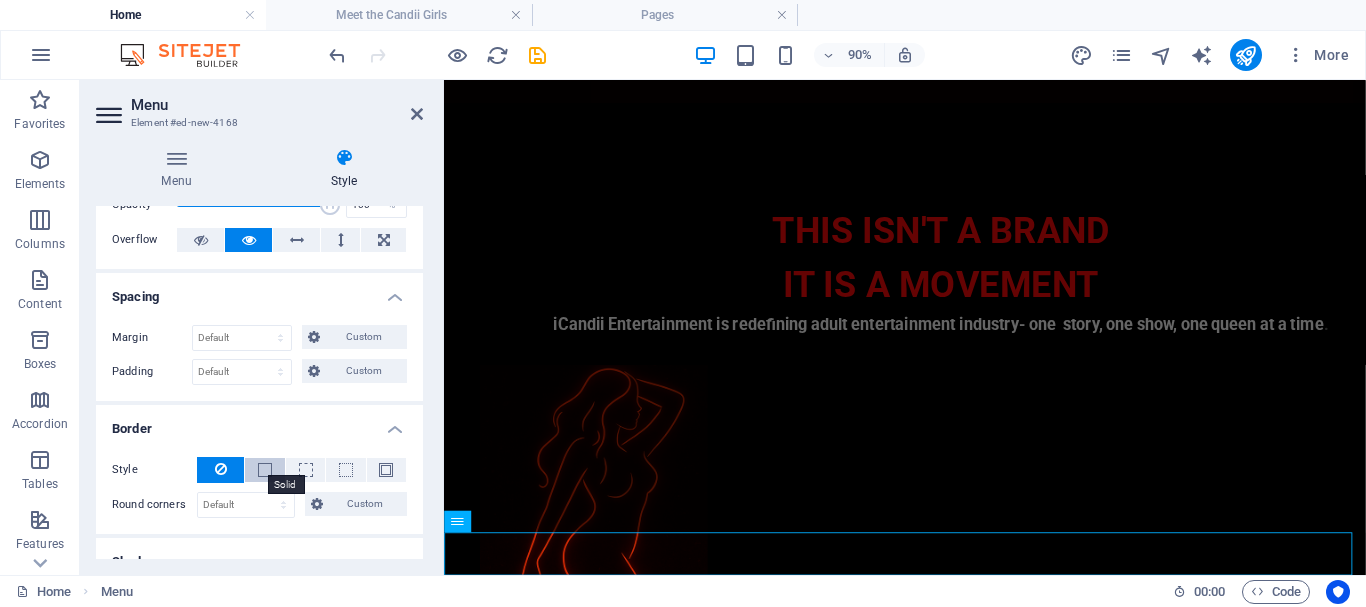 click at bounding box center (265, 470) 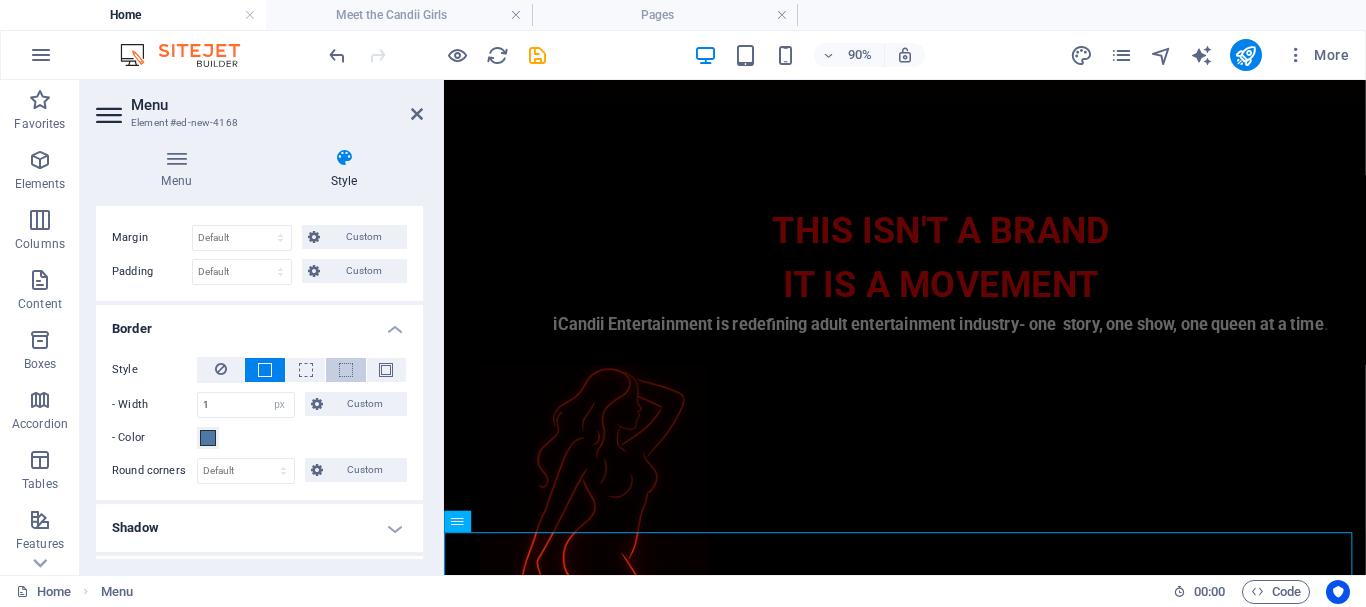 scroll, scrollTop: 300, scrollLeft: 0, axis: vertical 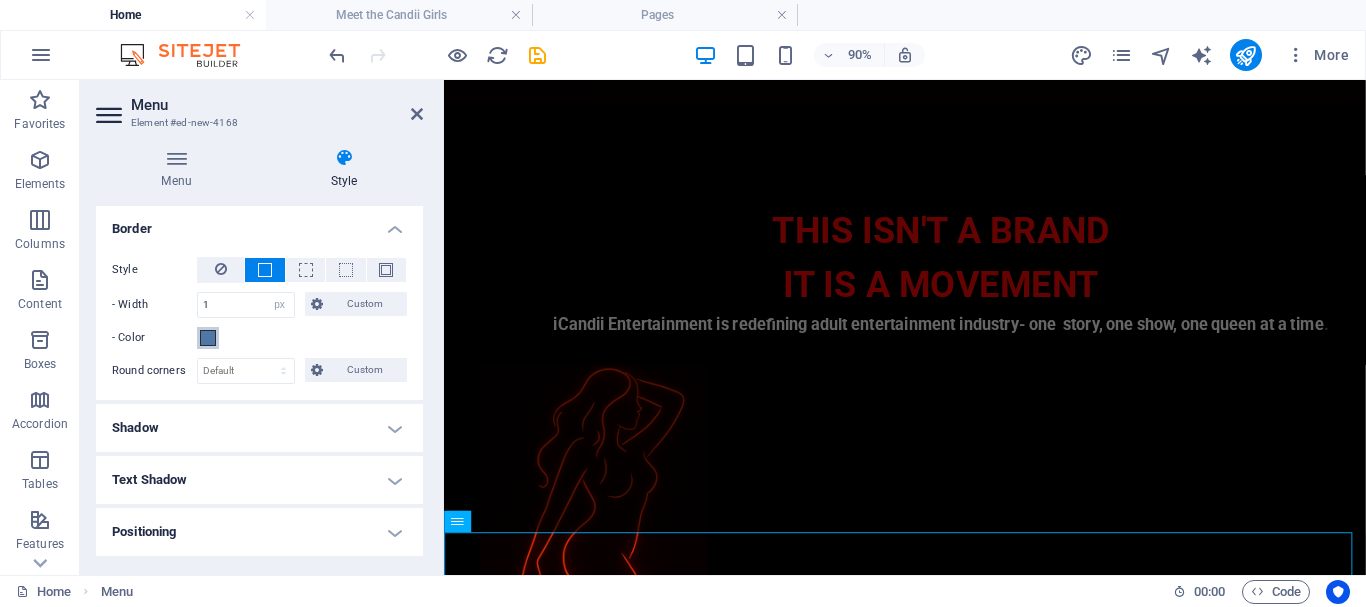 click at bounding box center (208, 338) 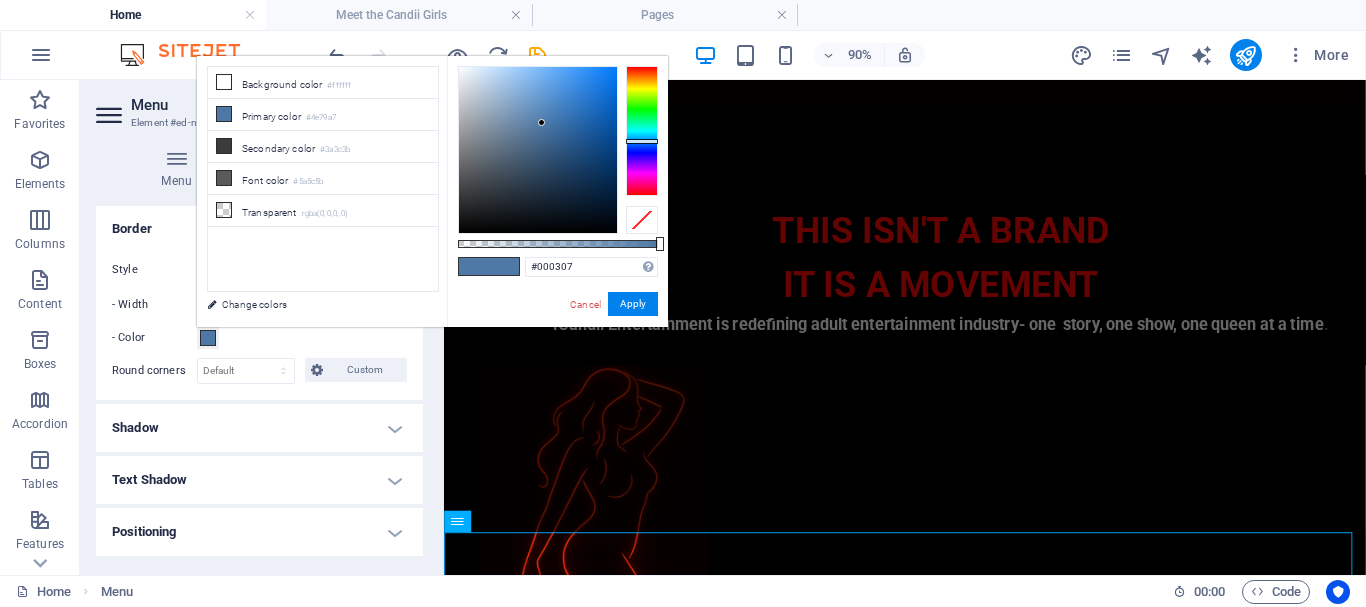 click at bounding box center (538, 150) 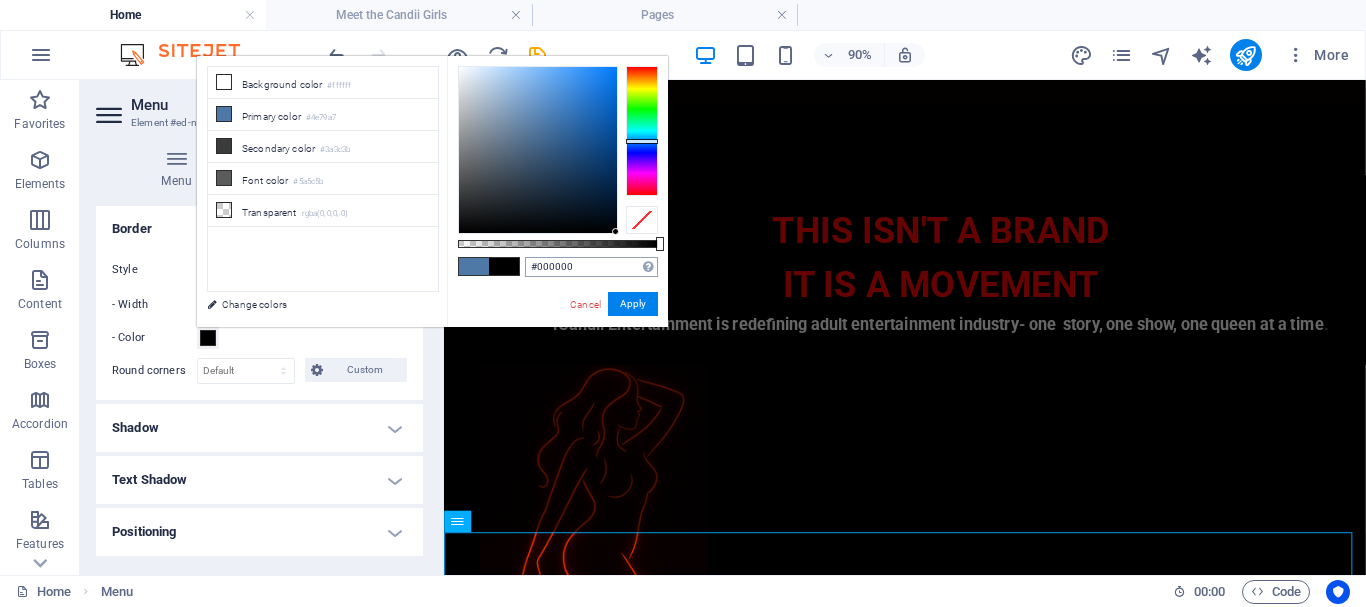 drag, startPoint x: 614, startPoint y: 227, endPoint x: 628, endPoint y: 259, distance: 34.928497 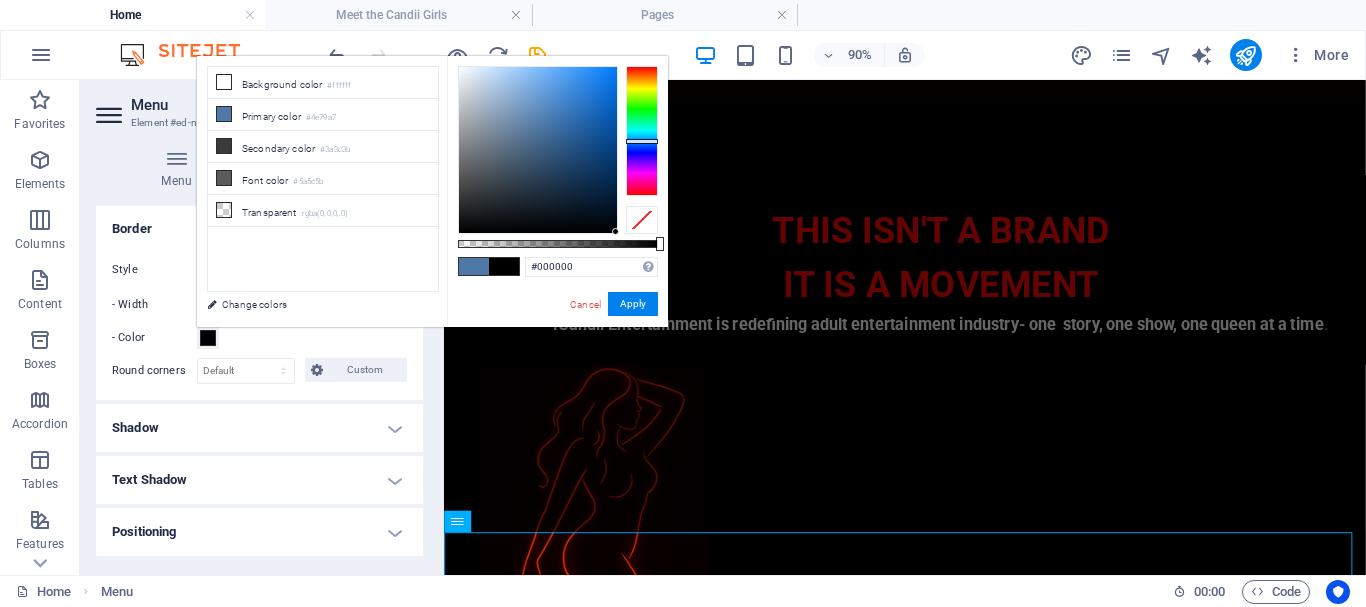 click at bounding box center [504, 266] 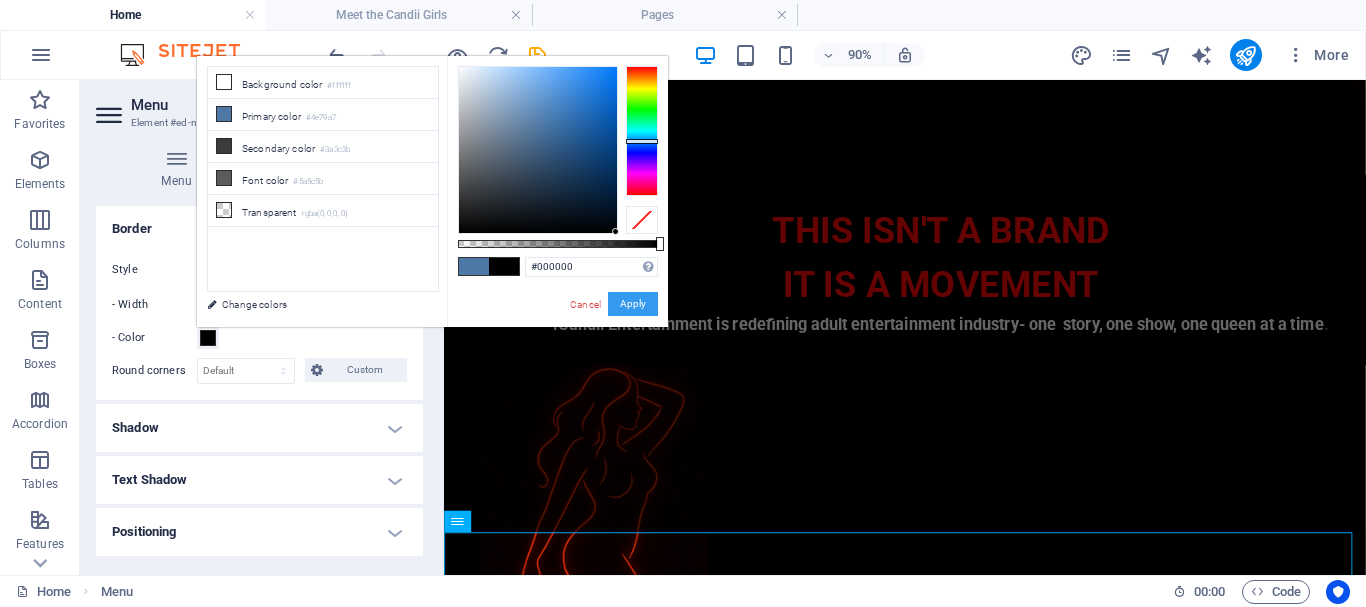 click on "Apply" at bounding box center (633, 304) 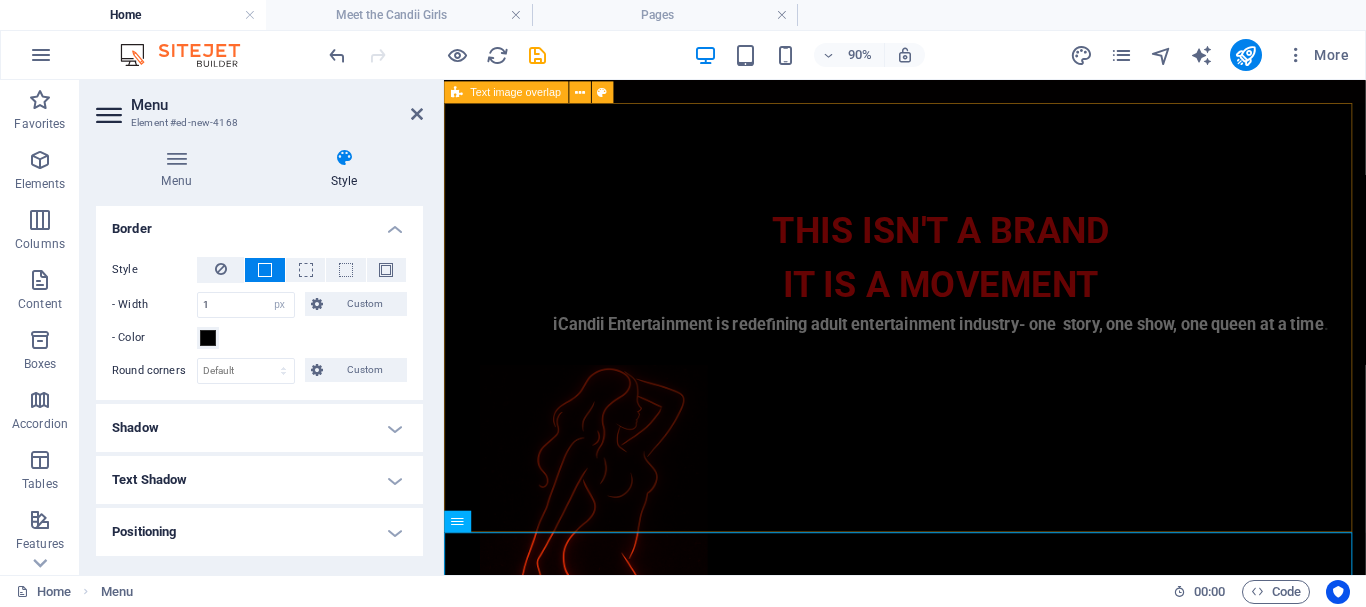 scroll, scrollTop: 147, scrollLeft: 0, axis: vertical 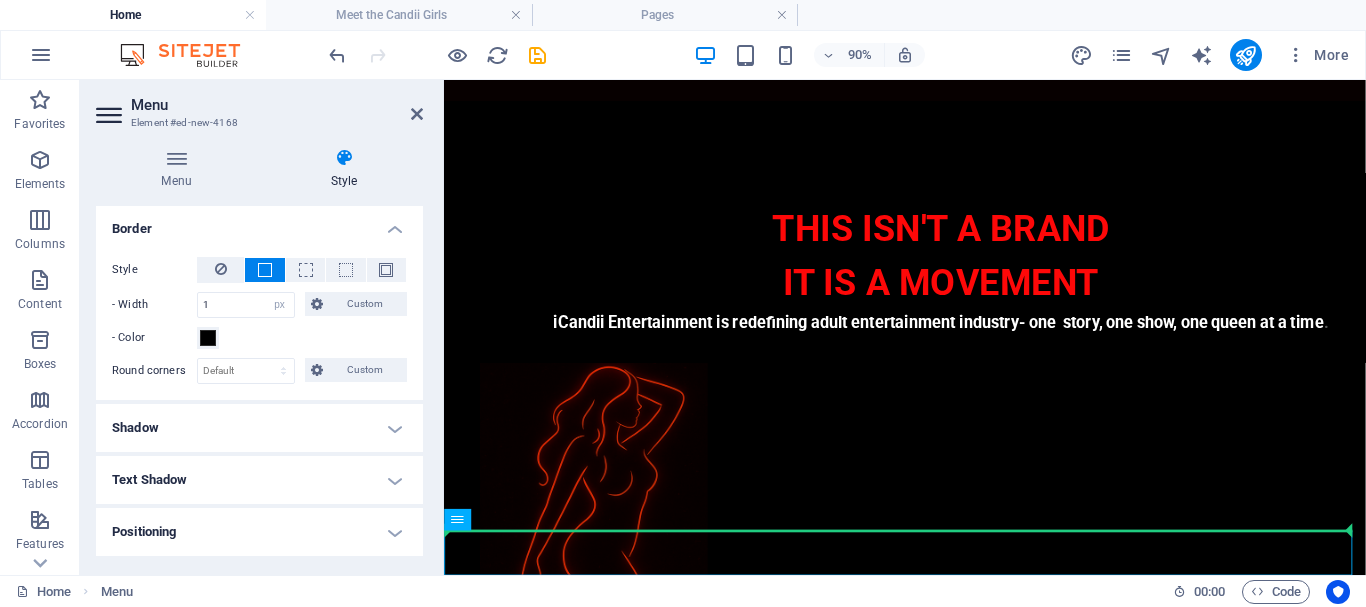 drag, startPoint x: 910, startPoint y: 601, endPoint x: 653, endPoint y: 472, distance: 287.5587 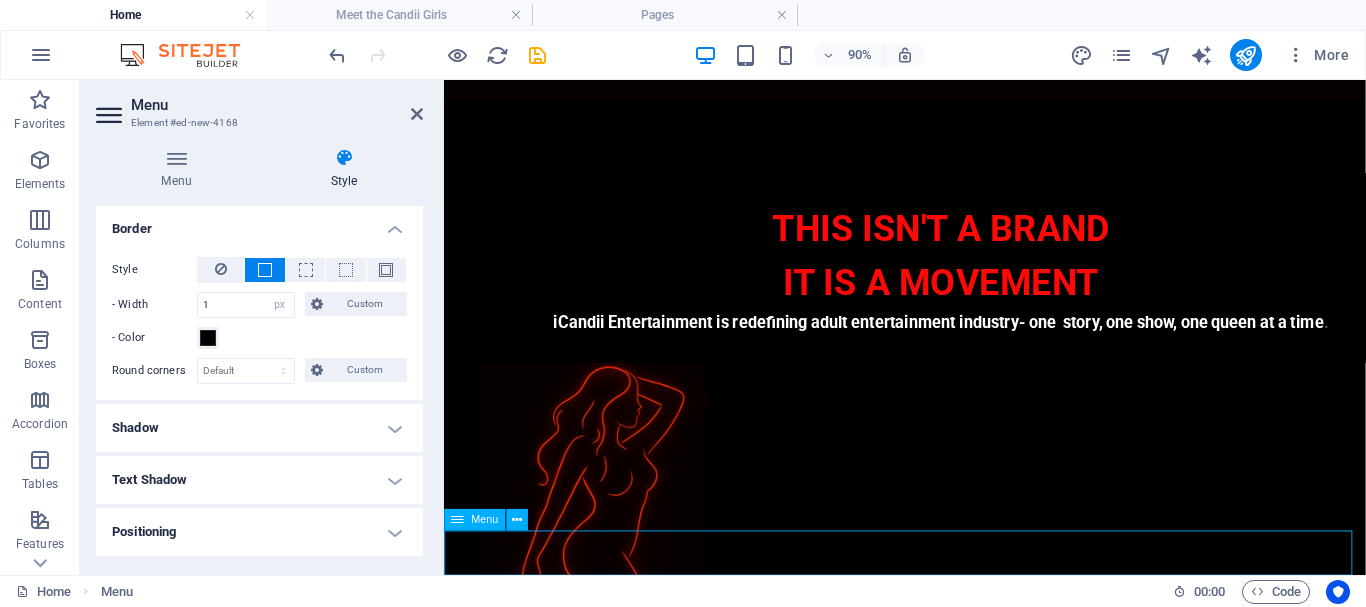 click on "Meet the Candii Girls Join Us" at bounding box center [956, 816] 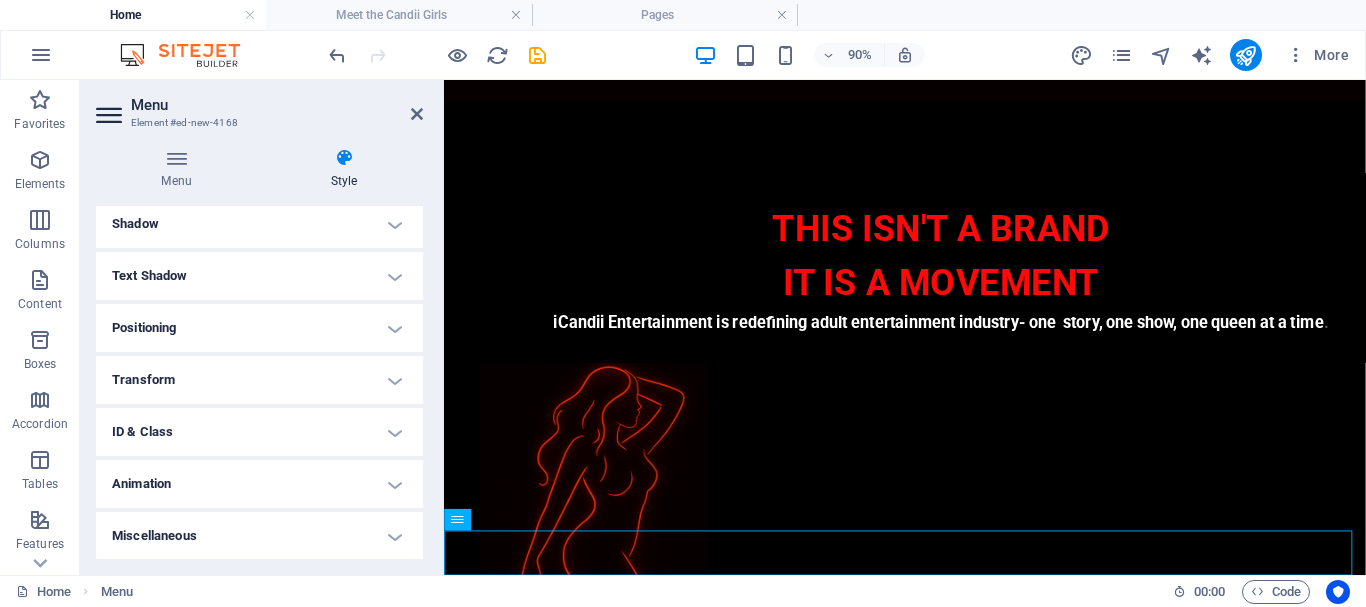scroll, scrollTop: 505, scrollLeft: 0, axis: vertical 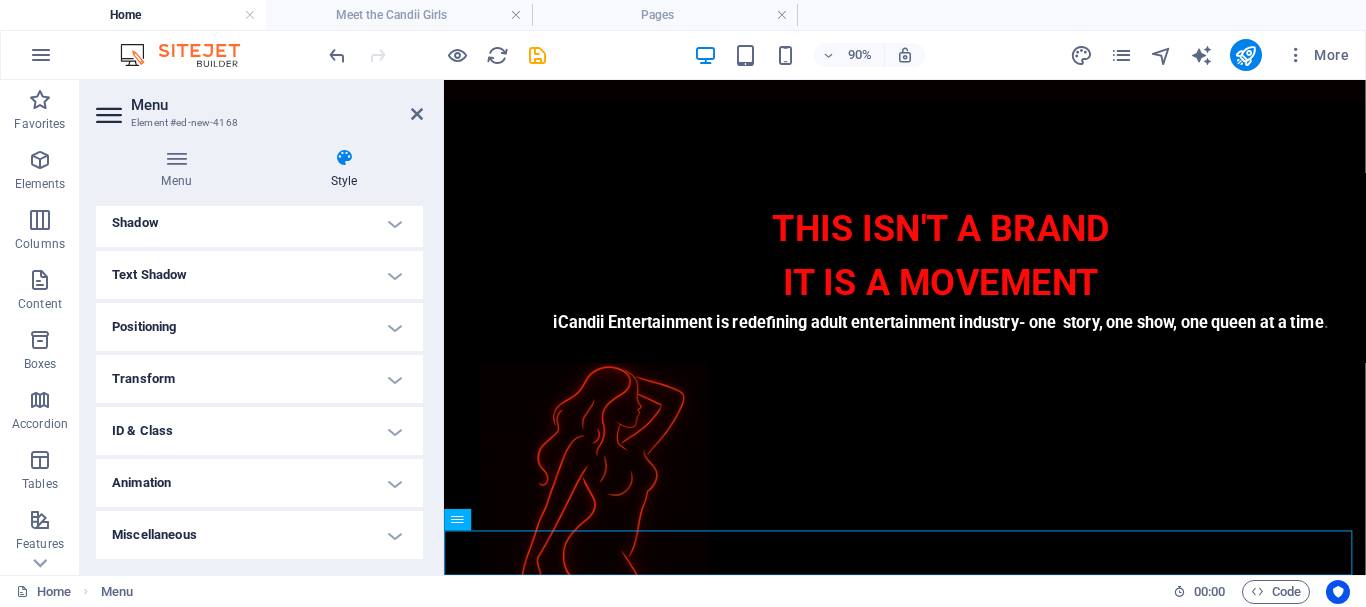 click on "Animation" at bounding box center (259, 483) 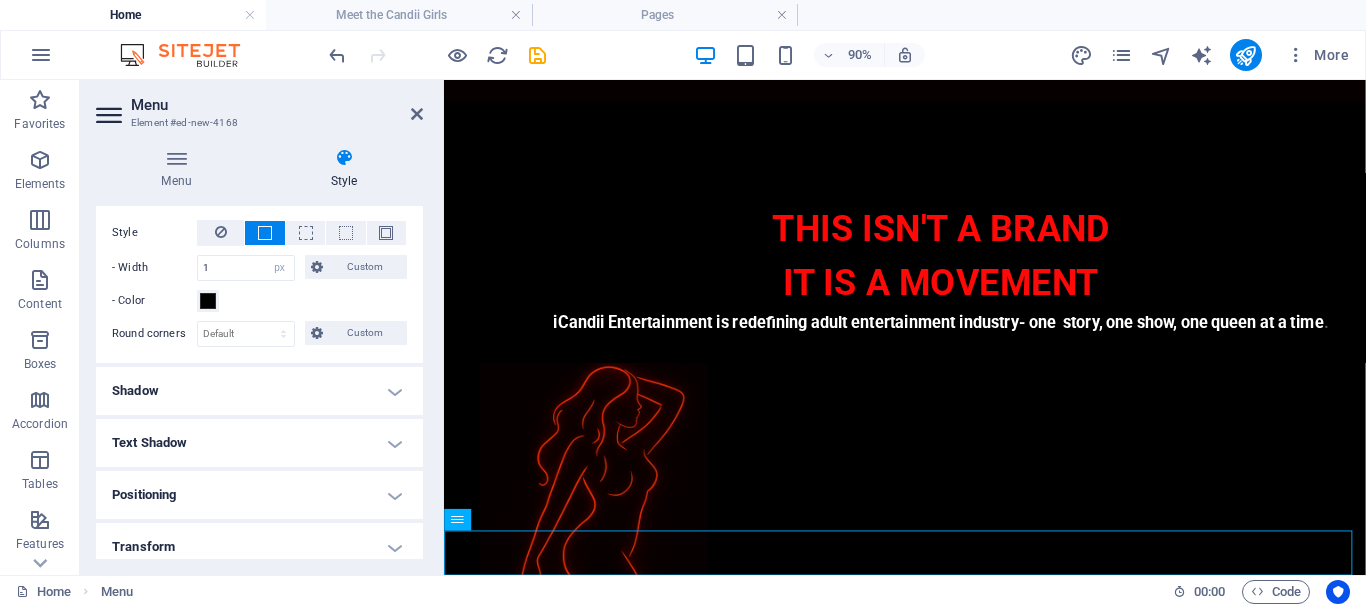 scroll, scrollTop: 305, scrollLeft: 0, axis: vertical 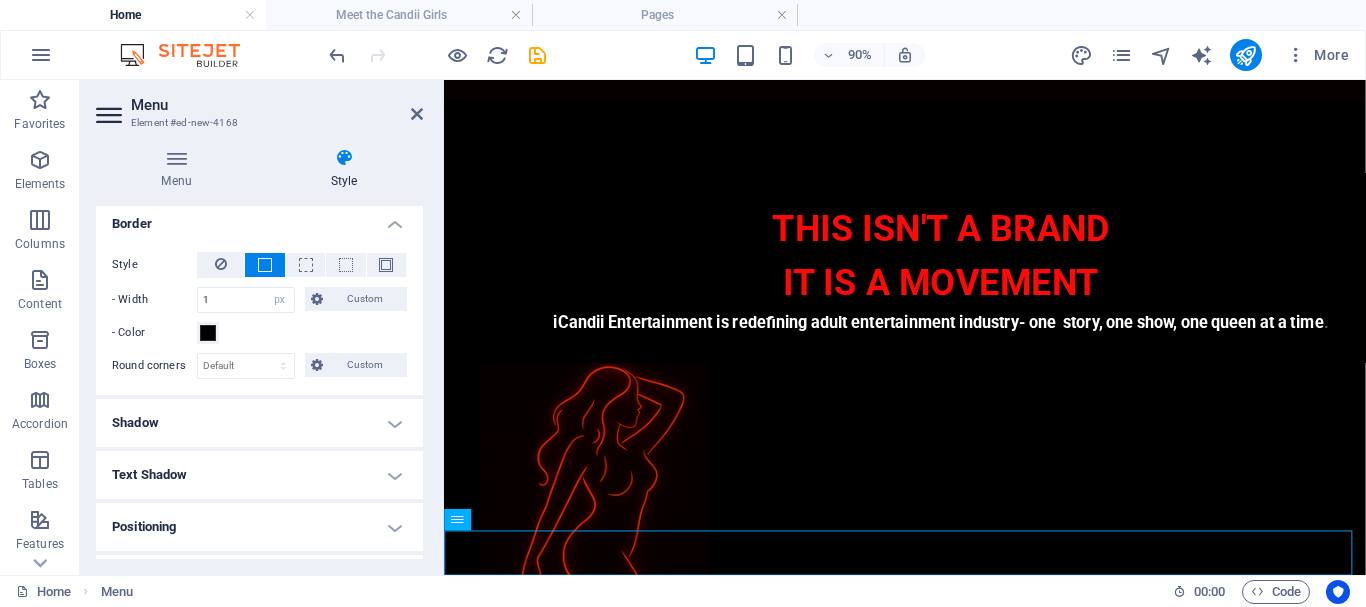 click on "Shadow" at bounding box center [259, 423] 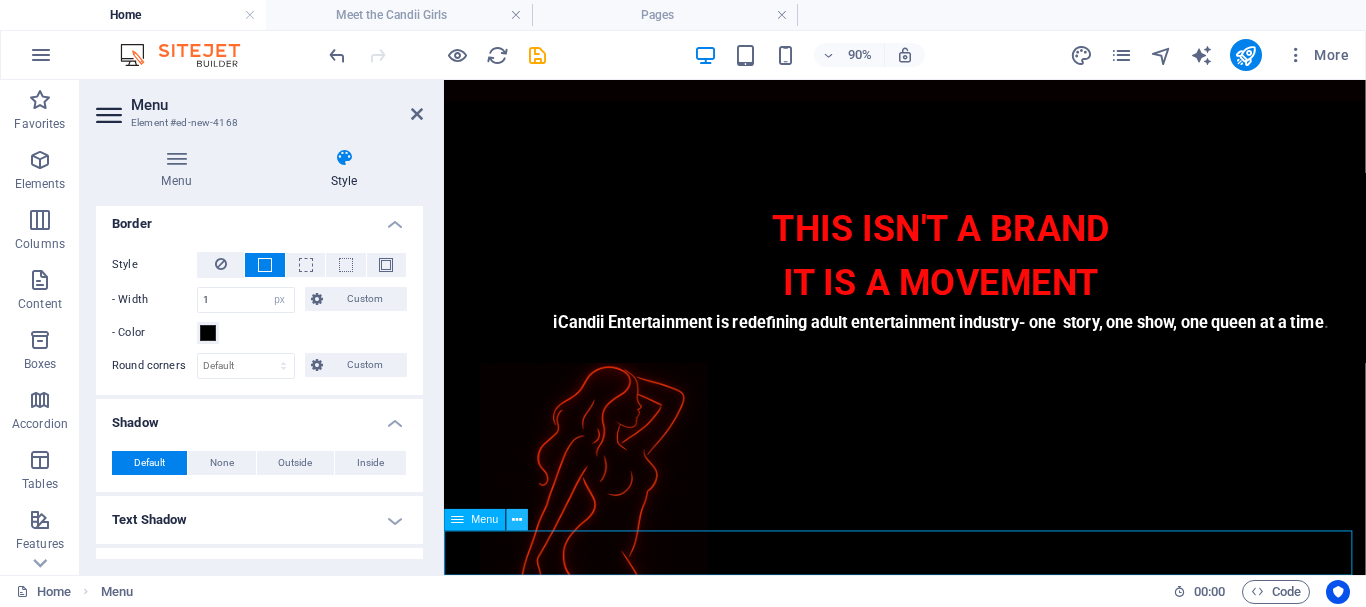 click at bounding box center [517, 519] 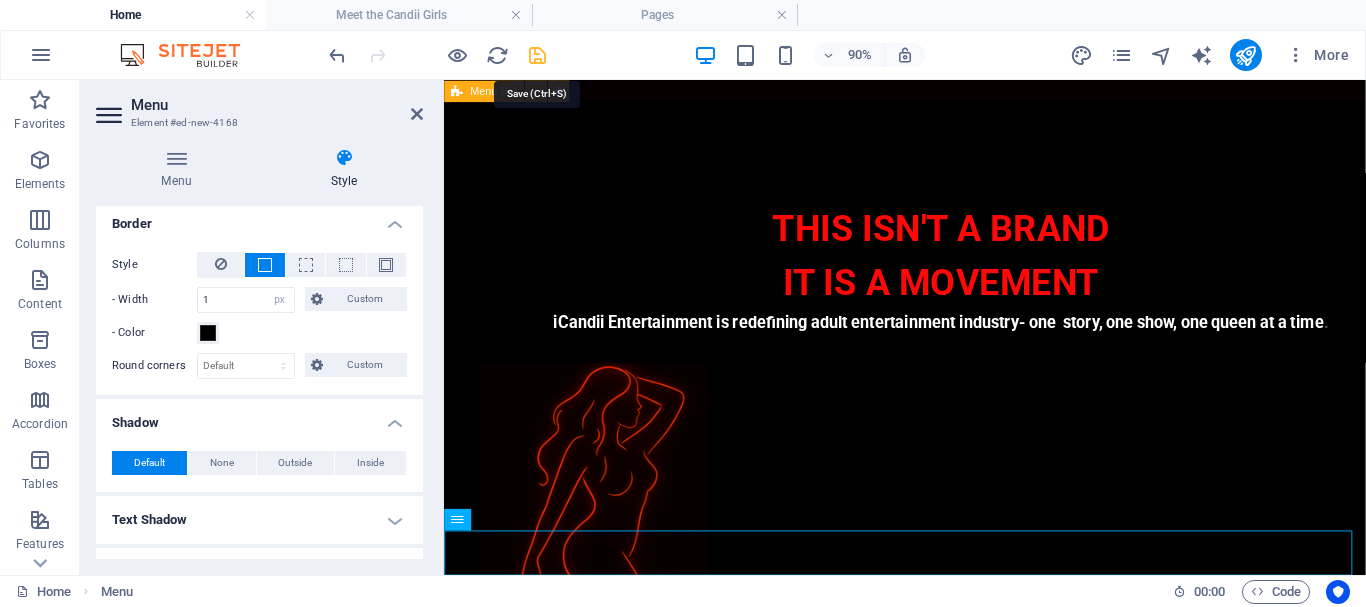 click at bounding box center [537, 55] 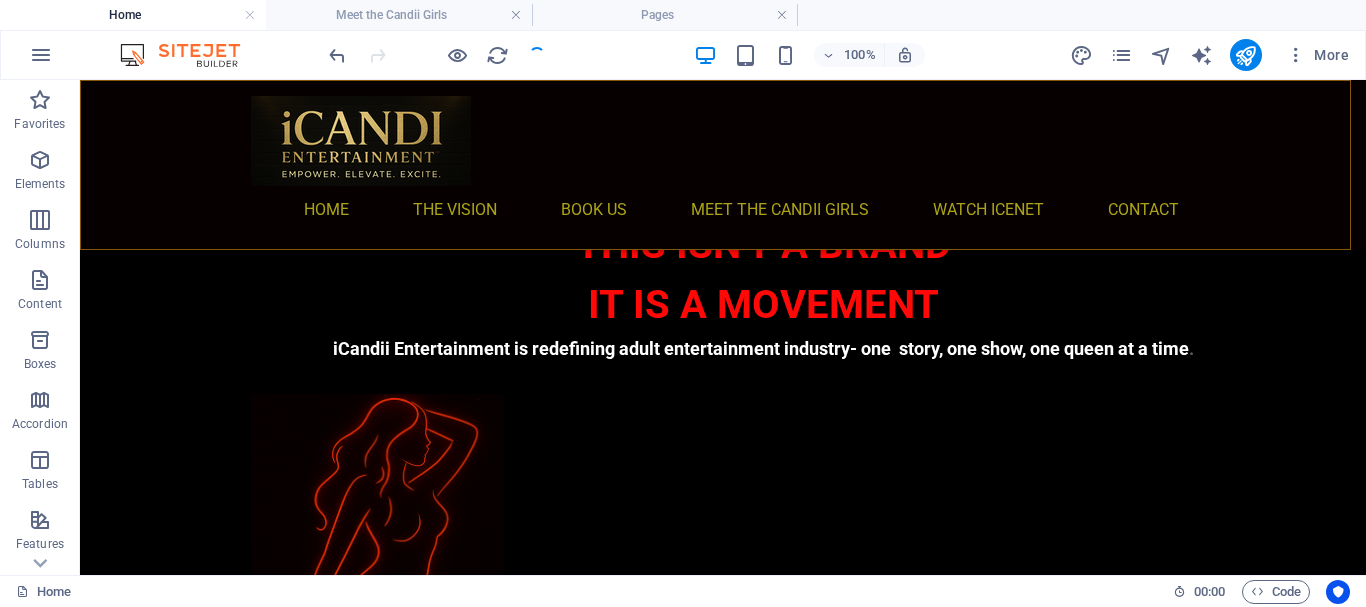 scroll, scrollTop: 202, scrollLeft: 0, axis: vertical 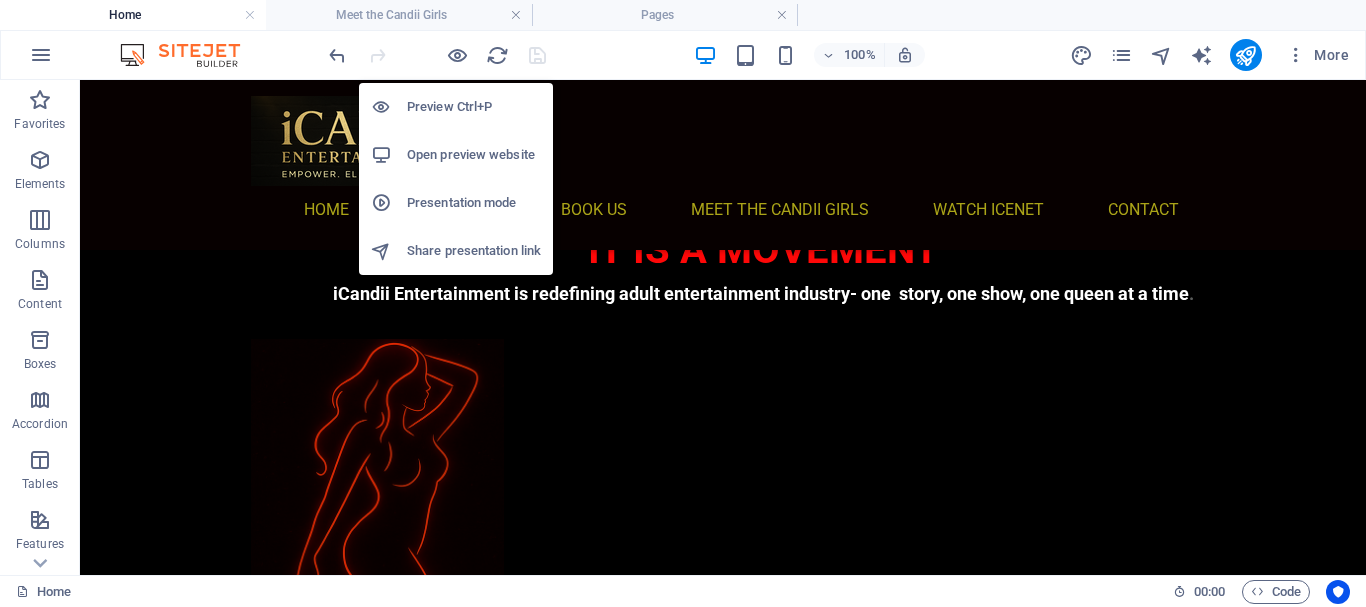click on "Open preview website" at bounding box center (474, 155) 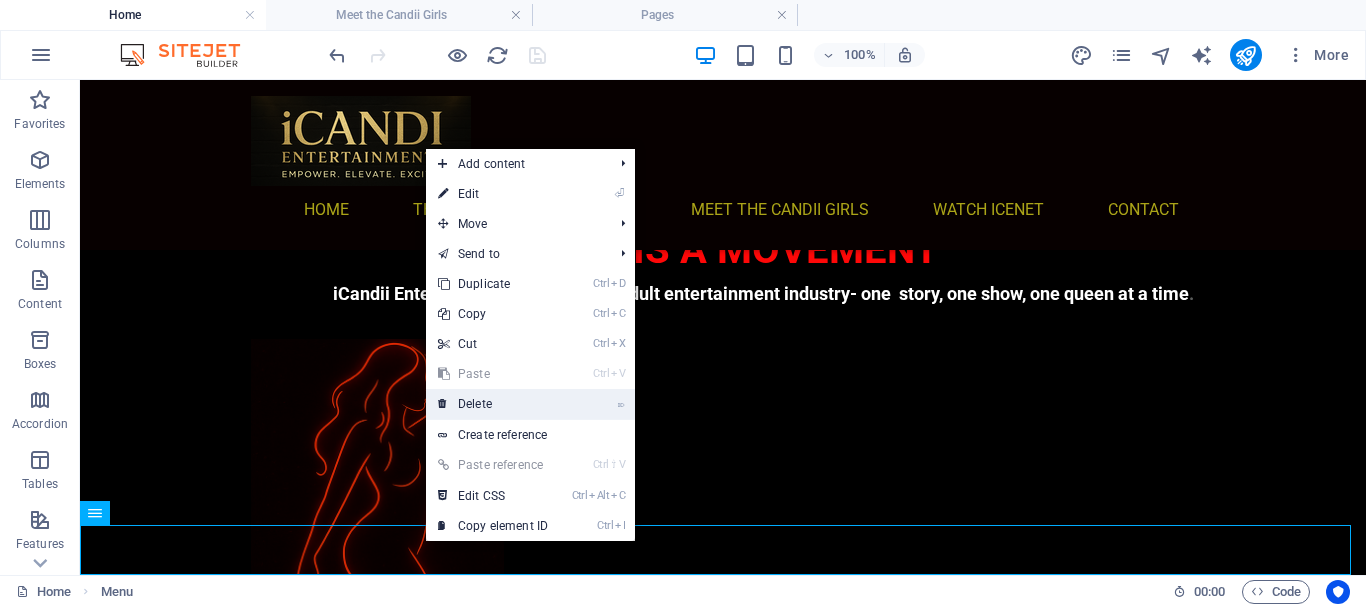 click on "⌦  Delete" at bounding box center [493, 404] 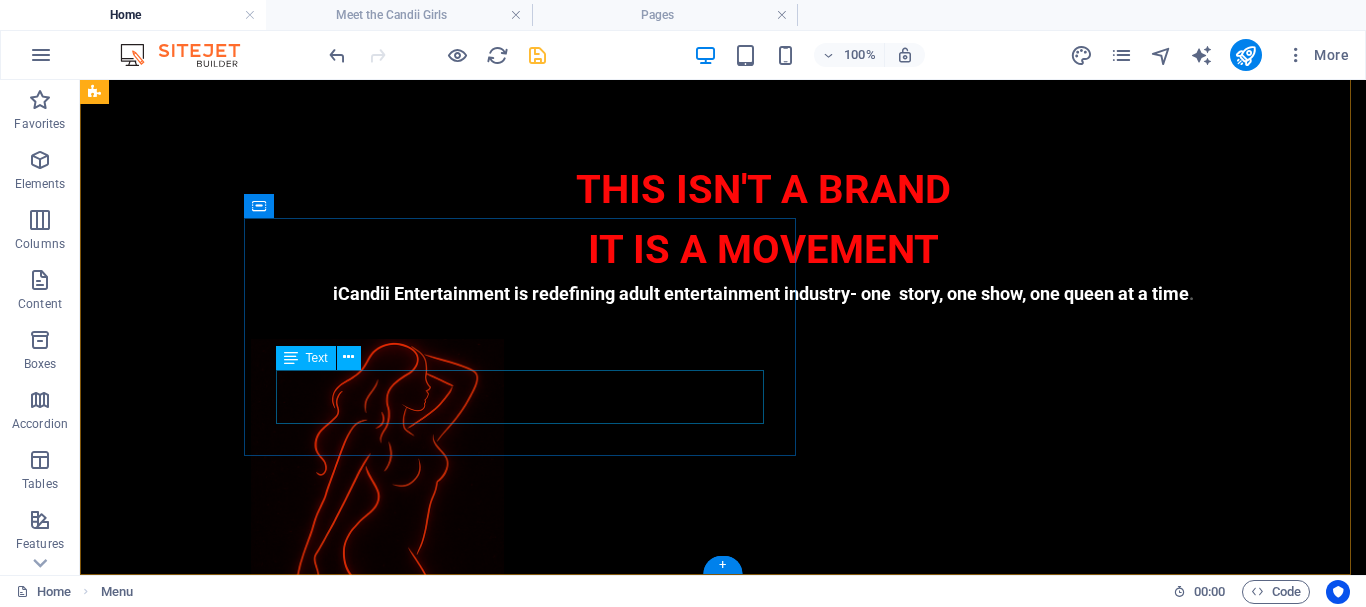 scroll, scrollTop: 152, scrollLeft: 0, axis: vertical 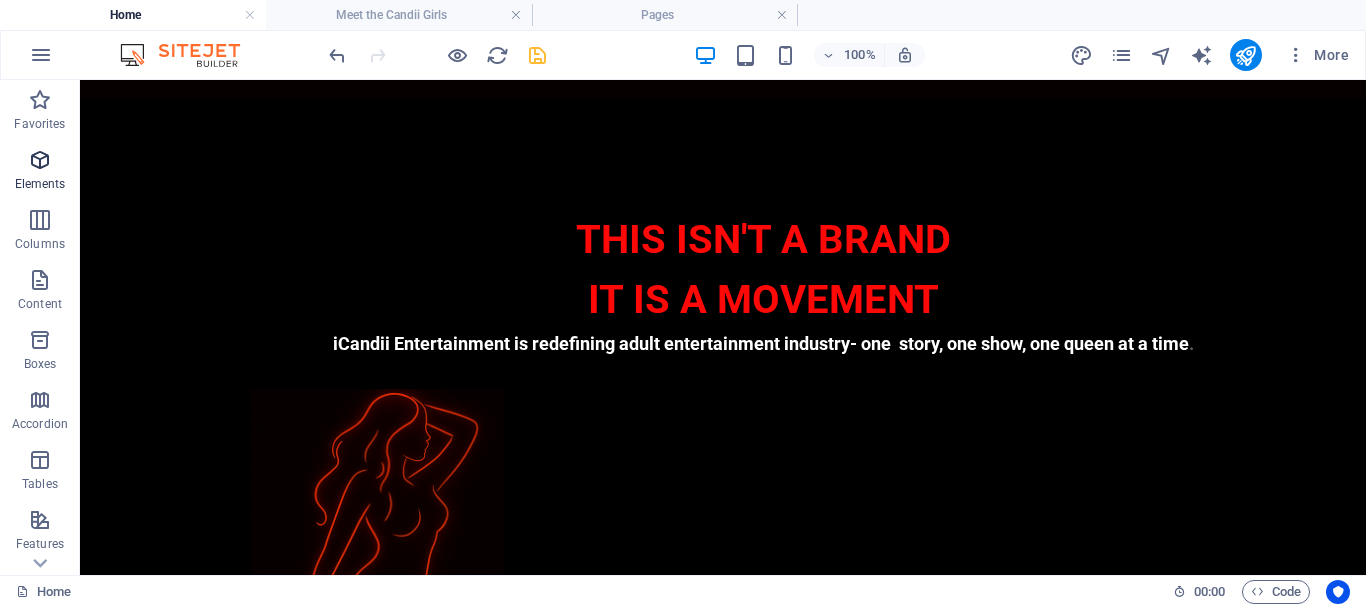 click at bounding box center [40, 160] 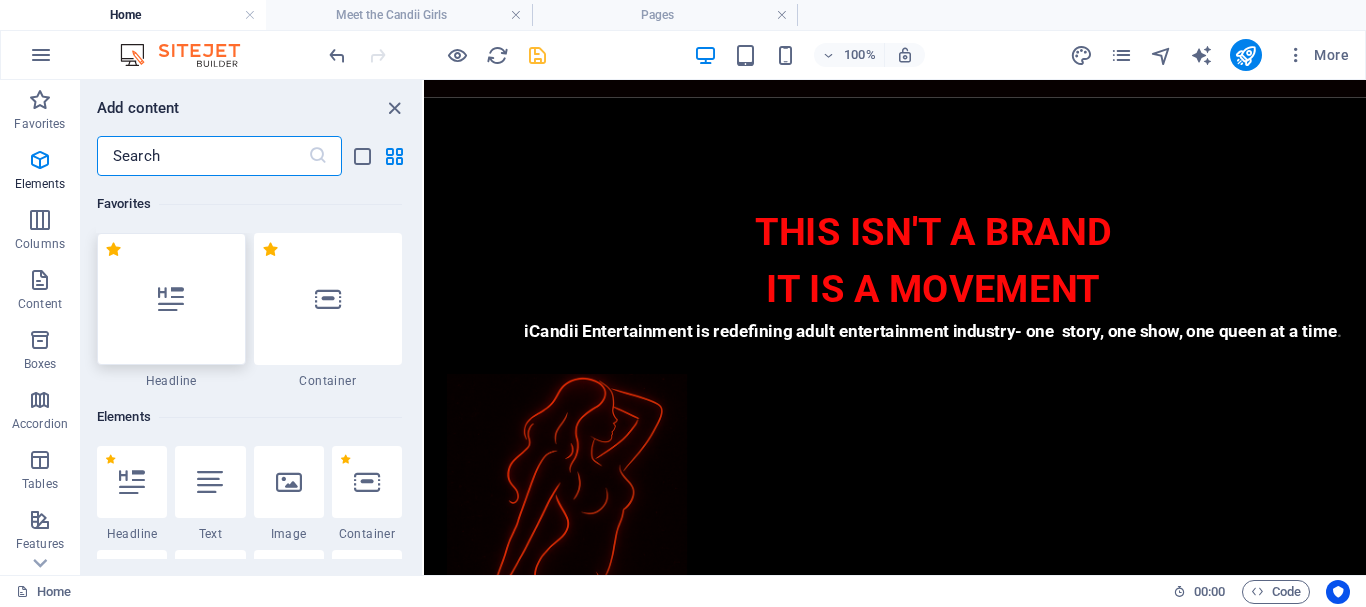 scroll, scrollTop: 78, scrollLeft: 0, axis: vertical 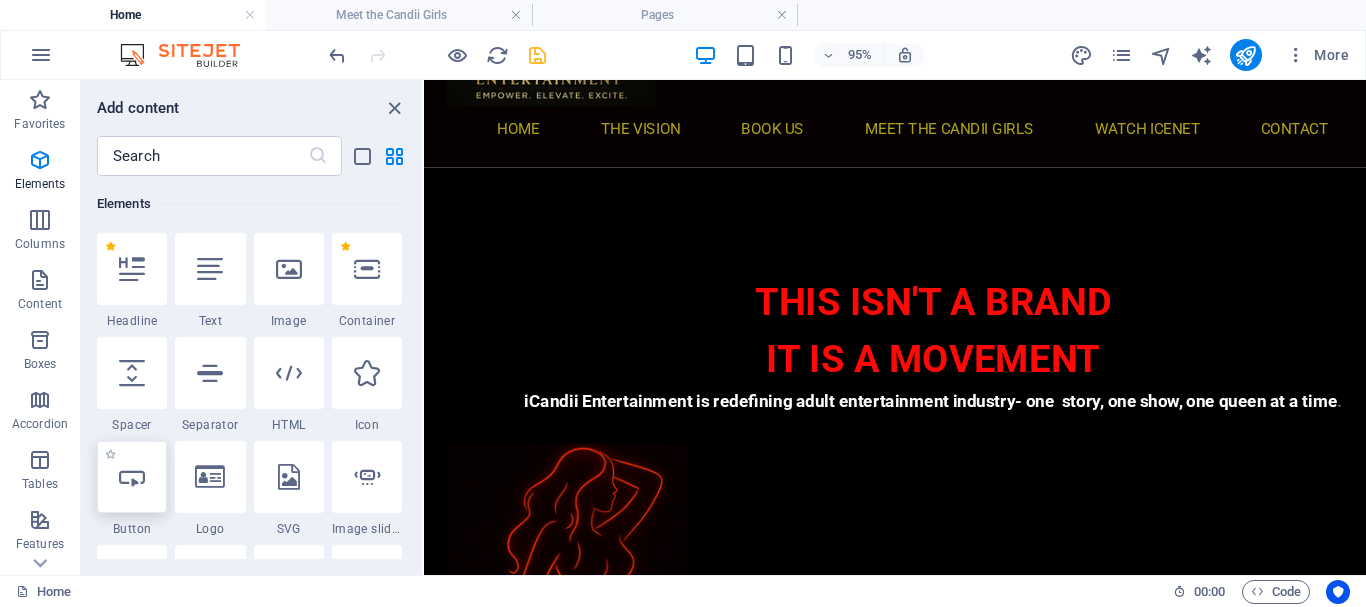 click at bounding box center (132, 477) 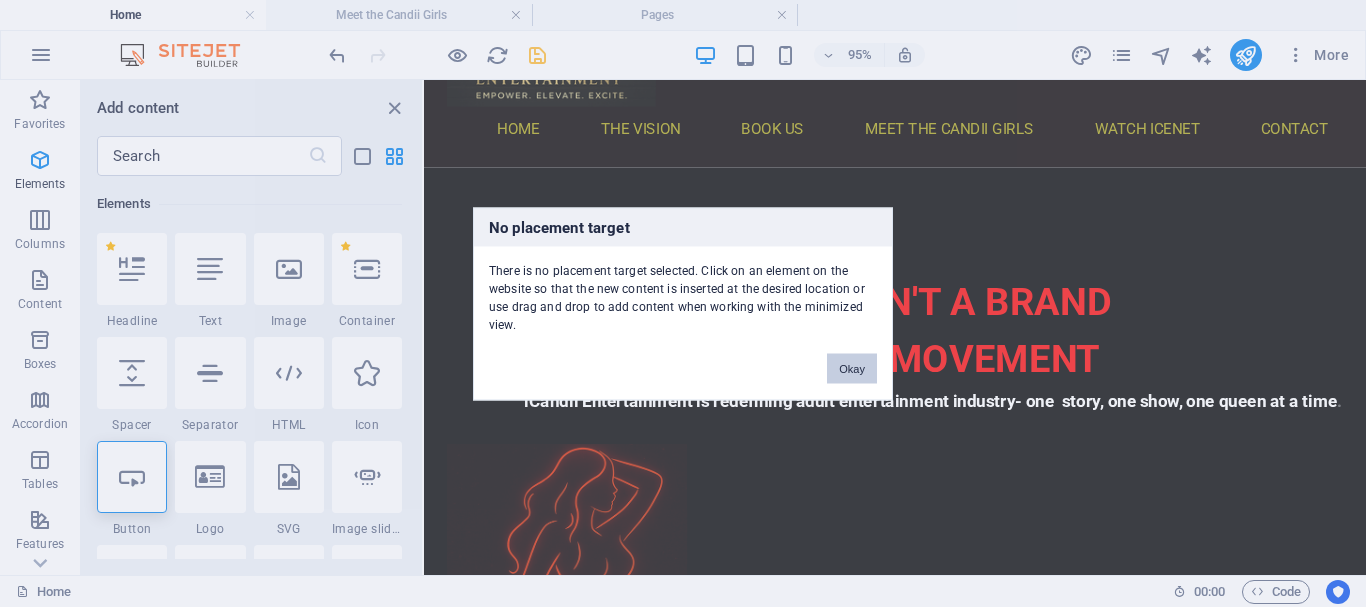 click on "Okay" at bounding box center [852, 368] 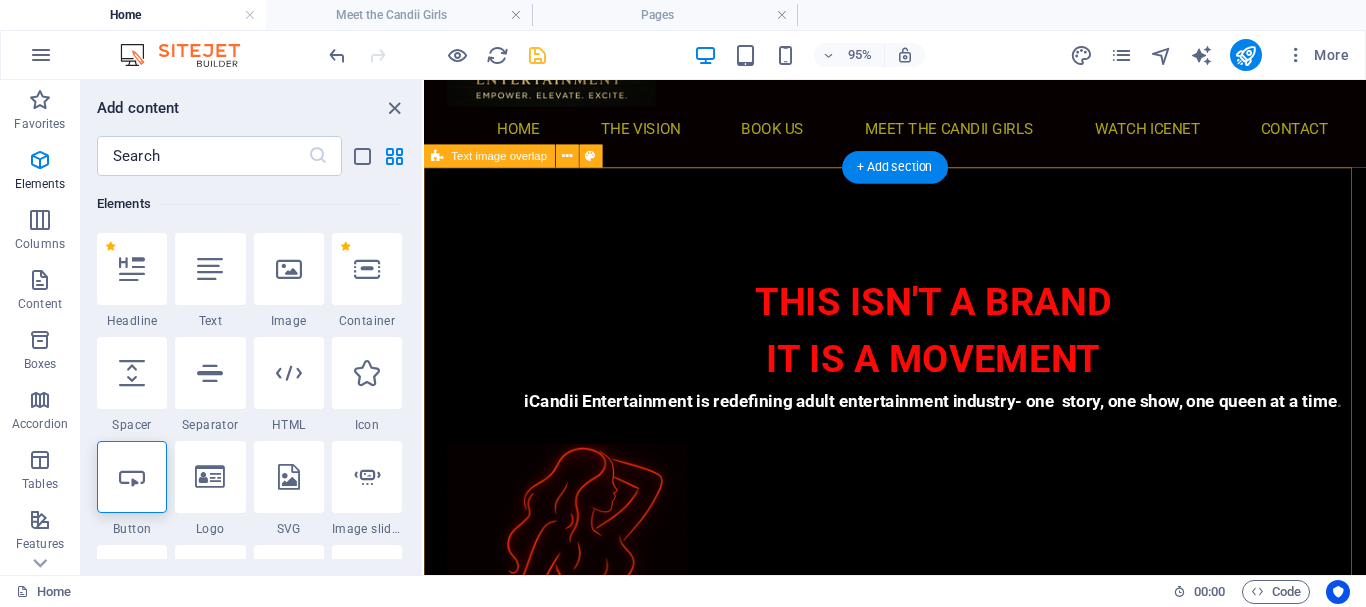 click on "THIS ISN'T A BRAND  IT IS A MOVEMENT iCandii Entertainment is redefining adult entertainment industry- one  story, one show, one queen at a time ." at bounding box center (920, 516) 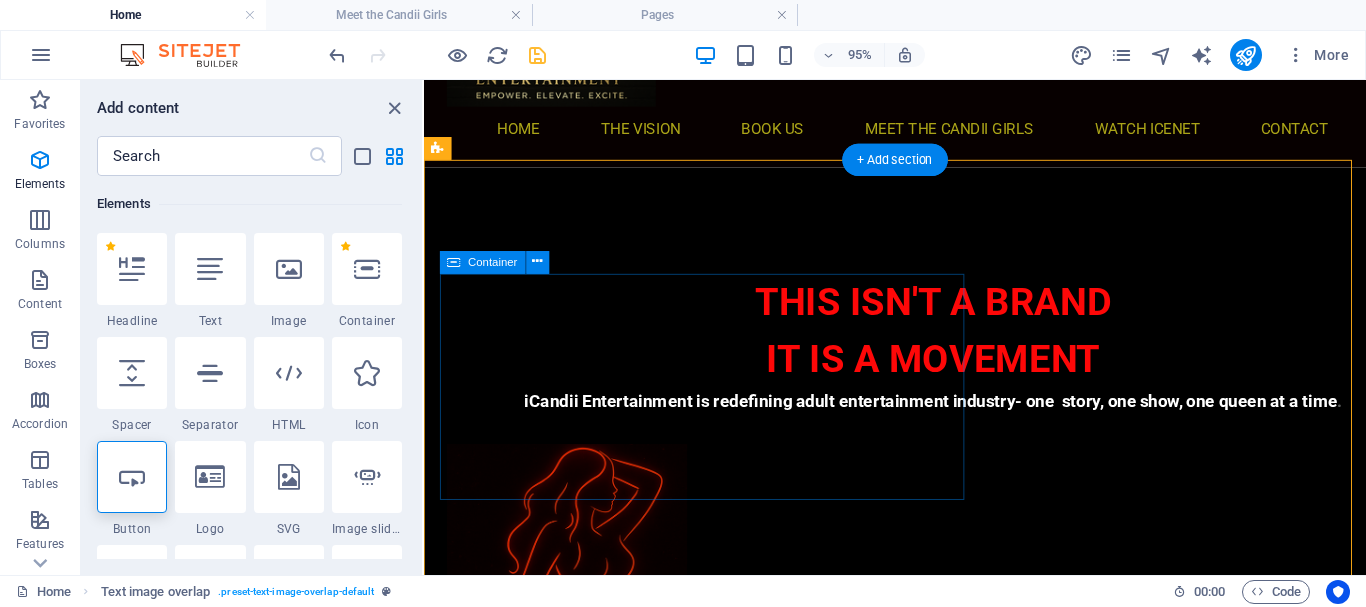 scroll, scrollTop: 126, scrollLeft: 0, axis: vertical 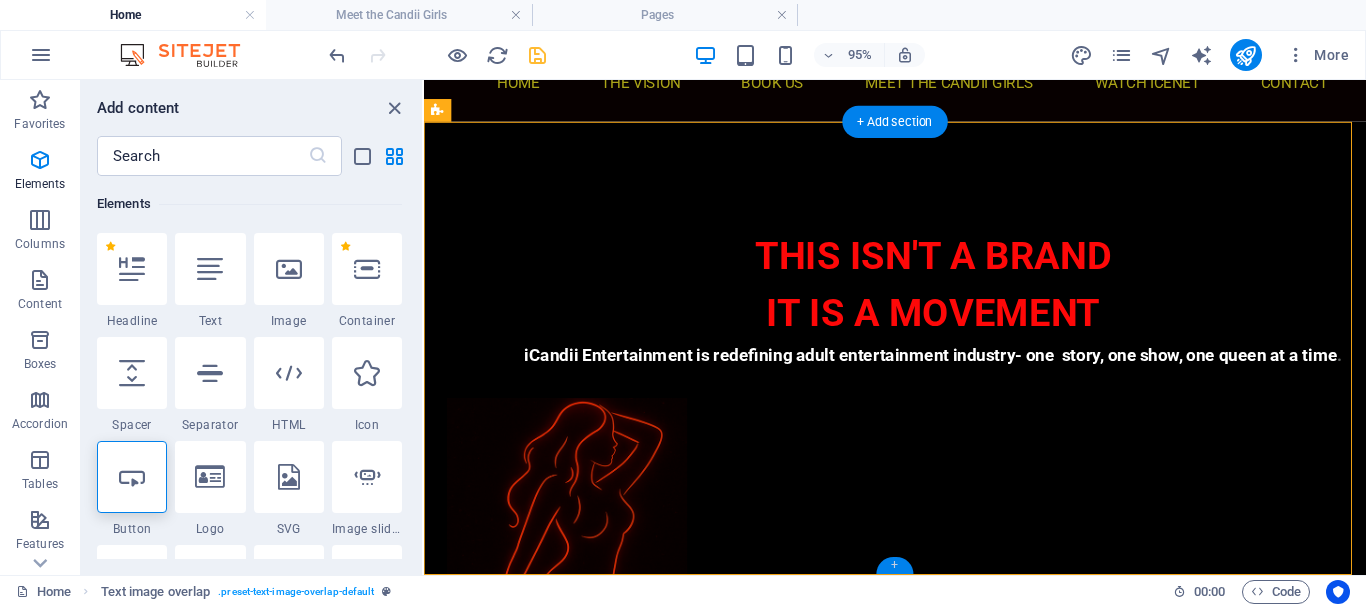 click on "+" at bounding box center (894, 565) 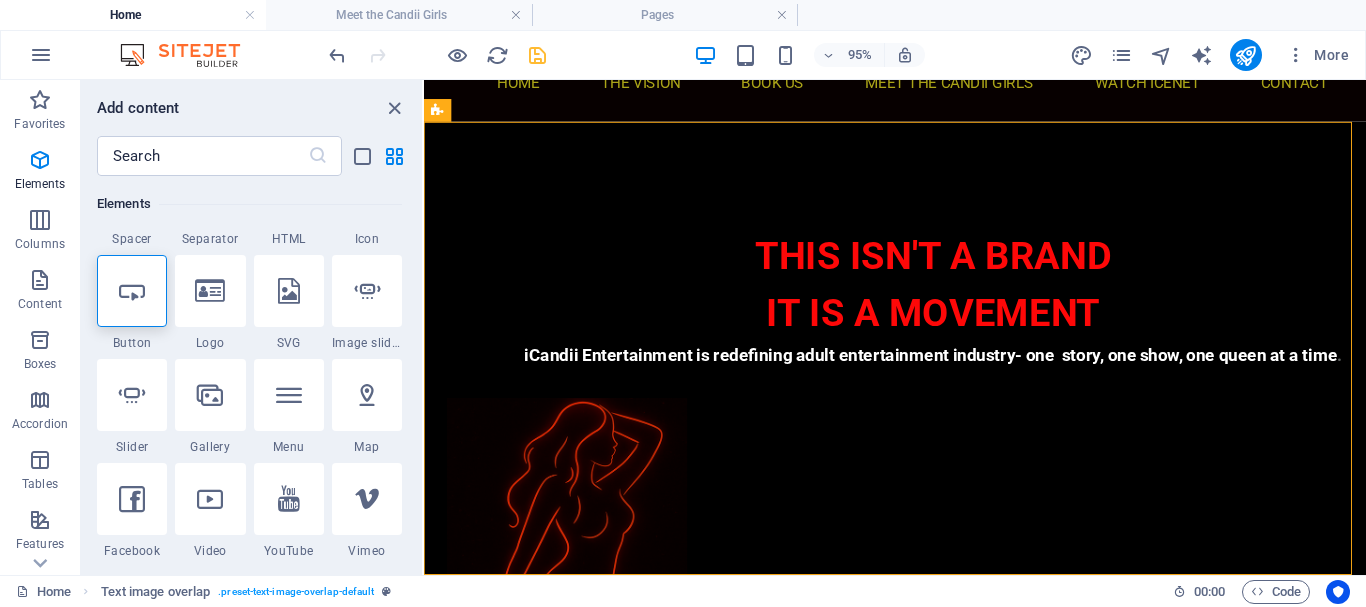 scroll, scrollTop: 299, scrollLeft: 0, axis: vertical 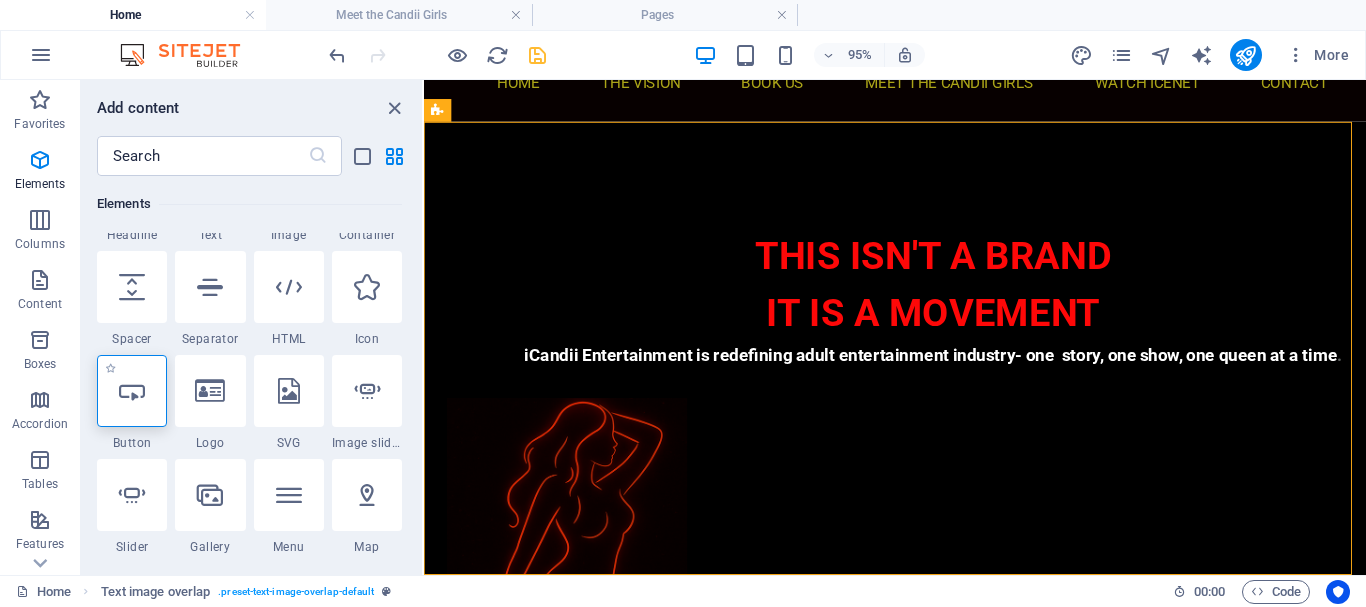 click at bounding box center [132, 391] 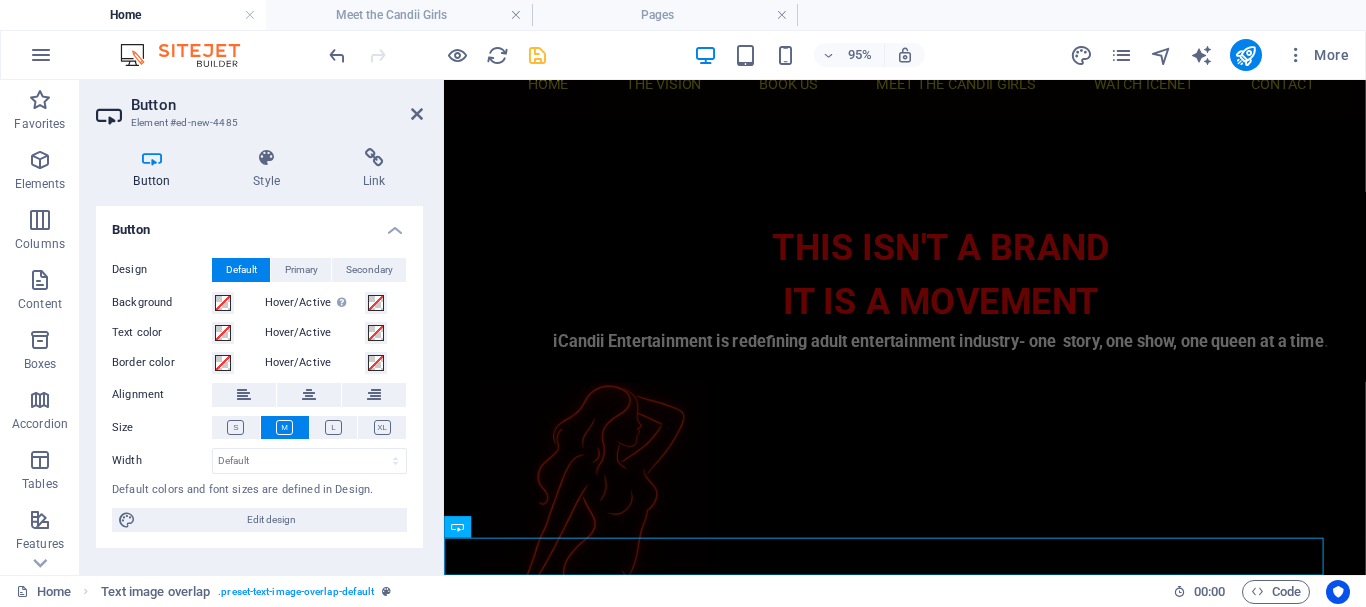 scroll, scrollTop: 139, scrollLeft: 0, axis: vertical 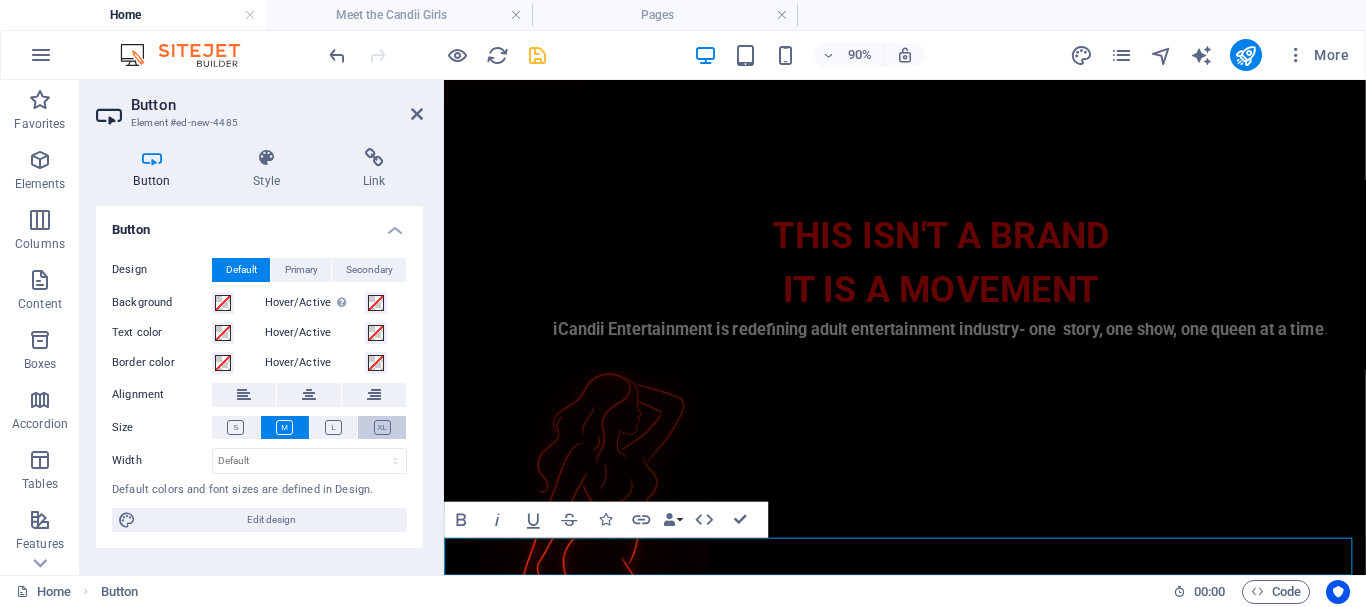 click at bounding box center [382, 427] 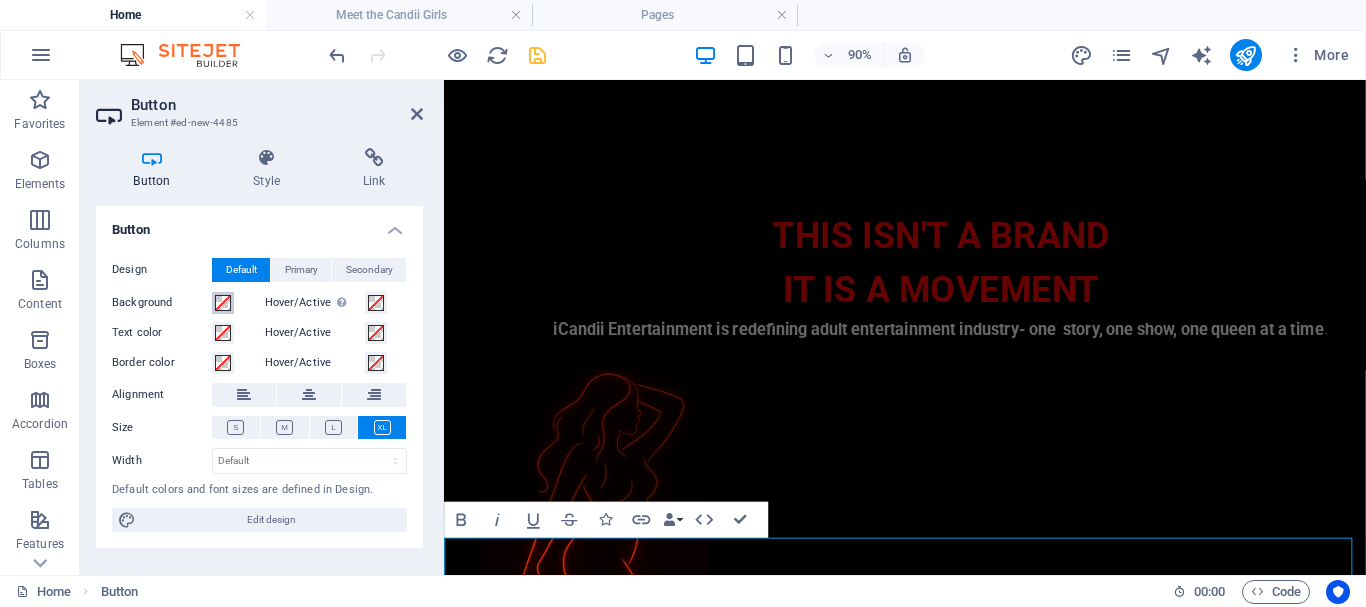 click at bounding box center (223, 303) 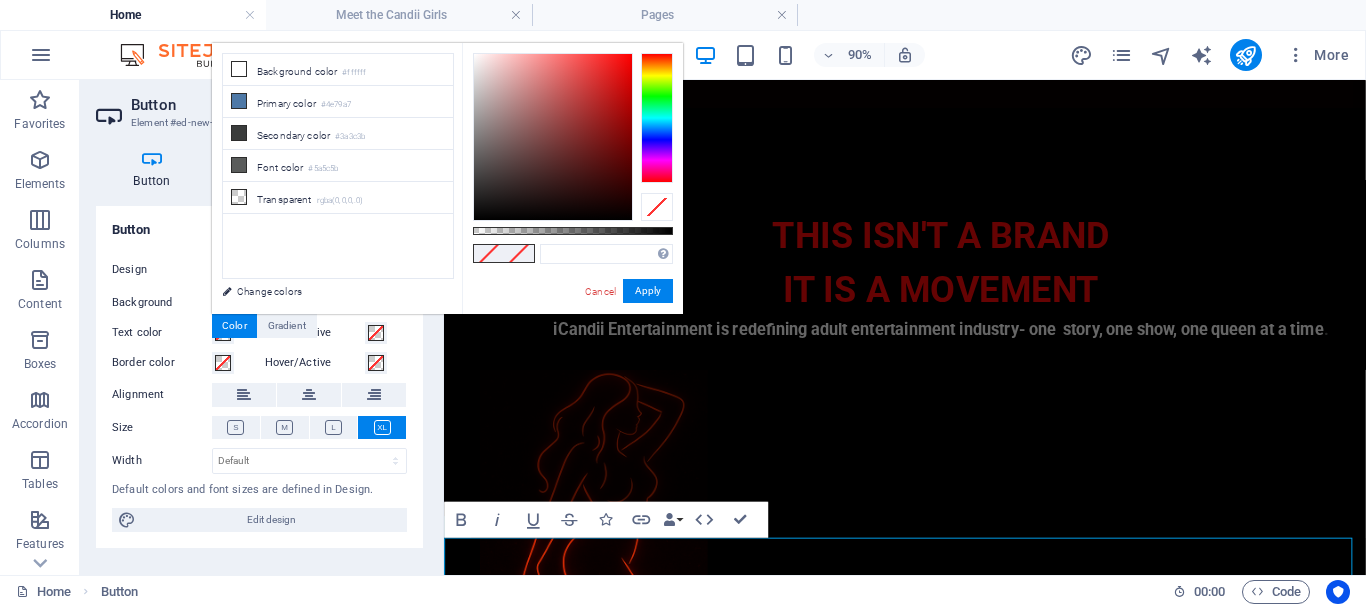 click at bounding box center [489, 253] 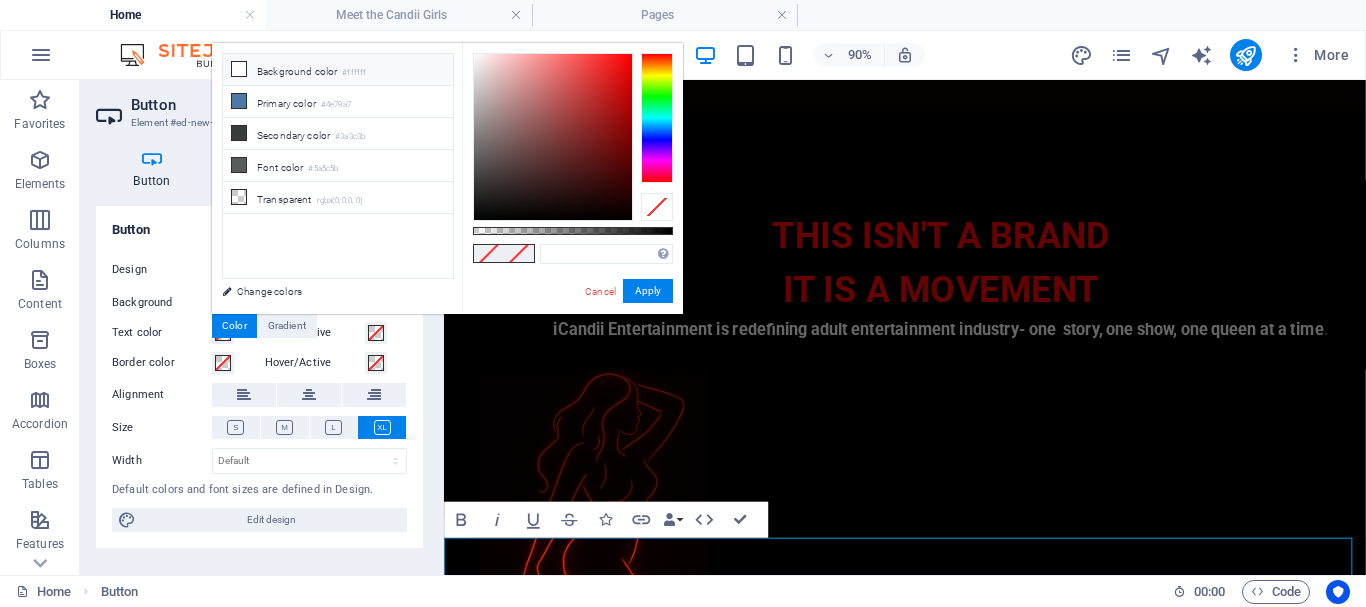 click on "Background color
#ffffff" at bounding box center (338, 70) 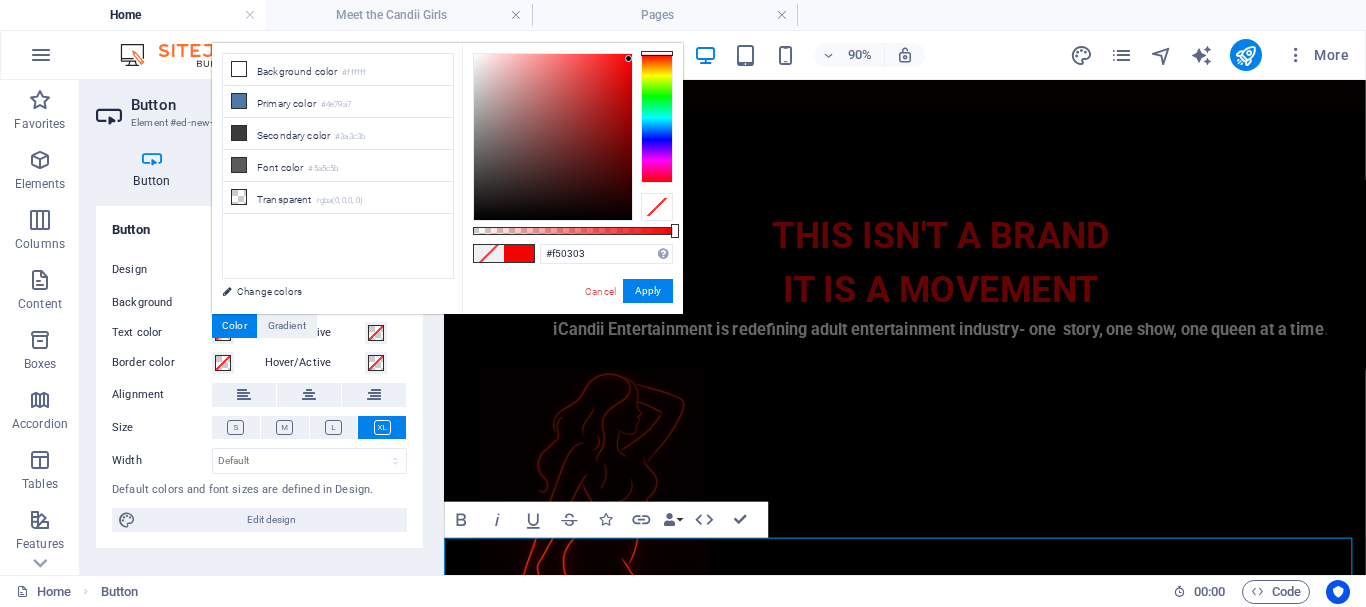 click at bounding box center [553, 137] 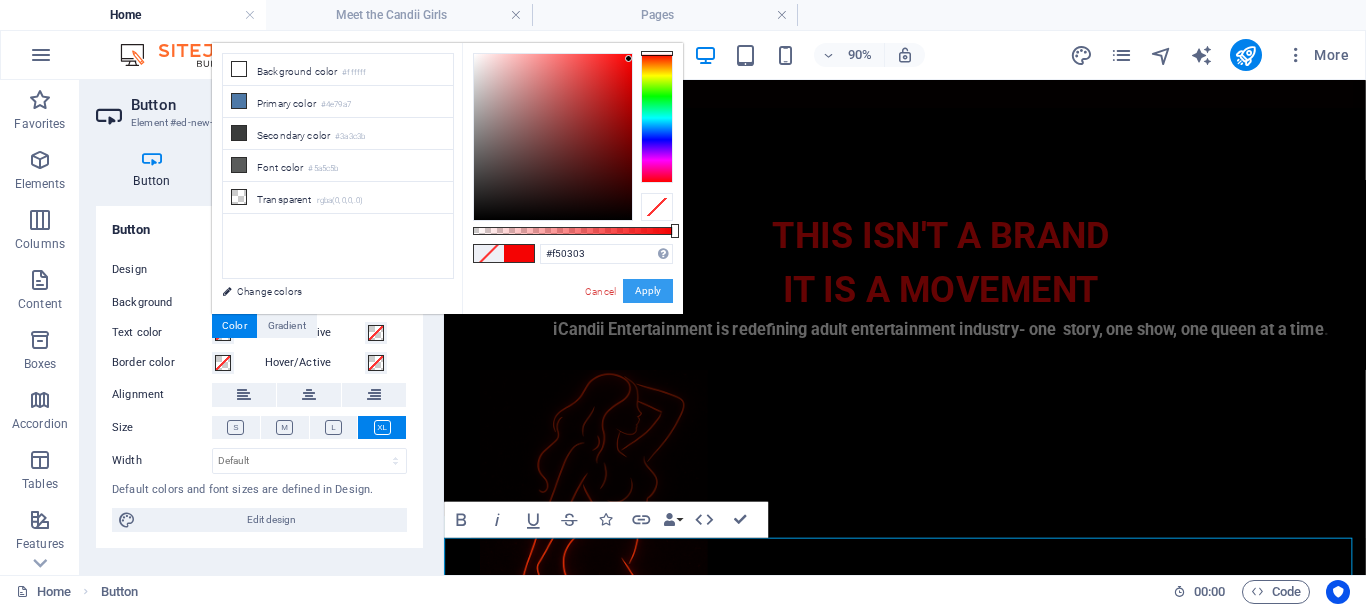 click on "Apply" at bounding box center (648, 291) 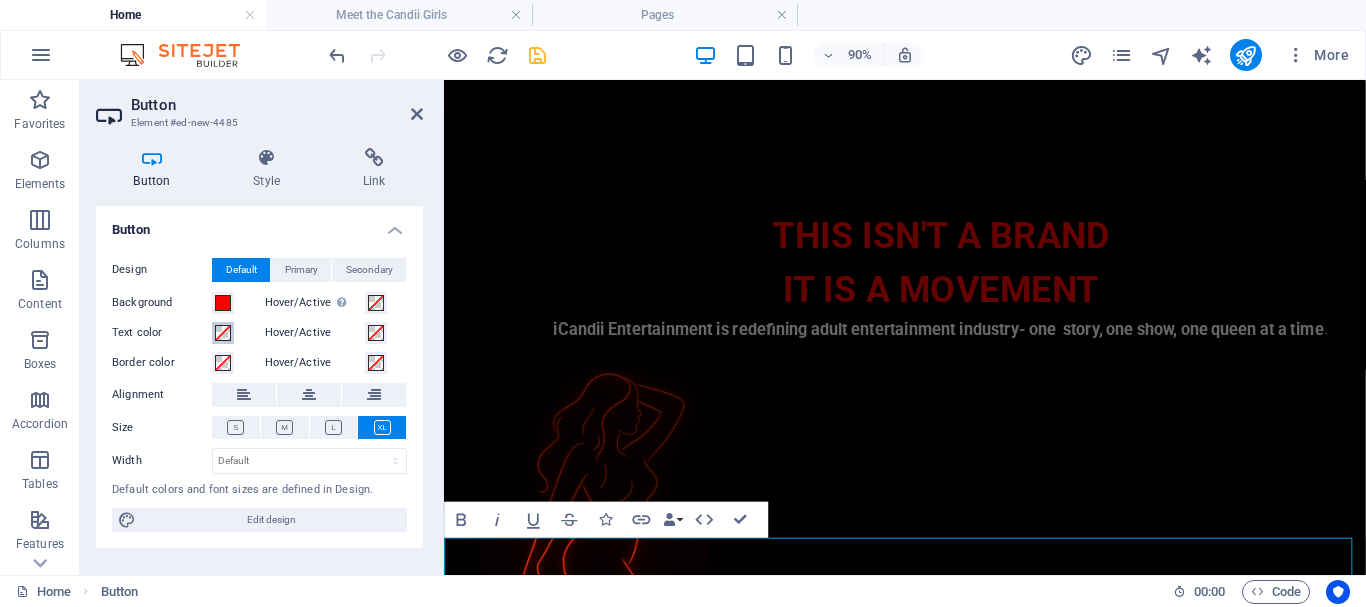 click at bounding box center (223, 333) 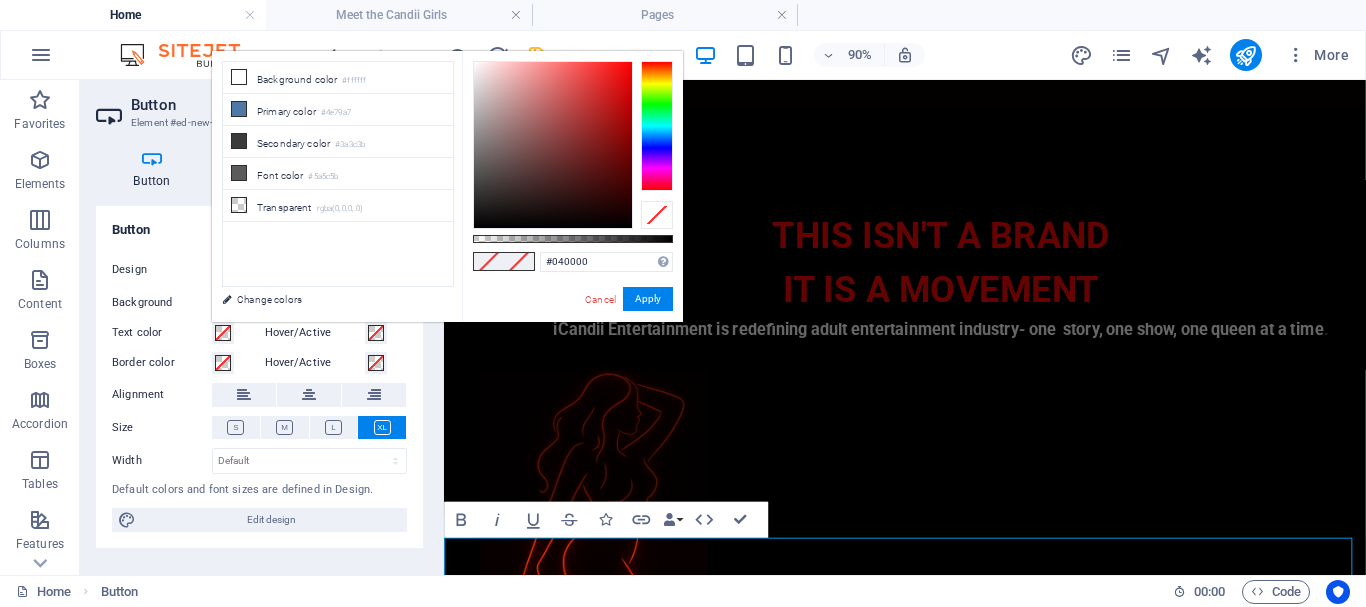 click at bounding box center (553, 145) 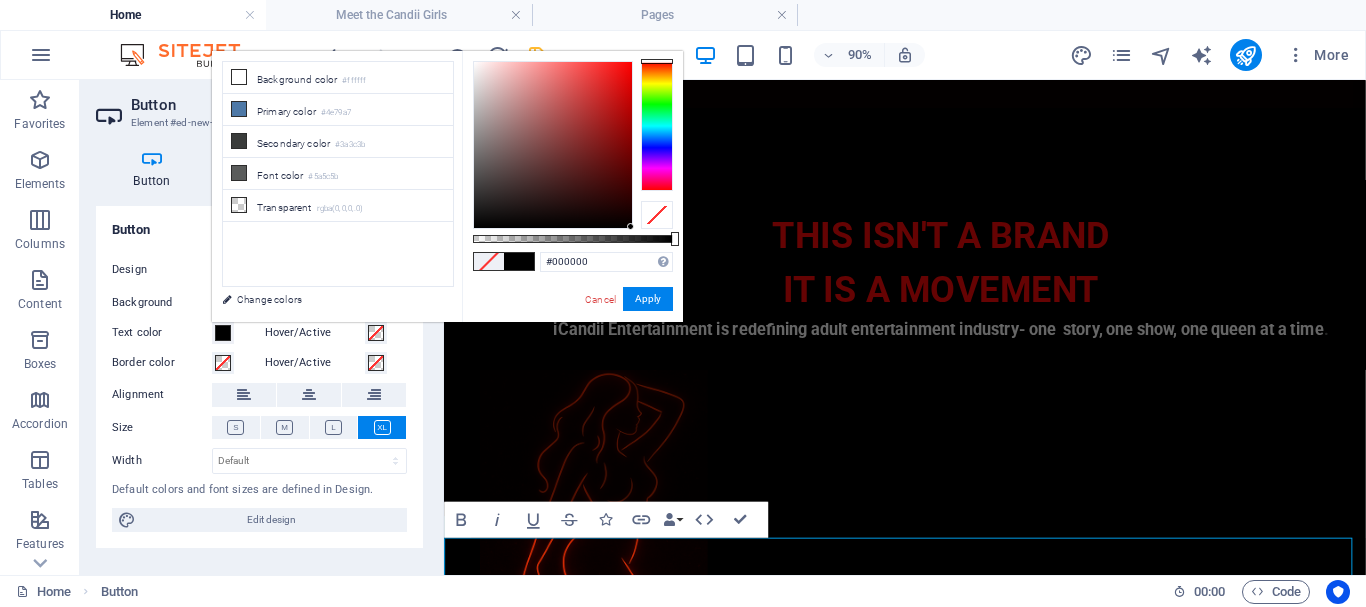 drag, startPoint x: 629, startPoint y: 224, endPoint x: 633, endPoint y: 237, distance: 13.601471 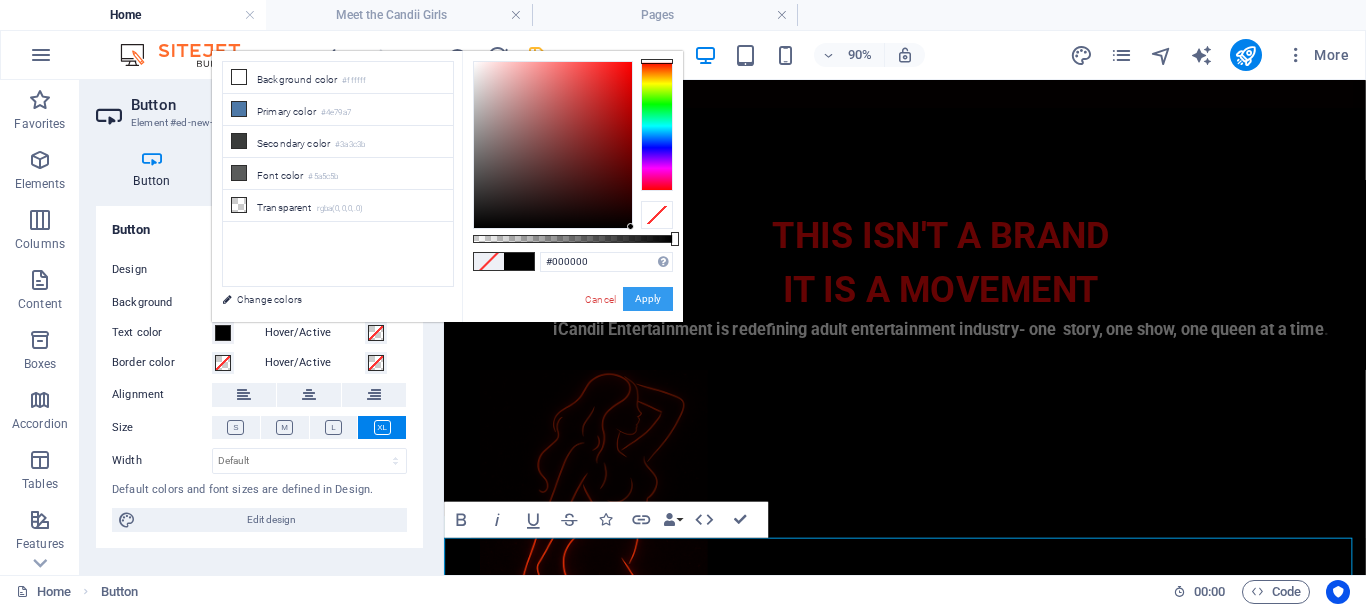 click on "Apply" at bounding box center [648, 299] 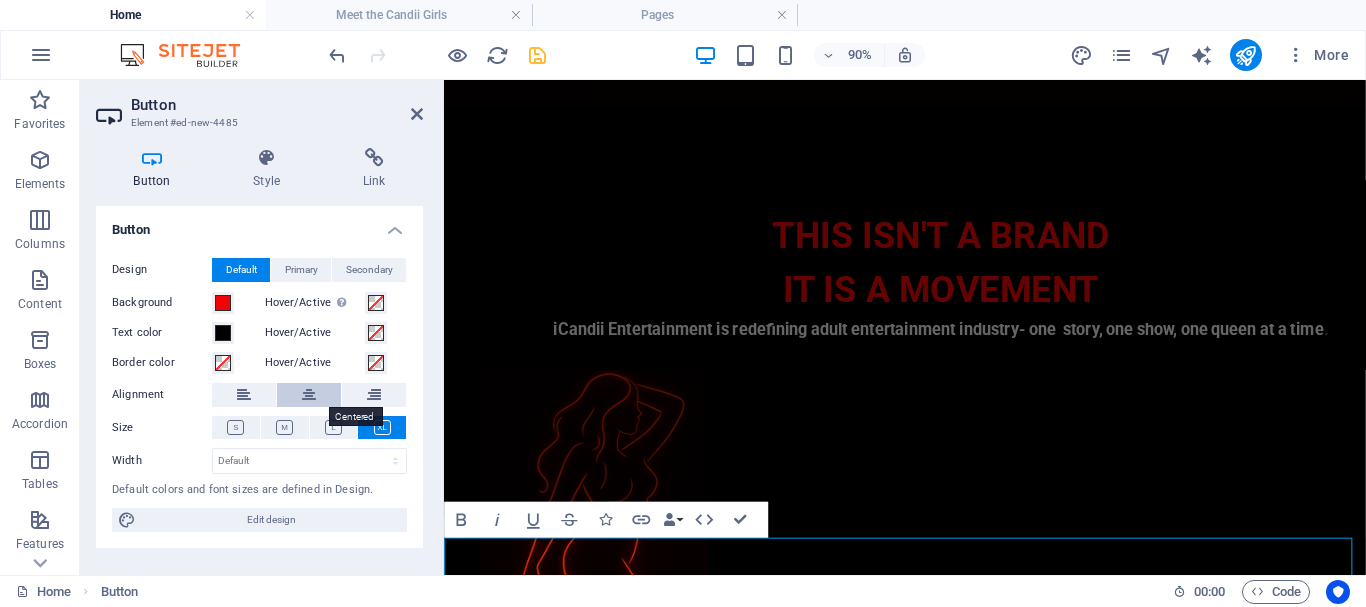 click at bounding box center (309, 395) 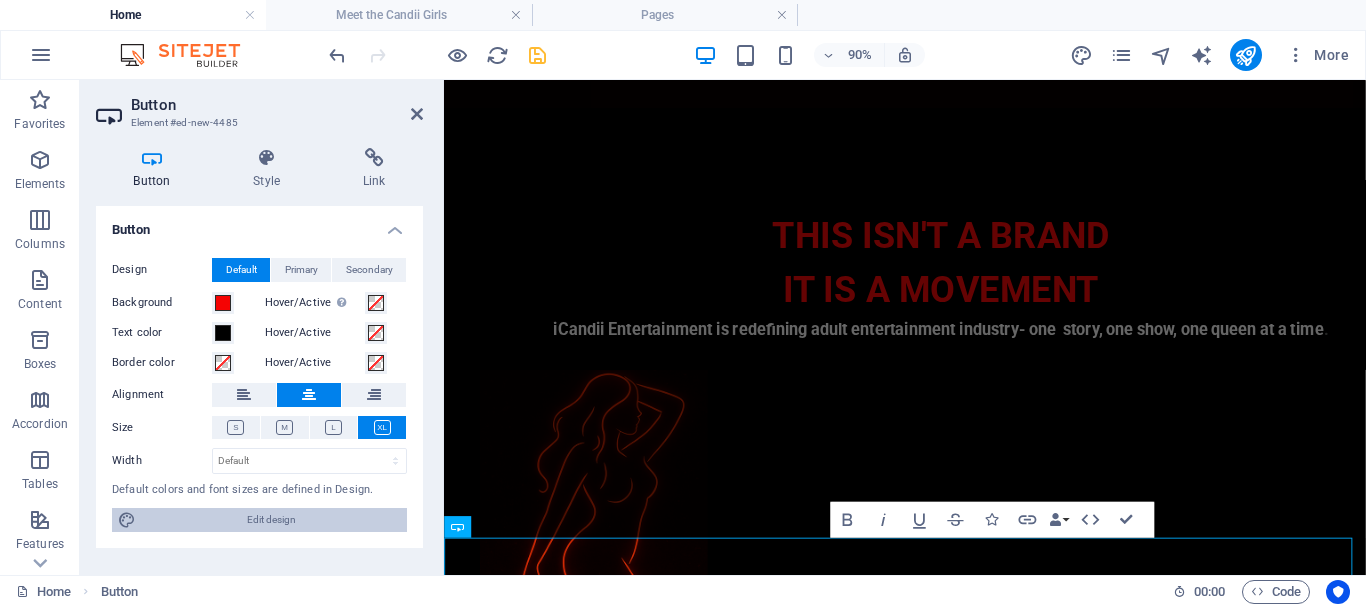 click on "Edit design" at bounding box center [271, 520] 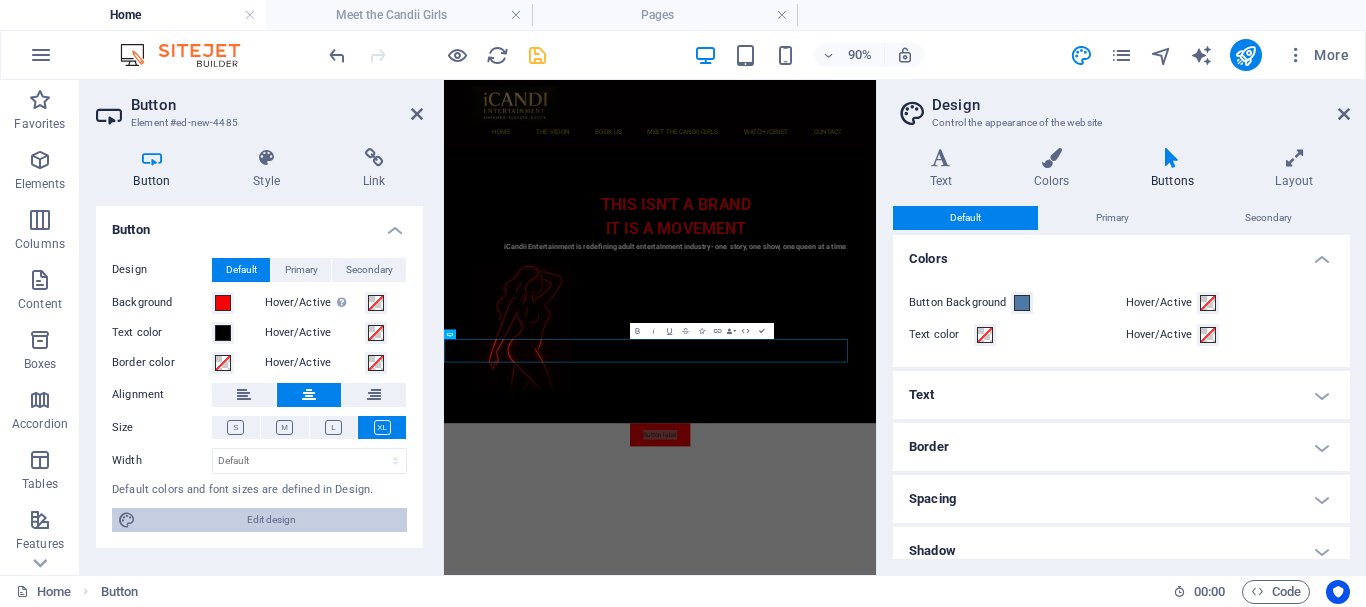 scroll, scrollTop: 0, scrollLeft: 0, axis: both 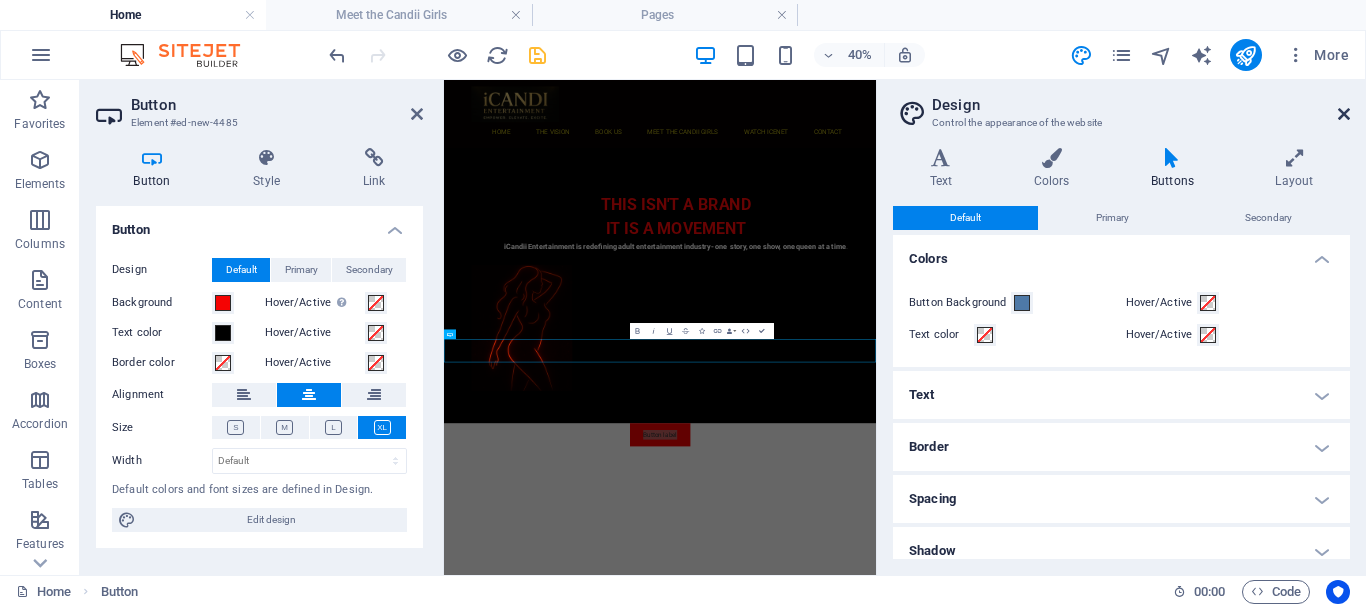 click at bounding box center (1344, 114) 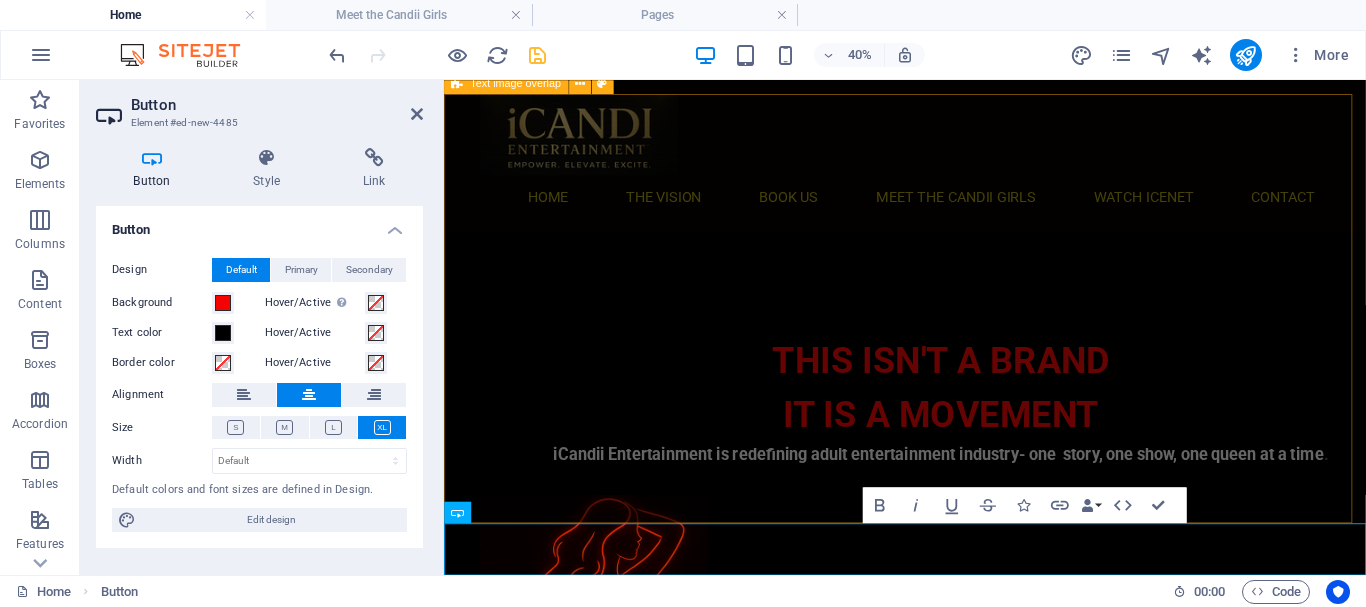 scroll, scrollTop: 155, scrollLeft: 0, axis: vertical 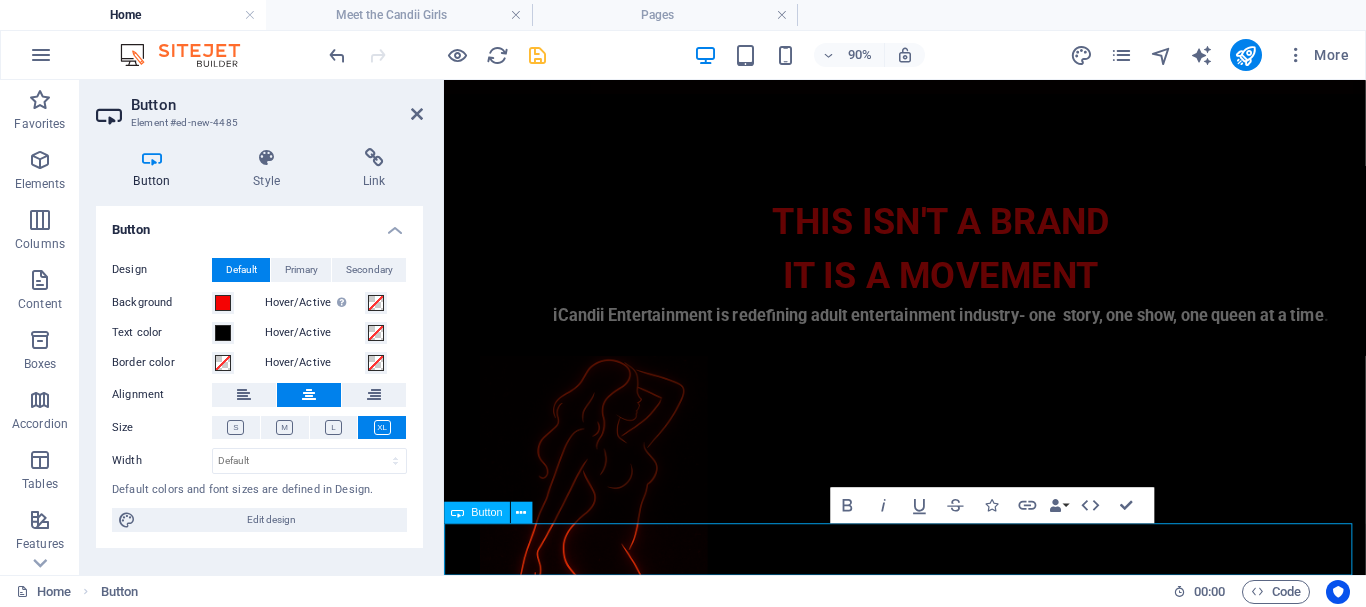 drag, startPoint x: 723, startPoint y: 592, endPoint x: 668, endPoint y: 607, distance: 57.00877 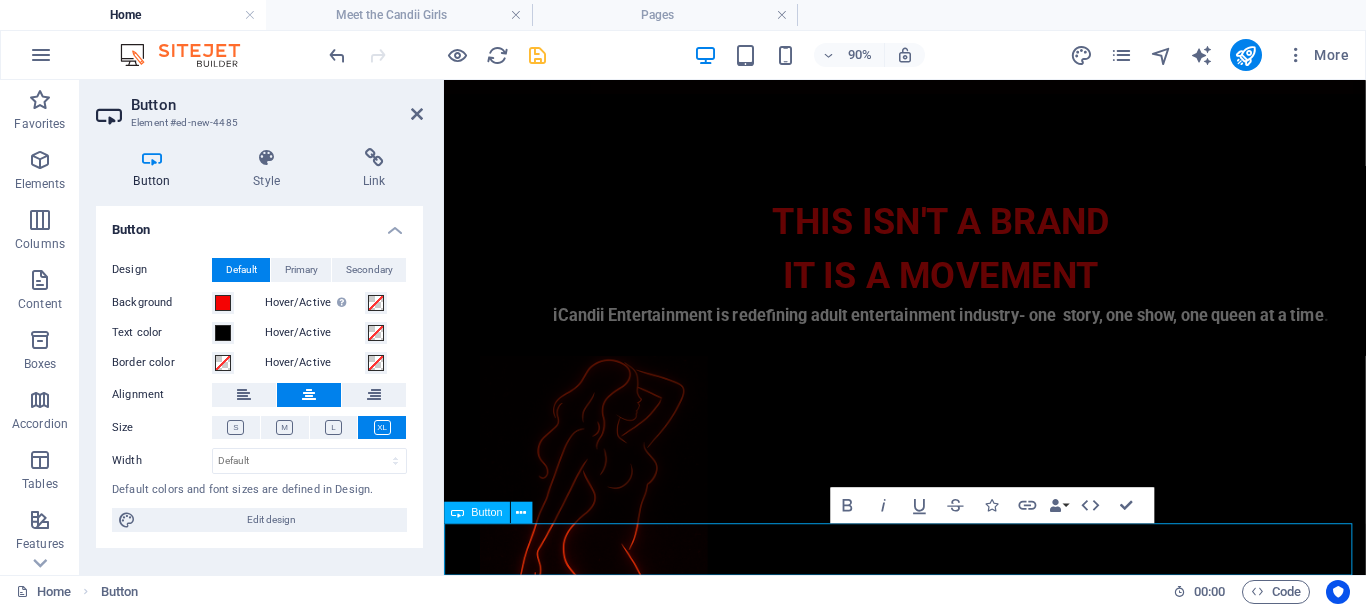 click on "Button label" at bounding box center [956, 812] 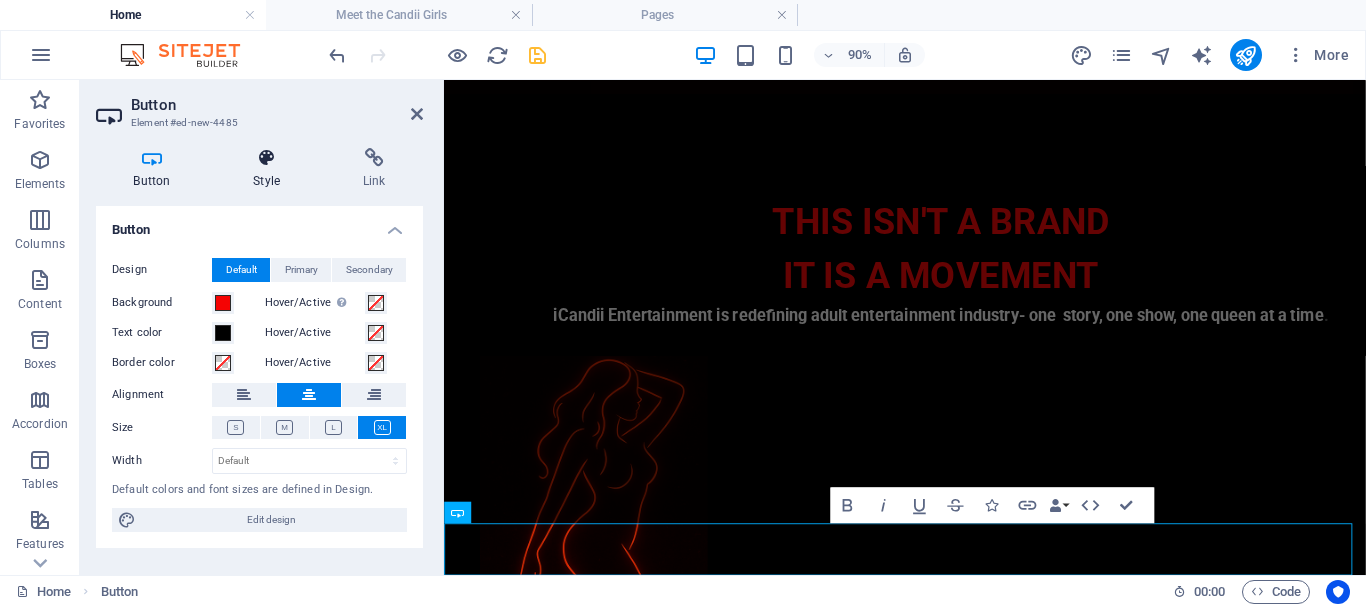 click at bounding box center (267, 158) 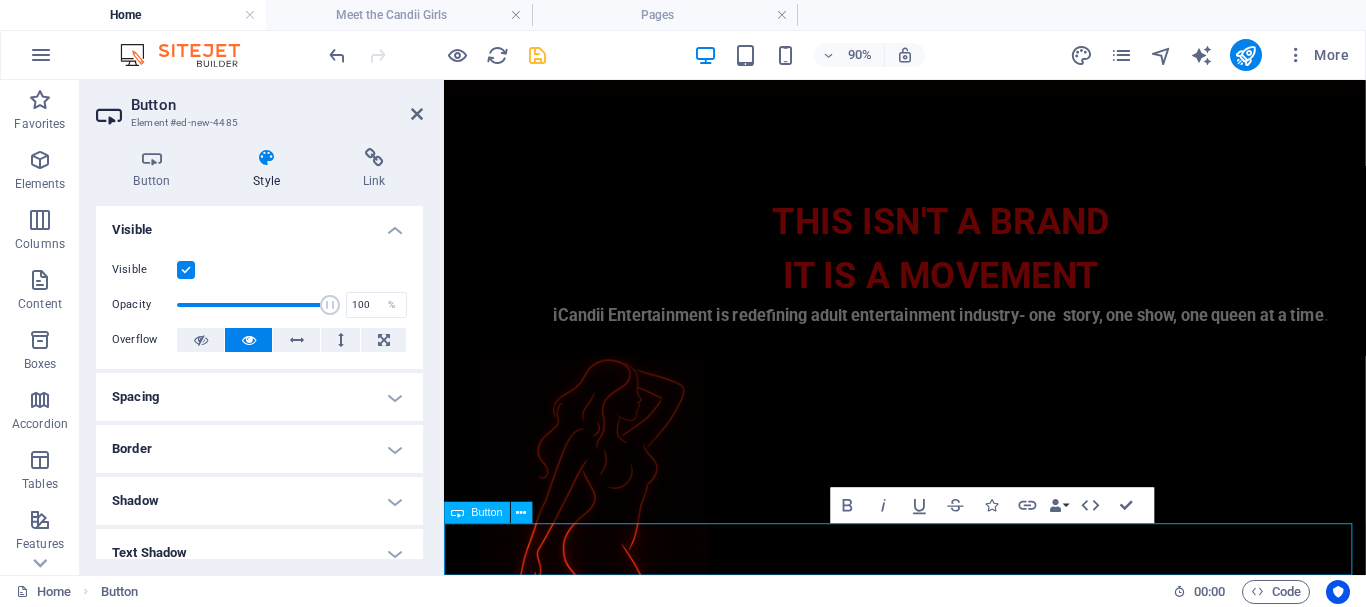 click on "Button label" at bounding box center (956, 812) 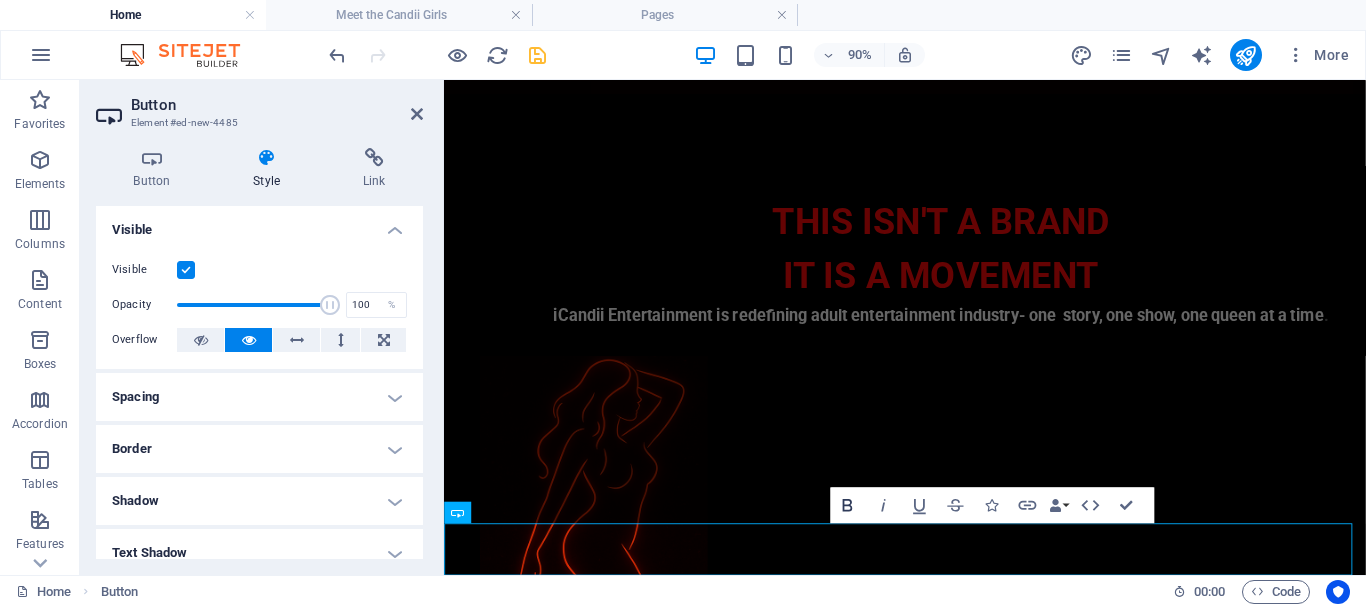 click 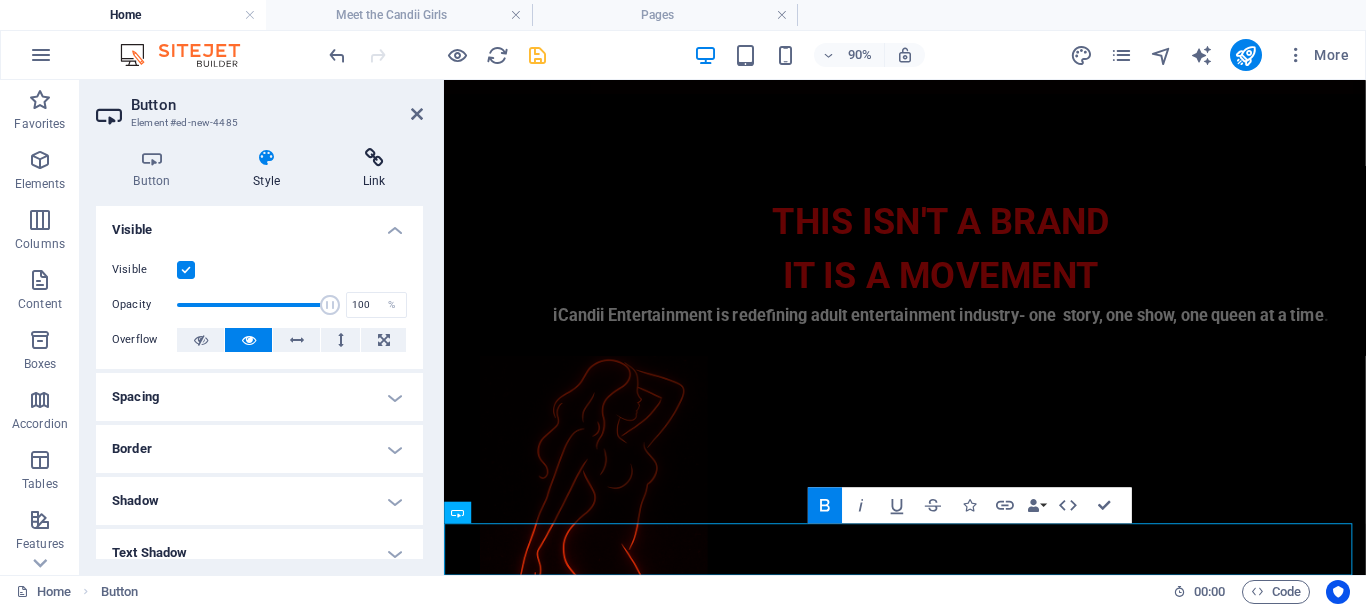 click at bounding box center [374, 158] 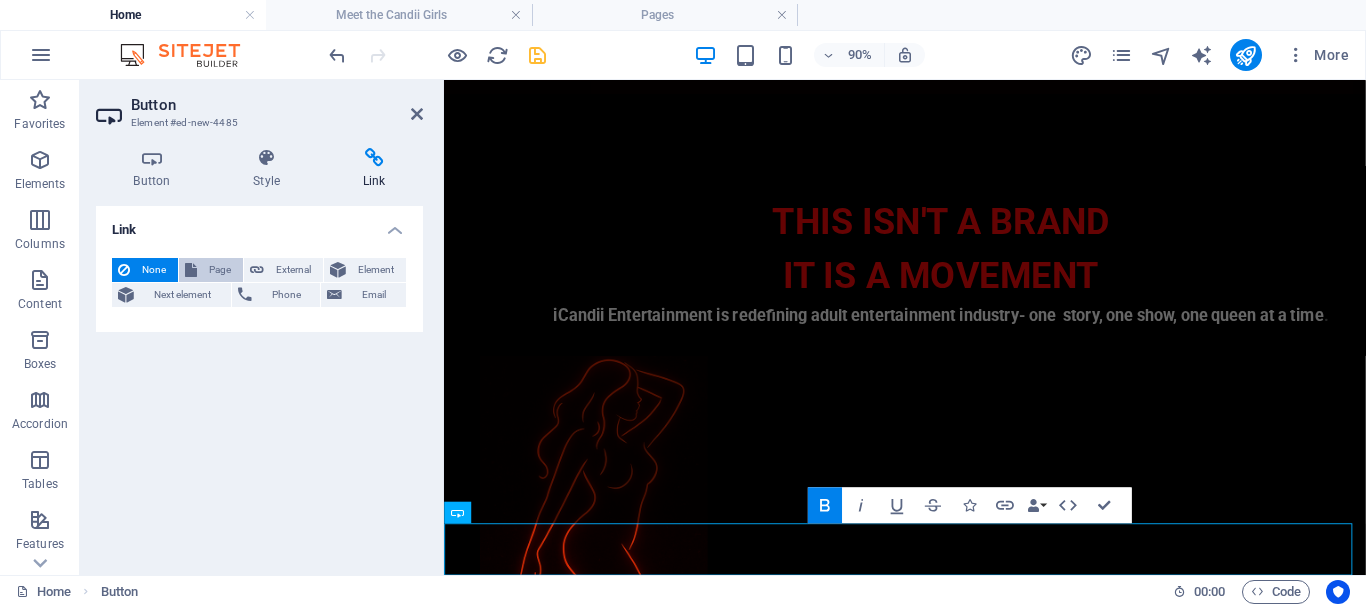 click on "Page" at bounding box center (220, 270) 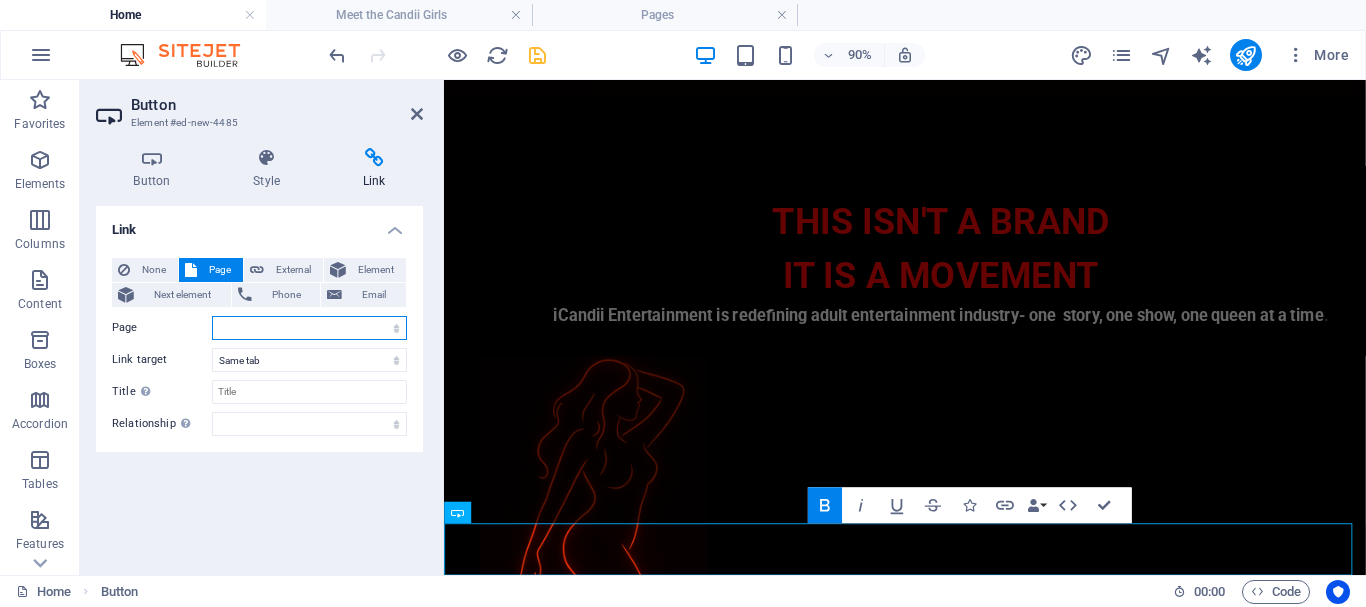 click on "Home  Meet the Candii Girls The Vision Watch / Stripclub TV EroT!x Siti Club Candii Join Us Shop / Merch StripLife Media (Blog/News) Contact / Work With Us The ICONS Gallery  Private Parties" at bounding box center (309, 328) 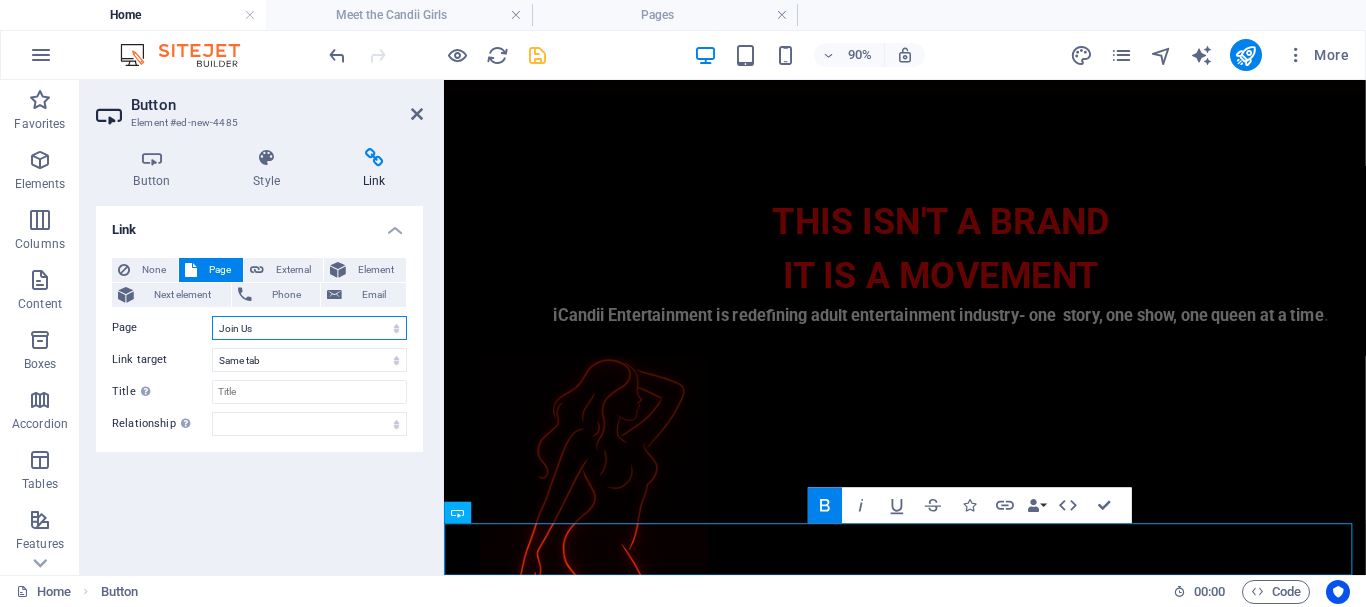 click on "Home  Meet the Candii Girls The Vision Watch / Stripclub TV EroT!x Siti Club Candii Join Us Shop / Merch StripLife Media (Blog/News) Contact / Work With Us The ICONS Gallery  Private Parties" at bounding box center [309, 328] 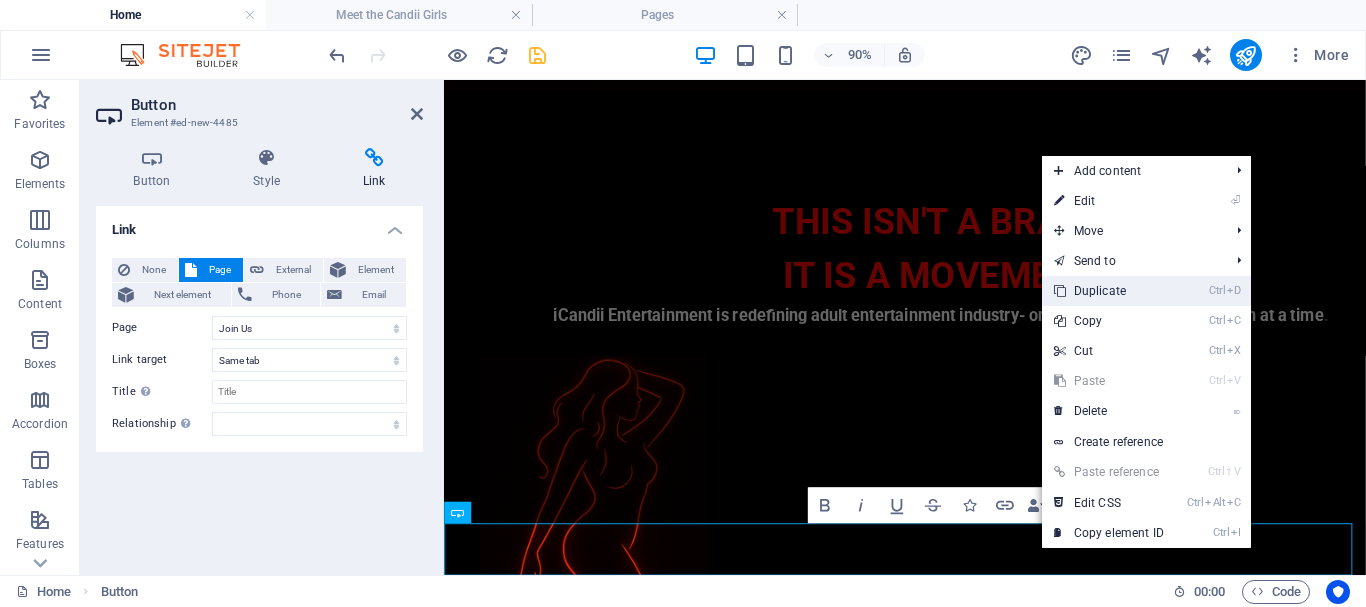 click on "Ctrl D  Duplicate" at bounding box center (1109, 291) 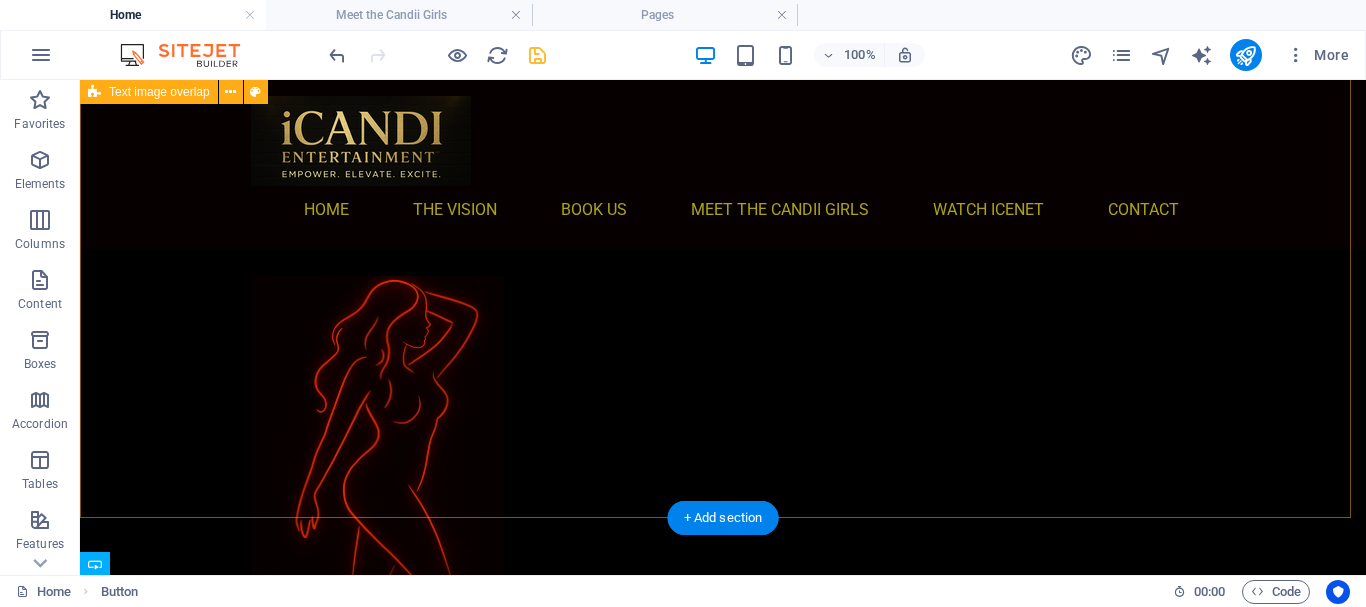 scroll, scrollTop: 268, scrollLeft: 0, axis: vertical 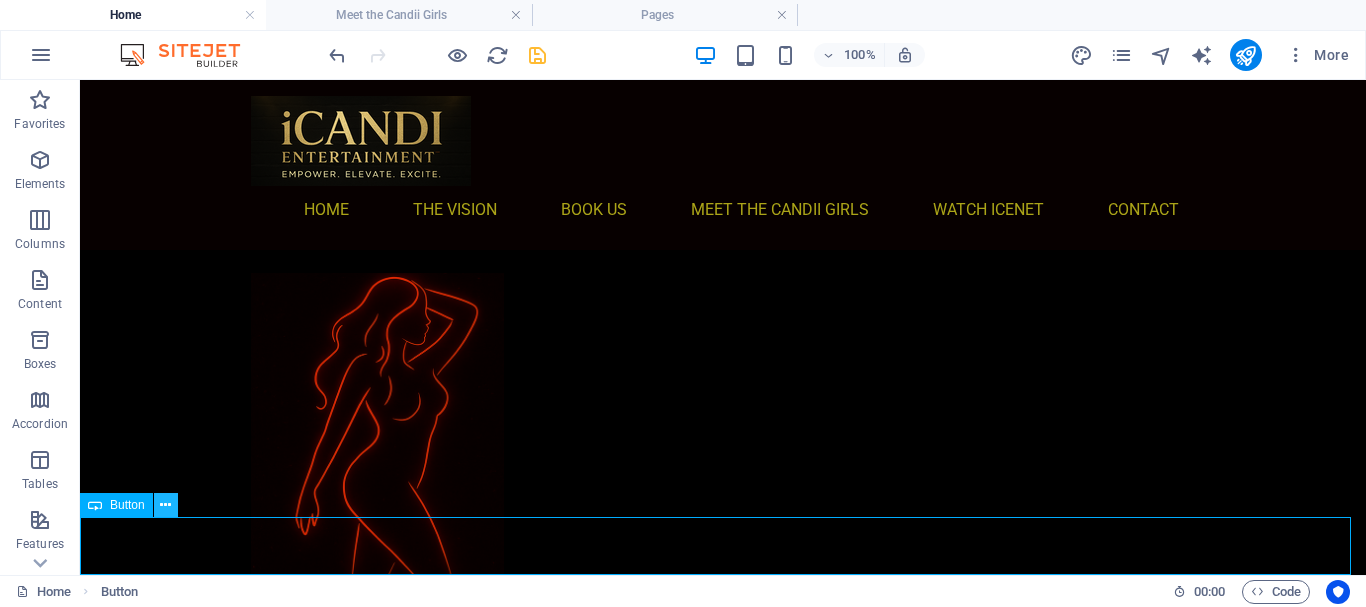 click at bounding box center [165, 505] 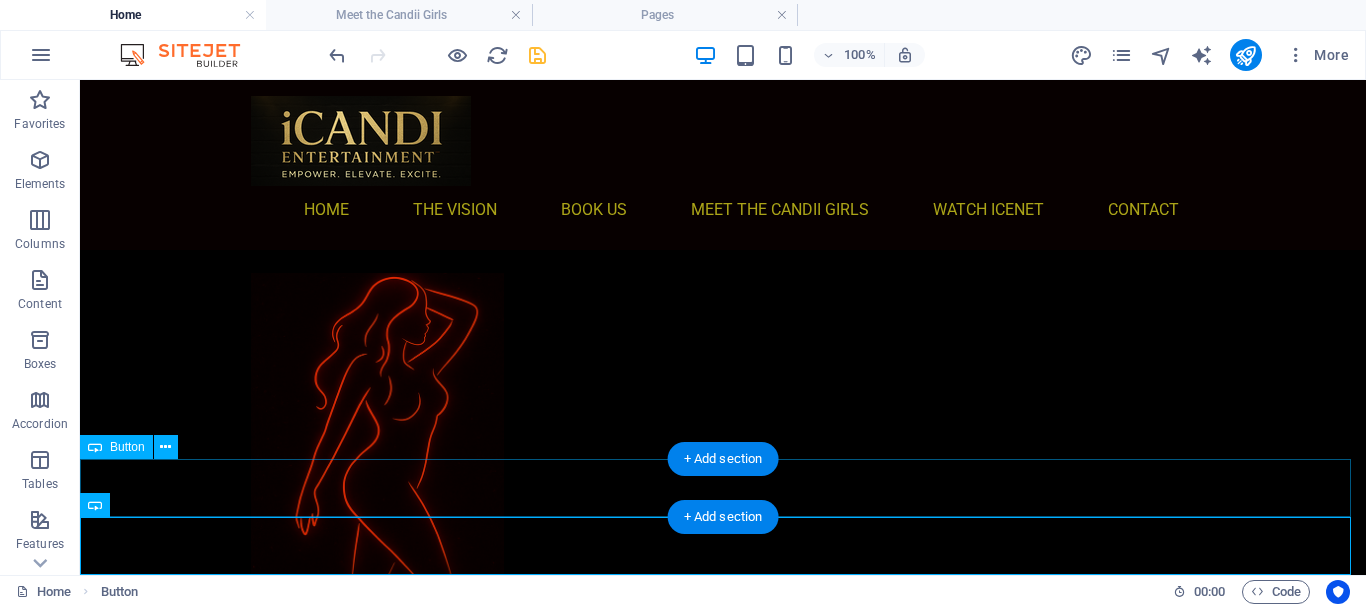 click on "Join the Movment" at bounding box center (723, 699) 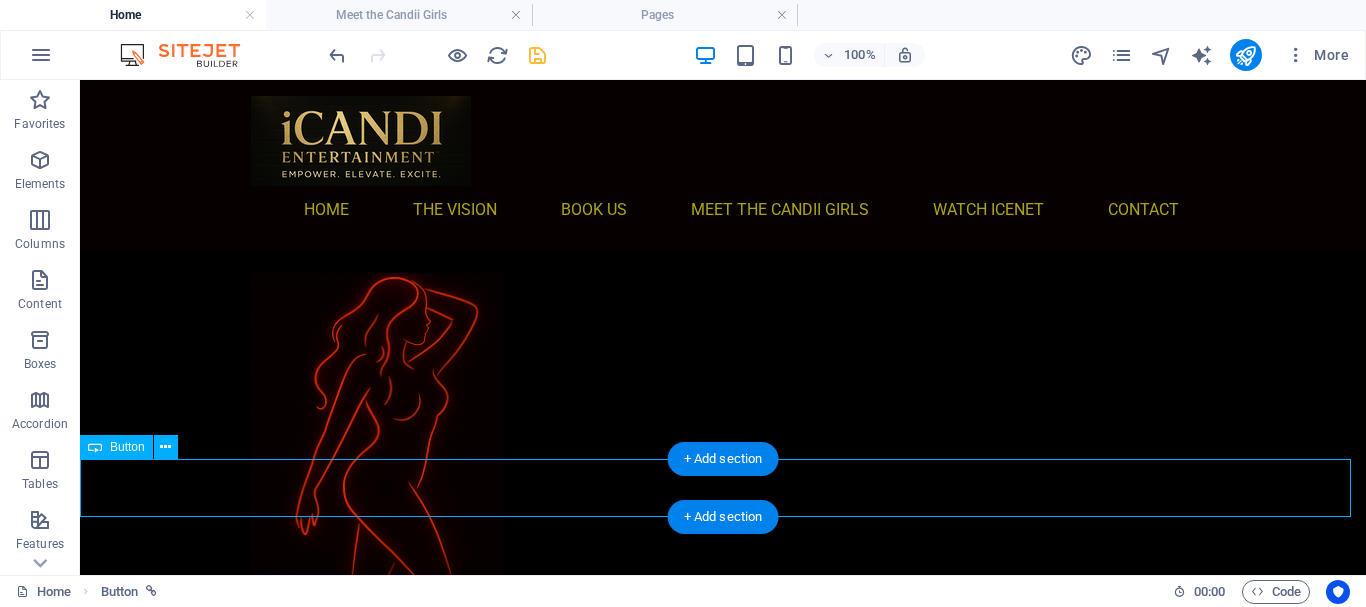 click on "Join the Movment" at bounding box center [723, 699] 